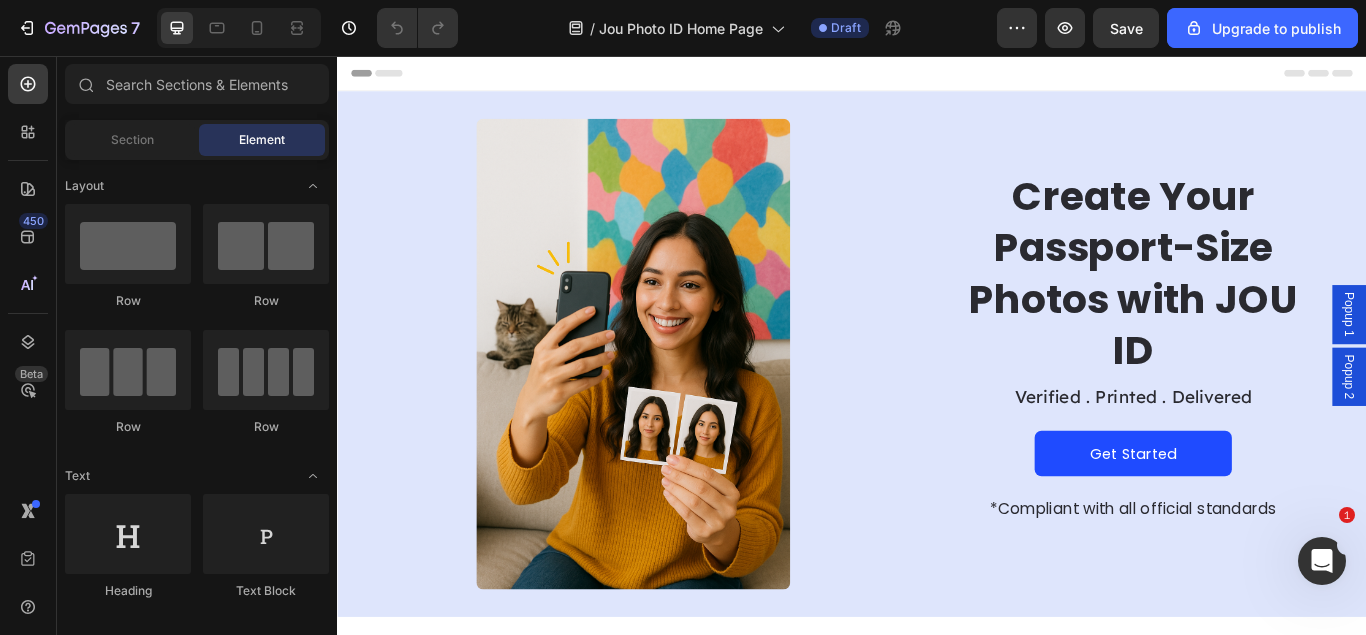 scroll, scrollTop: 0, scrollLeft: 0, axis: both 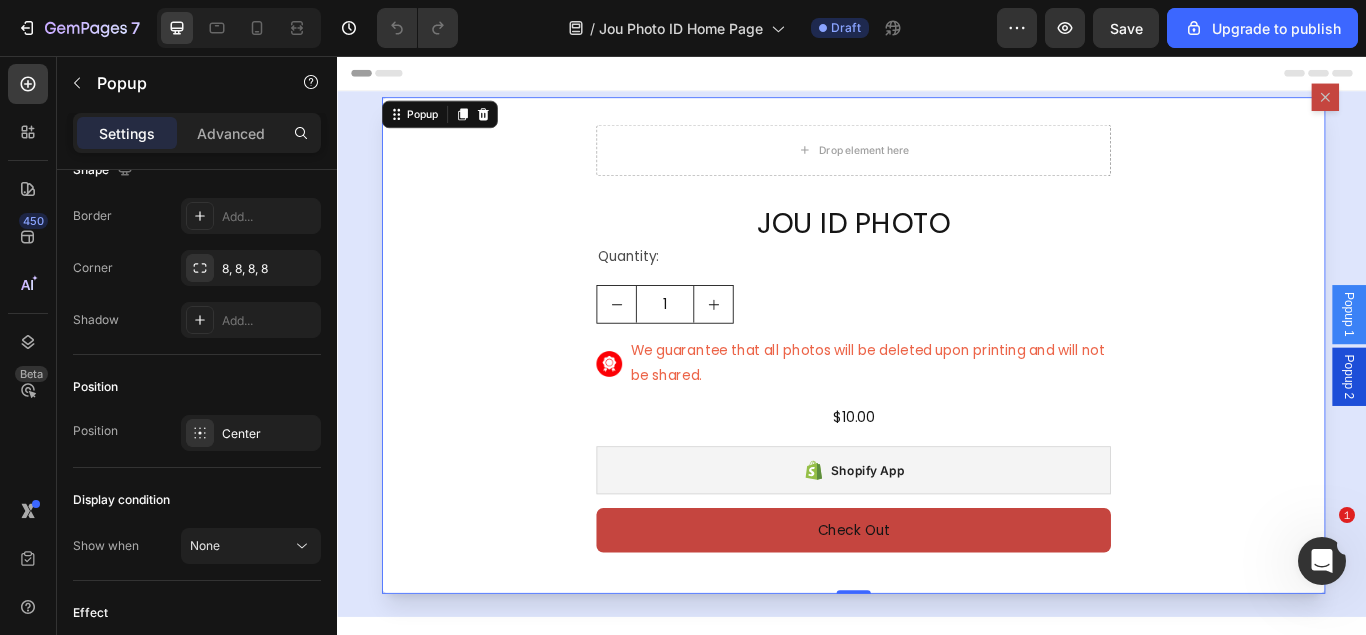 click on "Popup 2" at bounding box center (1517, 430) 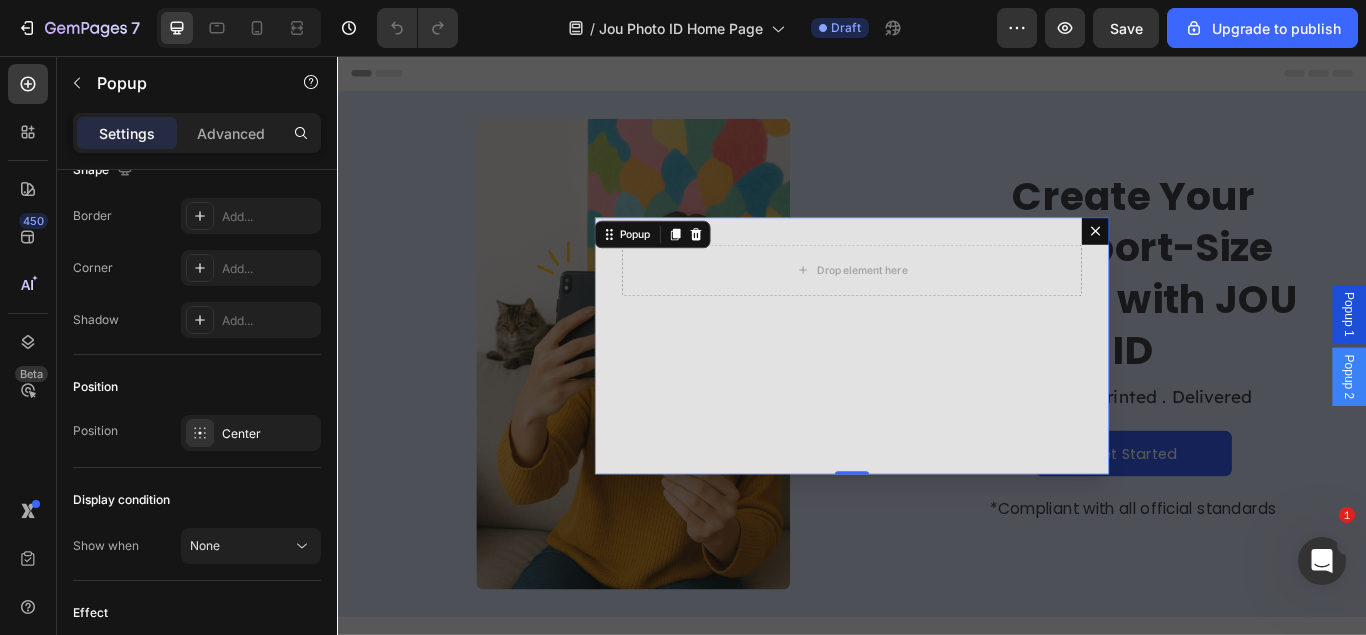 click on "Drop element here" at bounding box center [937, 394] 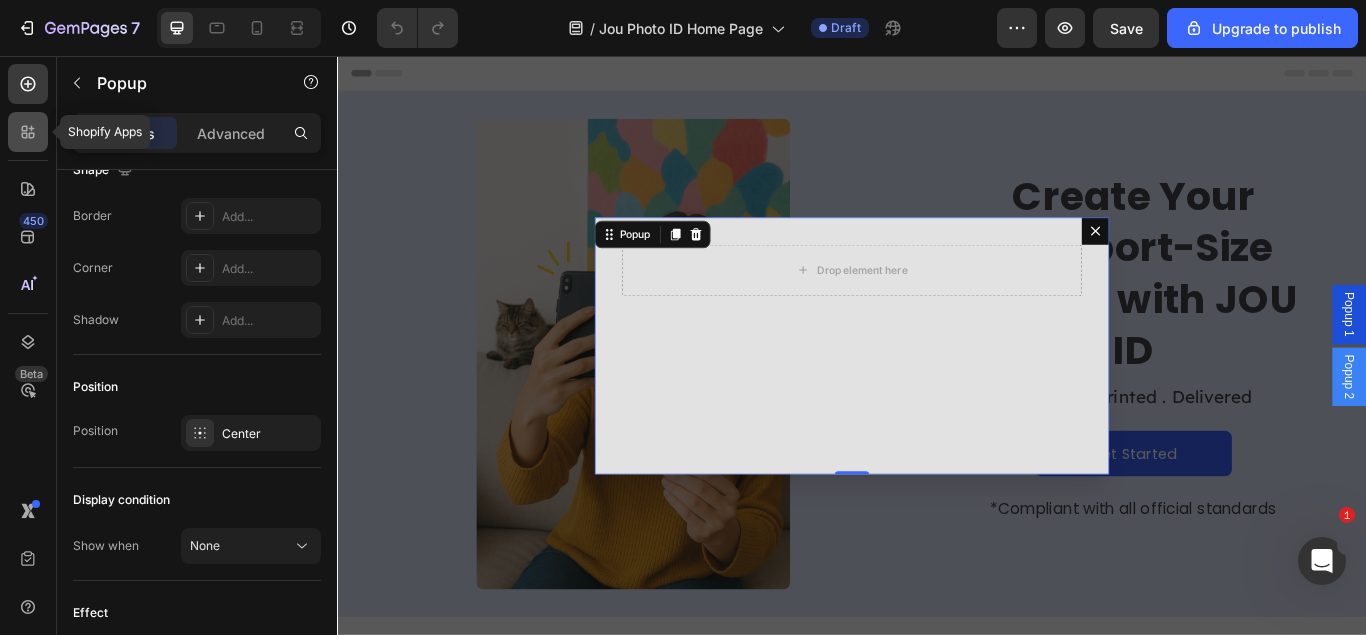 click 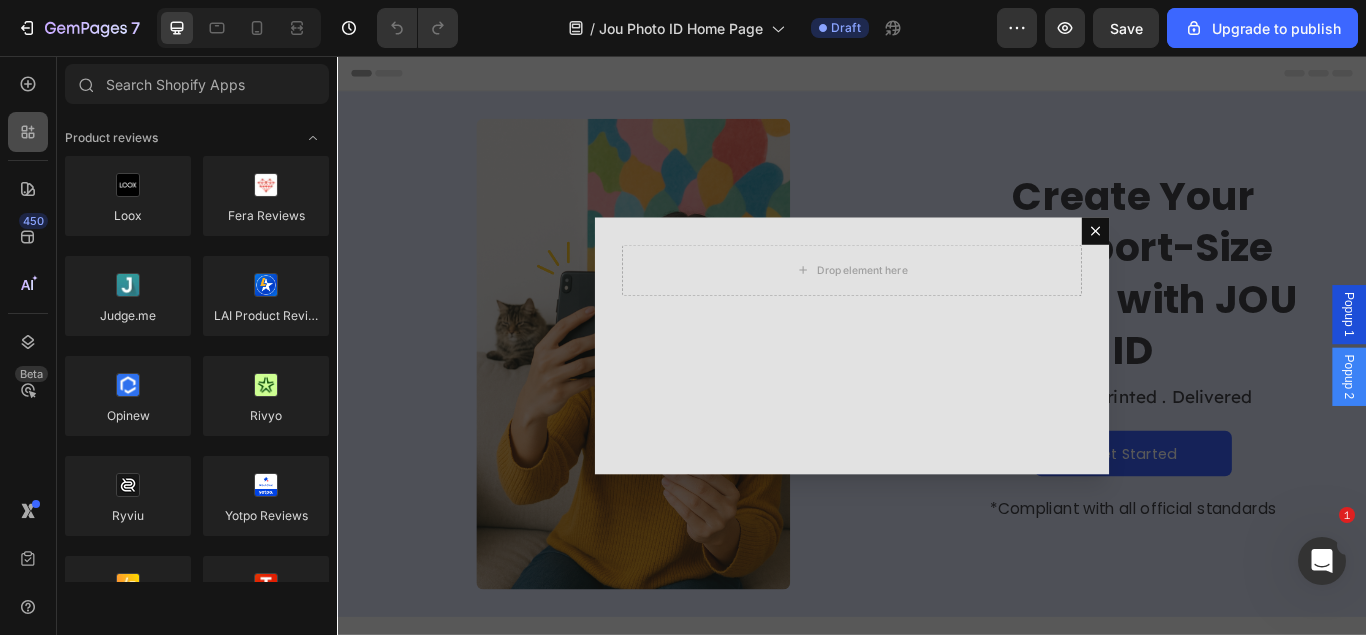 scroll, scrollTop: 3468, scrollLeft: 0, axis: vertical 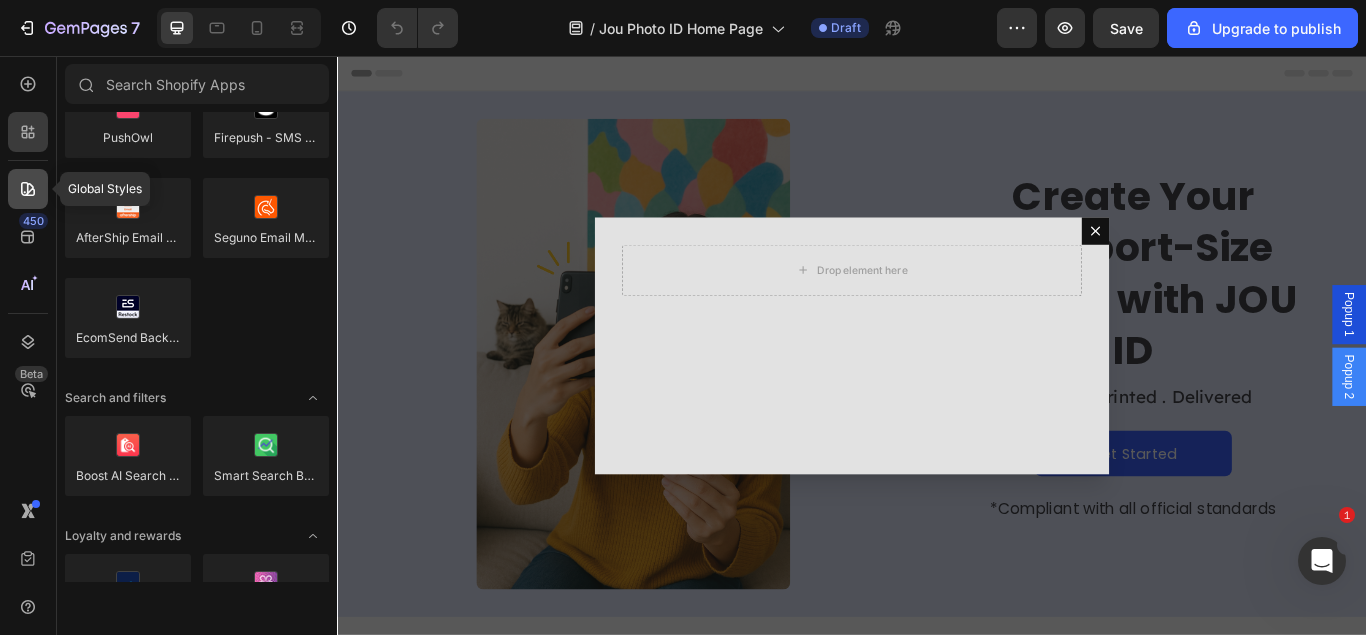 click 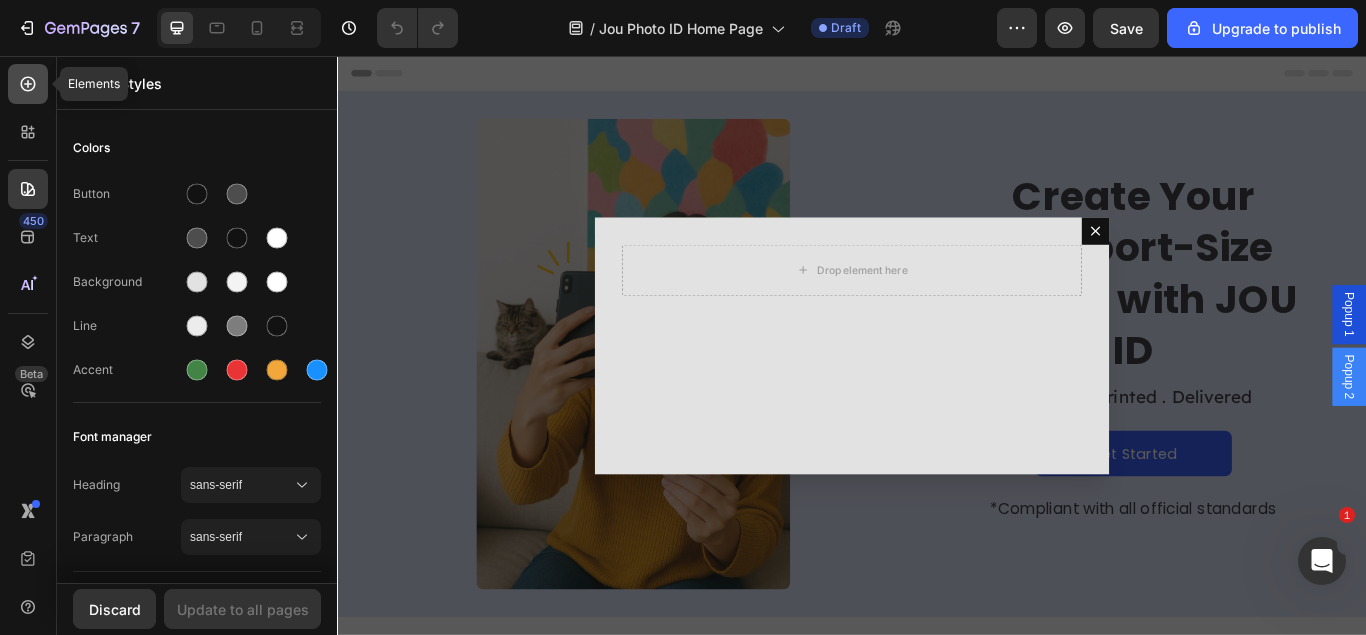 click 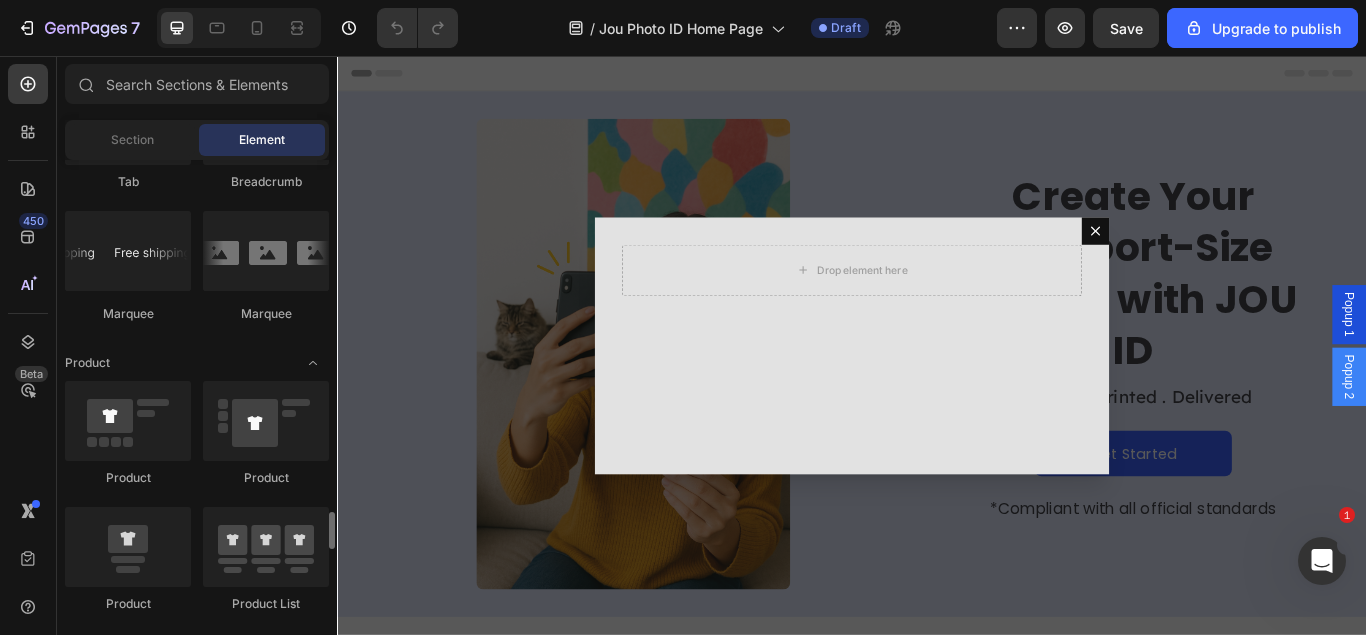 scroll, scrollTop: 2657, scrollLeft: 0, axis: vertical 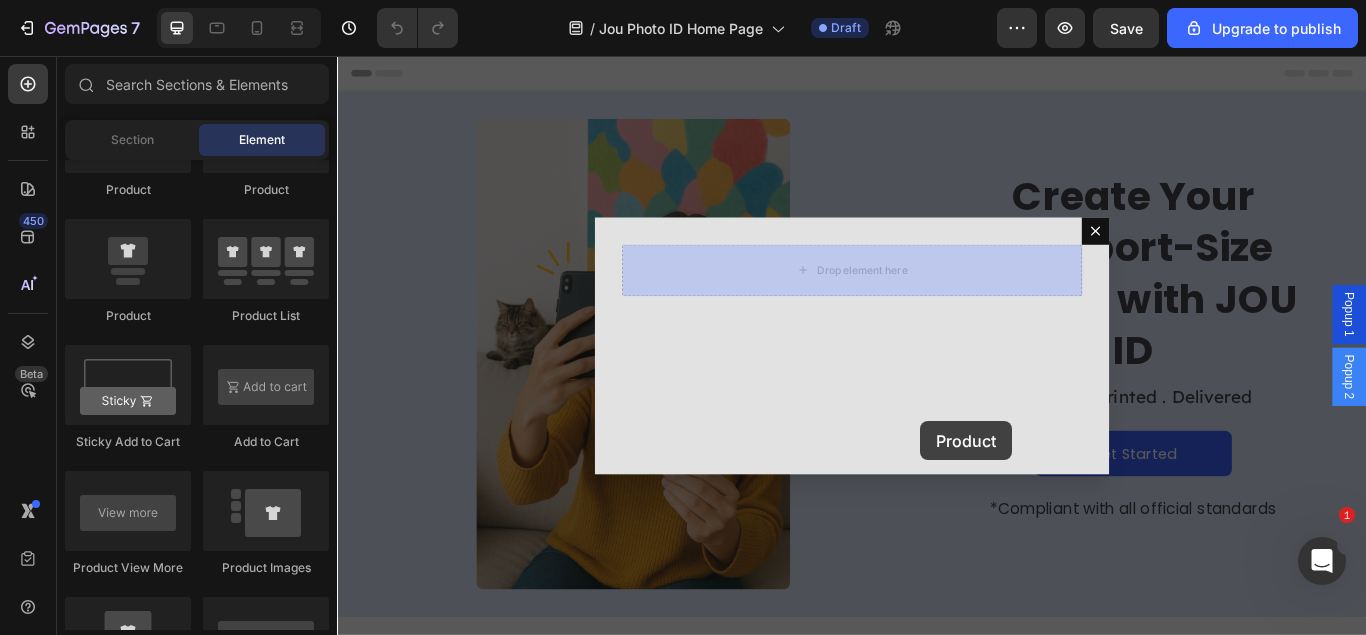 drag, startPoint x: 500, startPoint y: 341, endPoint x: 920, endPoint y: 420, distance: 427.36517 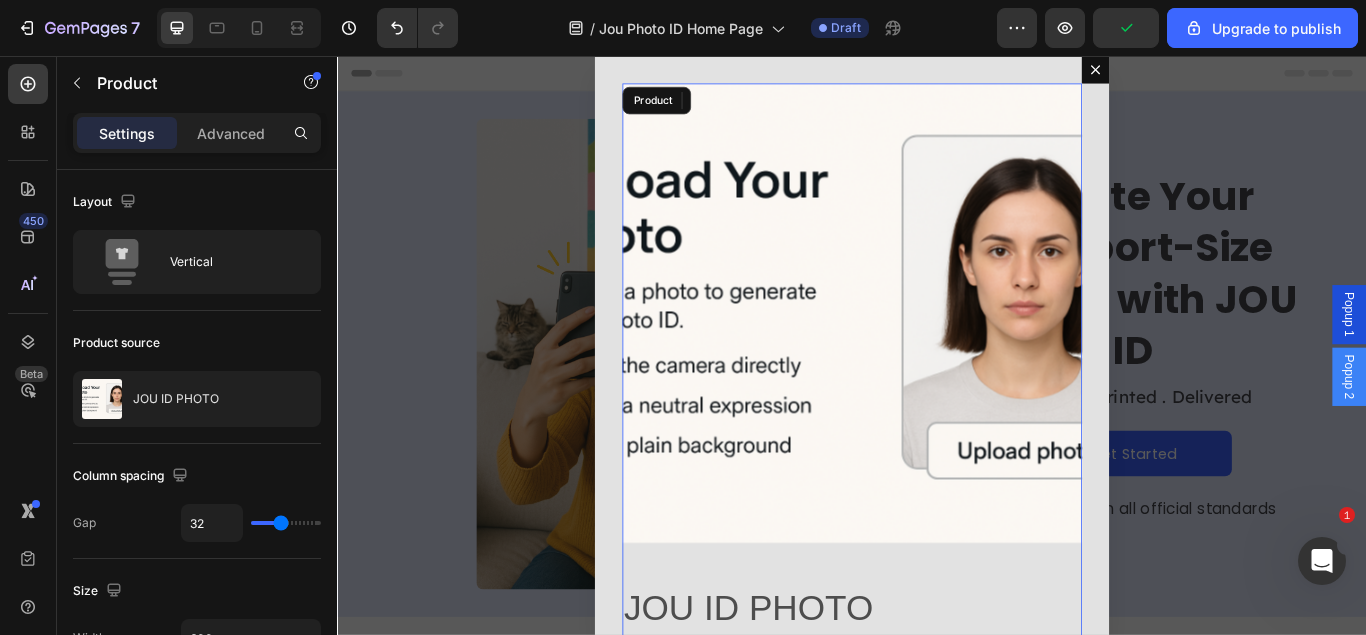 click at bounding box center [937, 356] 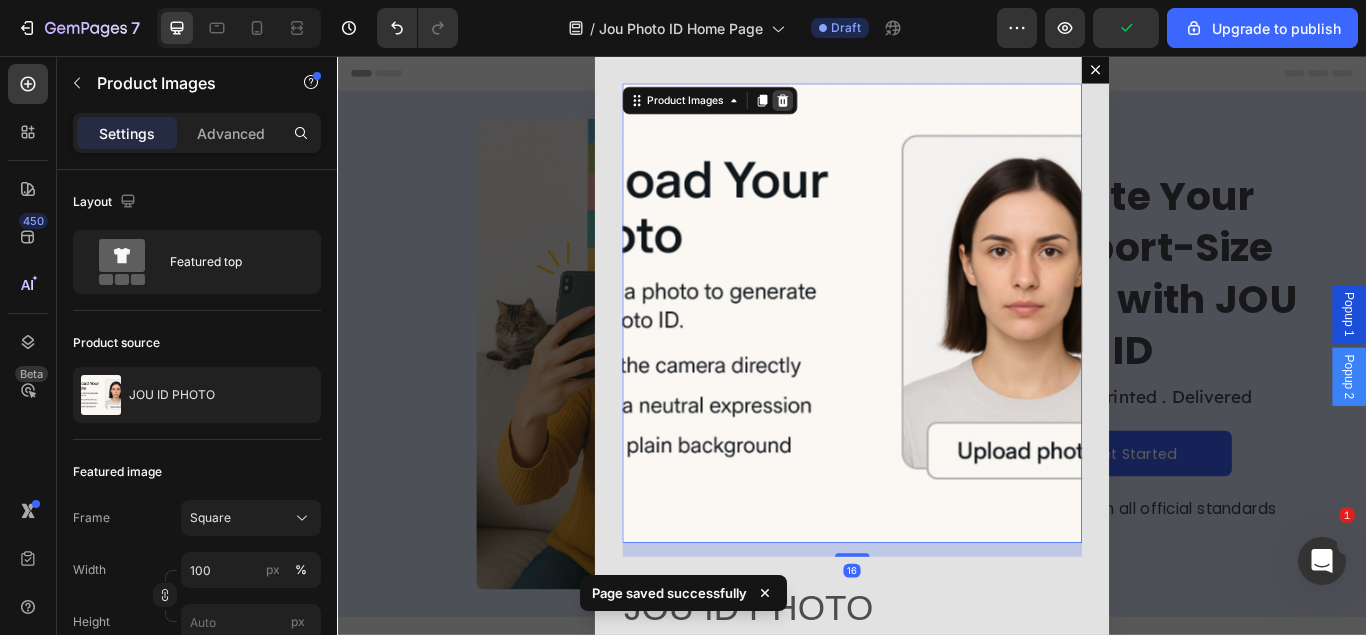 click 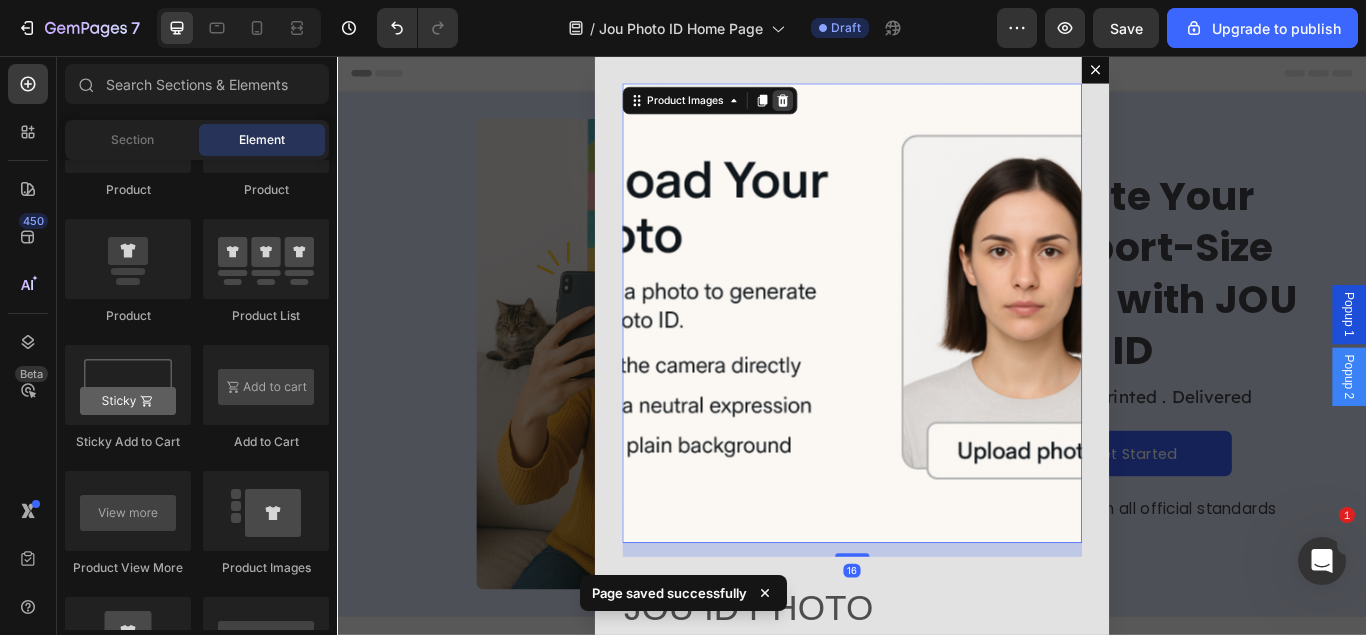 scroll, scrollTop: 2657, scrollLeft: 0, axis: vertical 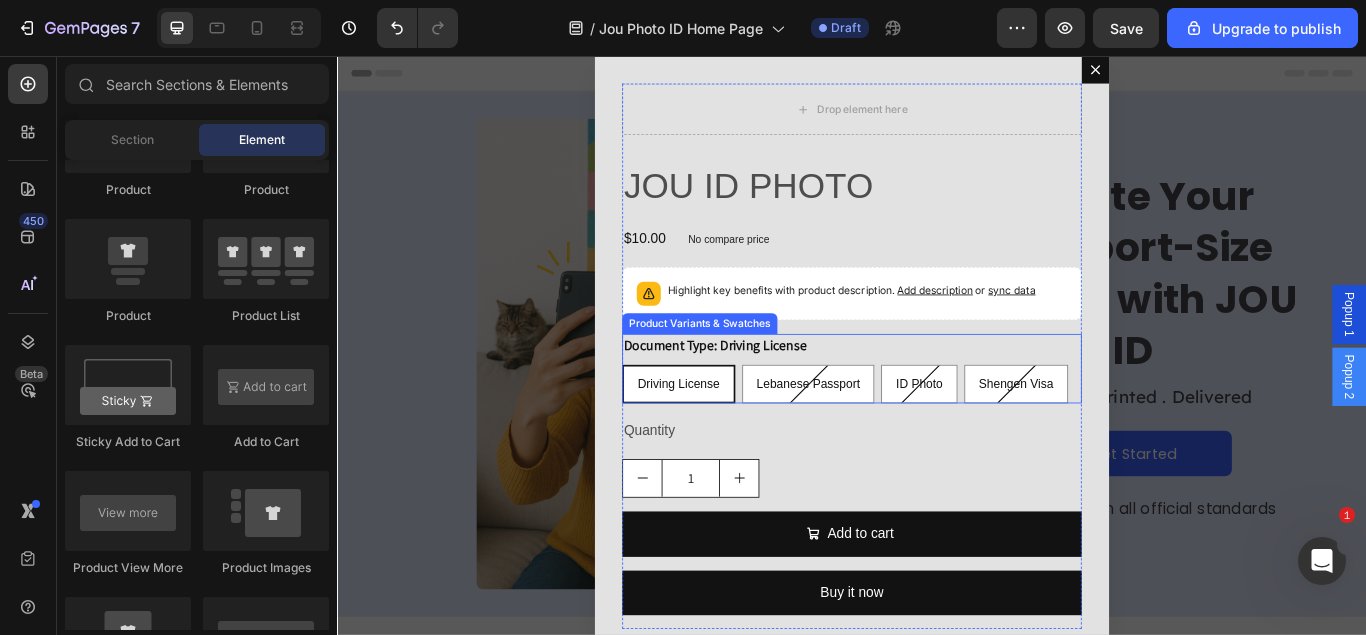 click on "Document Type: Driving License Driving License Driving License Driving License Lebanese Passport Lebanese Passport Lebanese Passport ID Photo ID Photo ID Photo Shengen Visa Shengen Visa Shengen Visa" at bounding box center (937, 420) 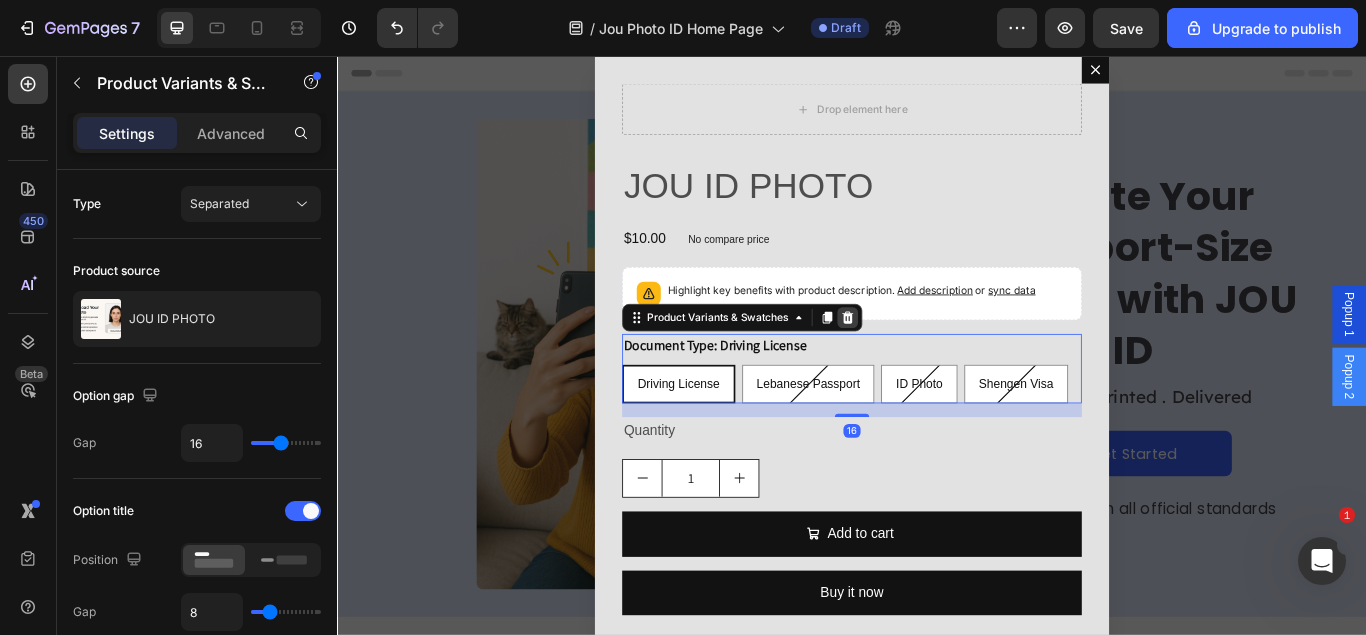 click 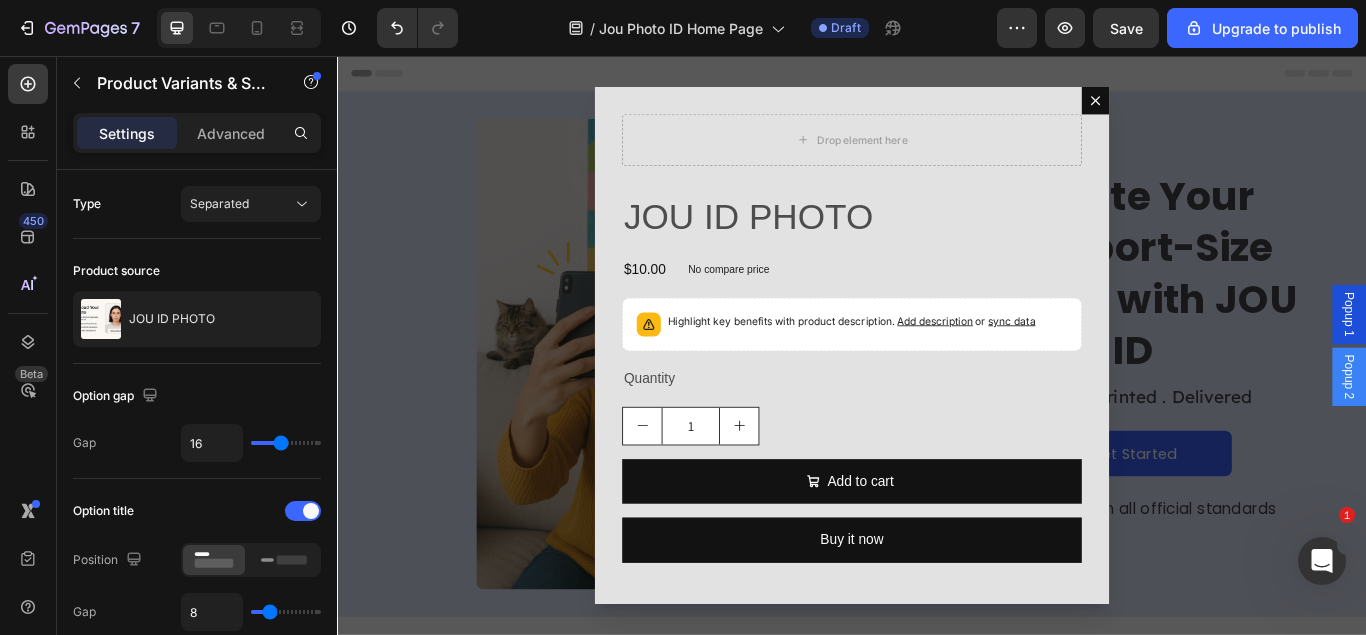 scroll, scrollTop: 2657, scrollLeft: 0, axis: vertical 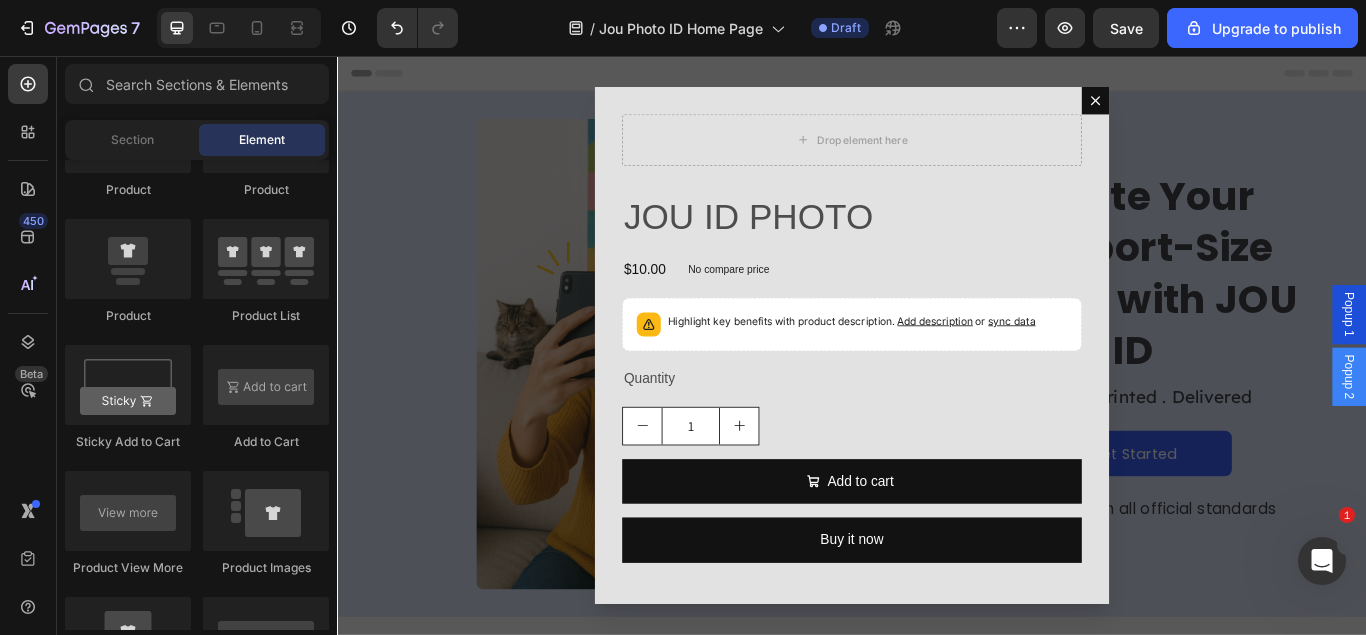 click on "Highlight key benefits with product description.       Add description   or   sync data" at bounding box center [936, 365] 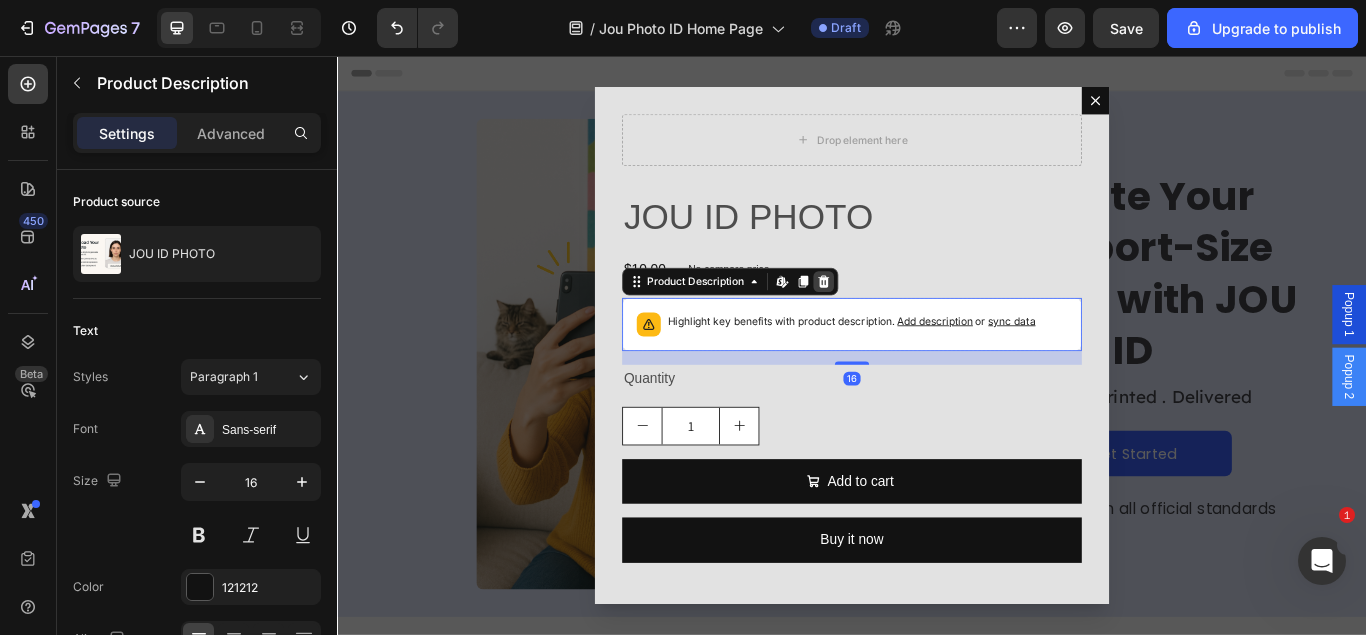 click 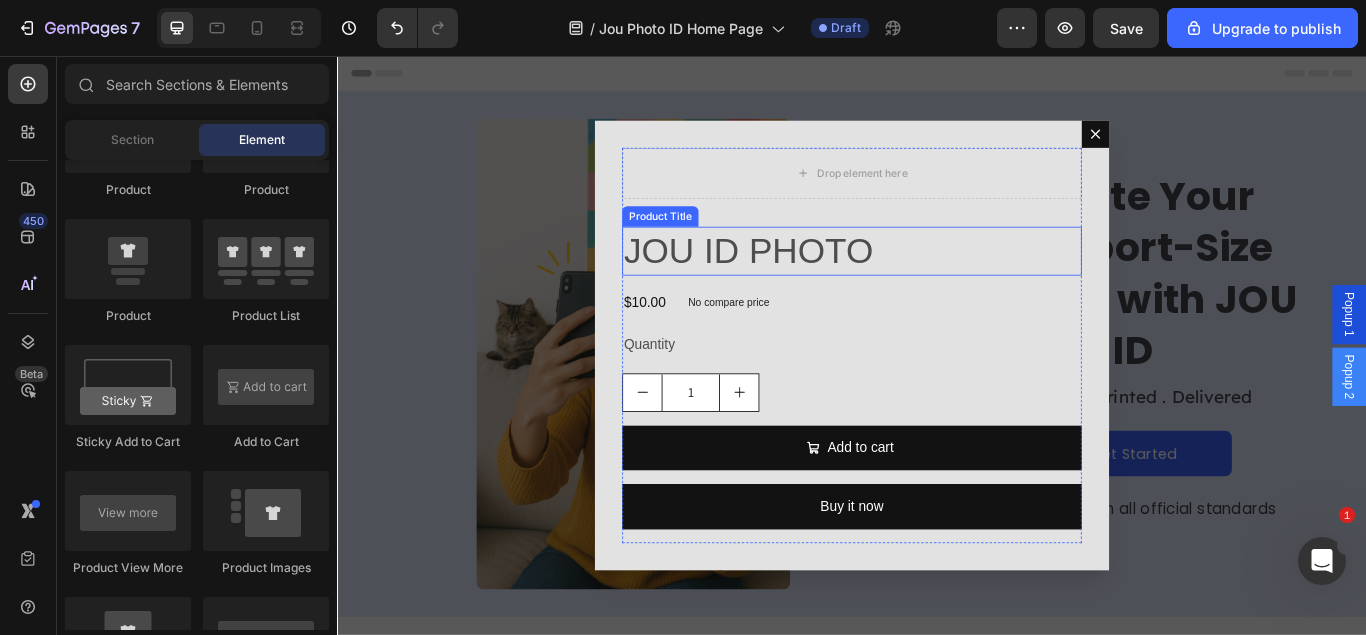click on "JOU ID PHOTO" at bounding box center [937, 283] 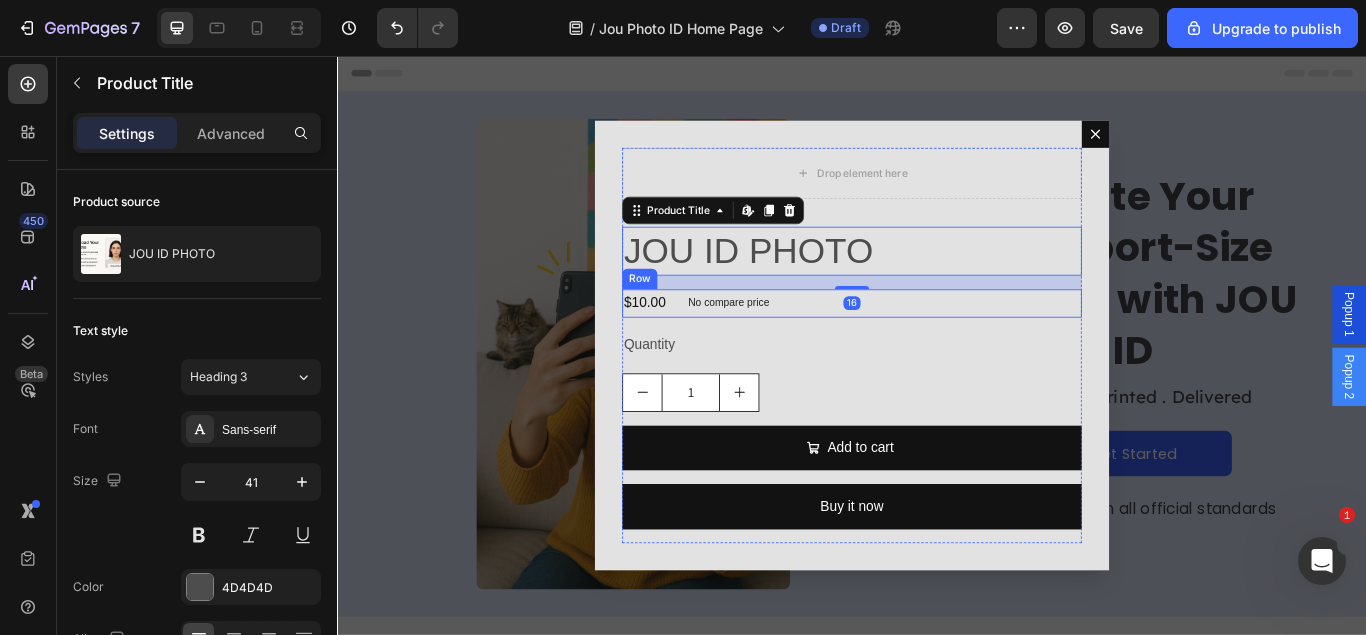 click on "$10.00 Product Price Product Price No compare price Product Price Row" at bounding box center [937, 344] 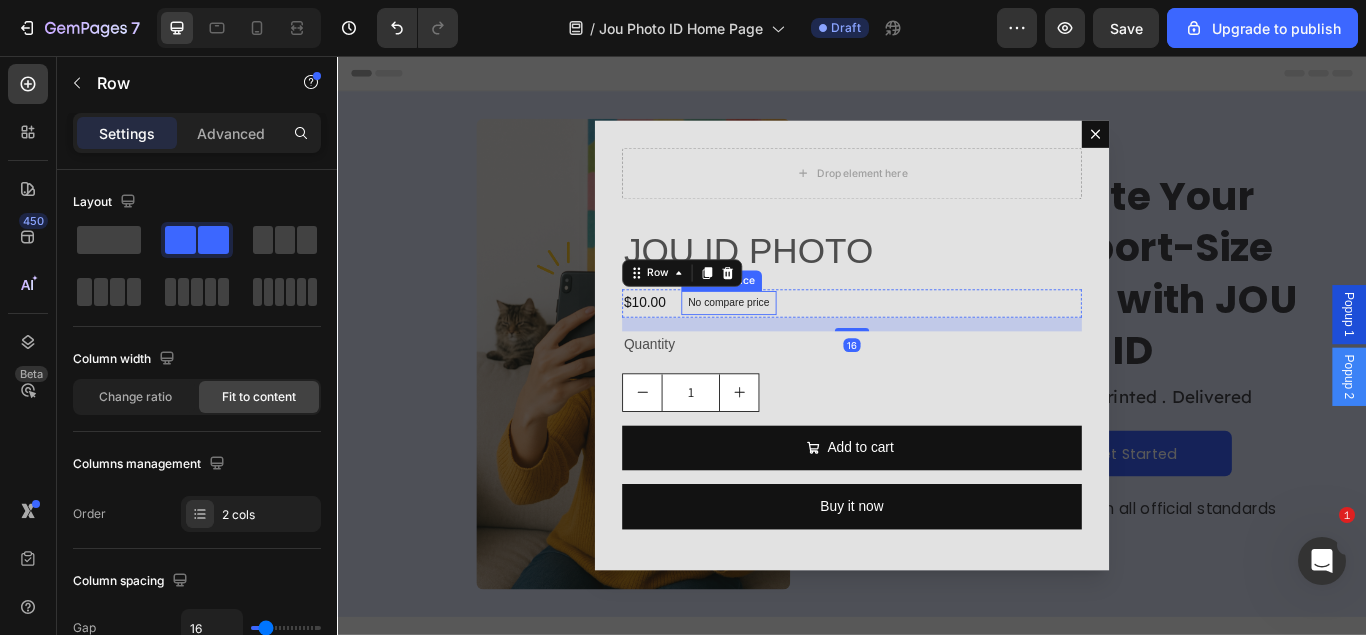 click on "No compare price" at bounding box center (793, 344) 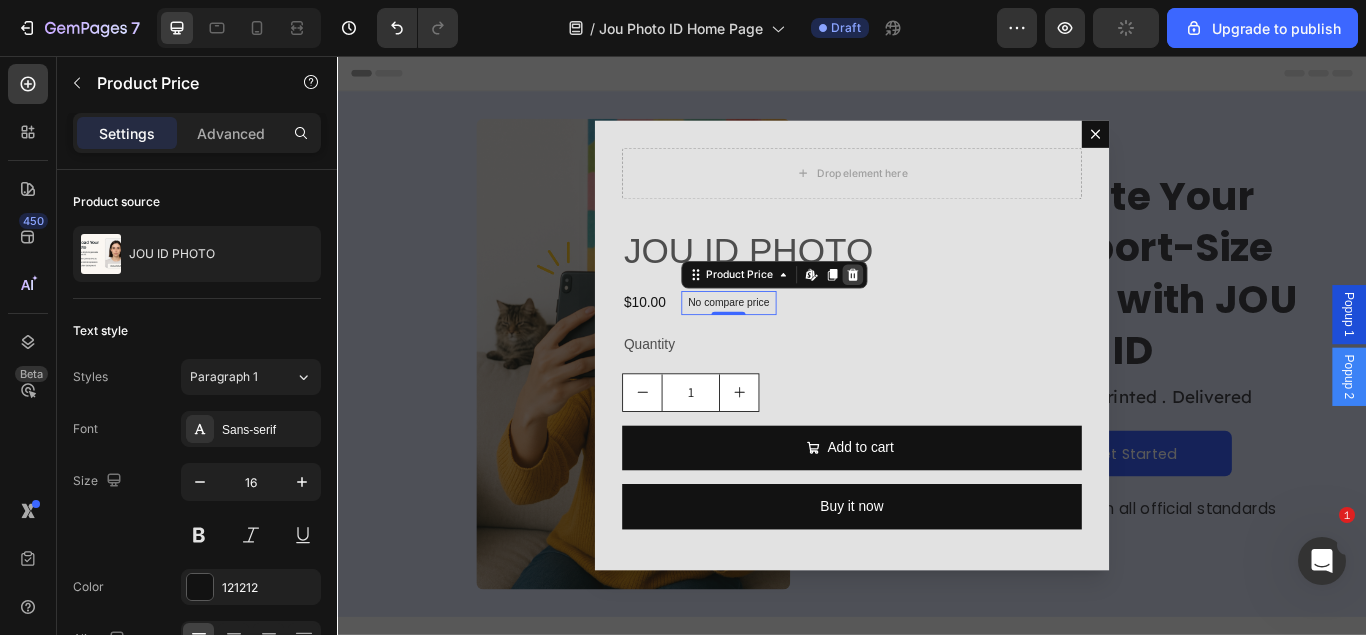 click 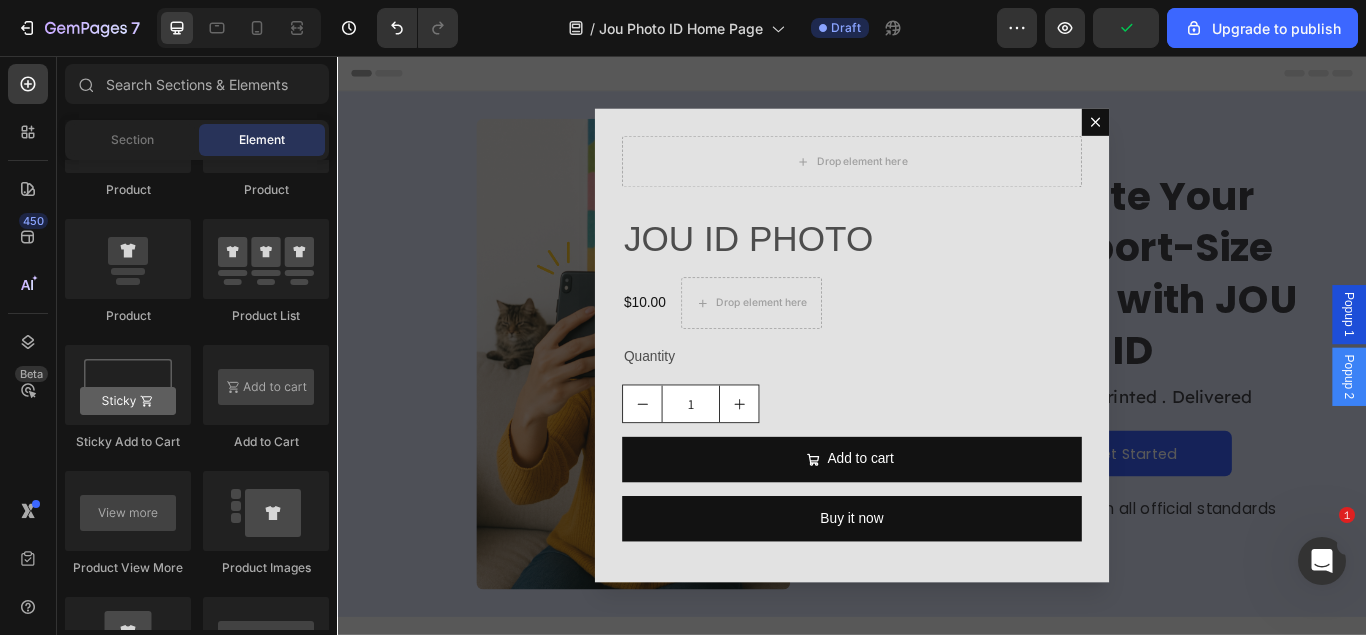 scroll, scrollTop: 2657, scrollLeft: 0, axis: vertical 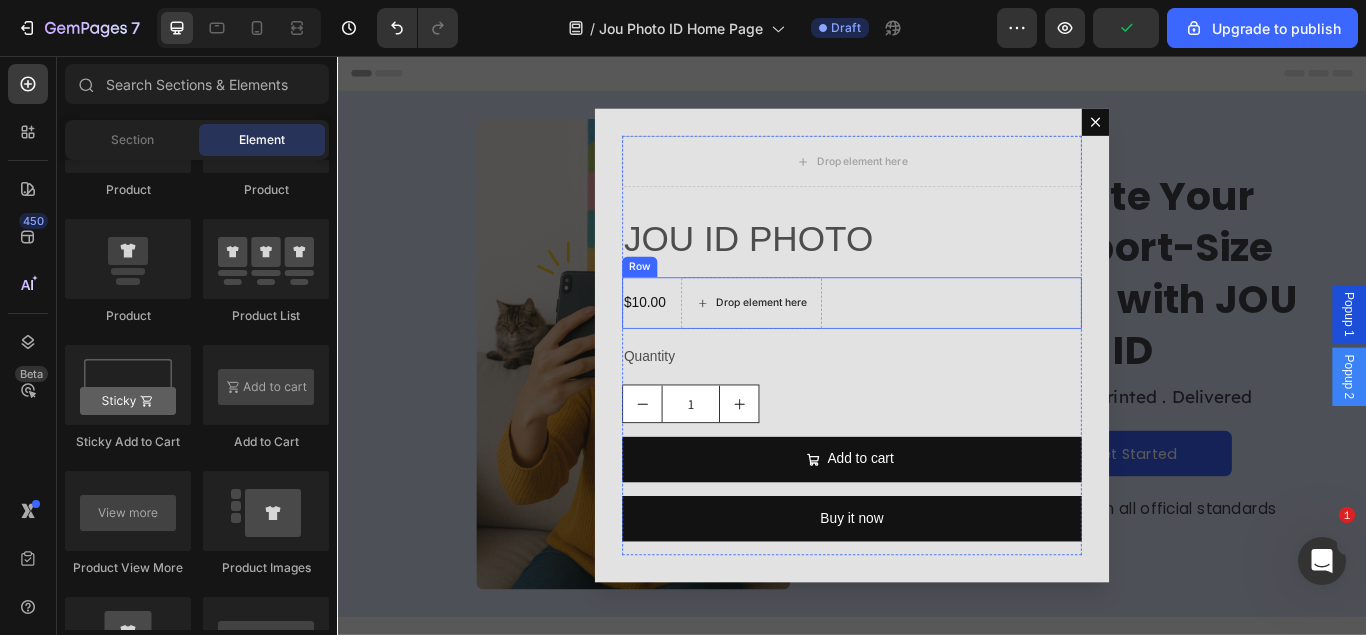 click on "Drop element here" at bounding box center (820, 344) 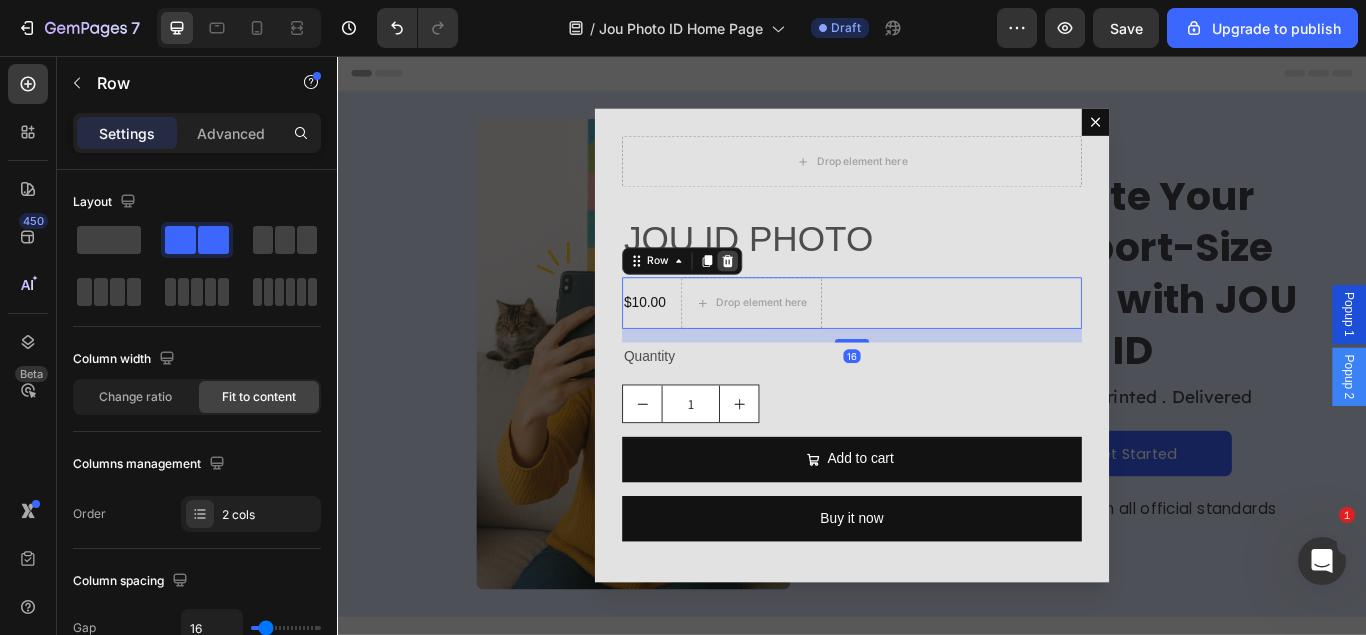 click 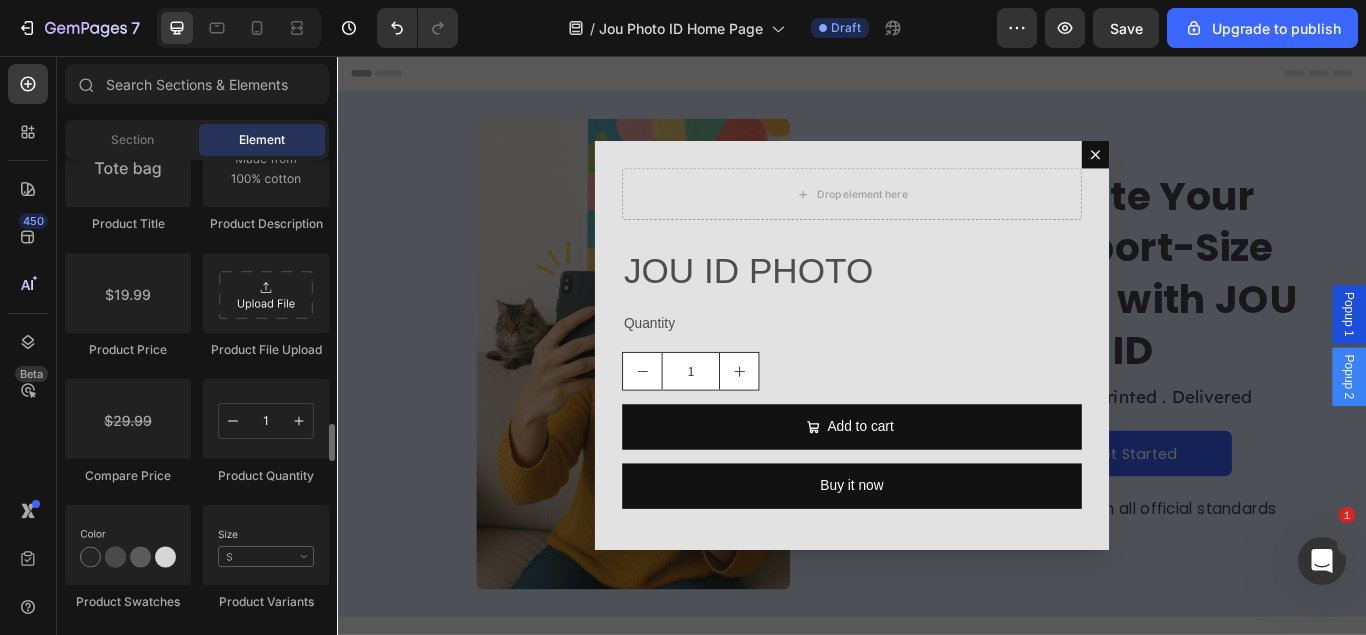 scroll, scrollTop: 3259, scrollLeft: 0, axis: vertical 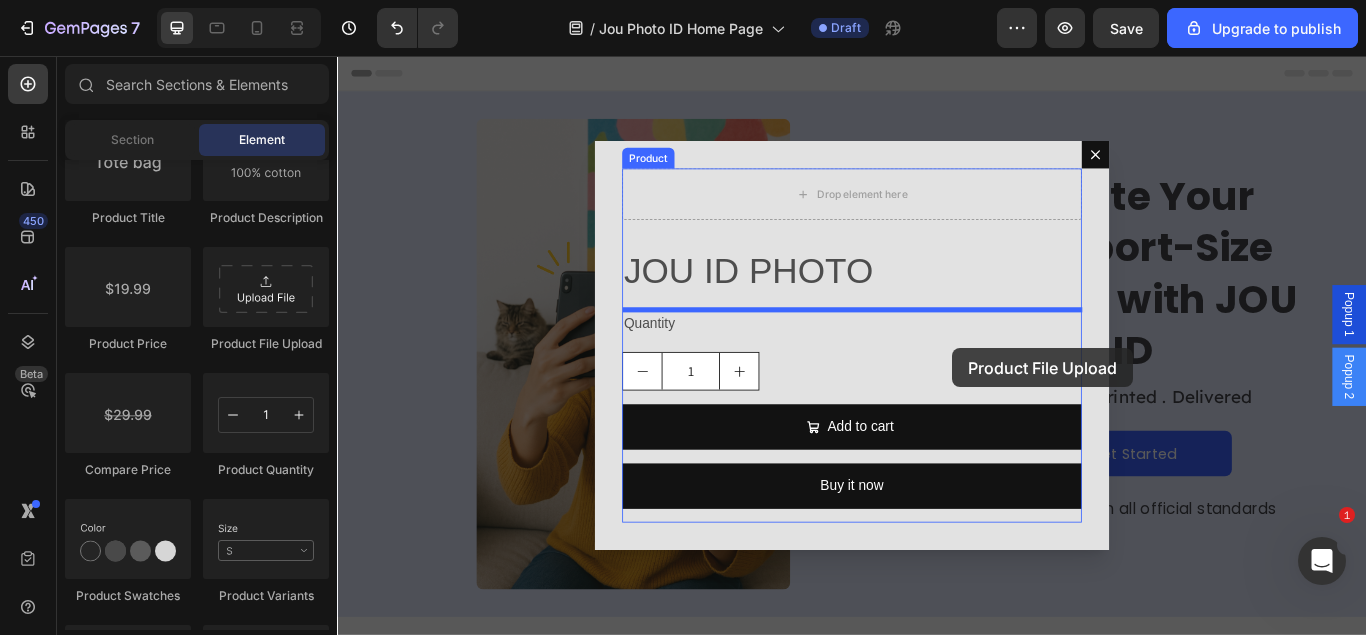 drag, startPoint x: 585, startPoint y: 356, endPoint x: 952, endPoint y: 341, distance: 367.3064 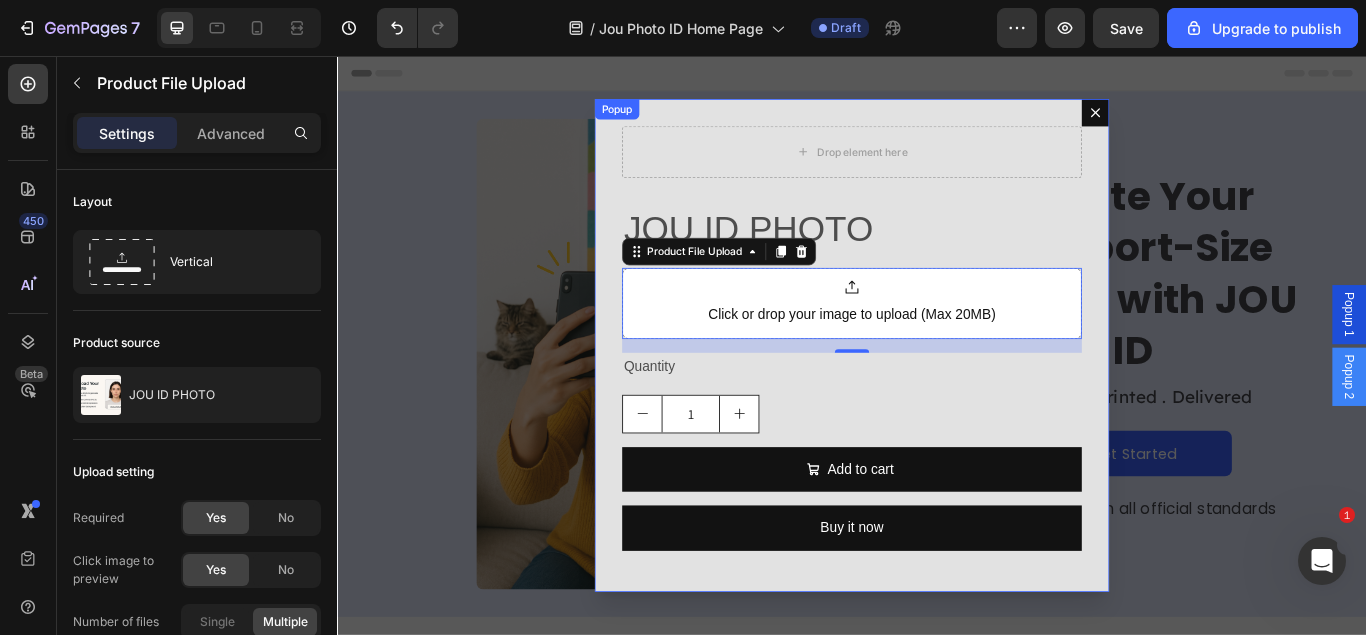click 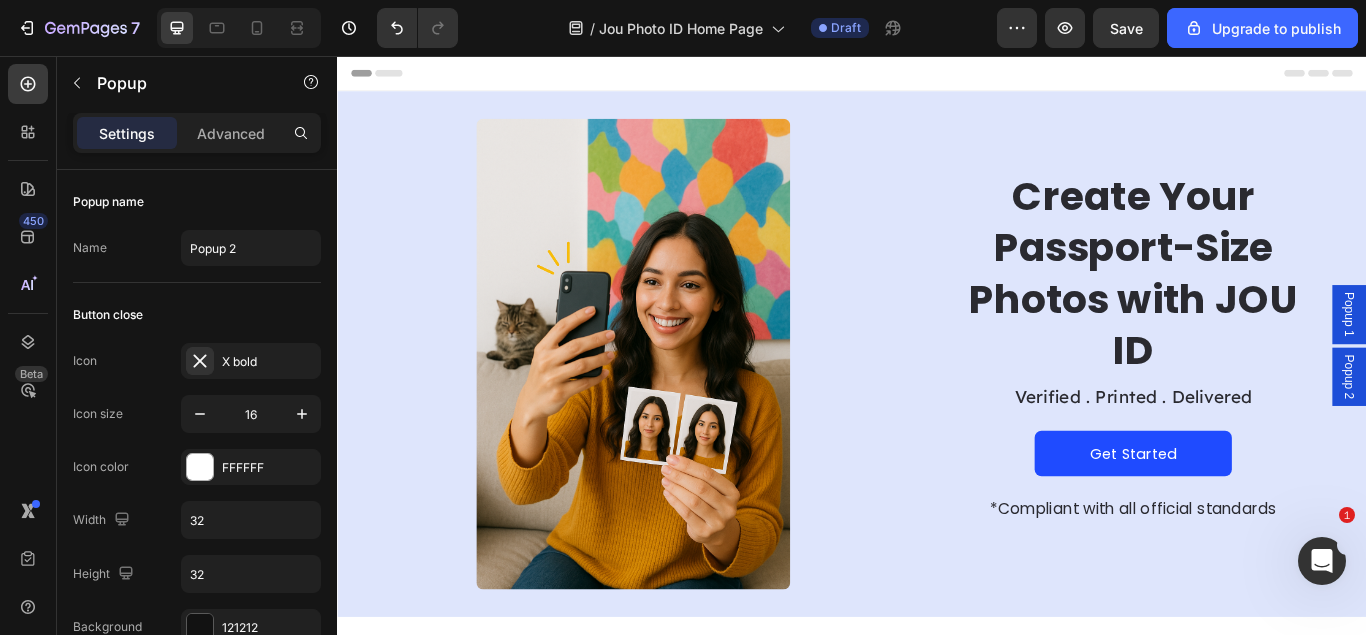 scroll, scrollTop: 3259, scrollLeft: 0, axis: vertical 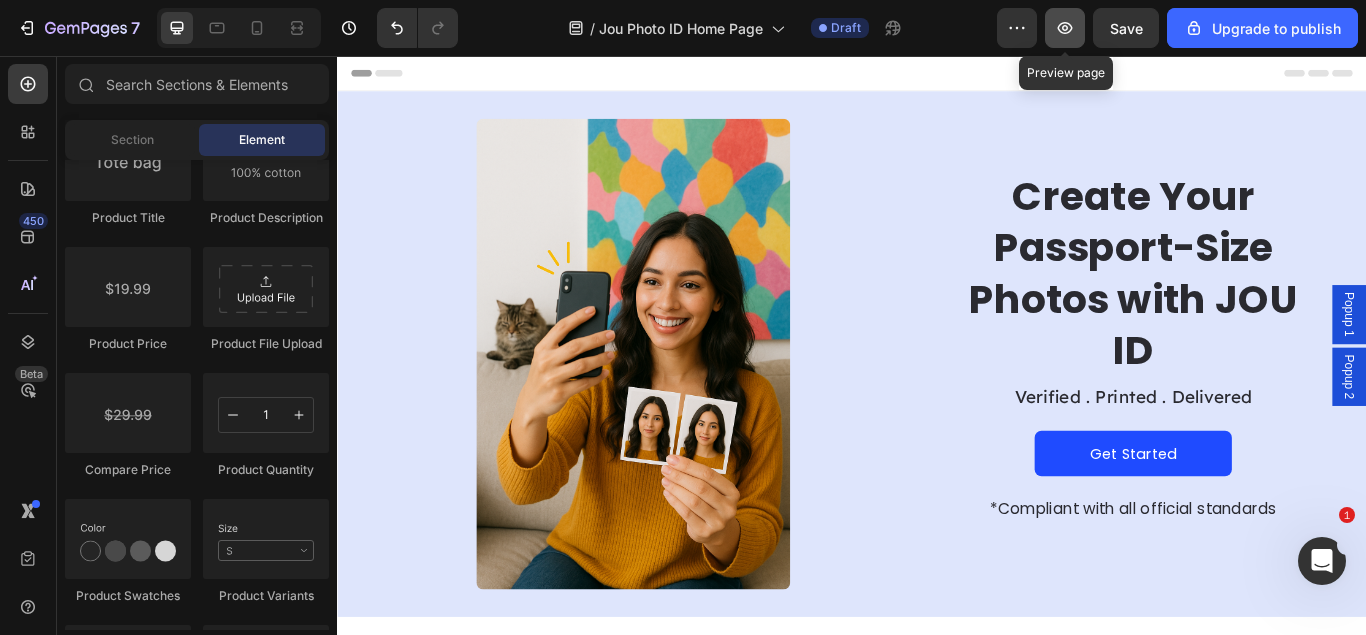 click 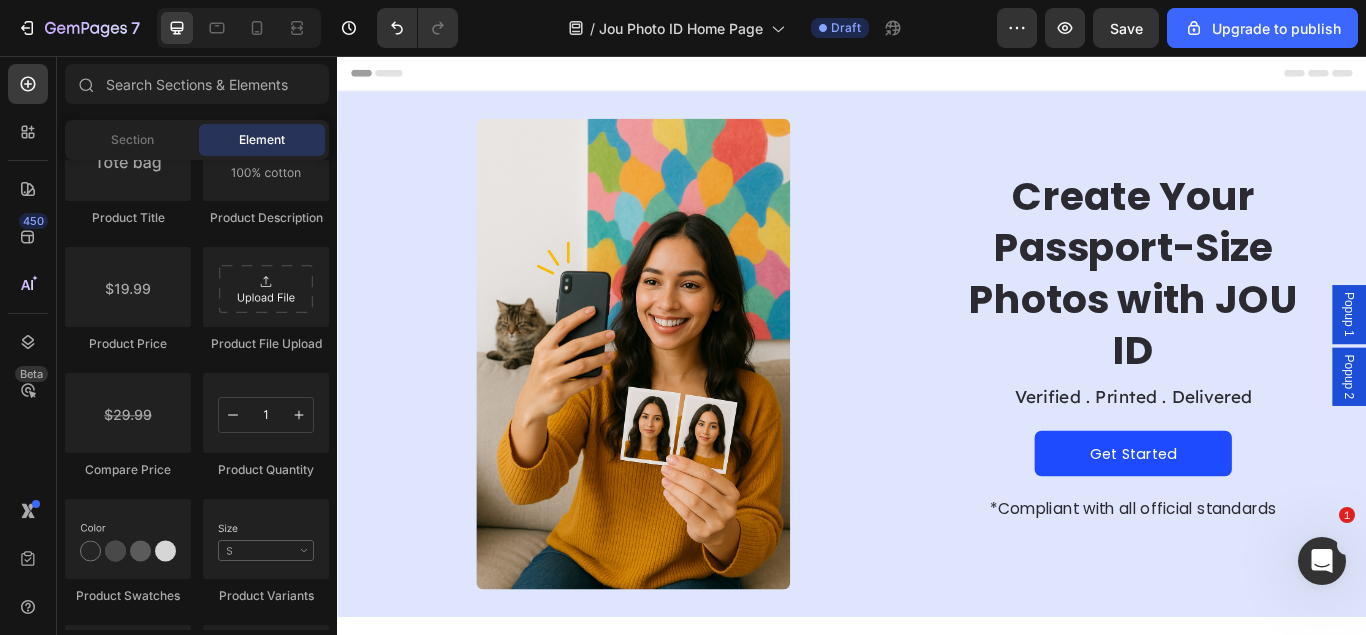 click on "Popup 2" at bounding box center [1517, 430] 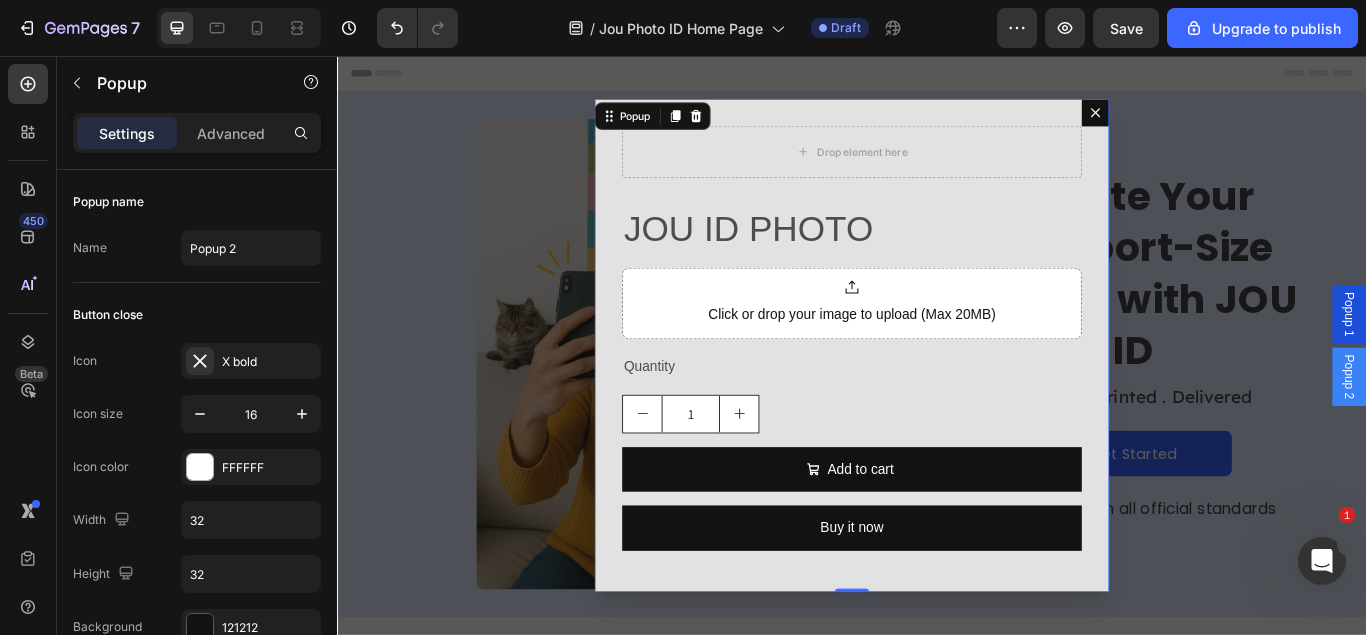 click at bounding box center [1221, 122] 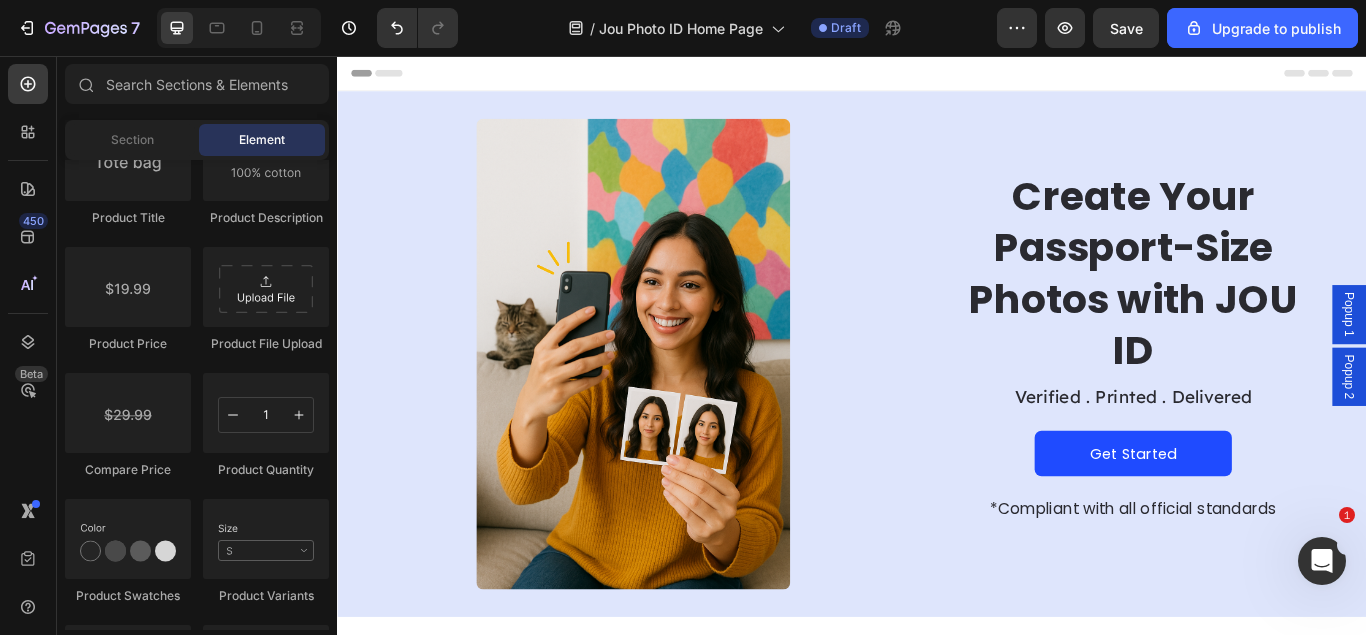 scroll, scrollTop: 3259, scrollLeft: 0, axis: vertical 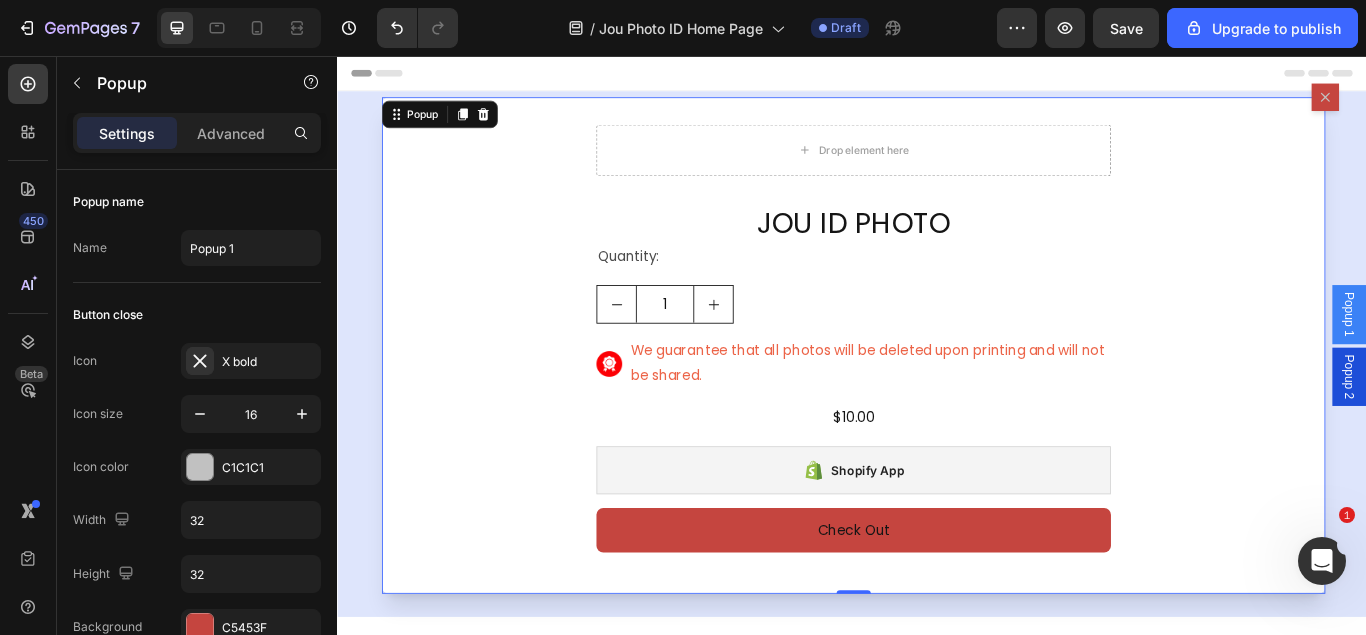 click on "Drop element here JOU ID PHOTO Product Title Quantity: Text Block
1
Product Quantity Image We guarantee that all photos will be deleted upon printing and will not be shared. Text Block Row $10.00 Product Price Product Price Row
Shopify App Shopify App Check Out Dynamic Checkout Product" at bounding box center (939, 394) 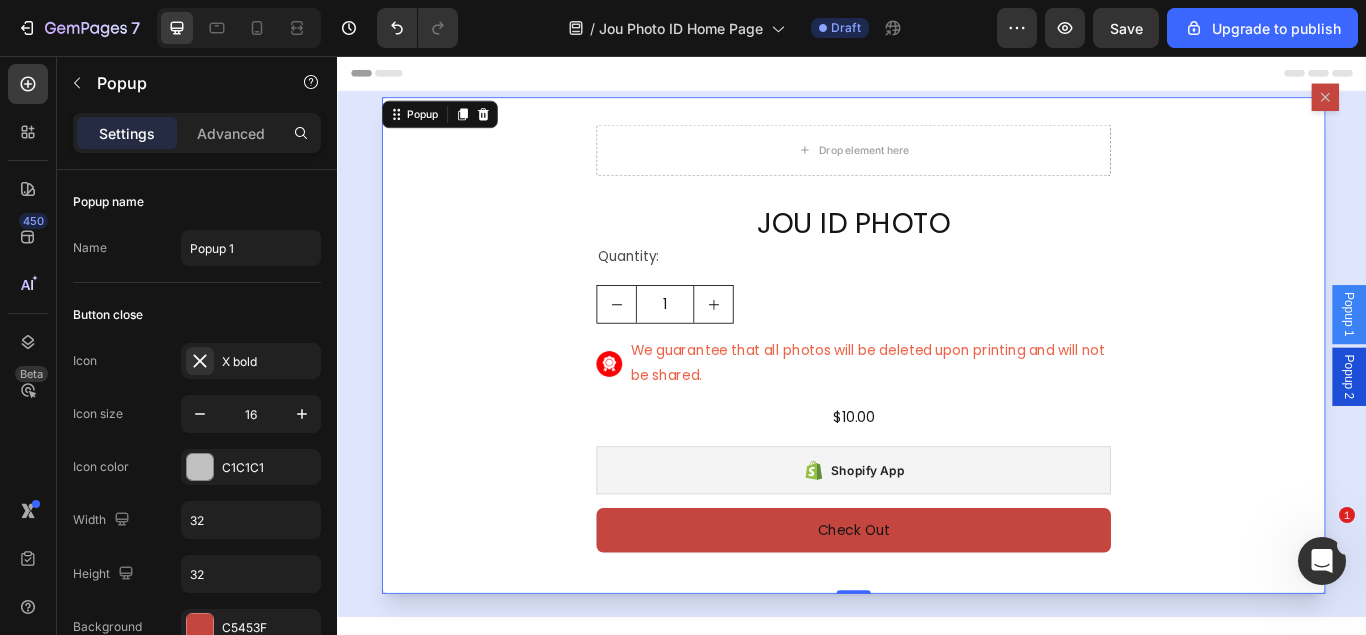 click at bounding box center [1489, 104] 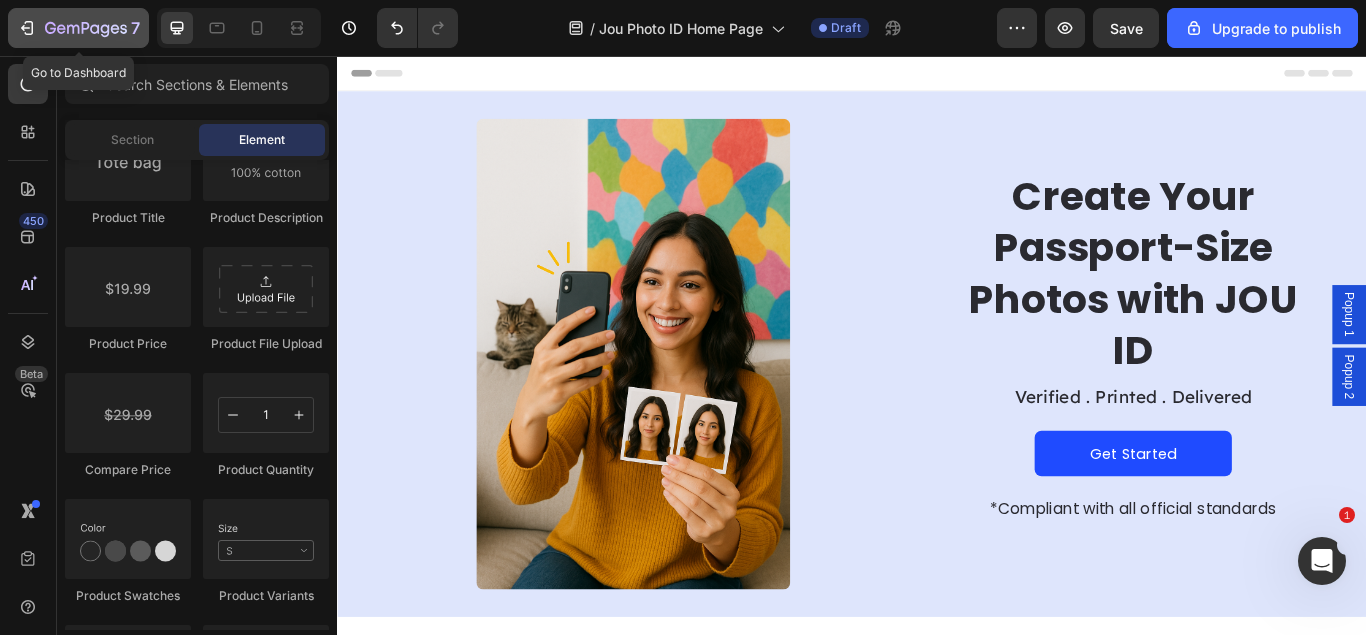 click on "7" 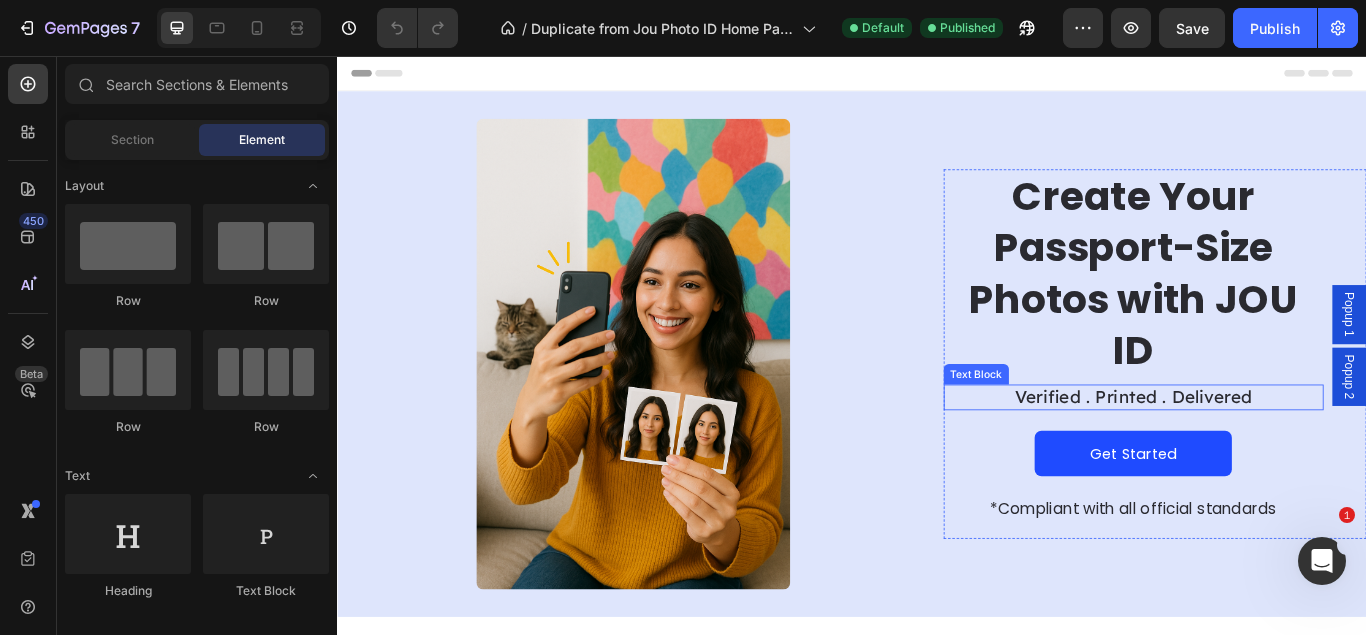 scroll, scrollTop: 0, scrollLeft: 0, axis: both 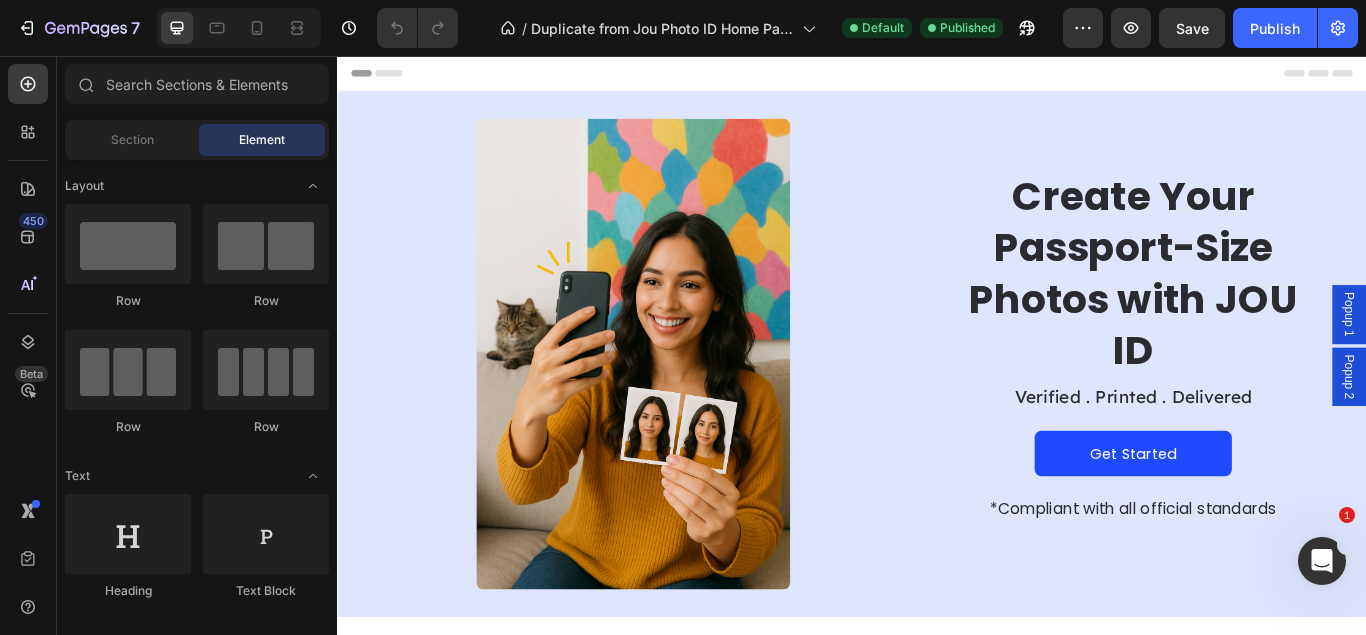 click on "Popup 1" at bounding box center (1517, 357) 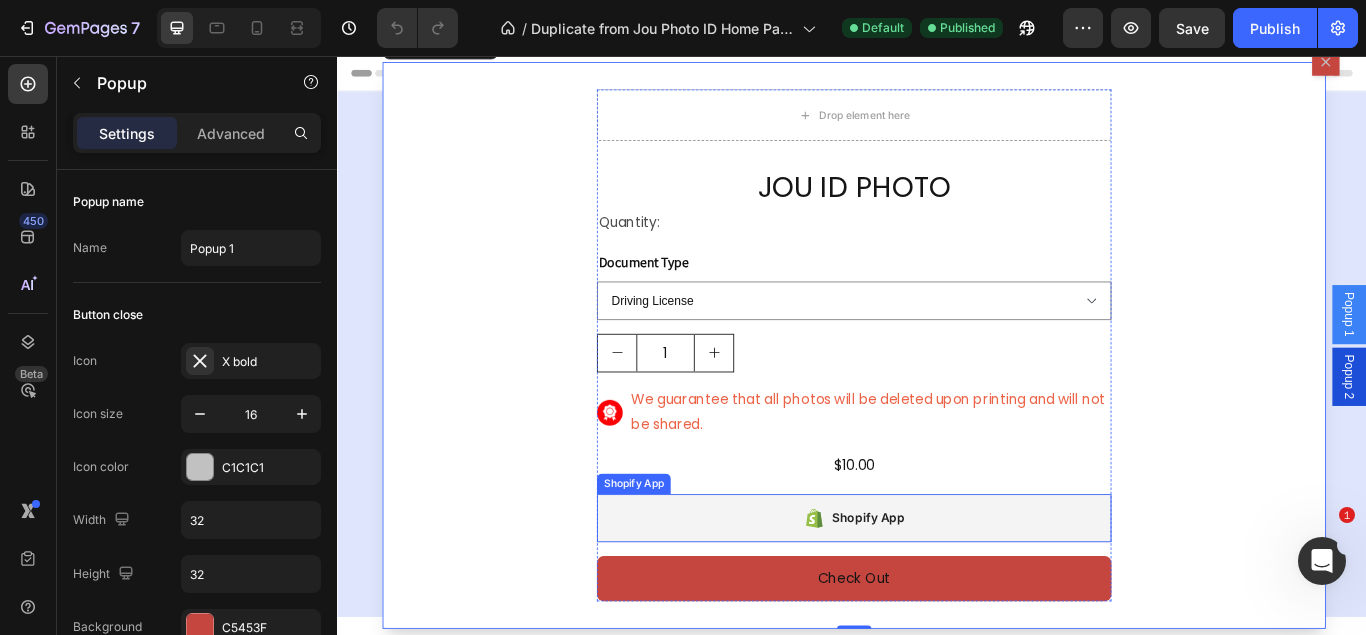 click on "Shopify App" at bounding box center (939, 595) 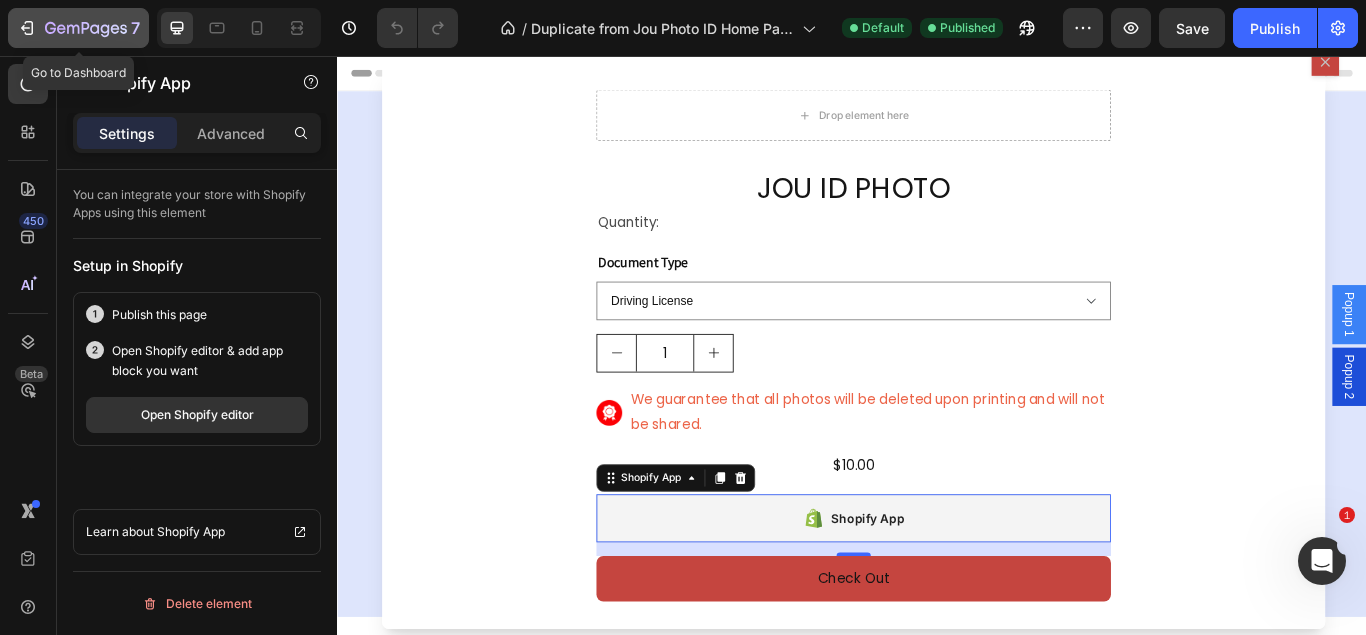 click 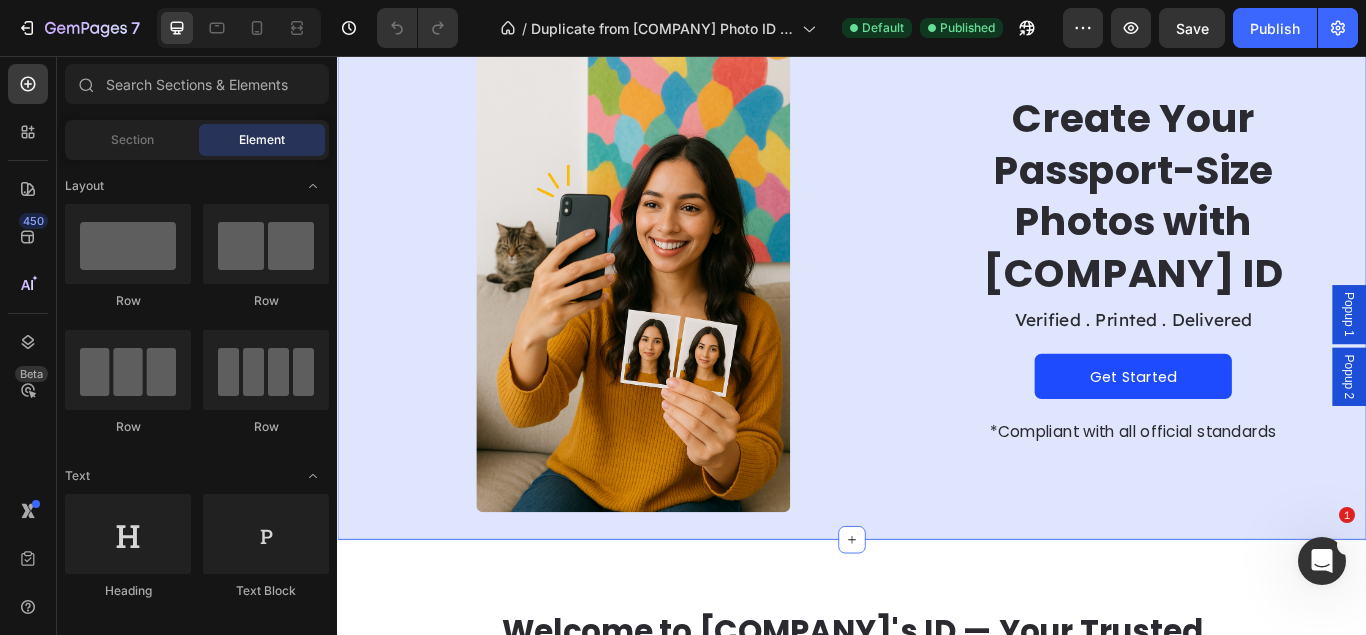 scroll, scrollTop: 0, scrollLeft: 0, axis: both 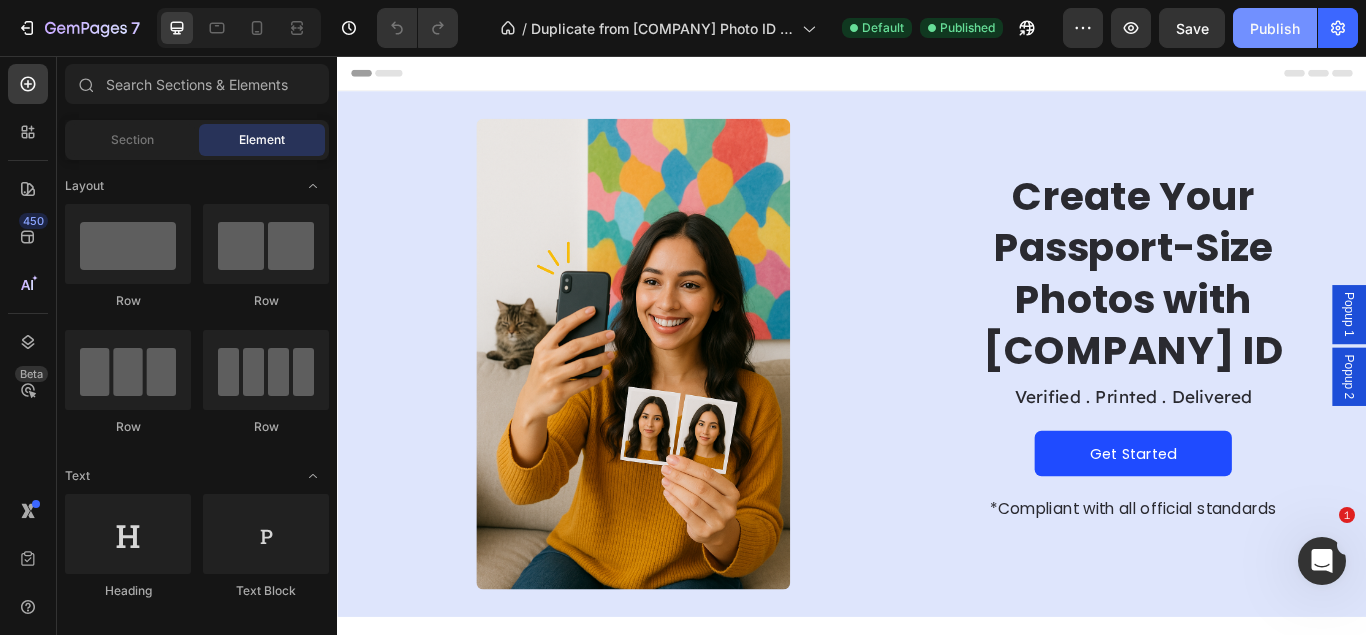 click on "Publish" at bounding box center (1275, 28) 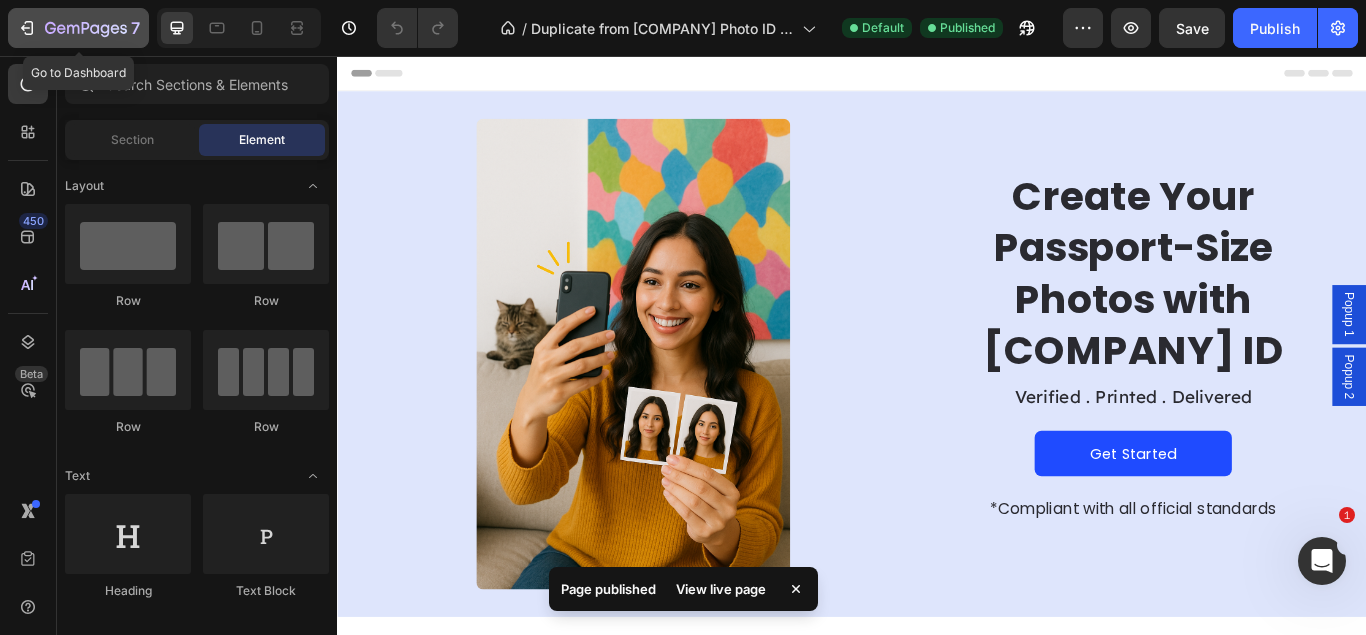 click 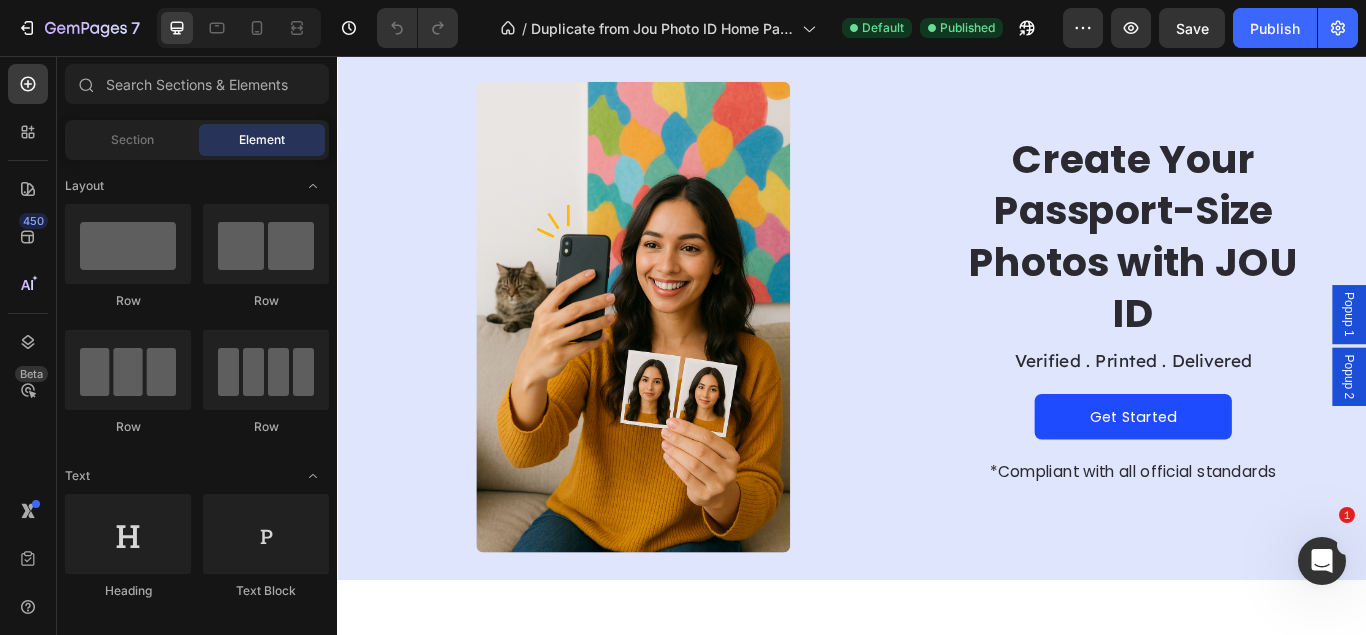 scroll, scrollTop: 0, scrollLeft: 0, axis: both 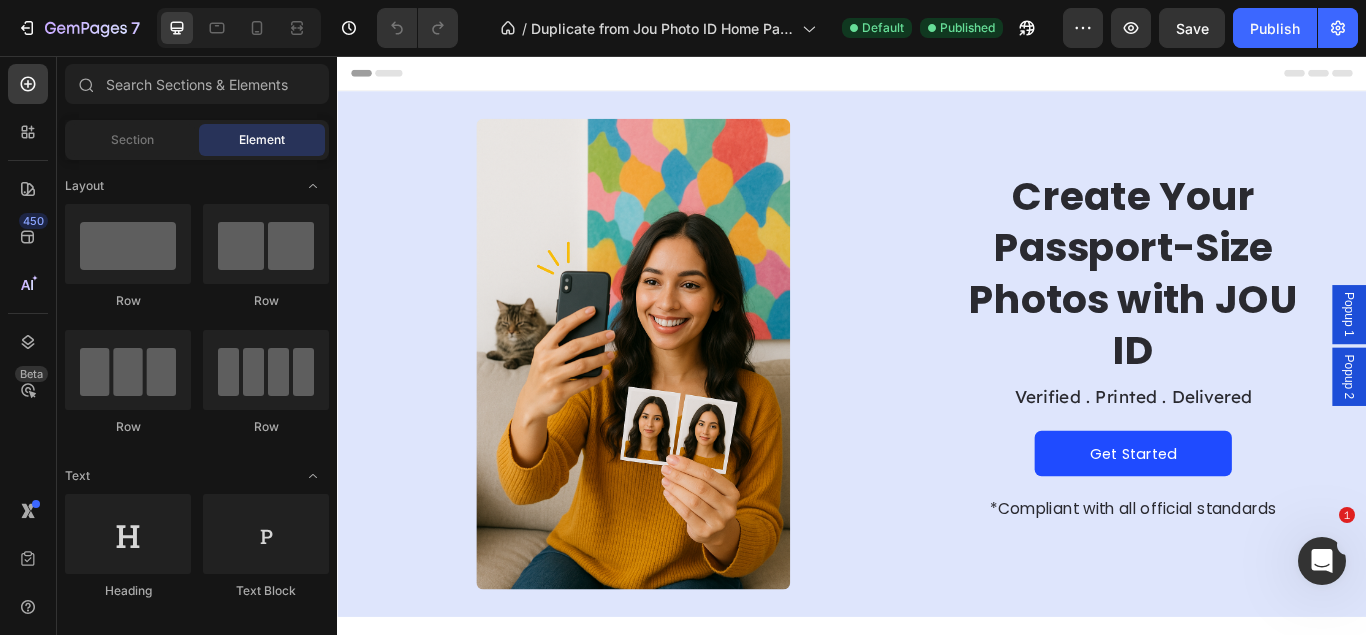click on "Popup 1" at bounding box center [1517, 357] 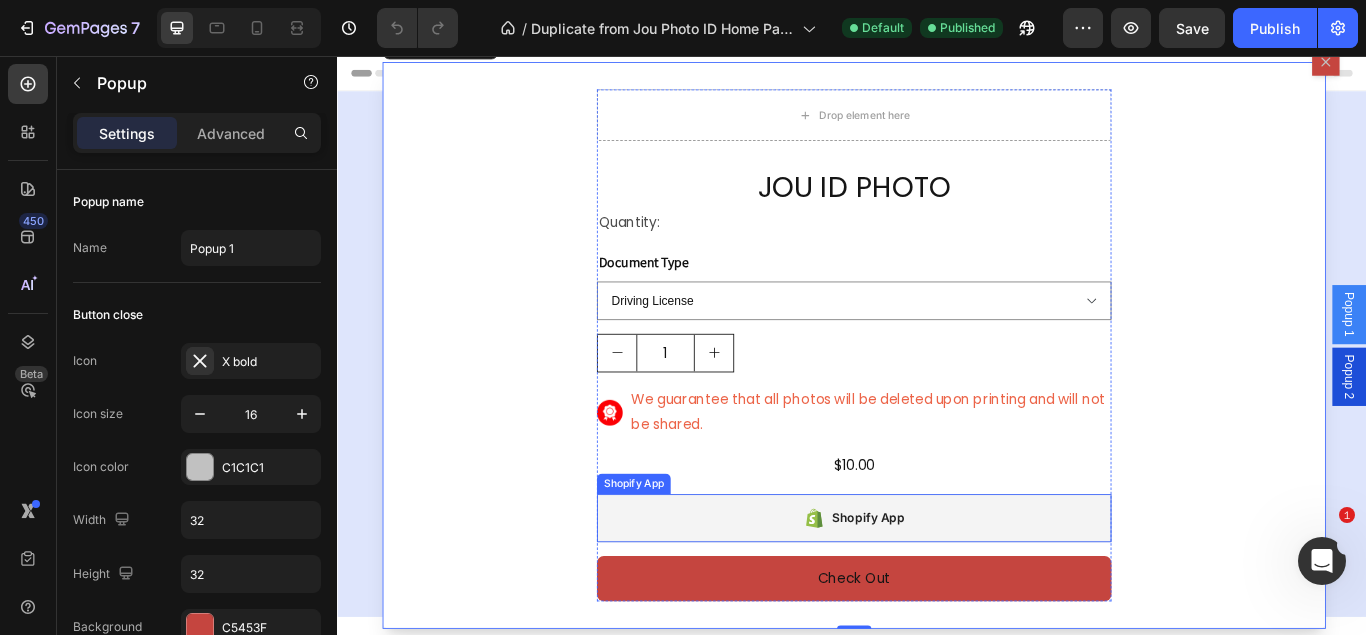 click on "Shopify App" at bounding box center [939, 595] 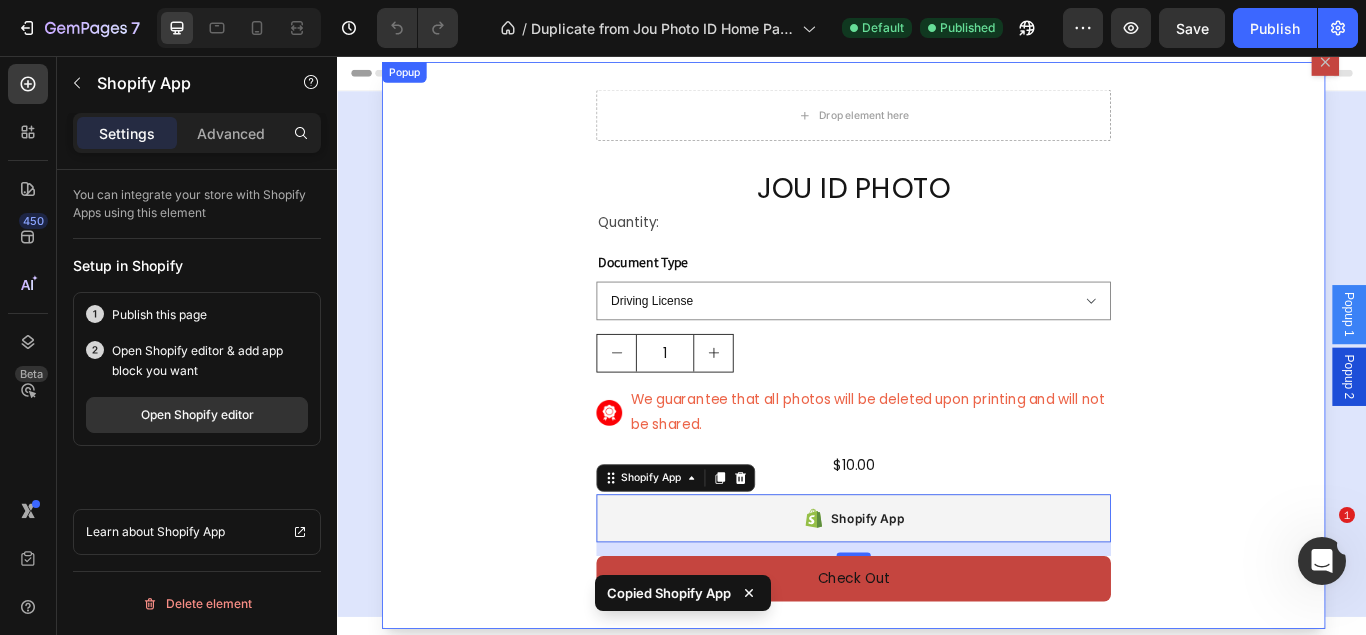 click 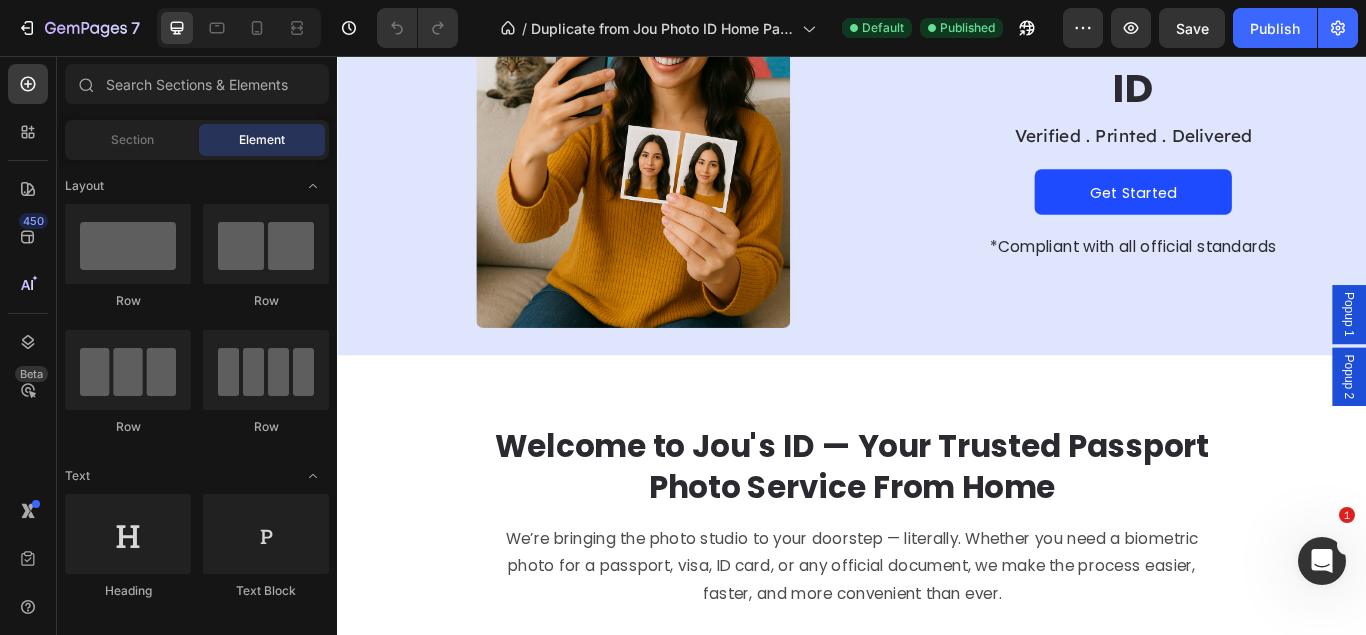 scroll, scrollTop: 0, scrollLeft: 0, axis: both 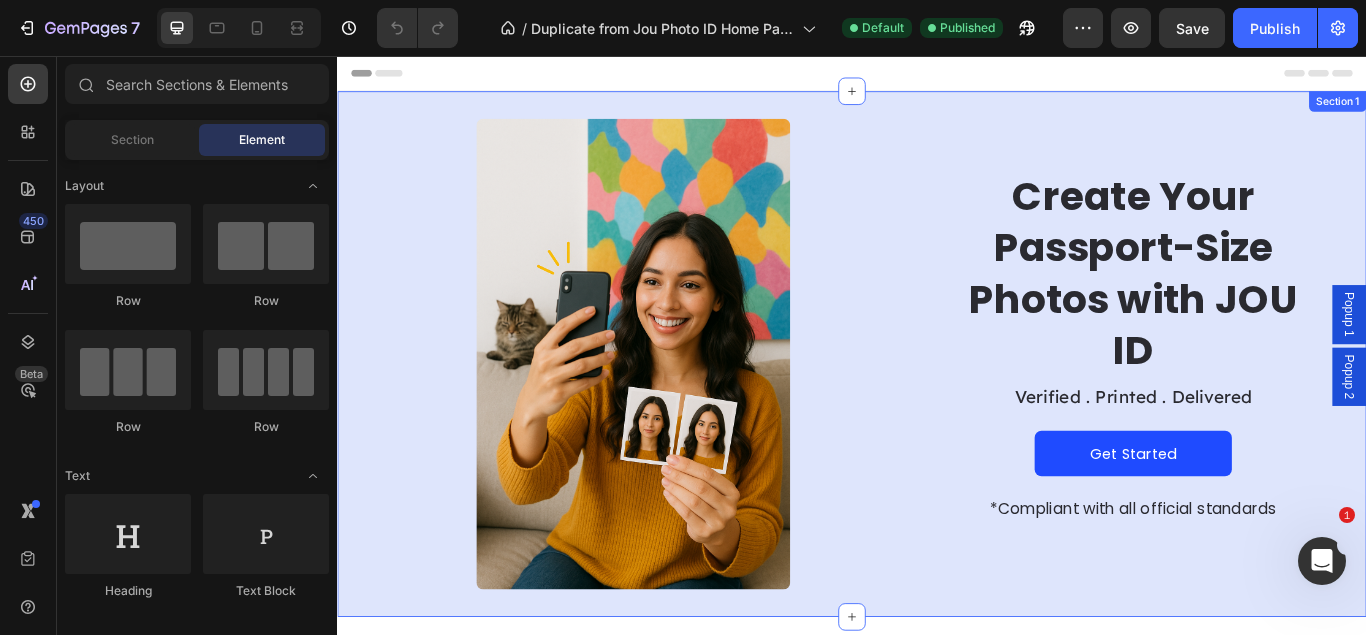 click on "Image Row Create Your Passport-Size Photos with JOU ID Heading Verified . Printed . Delivered Text Block Get Started Button *Compliant with all official standards  Text Block Row Section 1" at bounding box center (937, 403) 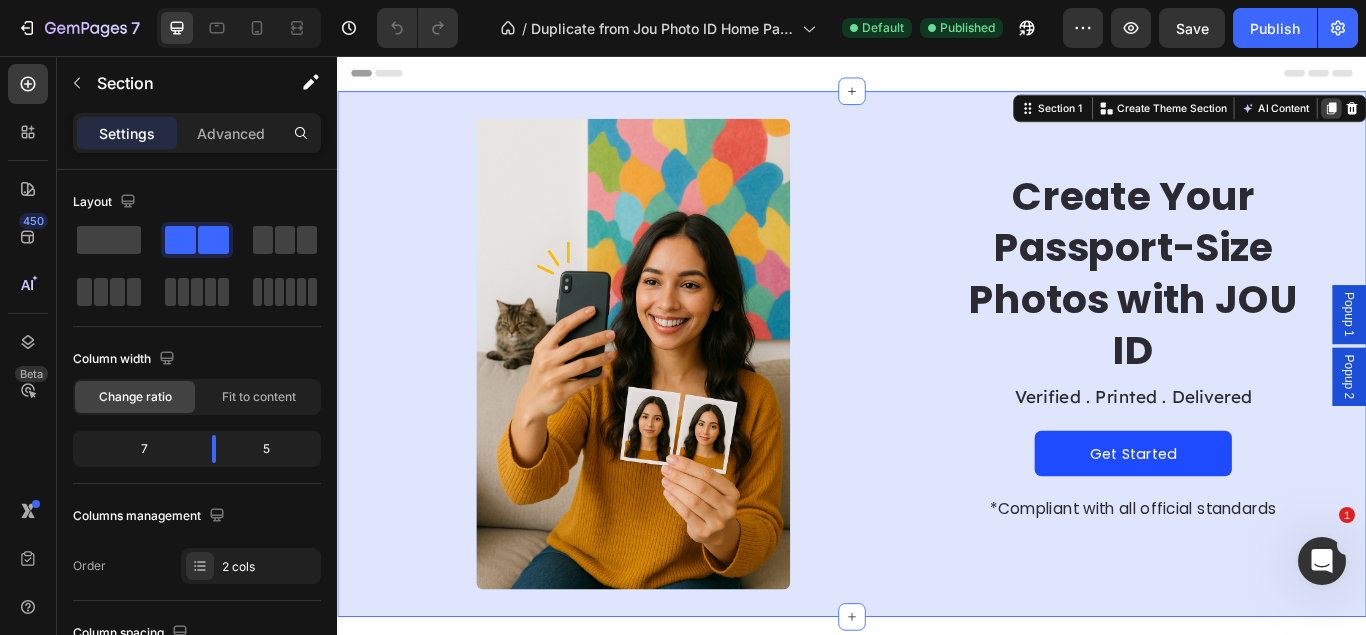 click 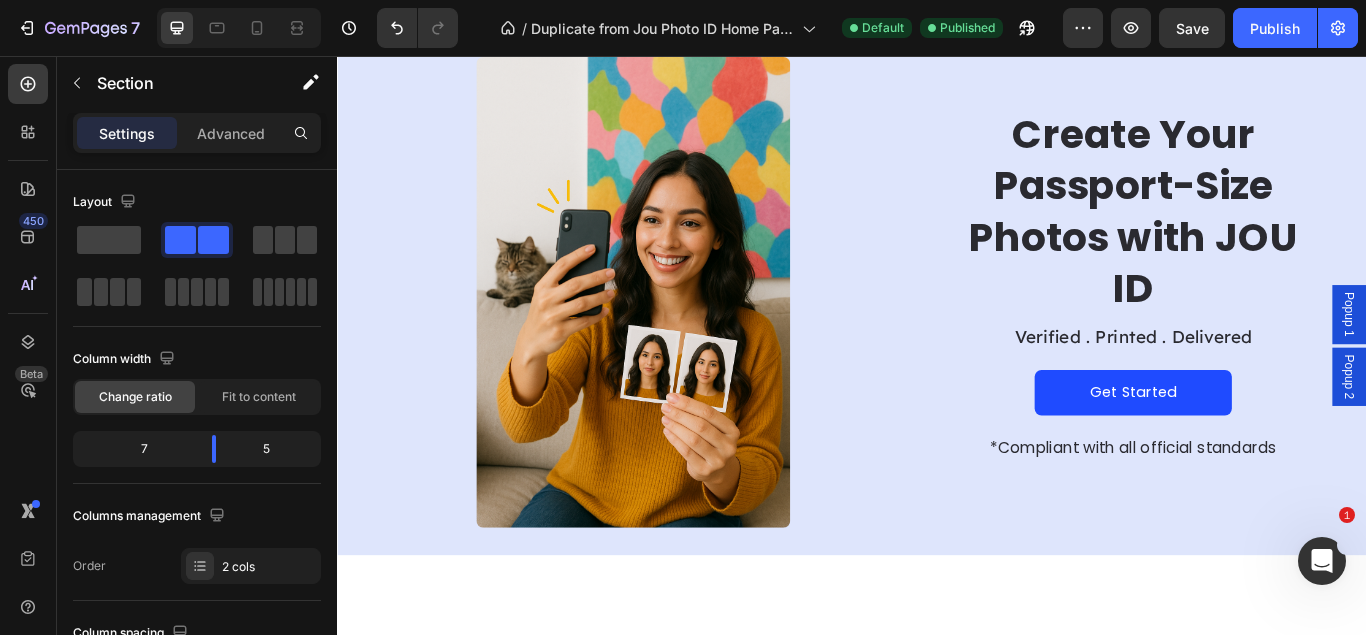scroll, scrollTop: 429, scrollLeft: 0, axis: vertical 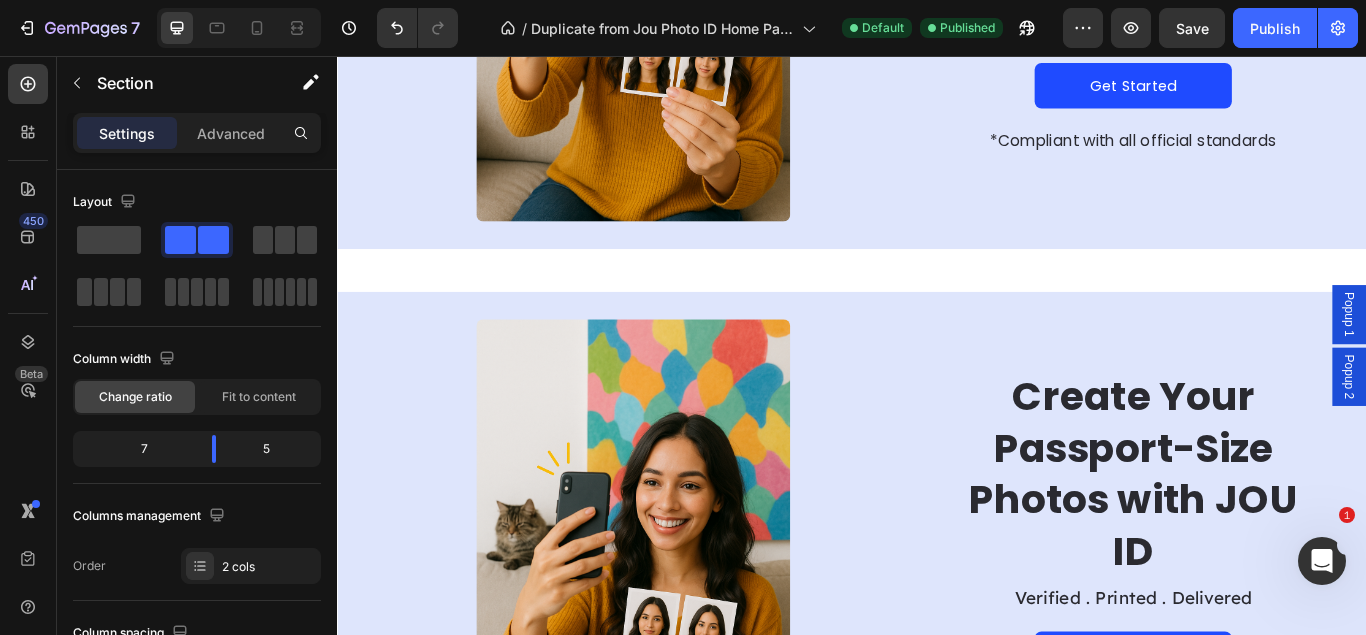 drag, startPoint x: 954, startPoint y: 374, endPoint x: 962, endPoint y: 366, distance: 11.313708 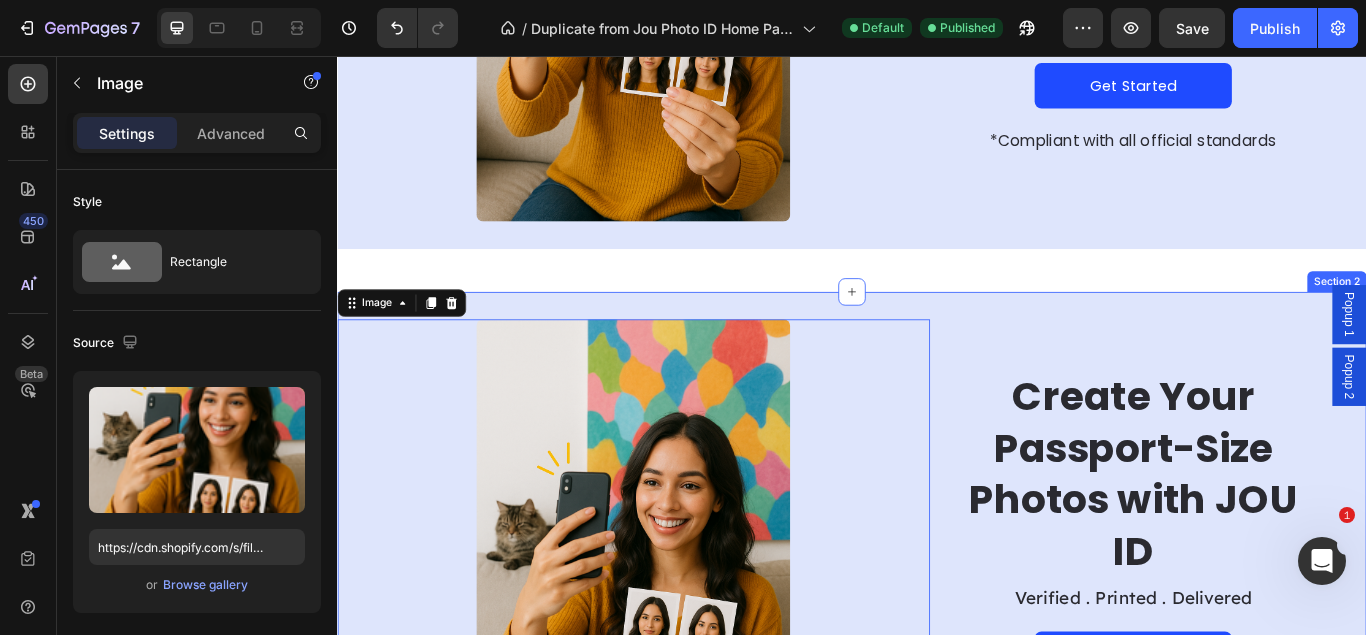 click on "Image   0 Row Create Your Passport-Size Photos with JOU ID Heading Verified . Printed . Delivered Text Block Get Started Button *Compliant with all official standards  Text Block Row Section 2" at bounding box center [937, 637] 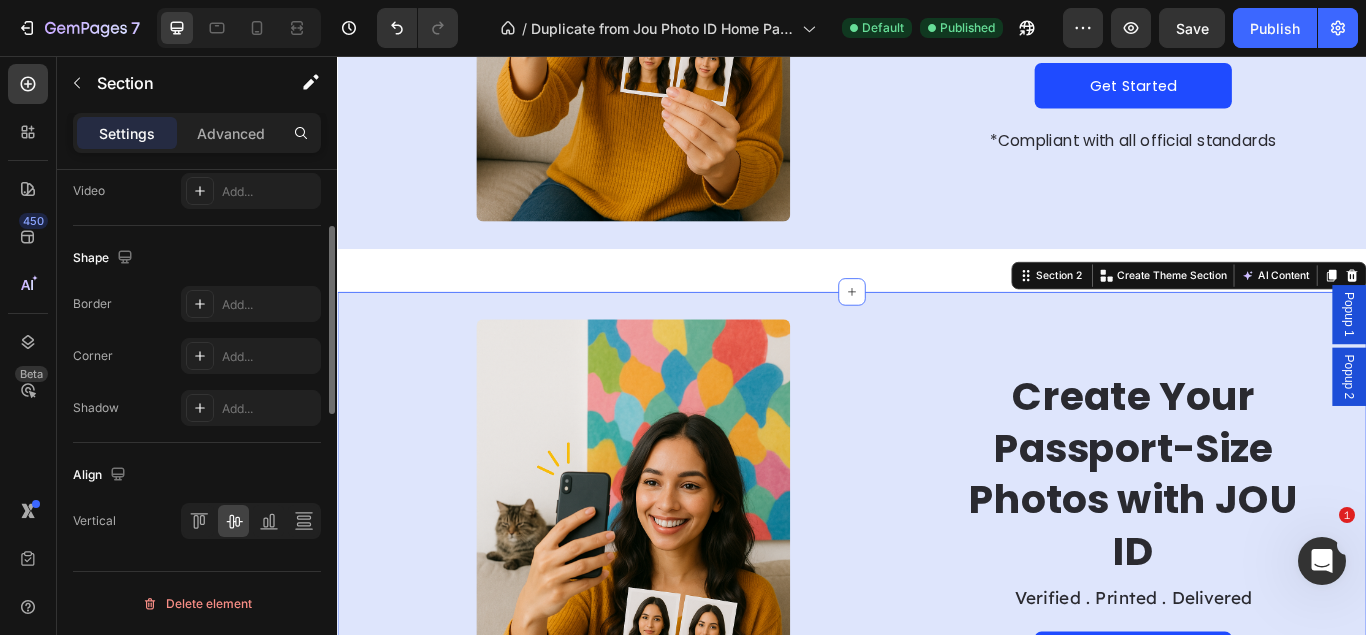 scroll, scrollTop: 518, scrollLeft: 0, axis: vertical 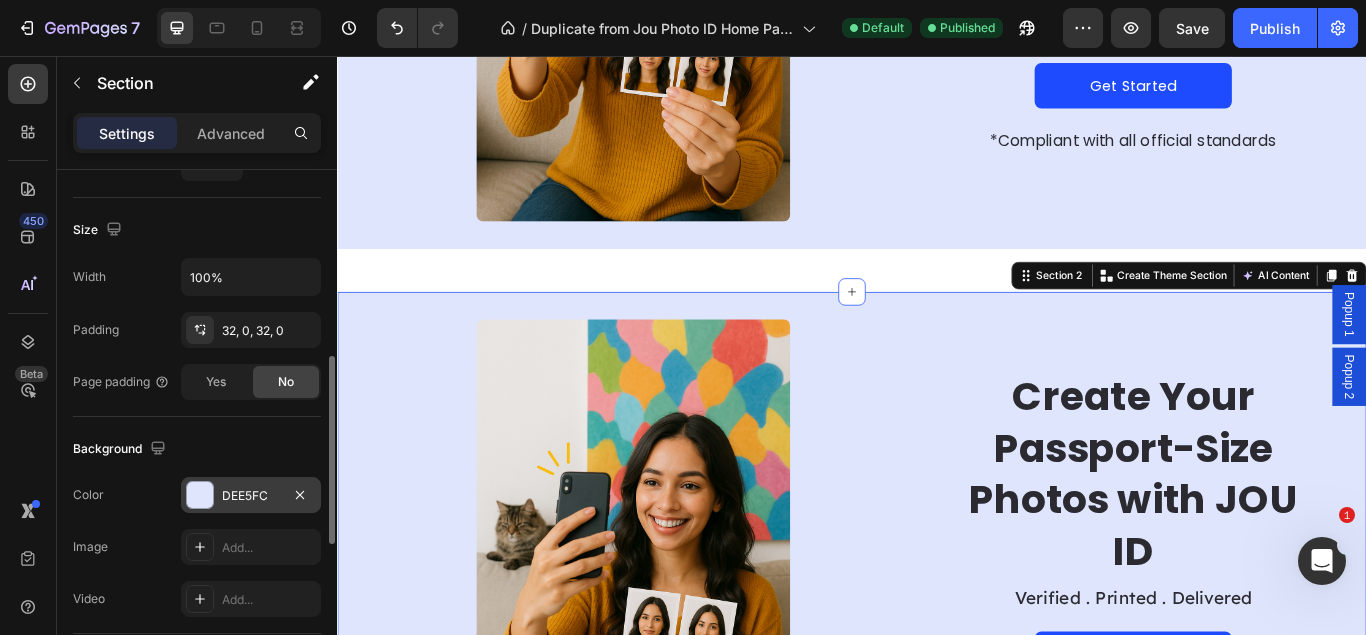 click at bounding box center (200, 495) 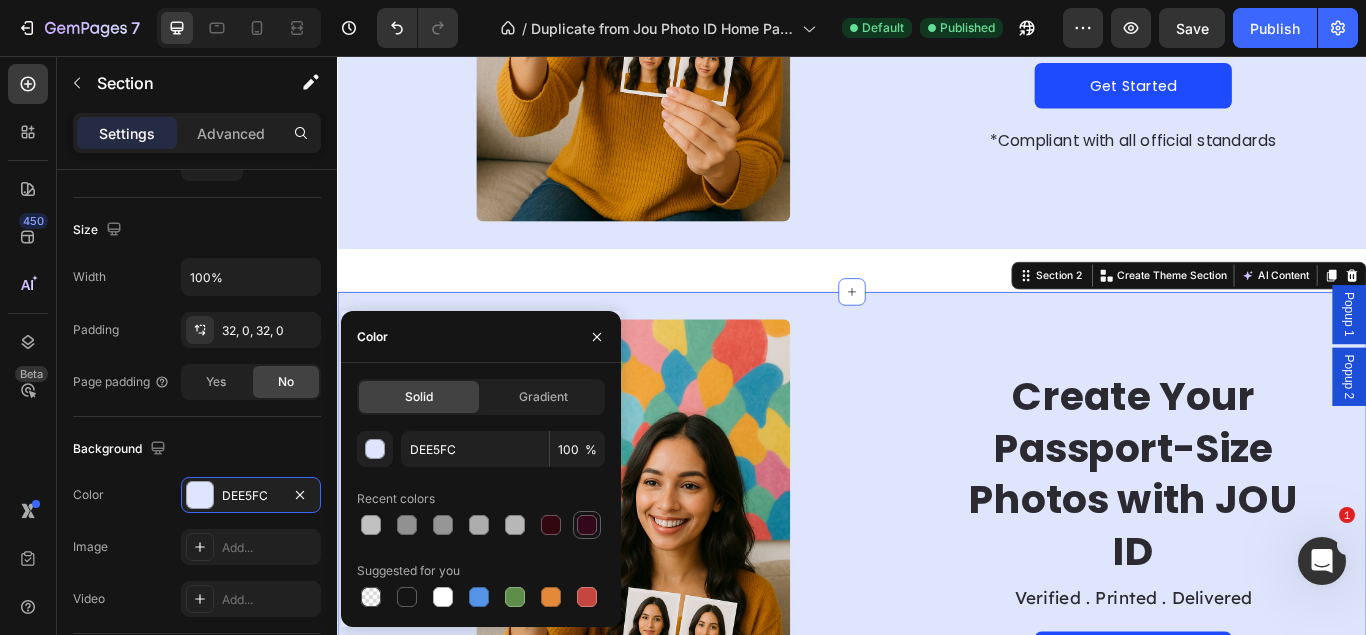 click at bounding box center [587, 525] 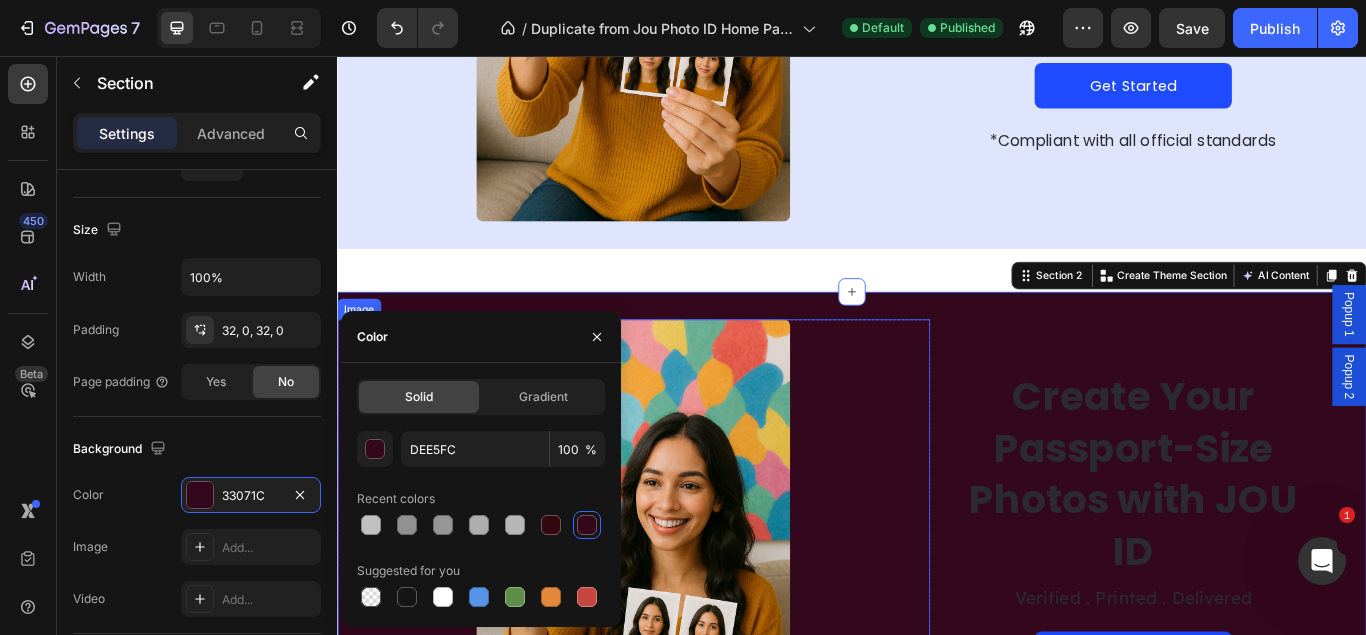 type on "33071C" 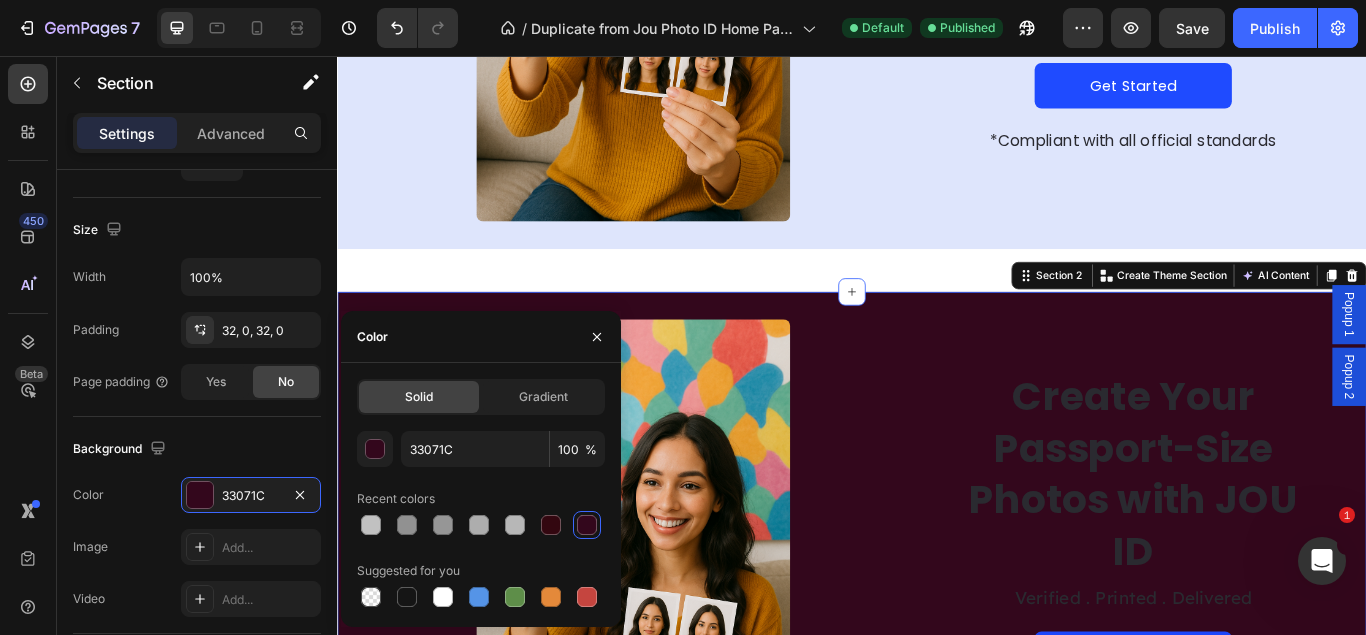 click on "Image Row Create Your Passport-Size Photos with JOU ID Heading Verified . Printed . Delivered Text Block Get Started Button *Compliant with all official standards  Text Block Row Section 1 Image Row Create Your Passport-Size Photos with JOU ID Heading Verified . Printed . Delivered Text Block Get Started Button *Compliant with all official standards  Text Block Row Section 2   You can create reusable sections Create Theme Section AI Content Write with GemAI What would you like to describe here? Tone and Voice Persuasive Product JOU ID PHOTO Show more Generate How it works? Heading Section 4 Image Row 1. Take or upload your photo Text Block Take a selfie or upload an existing photo directly from your phone or computer — quick and easy. Text Block Image 2. Expert photo check Text Block Our team examines your photo to make sure it meets all biometric and official document standards. Text Block Image 3. Need a Retake? Text Block Text Block Image 4. Get it delivered Text Block Text Block Section 7 Heading Row" at bounding box center (937, 2225) 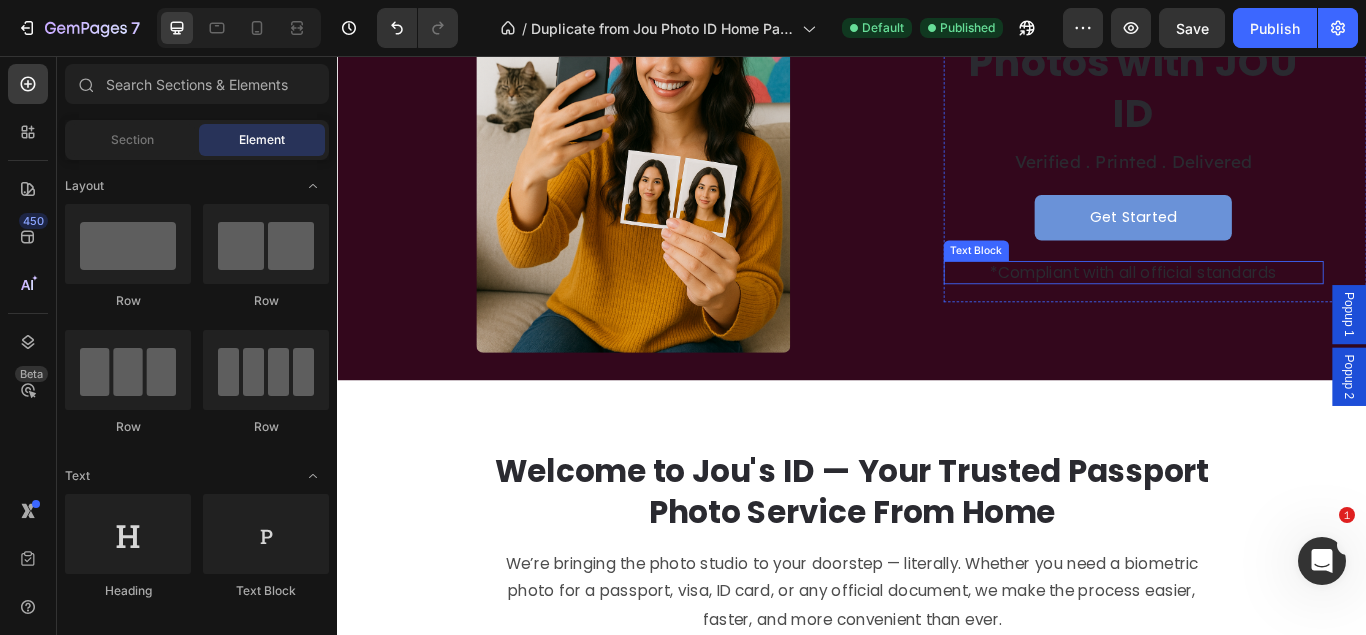 scroll, scrollTop: 837, scrollLeft: 0, axis: vertical 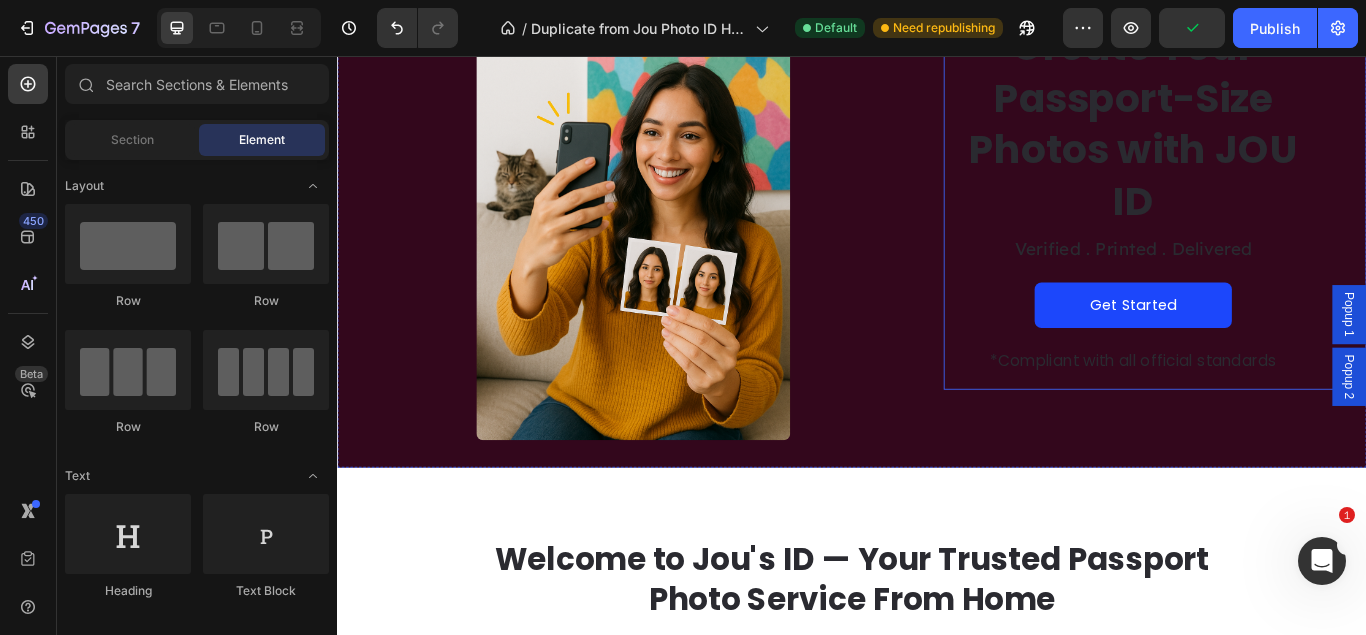 click on "Create Your Passport-Size Photos with JOU ID Heading Verified . Printed . Delivered Text Block Get Started Button *Compliant with all official standards  Text Block" at bounding box center (1265, 229) 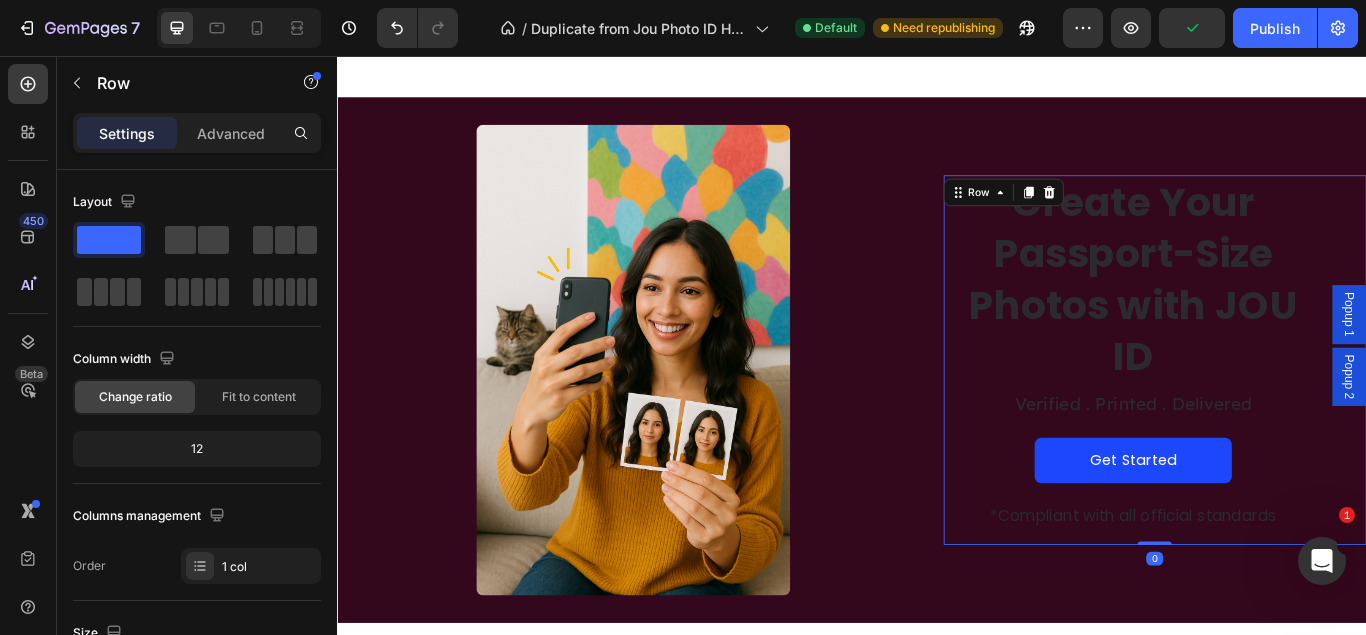 scroll, scrollTop: 633, scrollLeft: 0, axis: vertical 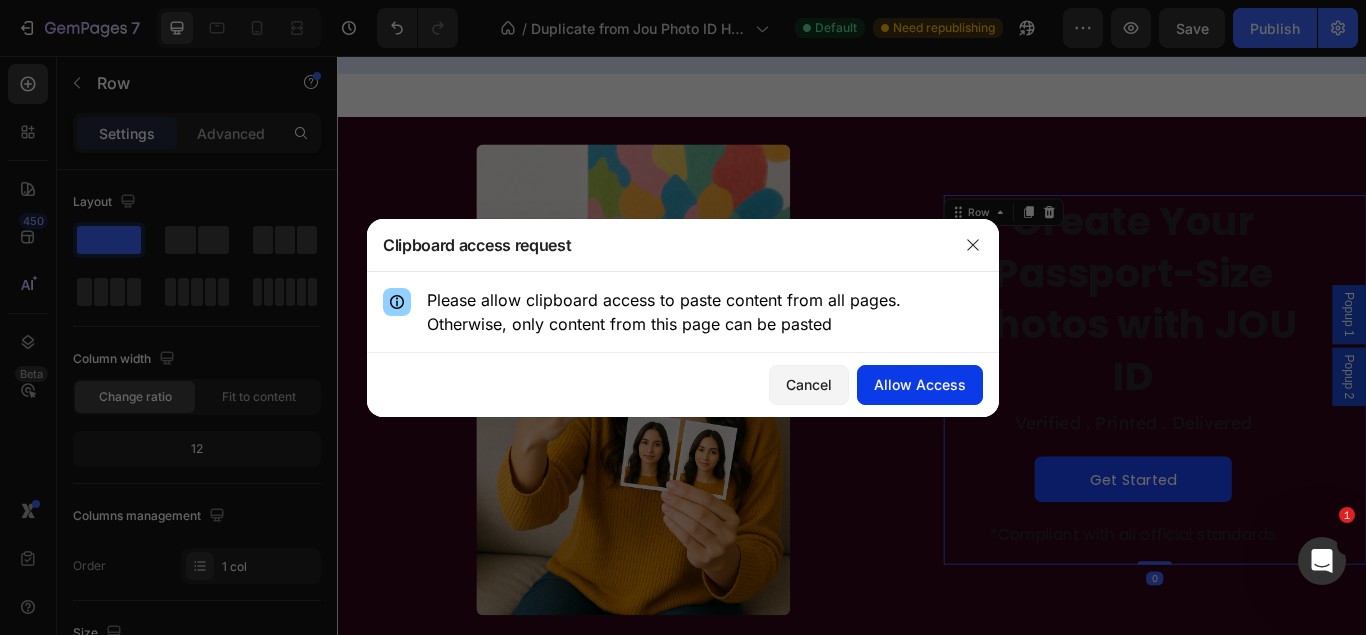 click on "Allow Access" 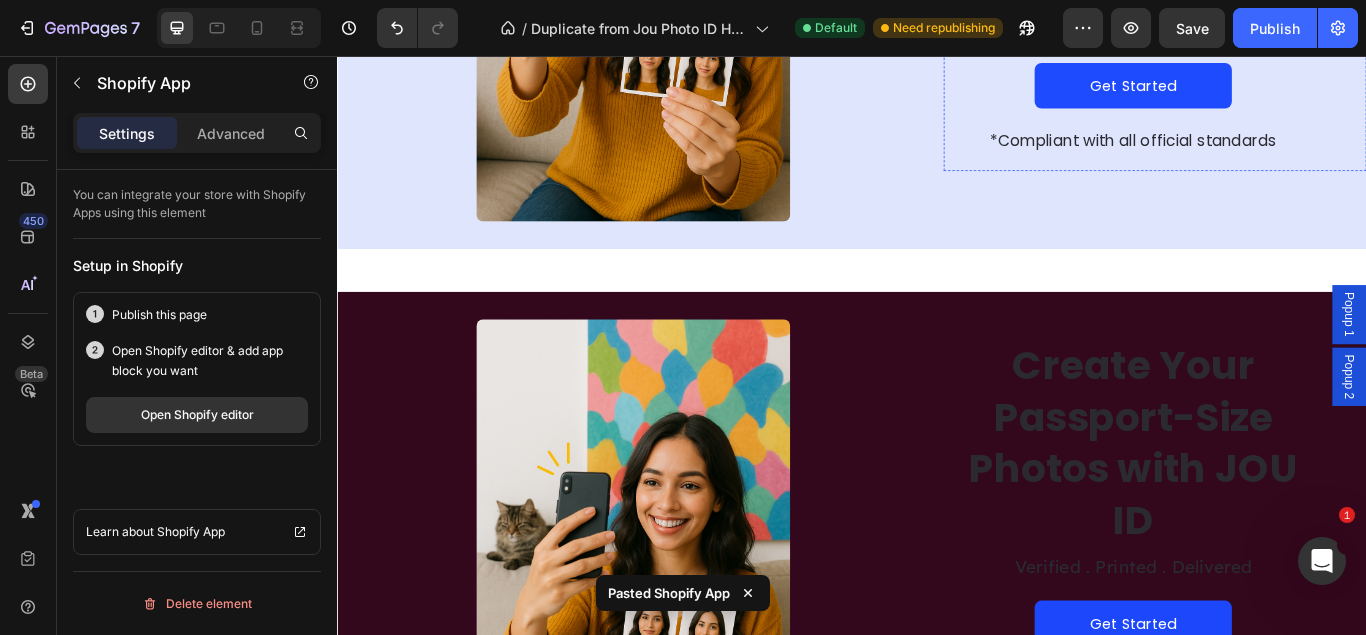 scroll, scrollTop: 735, scrollLeft: 0, axis: vertical 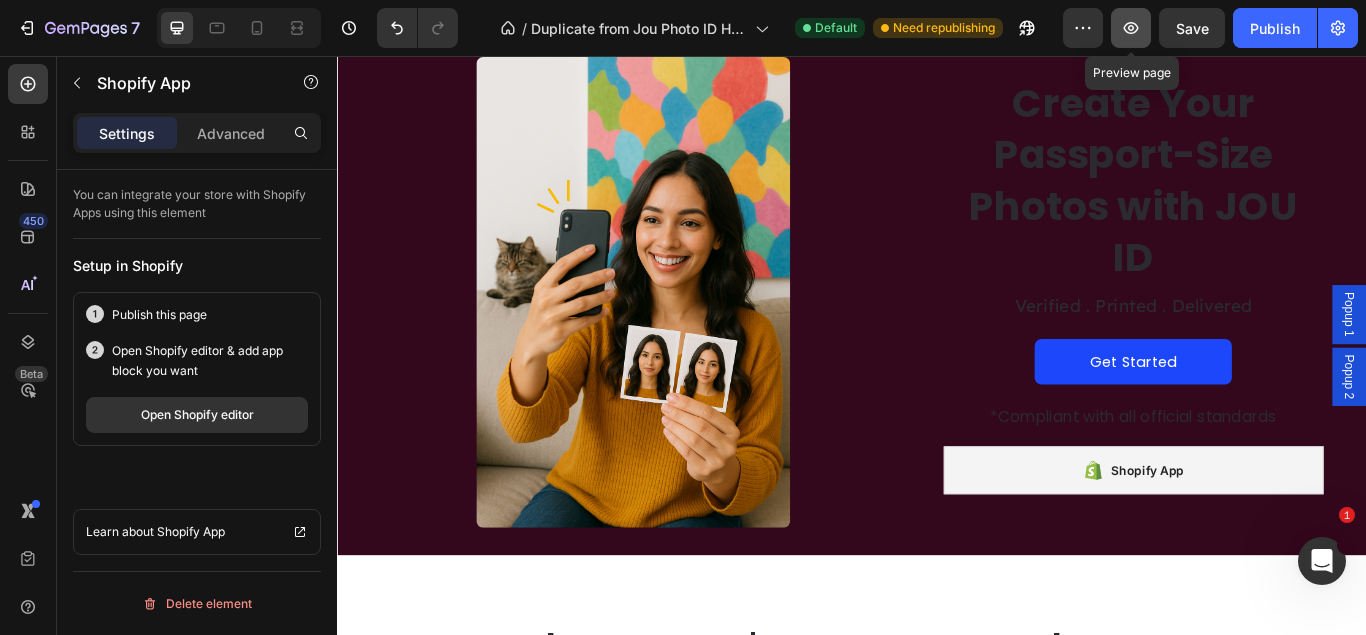 click 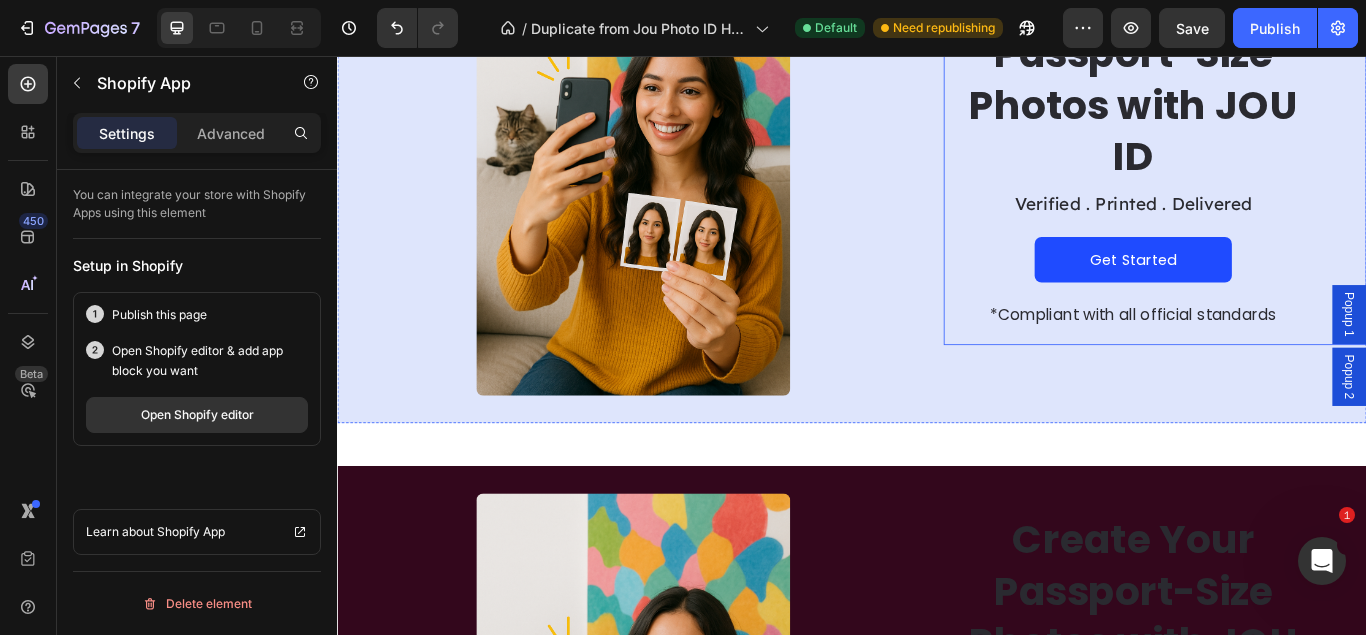scroll, scrollTop: 0, scrollLeft: 0, axis: both 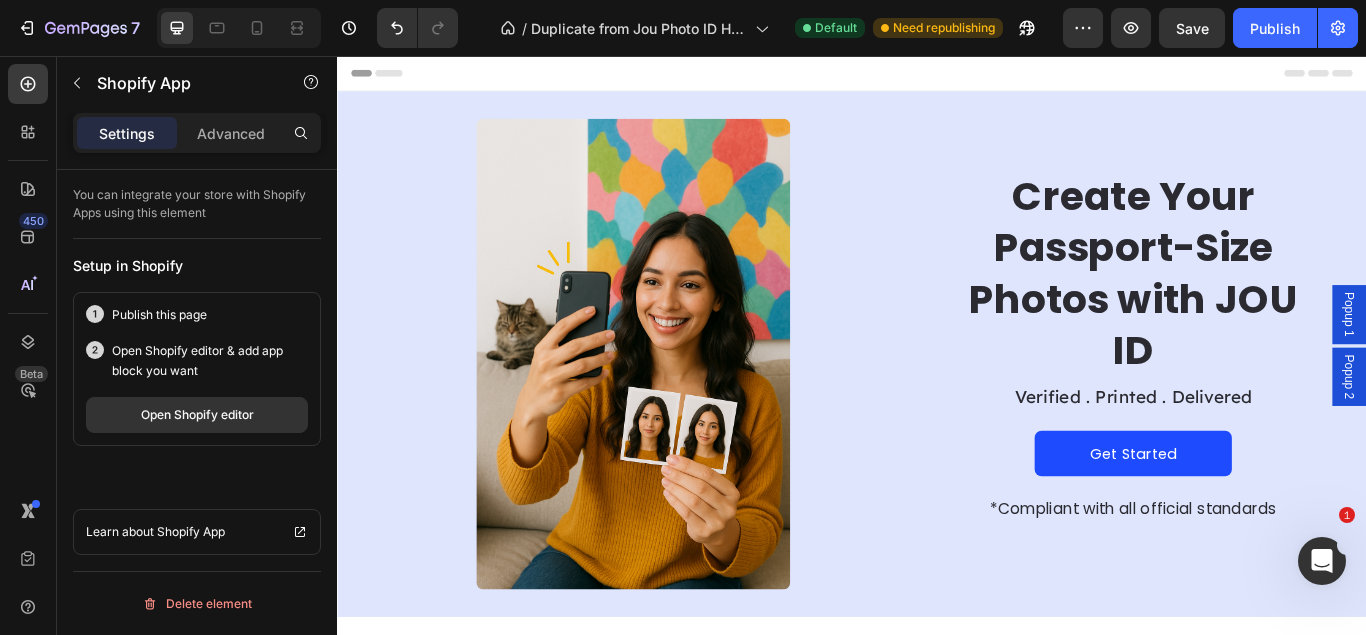 click on "Popup 1" at bounding box center [1517, 357] 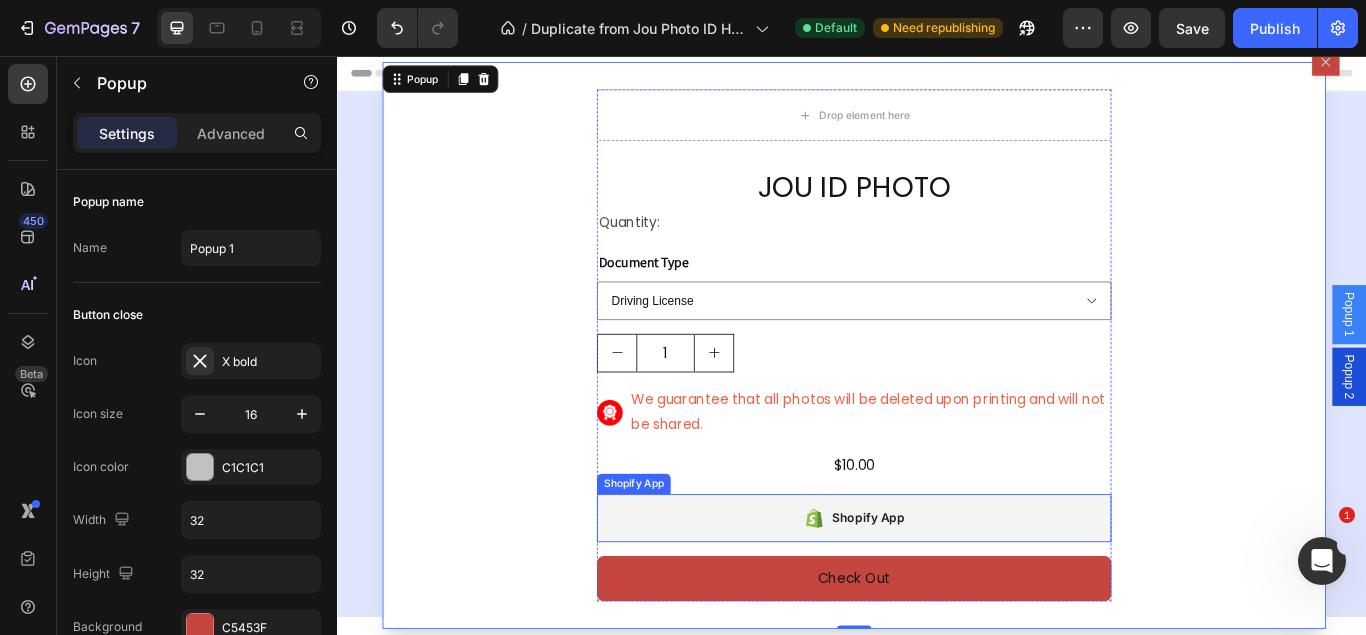 click on "Shopify App" at bounding box center (939, 595) 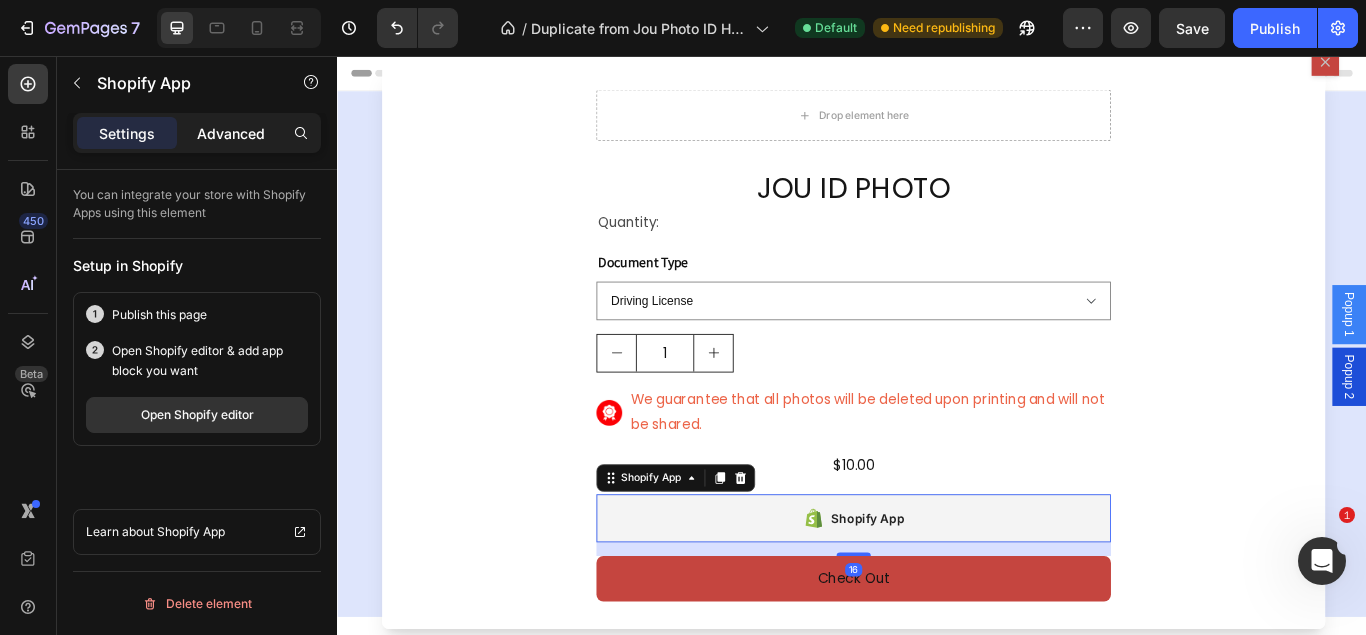 click on "Advanced" at bounding box center [231, 133] 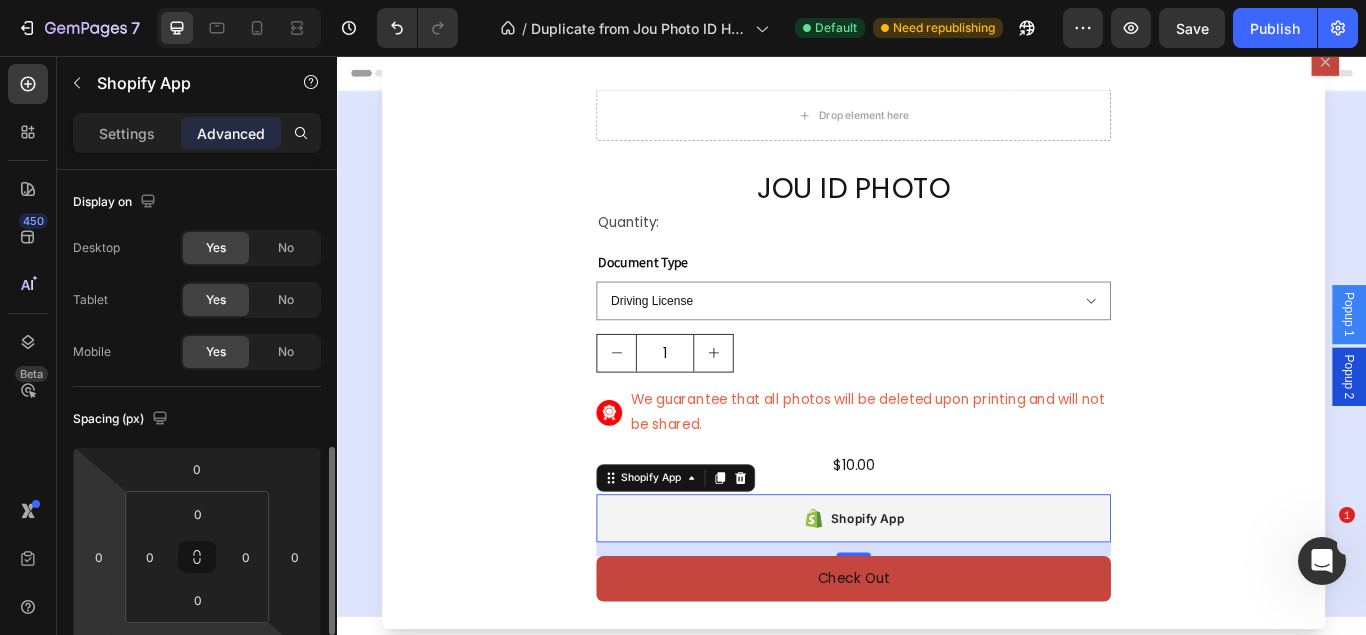 scroll, scrollTop: 204, scrollLeft: 0, axis: vertical 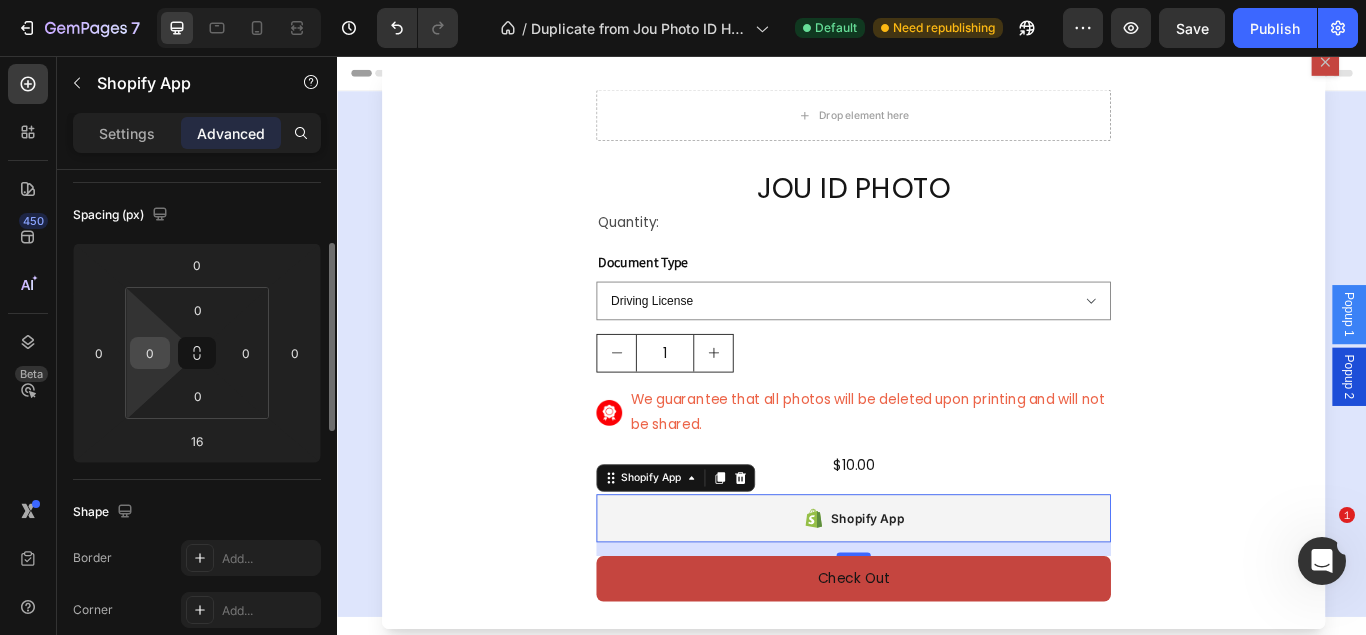 click on "0" at bounding box center [150, 353] 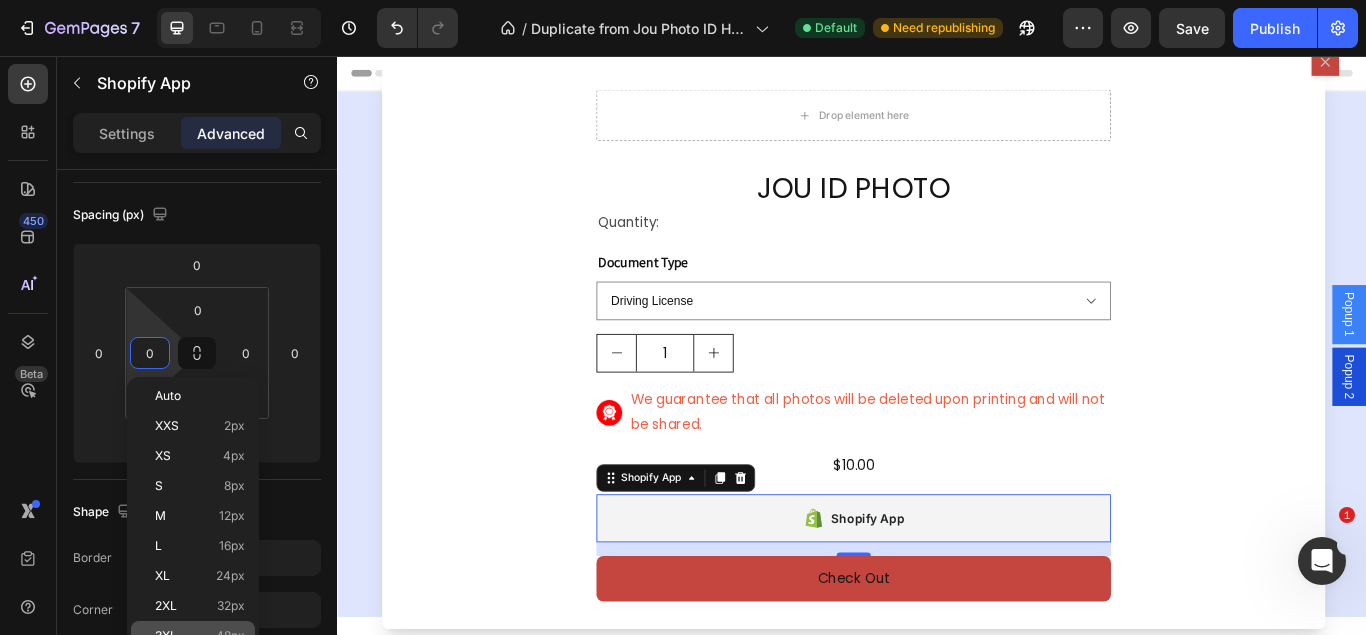 click on "3XL 48px" at bounding box center (200, 636) 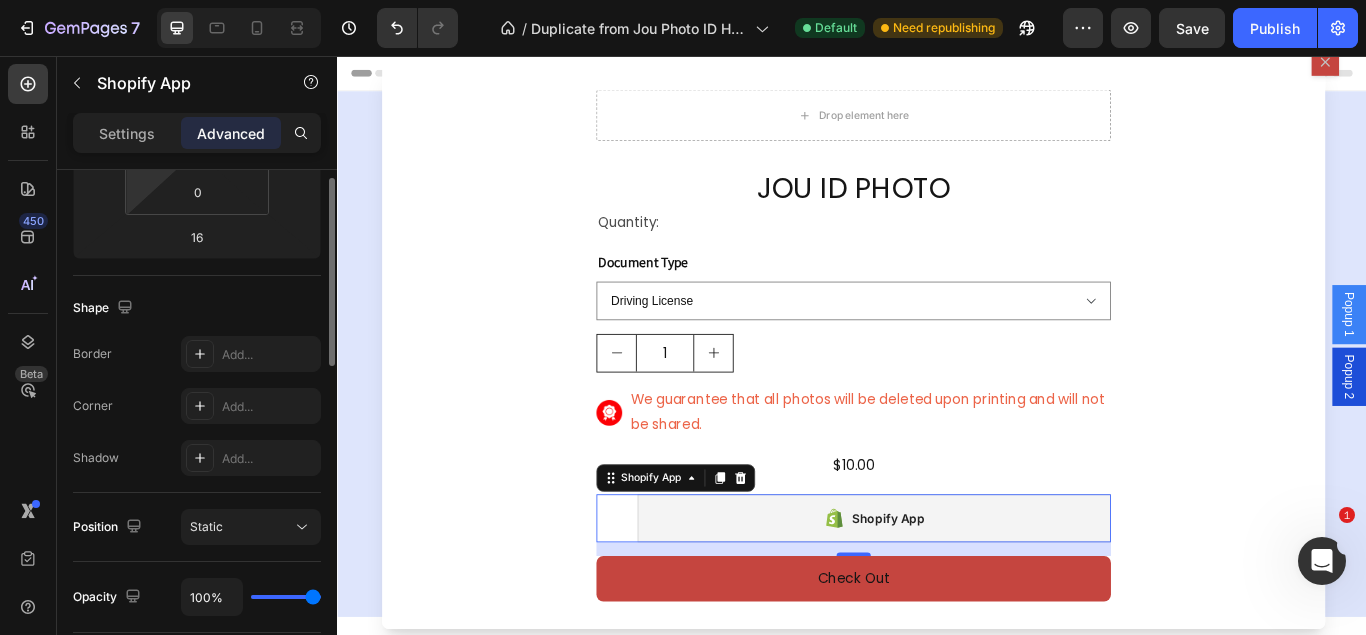 scroll, scrollTop: 306, scrollLeft: 0, axis: vertical 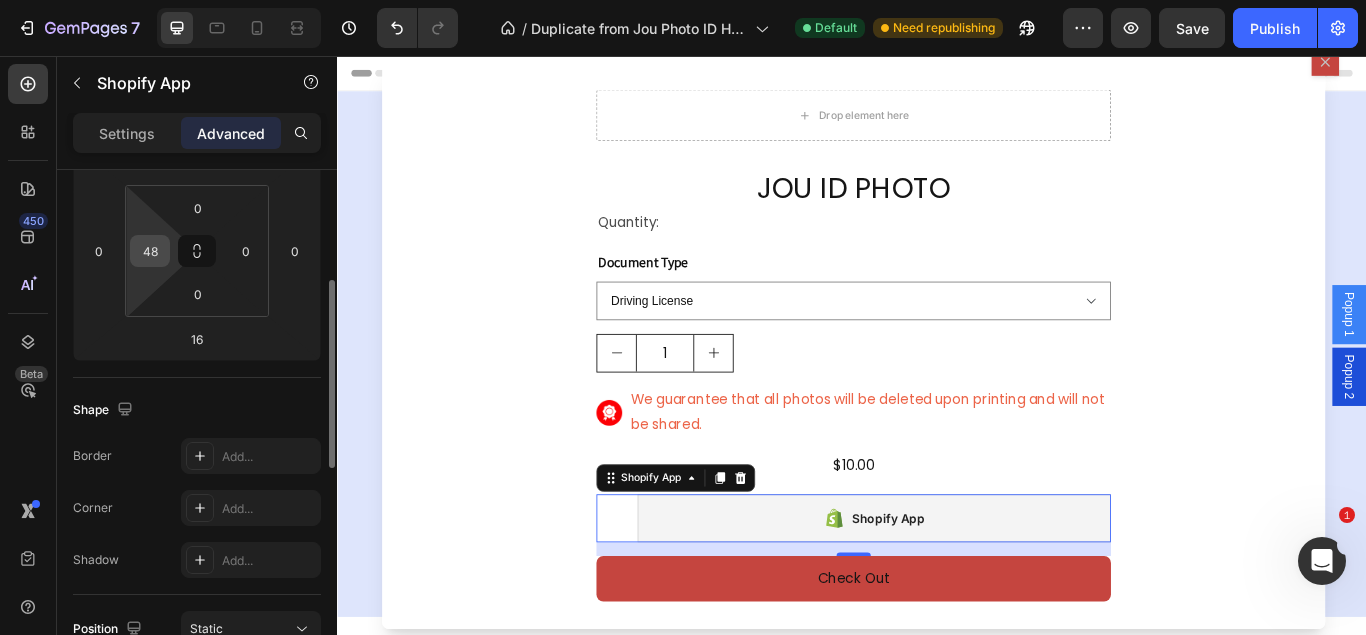 click on "48" at bounding box center [150, 251] 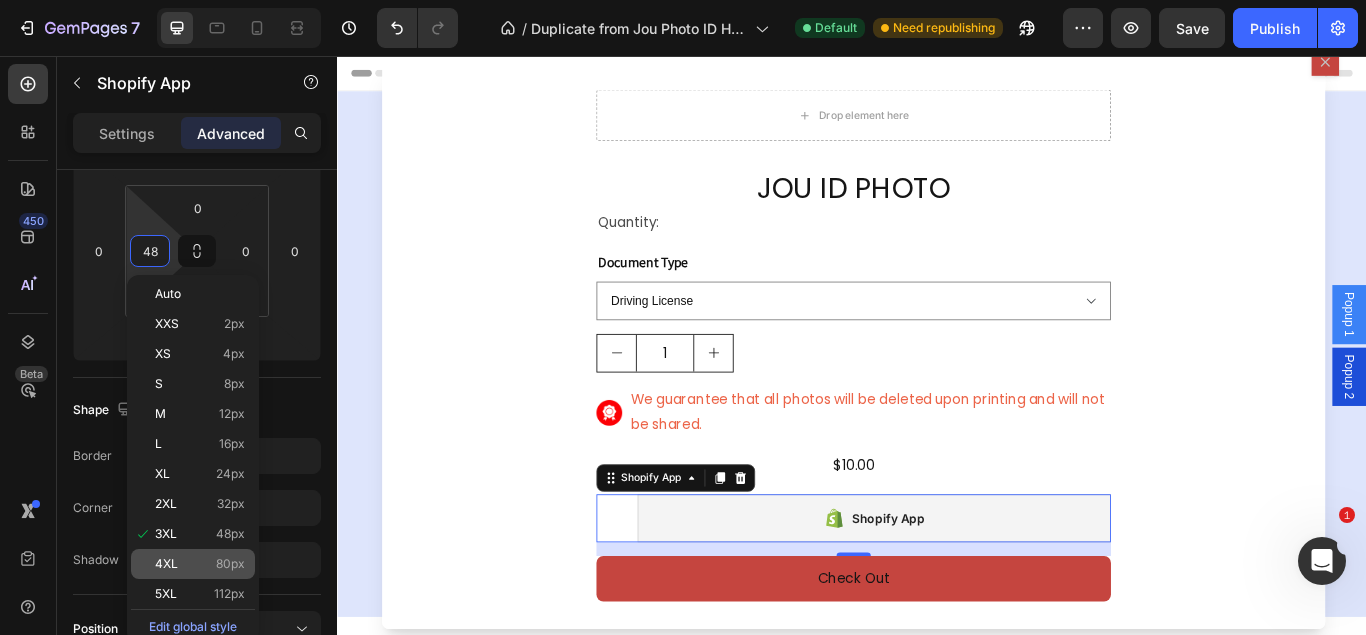 click on "4XL 80px" 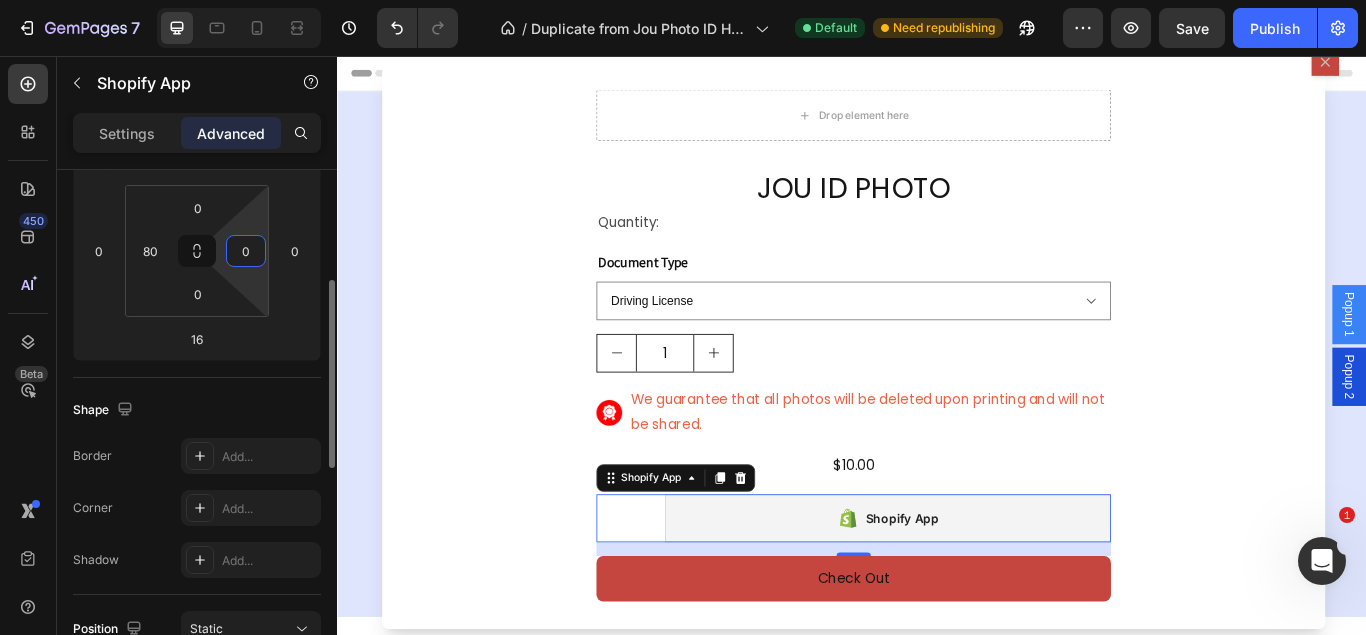click on "0" at bounding box center (246, 251) 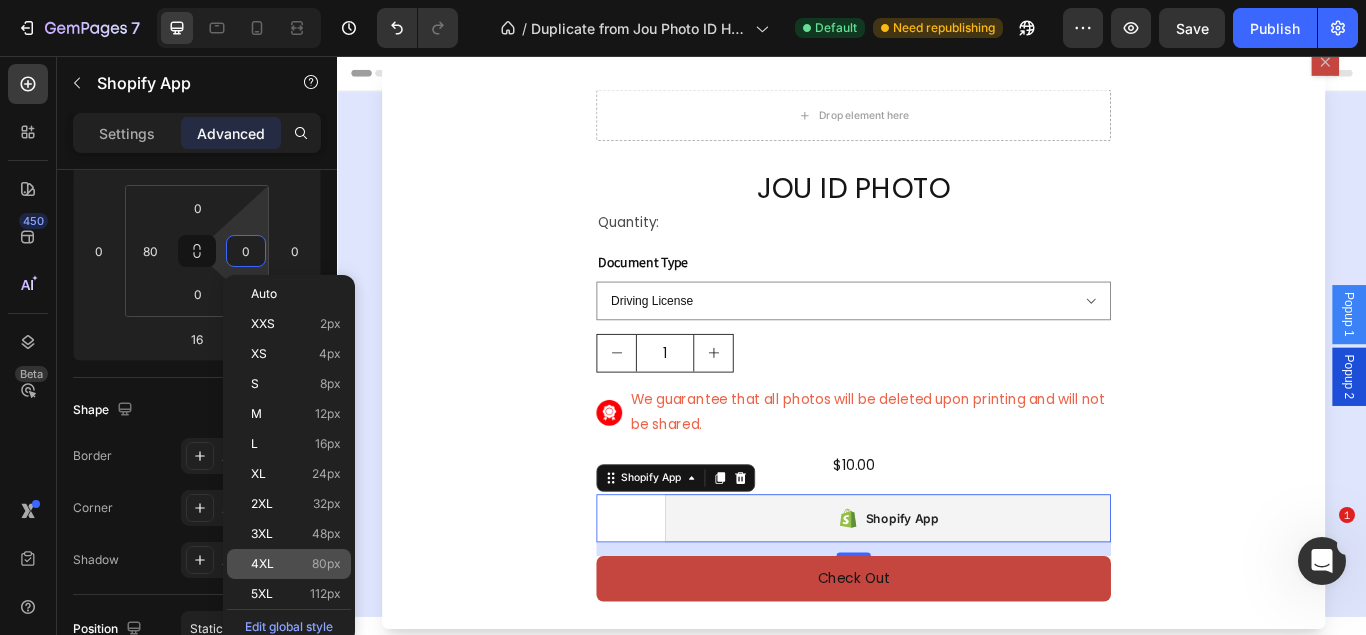 click on "4XL 80px" at bounding box center (296, 564) 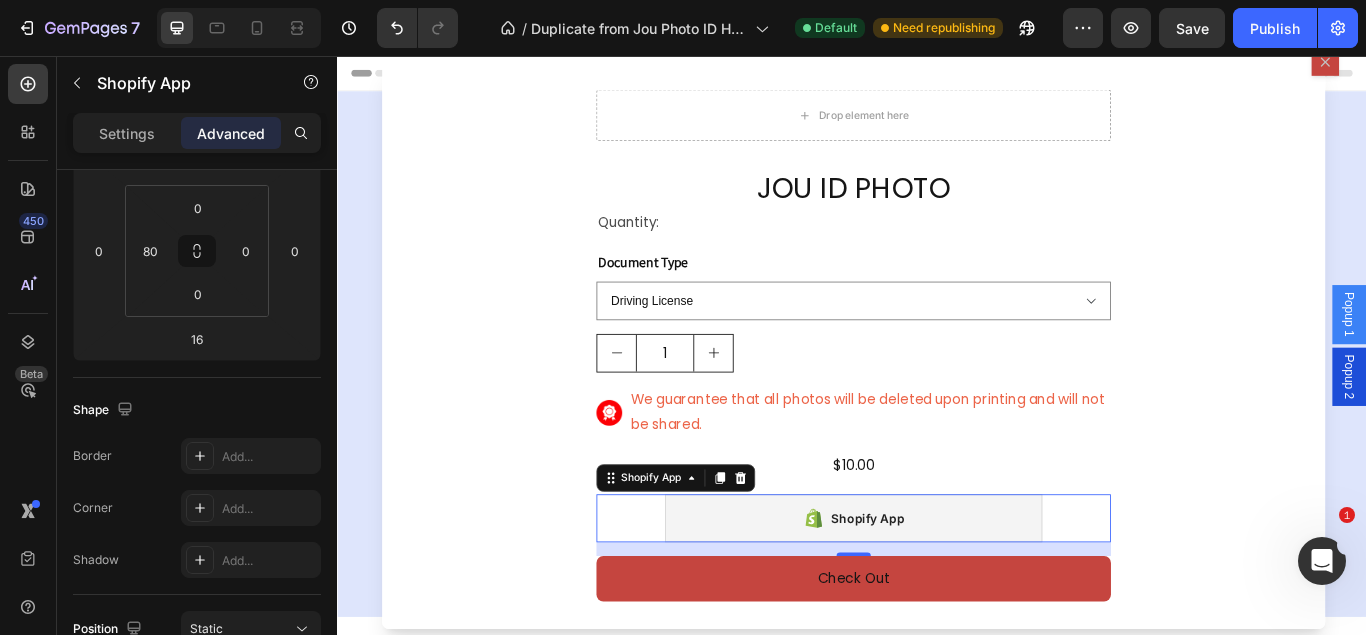 type on "80" 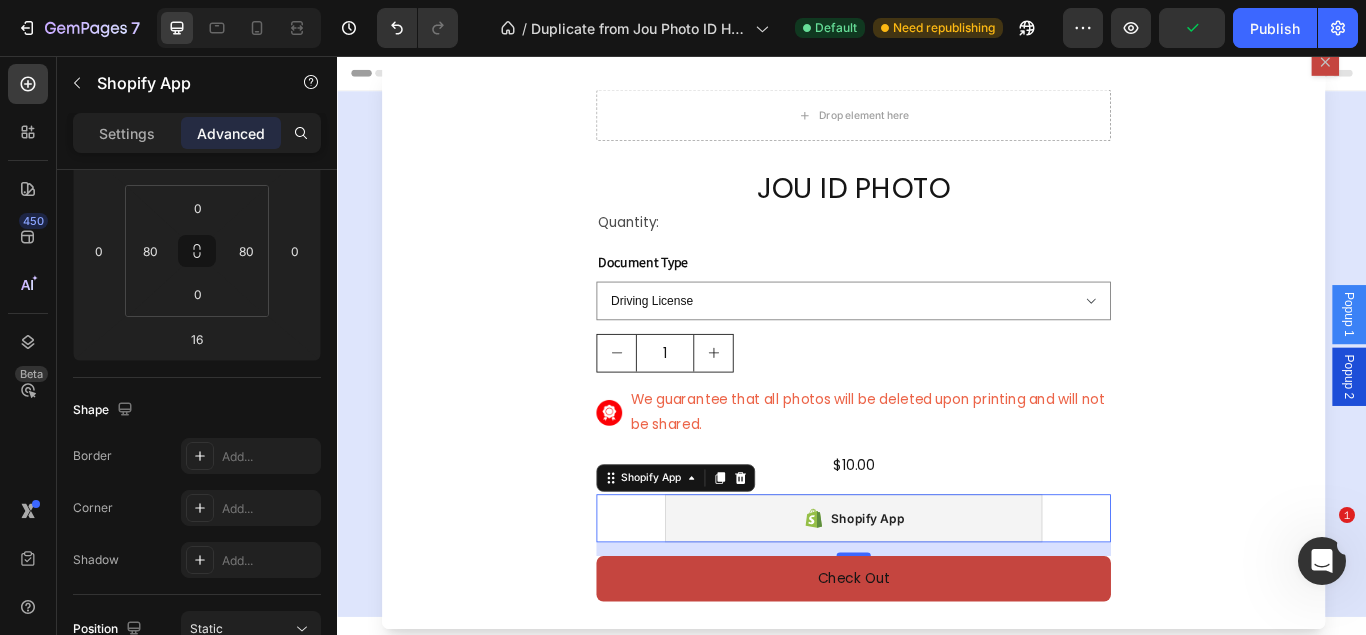 click at bounding box center [937, 393] 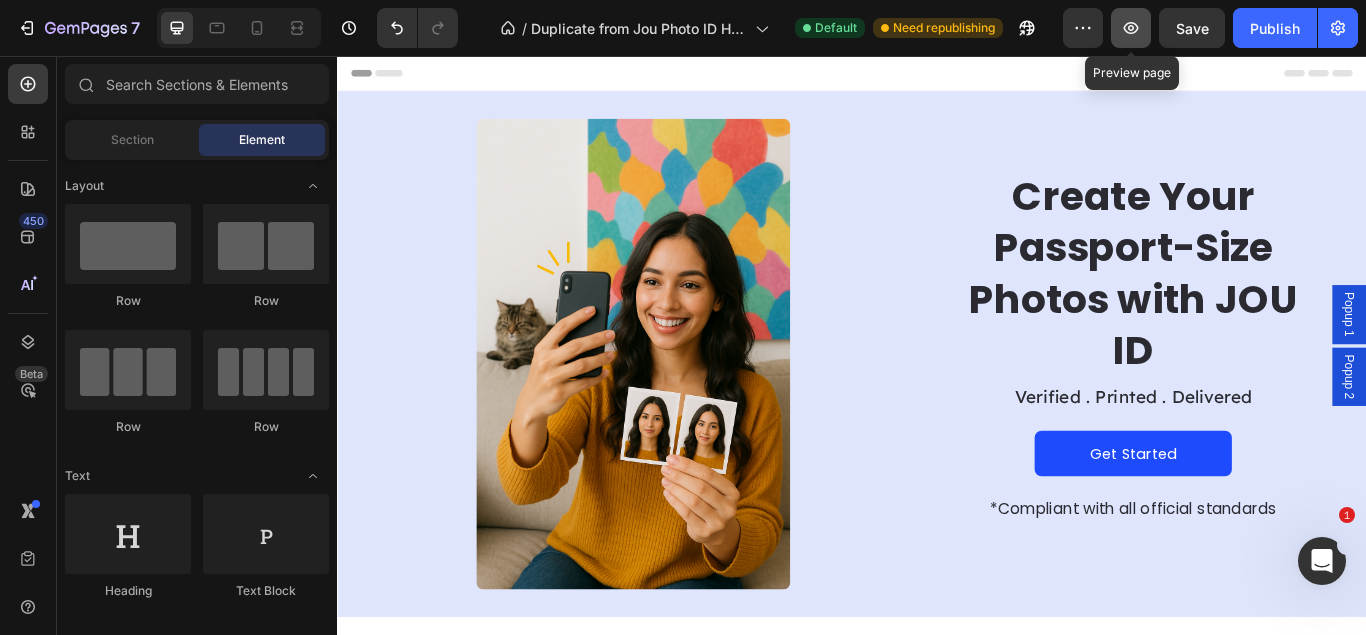 click 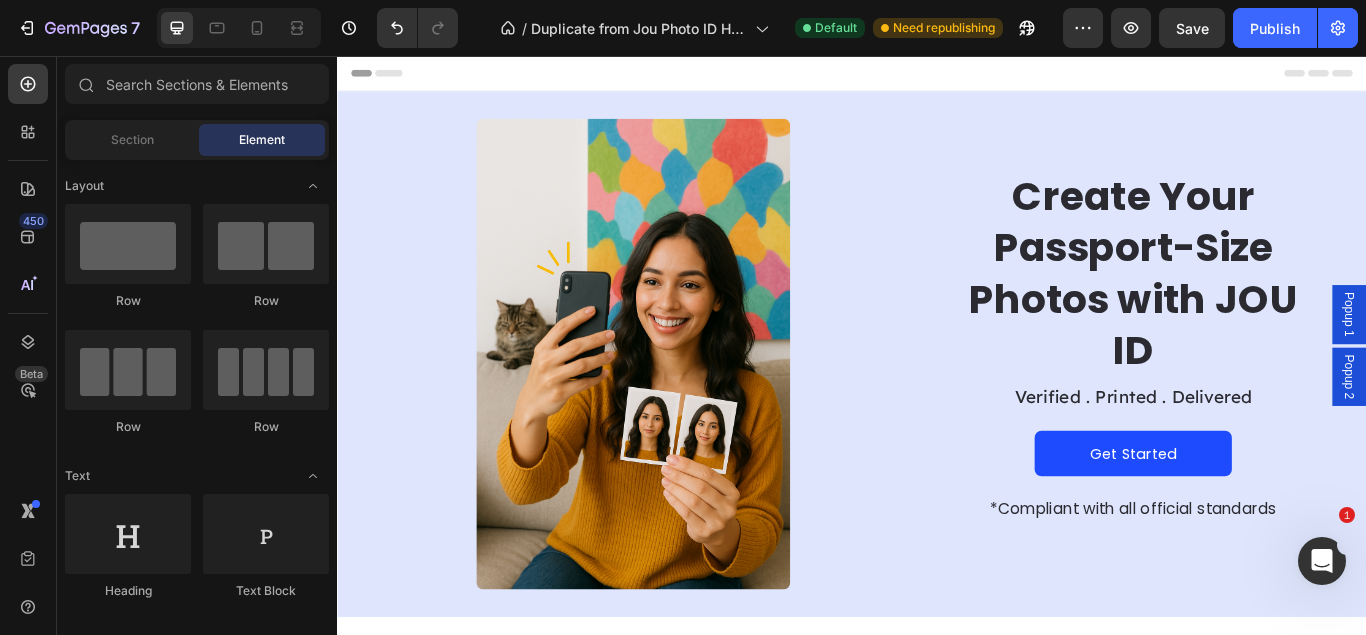 click on "Popup 1" at bounding box center (1517, 357) 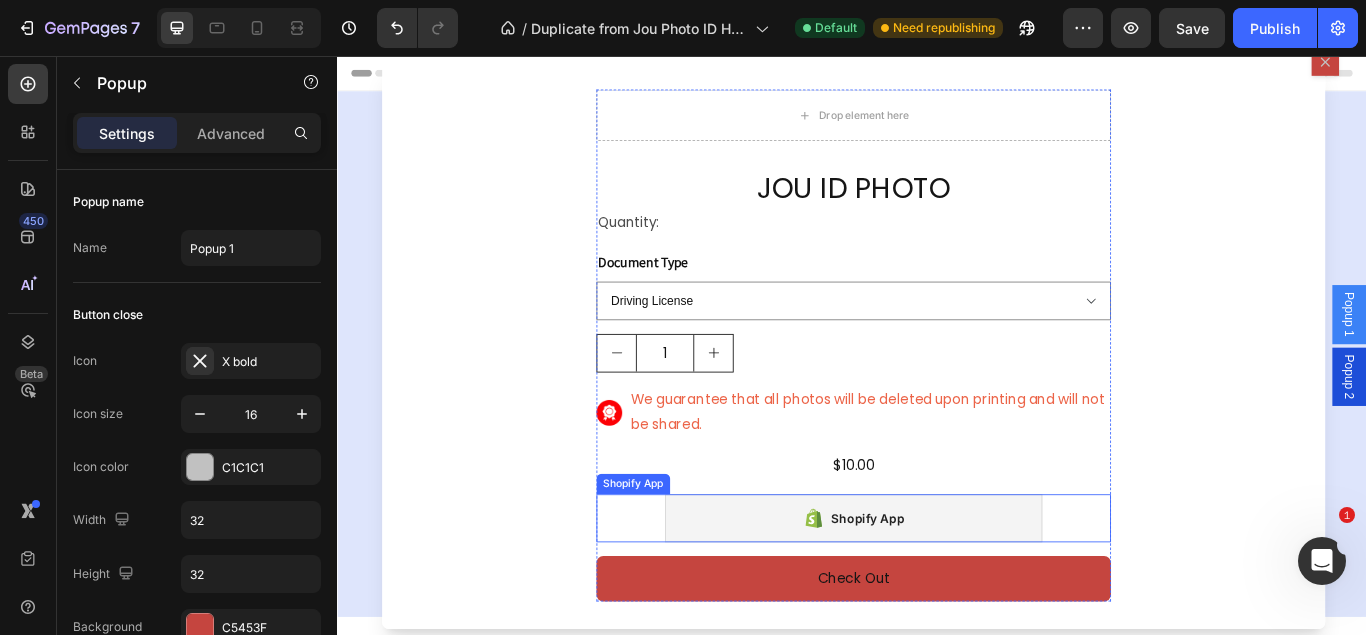 click on "JOU ID PHOTO Product Title Quantity: Text Block Document Type   Driving License Lebanese Passport ID Photo Shengen Visa Product Variants & Swatches
1
Product Quantity Image We guarantee that all photos will be deleted upon printing and will not be shared. Text Block Row $10.00 Product Price Product Price Row
Shopify App Shopify App Check Out Dynamic Checkout" at bounding box center (939, 439) 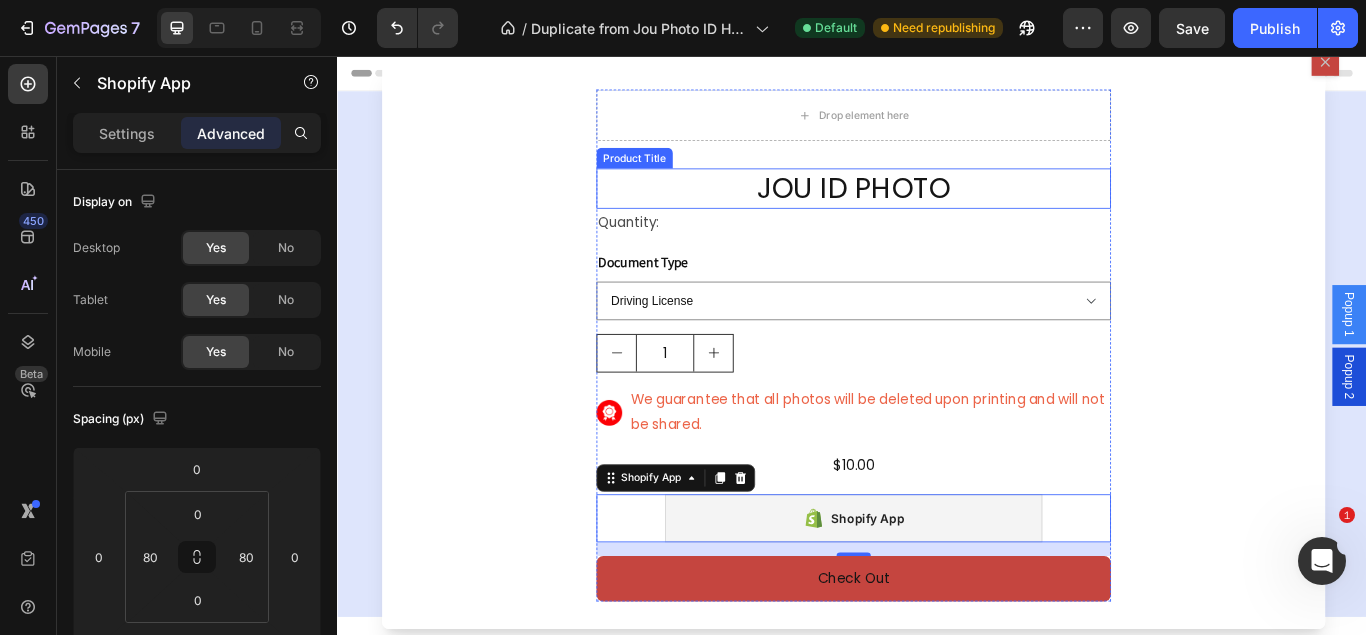 click on "JOU ID PHOTO" at bounding box center (939, 210) 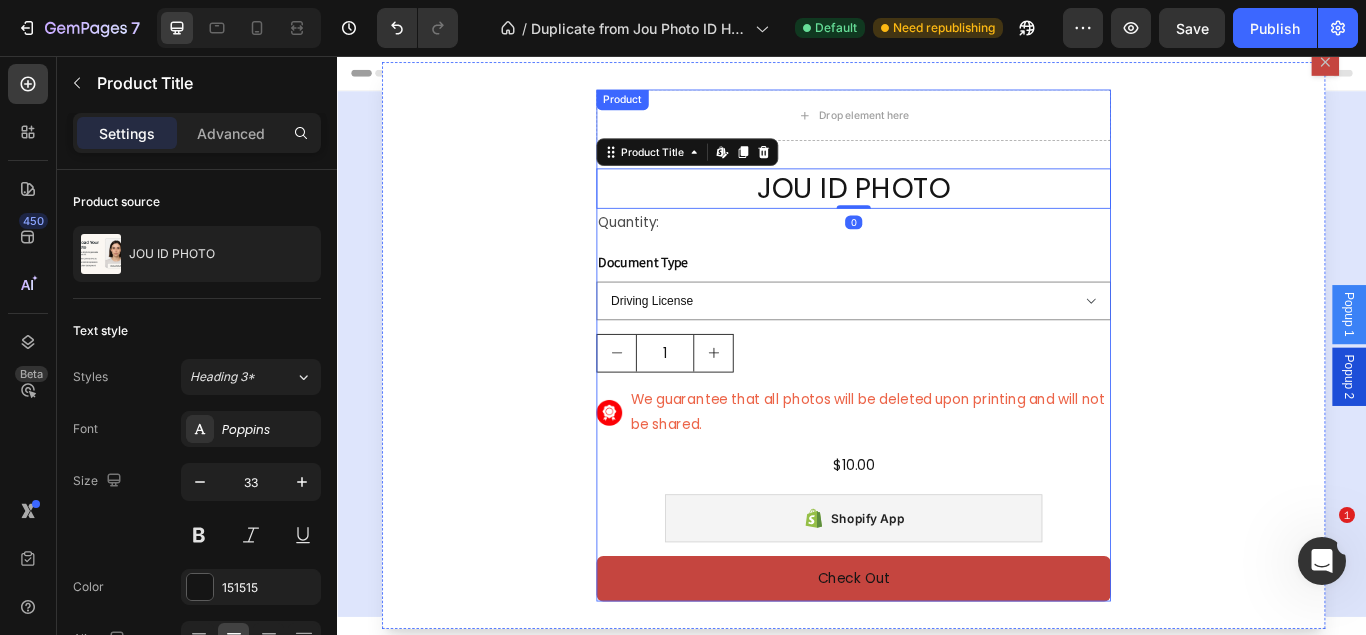 click on "Drop element here JOU ID PHOTO Product Title   Edit content in Shopify 0 Quantity: Text Block Document Type   Driving License Lebanese Passport ID Photo Shengen Visa Product Variants & Swatches
1
Product Quantity Image We guarantee that all photos will be deleted upon printing and will not be shared. Text Block Row $10.00 Product Price Product Price Row
Shopify App Shopify App Check Out Dynamic Checkout Product" at bounding box center [939, 393] 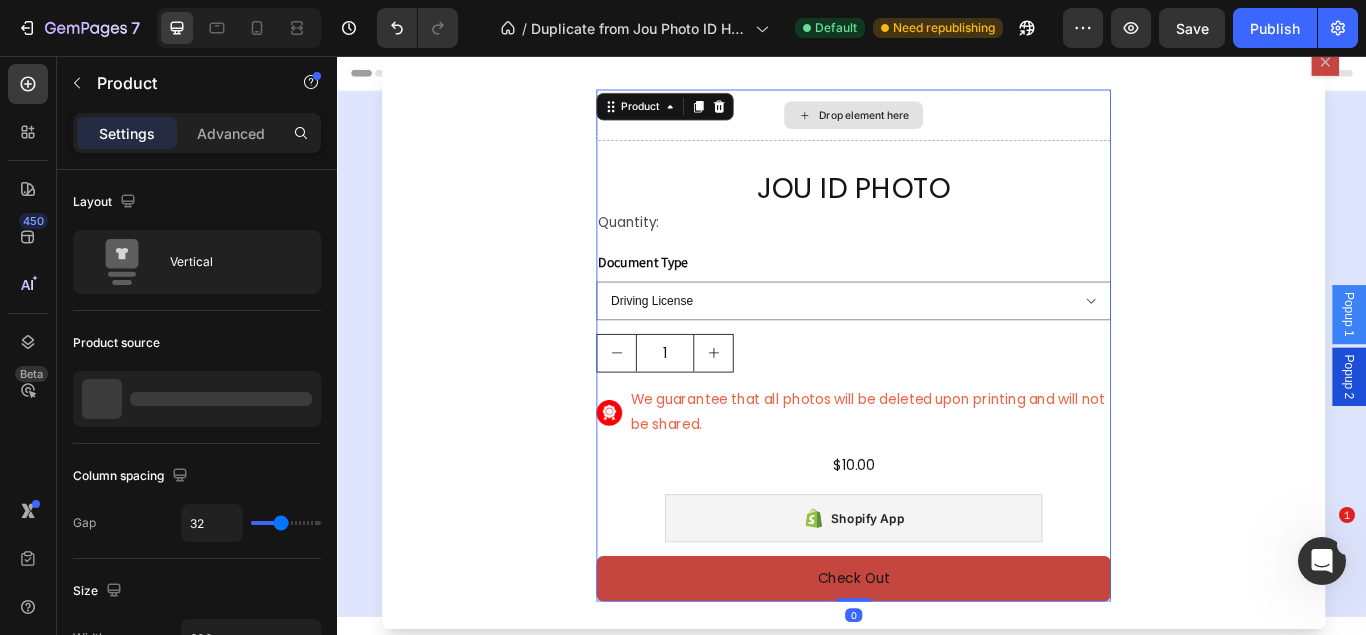 click on "Drop element here" at bounding box center [939, 125] 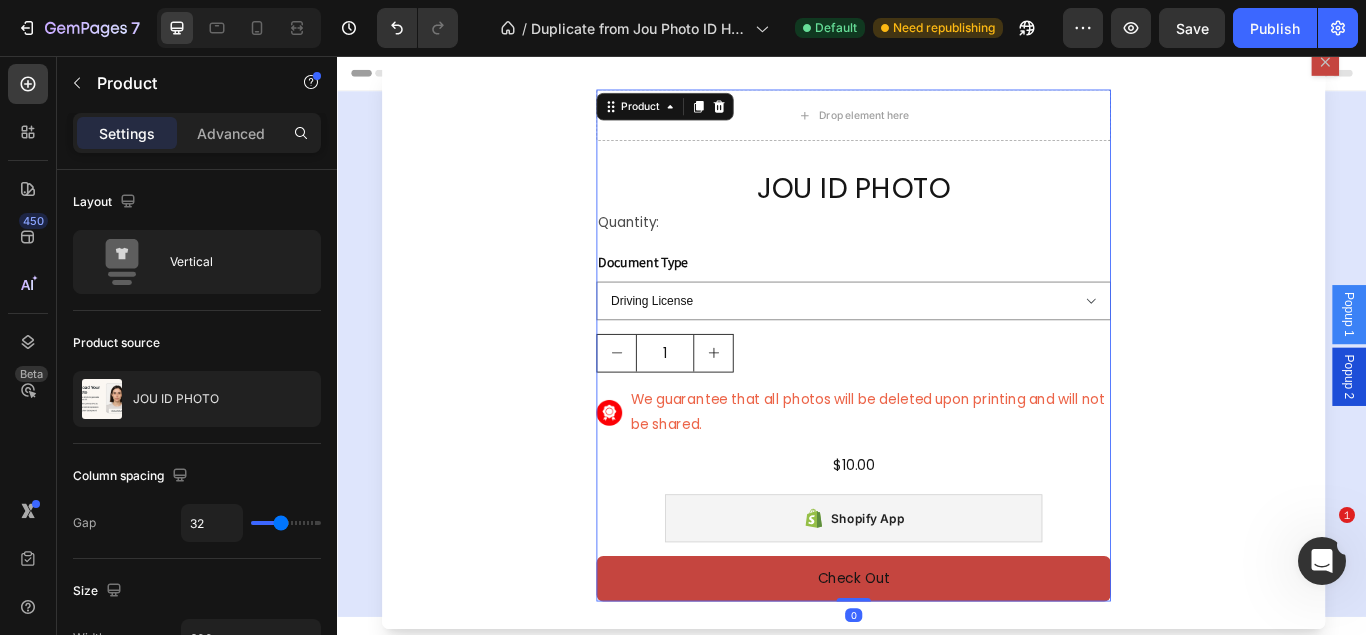 click on "Drop element here JOU ID PHOTO Product Title Quantity: Text Block Document Type   Driving License Lebanese Passport ID Photo Shengen Visa Product Variants & Swatches
1
Product Quantity Image We guarantee that all photos will be deleted upon printing and will not be shared. Text Block Row $[PRICE] Product Price Product Price Row
Shopify App Shopify App Check Out Dynamic Checkout Product   0" at bounding box center (939, 393) 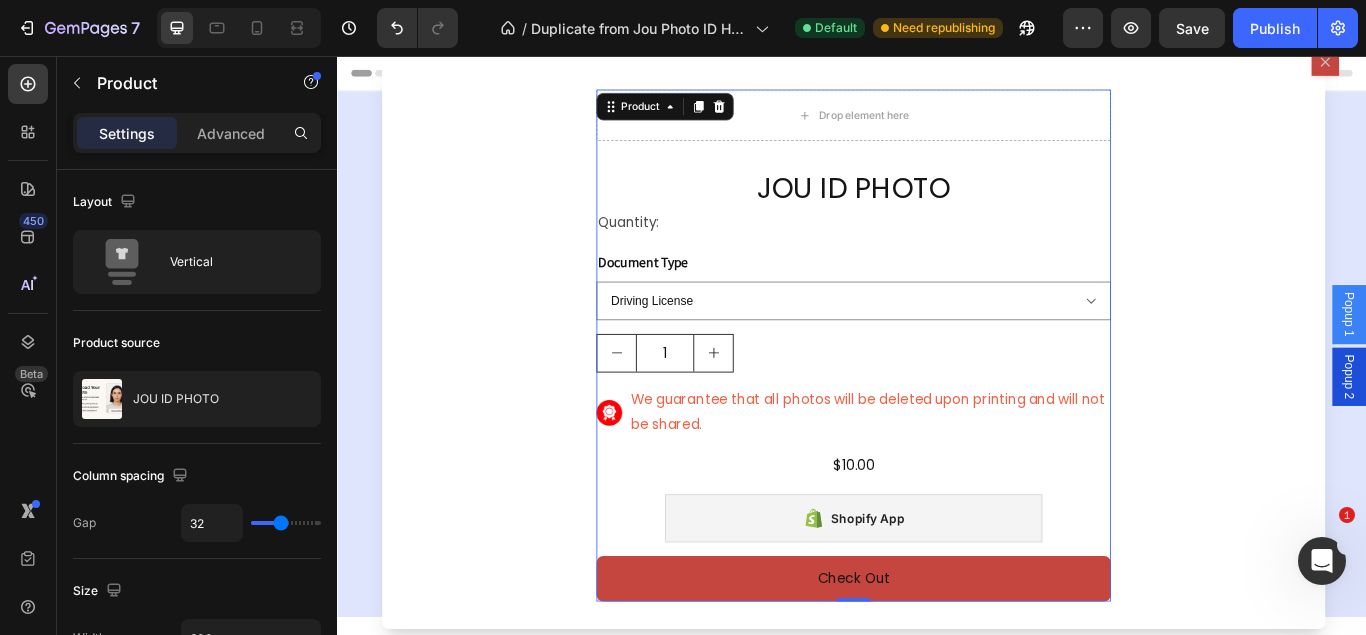 click on "Drop element here JOU ID PHOTO Product Title Quantity: Text Block Document Type   Driving License Lebanese Passport ID Photo Shengen Visa Product Variants & Swatches
1
Product Quantity Image We guarantee that all photos will be deleted upon printing and will not be shared. Text Block Row $[PRICE] Product Price Product Price Row
Shopify App Shopify App Check Out Dynamic Checkout Product   0" at bounding box center [939, 393] 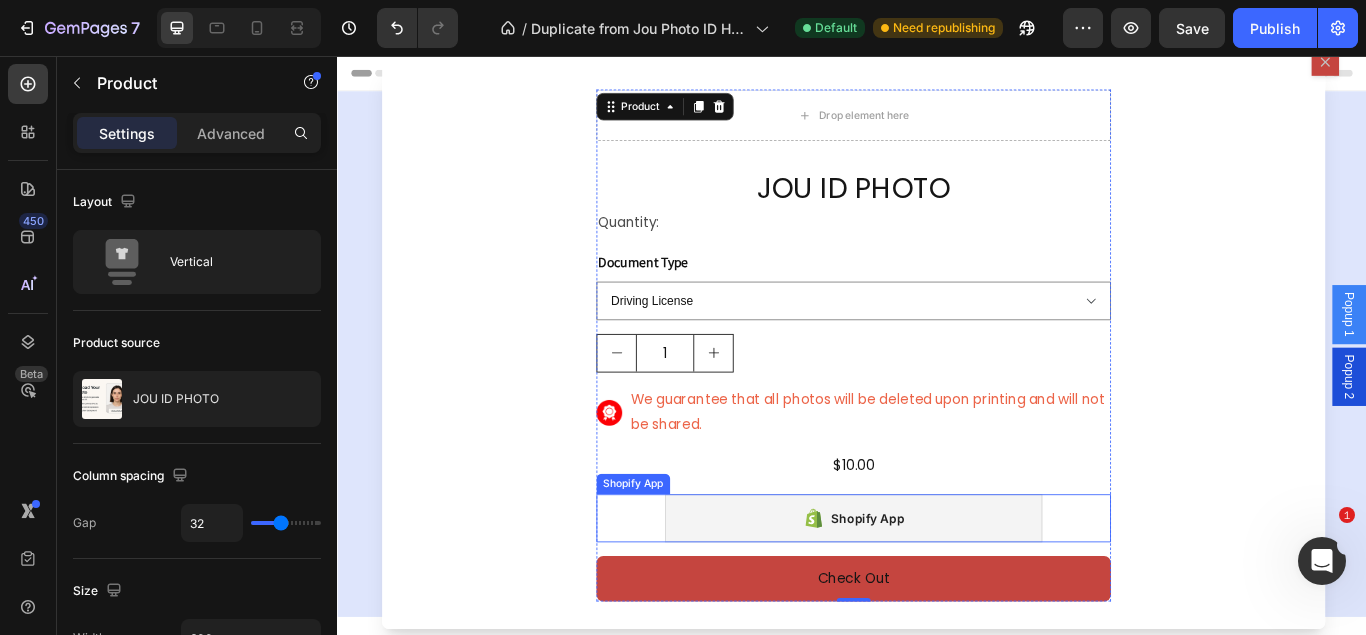 click on "Shopify App Shopify App" at bounding box center (939, 595) 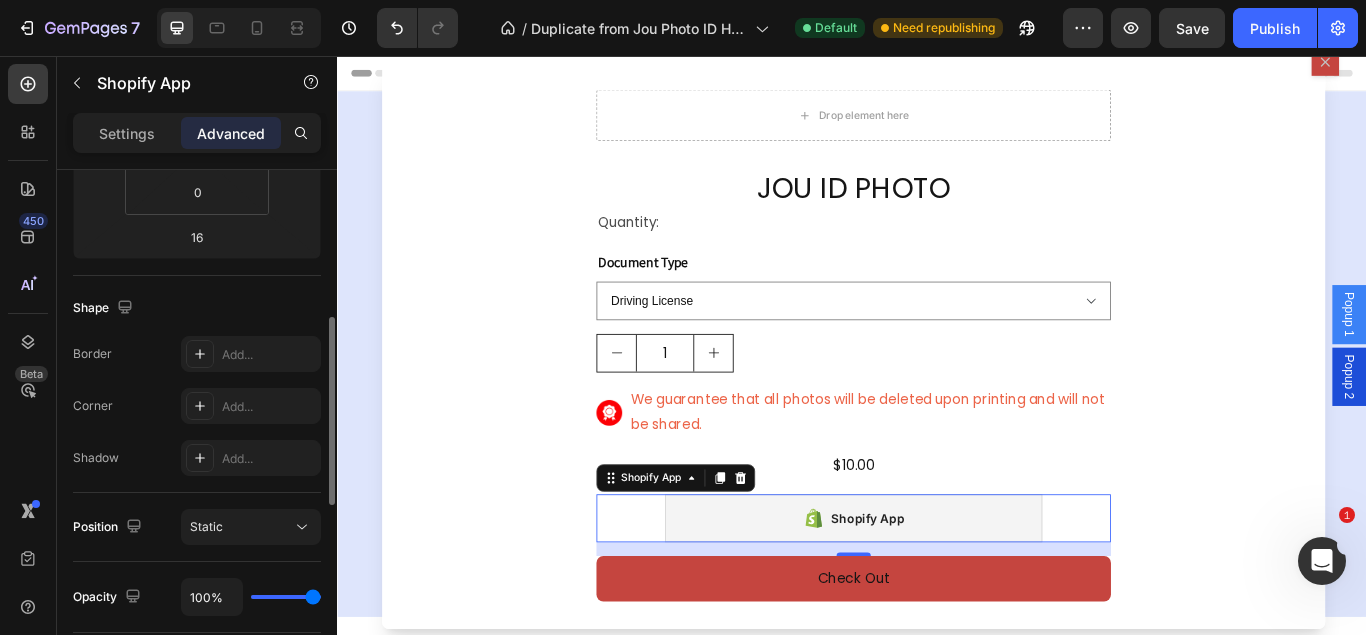 scroll, scrollTop: 204, scrollLeft: 0, axis: vertical 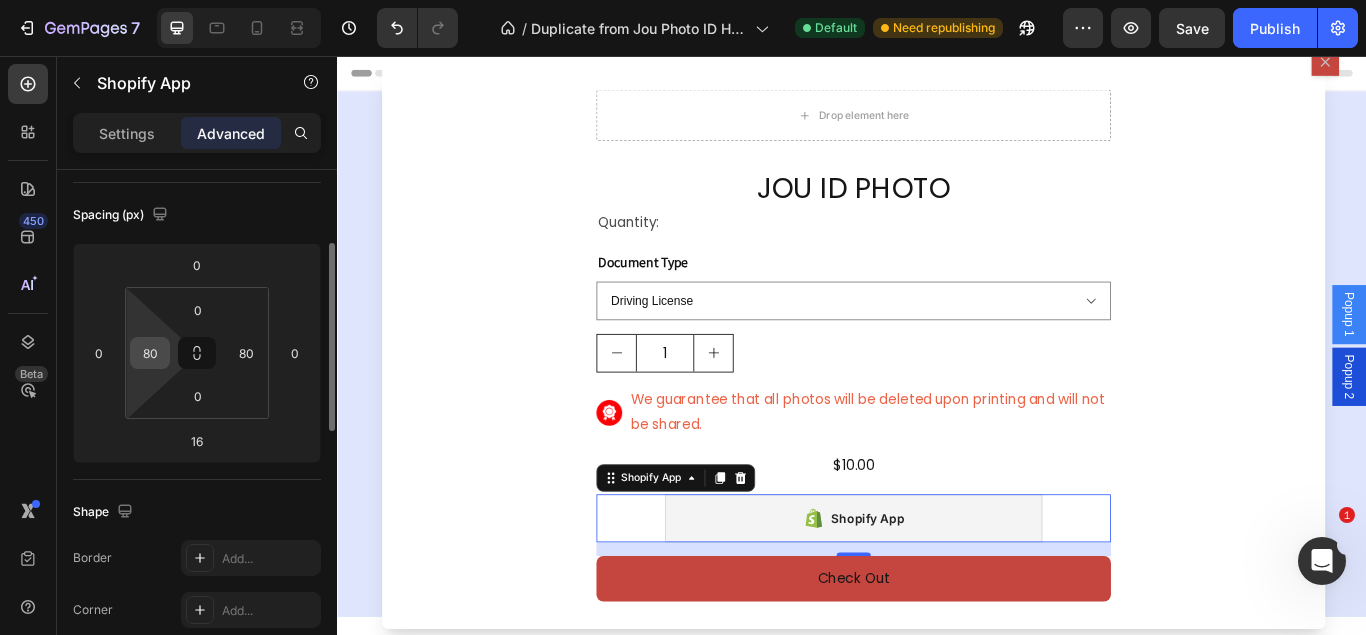 click on "80" at bounding box center [150, 353] 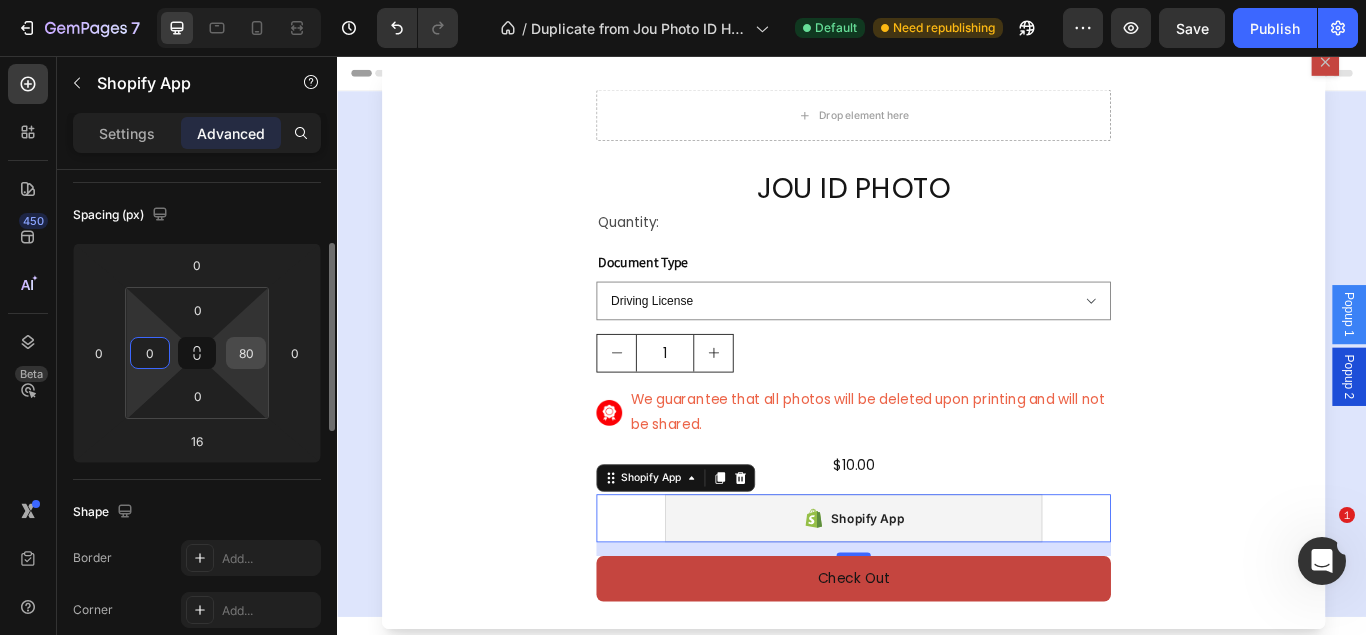 type on "0" 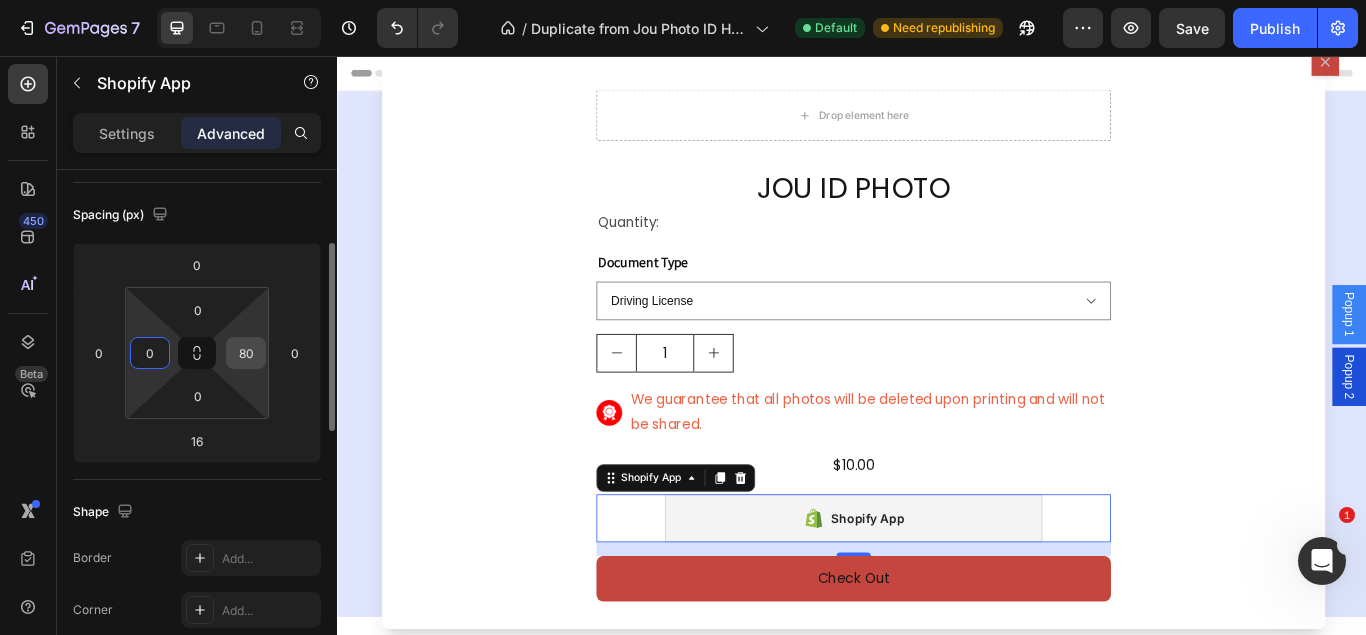 click on "80" at bounding box center [246, 353] 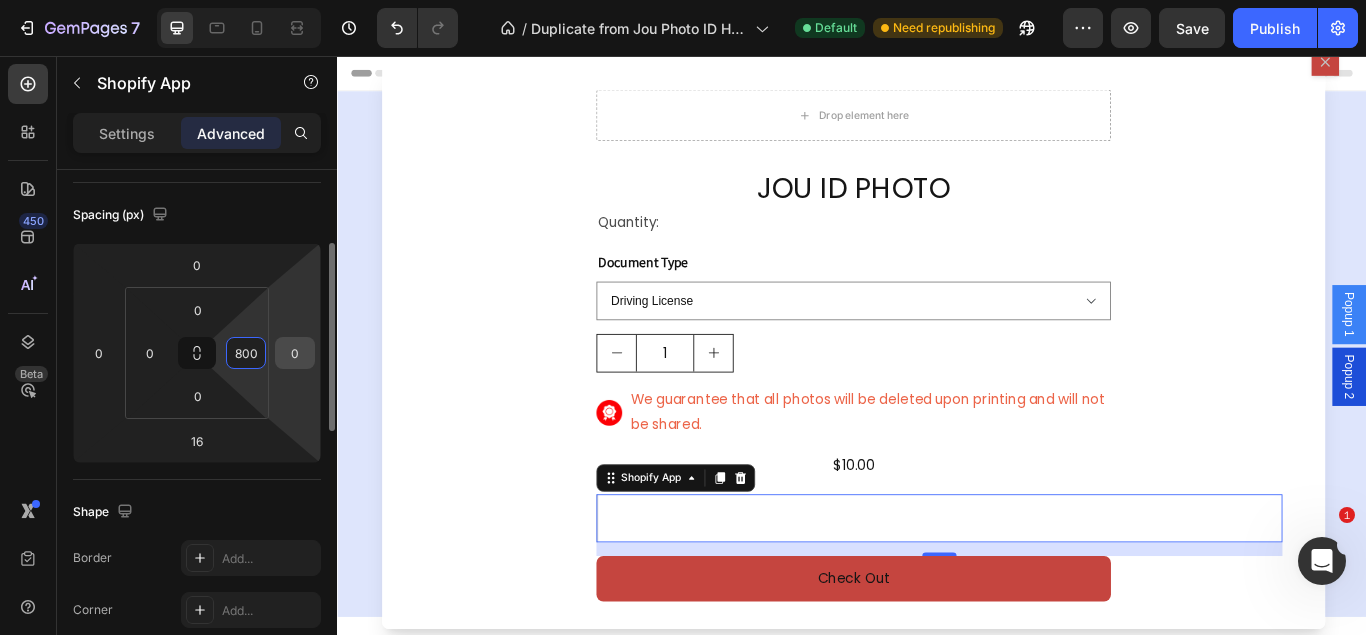 type on "0" 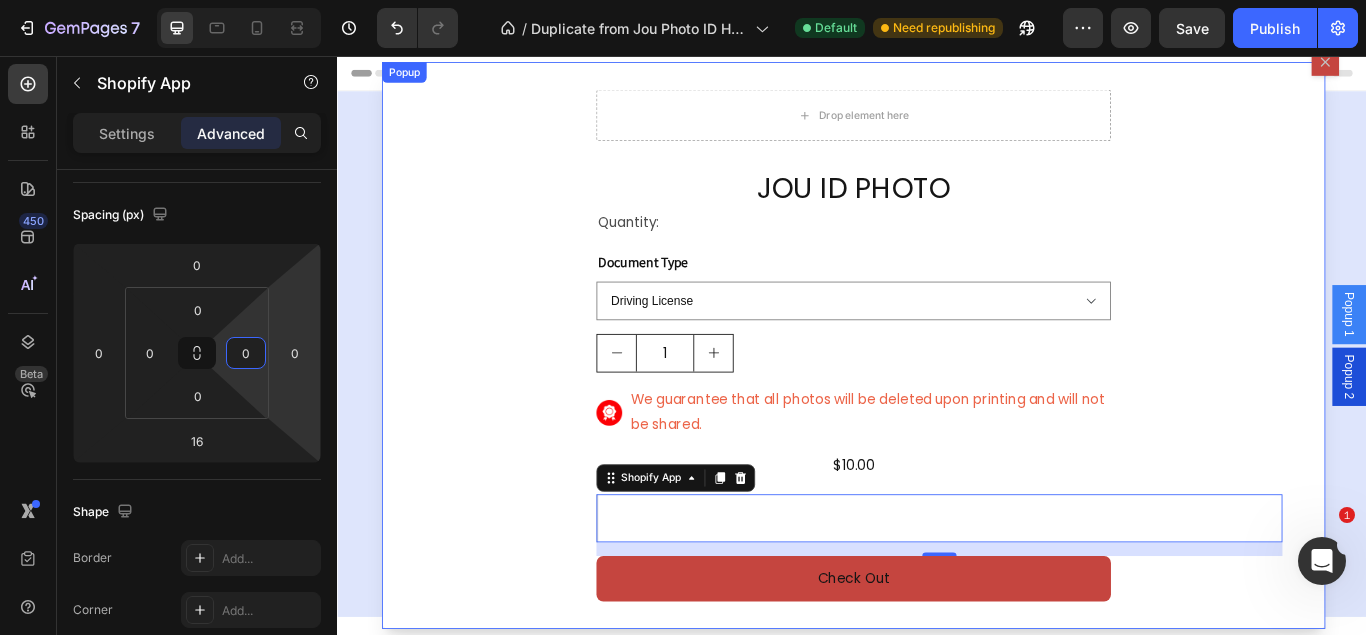 click on "Drop element here JOU ID PHOTO Product Title Quantity: Text Block Document Type   Driving License Lebanese Passport ID Photo Shengen Visa Product Variants & Swatches
1
Product Quantity Image We guarantee that all photos will be deleted upon printing and will not be shared. Text Block Row $10.00 Product Price Product Price Row
Shopify App Shopify App   16 Check Out Dynamic Checkout Product" at bounding box center (939, 393) 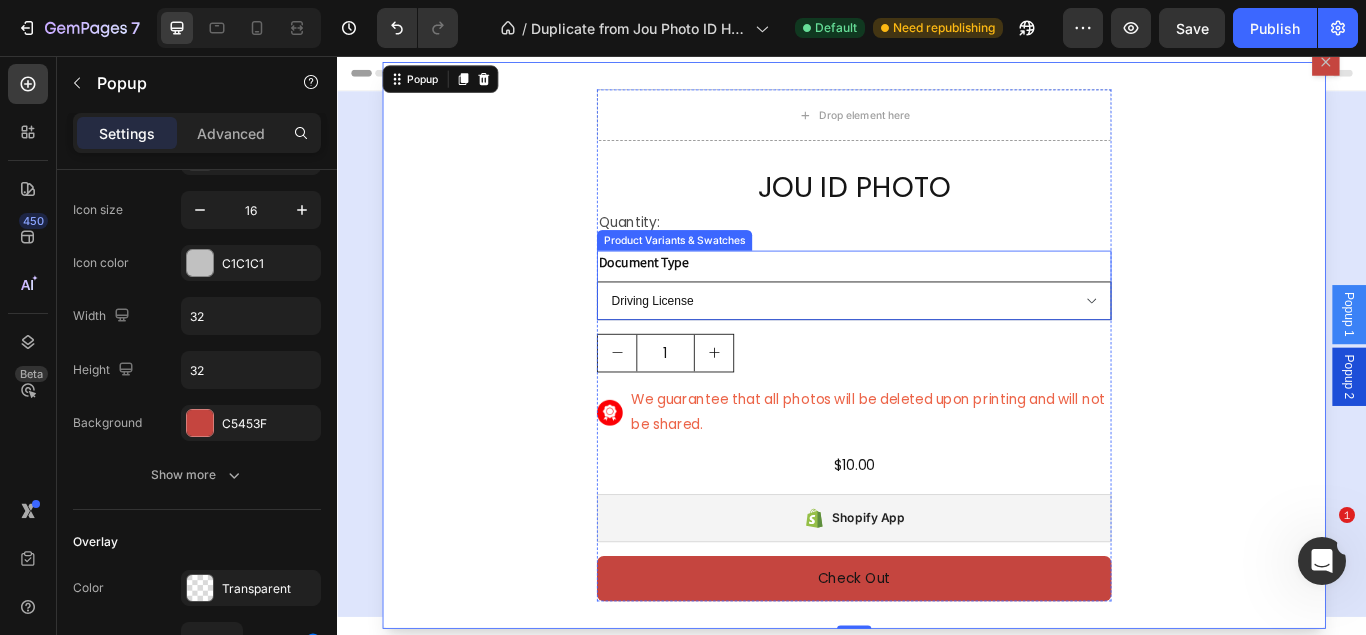 scroll, scrollTop: 0, scrollLeft: 0, axis: both 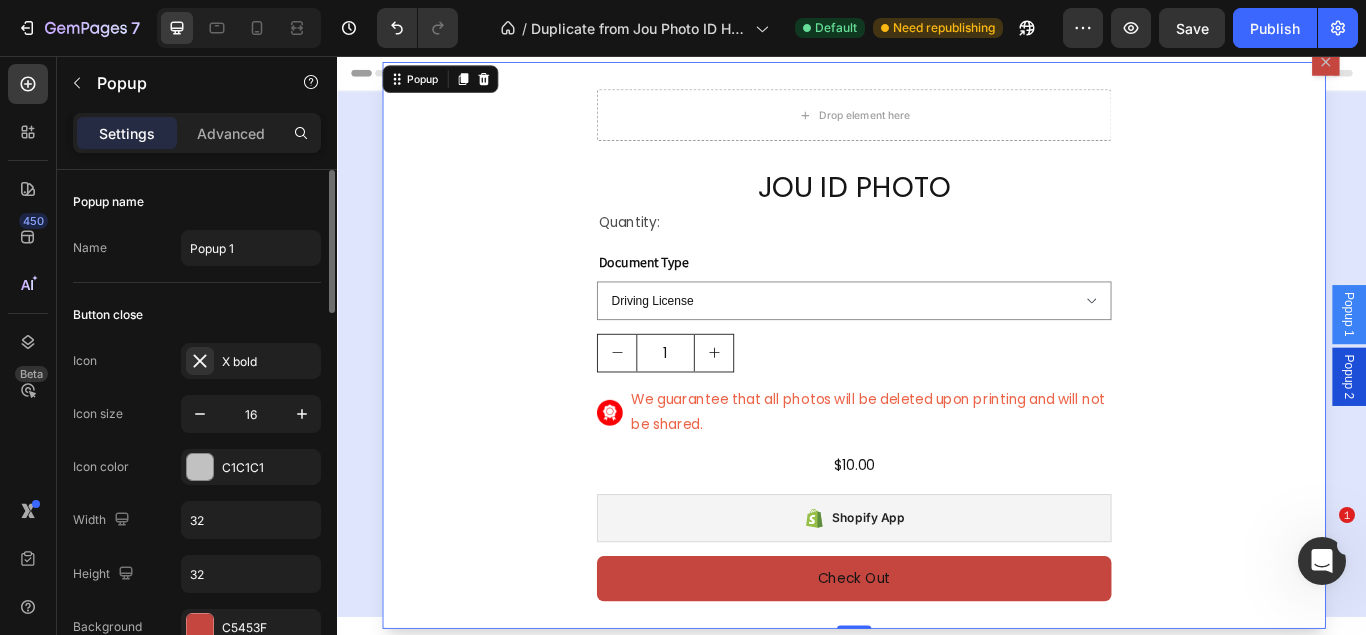 click on "Drop element here JOU ID PHOTO Product Title Quantity: Text Block Document Type   Driving License Lebanese Passport ID Photo Shengen Visa Product Variants & Swatches
1
Product Quantity Image We guarantee that all photos will be deleted upon printing and will not be shared. Text Block Row $10.00 Product Price Product Price Row
Shopify App Shopify App Check Out Dynamic Checkout Product" at bounding box center (939, 393) 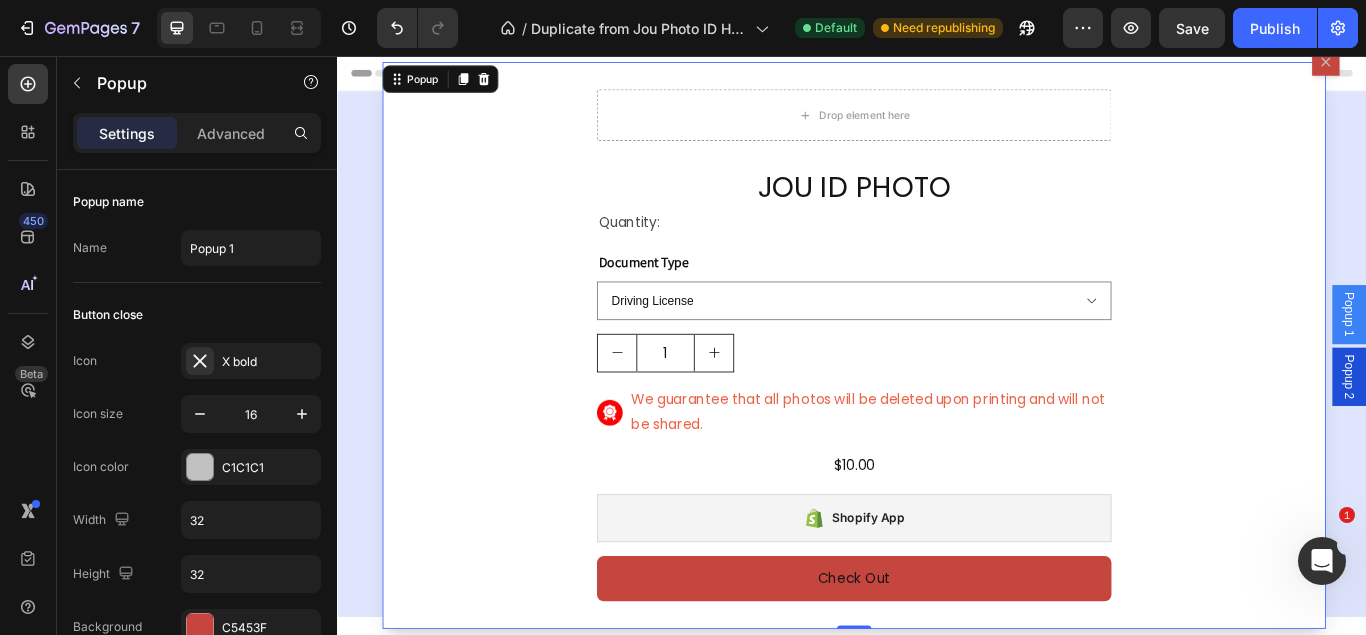 click 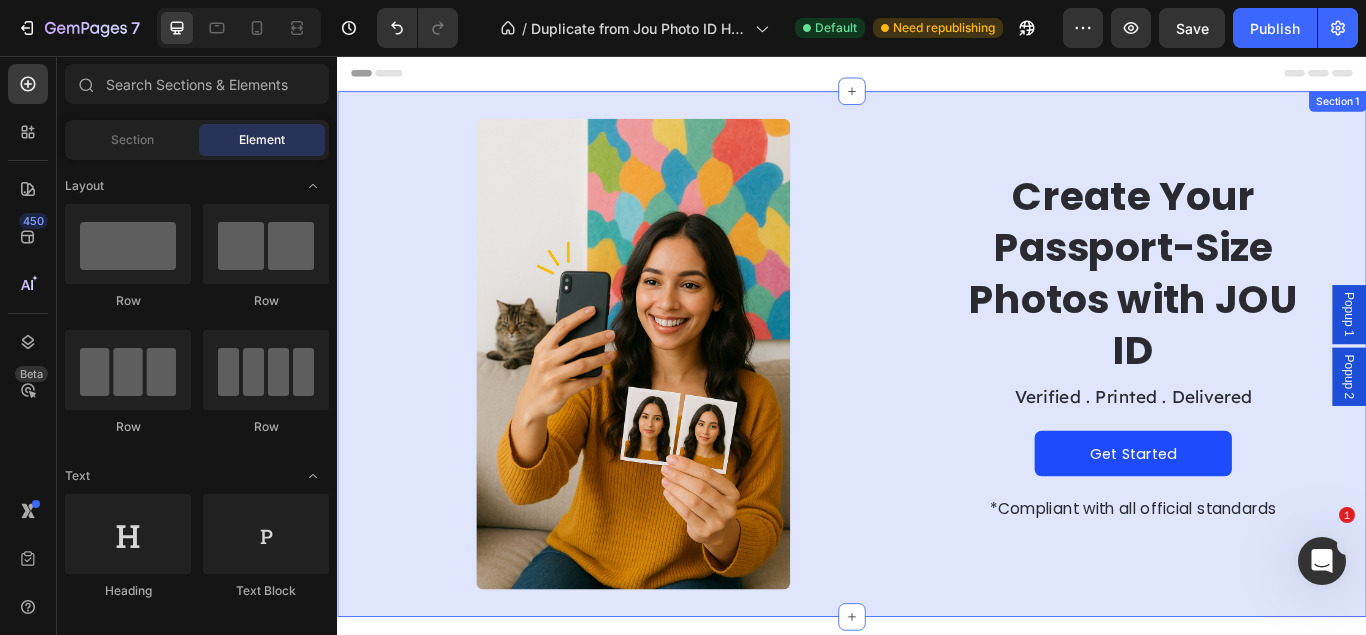 click on "Image Row Create Your Passport-Size Photos with JOU ID Heading Verified . Printed . Delivered Text Block Get Started Button *Compliant with all official standards  Text Block Row Section 1" at bounding box center (937, 403) 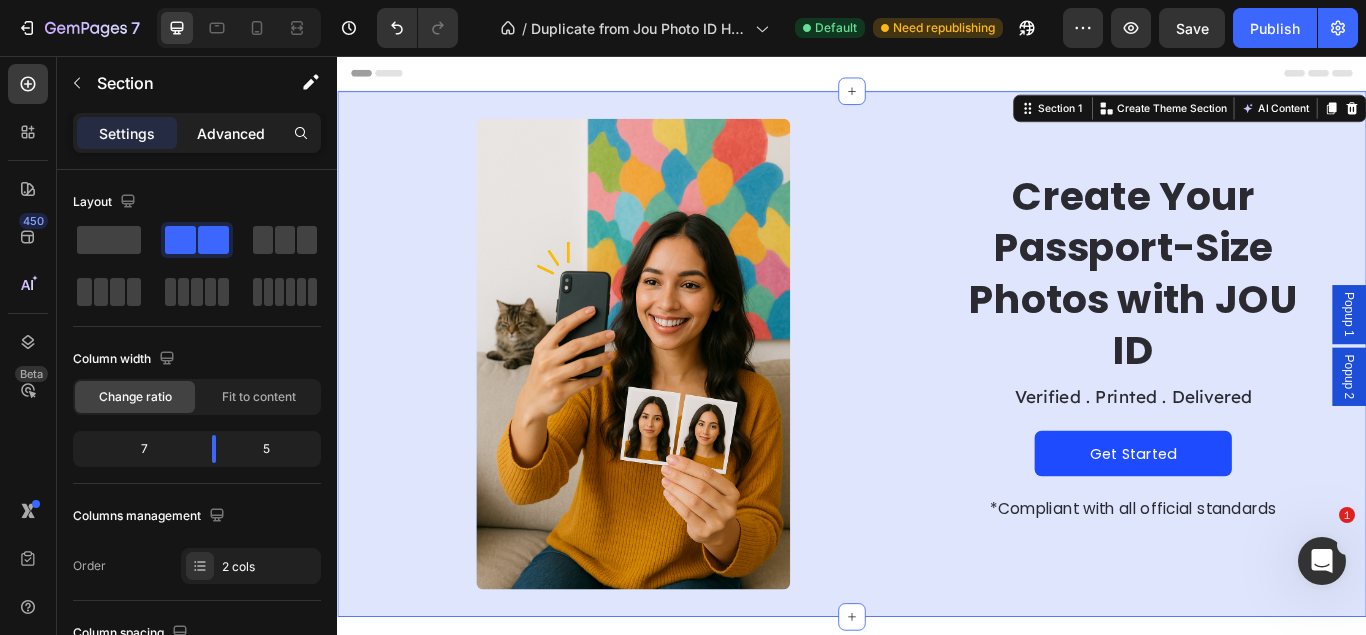 click on "Advanced" 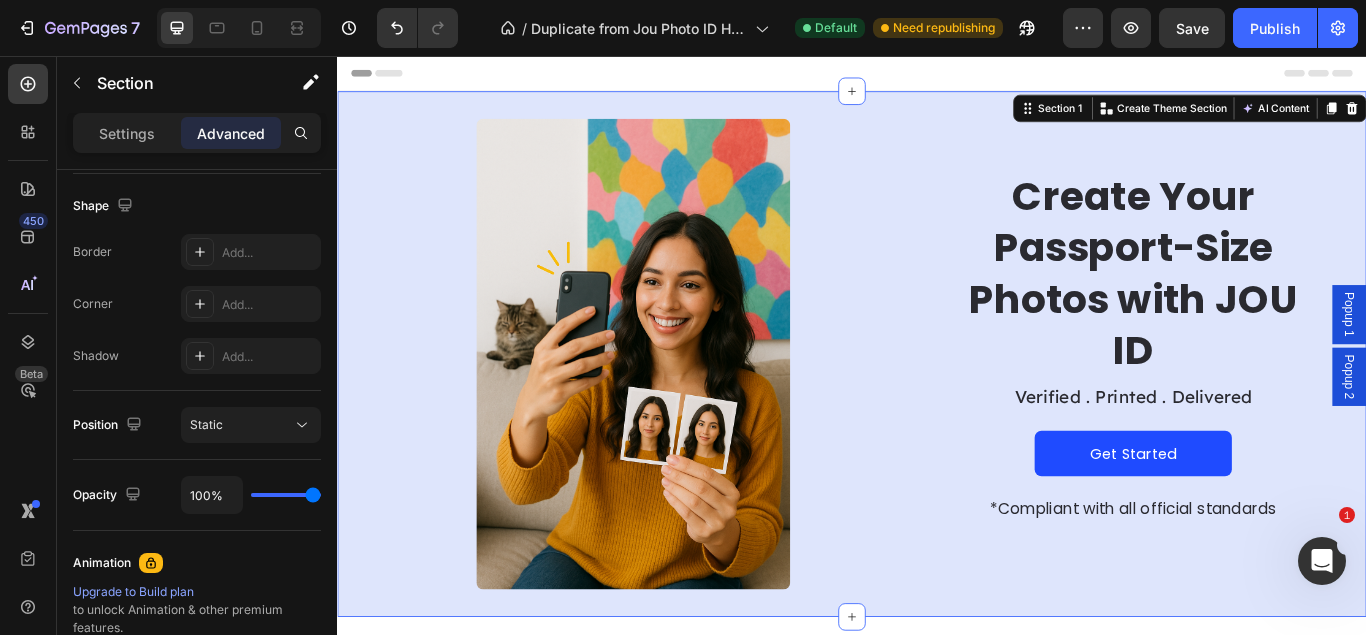 scroll, scrollTop: 0, scrollLeft: 0, axis: both 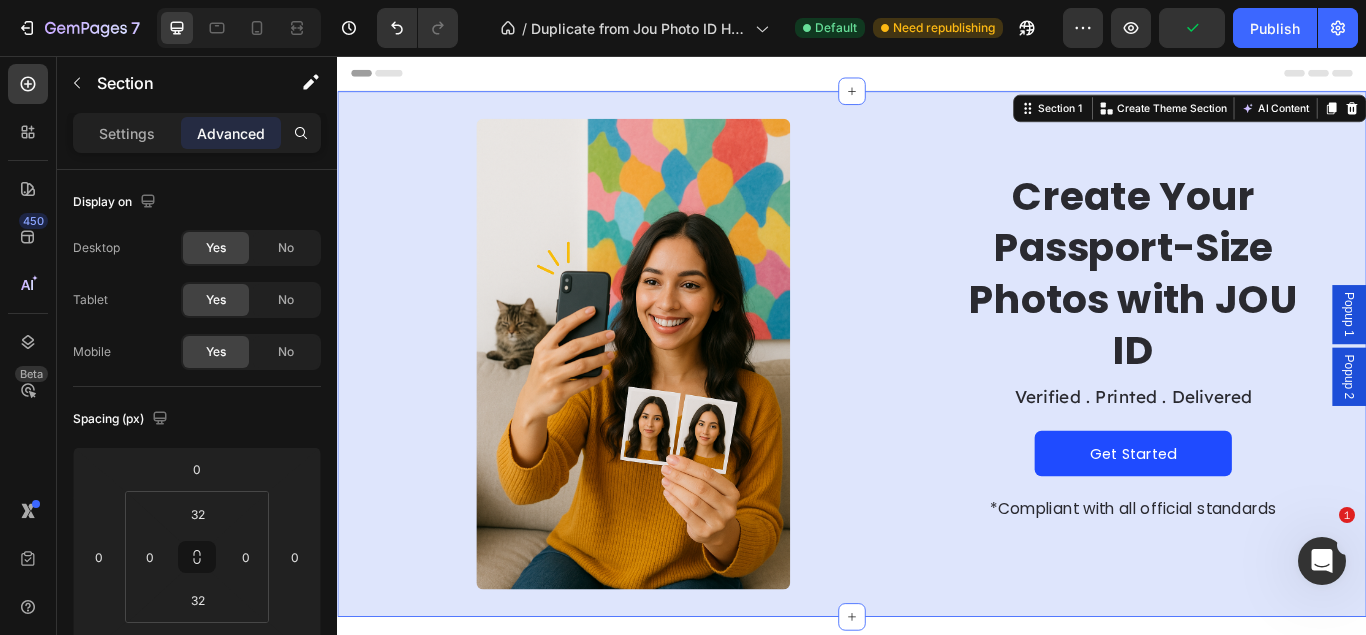 click on "Header" at bounding box center (937, 76) 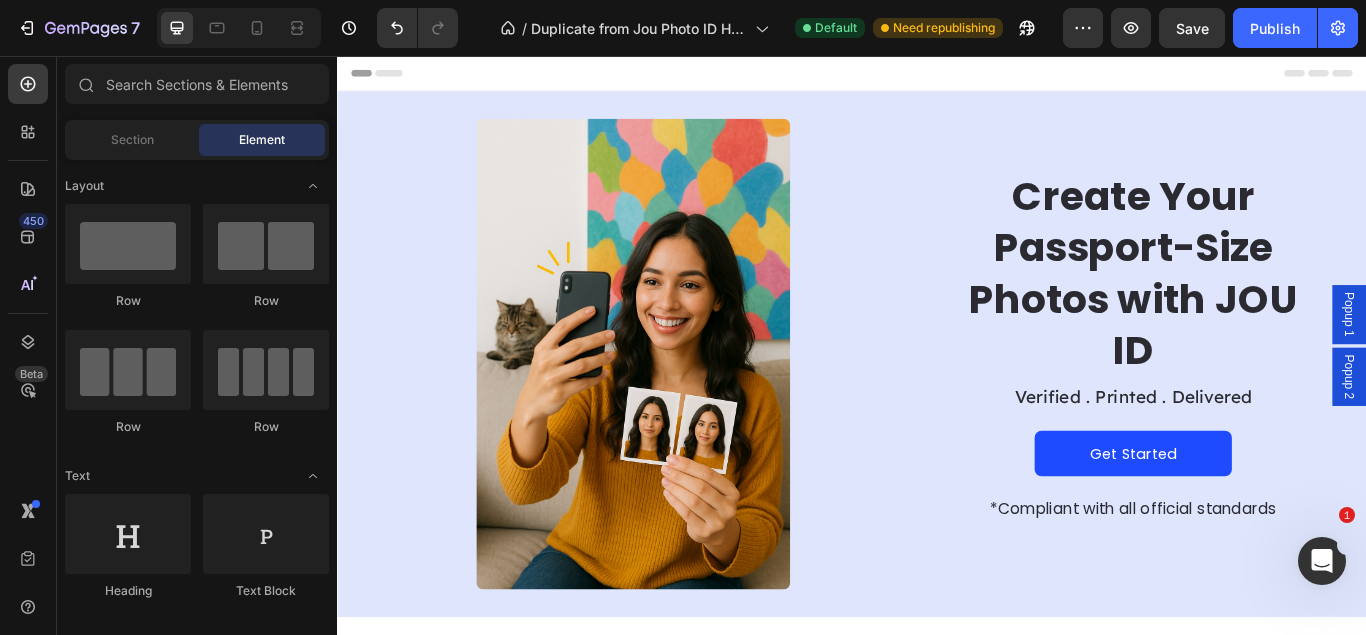 click on "Popup 1" at bounding box center [1517, 357] 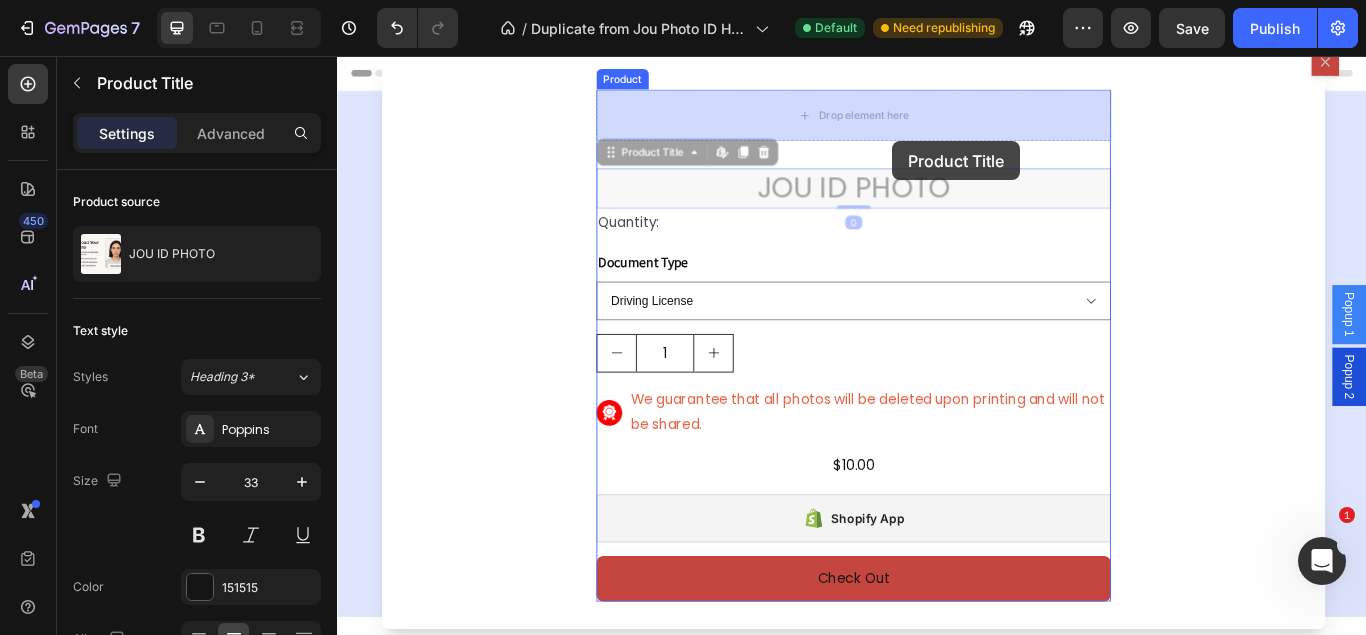 click on "Header Image Row Create Your Passport-Size Photos with JOU ID Heading Verified . Printed . Delivered Text Block Get Started Button *Compliant with all official standards  Text Block Row Section 1 How it works? Heading Section 4 Image Row 1. Take or upload your photo Text Block Take a selfie or upload an existing photo directly from your phone or computer — quick and easy. Text Block Image 2. Expert photo check Text Block Our team examines your photo to make sure it meets all biometric and official document standards. Text Block Image 3. Need a Retake? Text Block If your photo doesn’t pass the check, we’ll guide you to retake it with clear, friendly instructions. Text Block Image 4. Get it delivered Text Block Get your professionally approved printed copies delivered at your doorstep. Text Block Section 7 Tips for taking compliant photos Heading Image Distance from the camera Heading Just stand facing a light source such as an exposed window. Don't worry about the background. Text Block Heading Heading" at bounding box center [937, 2778] 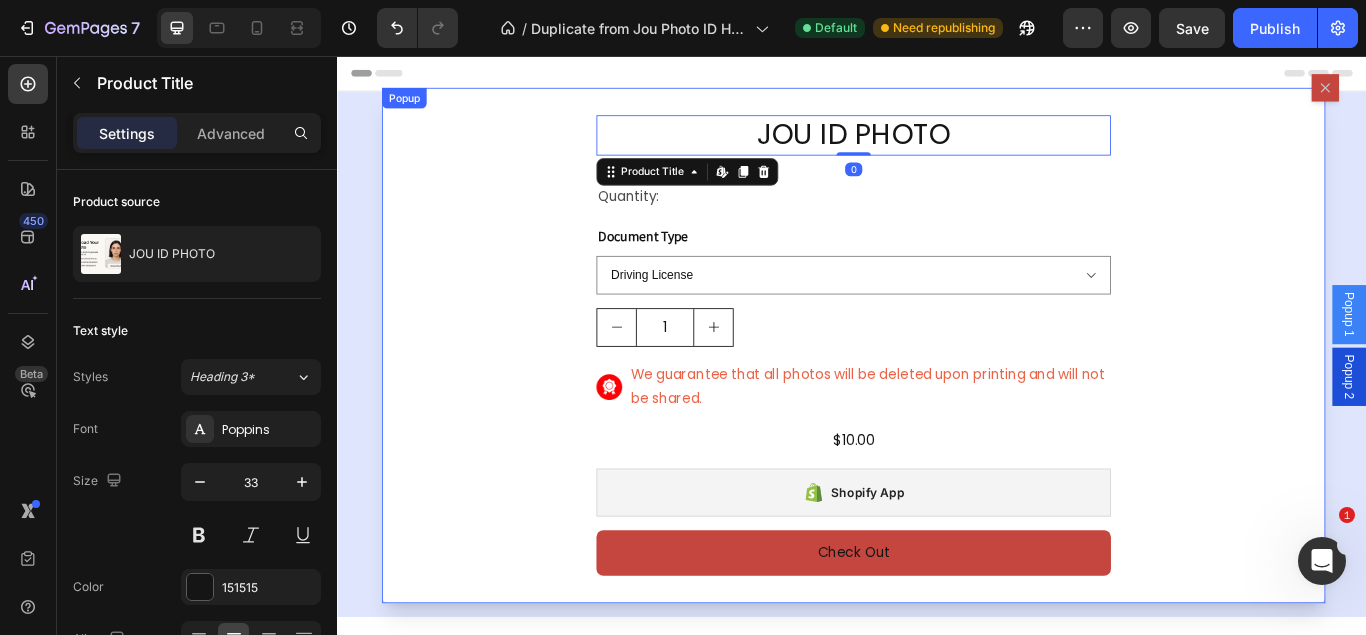 click on "JOU ID PHOTO Product Title   Edit content in Shopify 0 Quantity: Text Block Document Type   Driving License Lebanese Passport ID Photo Shengen Visa Product Variants & Swatches
1
Product Quantity Image We guarantee that all photos will be deleted upon printing and will not be shared. Text Block Row $10.00 Product Price Product Price Row
Shopify App Shopify App Check Out Dynamic Checkout Product" at bounding box center (939, 393) 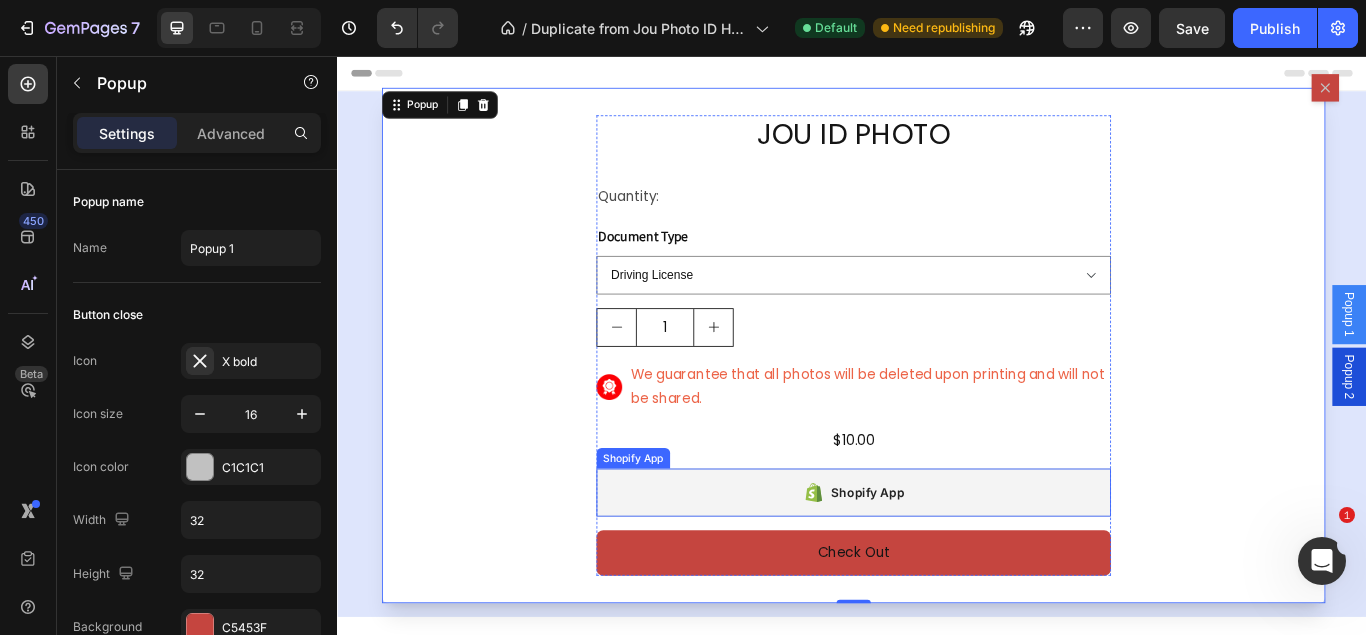 click on "Shopify App" at bounding box center [955, 565] 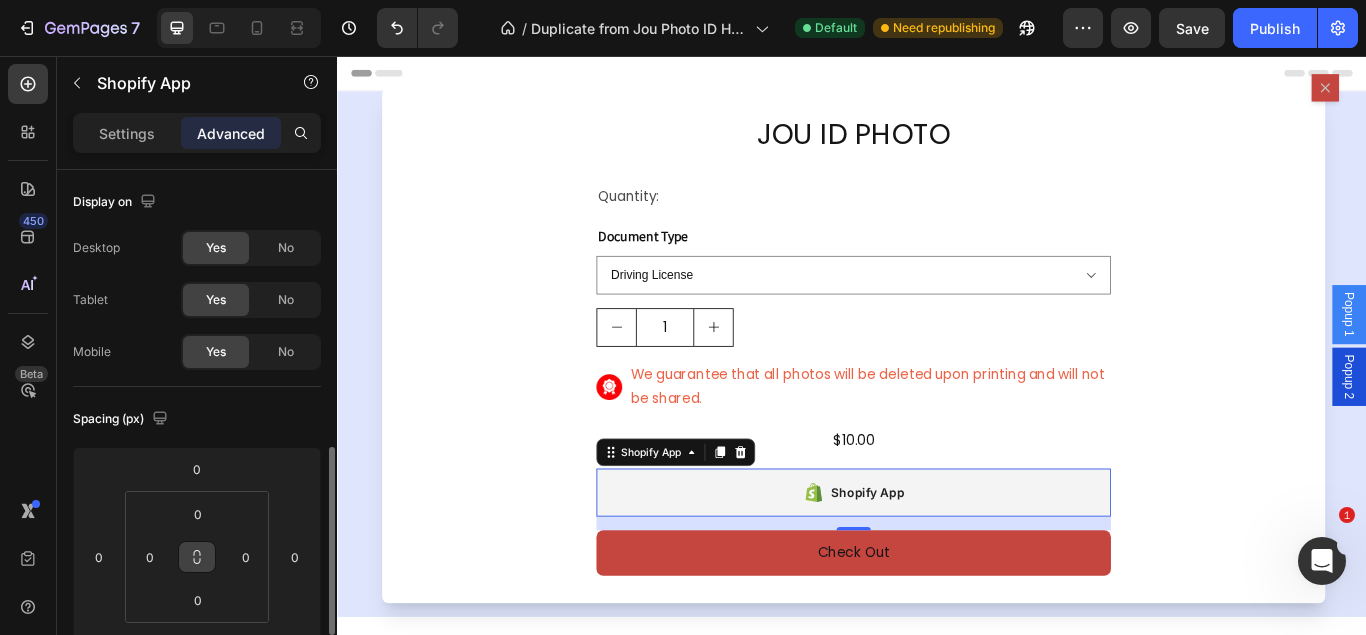scroll, scrollTop: 204, scrollLeft: 0, axis: vertical 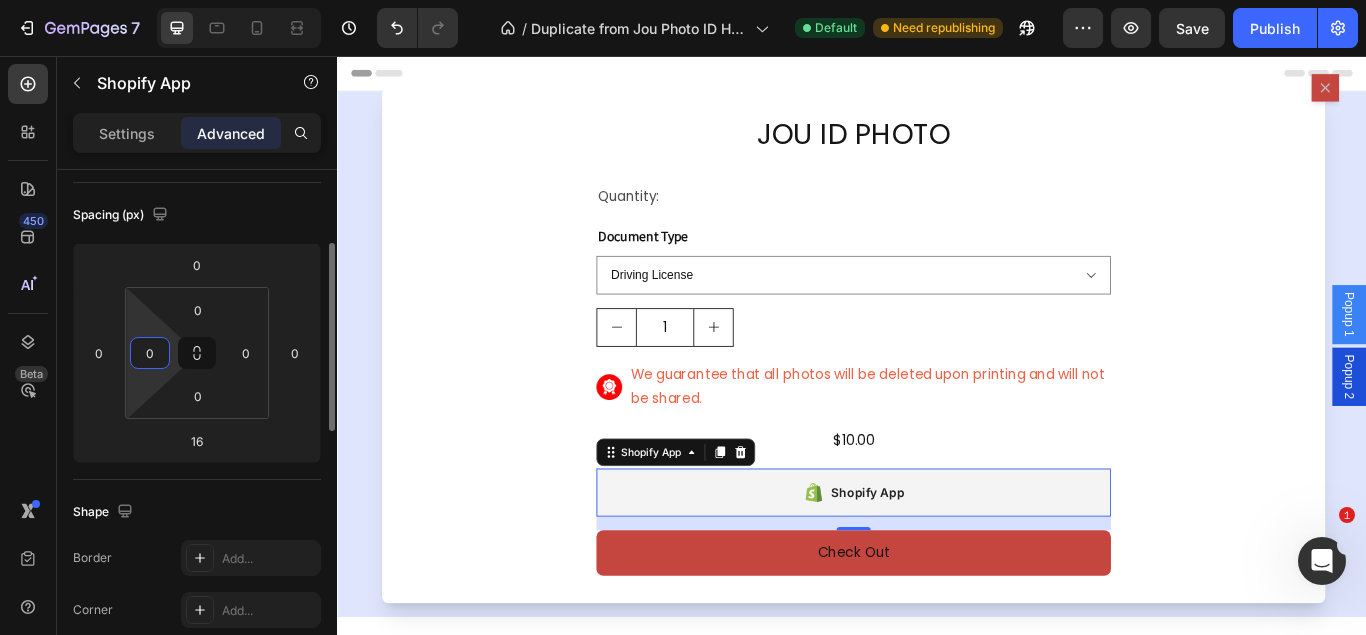 click on "0" at bounding box center [150, 353] 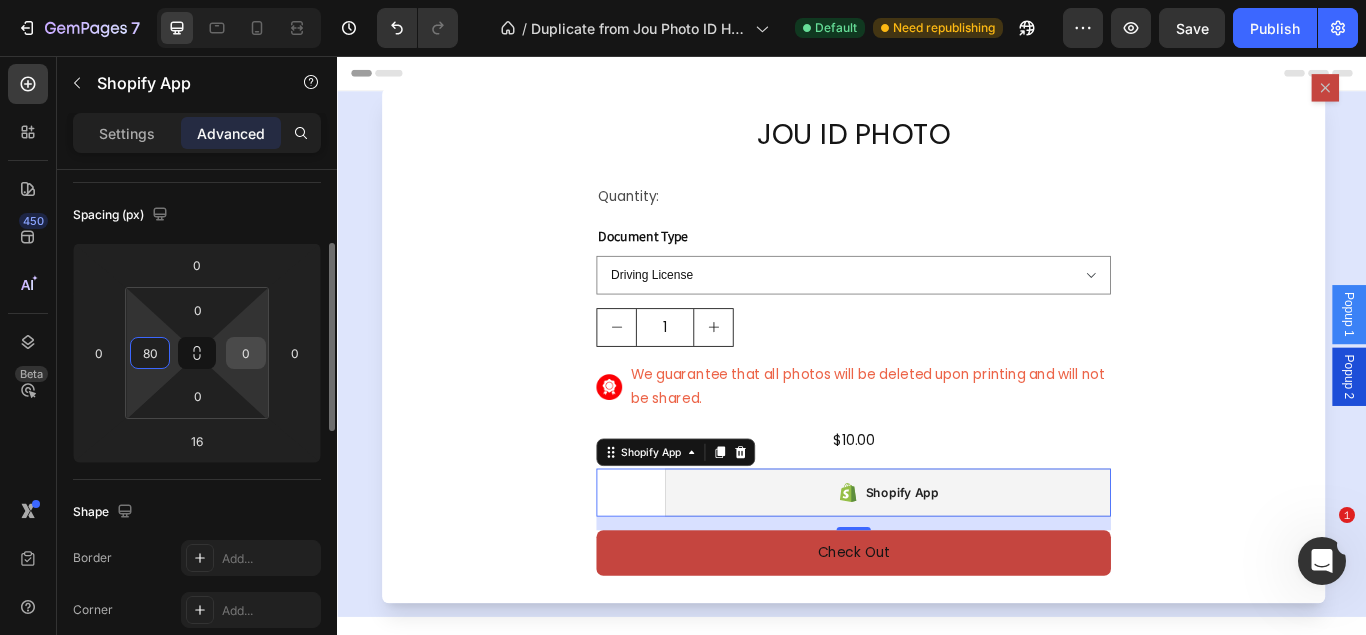 type on "80" 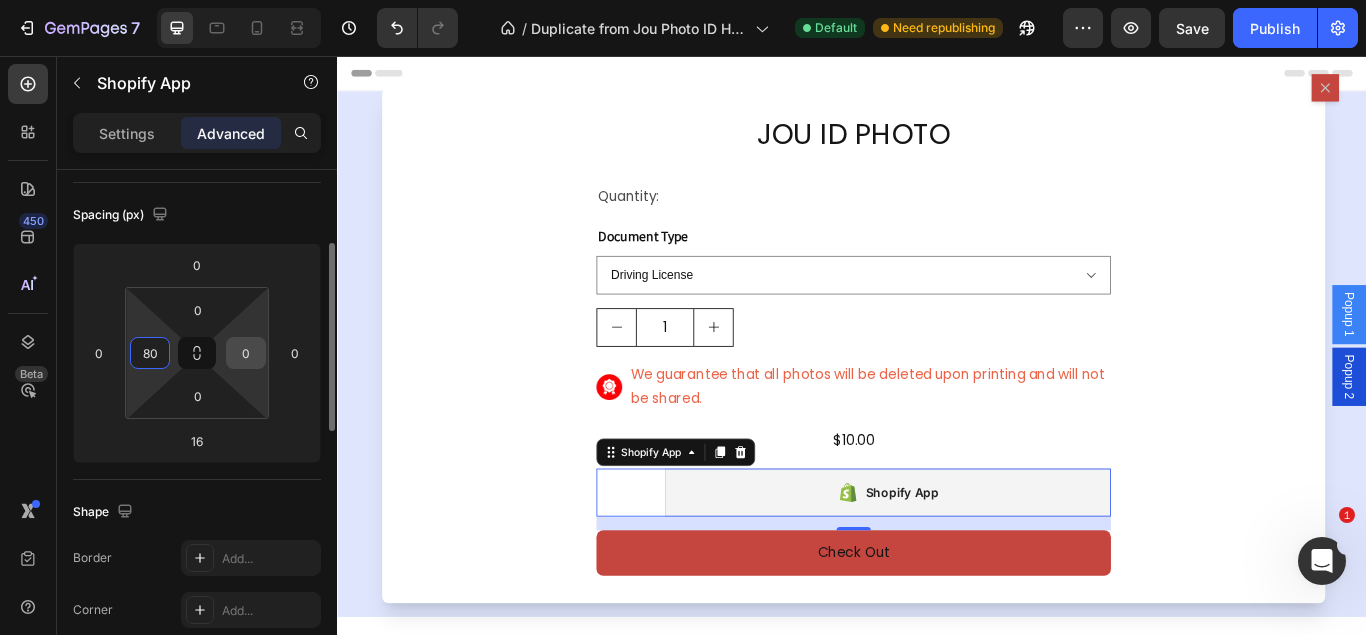 click on "0" at bounding box center (246, 353) 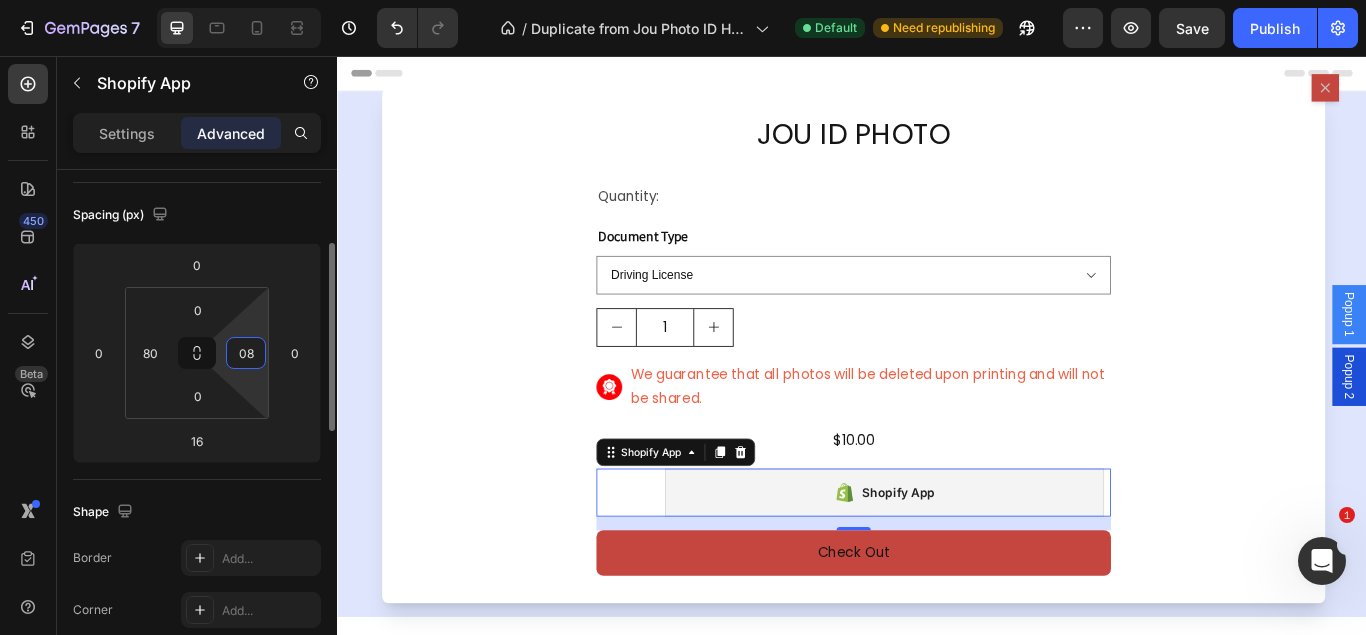 type on "080" 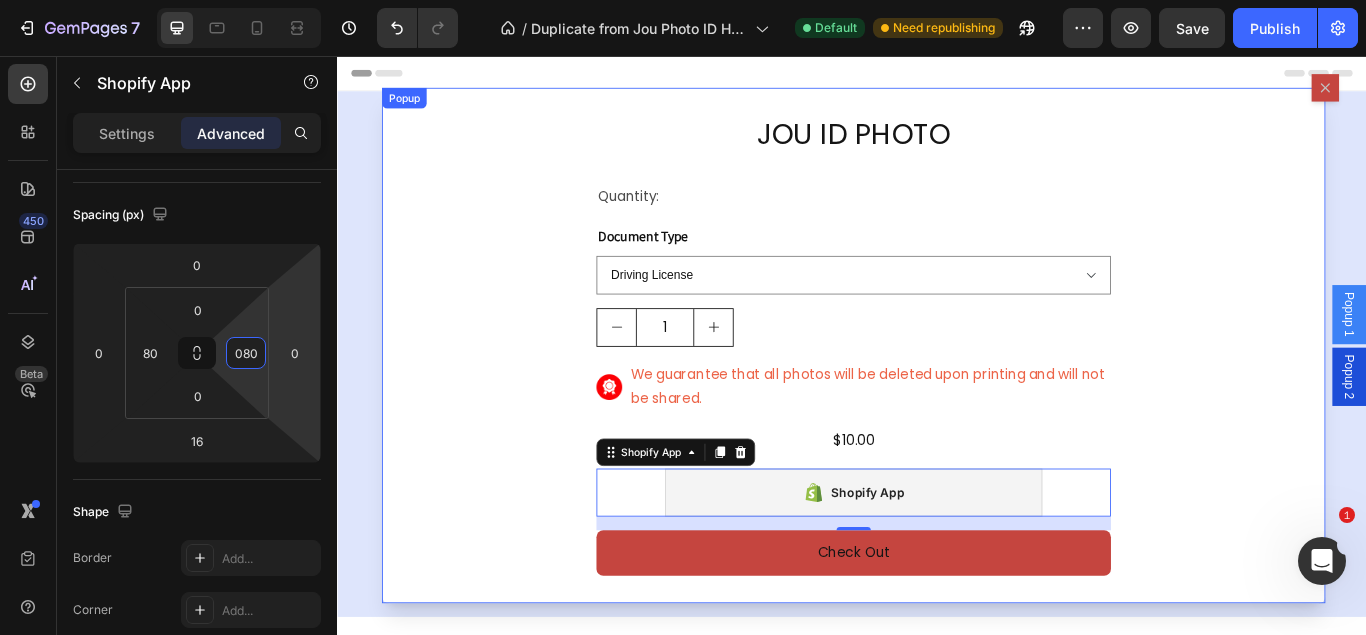 click on "JOU ID PHOTO Product Title Quantity: Text Block Document Type   Driving License Lebanese Passport ID Photo Shengen Visa Product Variants & Swatches
1
Product Quantity Image We guarantee that all photos will be deleted upon printing and will not be shared. Text Block Row $10.00 Product Price Product Price Row
Shopify App Shopify App Check Out Dynamic Checkout Product" at bounding box center [939, 393] 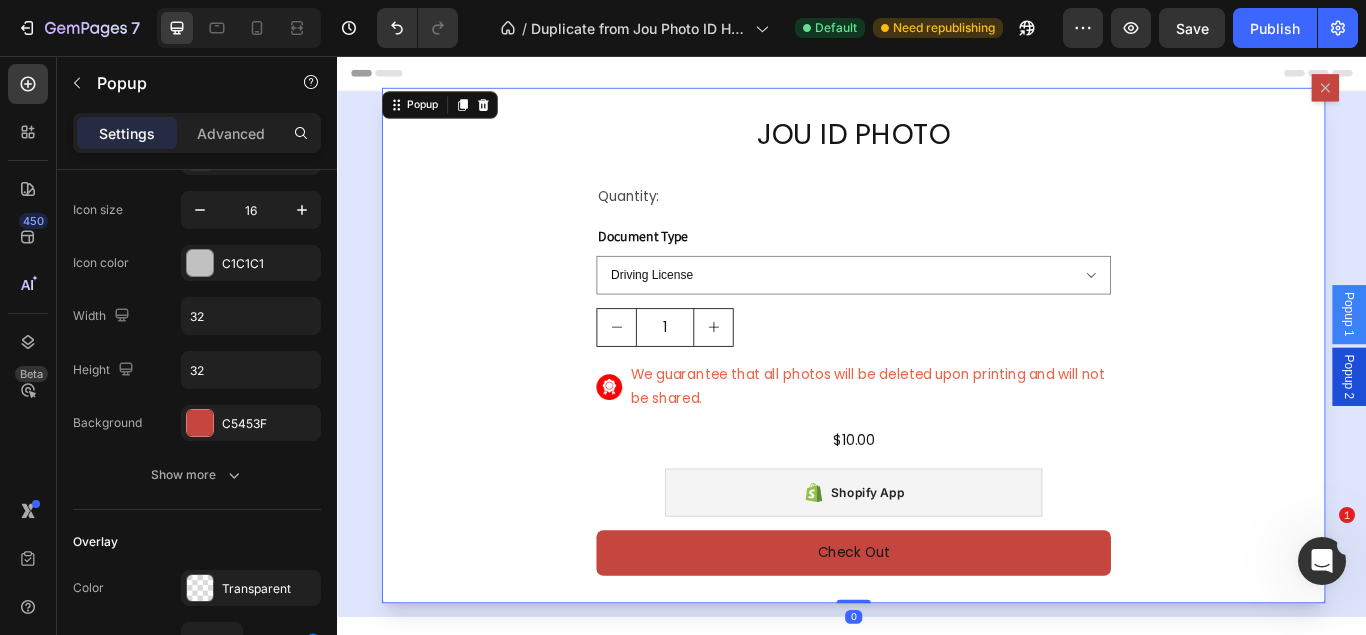 scroll, scrollTop: 0, scrollLeft: 0, axis: both 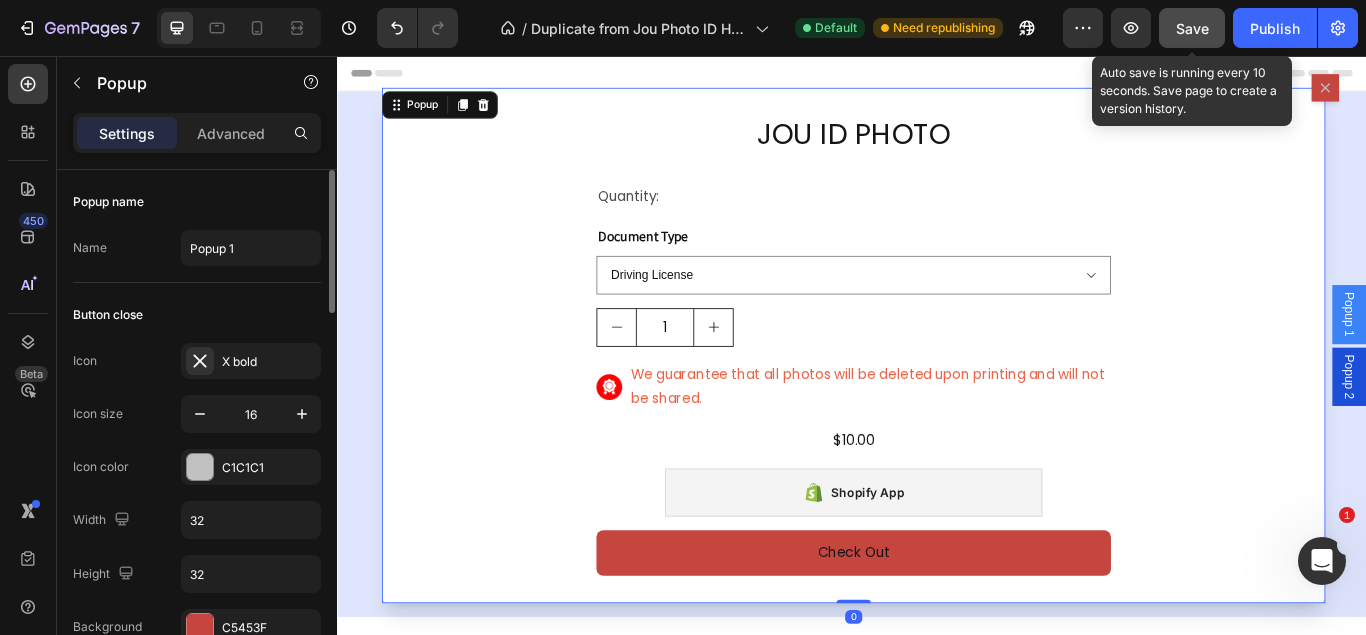 click on "Save" 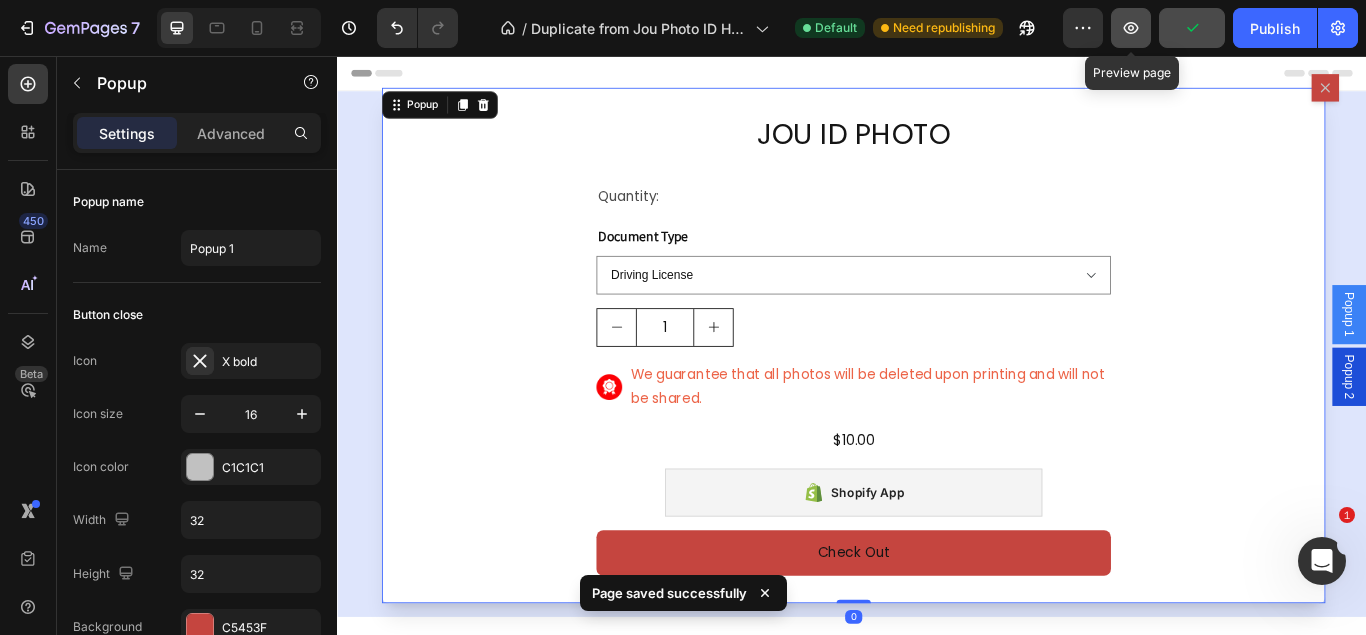 click 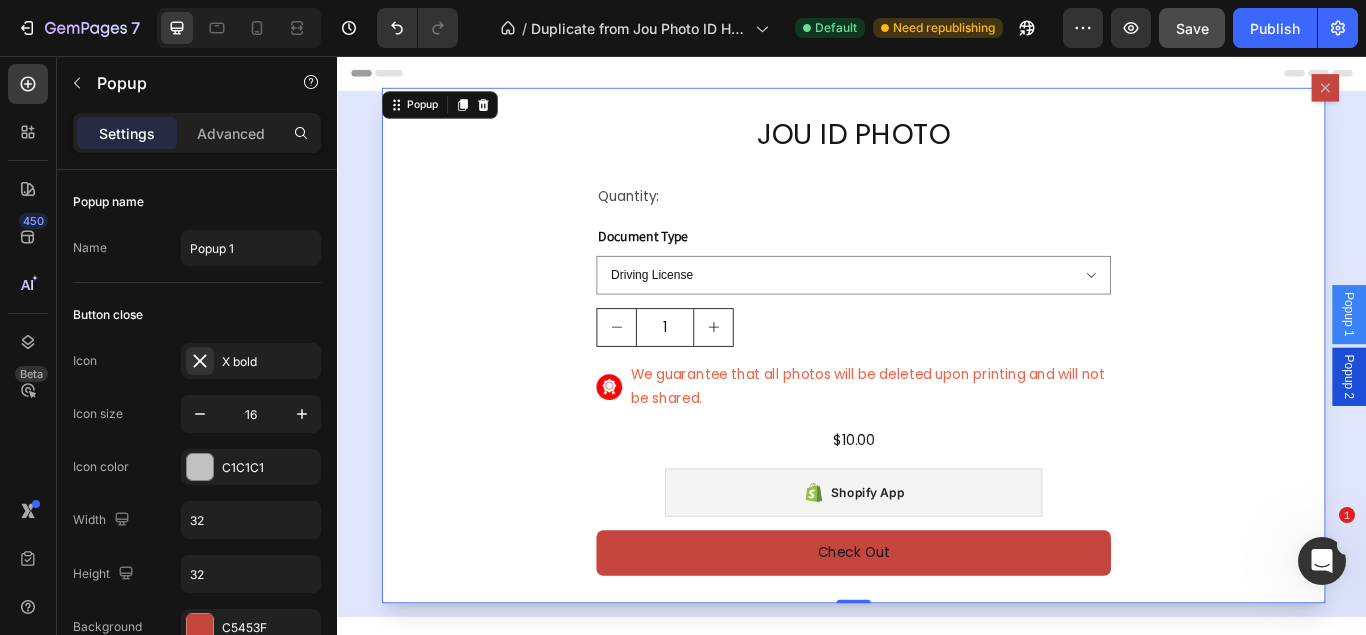 click at bounding box center [1489, 93] 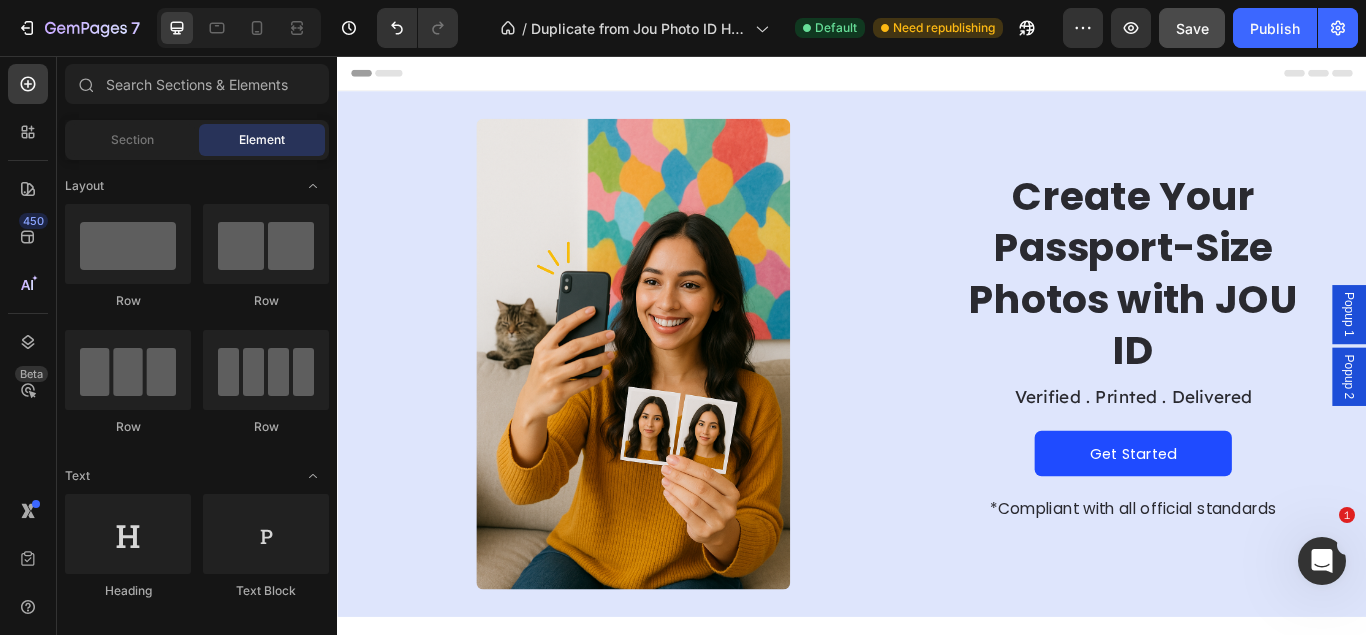 drag, startPoint x: 1520, startPoint y: 366, endPoint x: 1509, endPoint y: 360, distance: 12.529964 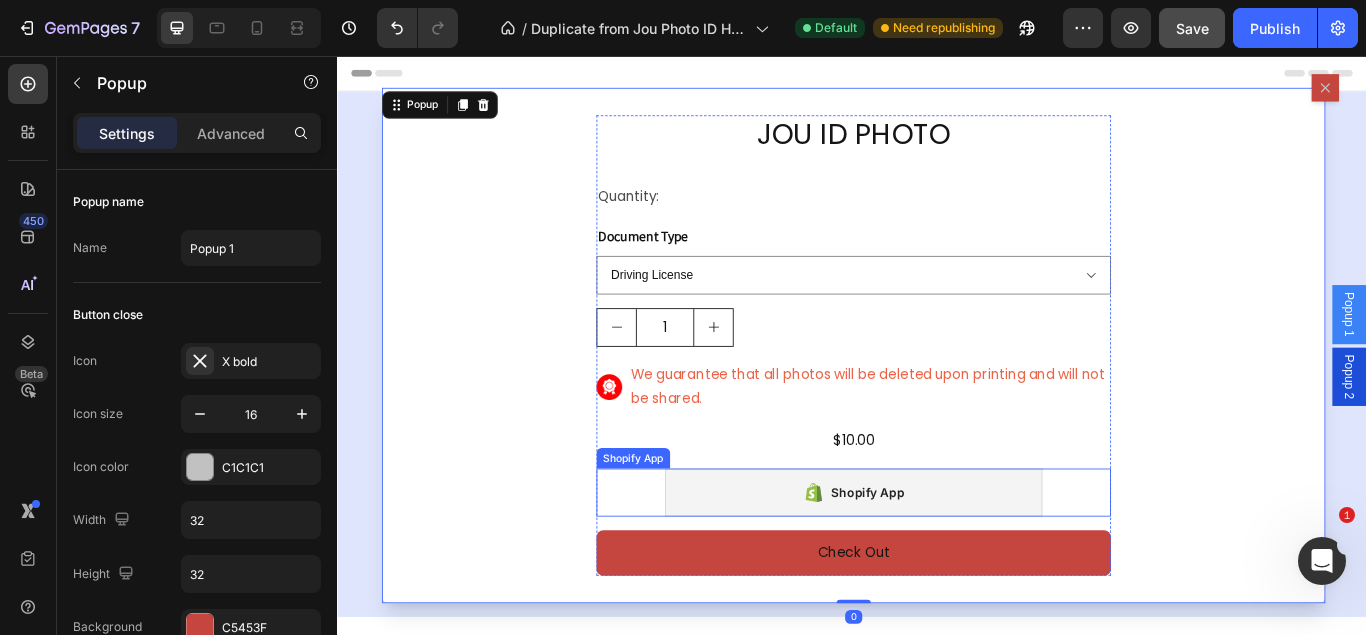 click on "Shopify App" at bounding box center [955, 565] 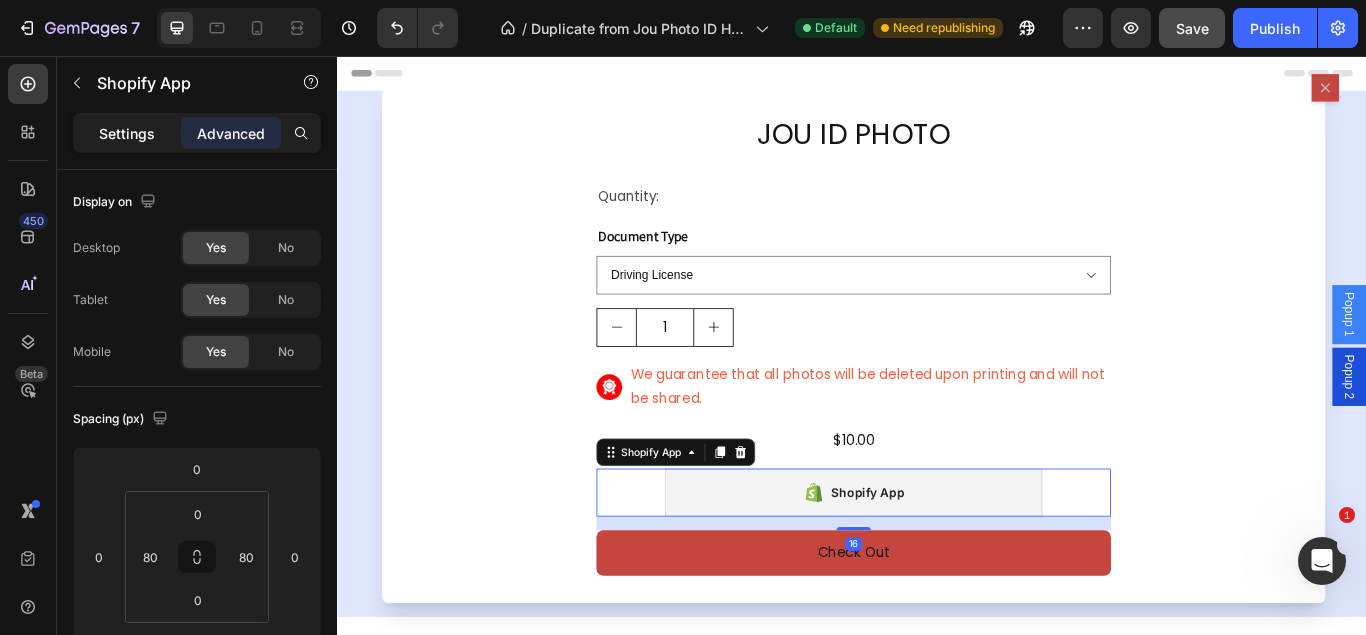 click on "Settings" 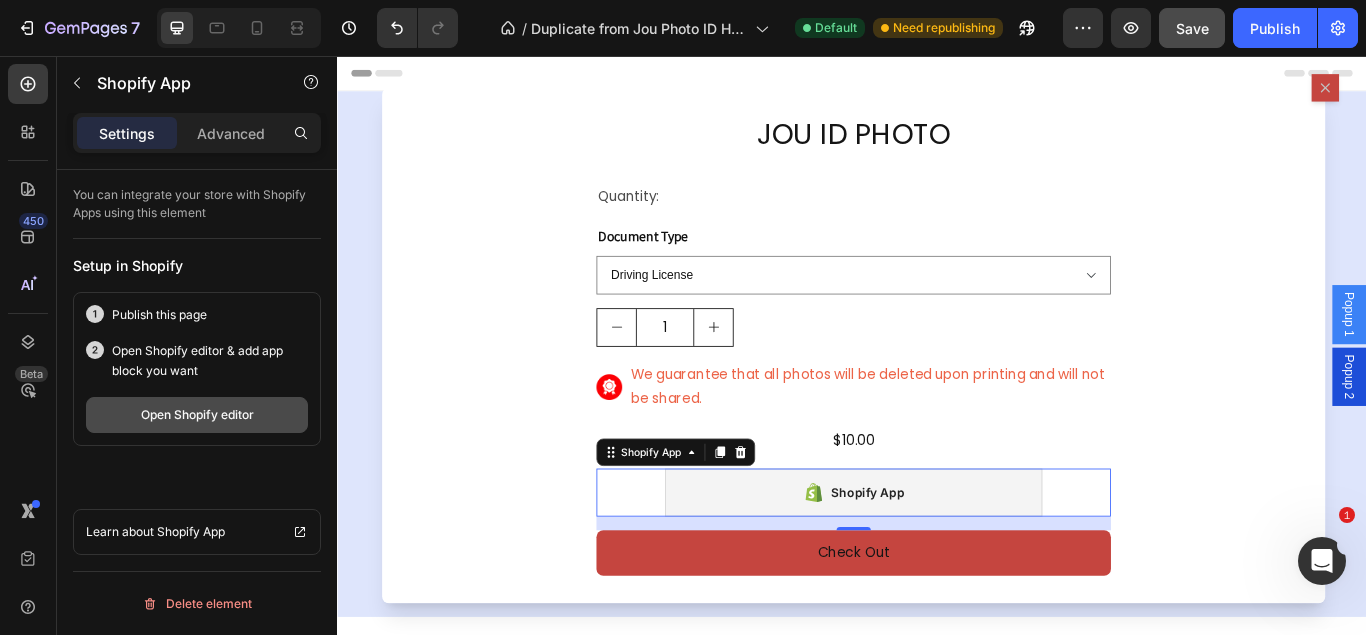 click on "Open Shopify editor" at bounding box center [197, 415] 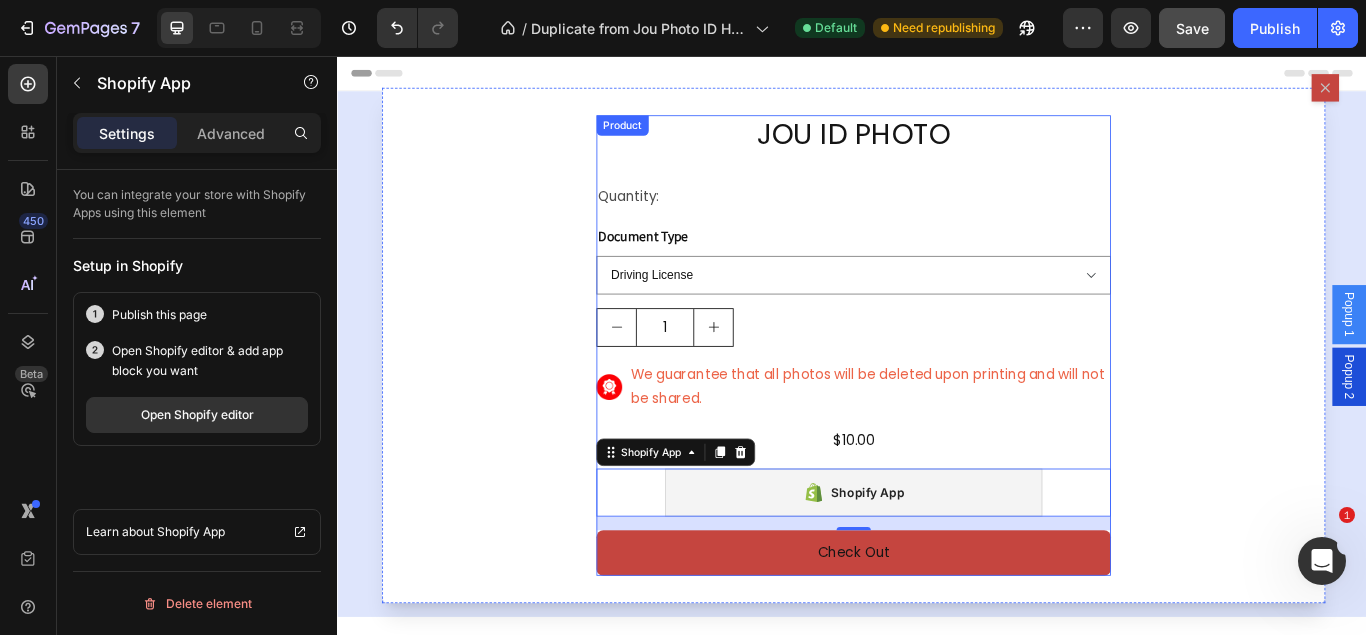 click on "JOU ID PHOTO Product Title Quantity: Text Block Document Type   Driving License Lebanese Passport ID Photo Shengen Visa Product Variants & Swatches
1
Product Quantity Image We guarantee that all photos will be deleted upon printing and will not be shared. Text Block Row $10.00 Product Price Product Price Row
Shopify App Shopify App Check Out Dynamic Checkout Product" at bounding box center [939, 393] 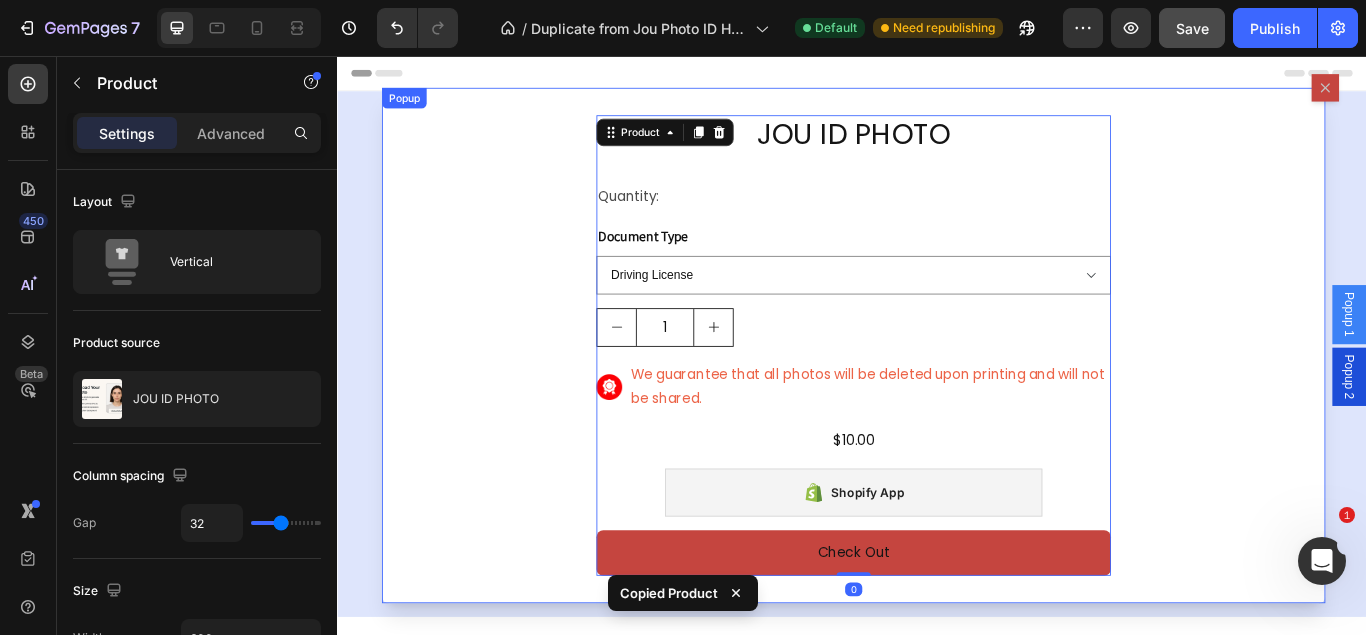 click at bounding box center [1489, 93] 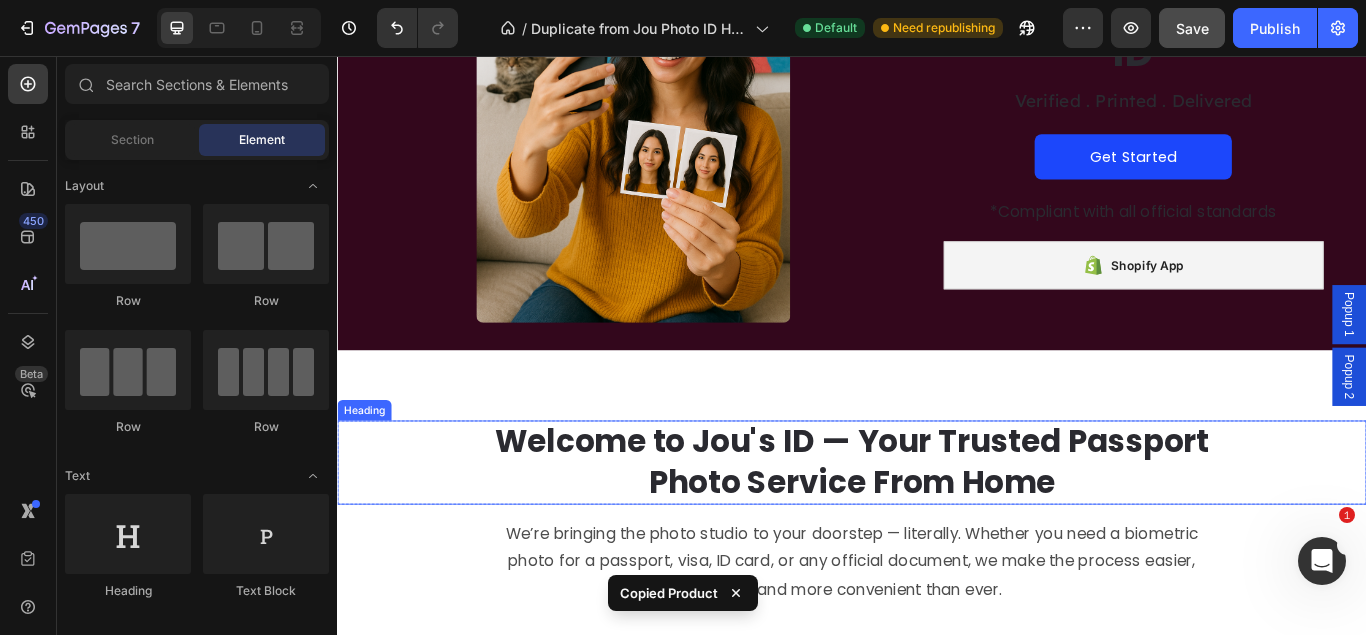 scroll, scrollTop: 1020, scrollLeft: 0, axis: vertical 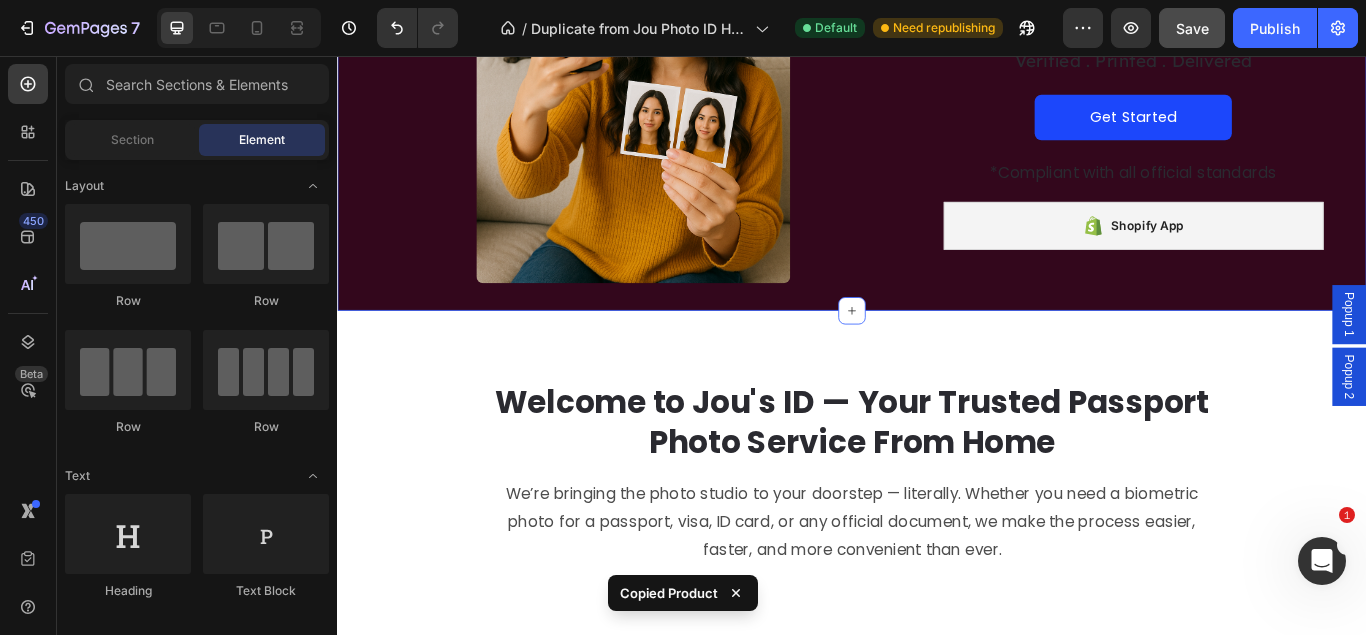 click on "Image Row Create Your Passport-Size Photos with JOU ID Heading Verified . Printed . Delivered Text Block Get Started Button *Compliant with all official standards  Text Block
Shopify App Shopify App Row Section 2" at bounding box center (937, 46) 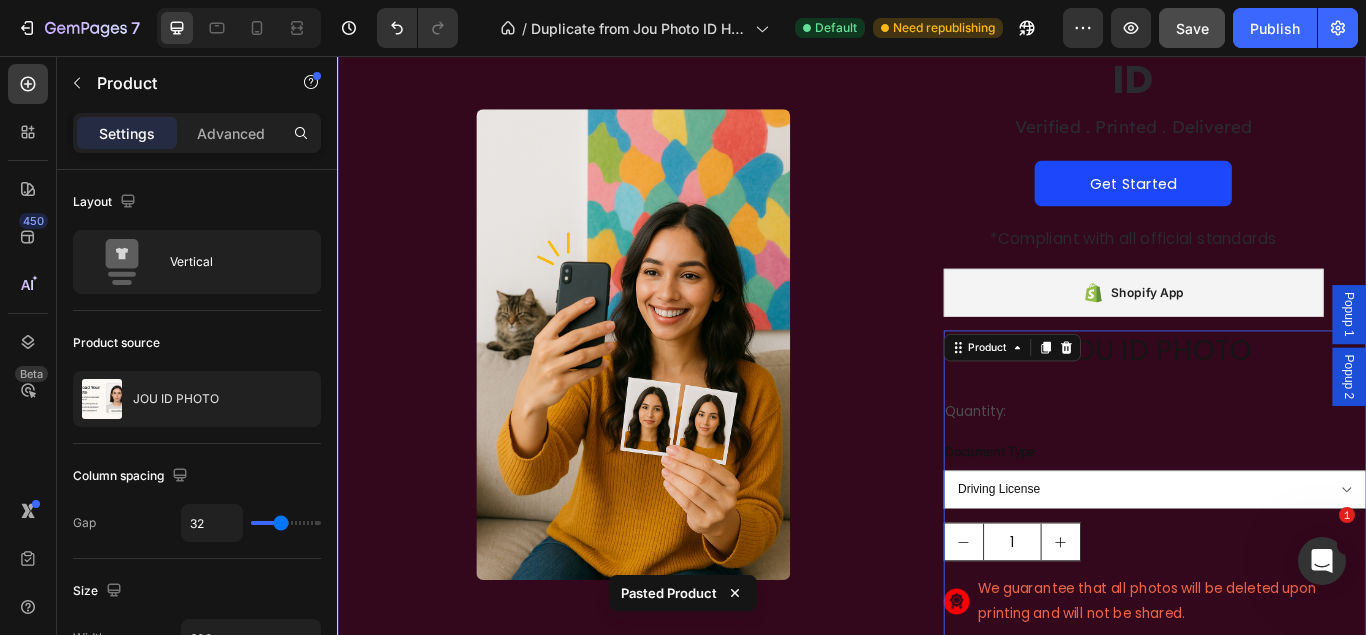 scroll, scrollTop: 929, scrollLeft: 0, axis: vertical 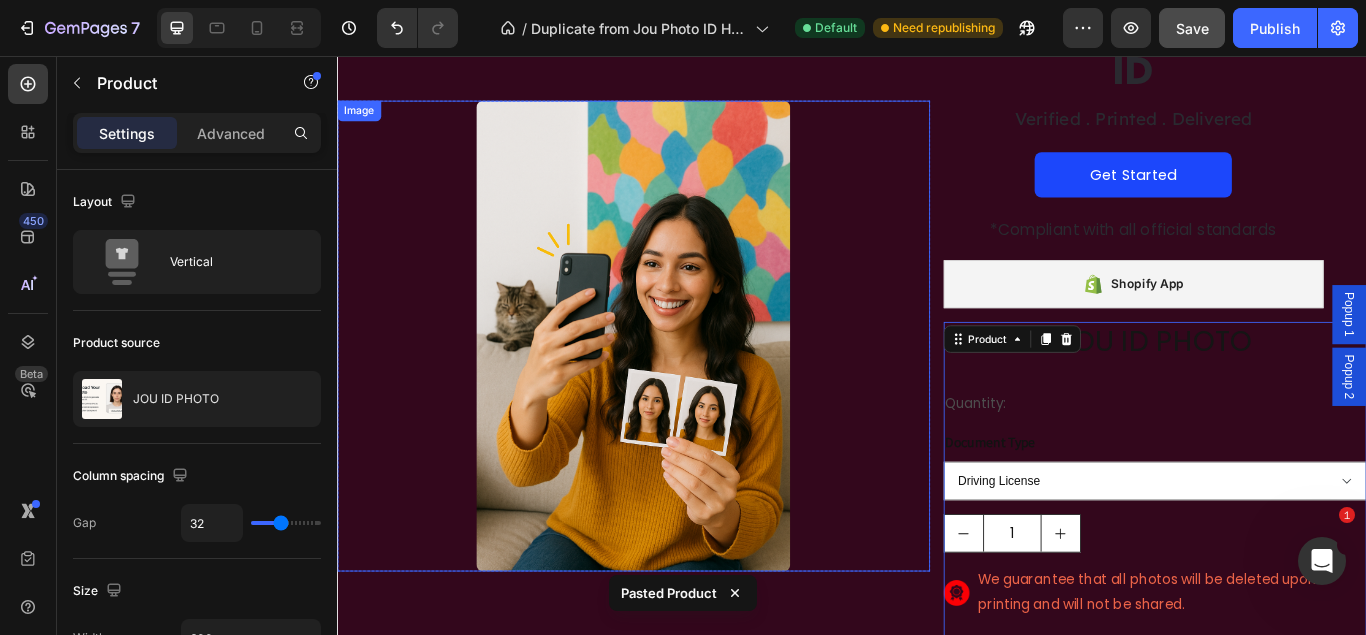 click at bounding box center [682, 382] 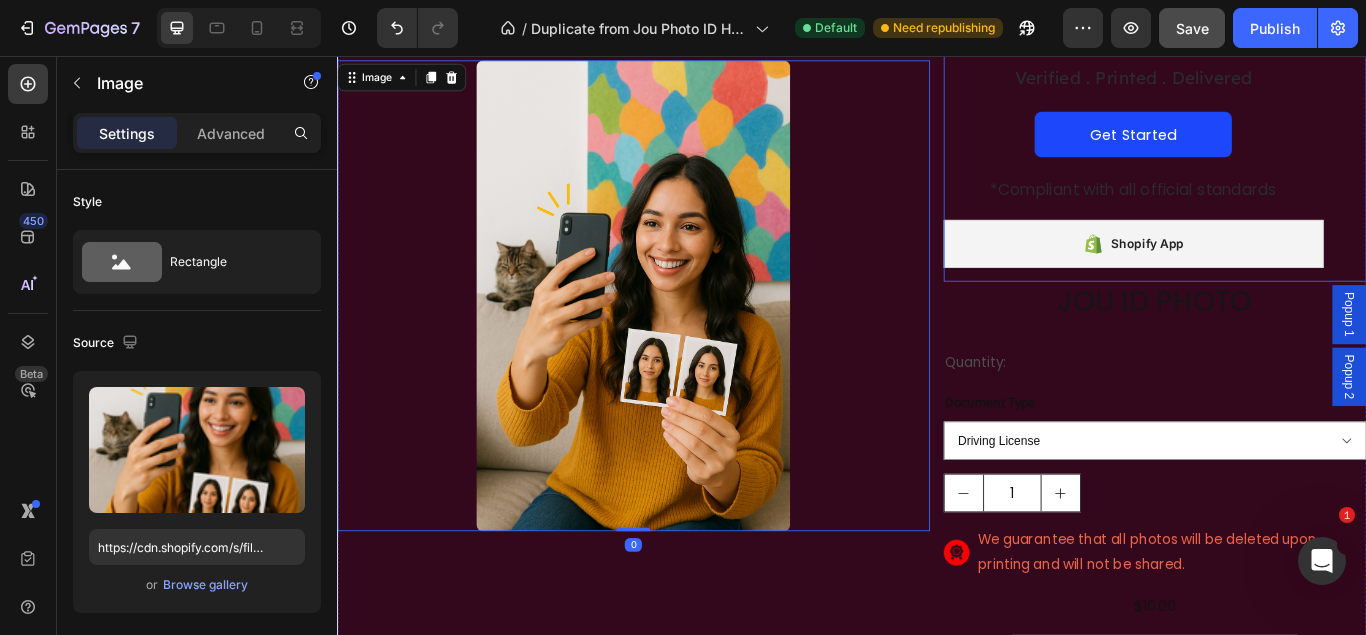 scroll, scrollTop: 928, scrollLeft: 0, axis: vertical 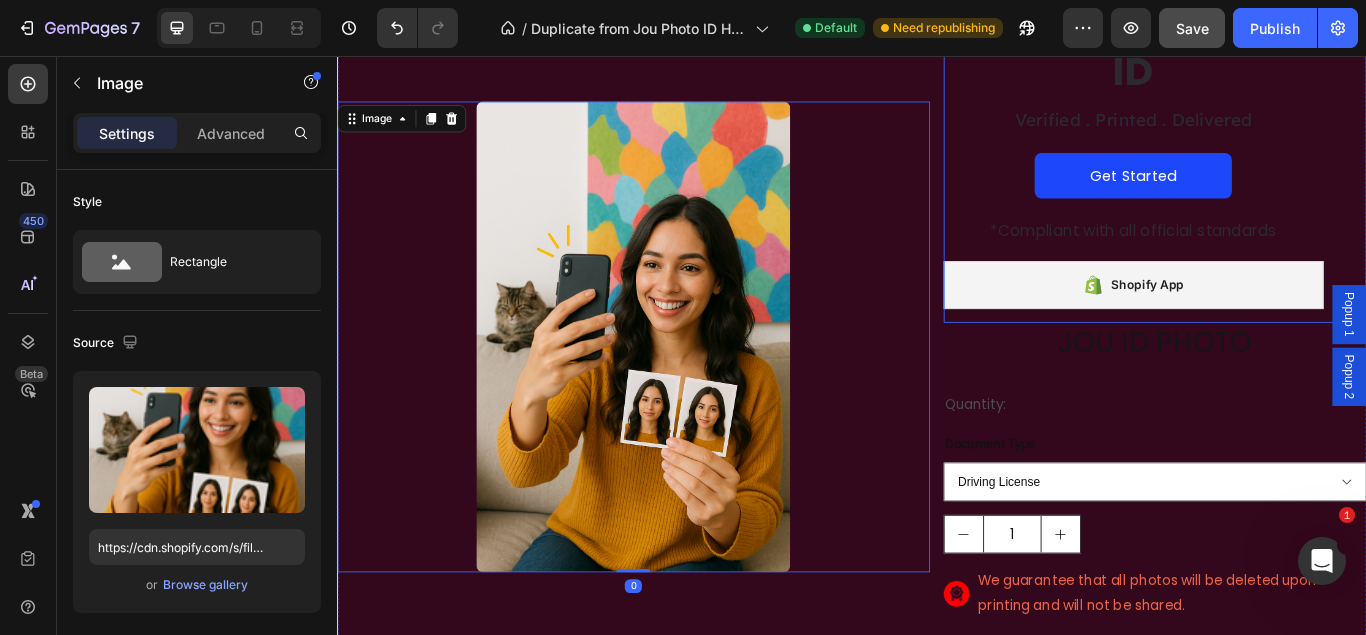 click on "Create Your Passport-Size Photos with JOU ID Heading Verified . Printed . Delivered Text Block Get Started Button *Compliant with all official standards  Text Block
Shopify App Shopify App Row" at bounding box center (1290, 115) 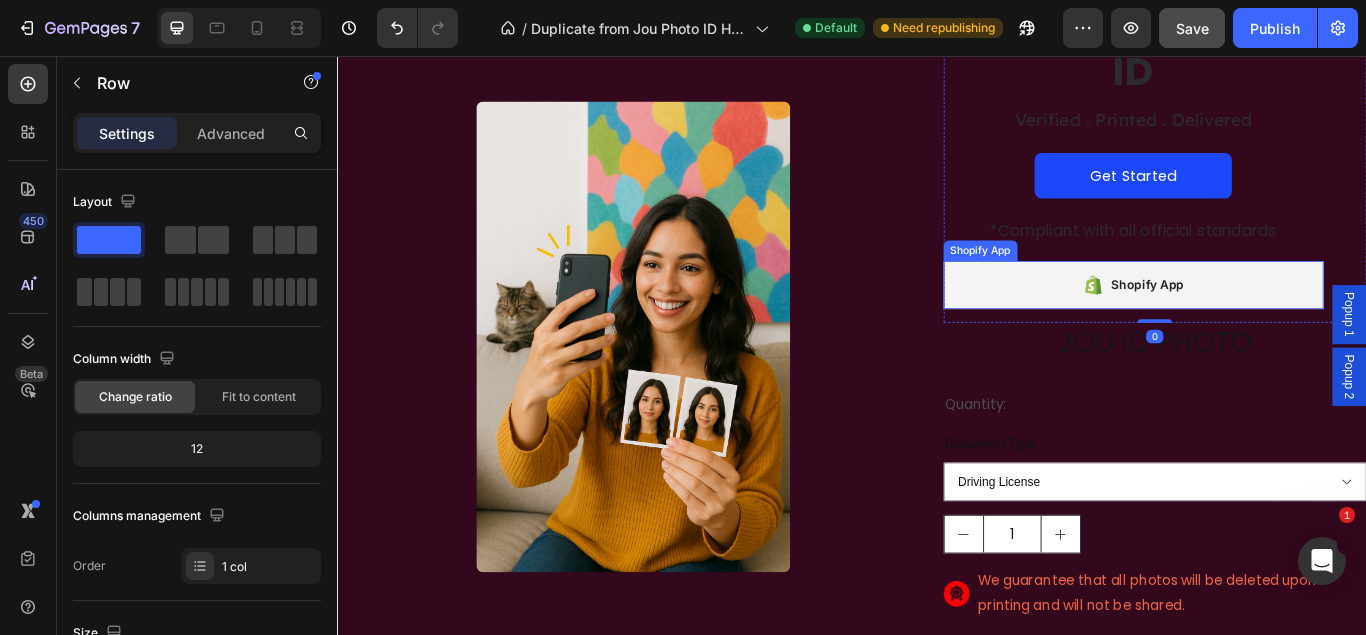 click on "Shopify App" at bounding box center [1265, 323] 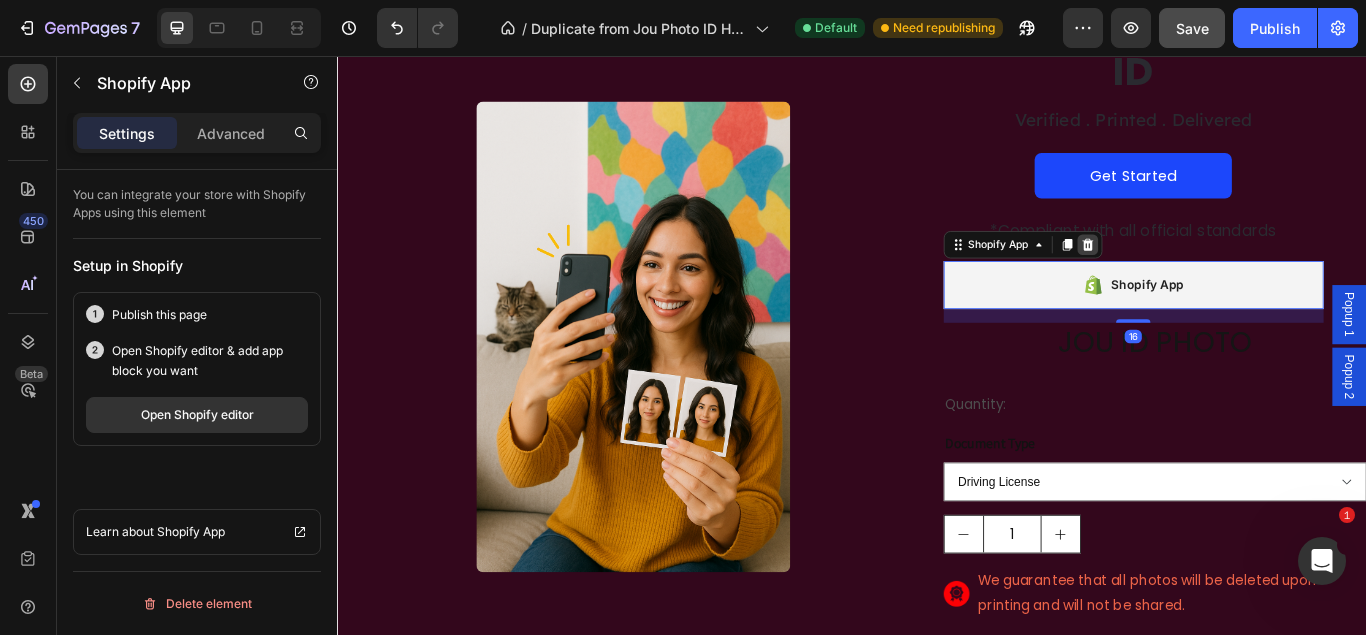 click 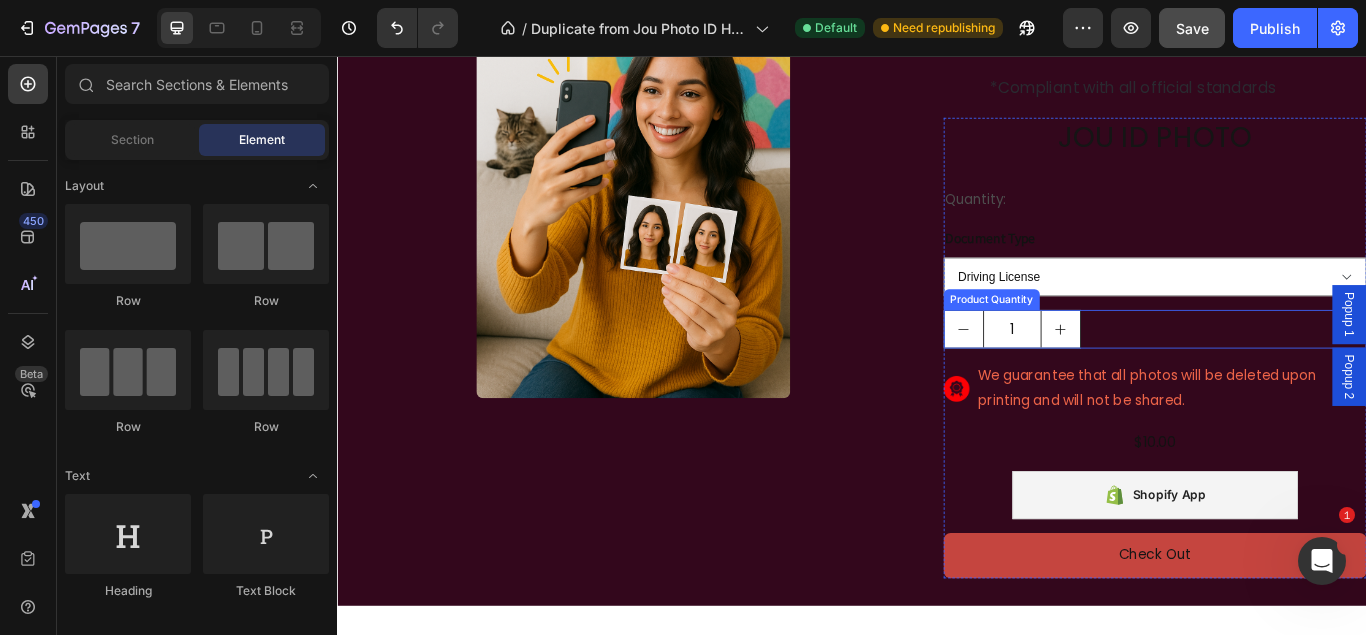 scroll, scrollTop: 1097, scrollLeft: 0, axis: vertical 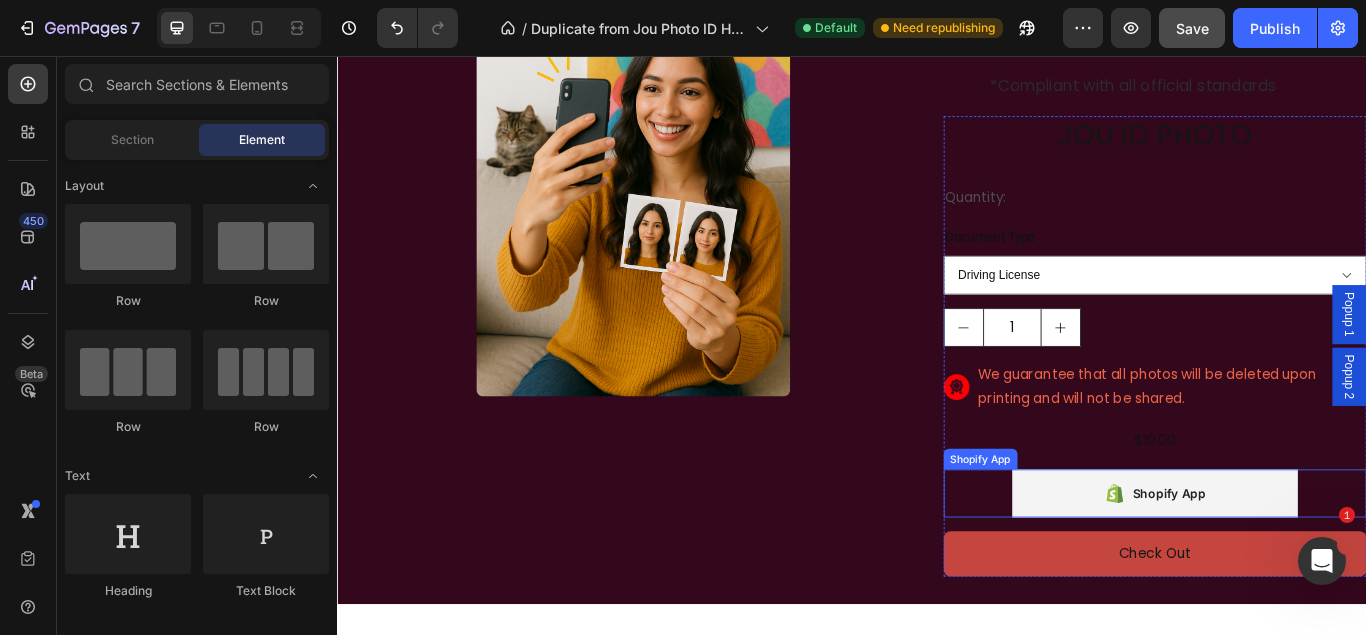 click on "Shopify App Shopify App" at bounding box center (1290, 566) 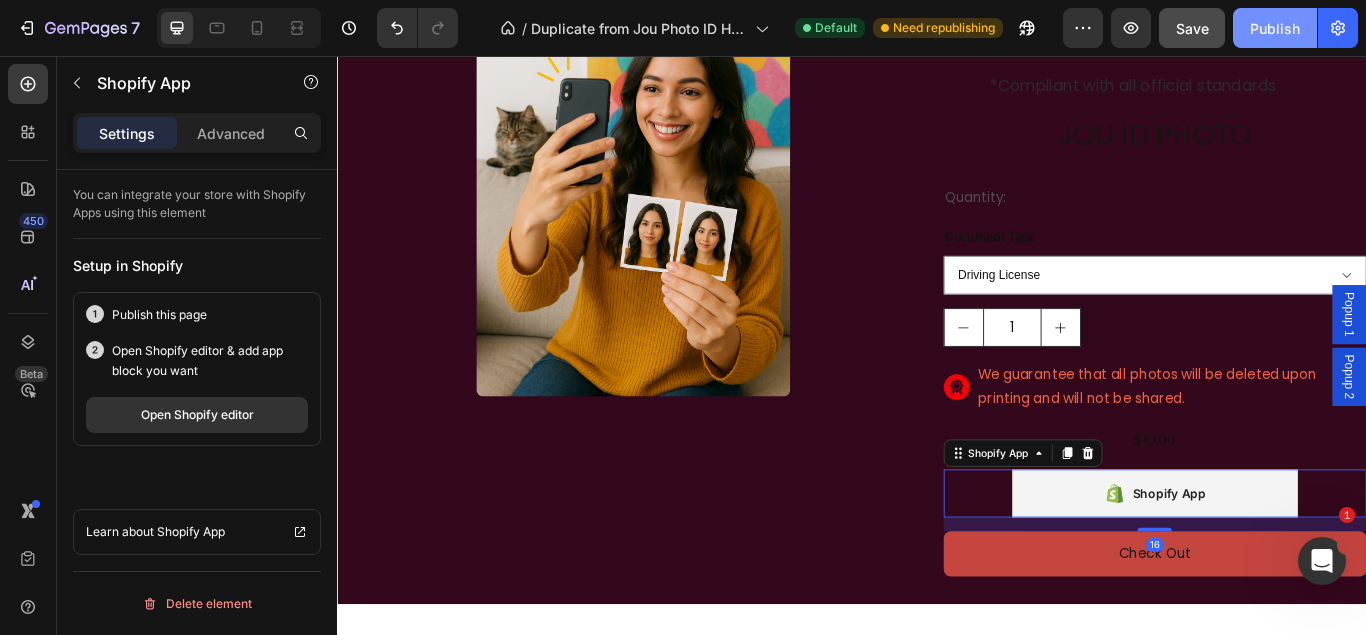 click on "Publish" at bounding box center [1275, 28] 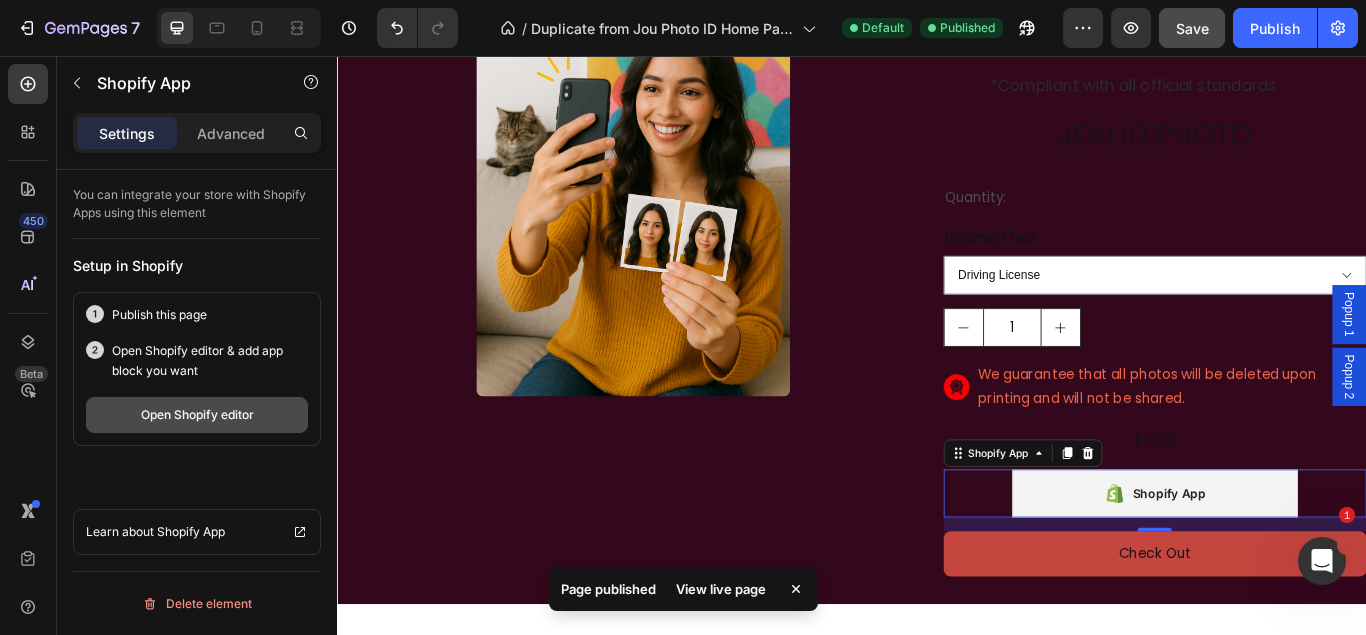 click on "Open Shopify editor" at bounding box center (197, 415) 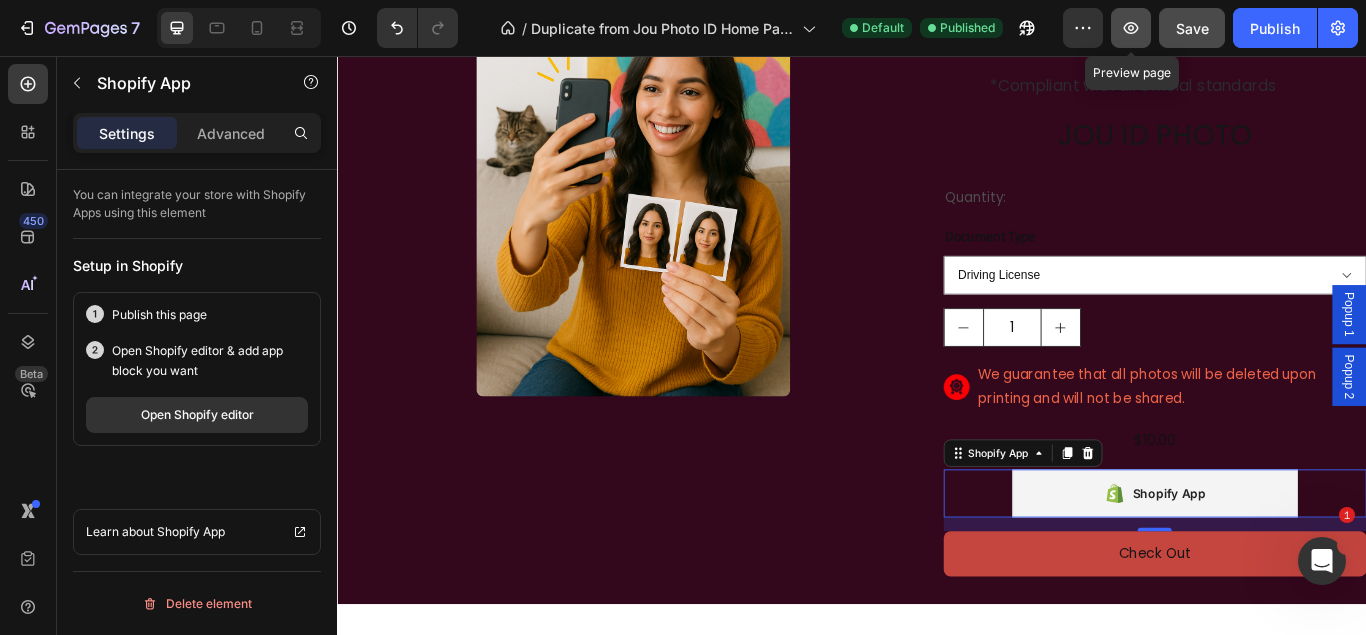 click 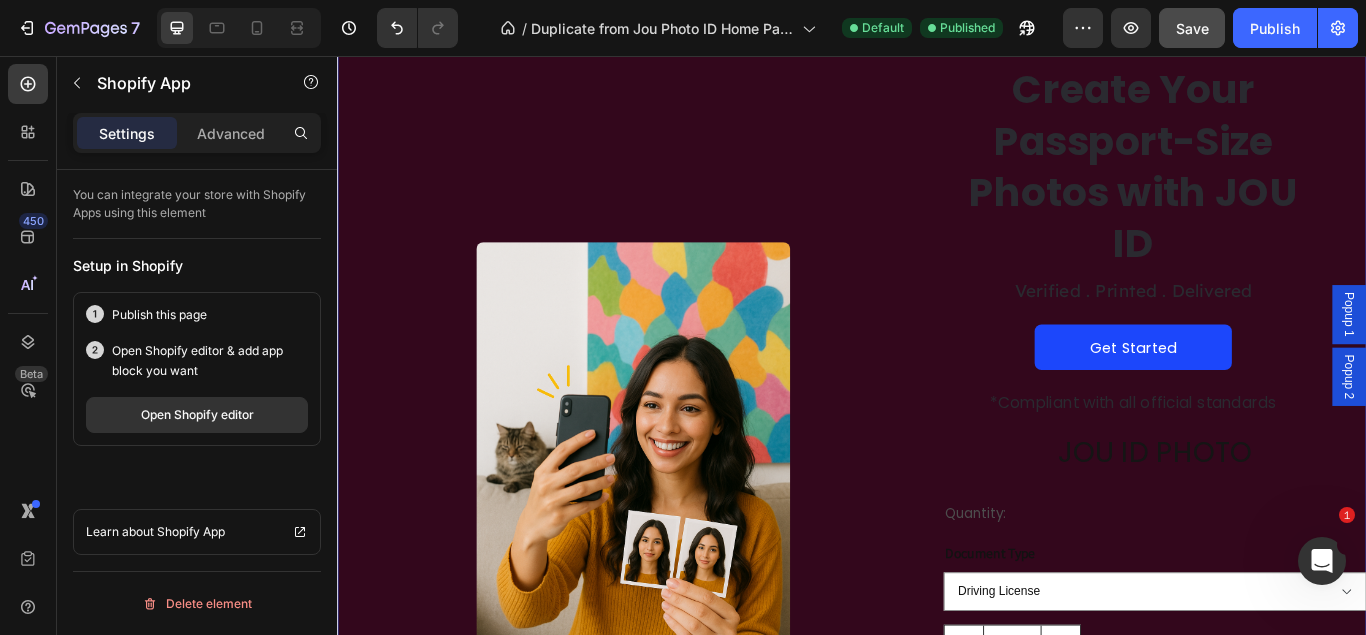 scroll, scrollTop: 688, scrollLeft: 0, axis: vertical 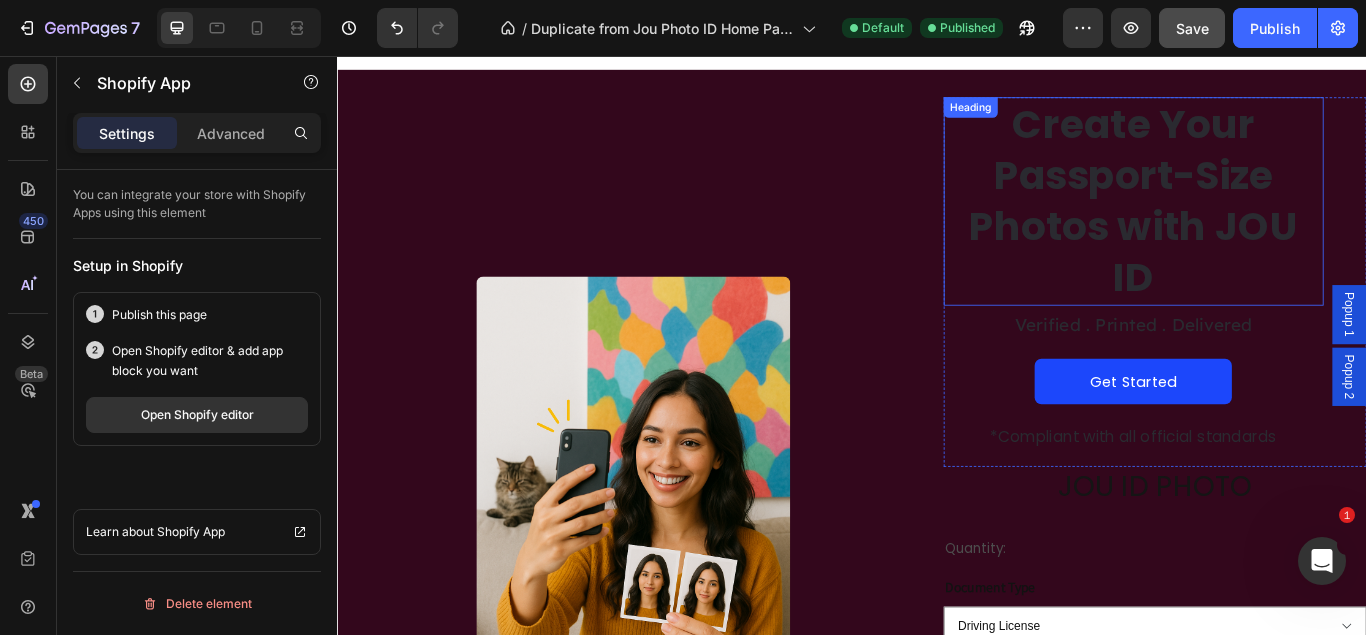 click on "Heading" at bounding box center [1075, 116] 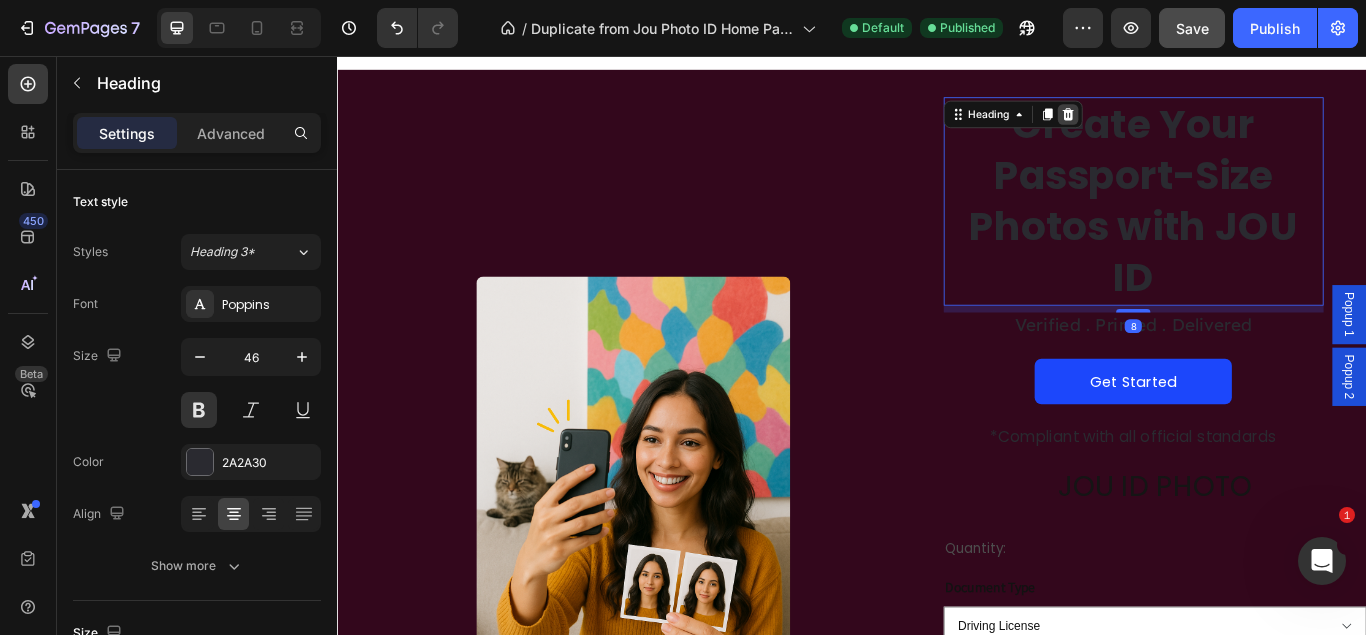 click 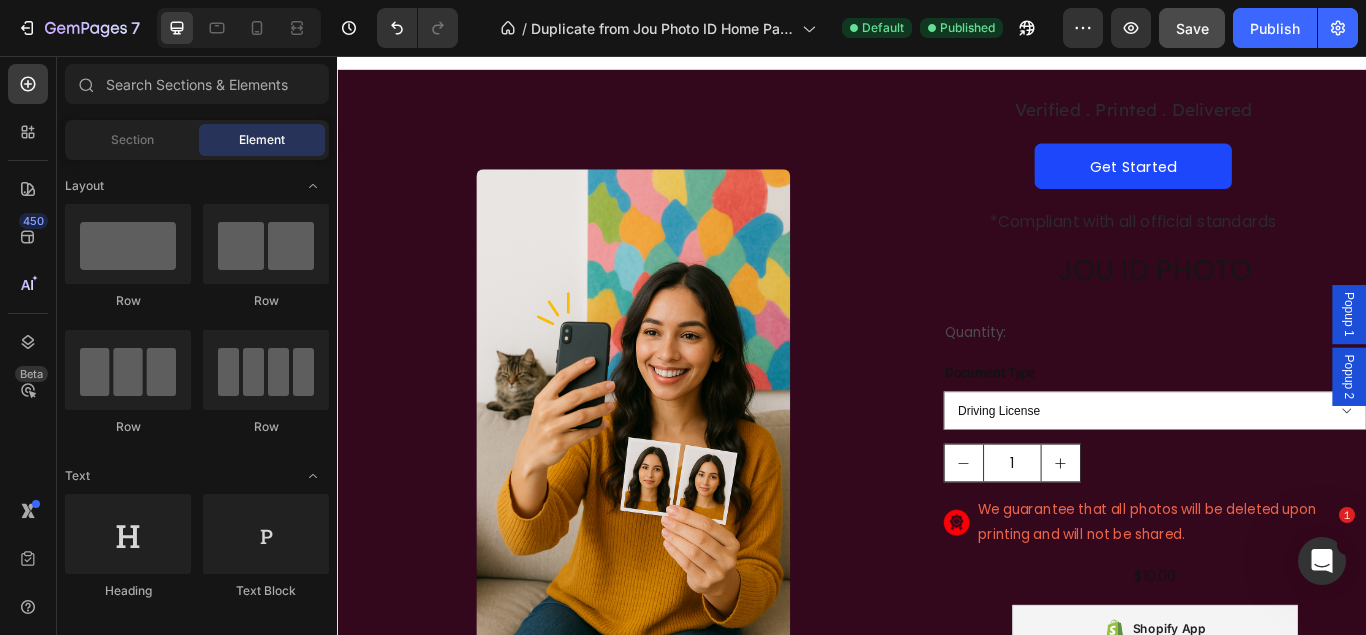 scroll, scrollTop: 593, scrollLeft: 0, axis: vertical 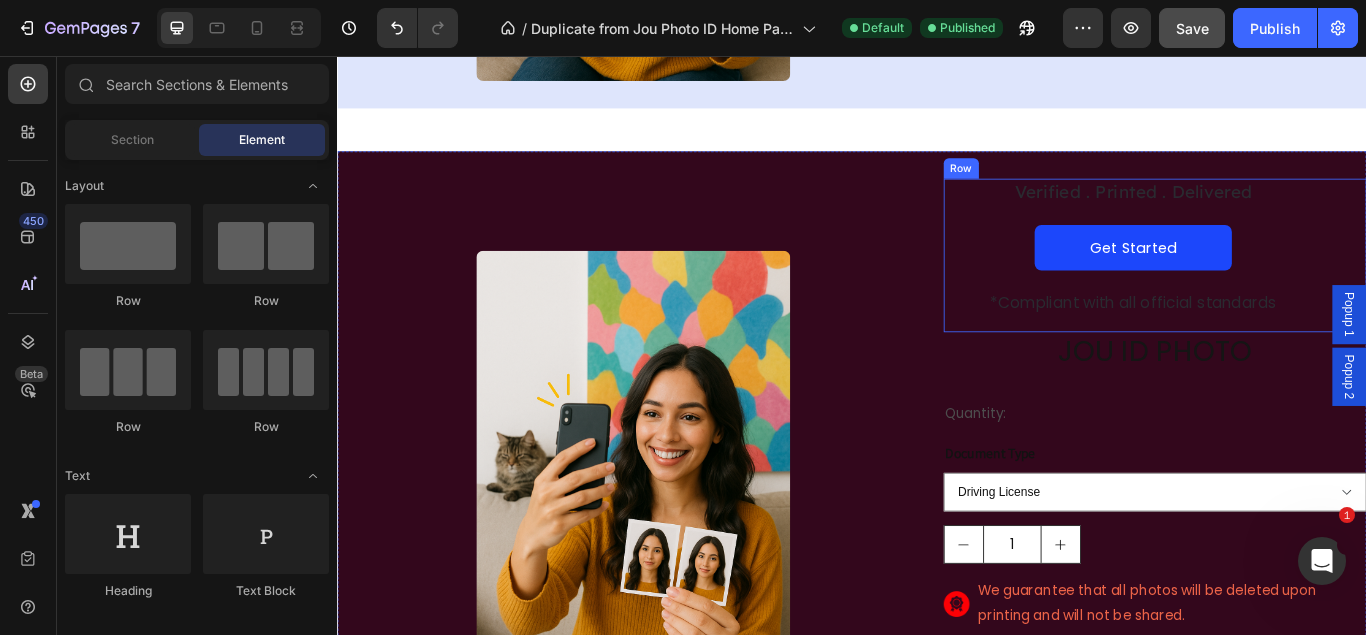 click on "Verified . Printed . Delivered Text Block Get Started Button *Compliant with all official standards  Text Block" at bounding box center [1265, 288] 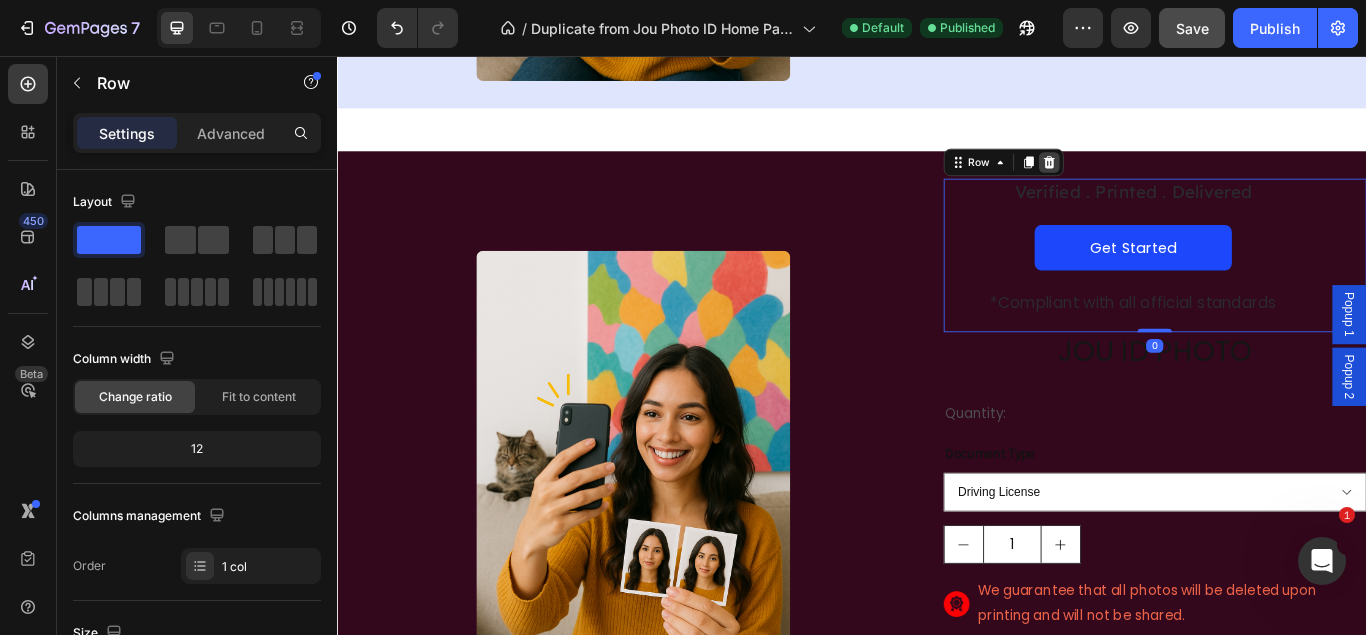 click at bounding box center (1167, 180) 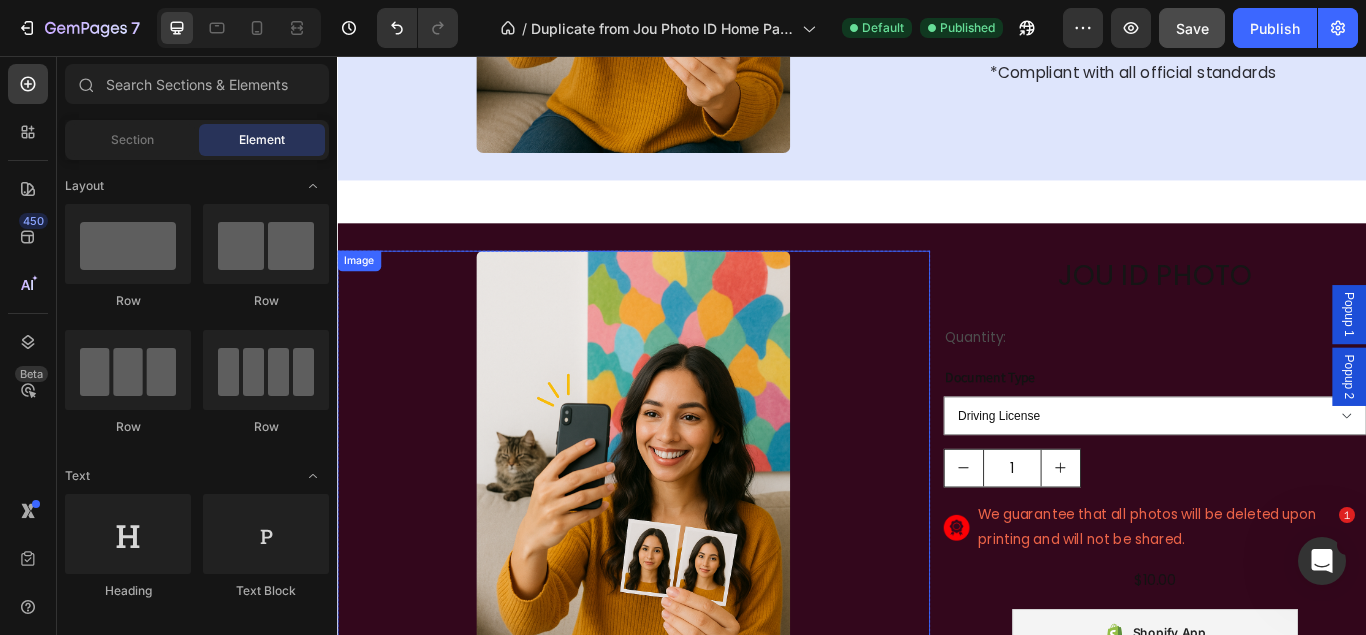 scroll, scrollTop: 713, scrollLeft: 0, axis: vertical 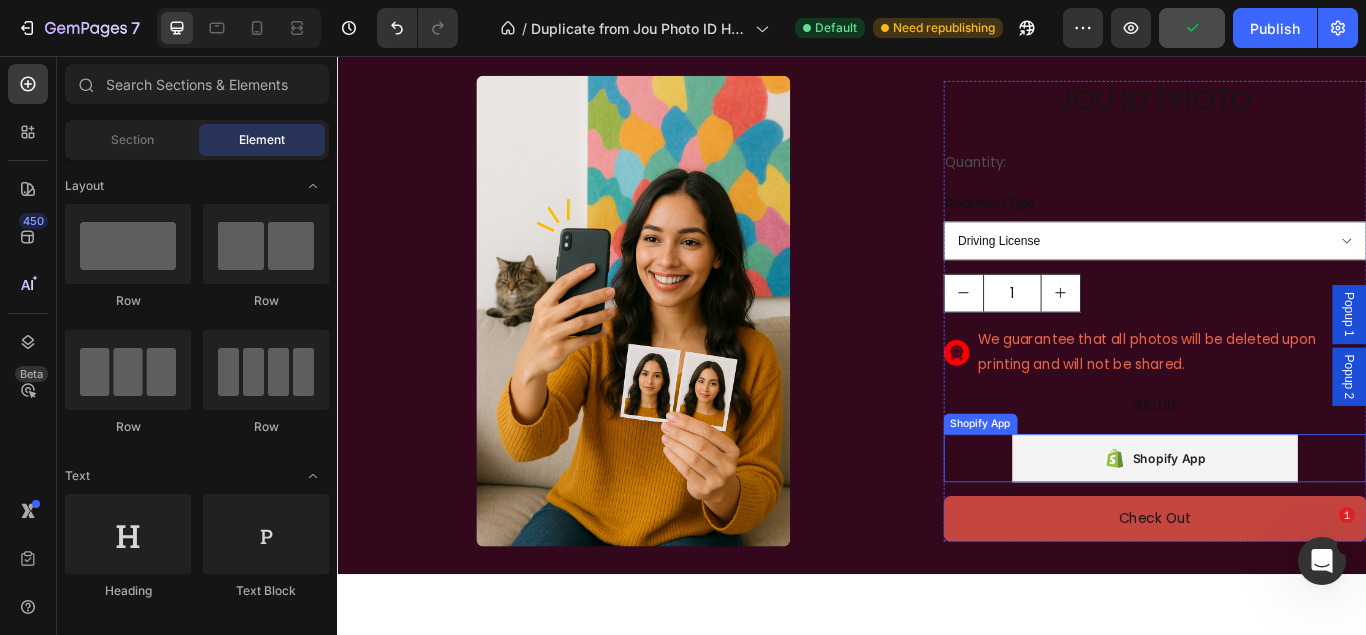click on "Shopify App Shopify App" at bounding box center [1290, 525] 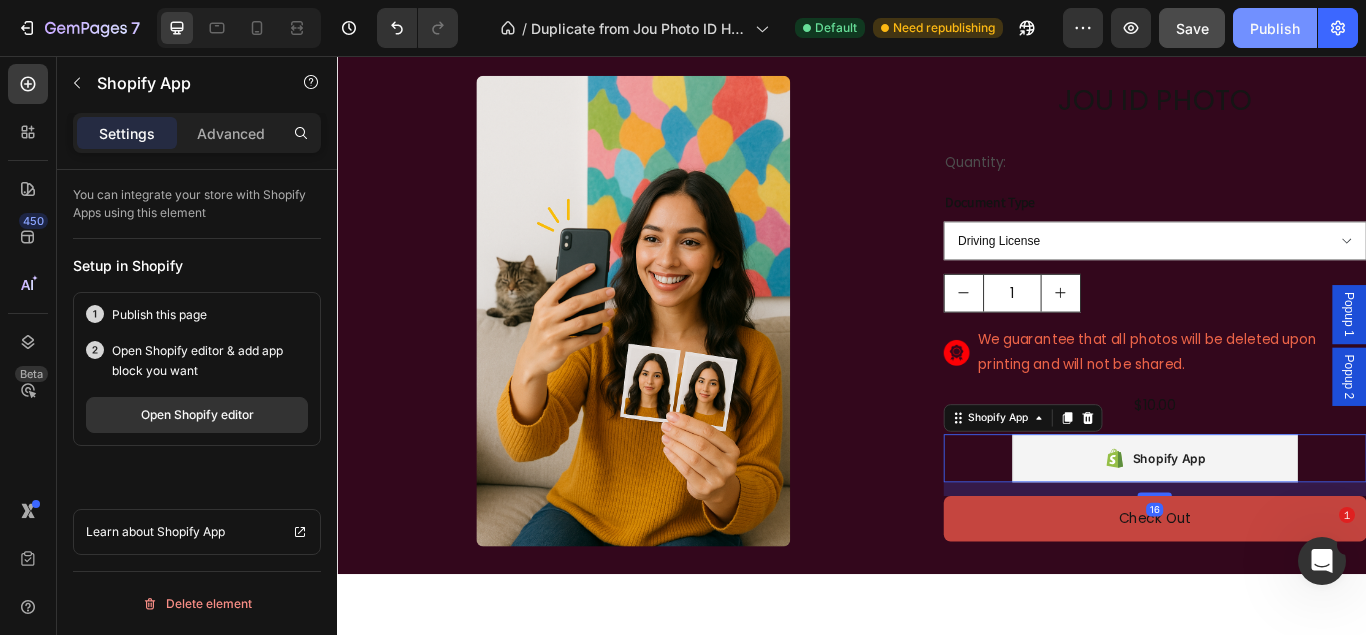 click on "Publish" at bounding box center (1275, 28) 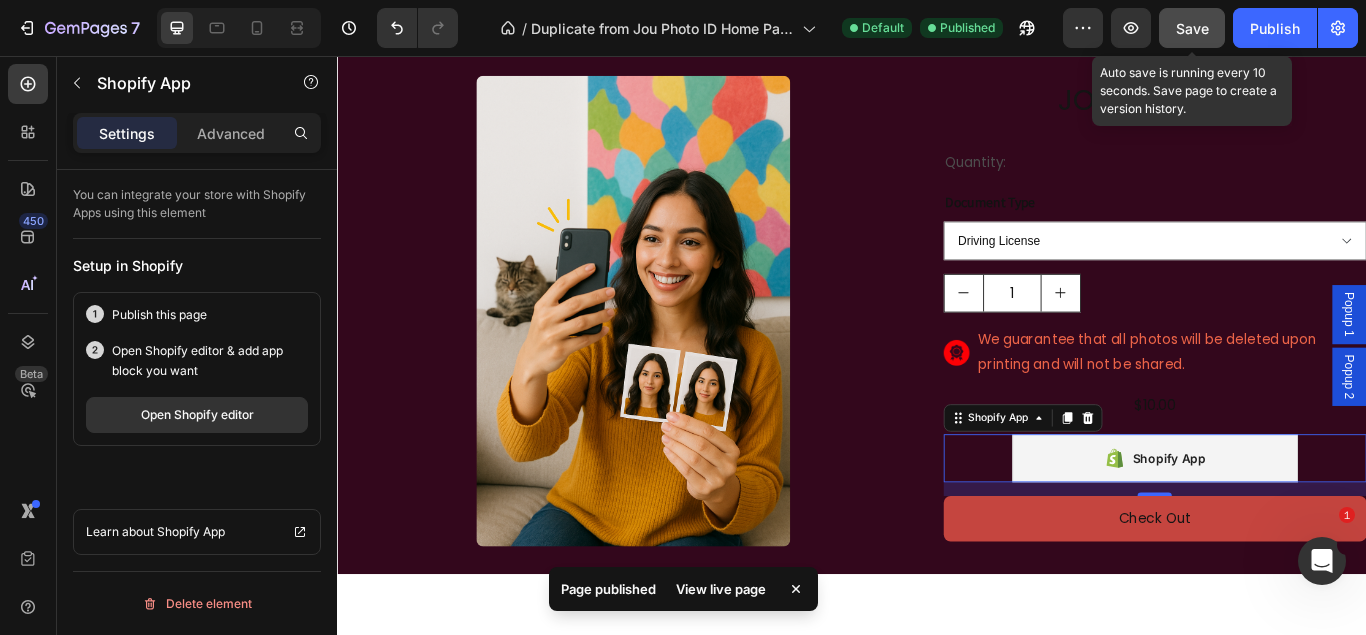 click on "Save" 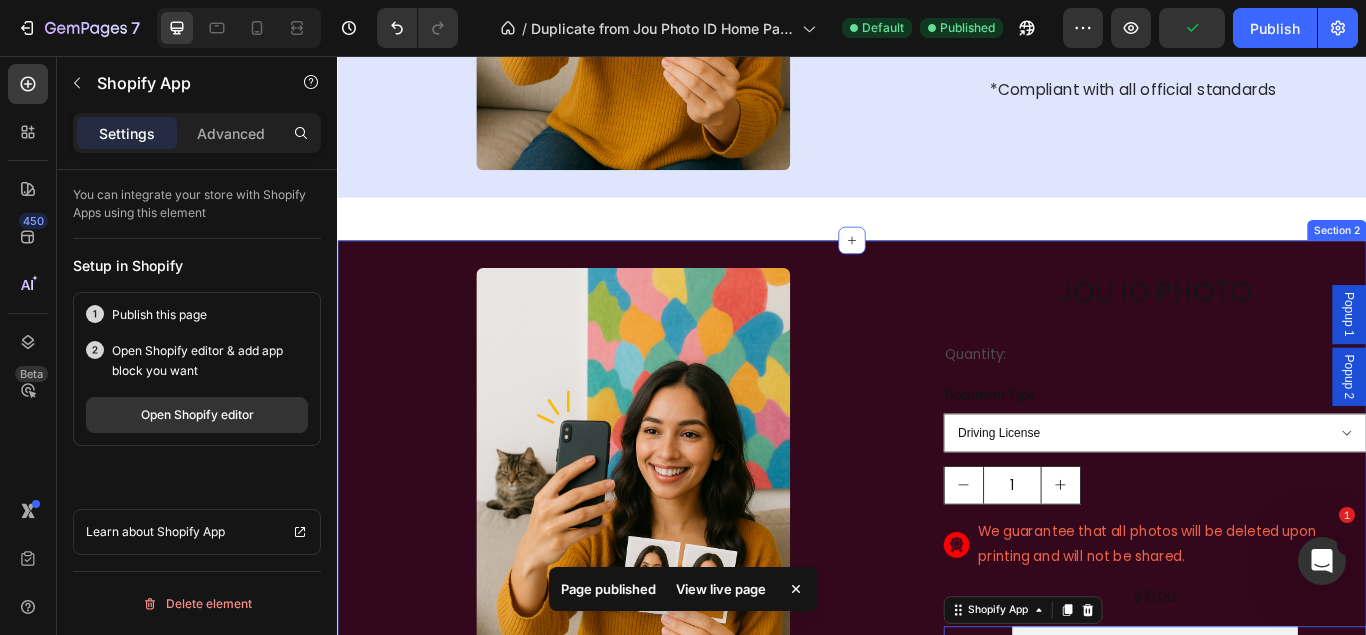 scroll, scrollTop: 612, scrollLeft: 0, axis: vertical 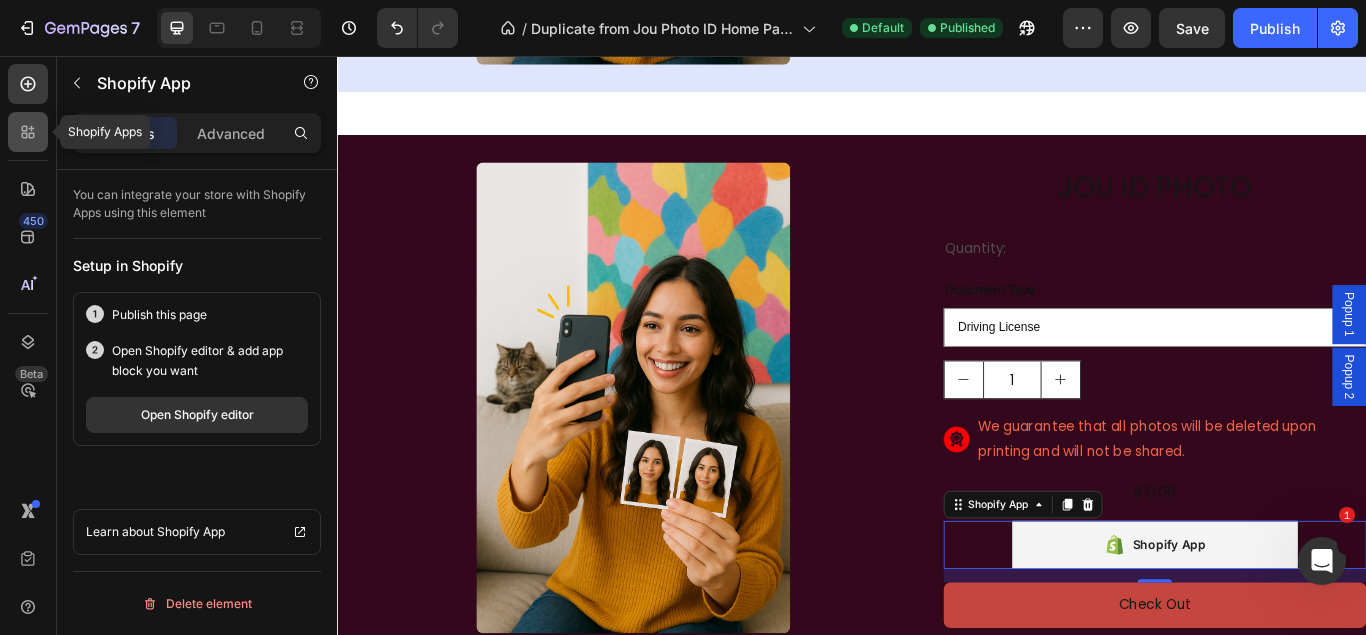 click 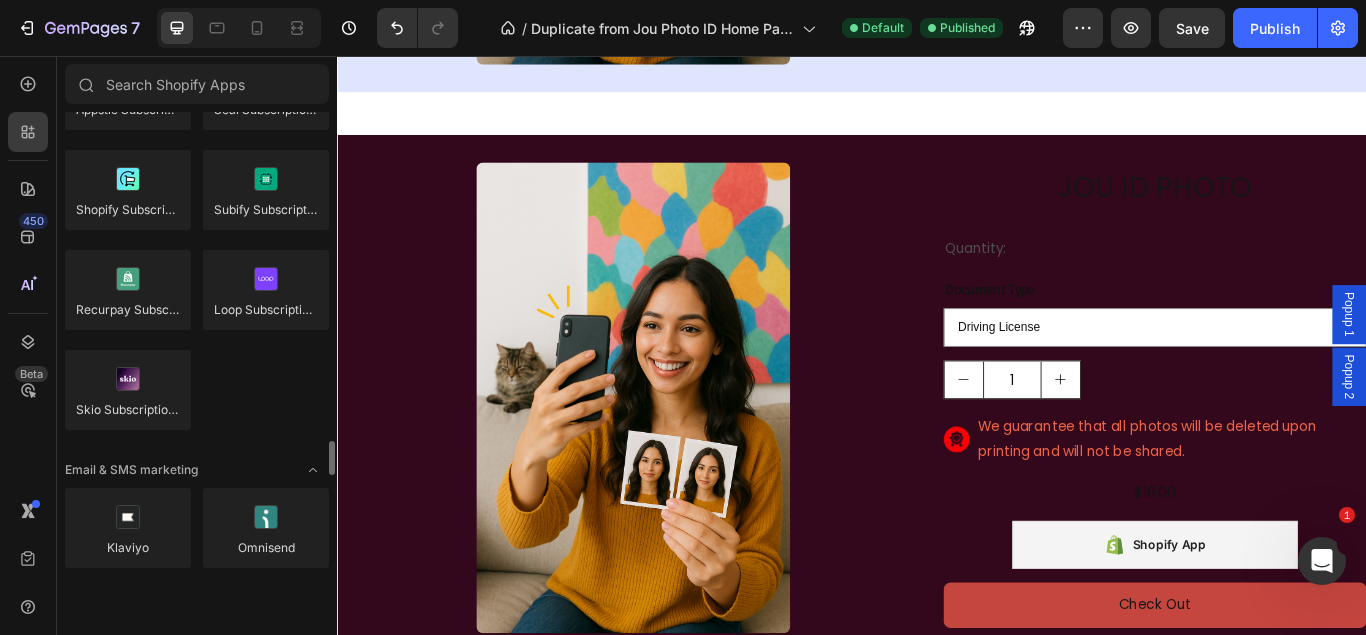 scroll, scrollTop: 3162, scrollLeft: 0, axis: vertical 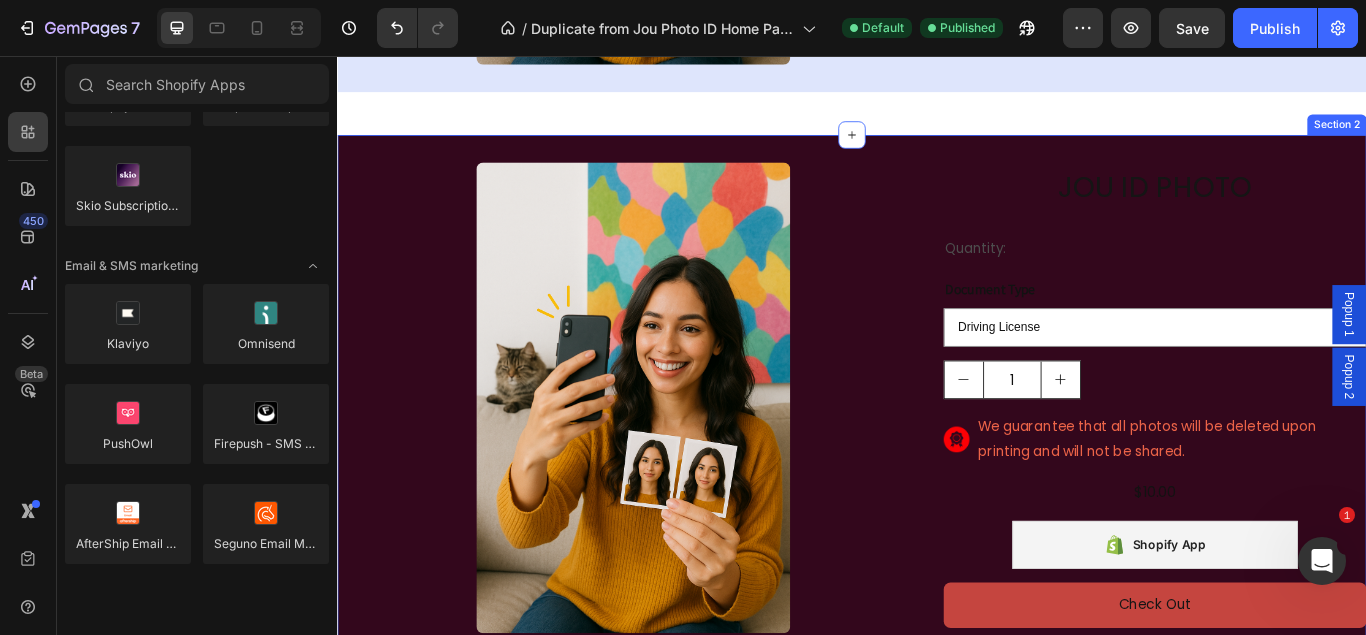 click on "Image Row JOU ID PHOTO Product Title Quantity: Text Block Document Type   Driving License Lebanese Passport ID Photo Shengen Visa Product Variants & Swatches
1
Product Quantity Image We guarantee that all photos will be deleted upon printing and will not be shared. Text Block Row $[PRICE] Product Price Product Price Row
Shopify App Shopify App Check Out Dynamic Checkout Product Section 2" at bounding box center (937, 454) 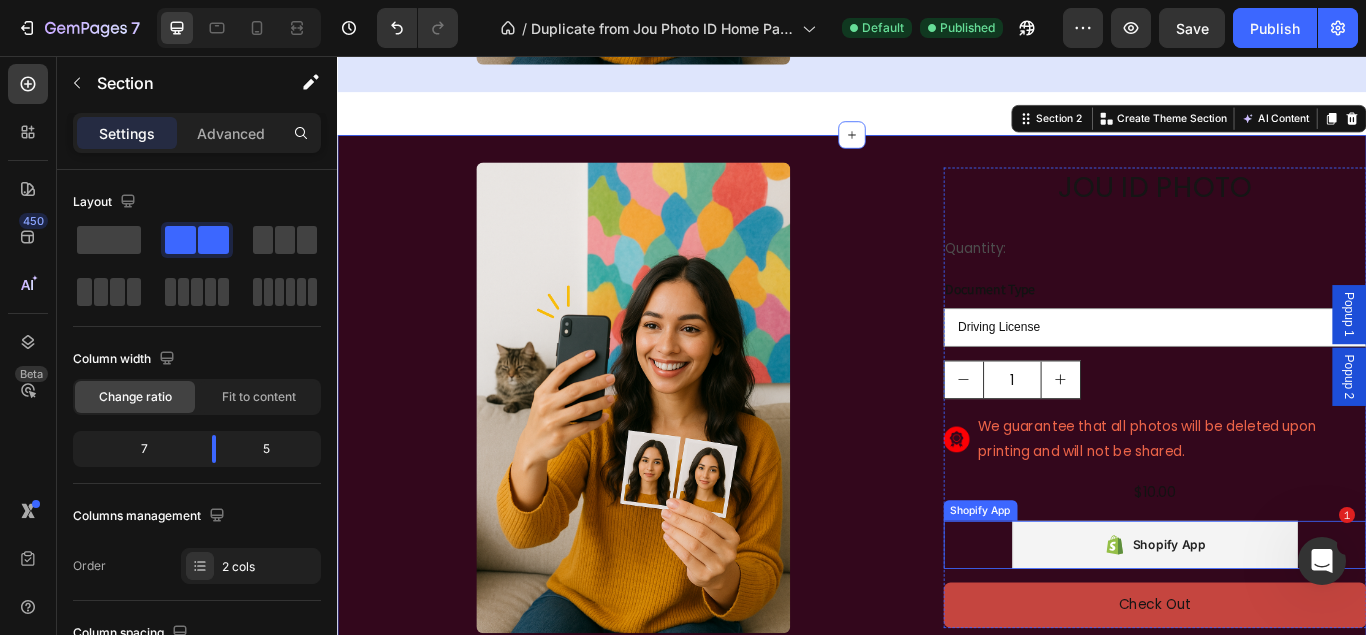 click on "Shopify App Shopify App" at bounding box center [1290, 626] 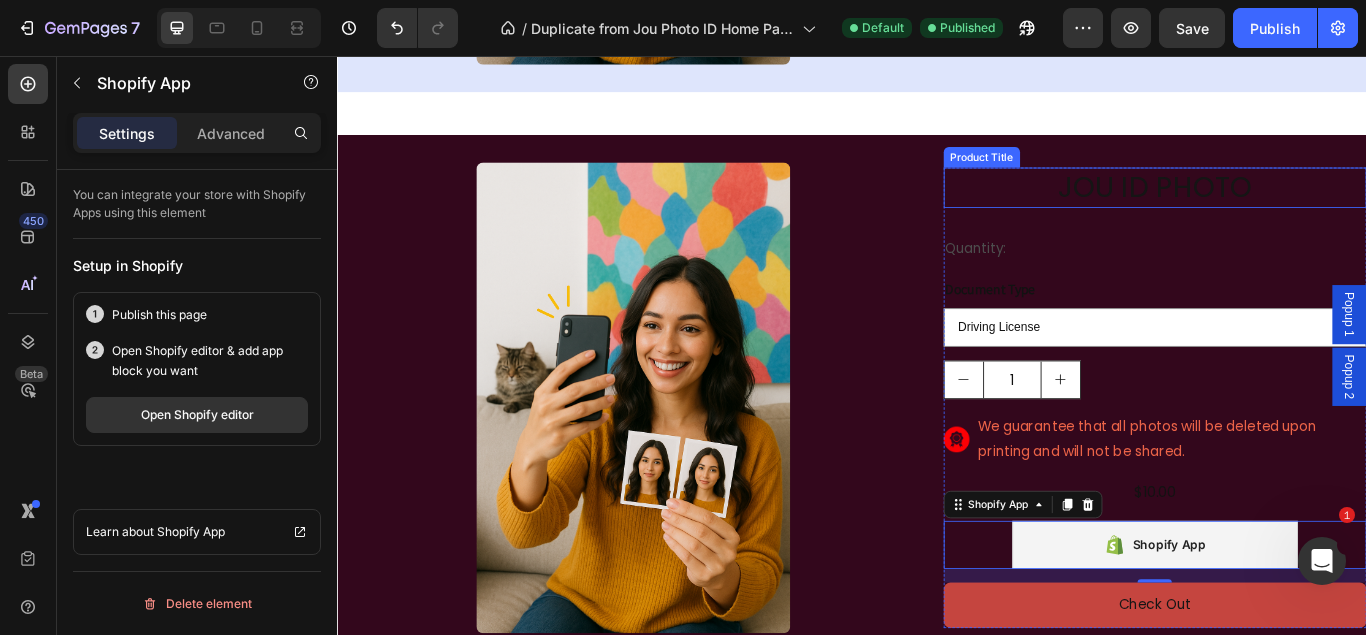 click on "JOU ID PHOTO" at bounding box center [1290, 209] 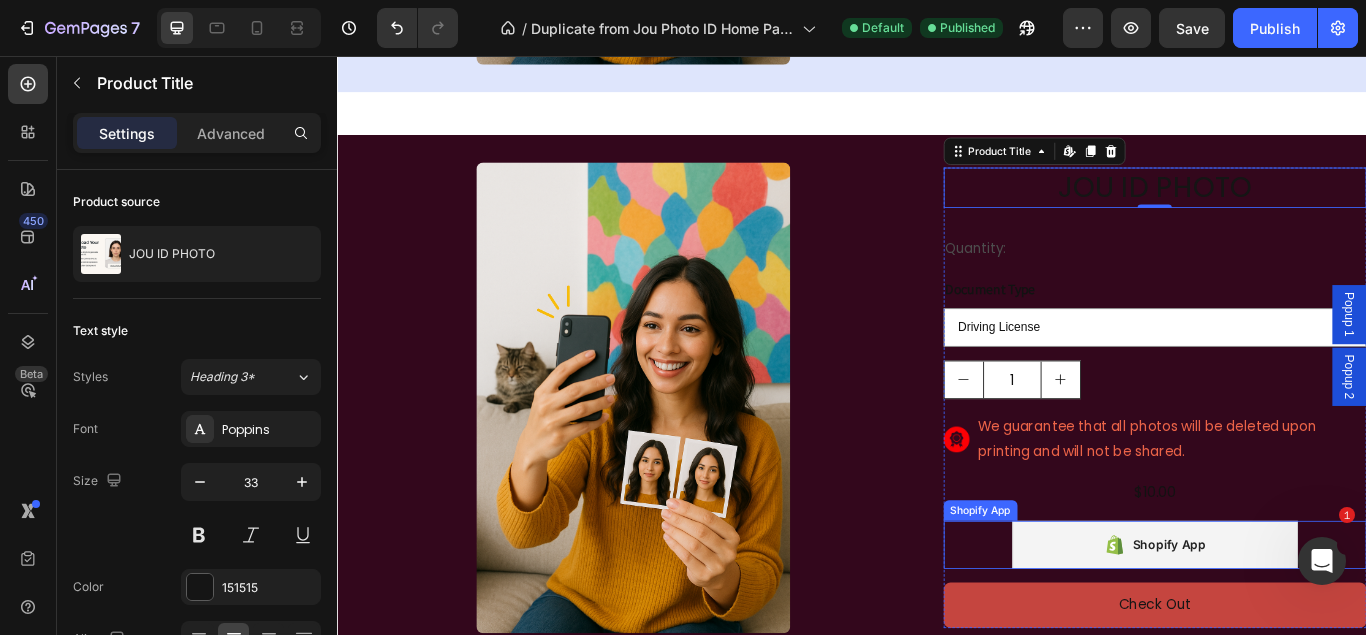 click on "Shopify App Shopify App" at bounding box center [1290, 626] 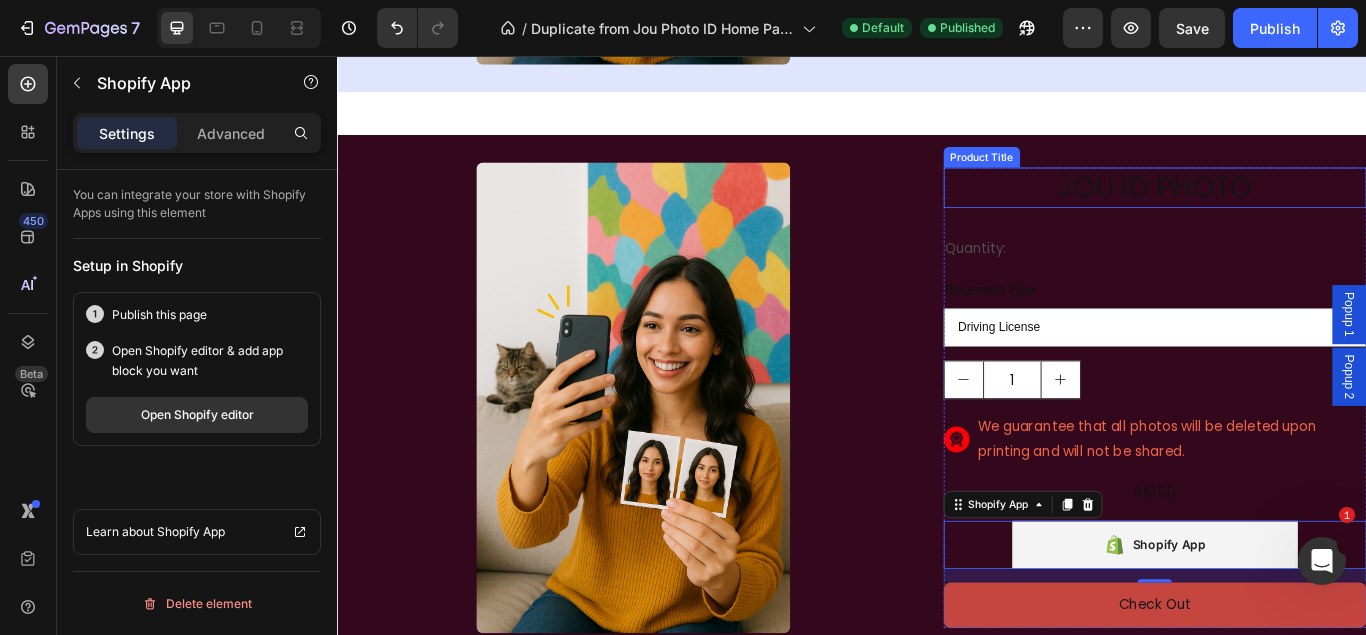 click on "JOU ID PHOTO" at bounding box center (1290, 209) 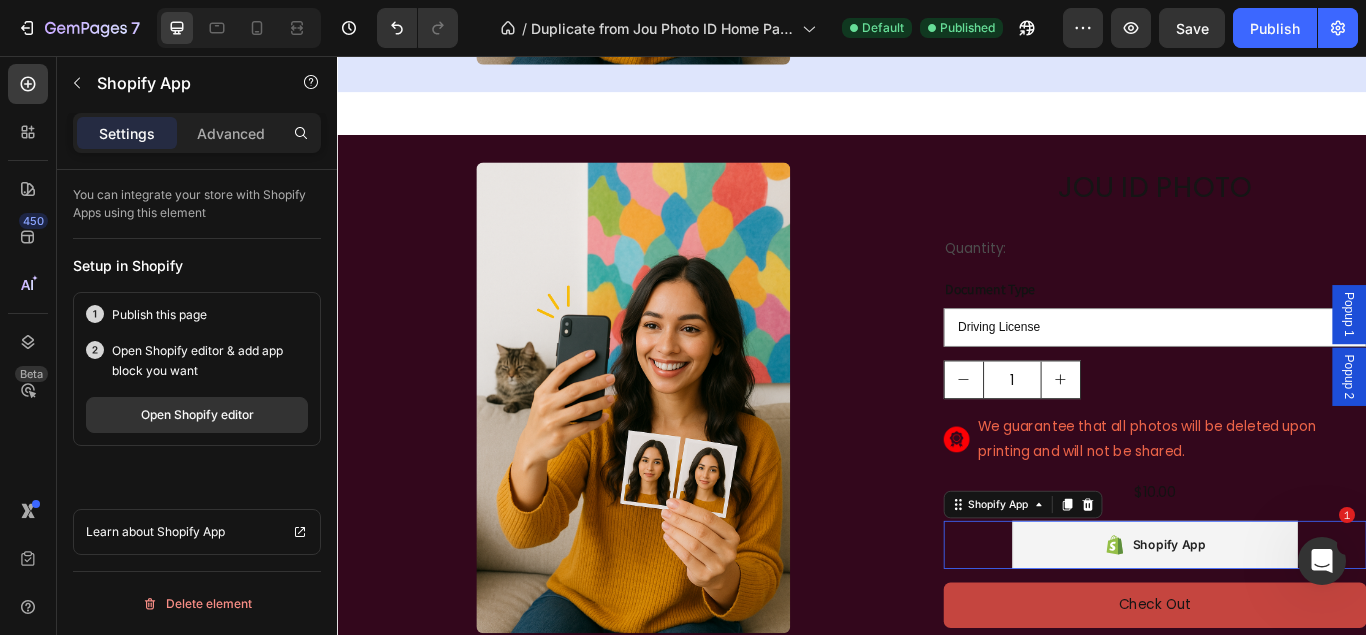 click on "Shopify App Shopify App   0" at bounding box center [1290, 626] 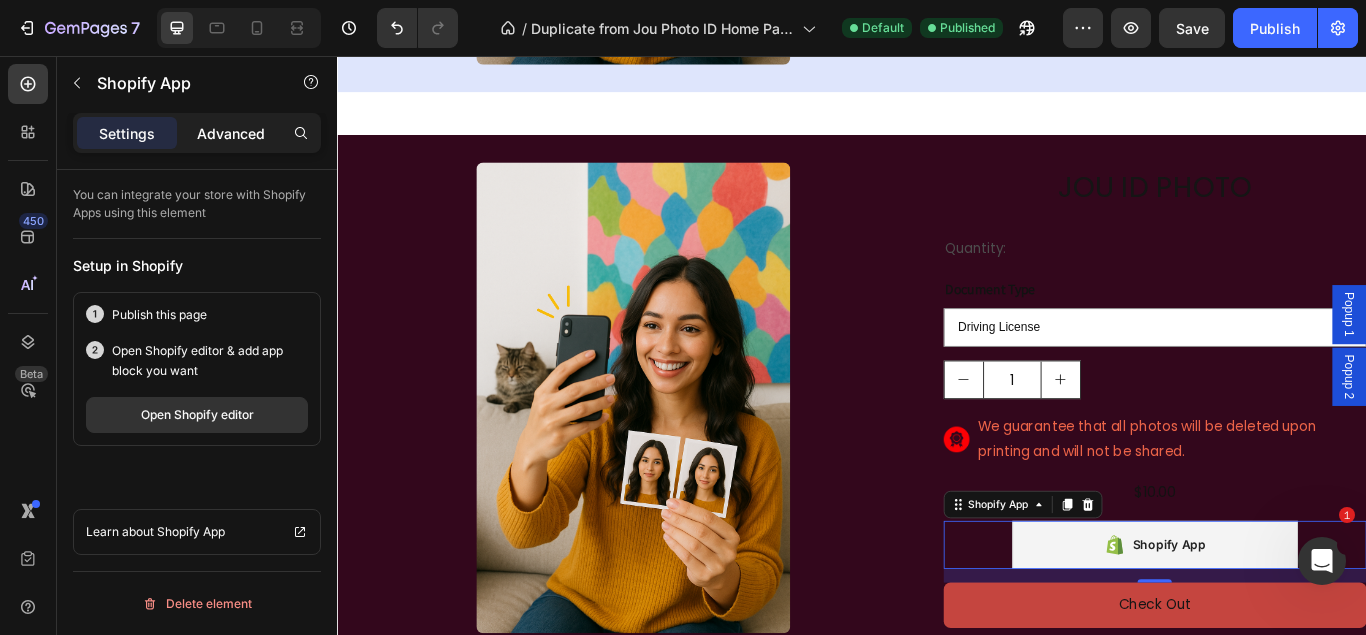 click on "Advanced" at bounding box center [231, 133] 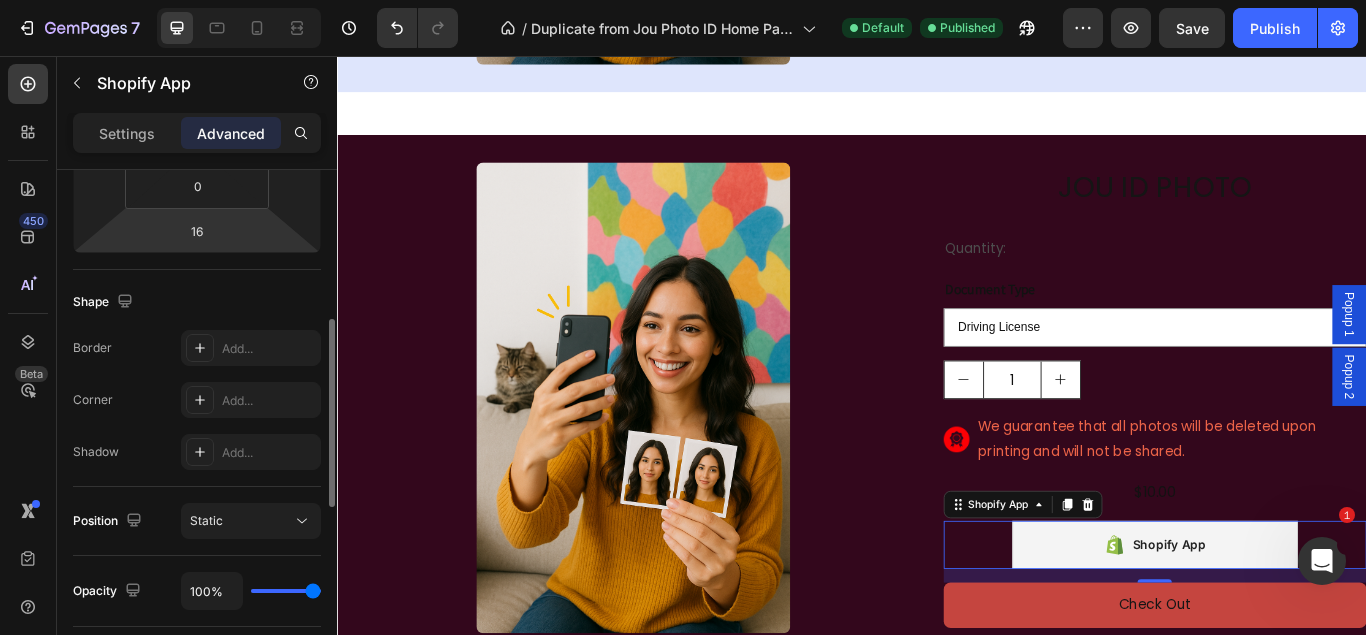 scroll, scrollTop: 924, scrollLeft: 0, axis: vertical 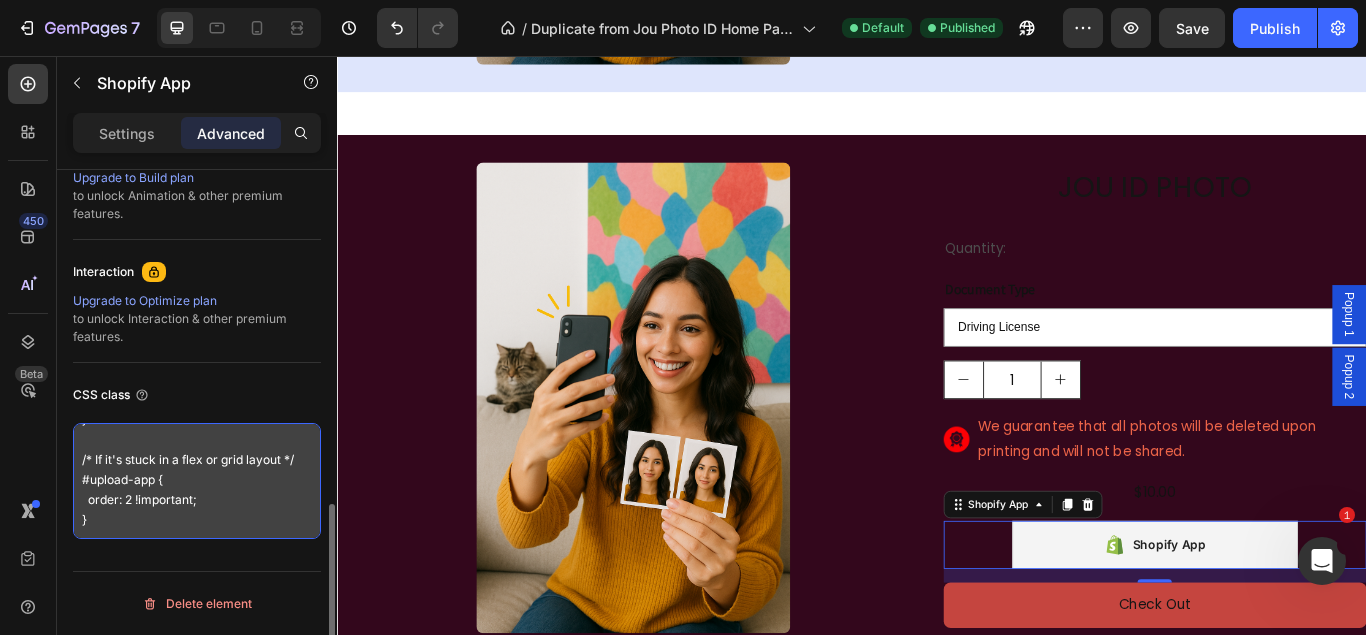 click on "#upload-app {
margin-top: 100px; /* Adjust this value as needed */
}
/* Optional: Force positioning to a lower section */
#upload-app {
position: relative;
top: 300px; /* Pushes it down */
}
/* If it's stuck in a flex or grid layout */
#upload-app {
order: 2 !important;
}" at bounding box center [197, 481] 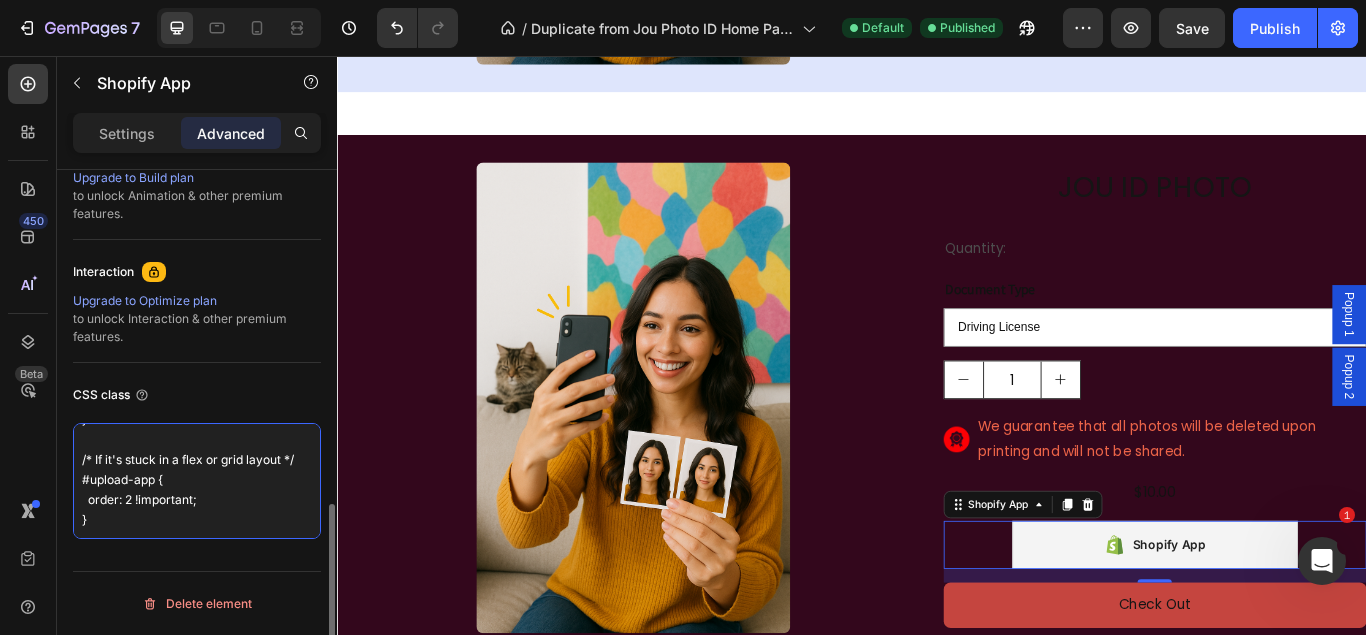 click on "#upload-app {
margin-top: 100px; /* Adjust this value as needed */
}
/* Optional: Force positioning to a lower section */
#upload-app {
position: relative;
top: 300px; /* Pushes it down */
}
/* If it's stuck in a flex or grid layout */
#upload-app {
order: 2 !important;
}" at bounding box center [197, 481] 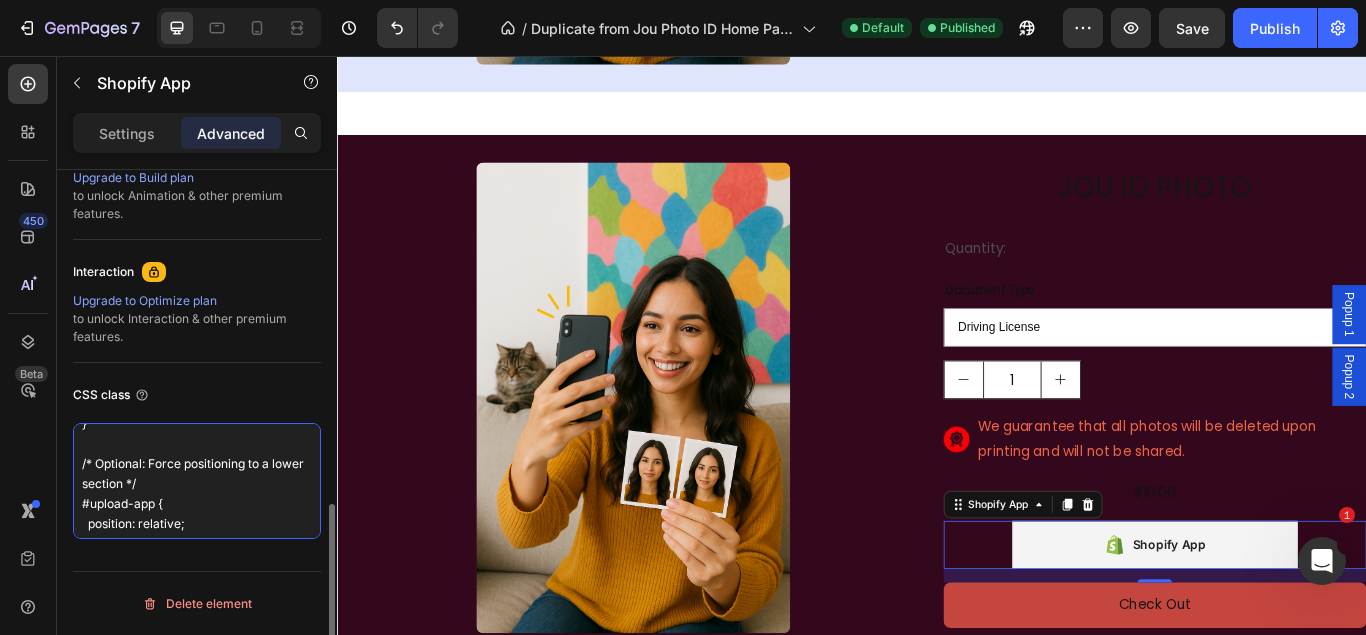 scroll, scrollTop: 0, scrollLeft: 0, axis: both 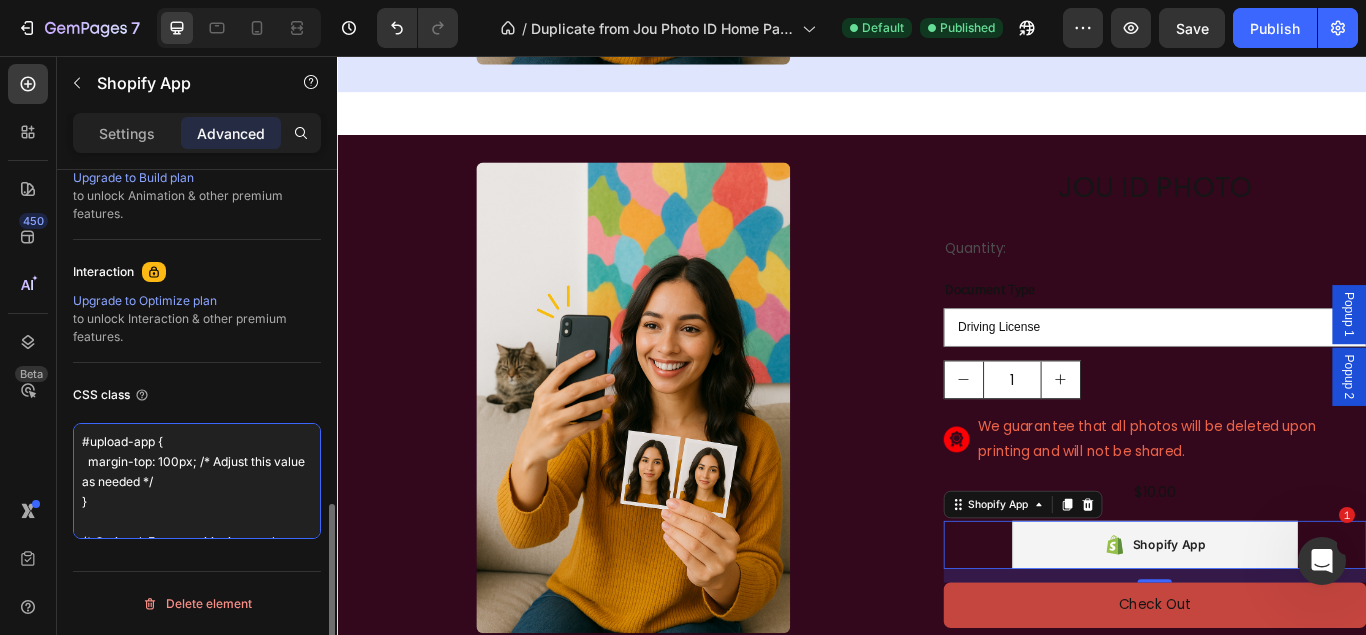 drag, startPoint x: 95, startPoint y: 525, endPoint x: 53, endPoint y: 370, distance: 160.58954 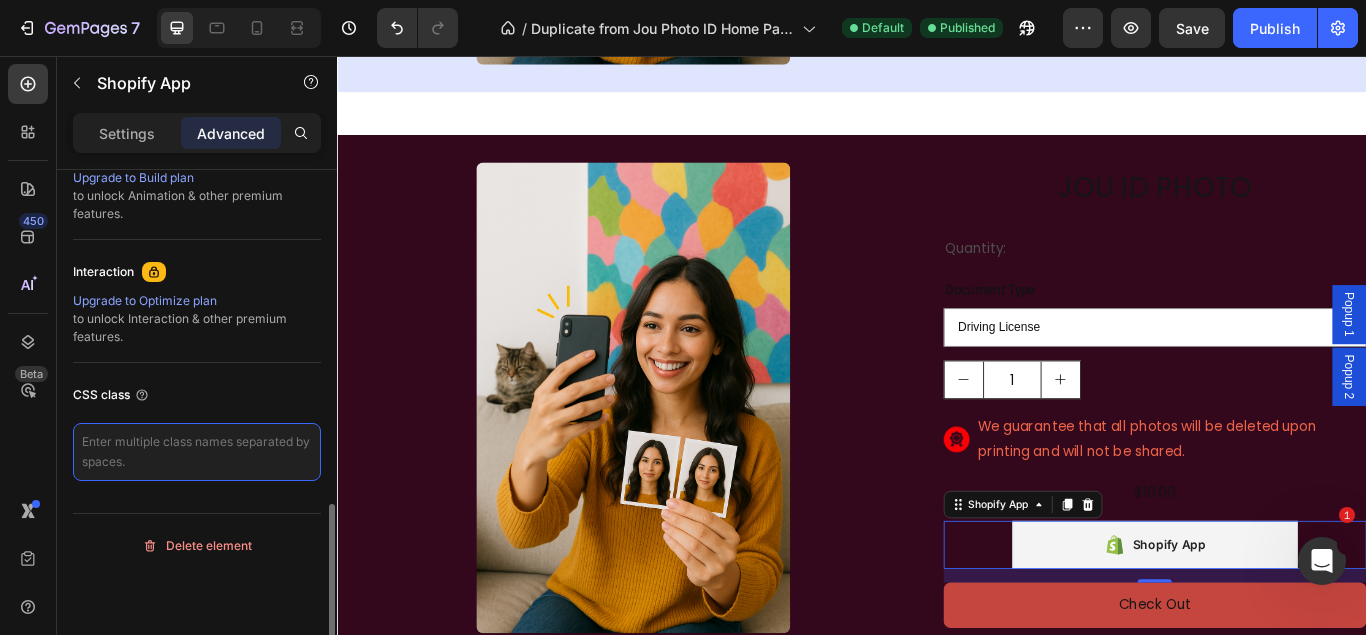 type 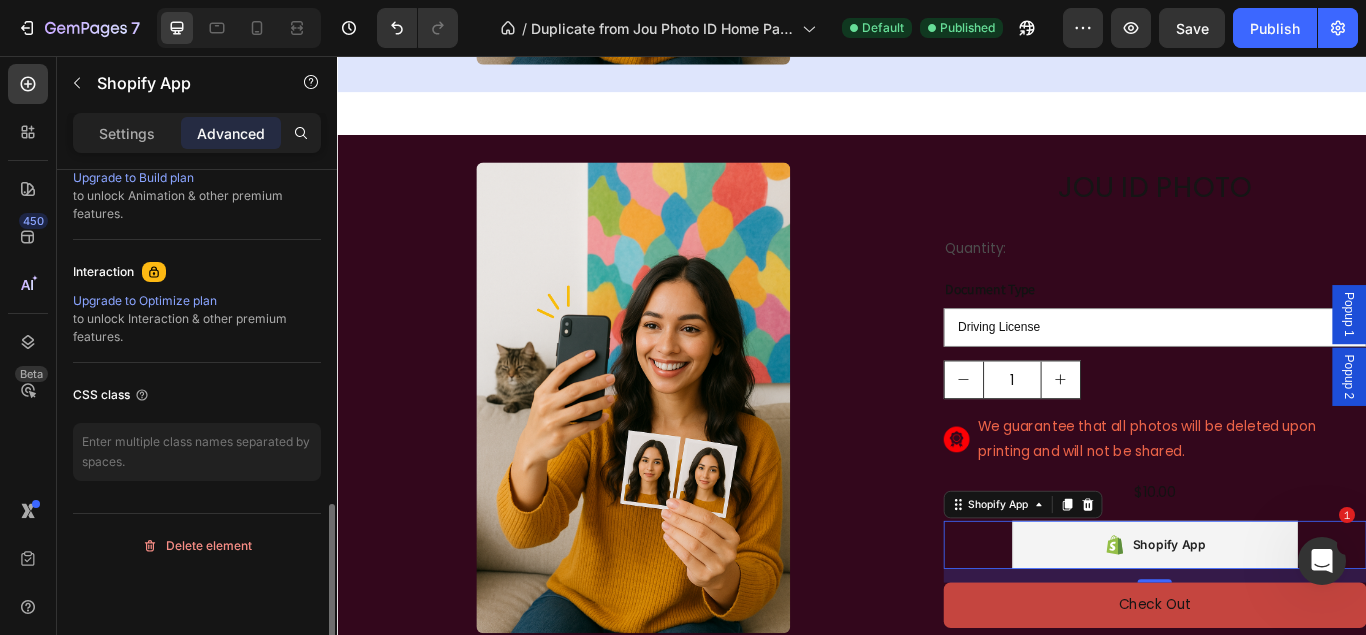 click on "Display on Desktop Yes No Tablet Yes No Mobile Yes No Spacing (px) 0 0 16 0 0 80 0 80 Shape Border Add... Corner Add... Shadow Add... Position Static Opacity 100% Animation Upgrade to Build plan  to unlock Animation & other premium features. Interaction Upgrade to Optimize plan  to unlock Interaction & other premium features. CSS class" at bounding box center (197, -129) 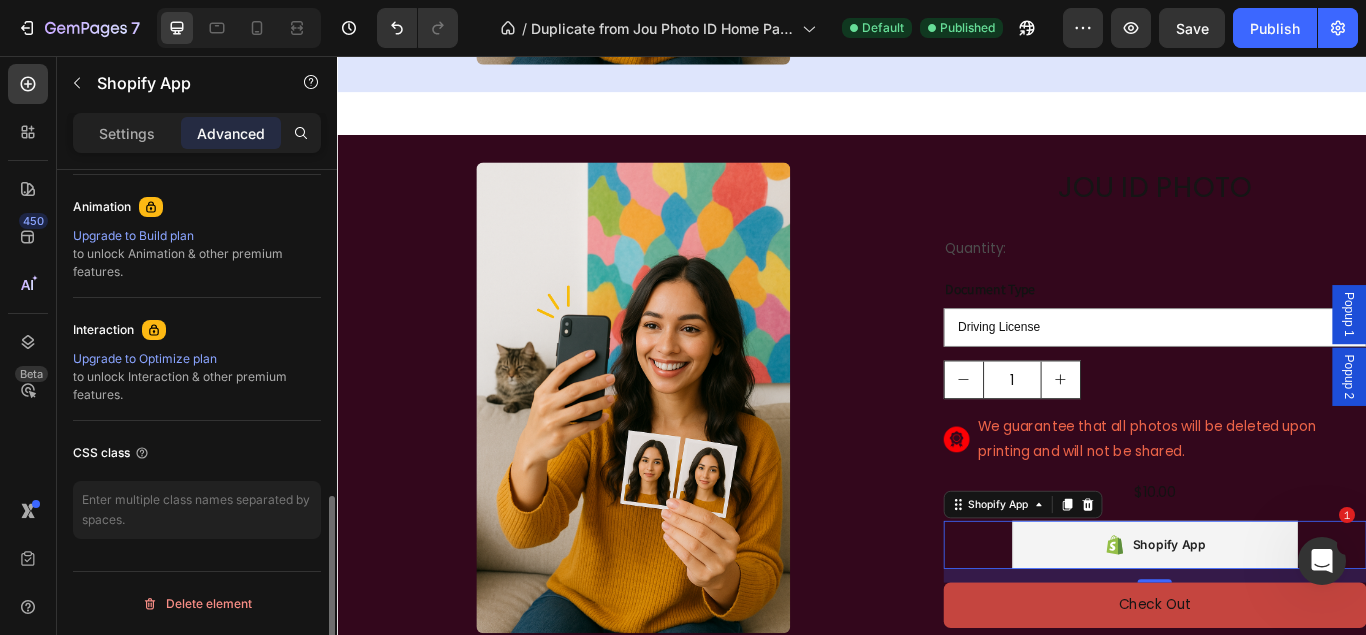 scroll, scrollTop: 866, scrollLeft: 0, axis: vertical 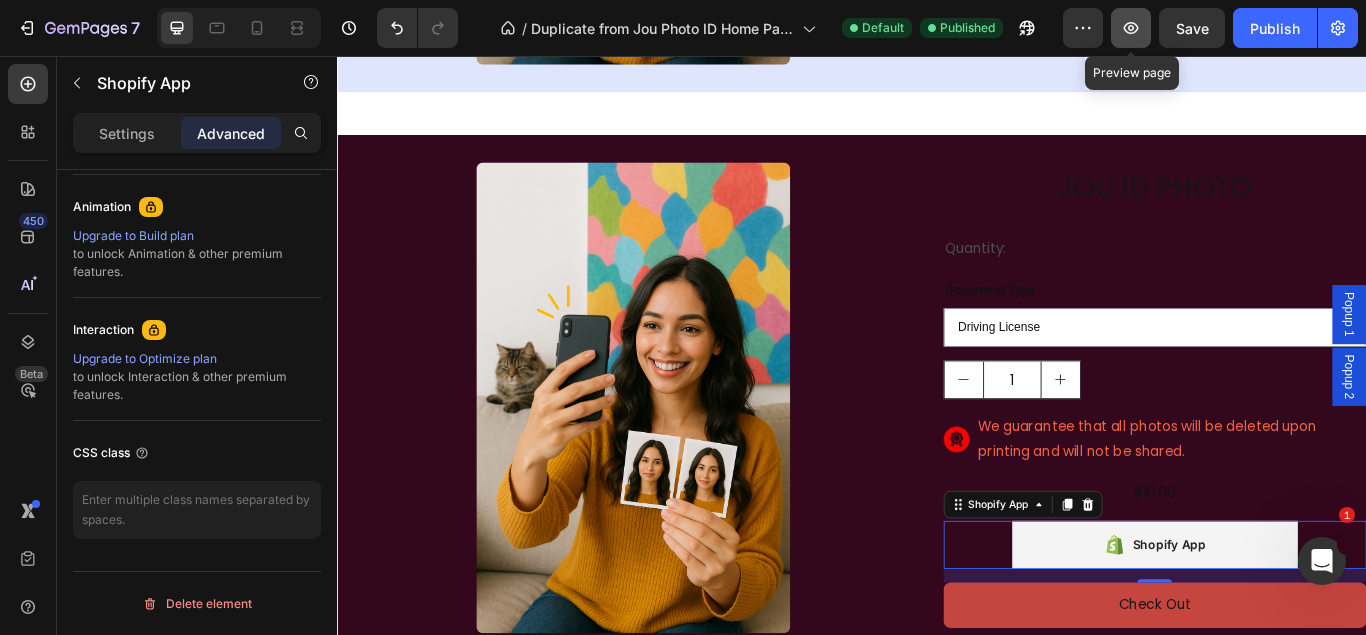 click 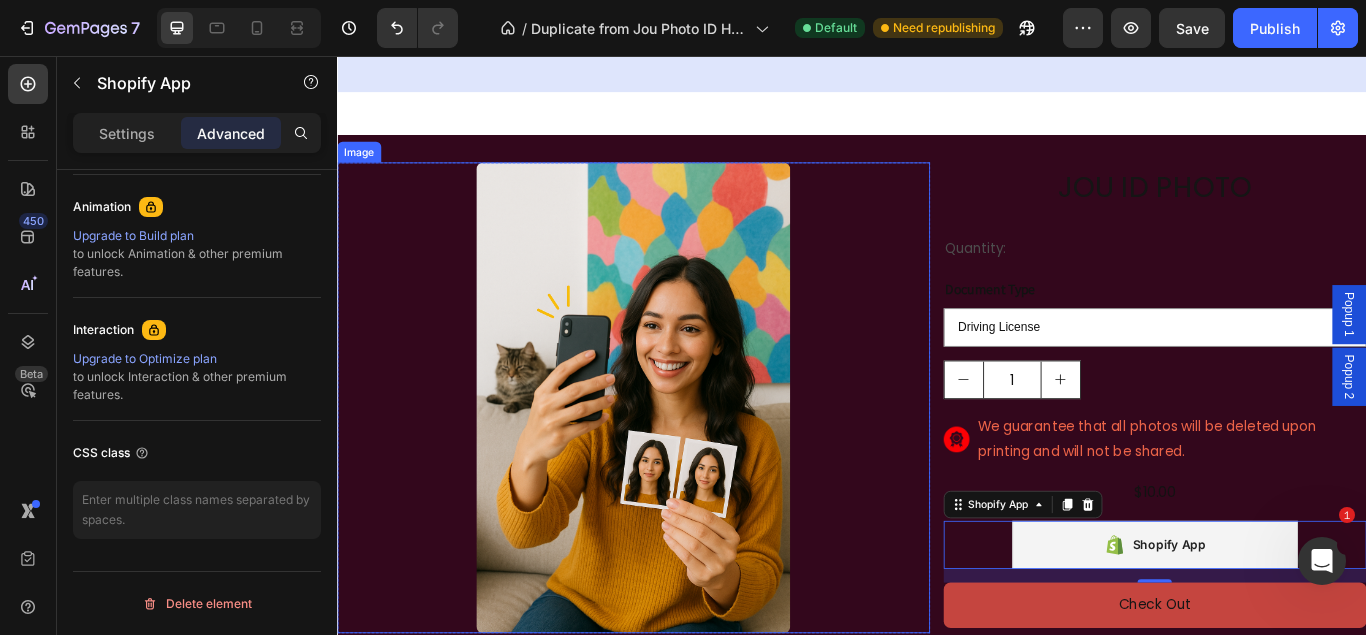 scroll, scrollTop: 713, scrollLeft: 0, axis: vertical 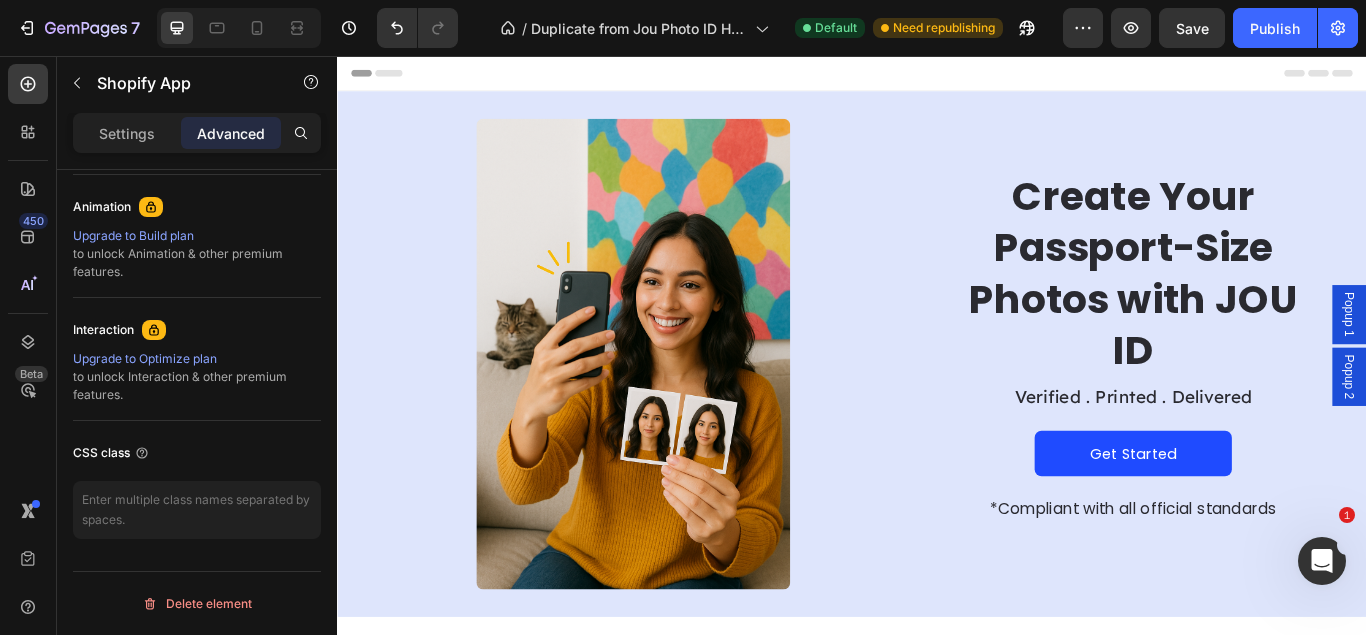 click on "Popup 1" at bounding box center (1517, 357) 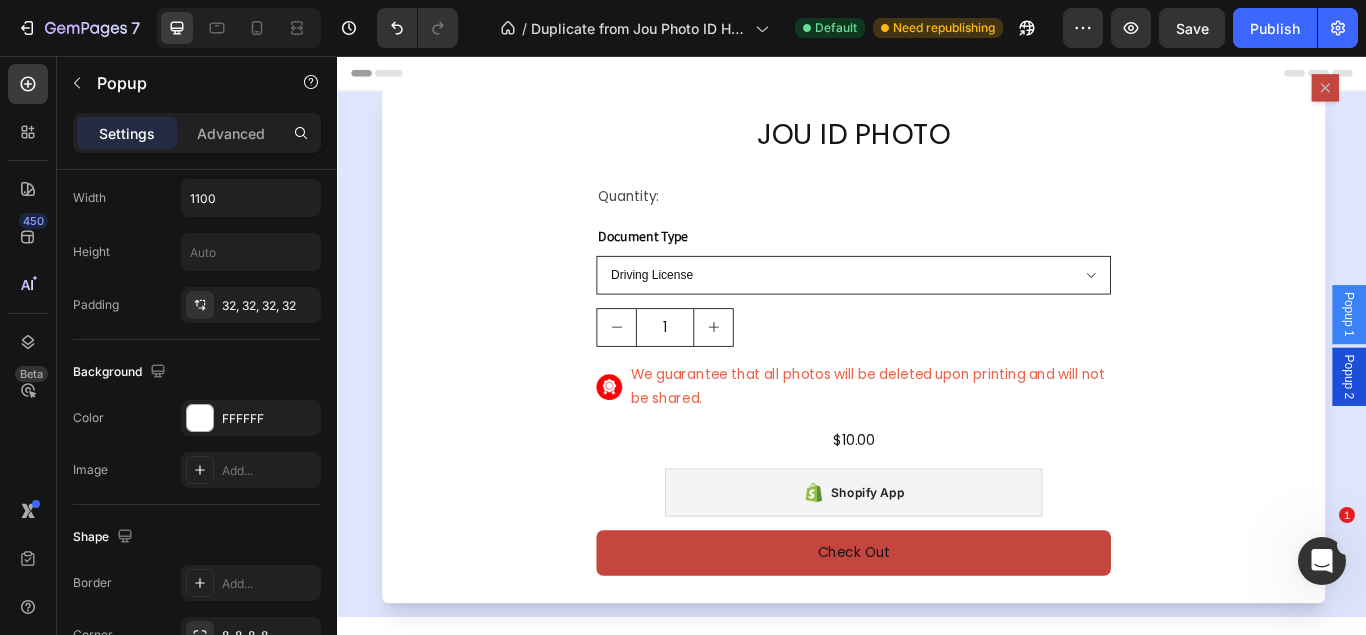 scroll, scrollTop: 0, scrollLeft: 0, axis: both 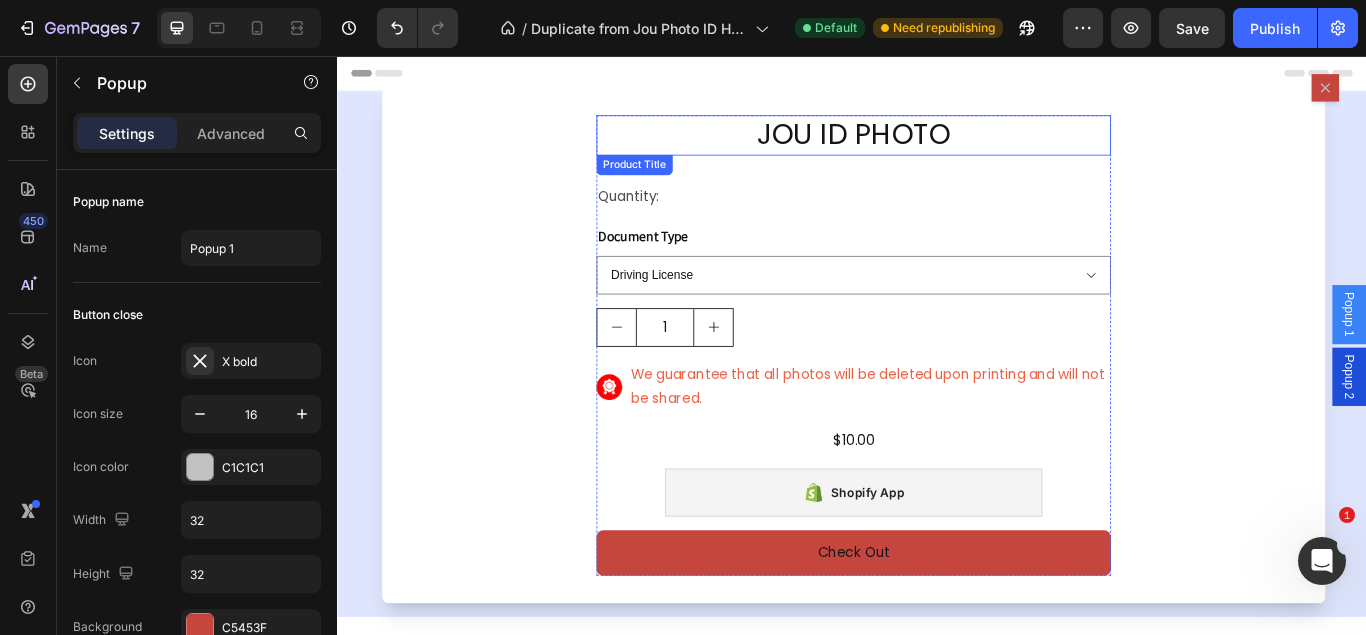 click on "JOU ID PHOTO" at bounding box center [939, 148] 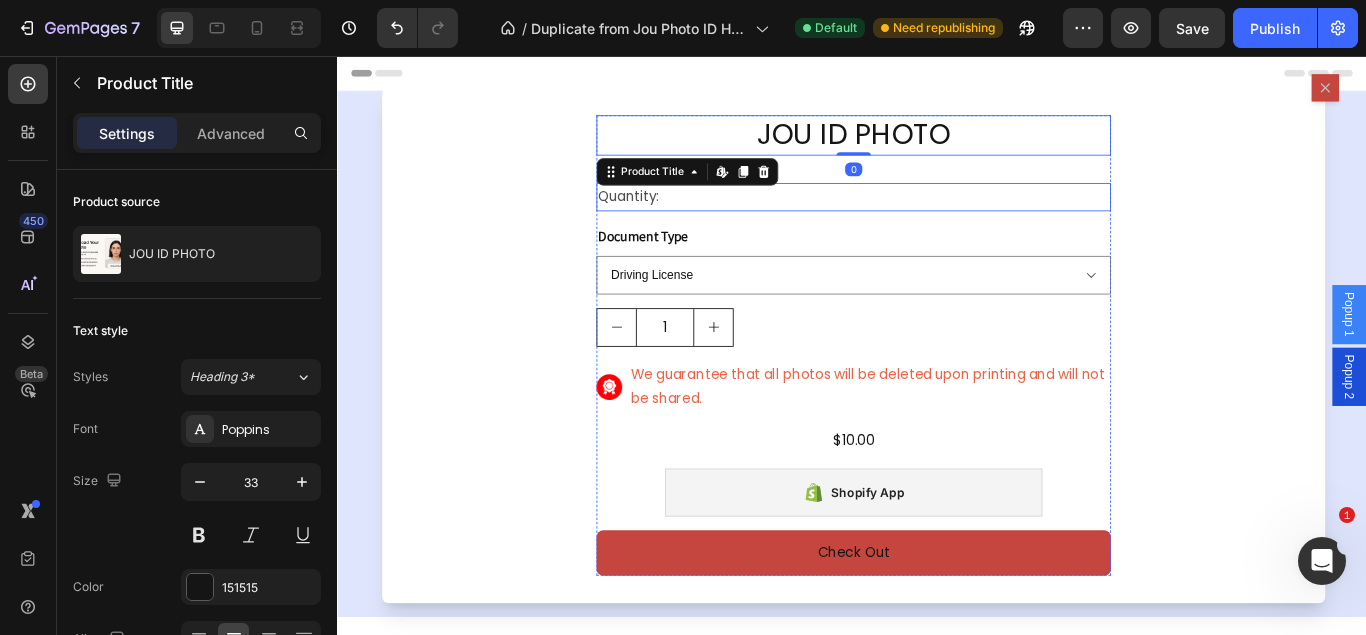 click on "JOU ID PHOTO Product Title   Edit content in Shopify 0 Quantity: Text Block Document Type   Driving License Lebanese Passport ID Photo Shengen Visa Product Variants & Swatches
1
Product Quantity Image We guarantee that all photos will be deleted upon printing and will not be shared. Text Block Row $10.00 Product Price Product Price Row
Shopify App Shopify App Check Out Dynamic Checkout Product" at bounding box center [939, 393] 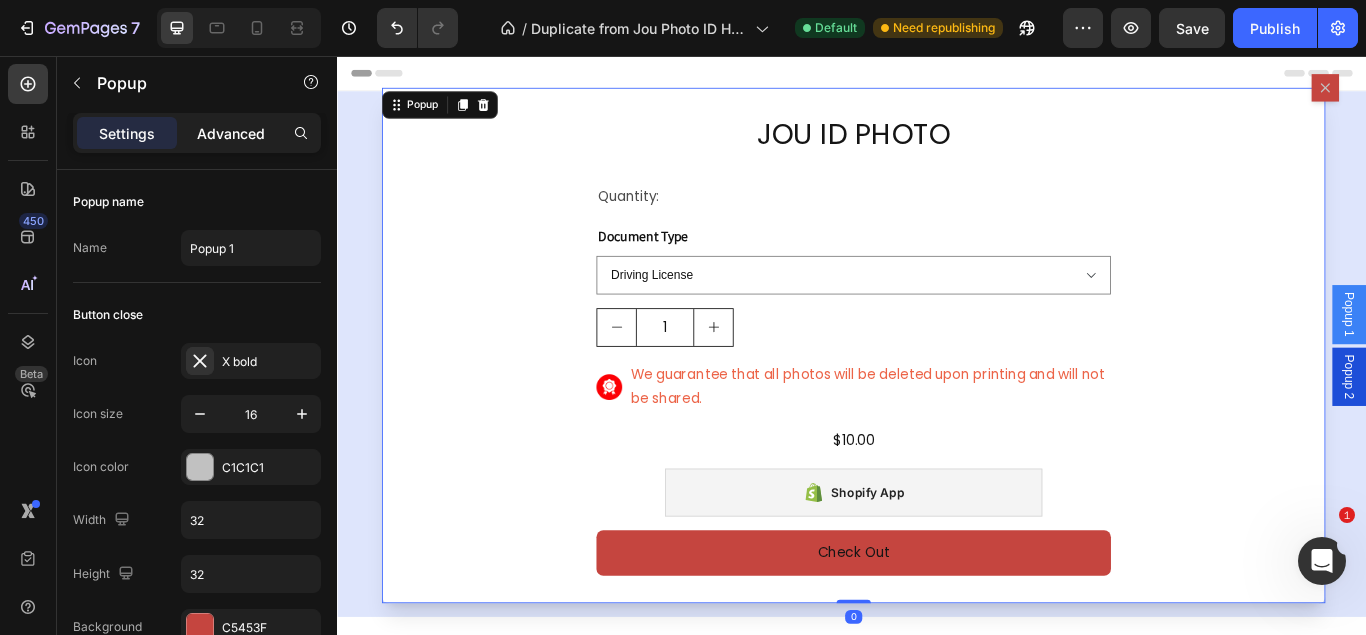 click on "Advanced" at bounding box center [231, 133] 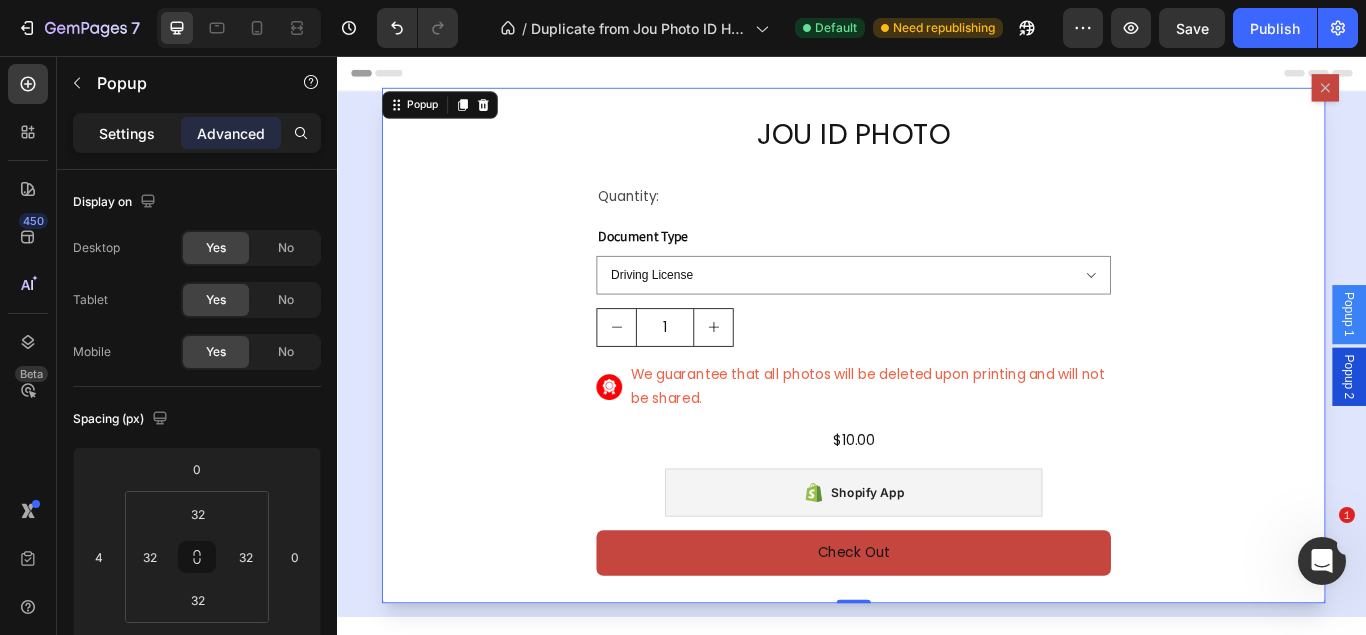 click on "Settings" at bounding box center (127, 133) 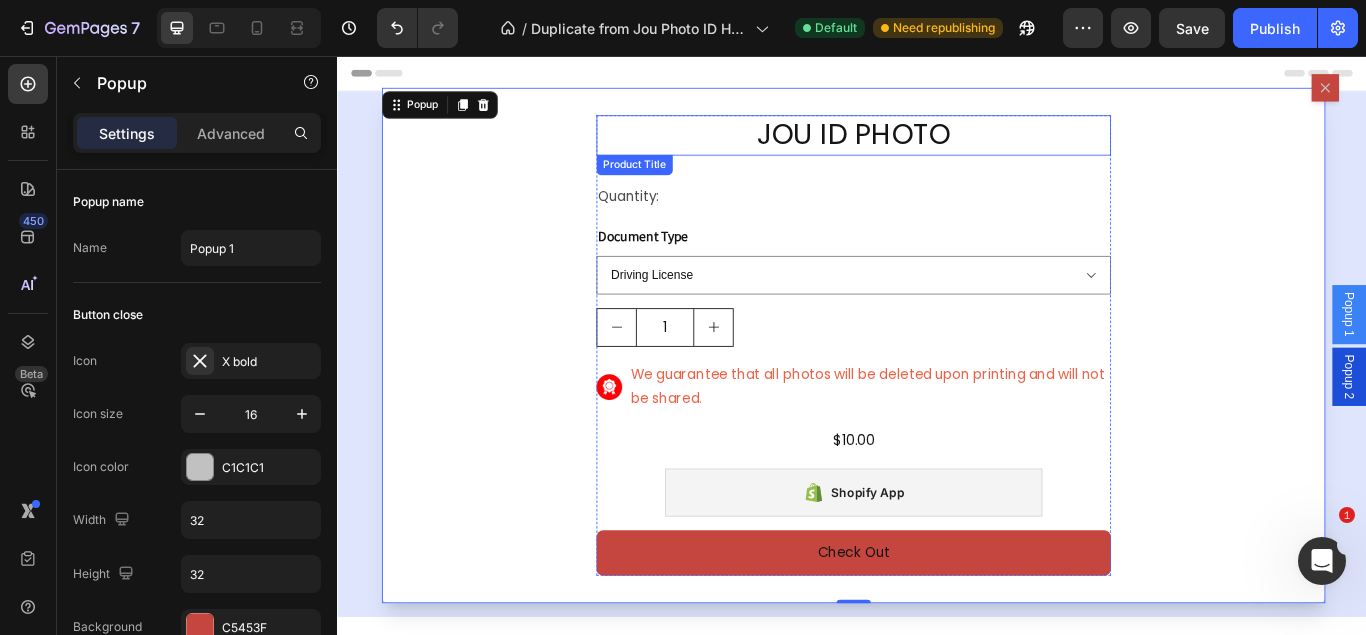 click on "JOU ID PHOTO" at bounding box center (939, 148) 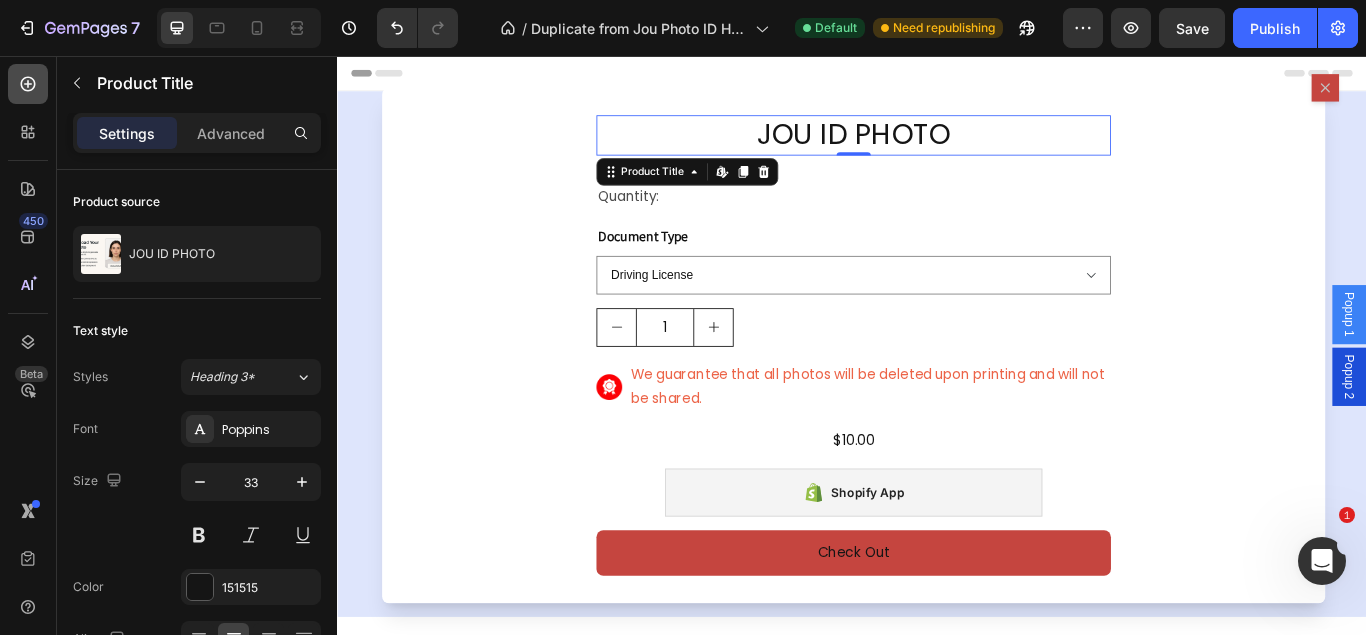 click 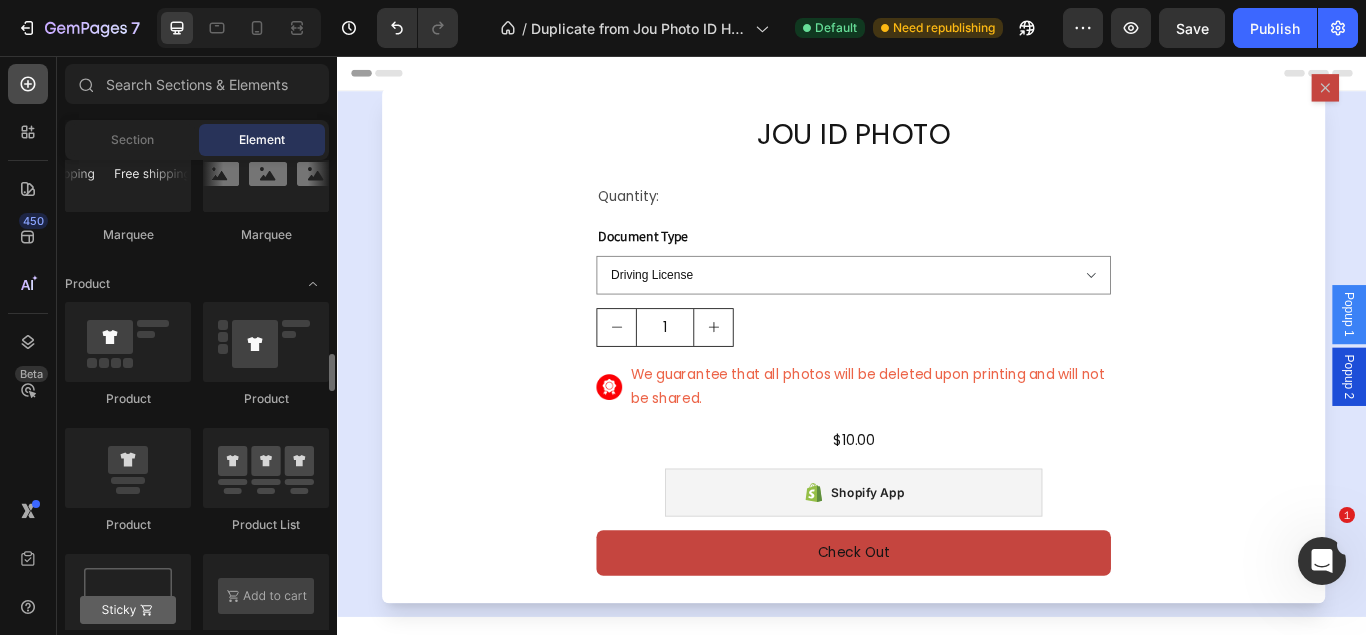 scroll, scrollTop: 2244, scrollLeft: 0, axis: vertical 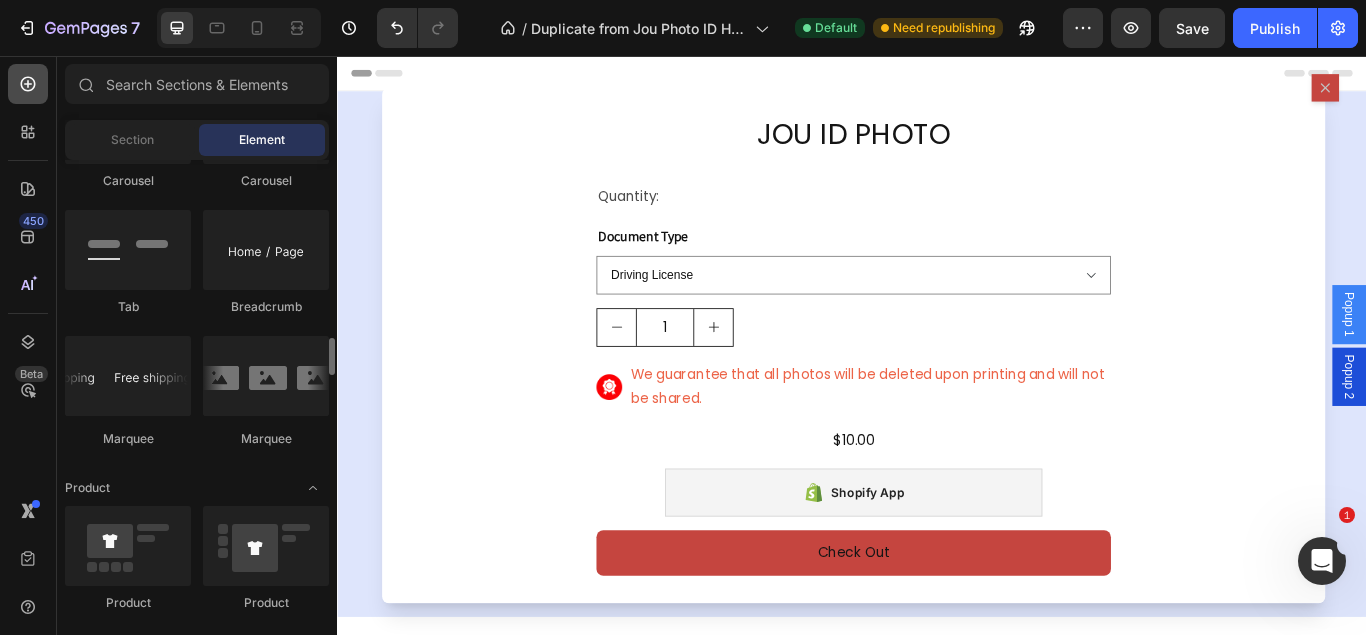 click 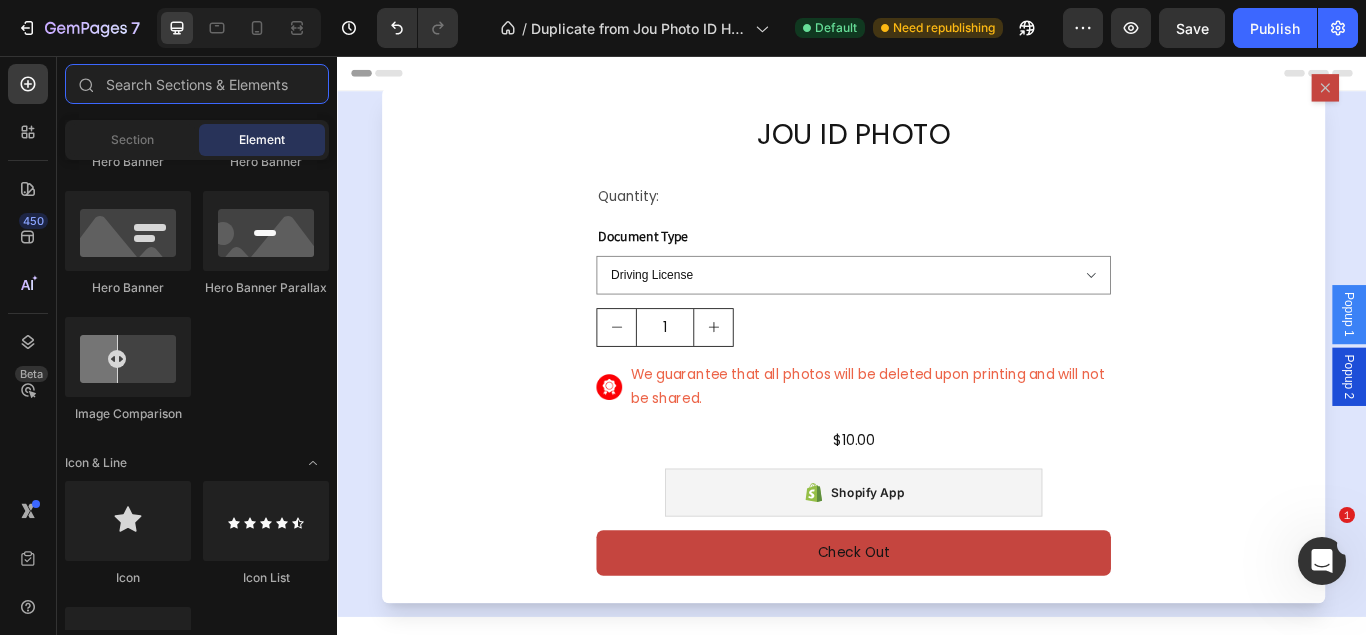 scroll, scrollTop: 0, scrollLeft: 0, axis: both 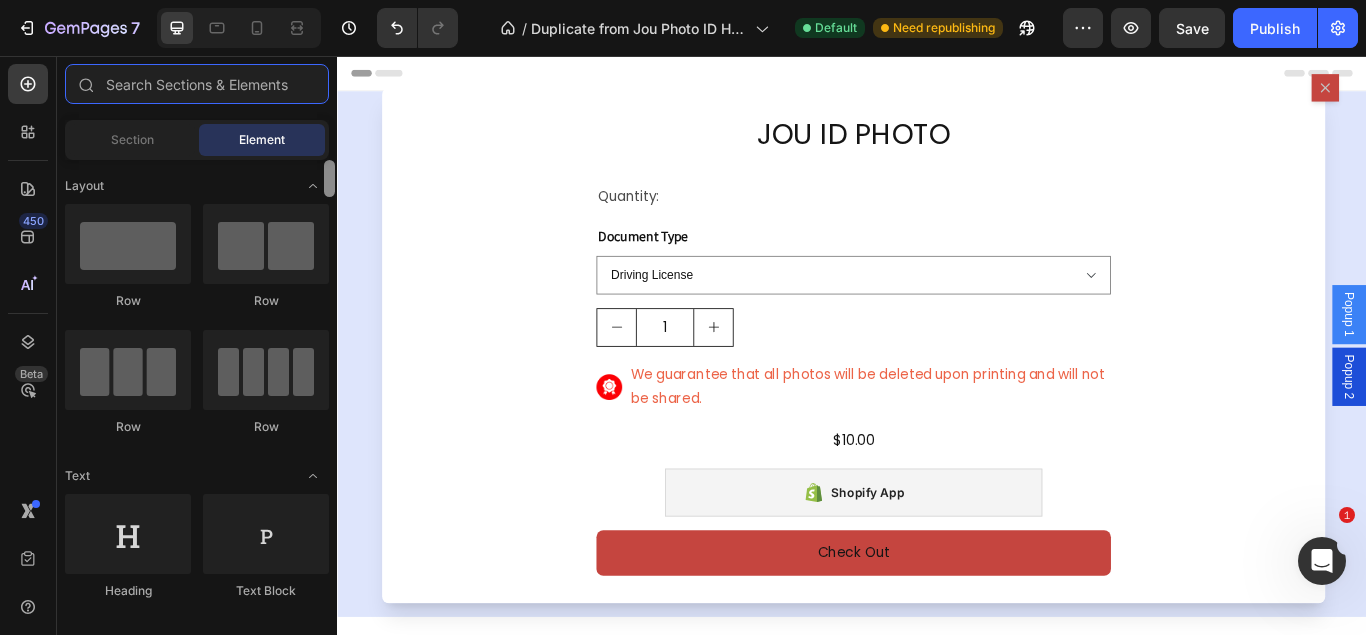 drag, startPoint x: 328, startPoint y: 362, endPoint x: 328, endPoint y: 119, distance: 243 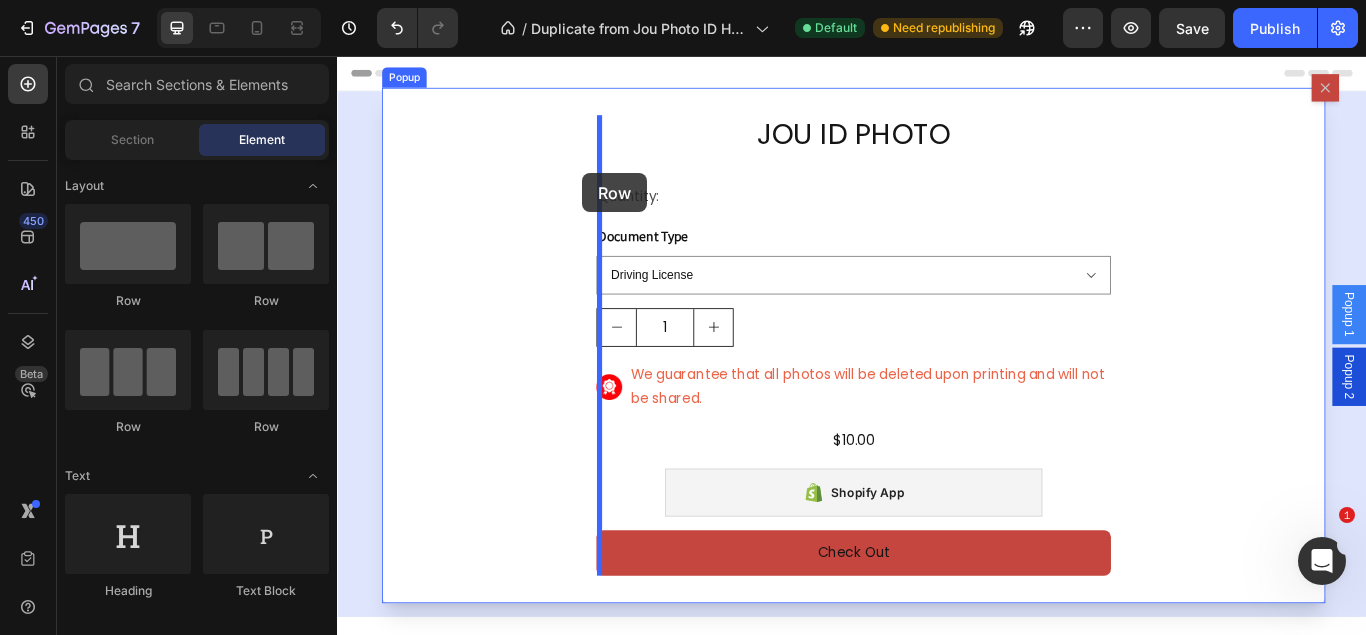 drag, startPoint x: 591, startPoint y: 301, endPoint x: 582, endPoint y: 173, distance: 128.31601 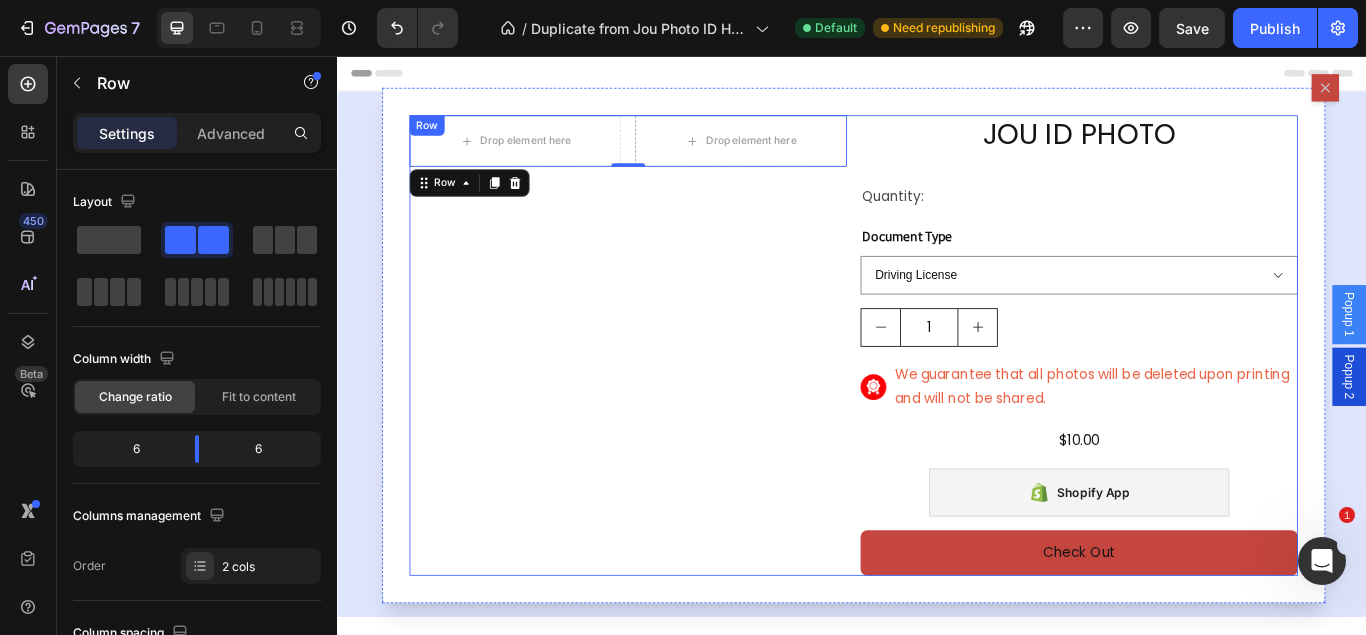 click on "Drop element here
Drop element here Row   0" at bounding box center (676, 393) 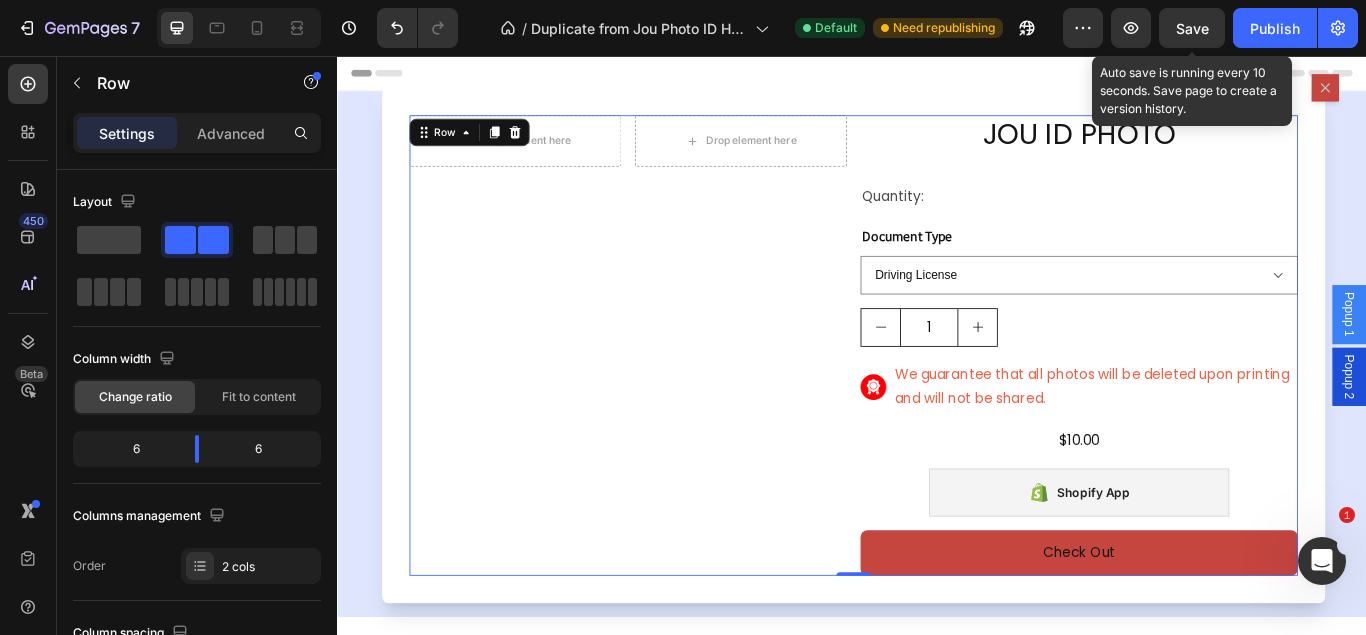 drag, startPoint x: 1177, startPoint y: 24, endPoint x: 1166, endPoint y: 27, distance: 11.401754 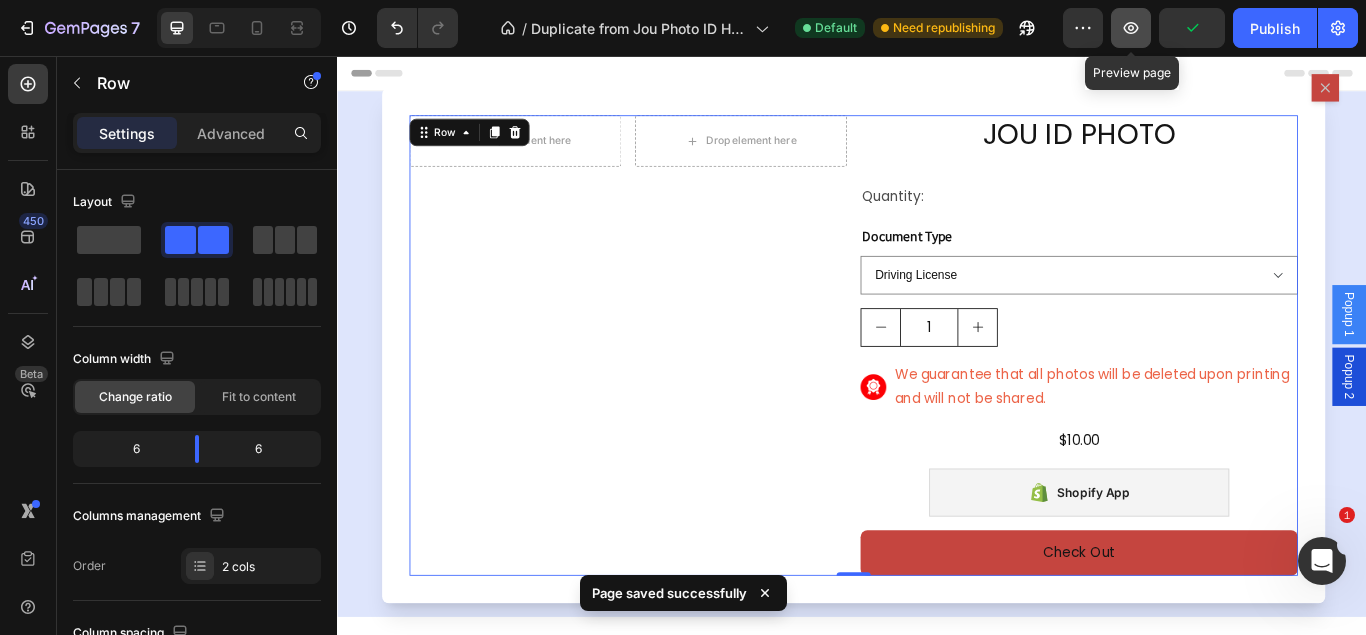 click 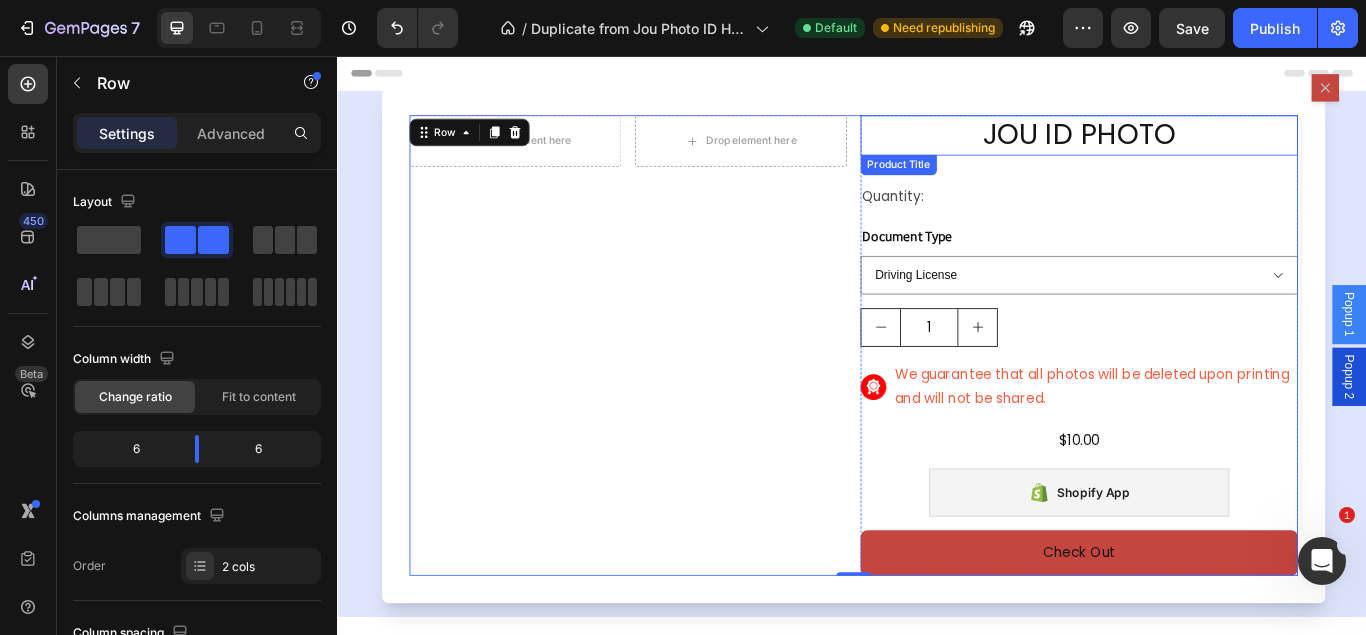drag, startPoint x: 989, startPoint y: 189, endPoint x: 981, endPoint y: 182, distance: 10.630146 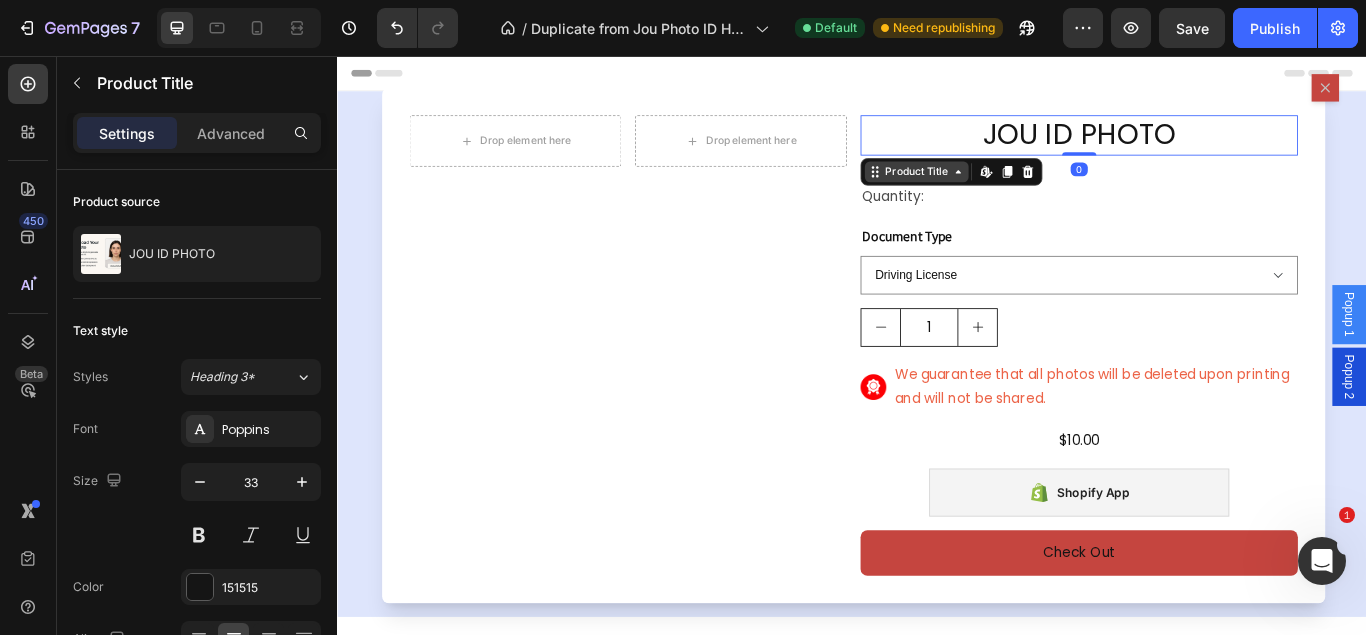 click on "Product Title" at bounding box center [1012, 191] 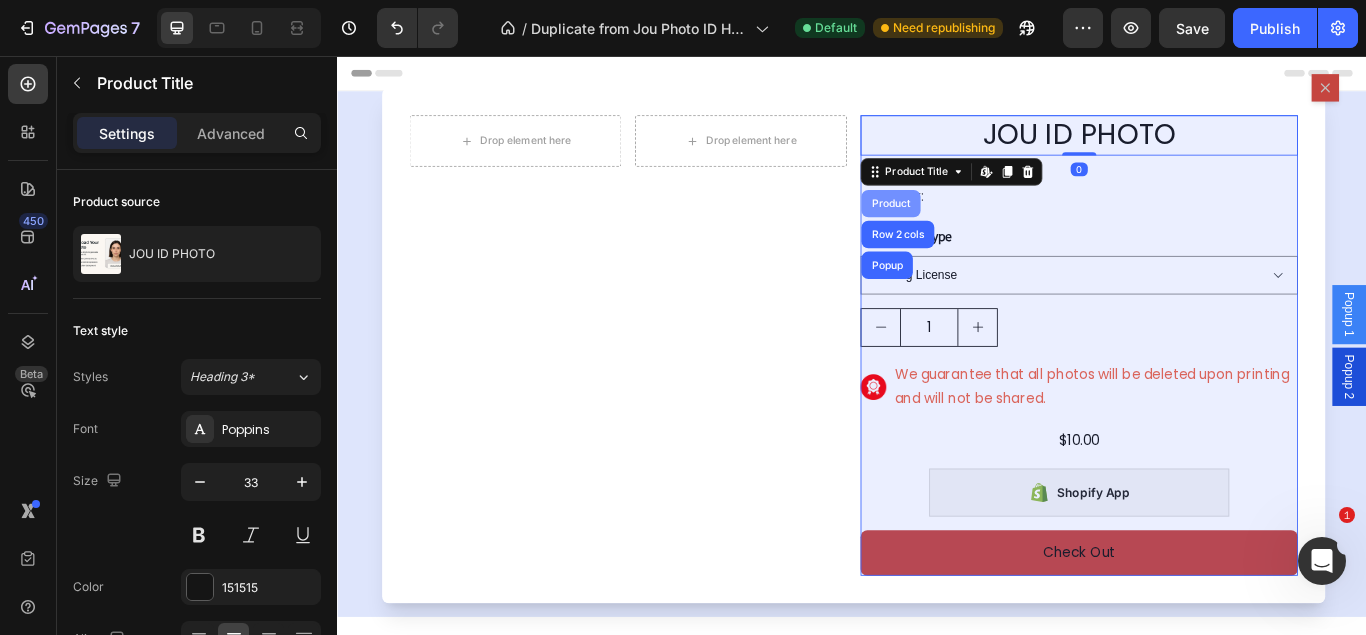 click on "Product" at bounding box center [982, 228] 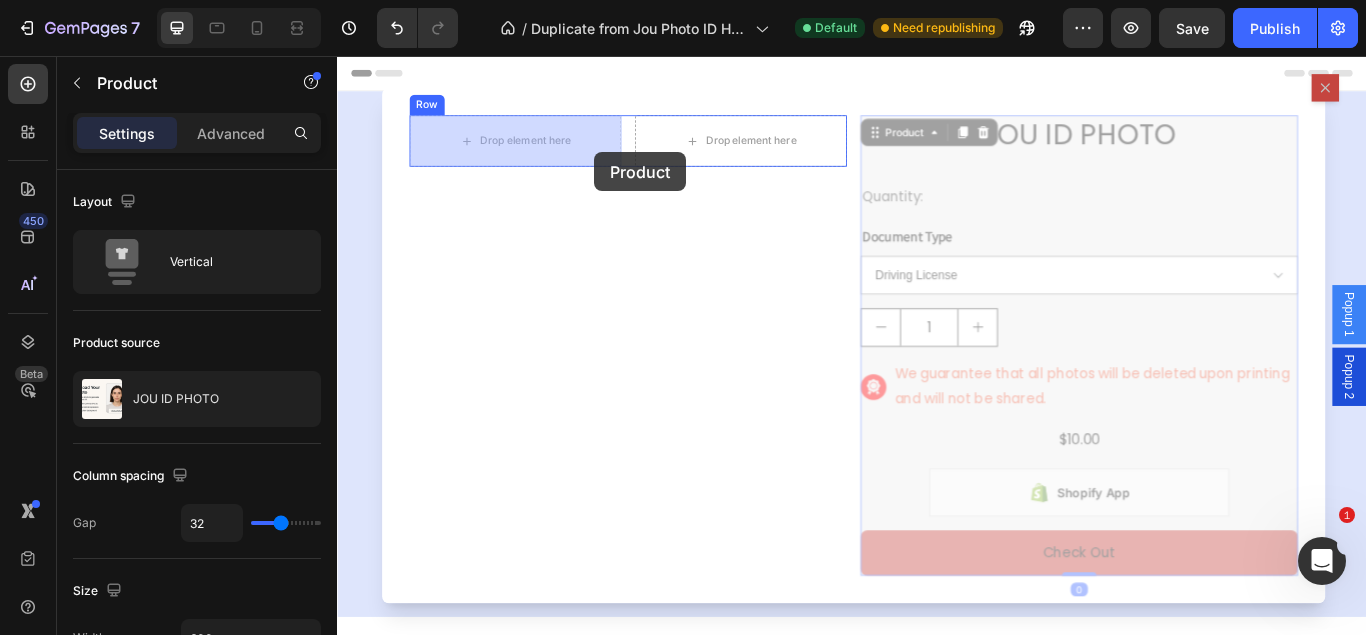 drag, startPoint x: 999, startPoint y: 150, endPoint x: 594, endPoint y: 152, distance: 405.00494 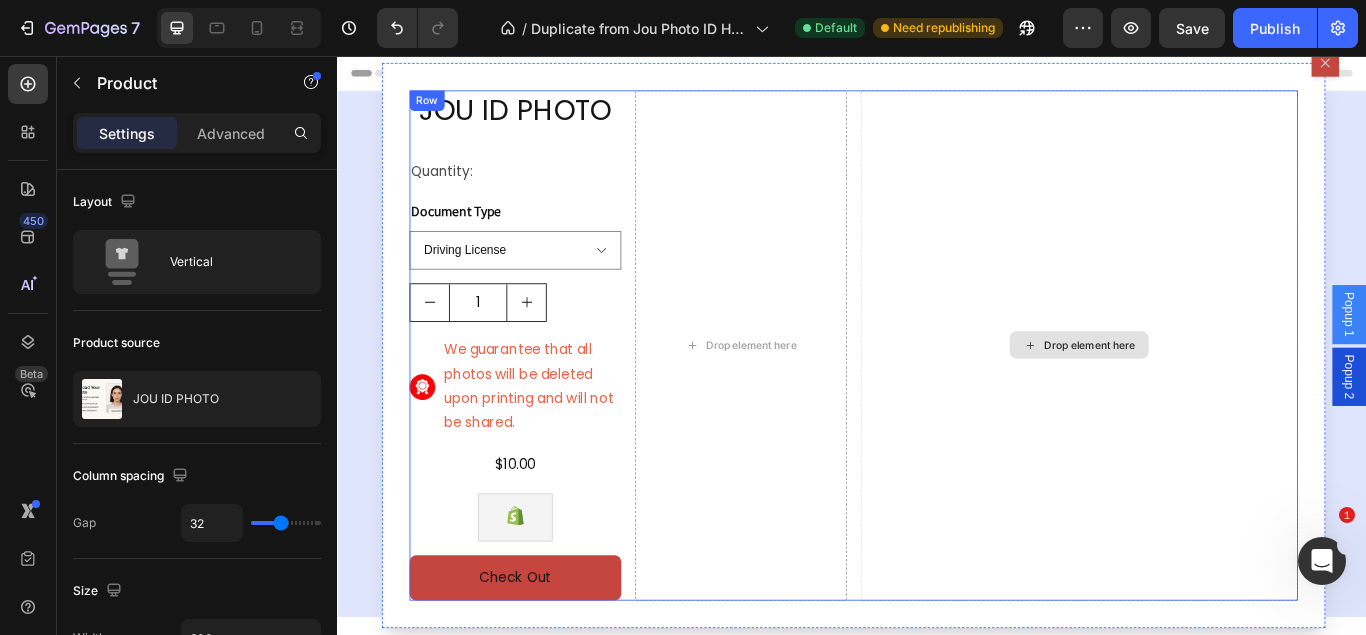 click on "Drop element here" at bounding box center (1202, 393) 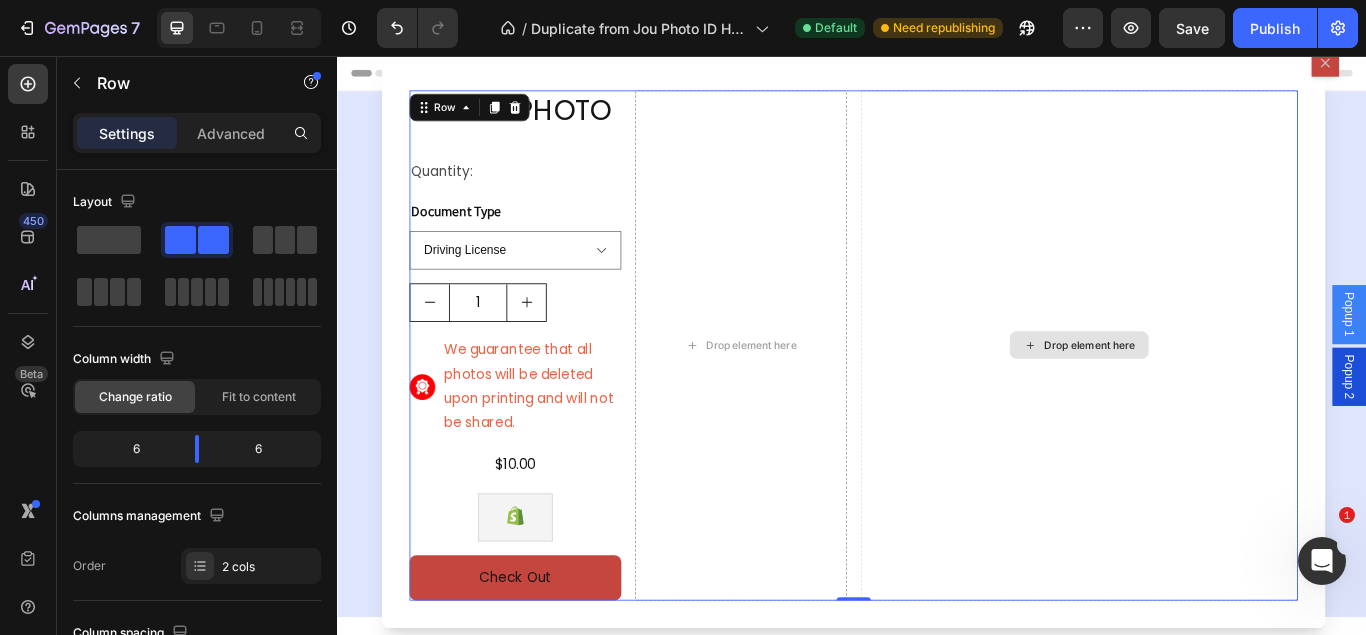 click on "Drop element here" at bounding box center [1202, 393] 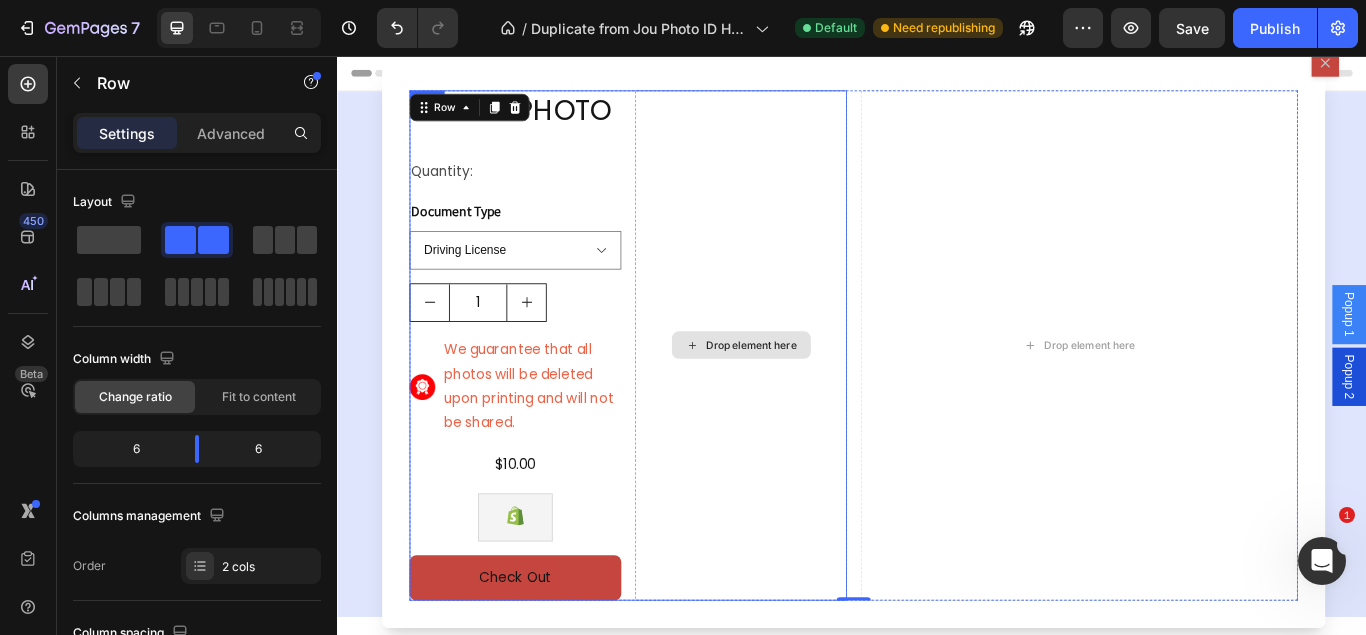 click on "Drop element here" at bounding box center [807, 393] 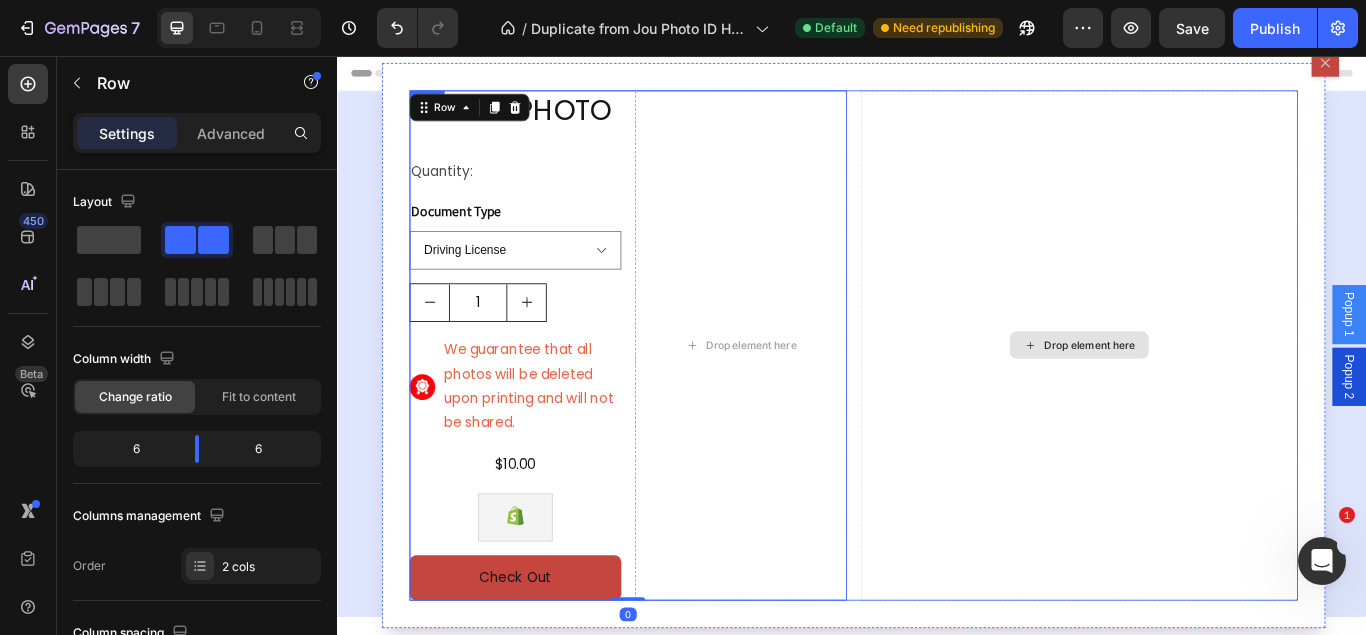 click on "Drop element here" at bounding box center (1202, 393) 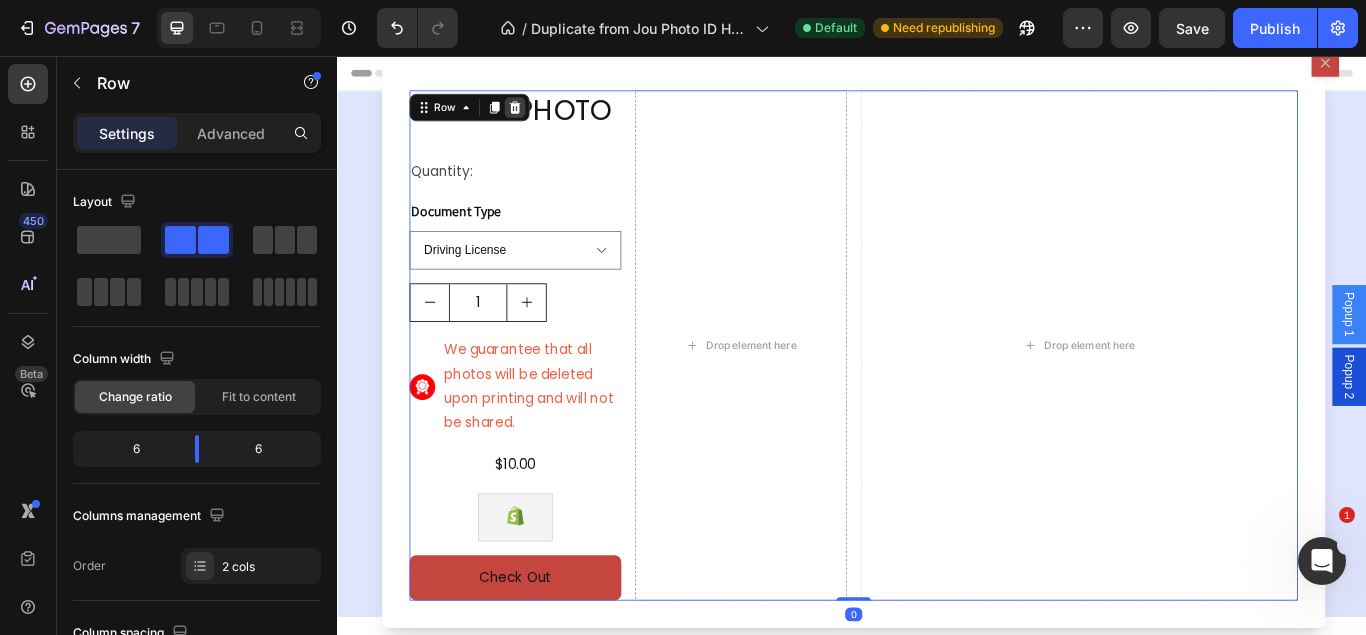 click 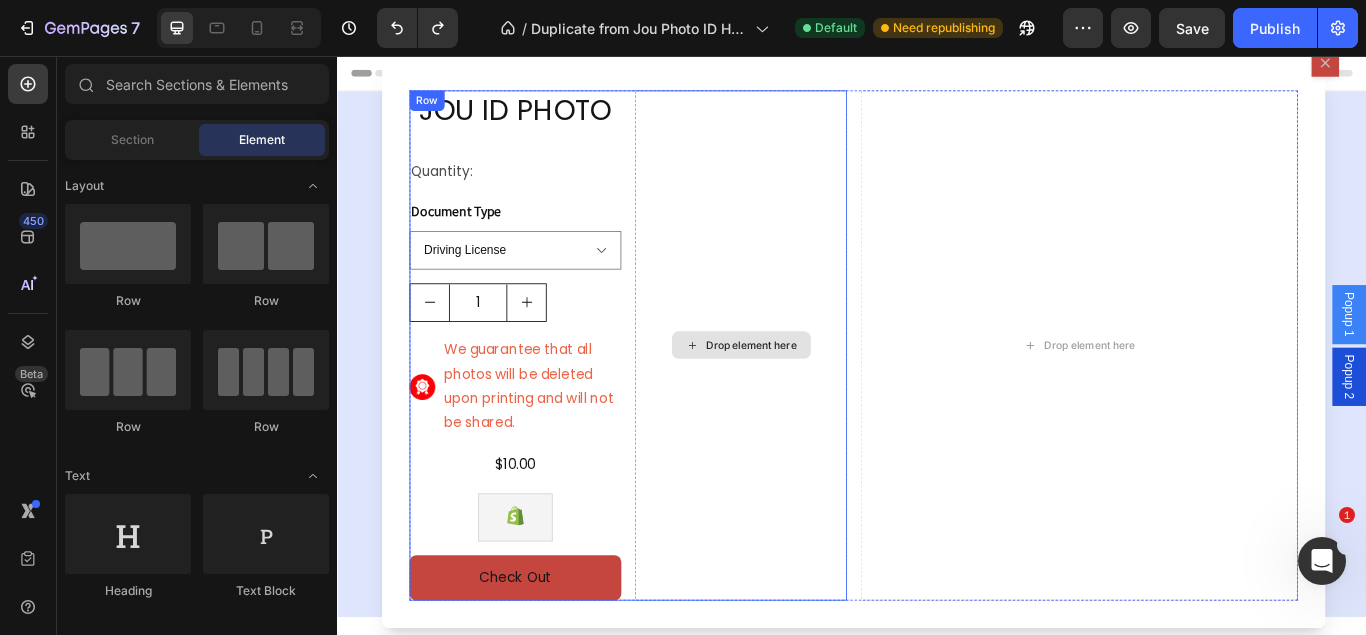 click on "Drop element here" at bounding box center [807, 393] 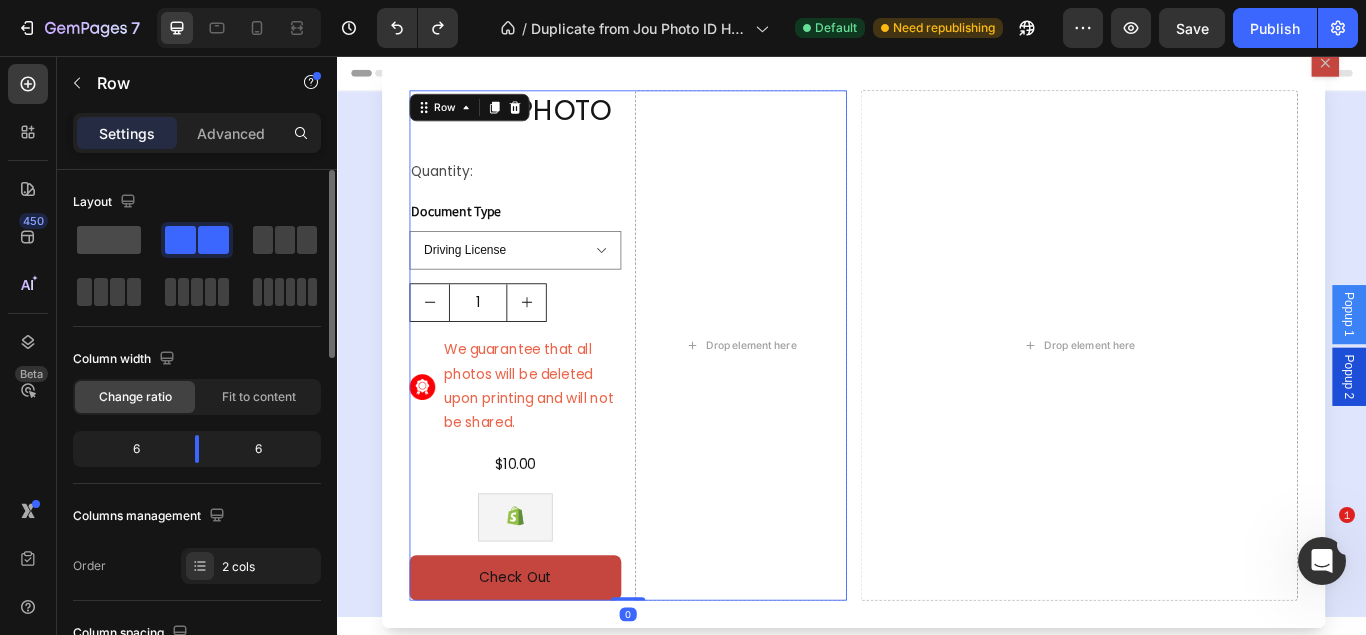 click 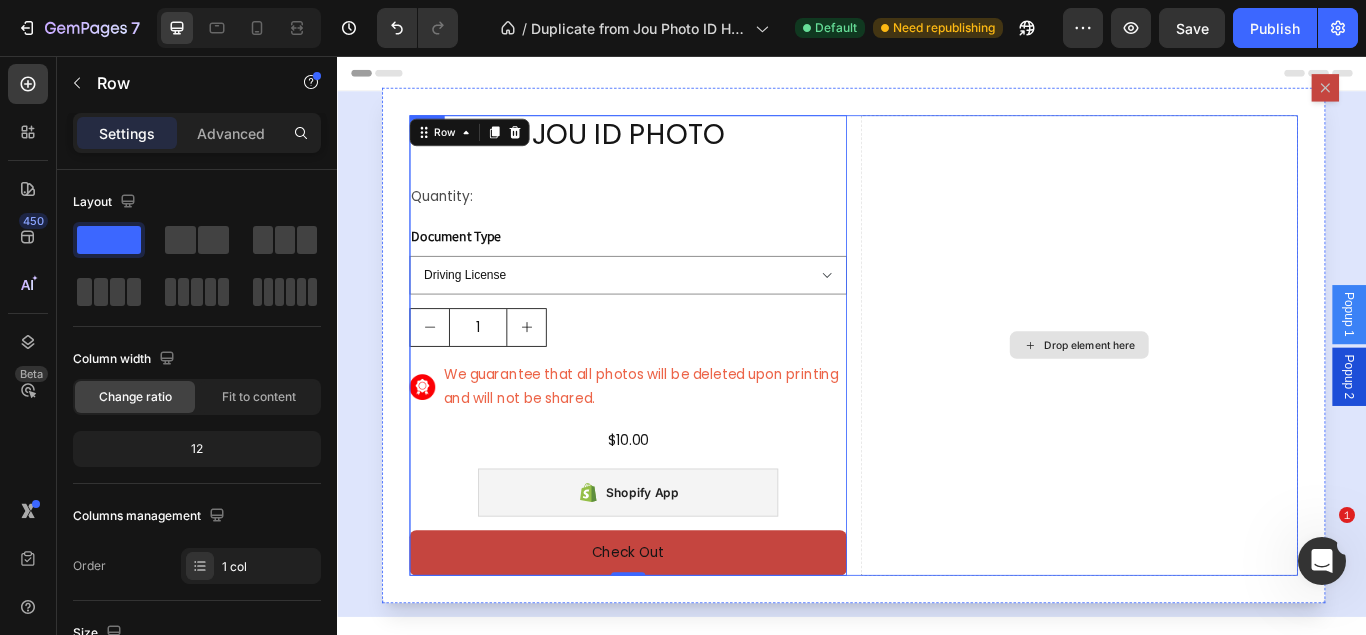 click on "Drop element here" at bounding box center [1202, 393] 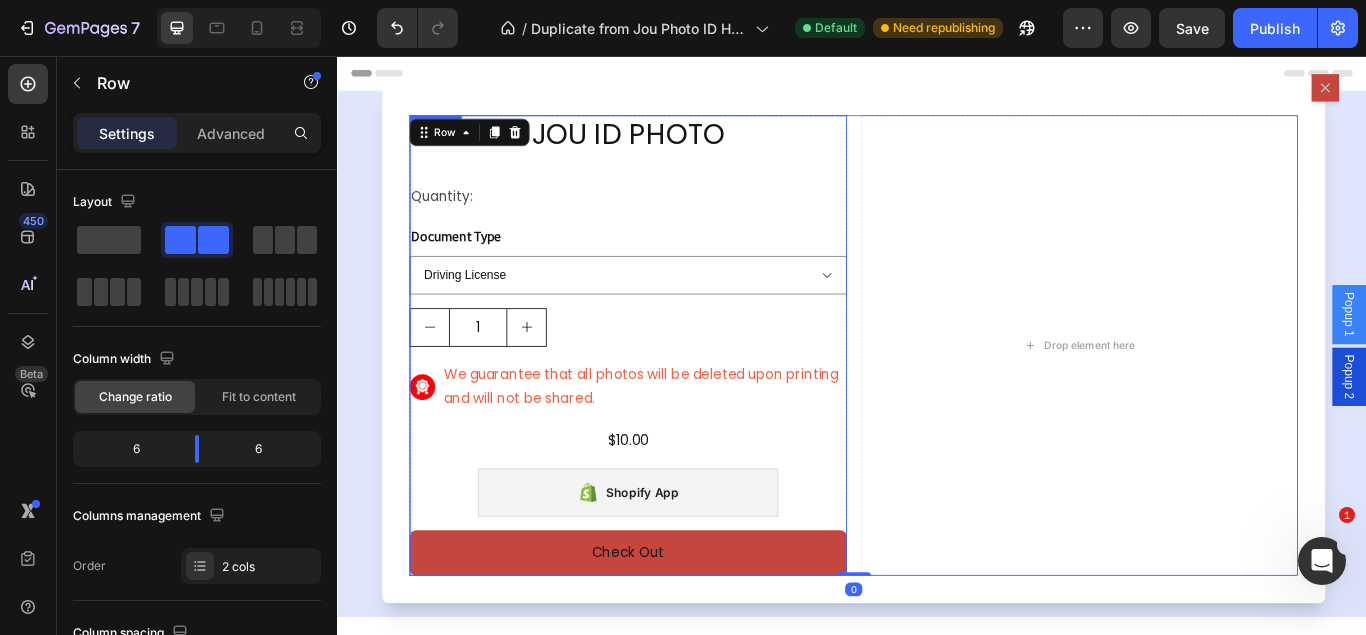 click on "JOU ID PHOTO Product Title Quantity: Text Block Document Type   Driving License Lebanese Passport ID Photo Shengen Visa Product Variants & Swatches
1
Product Quantity Image We guarantee that all photos will be deleted upon printing and will not be shared. Text Block Row $10.00 Product Price Product Price Row
Shopify App Shopify App Check Out Dynamic Checkout Product" at bounding box center [676, 393] 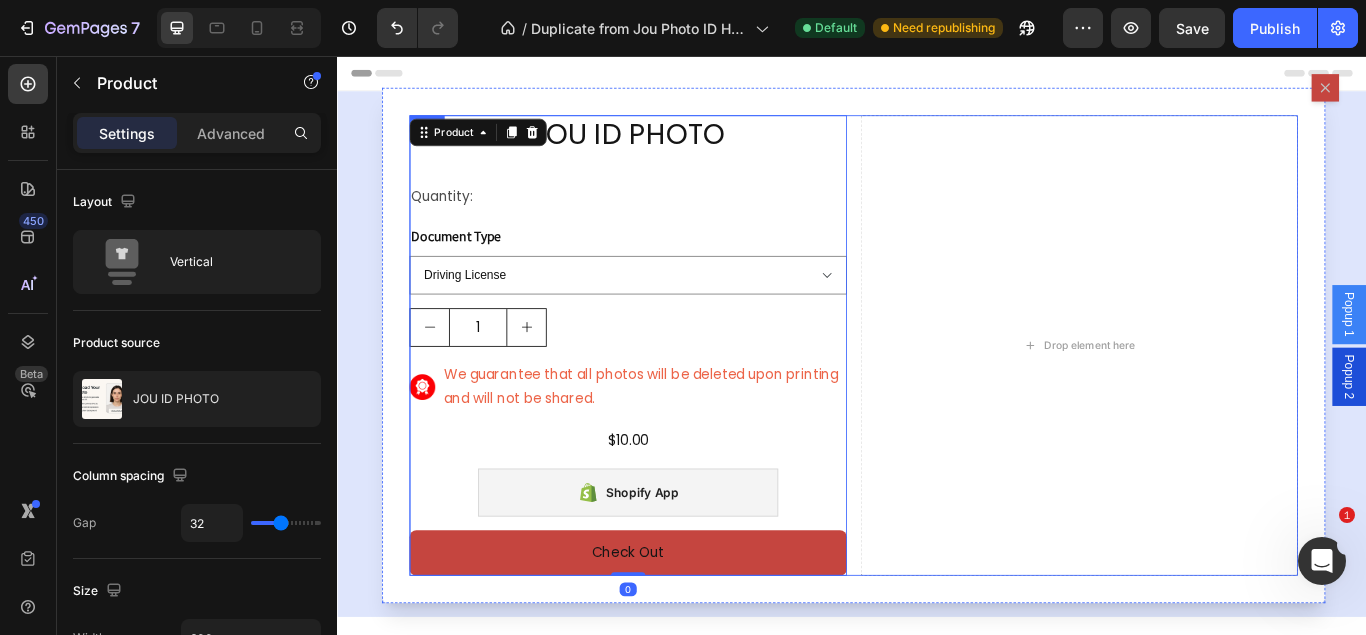 click on "JOU ID PHOTO Product Title Quantity: Text Block Document Type   Driving License Lebanese Passport ID Photo Shengen Visa Product Variants & Swatches
1
Product Quantity Image We guarantee that all photos will be deleted upon printing and will not be shared. Text Block Row $10.00 Product Price Product Price Row
Shopify App Shopify App Check Out Dynamic Checkout Product   0 Row
Drop element here Row" at bounding box center (939, 393) 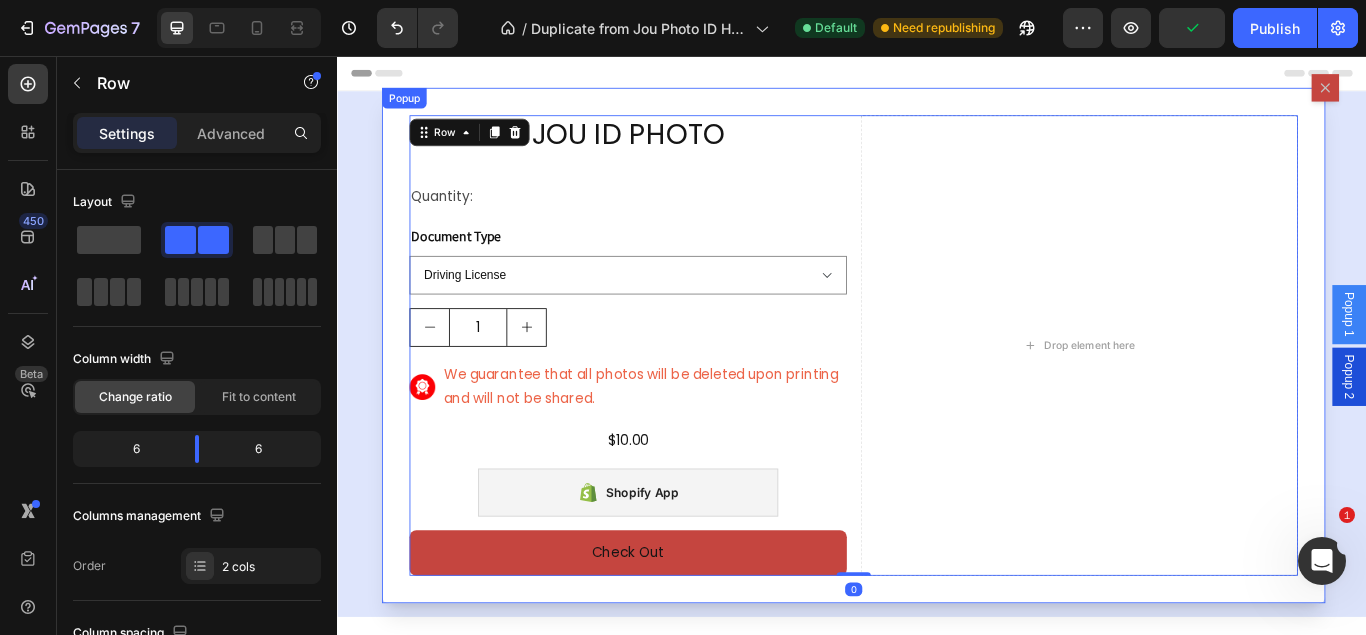 click on "JOU ID PHOTO Product Title Quantity: Text Block Document Type   Driving License Lebanese Passport ID Photo Shengen Visa Product Variants & Swatches
1
Product Quantity Image We guarantee that all photos will be deleted upon printing and will not be shared. Text Block Row $10.00 Product Price Product Price Row
Shopify App Shopify App Check Out Dynamic Checkout Product Row
Drop element here Row   0" at bounding box center [939, 393] 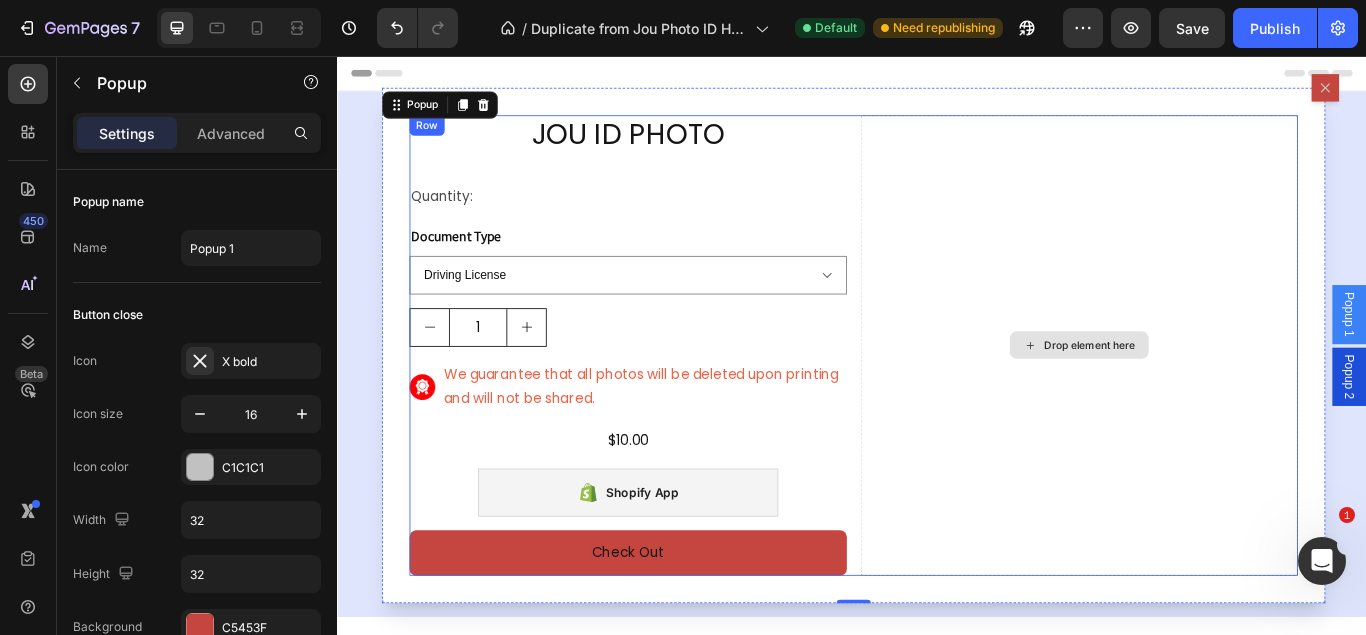 click on "Drop element here" at bounding box center [1214, 393] 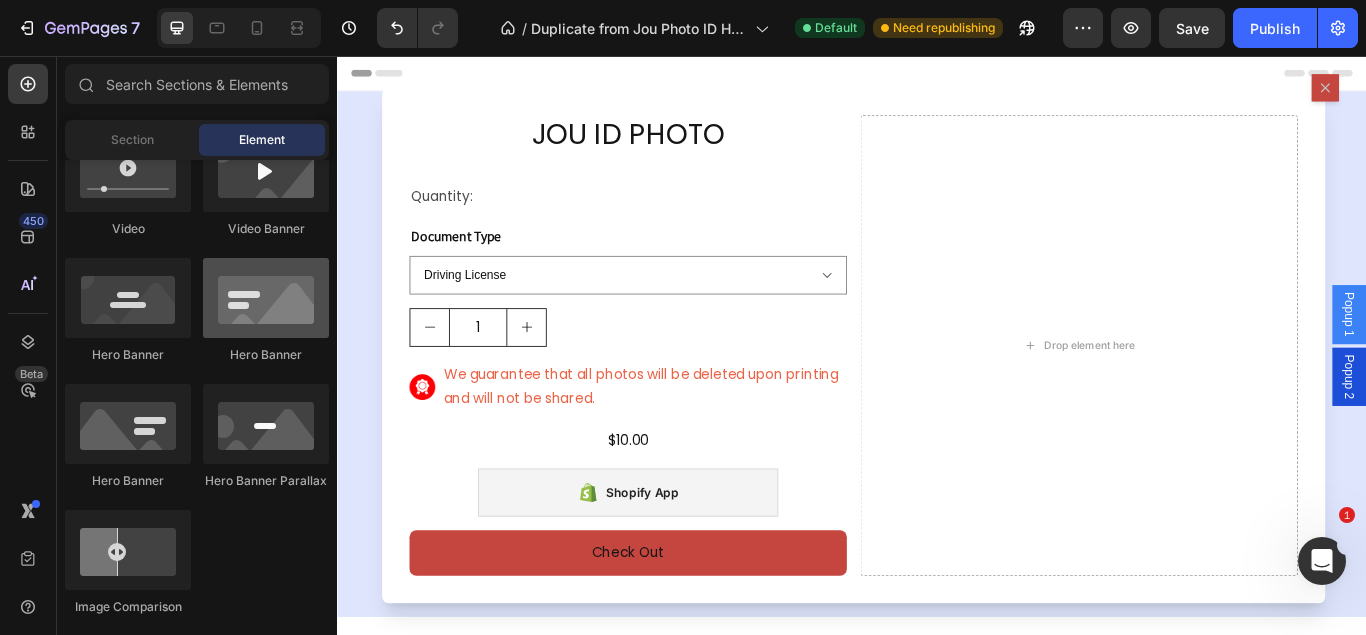 scroll, scrollTop: 612, scrollLeft: 0, axis: vertical 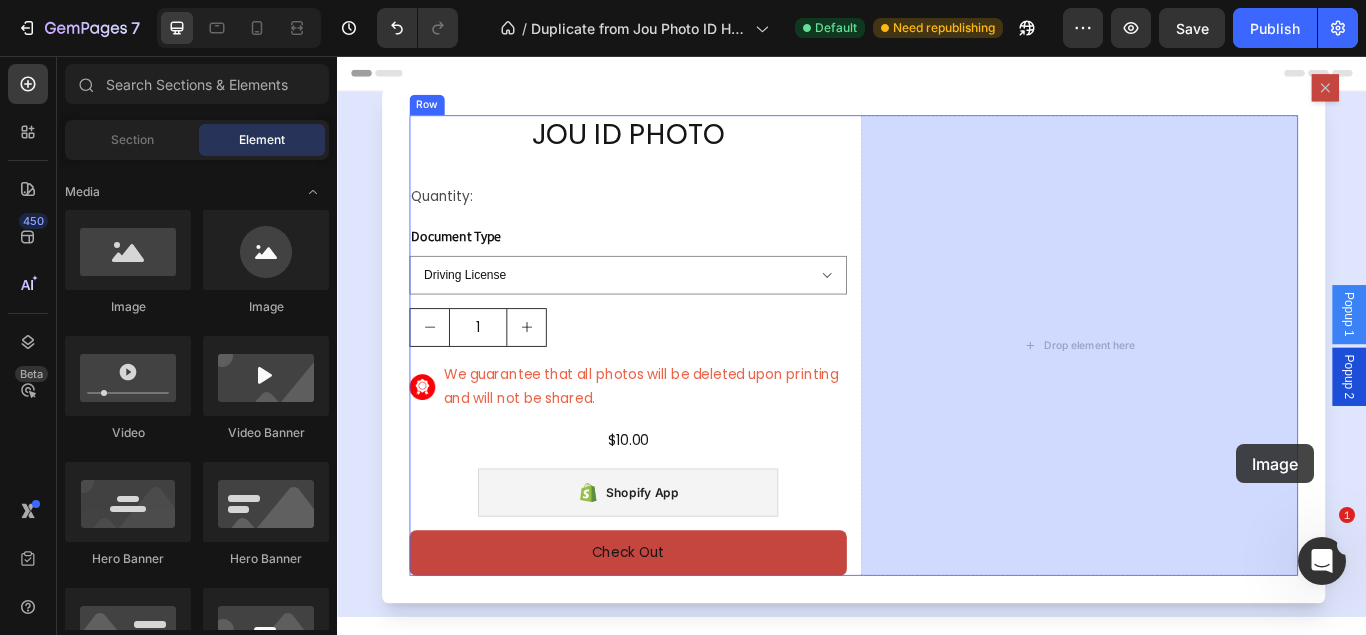 drag, startPoint x: 514, startPoint y: 318, endPoint x: 1145, endPoint y: 437, distance: 642.12305 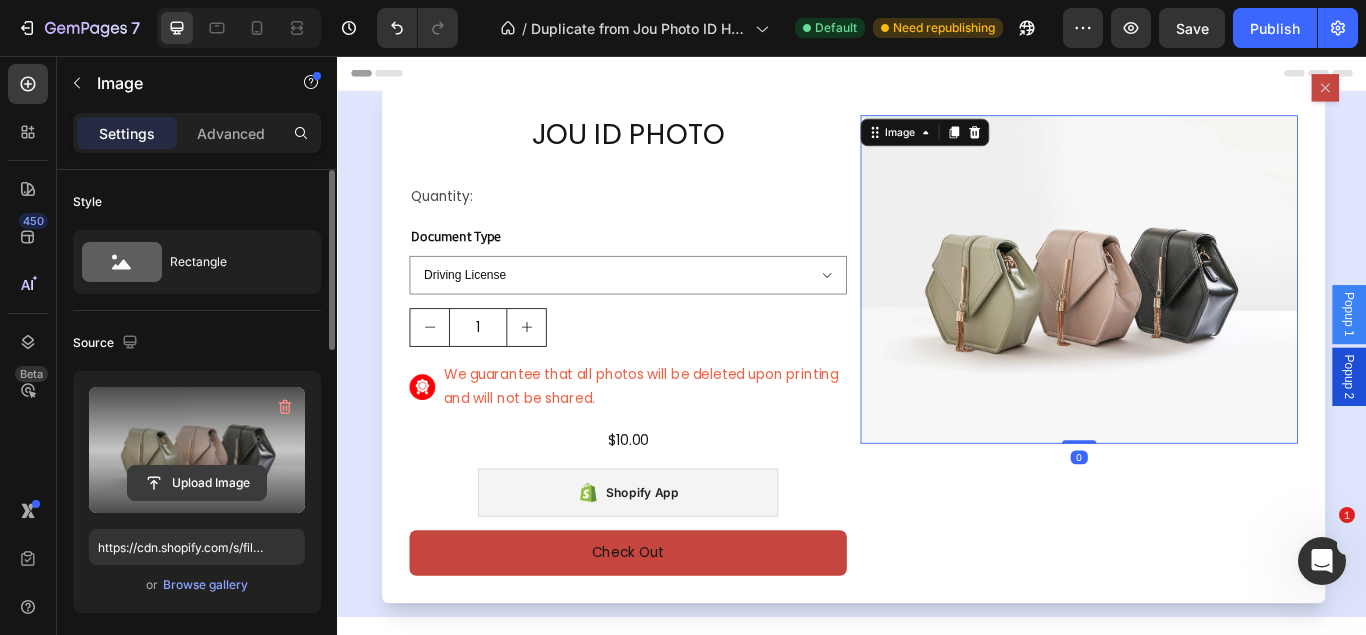 click 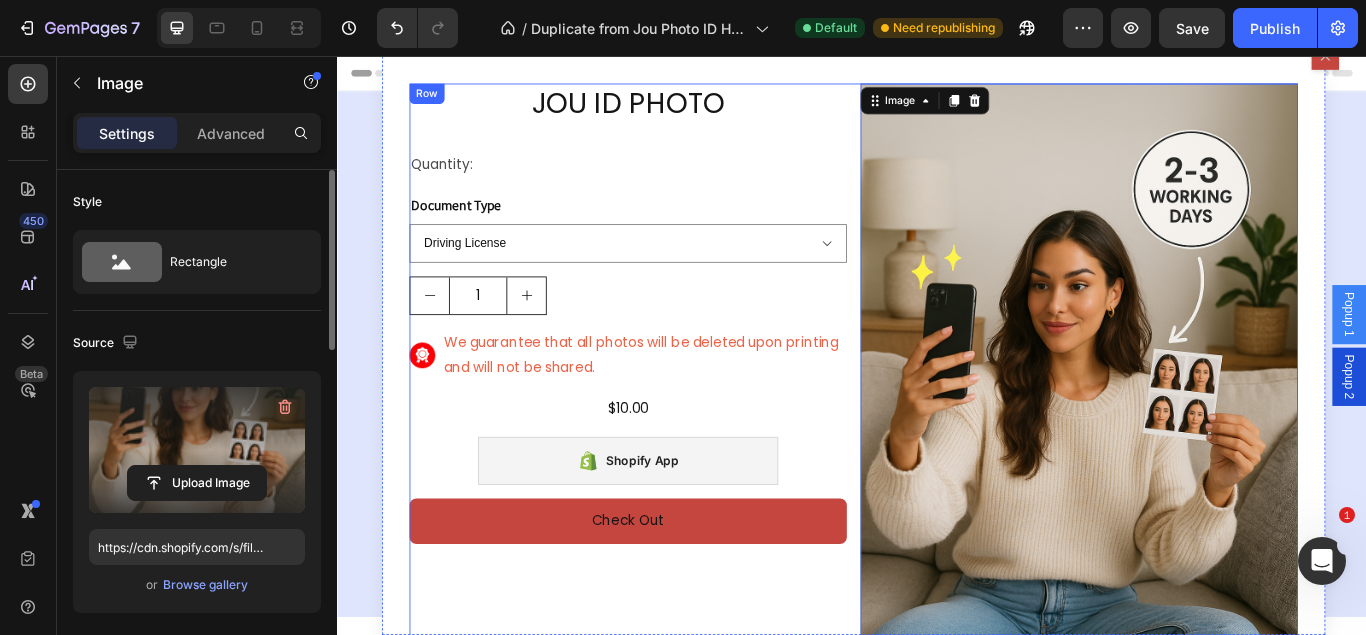type on "https://cdn.shopify.com/s/files/1/0861/2947/5878/files/gempages_570327522797946008-304917b2-4dc7-4b56-9a50-8ca55159b71c.png" 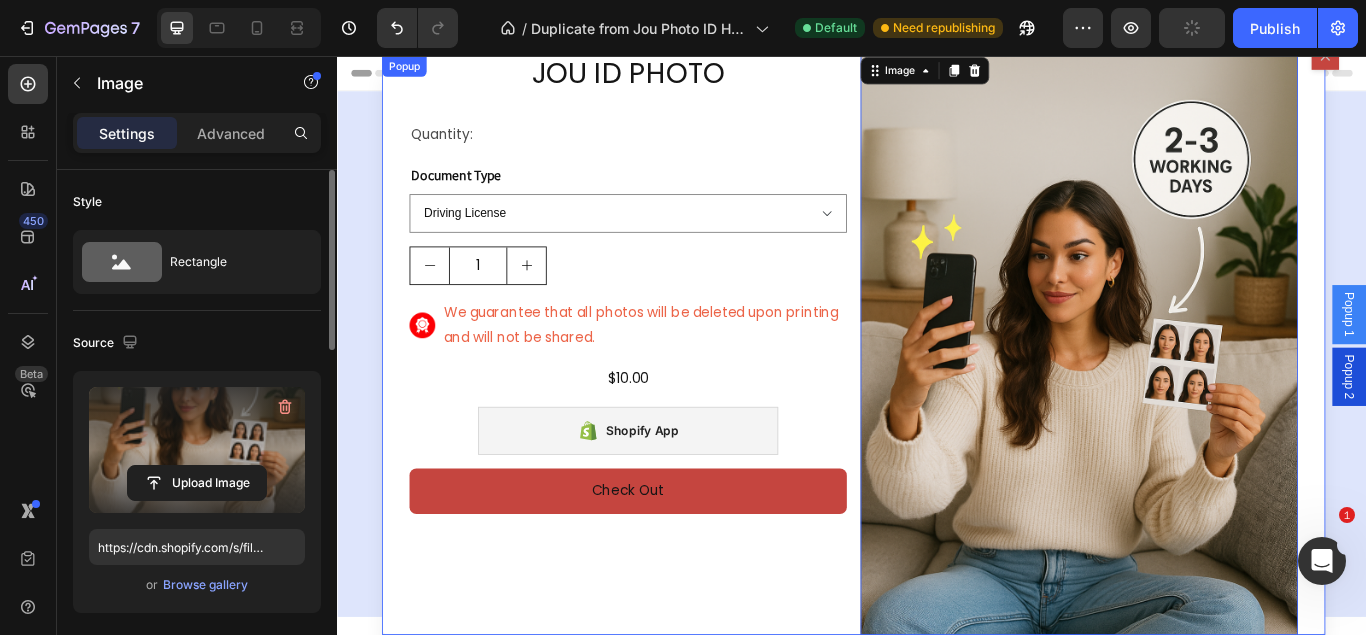 scroll, scrollTop: 101, scrollLeft: 0, axis: vertical 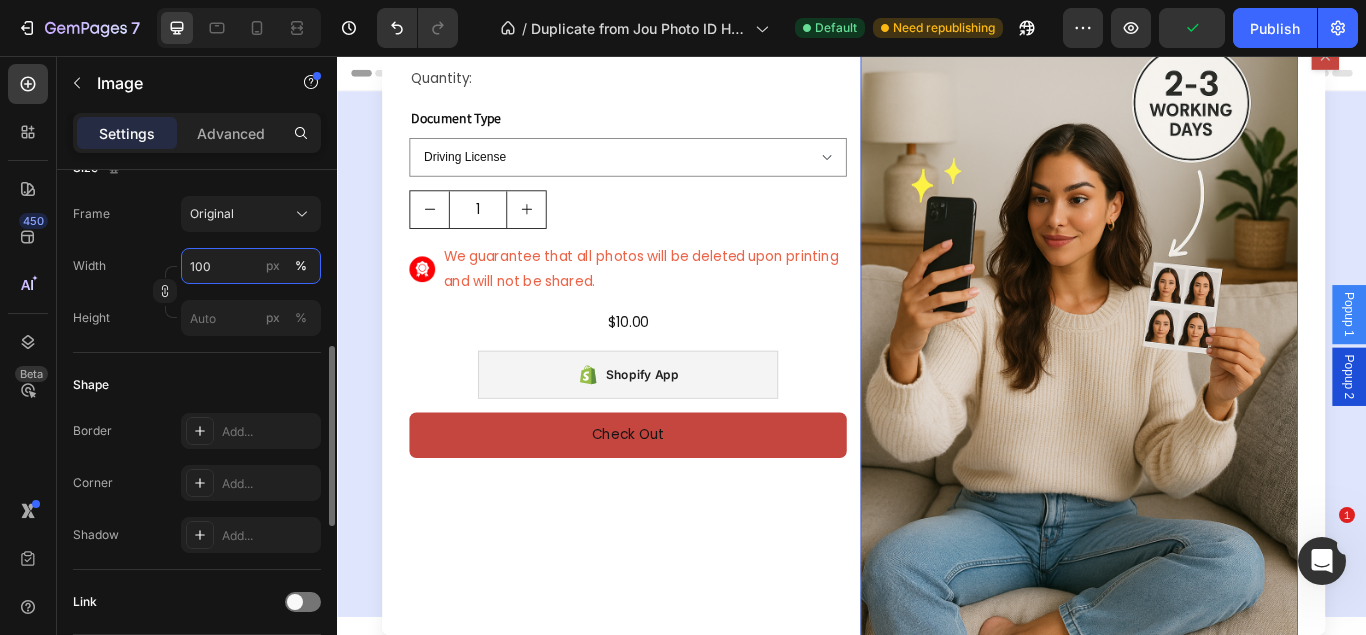 click on "100" at bounding box center (251, 266) 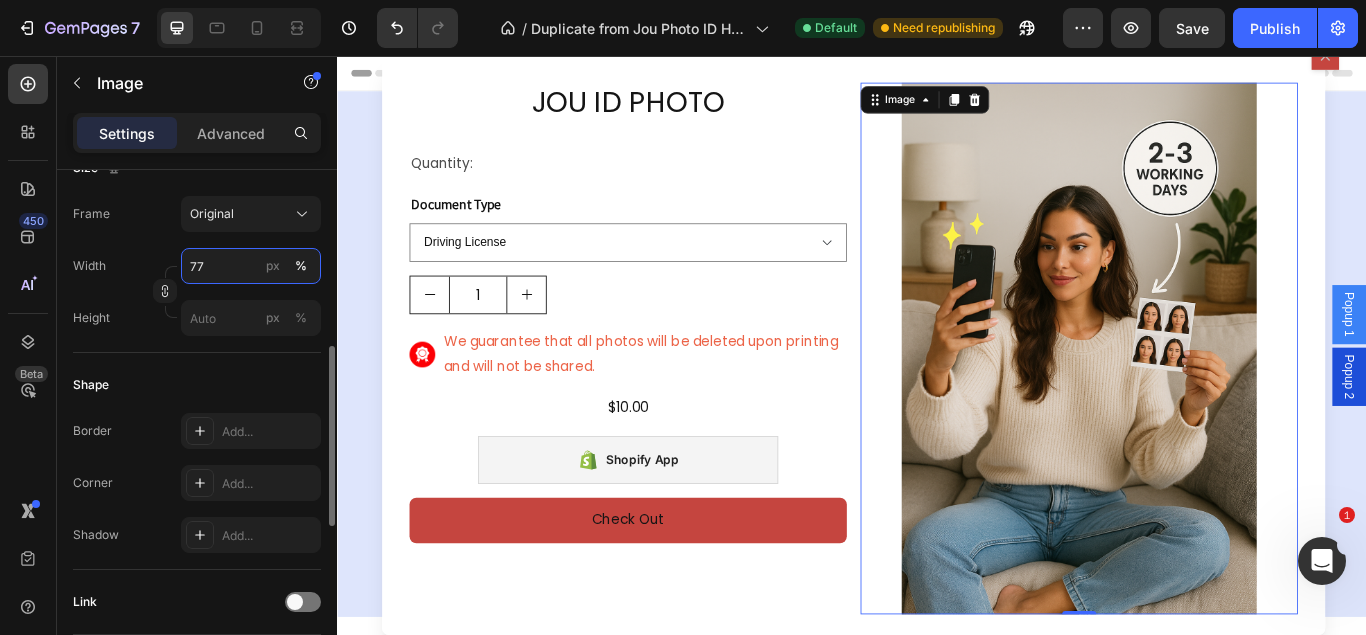scroll, scrollTop: 0, scrollLeft: 0, axis: both 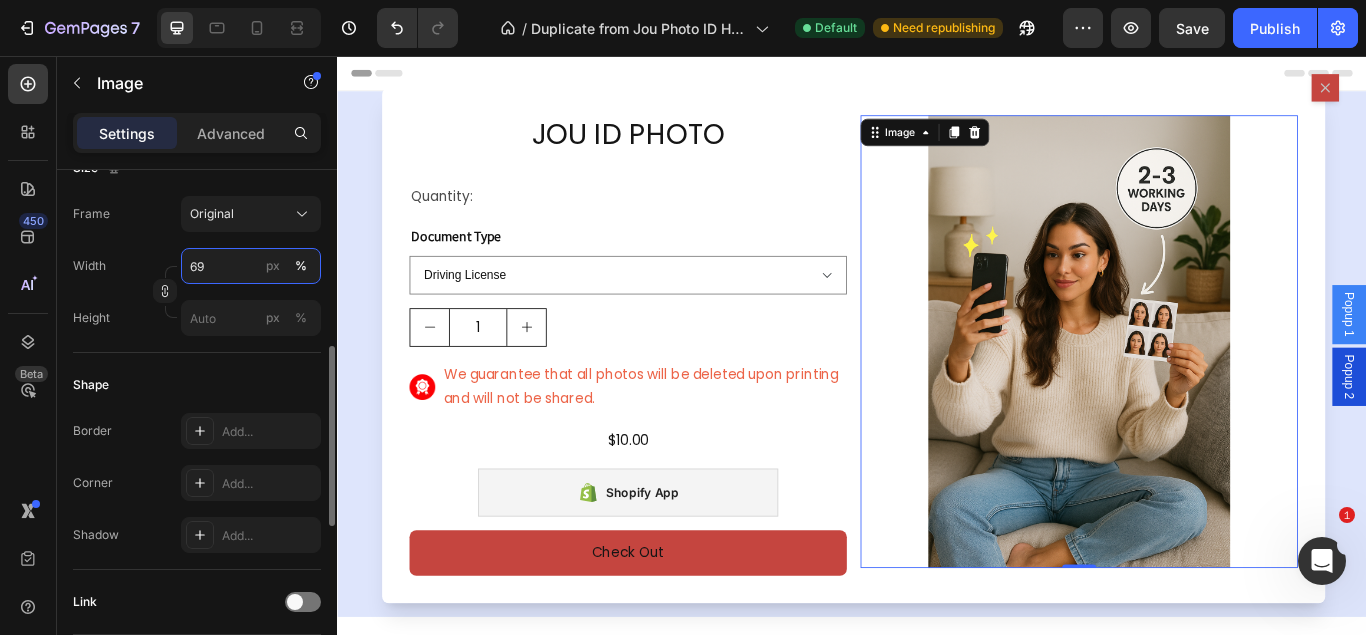 type on "70" 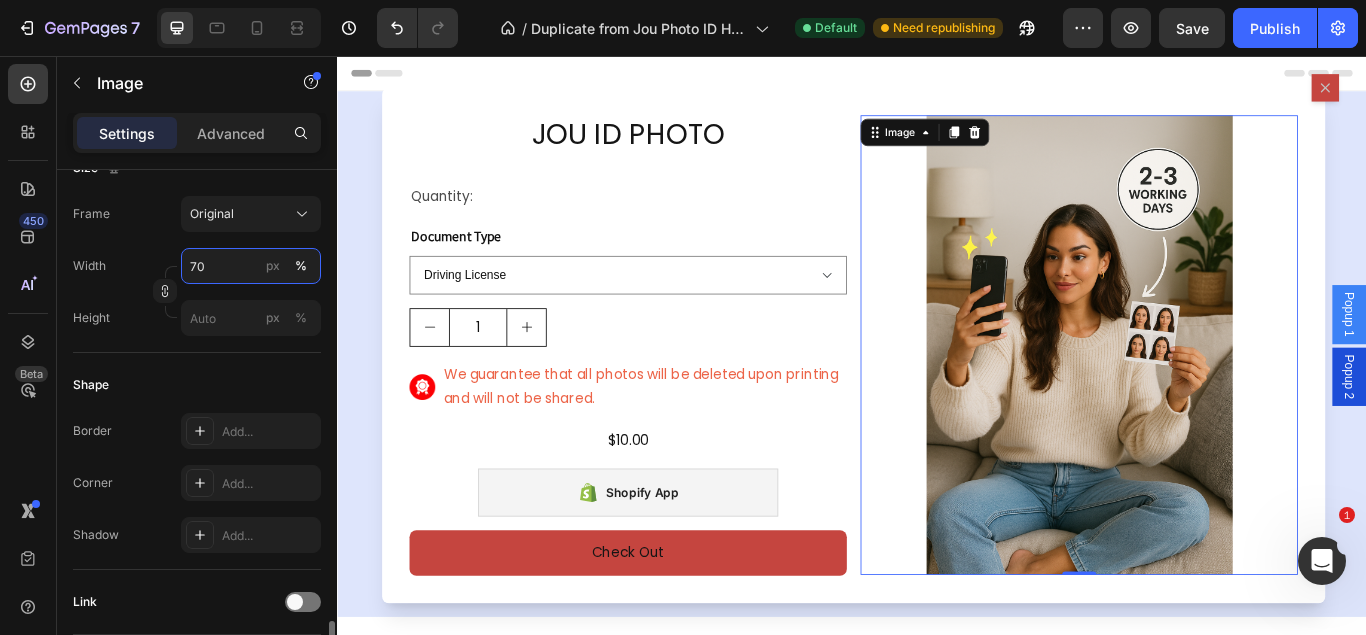 scroll, scrollTop: 714, scrollLeft: 0, axis: vertical 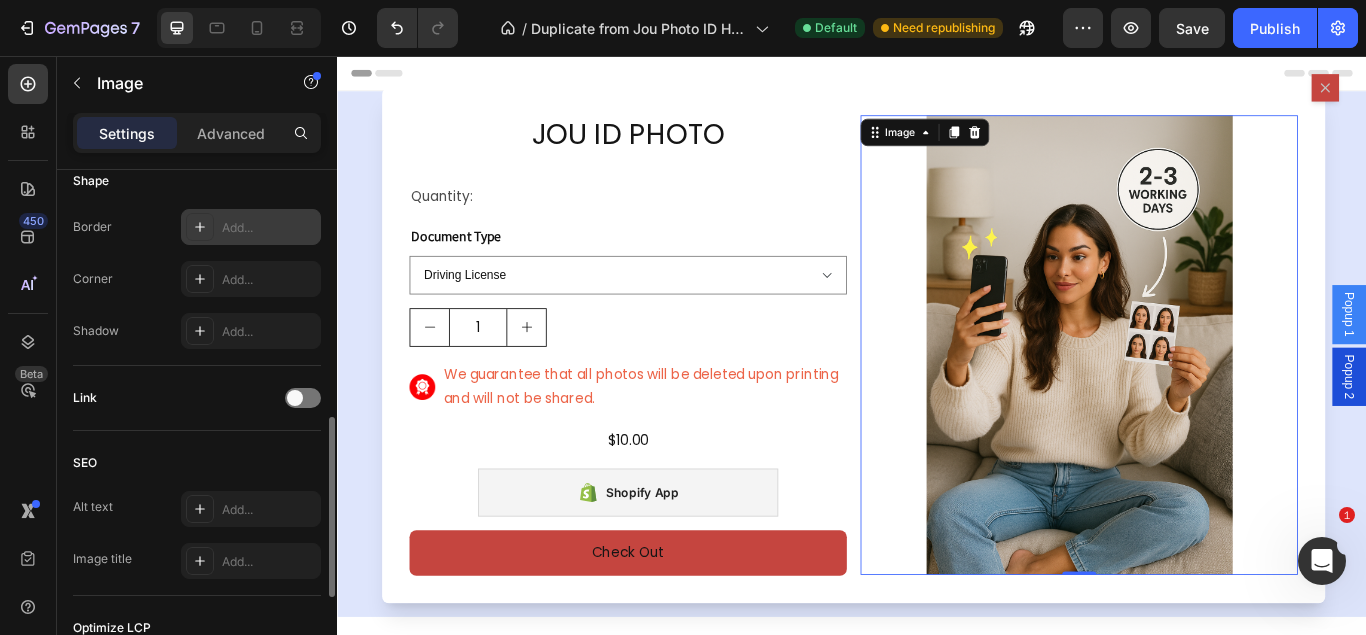 click 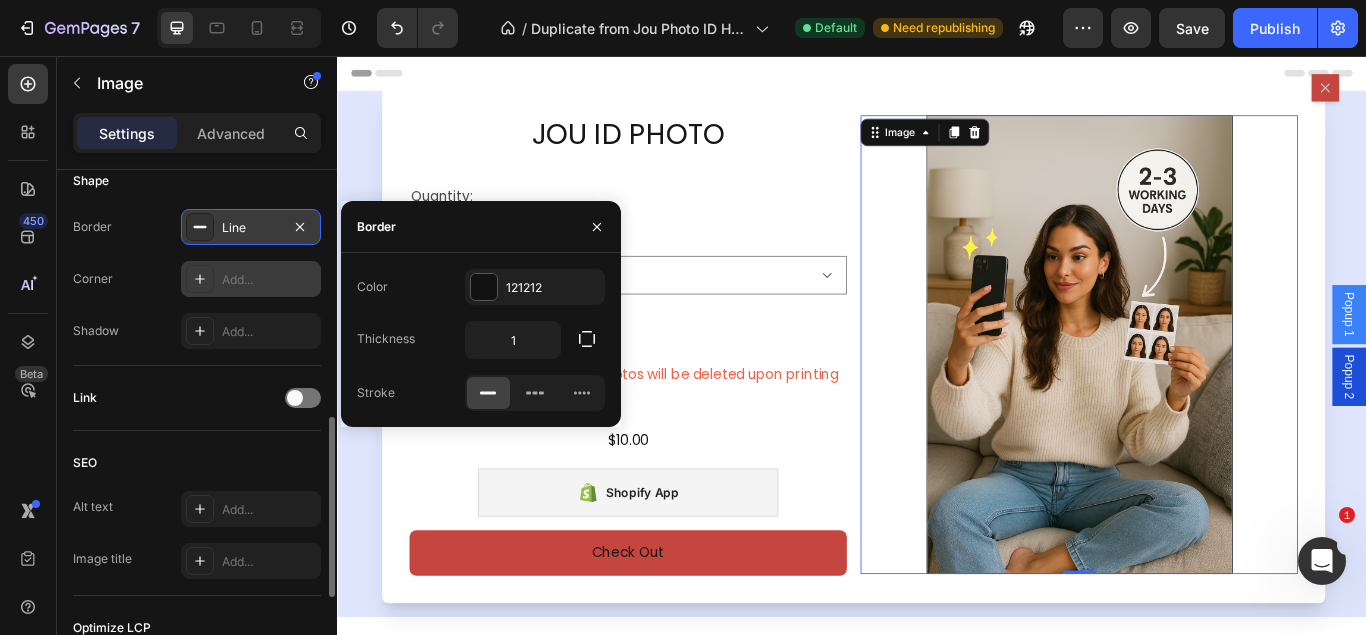 click 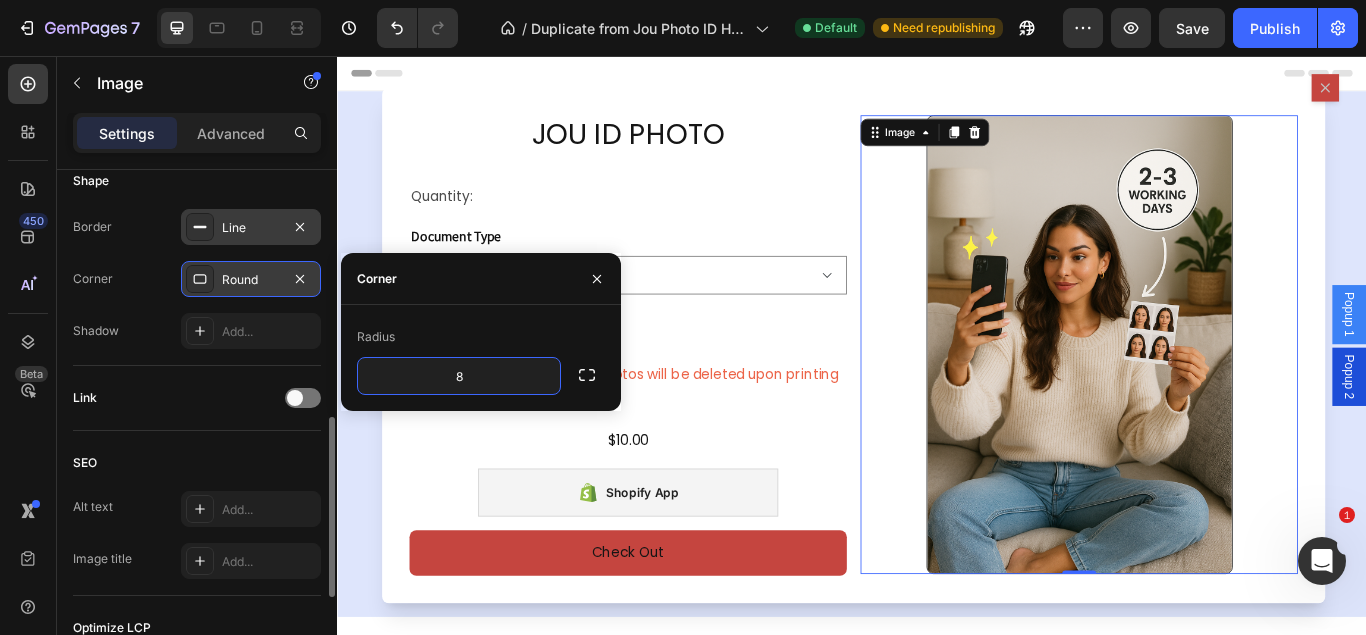 click at bounding box center (1202, 392) 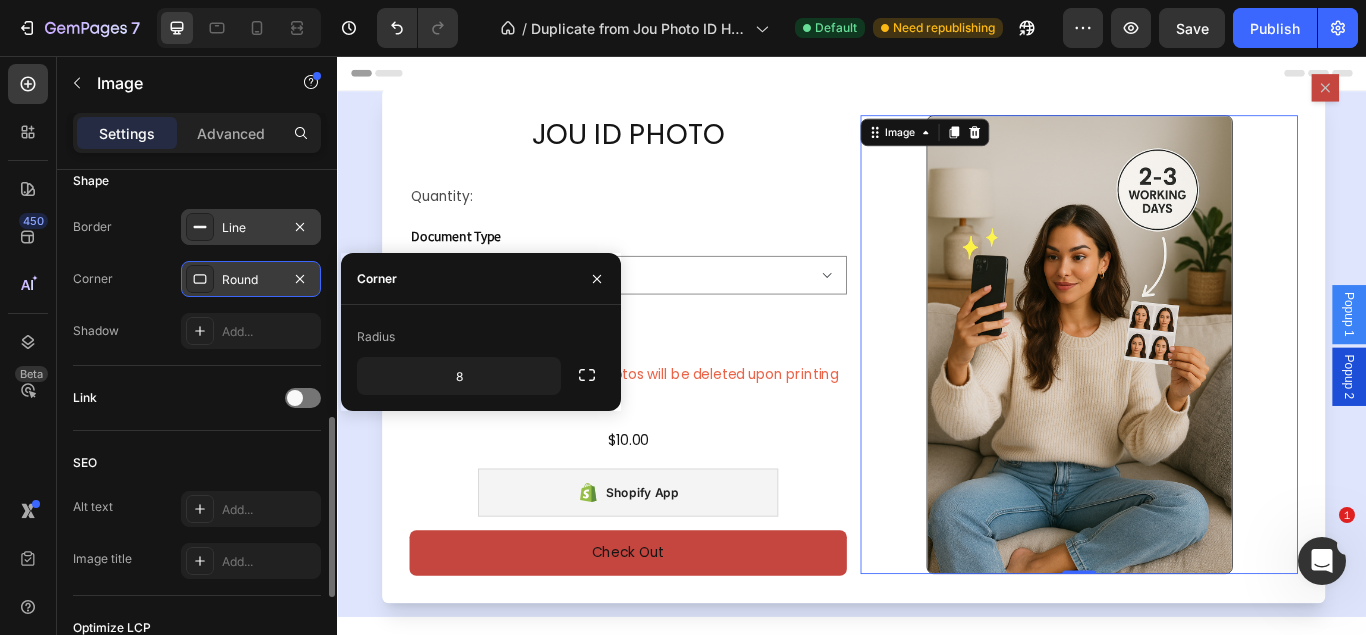 click at bounding box center [1202, 392] 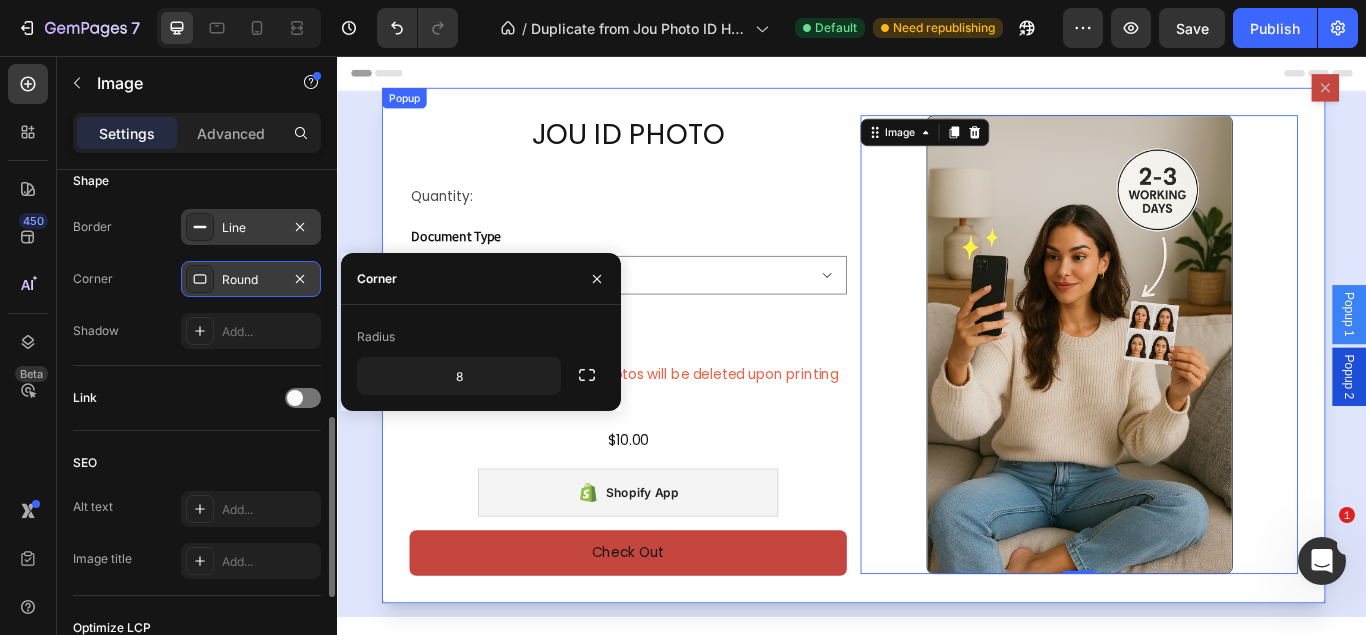 click on "JOU ID PHOTO Product Title Quantity: Text Block Document Type   Driving License Lebanese Passport ID Photo Shengen Visa Product Variants & Swatches
1
Product Quantity Image We guarantee that all photos will be deleted upon printing and will not be shared. Text Block Row $10.00 Product Price Product Price Row
Shopify App Shopify App Check Out Dynamic Checkout Product Row Image   0 Row" at bounding box center (939, 393) 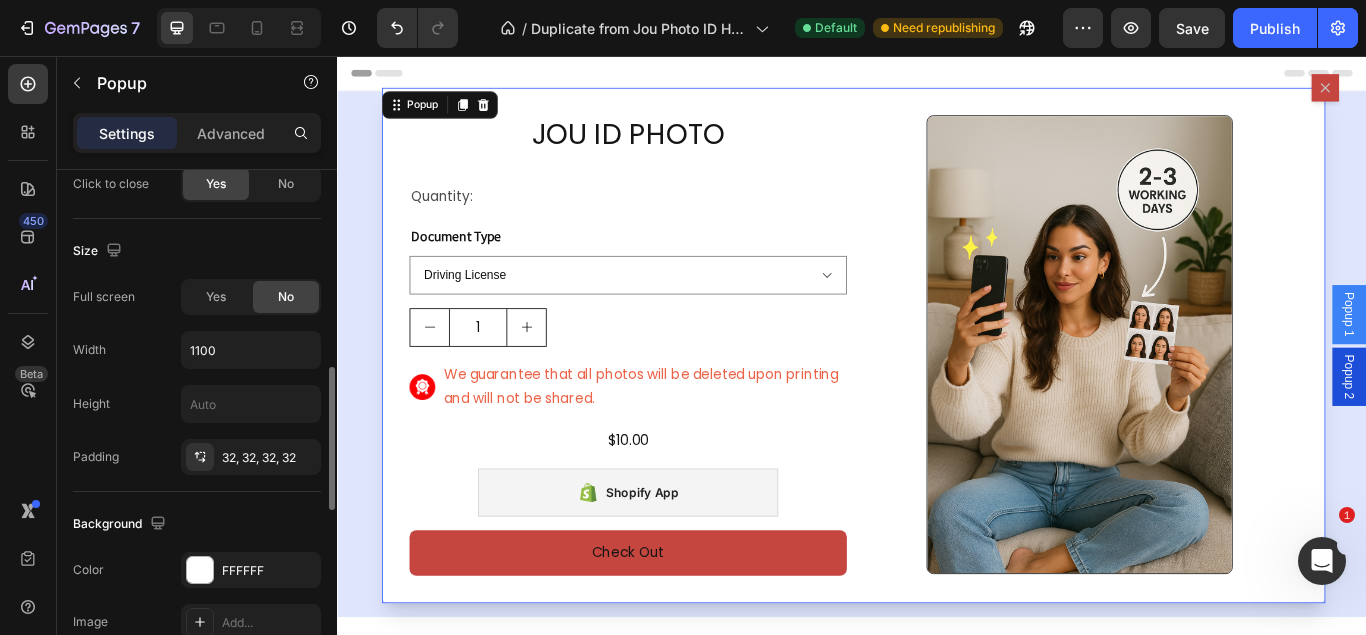scroll, scrollTop: 0, scrollLeft: 0, axis: both 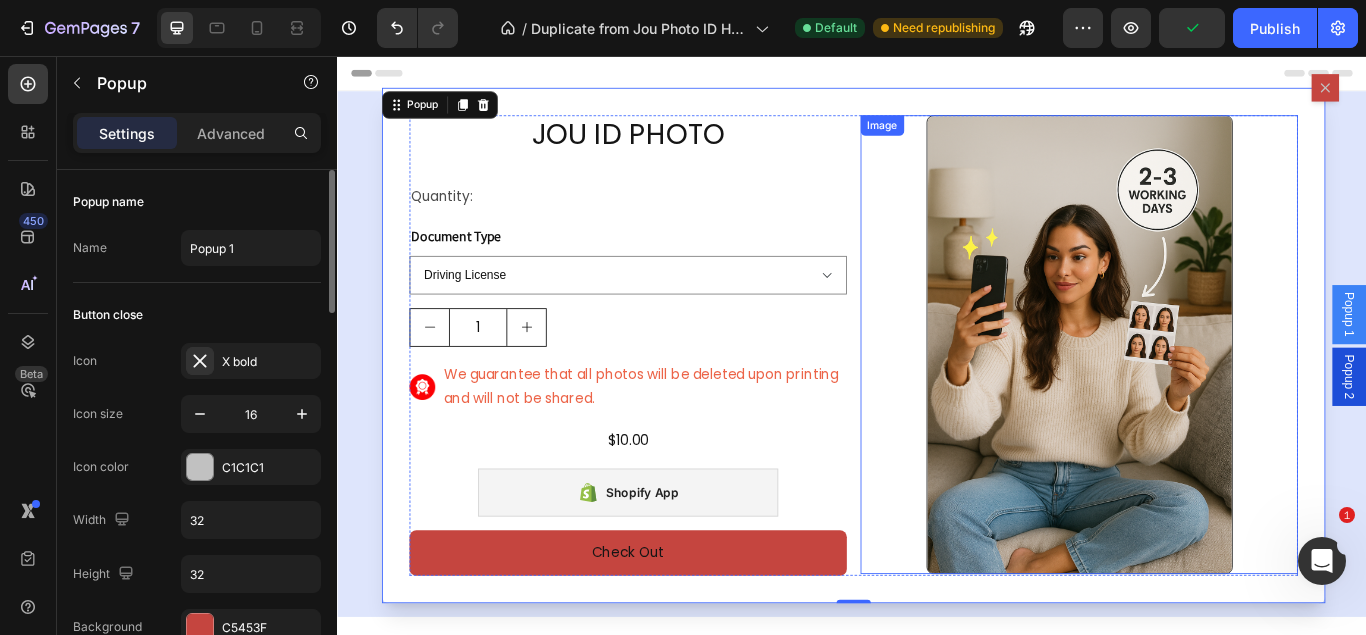 click at bounding box center [1202, 392] 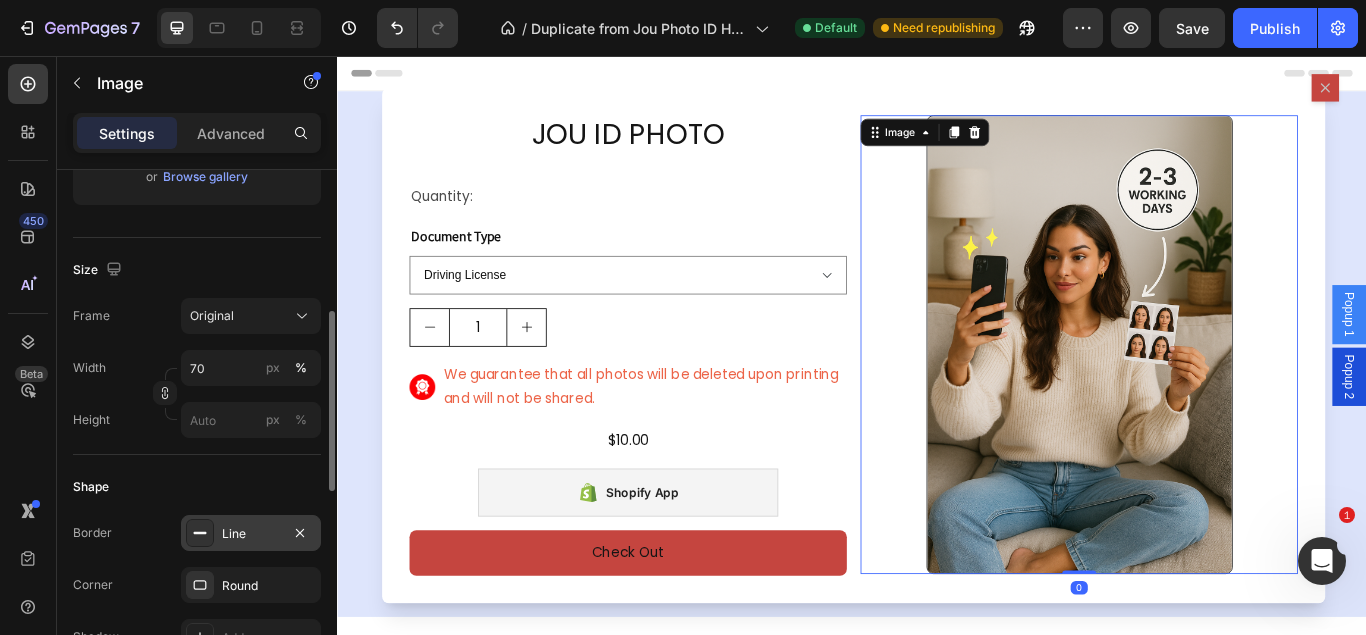 scroll, scrollTop: 510, scrollLeft: 0, axis: vertical 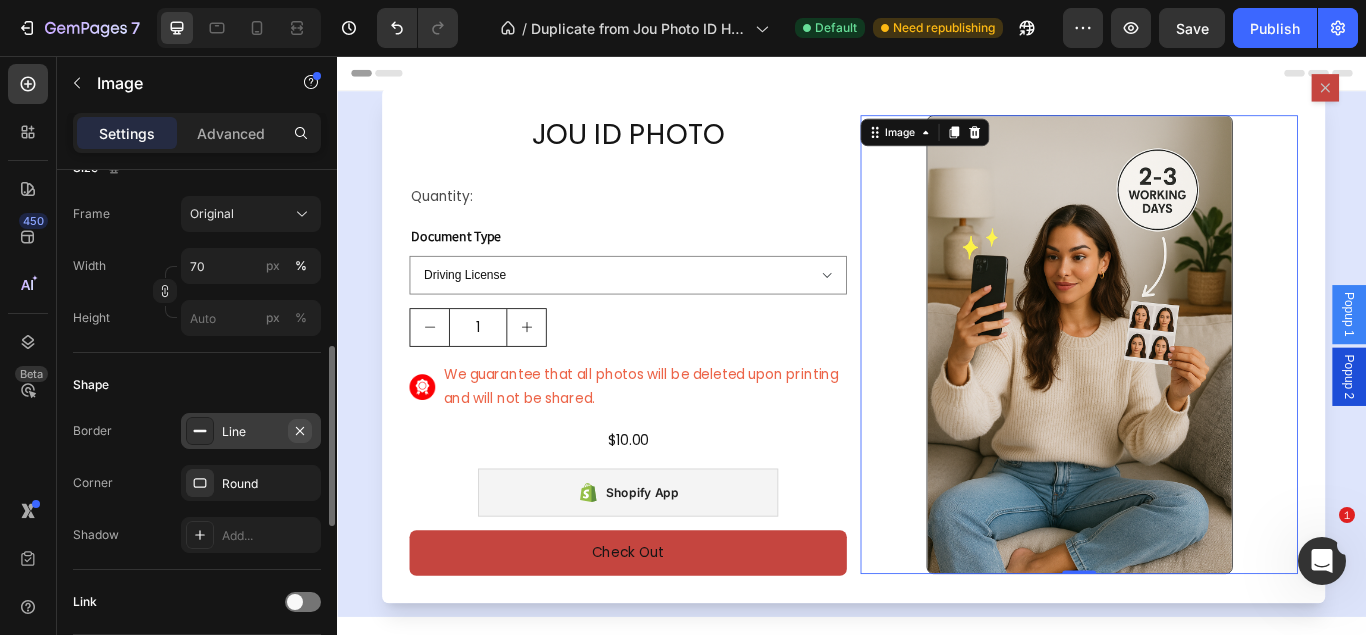 click 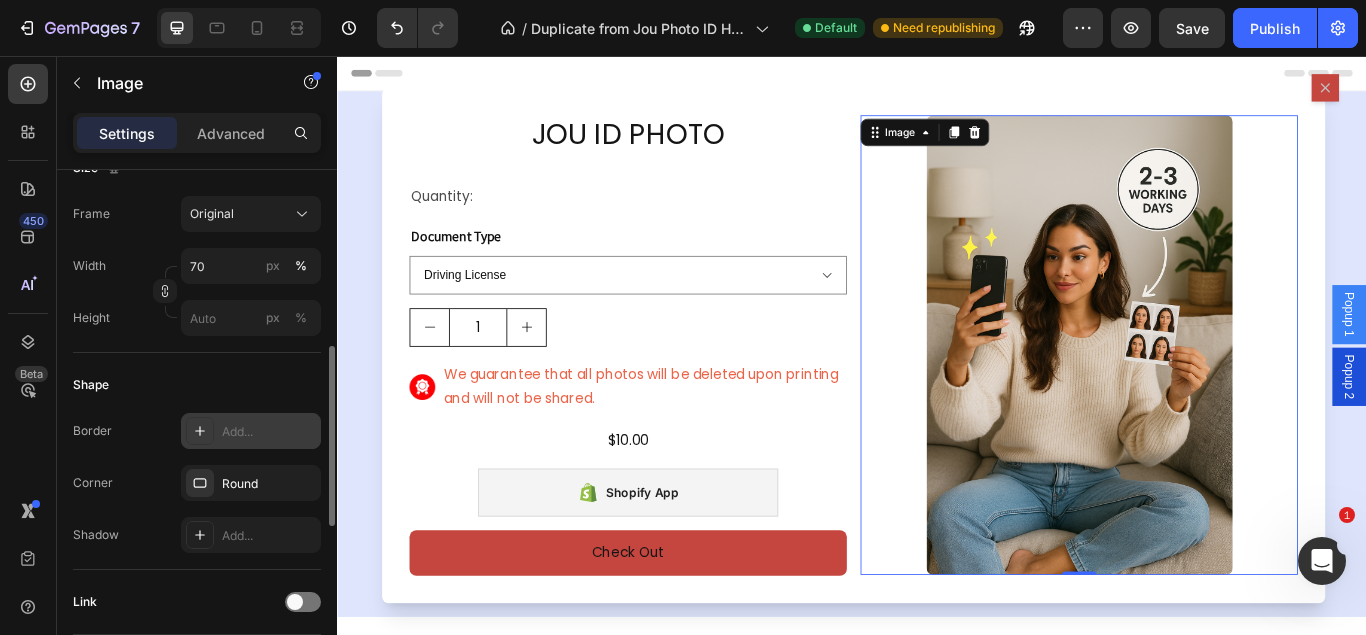 click at bounding box center (1202, 393) 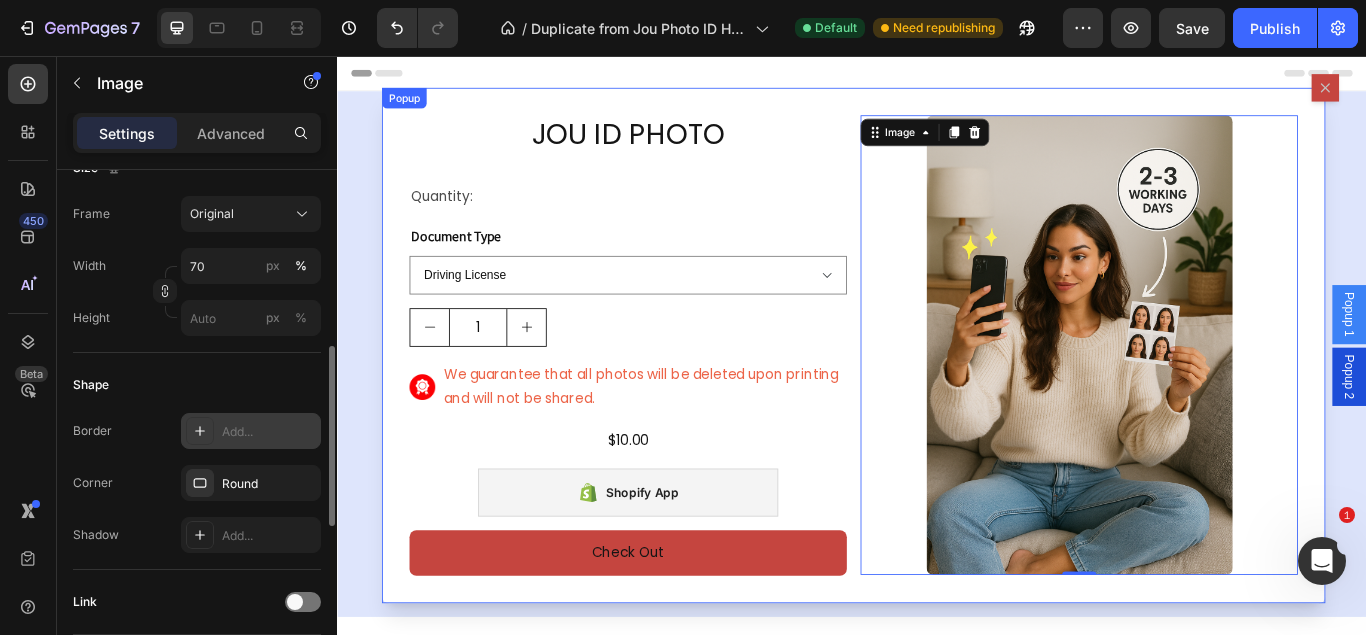 click on "JOU ID PHOTO Product Title Quantity: Text Block Document Type   Driving License Lebanese Passport ID Photo Shengen Visa Product Variants & Swatches
1
Product Quantity Image We guarantee that all photos will be deleted upon printing and will not be shared. Text Block Row $10.00 Product Price Product Price Row
Shopify App Shopify App Check Out Dynamic Checkout Product Row Image   0 Row" at bounding box center (939, 393) 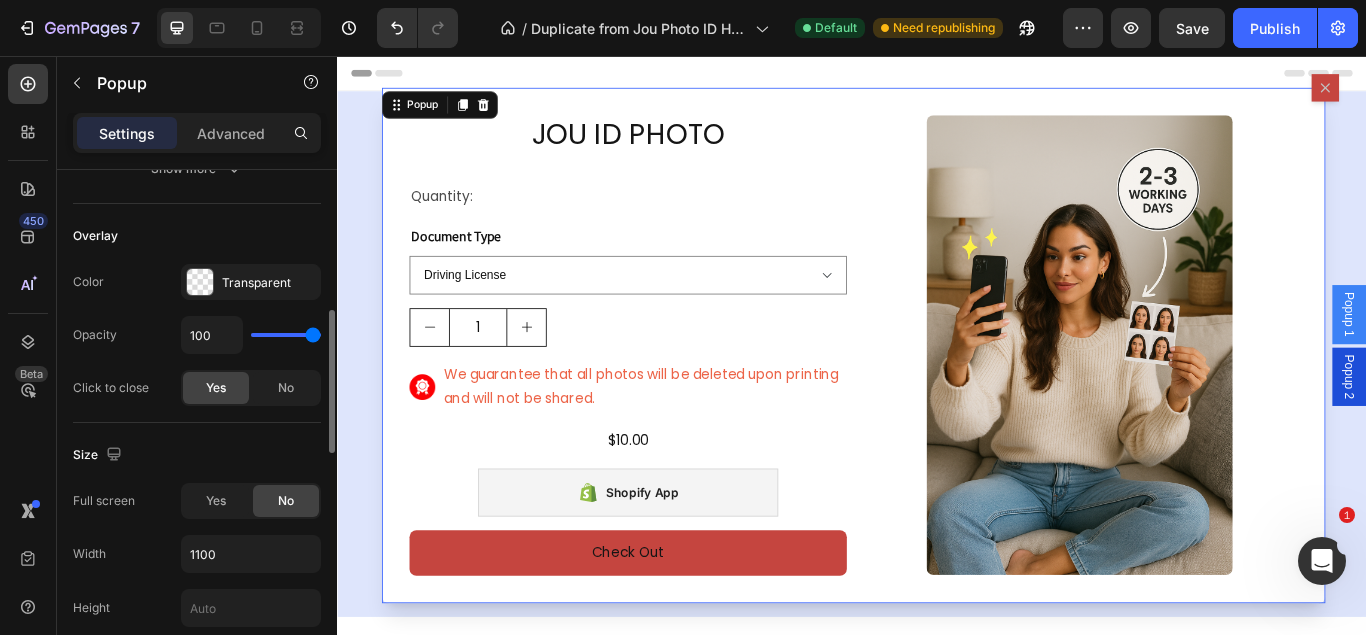 scroll, scrollTop: 0, scrollLeft: 0, axis: both 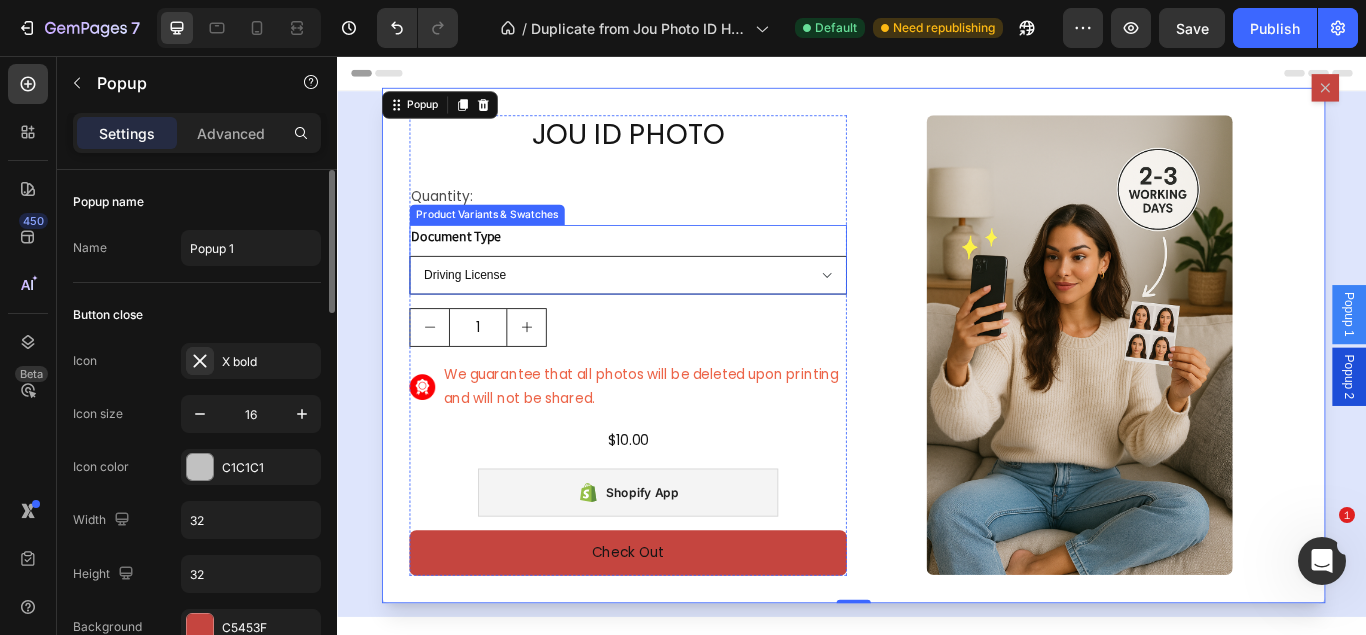 click on "Driving License Lebanese Passport ID Photo Shengen Visa" at bounding box center [676, 311] 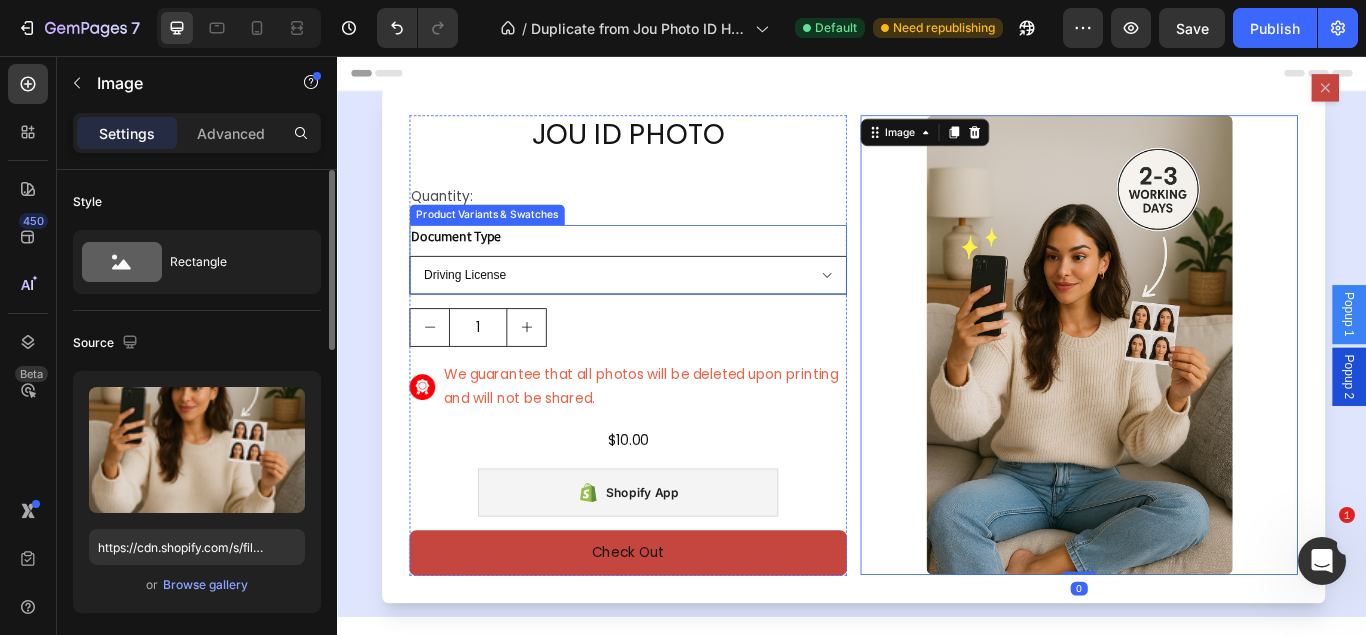 click on "Driving License Lebanese Passport ID Photo Shengen Visa" at bounding box center (676, 311) 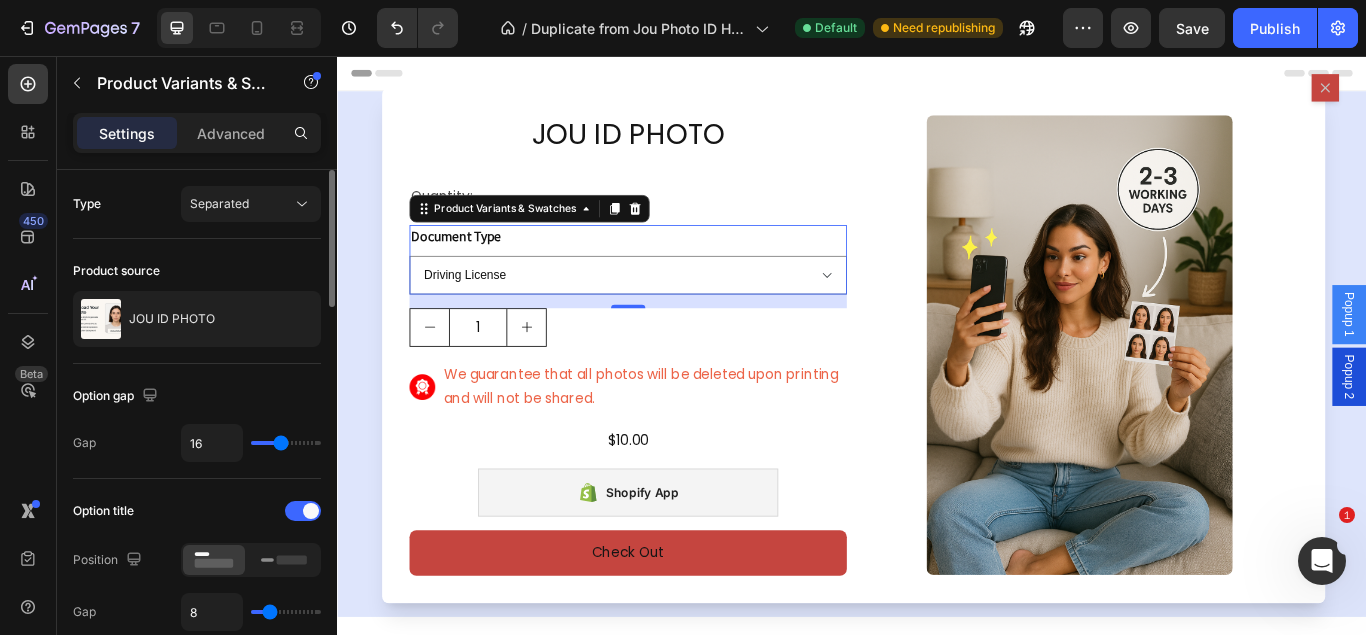 drag, startPoint x: 875, startPoint y: 292, endPoint x: 932, endPoint y: 309, distance: 59.48109 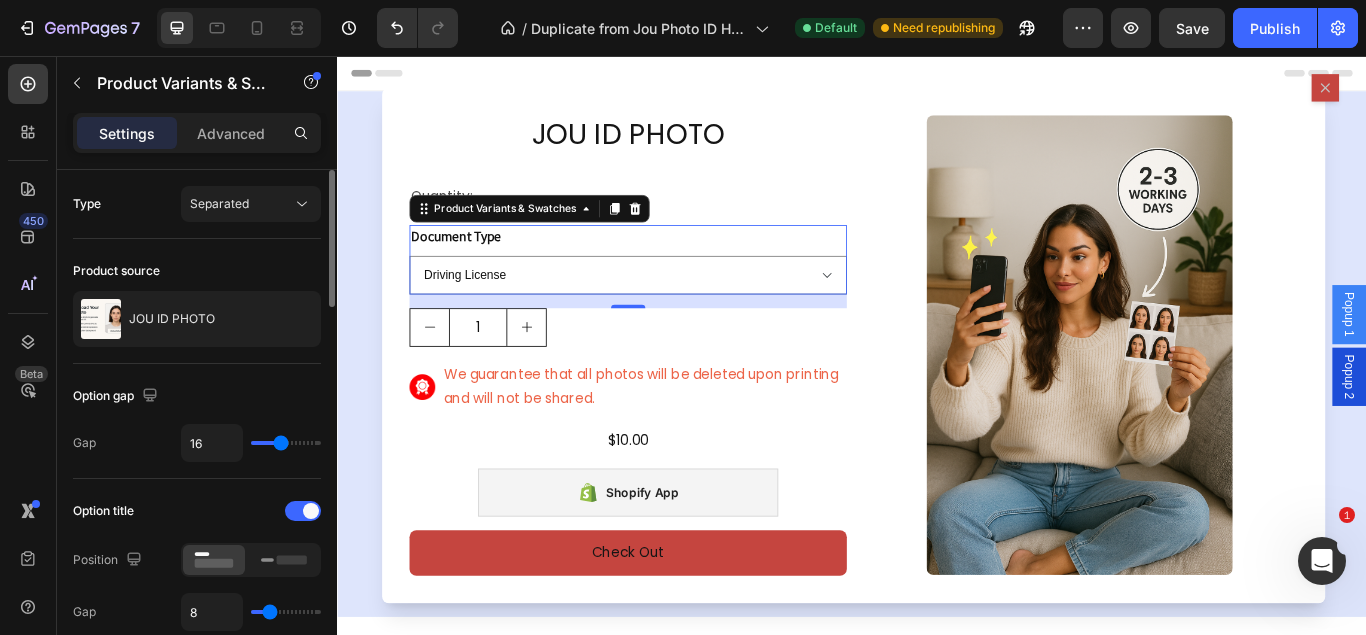 click on "JOU ID PHOTO Product Title Quantity: Text Block Document Type   Driving License Lebanese Passport ID Photo Shengen Visa Product Variants & Swatches   16
1
Product Quantity Image We guarantee that all photos will be deleted upon printing and will not be shared. Text Block Row $10.00 Product Price Product Price Row
Shopify App Shopify App Check Out Dynamic Checkout Product Row Image Row" at bounding box center (939, 393) 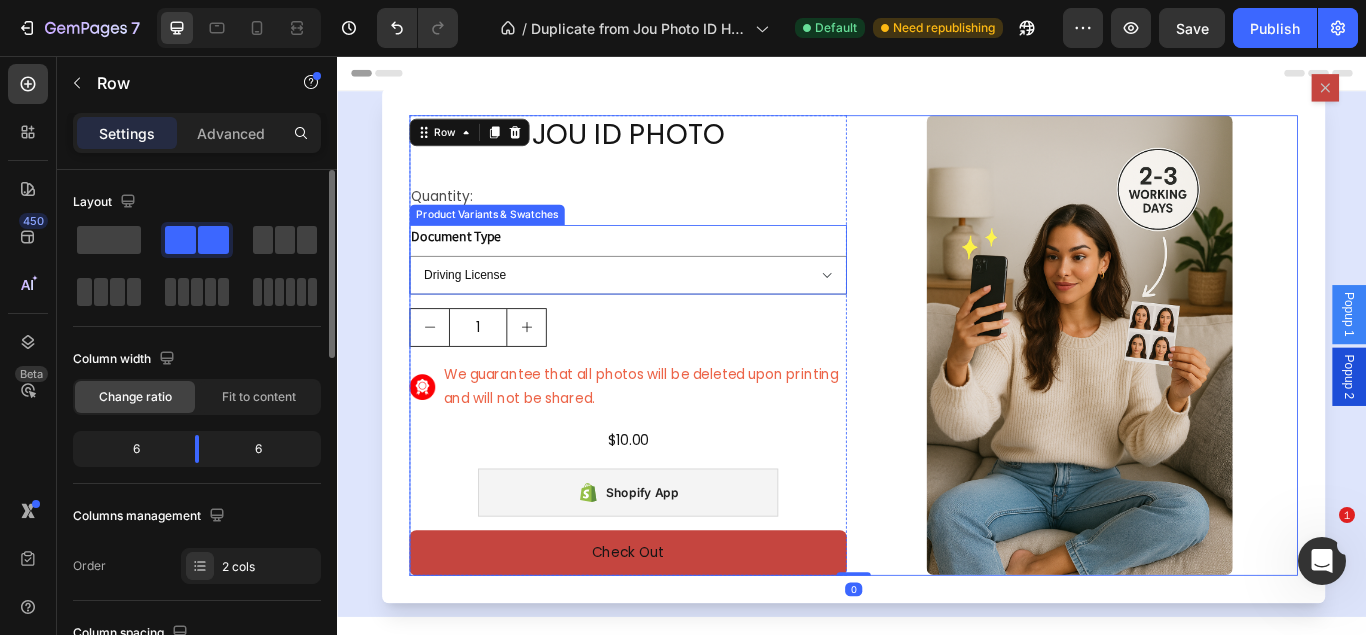 click on "Document Type   Driving License Lebanese Passport ID Photo Shengen Visa" at bounding box center [676, 293] 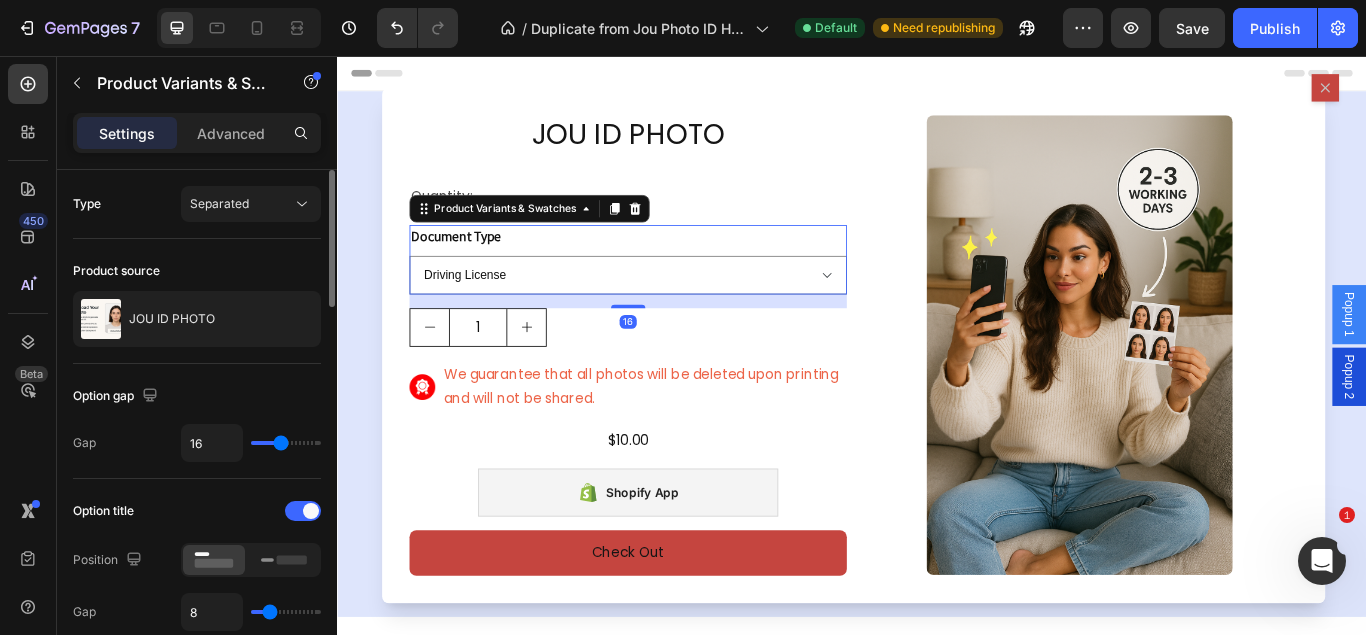 scroll, scrollTop: 306, scrollLeft: 0, axis: vertical 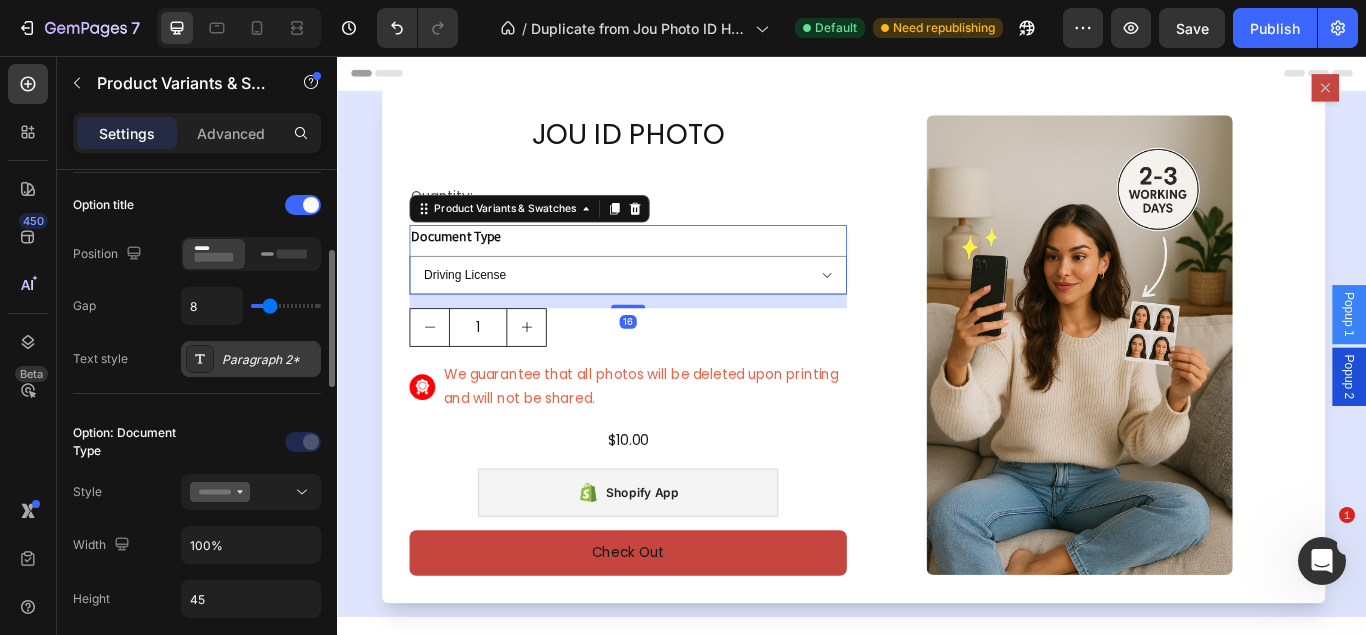 click on "Paragraph 2*" at bounding box center (269, 360) 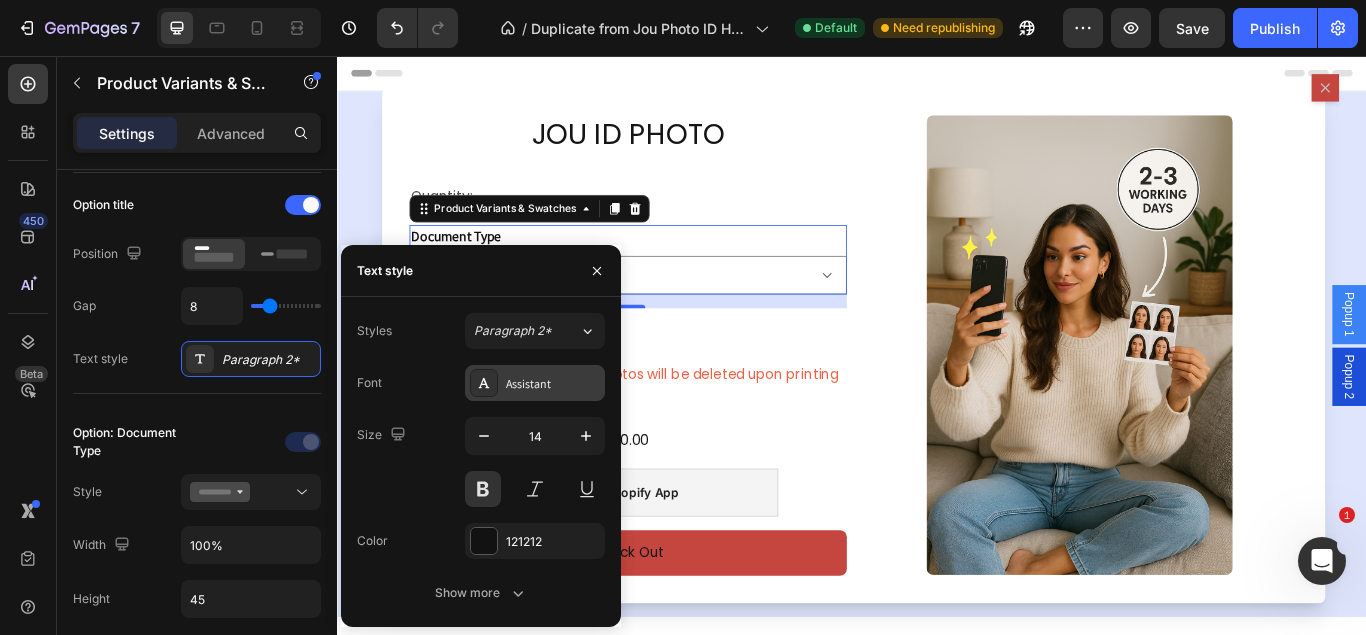click on "Assistant" at bounding box center [553, 384] 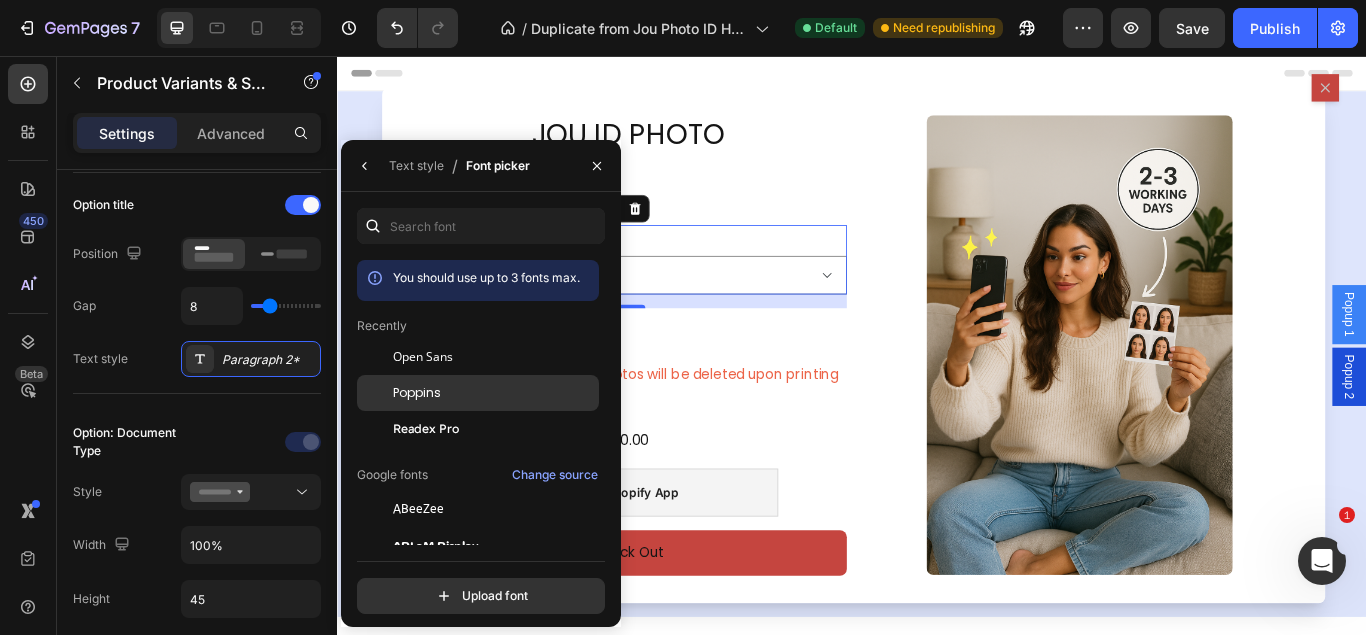 drag, startPoint x: 421, startPoint y: 390, endPoint x: 574, endPoint y: 394, distance: 153.05228 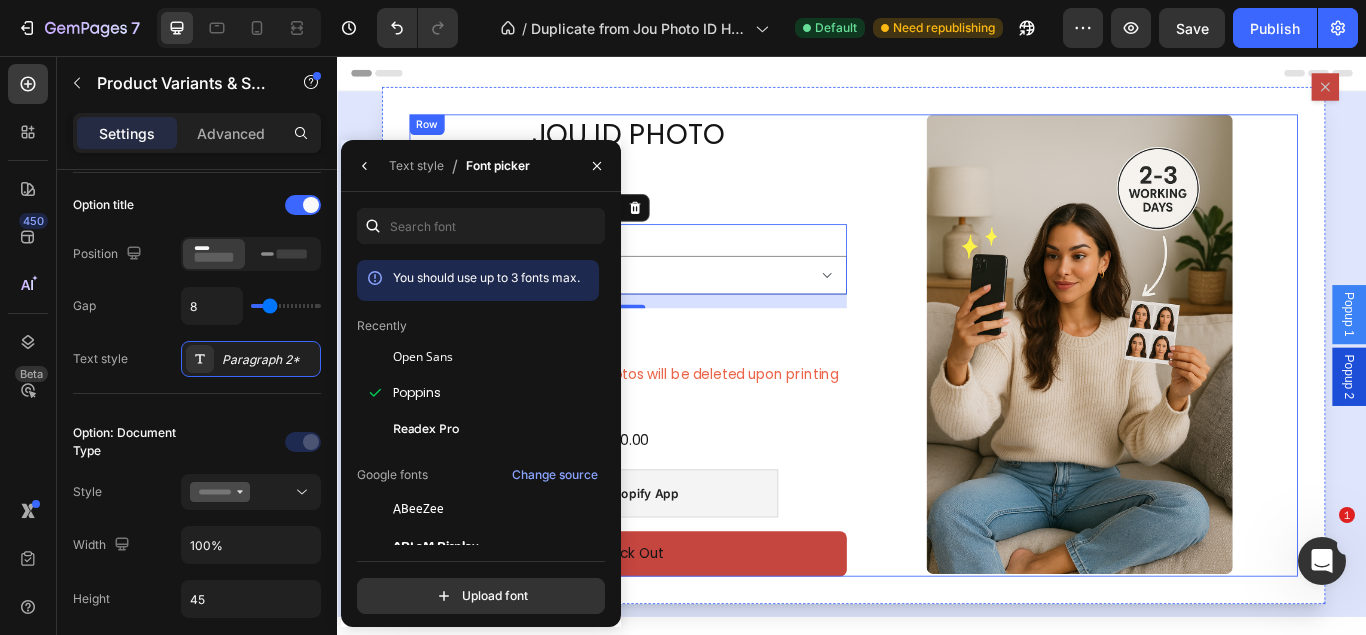 click on "JOU ID PHOTO Product Title Quantity: Text Block Document Type   Driving License Lebanese Passport ID Photo Shengen Visa Product Variants & Swatches   16
1
Product Quantity Image We guarantee that all photos will be deleted upon printing and will not be shared. Text Block Row $10.00 Product Price Product Price Row
Shopify App Shopify App Check Out Dynamic Checkout Product Row Image Row" at bounding box center (939, 393) 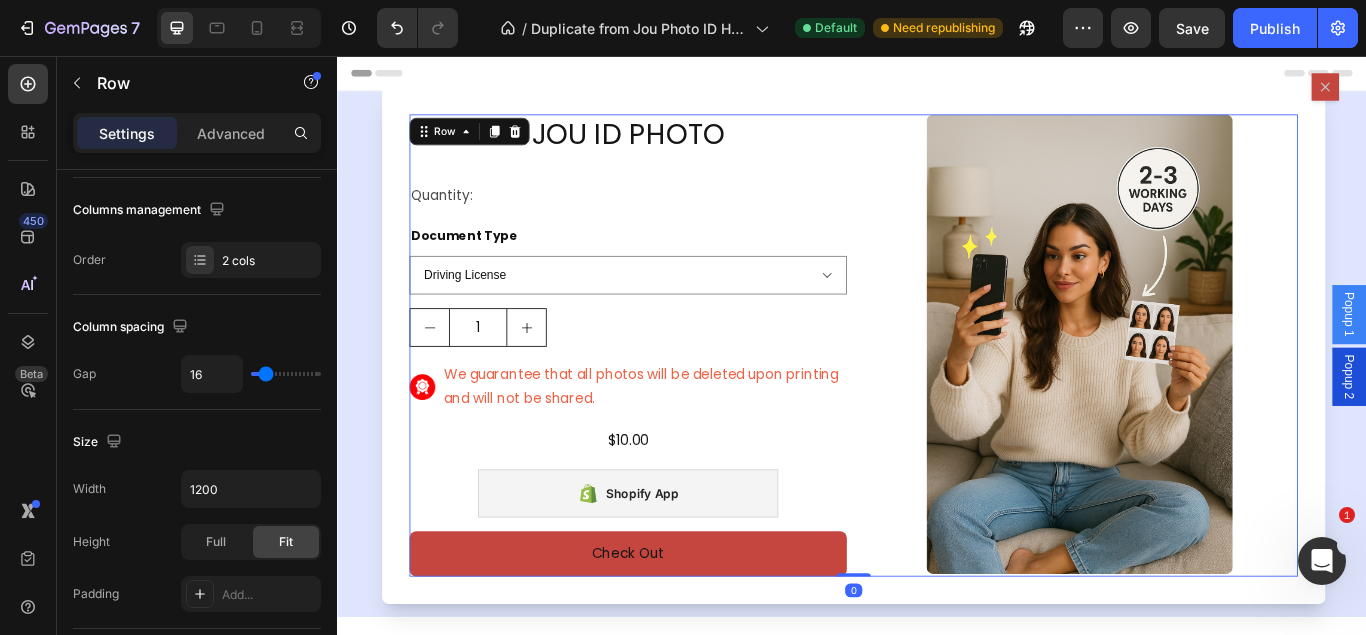 scroll, scrollTop: 0, scrollLeft: 0, axis: both 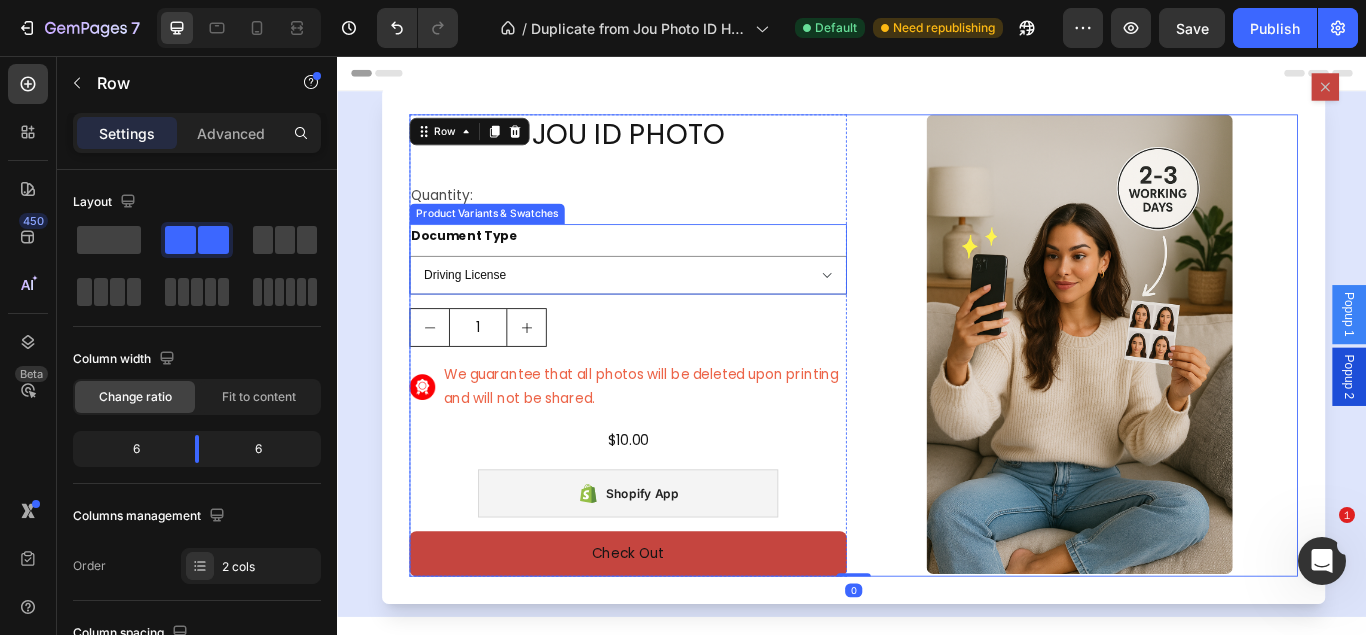 click on "Document Type   Driving License Lebanese Passport ID Photo Shengen Visa" at bounding box center (676, 293) 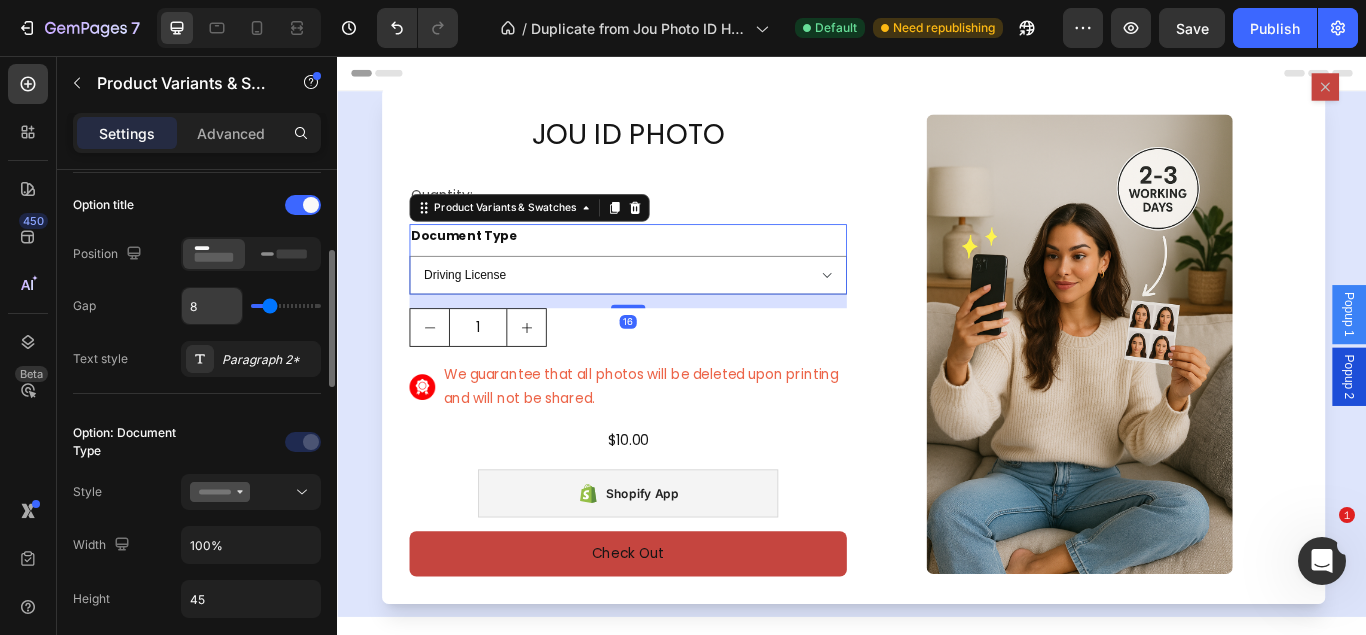 scroll, scrollTop: 408, scrollLeft: 0, axis: vertical 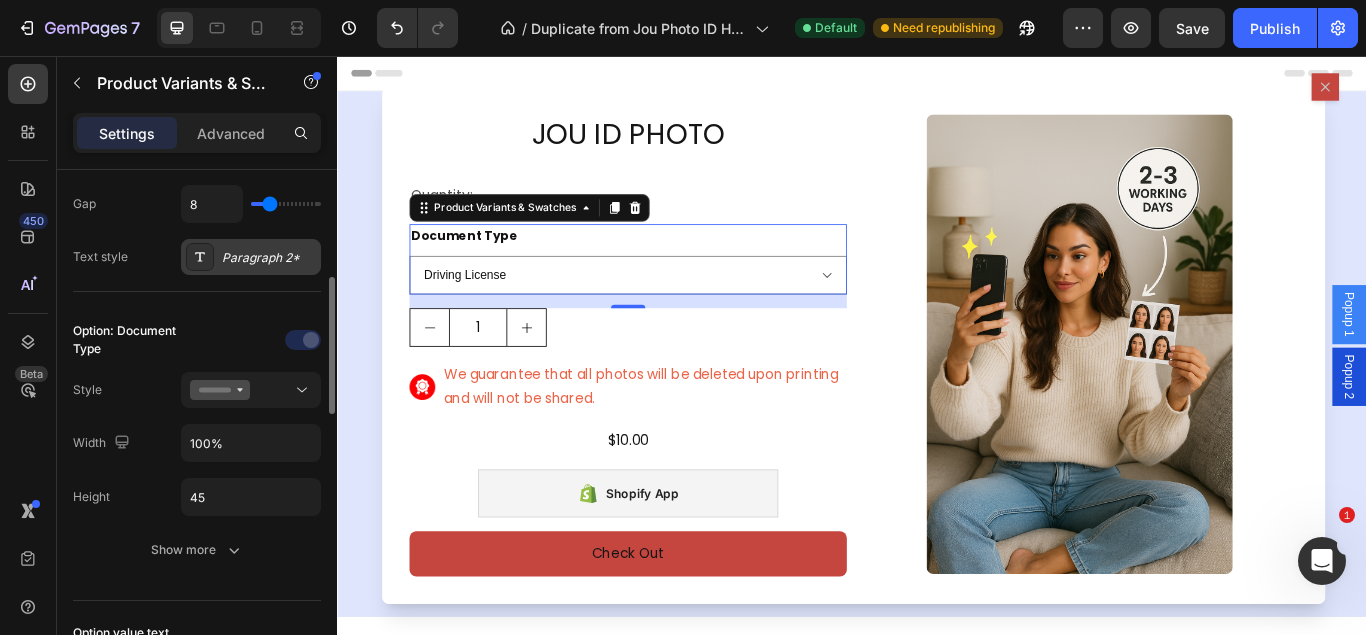 click on "Paragraph 2*" at bounding box center [269, 258] 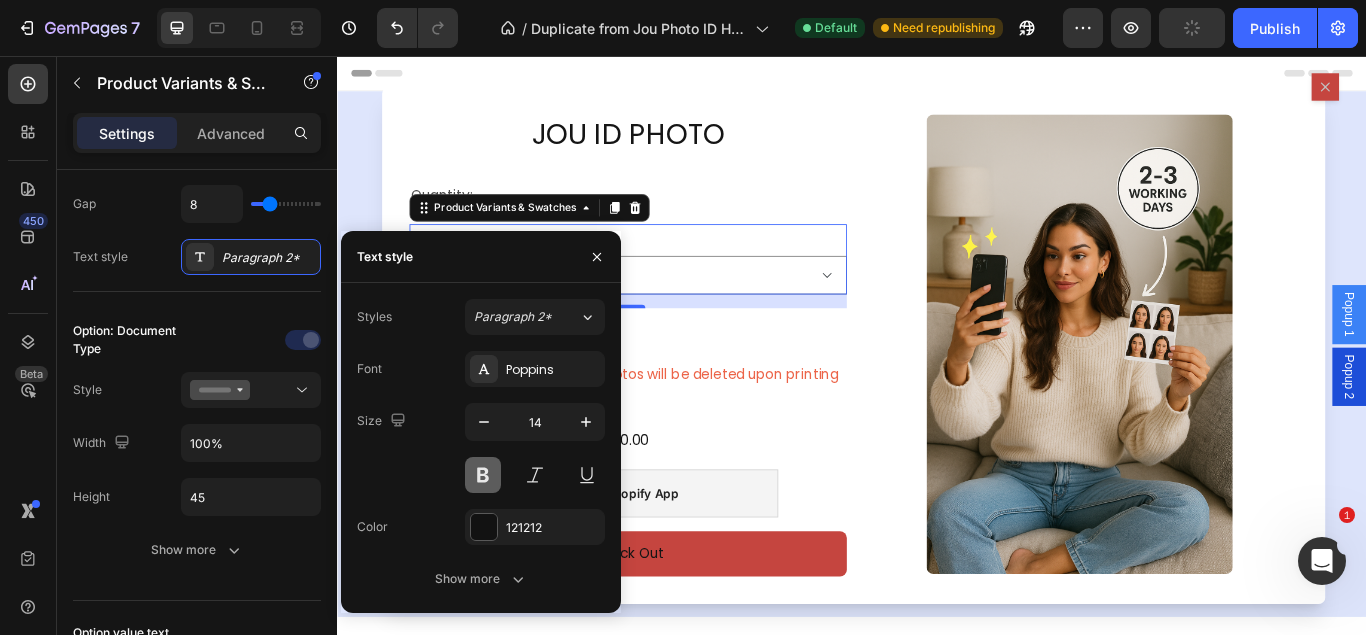 click at bounding box center (483, 475) 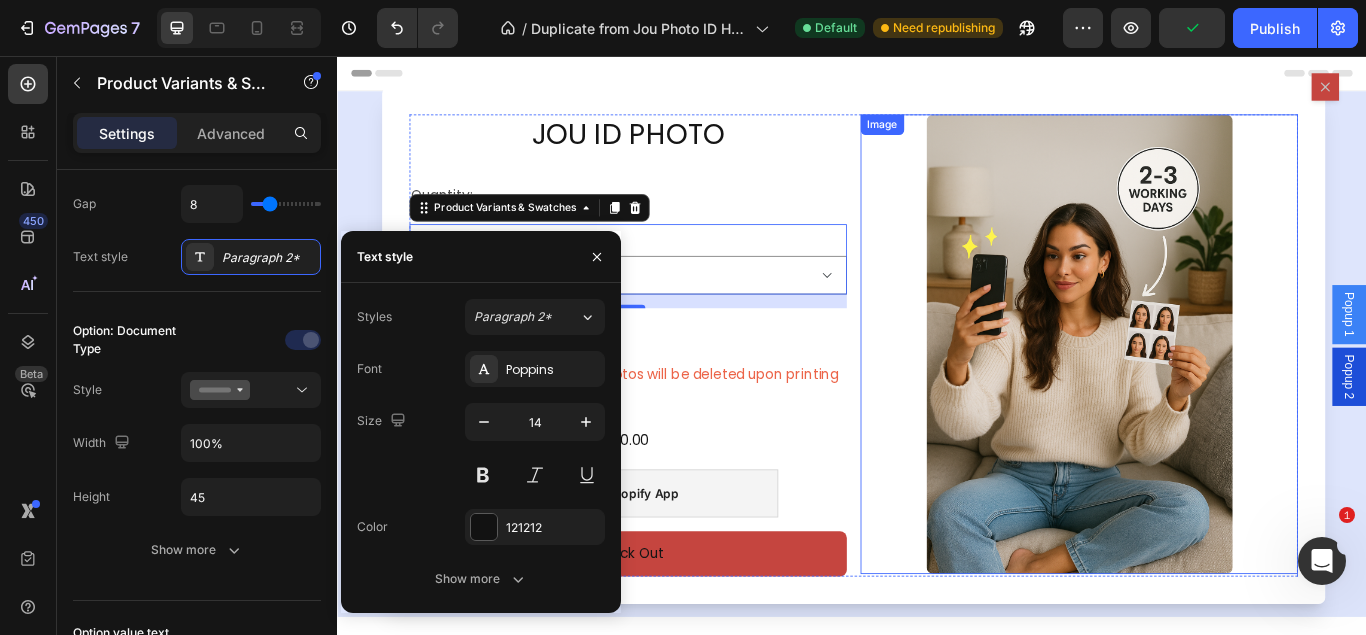 click at bounding box center [1202, 392] 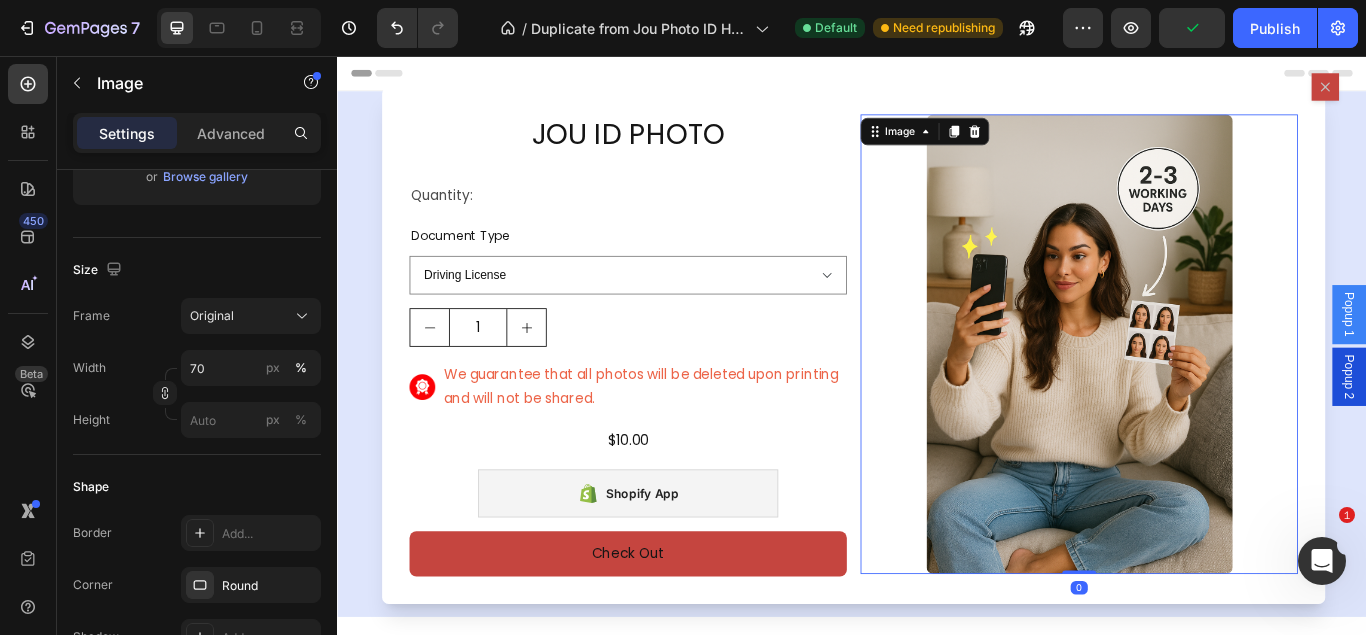 scroll, scrollTop: 0, scrollLeft: 0, axis: both 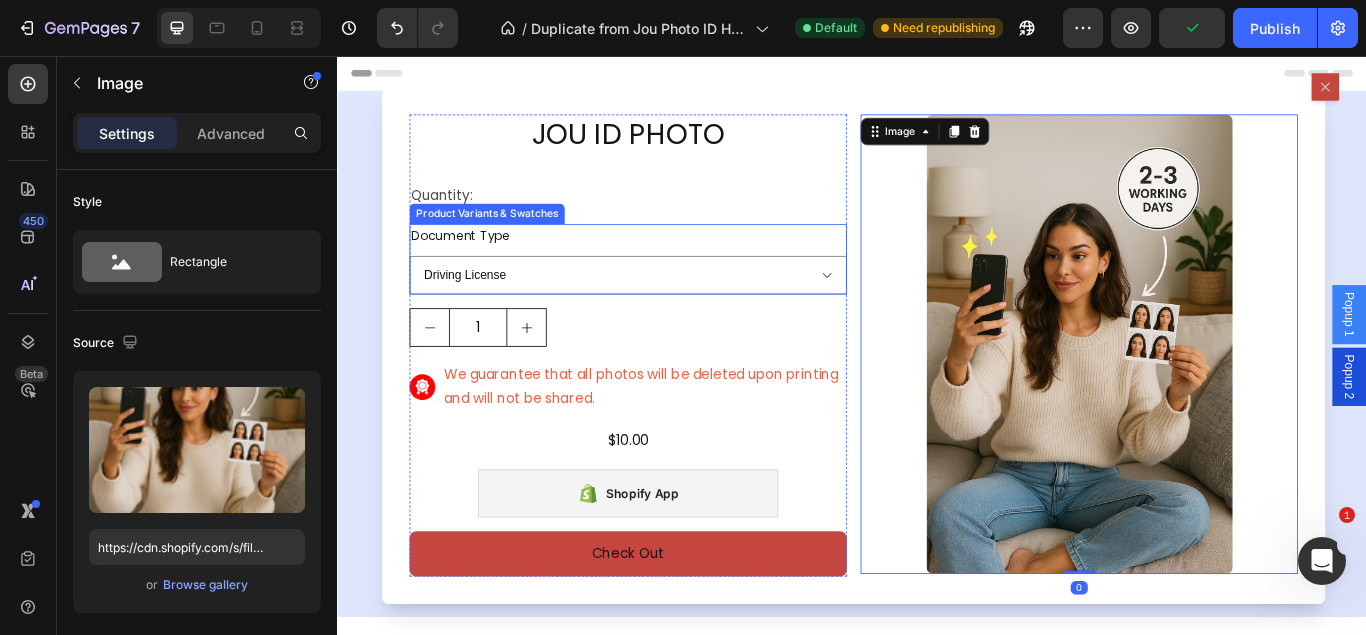 click on "Document Type   Driving License Lebanese Passport ID Photo Shengen Visa" at bounding box center [676, 293] 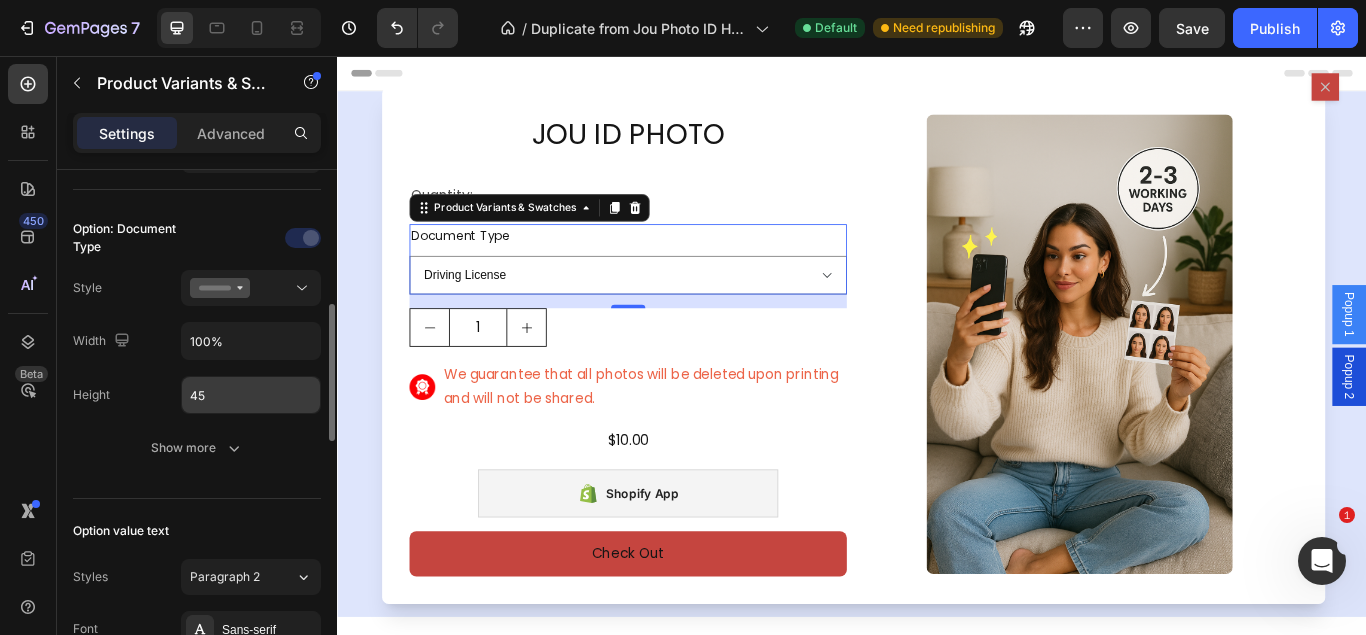 scroll, scrollTop: 816, scrollLeft: 0, axis: vertical 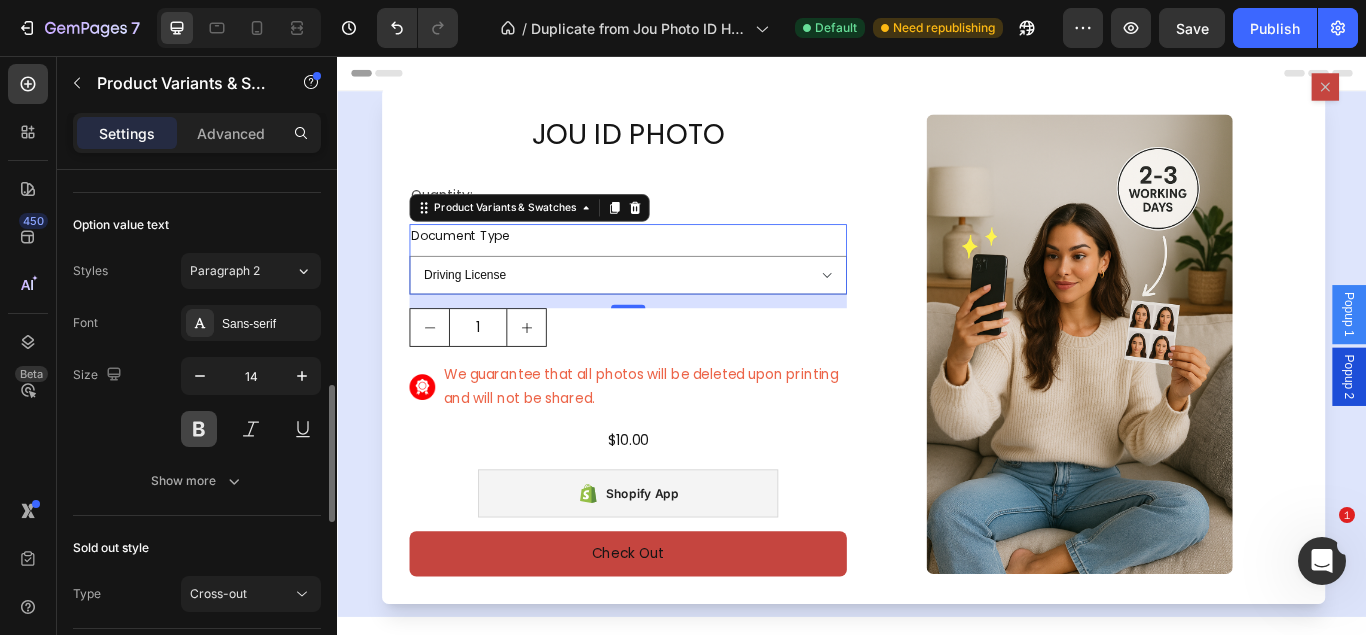 click at bounding box center [199, 429] 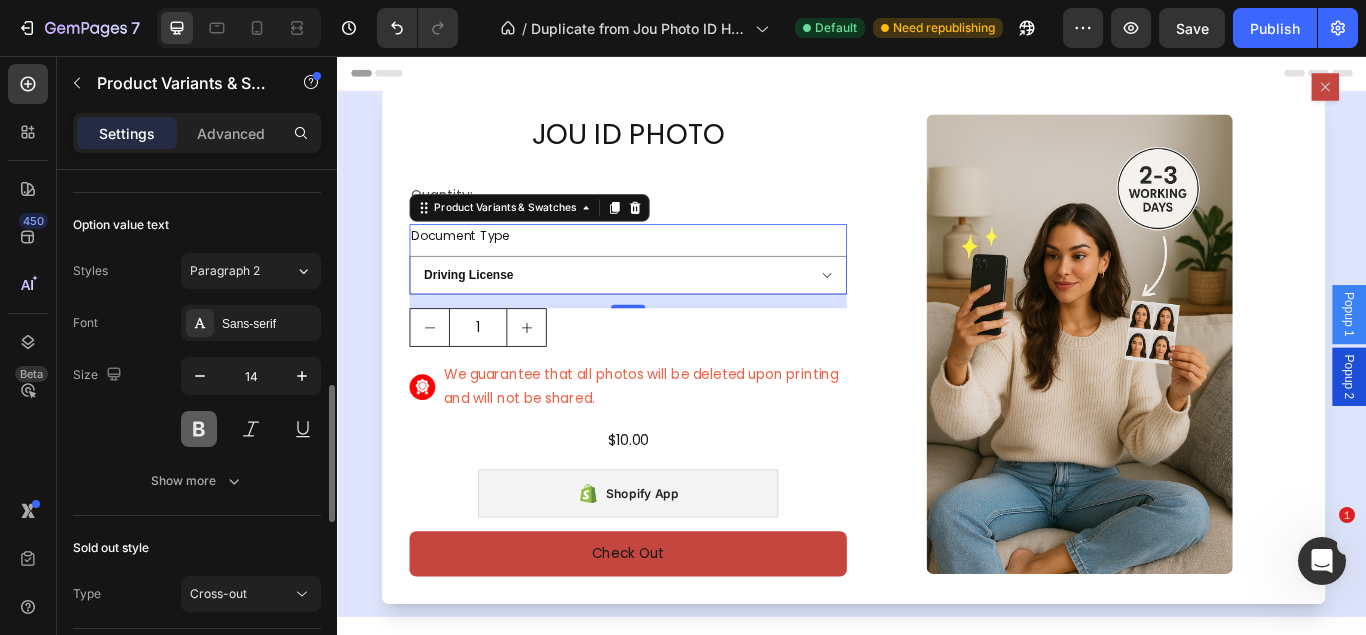 click at bounding box center (199, 429) 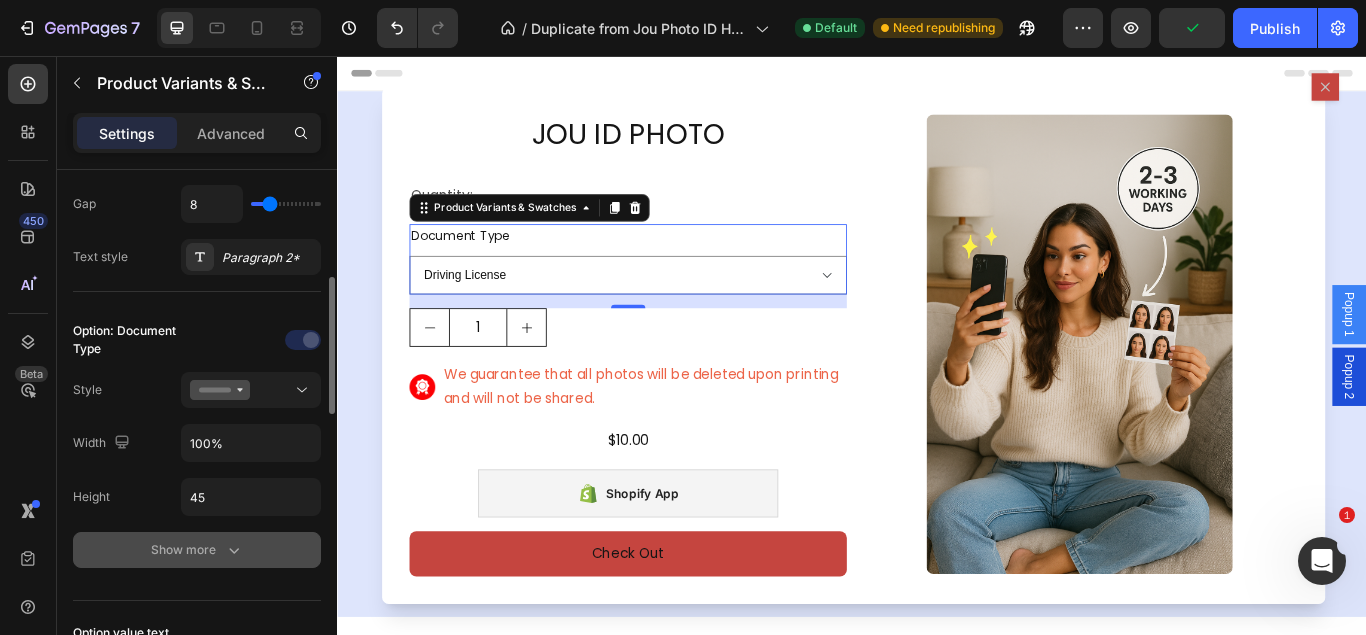 scroll, scrollTop: 612, scrollLeft: 0, axis: vertical 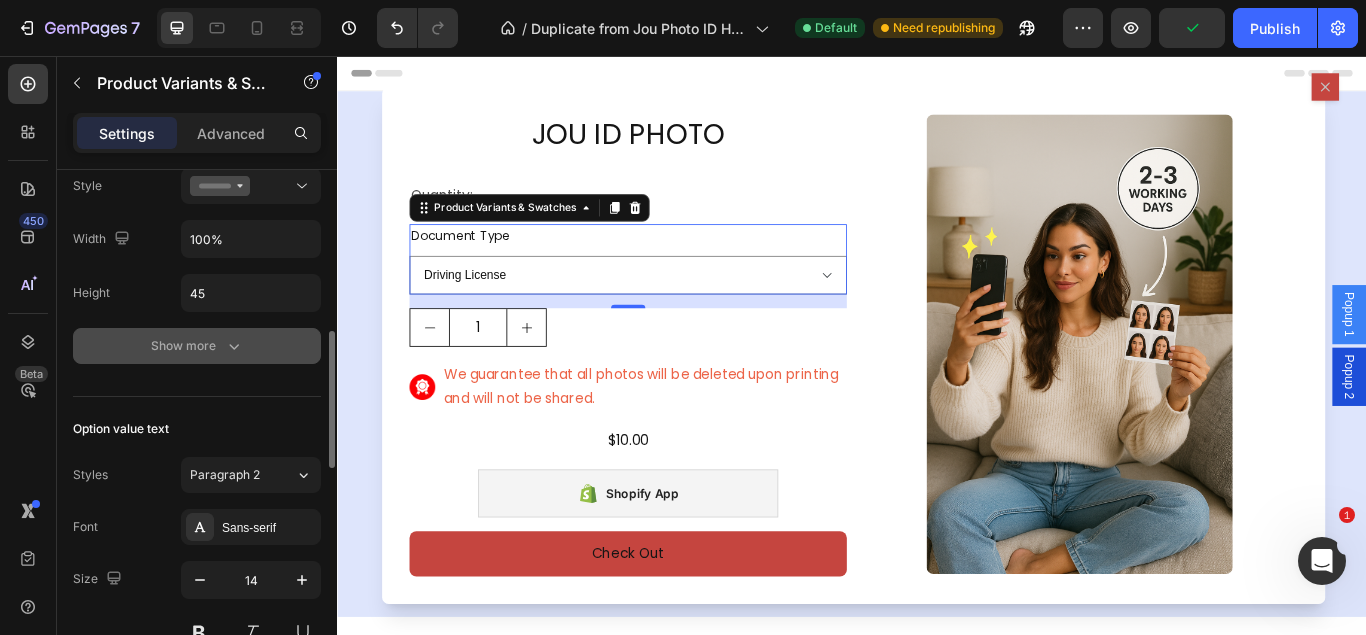 click on "Show more" at bounding box center [197, 346] 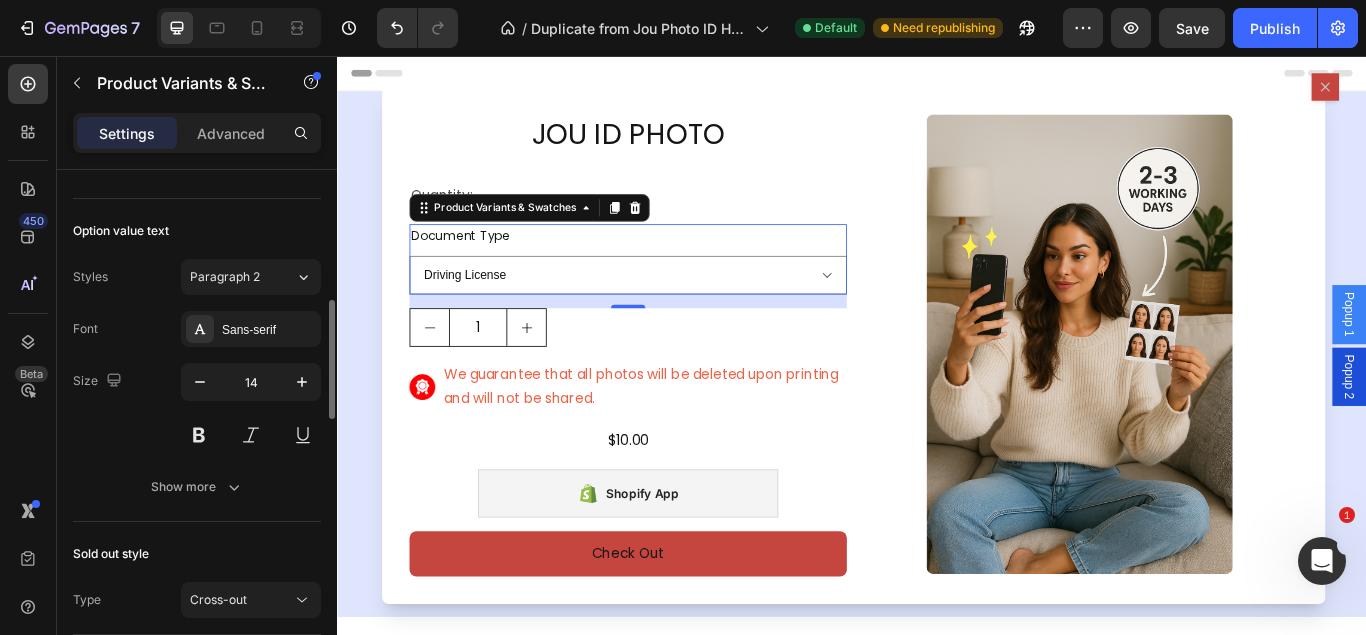 scroll, scrollTop: 1020, scrollLeft: 0, axis: vertical 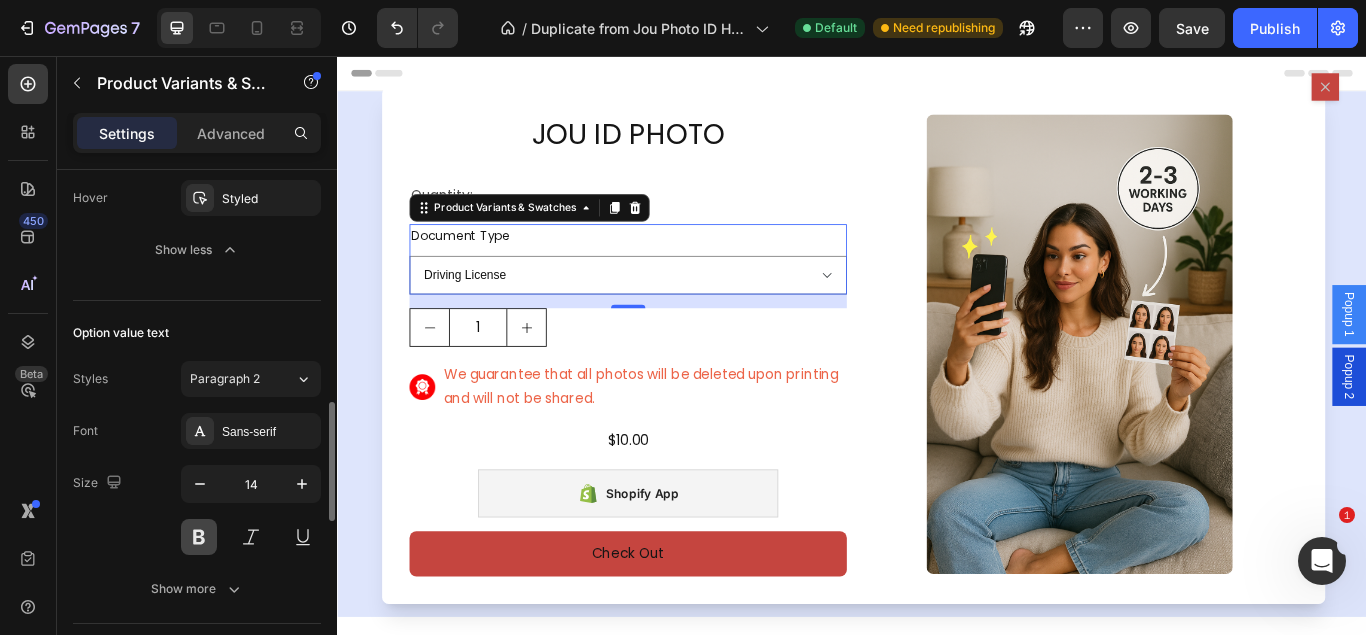 click at bounding box center (199, 537) 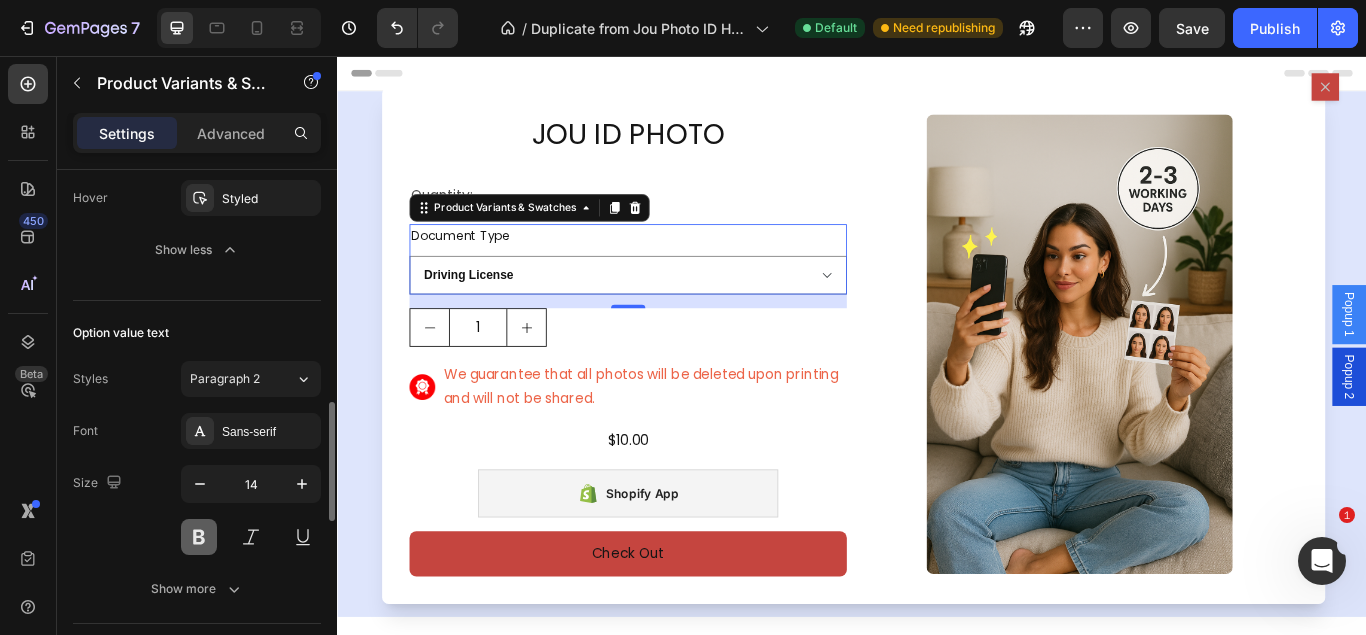click at bounding box center (199, 537) 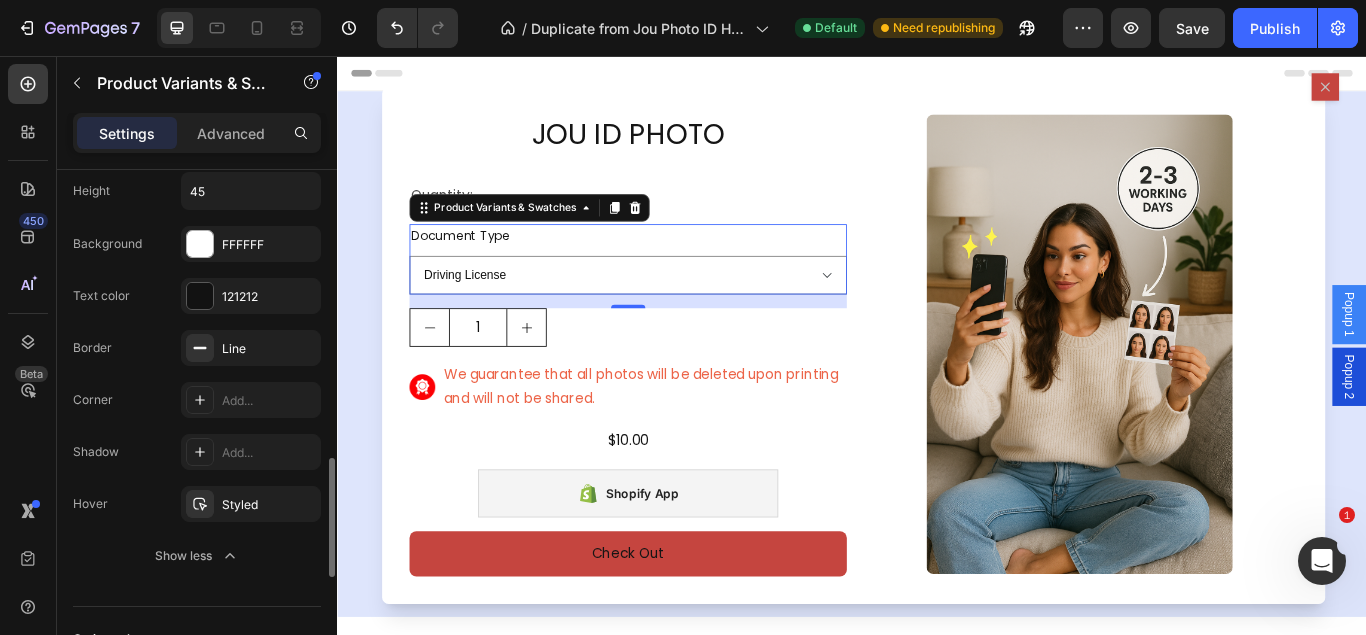 scroll, scrollTop: 918, scrollLeft: 0, axis: vertical 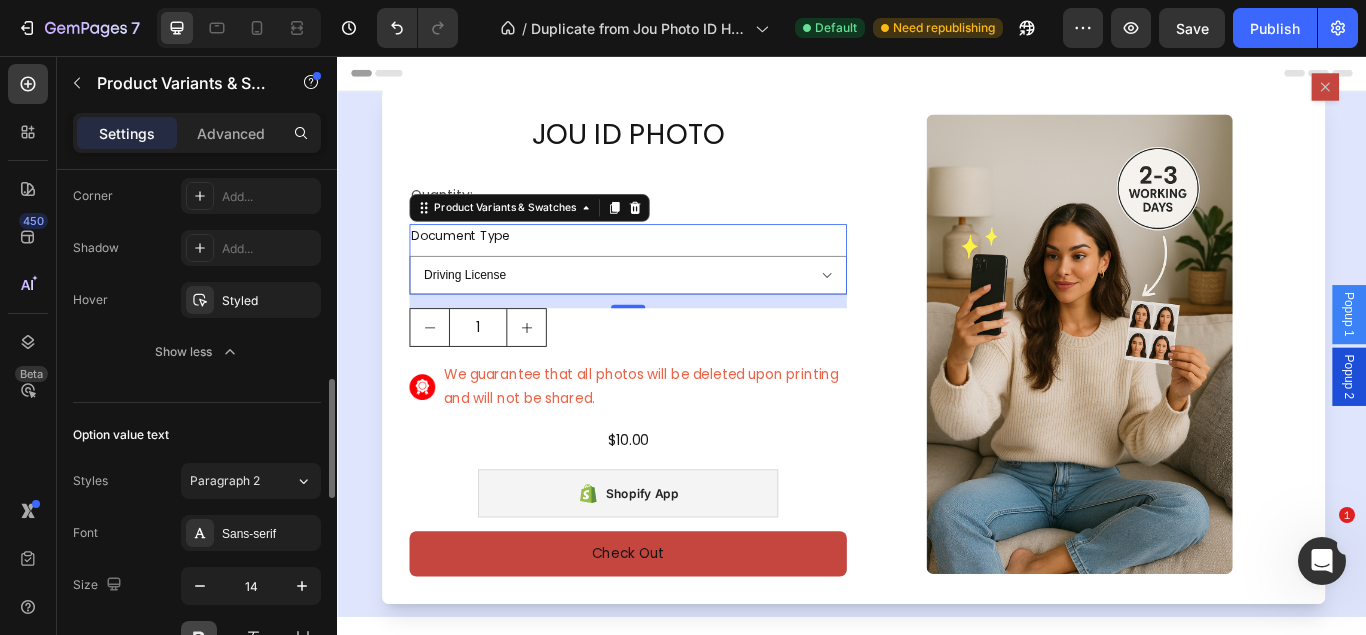 click on "Show less" 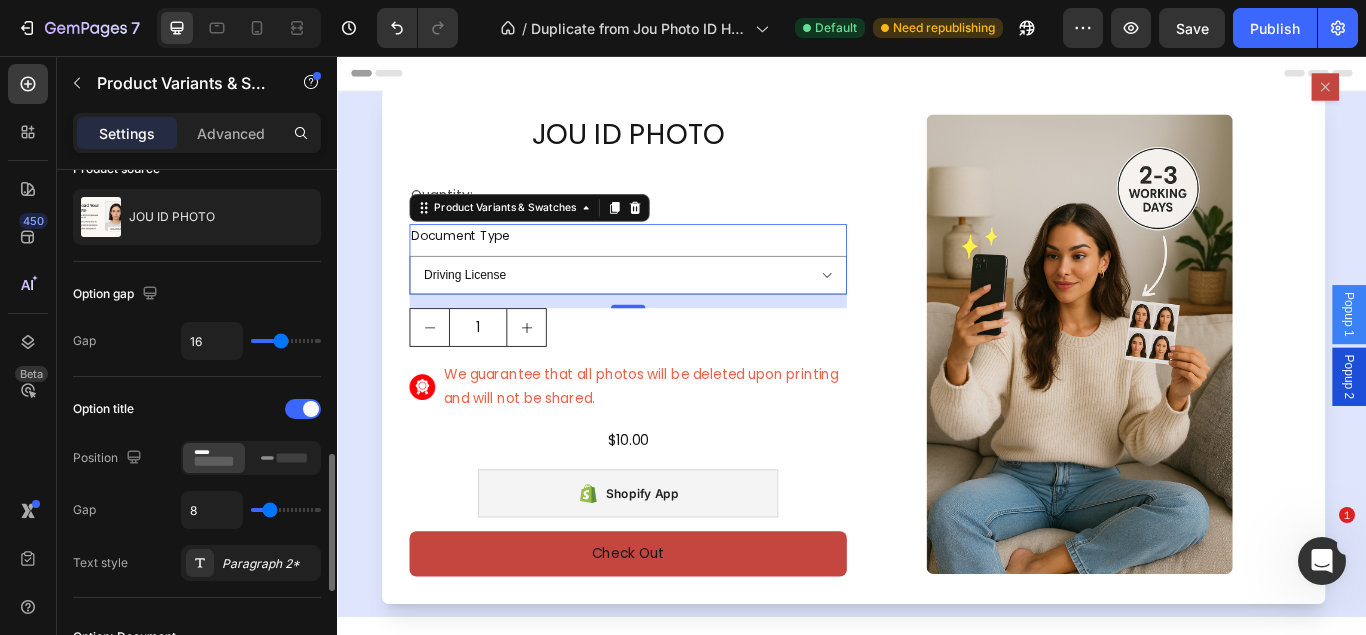 scroll, scrollTop: 306, scrollLeft: 0, axis: vertical 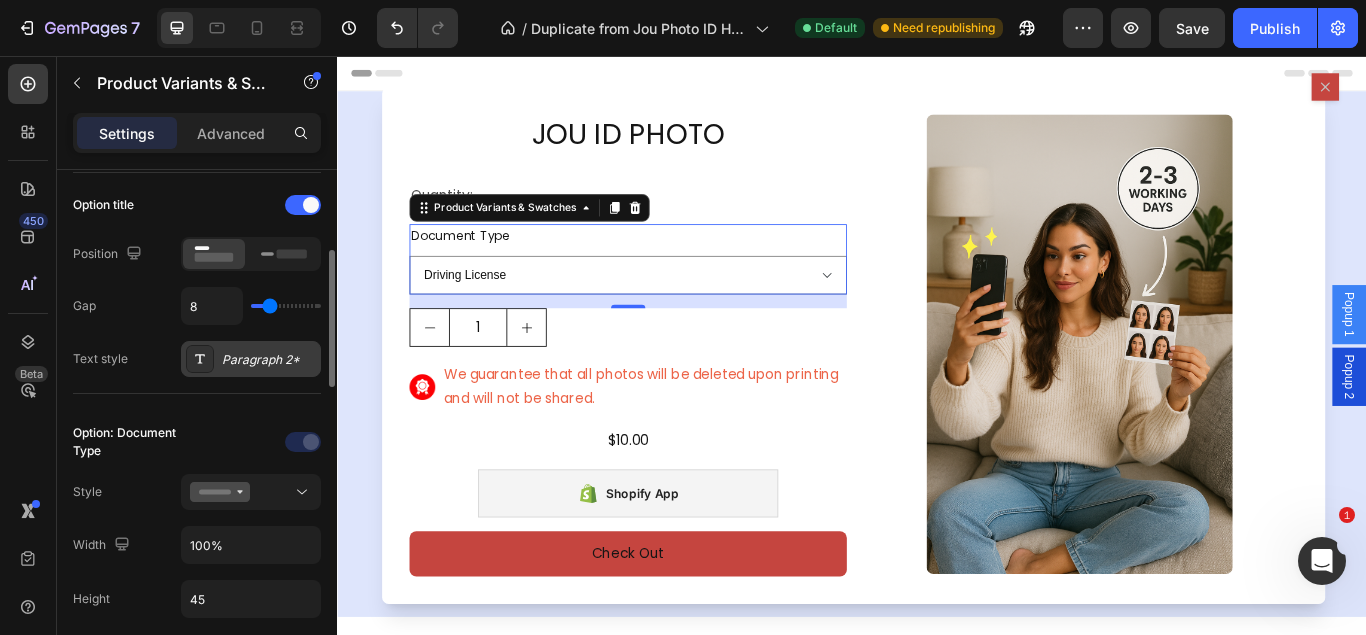 click on "Paragraph 2*" at bounding box center [269, 360] 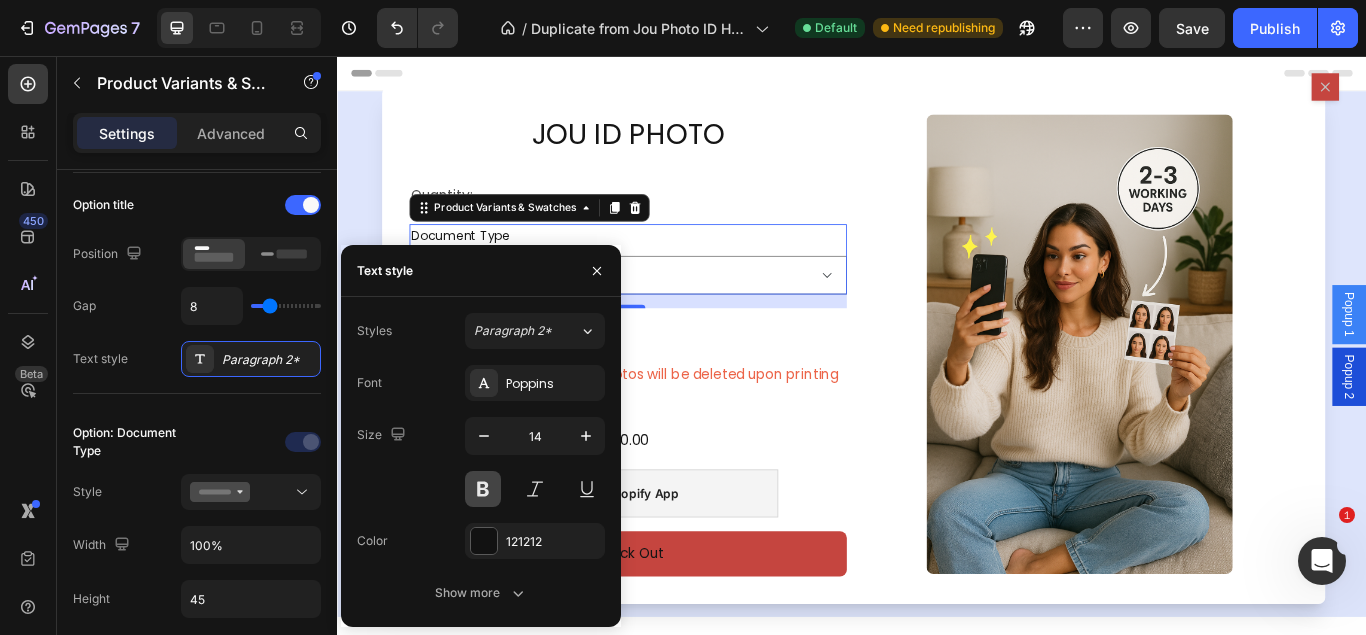 click at bounding box center [483, 489] 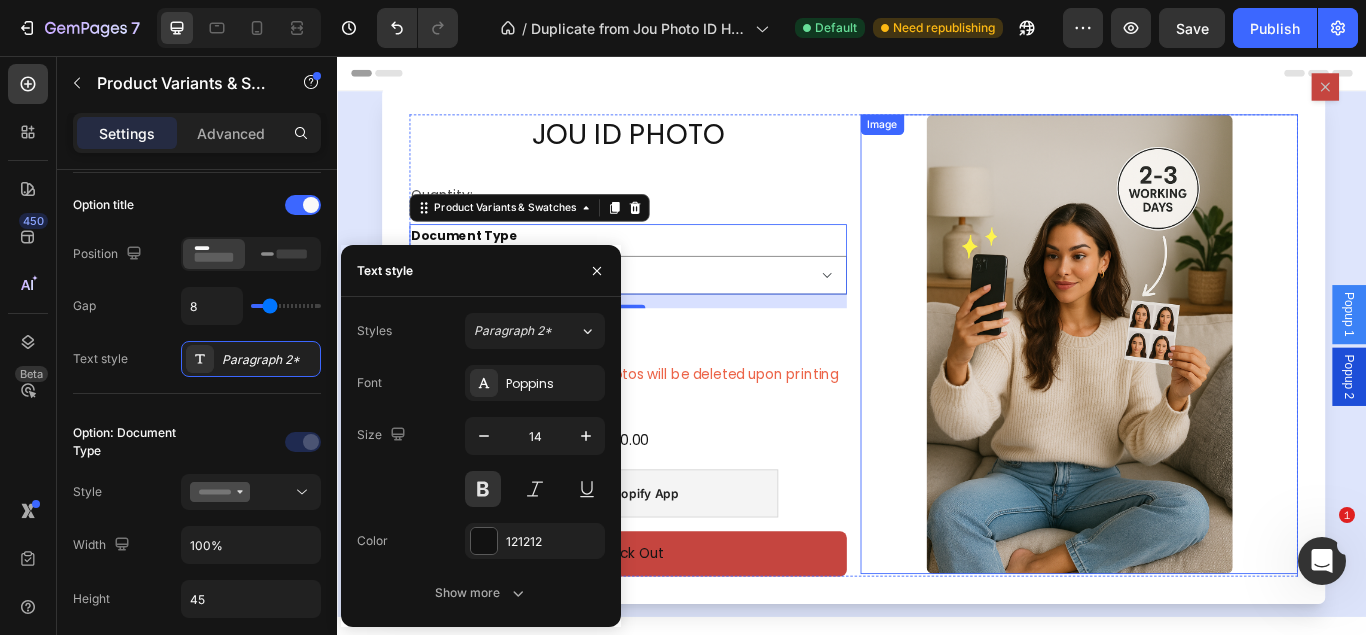 click at bounding box center (1202, 392) 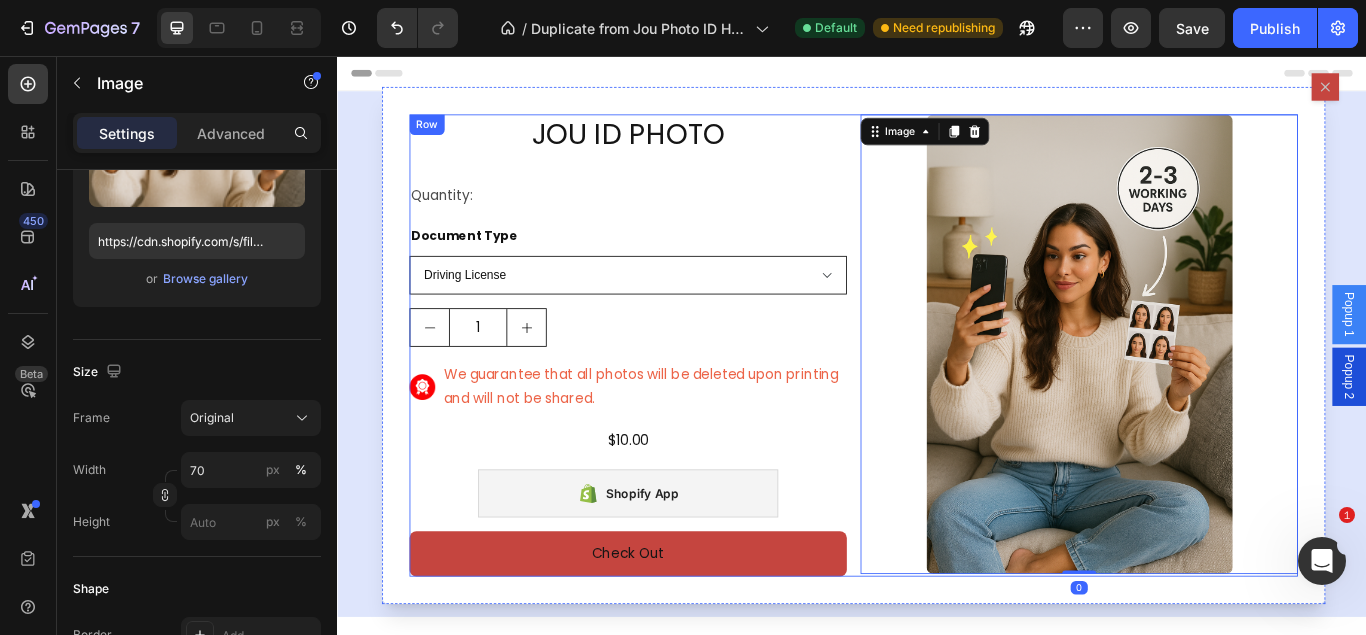 scroll, scrollTop: 0, scrollLeft: 0, axis: both 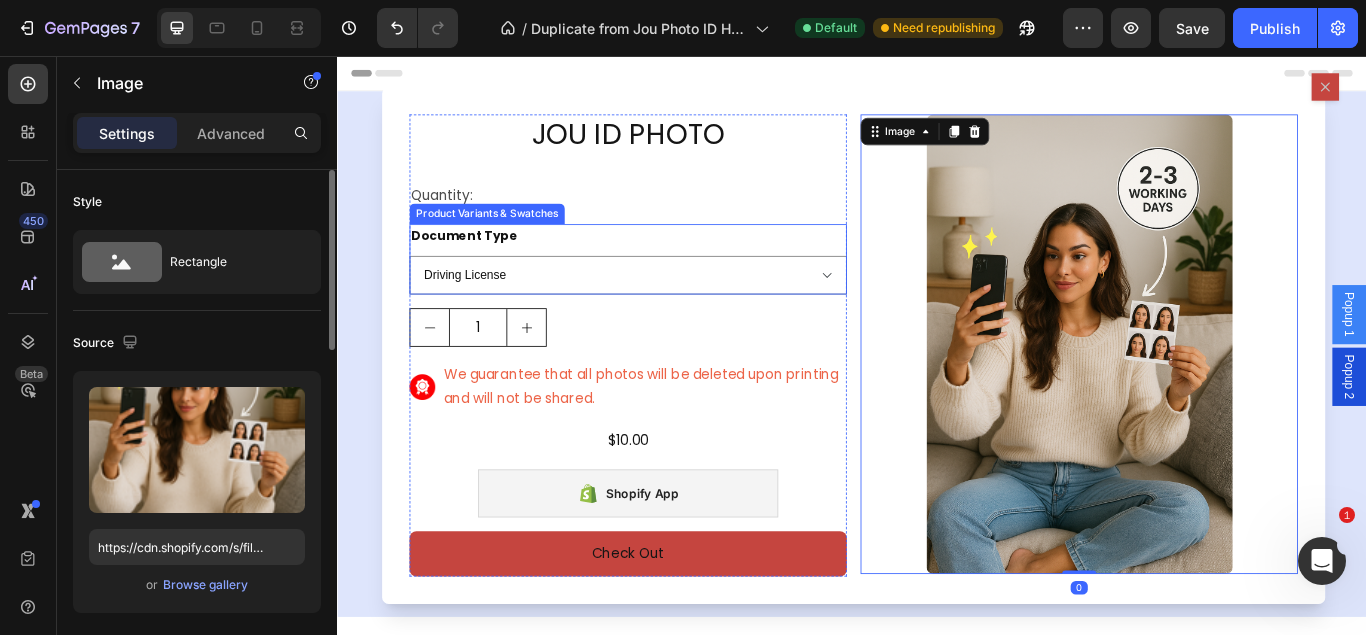 click on "Document Type   Driving License Lebanese Passport ID Photo Shengen Visa" at bounding box center (676, 293) 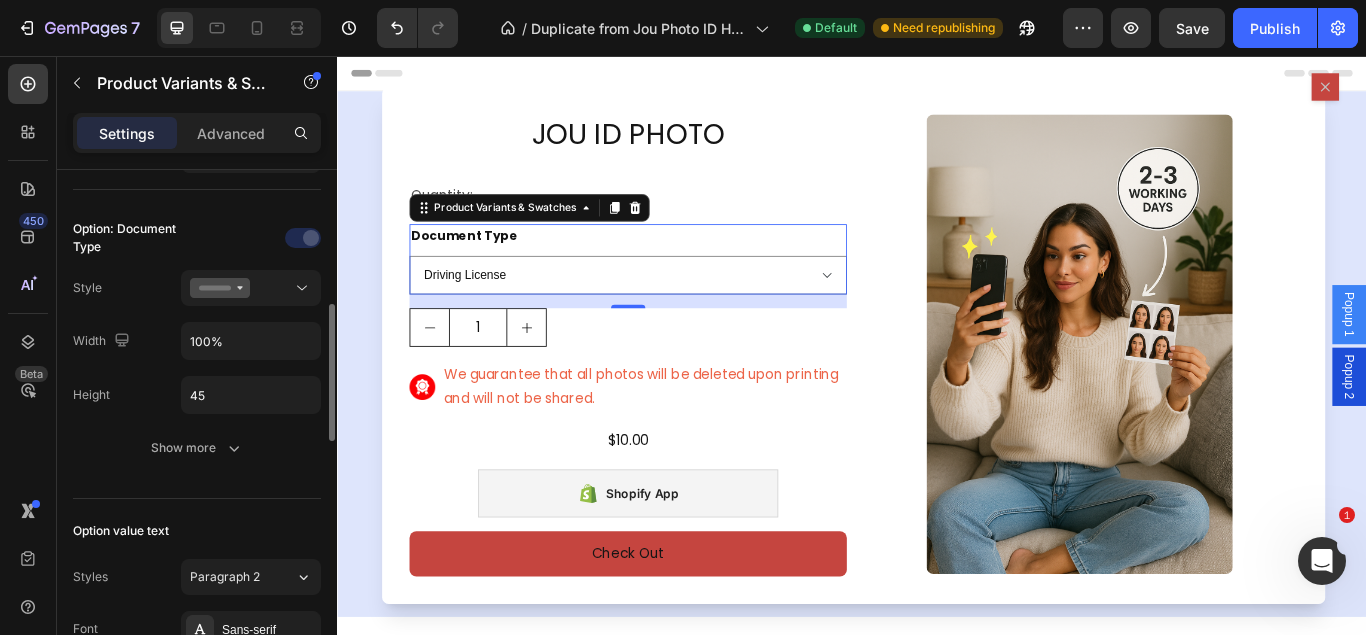 scroll, scrollTop: 714, scrollLeft: 0, axis: vertical 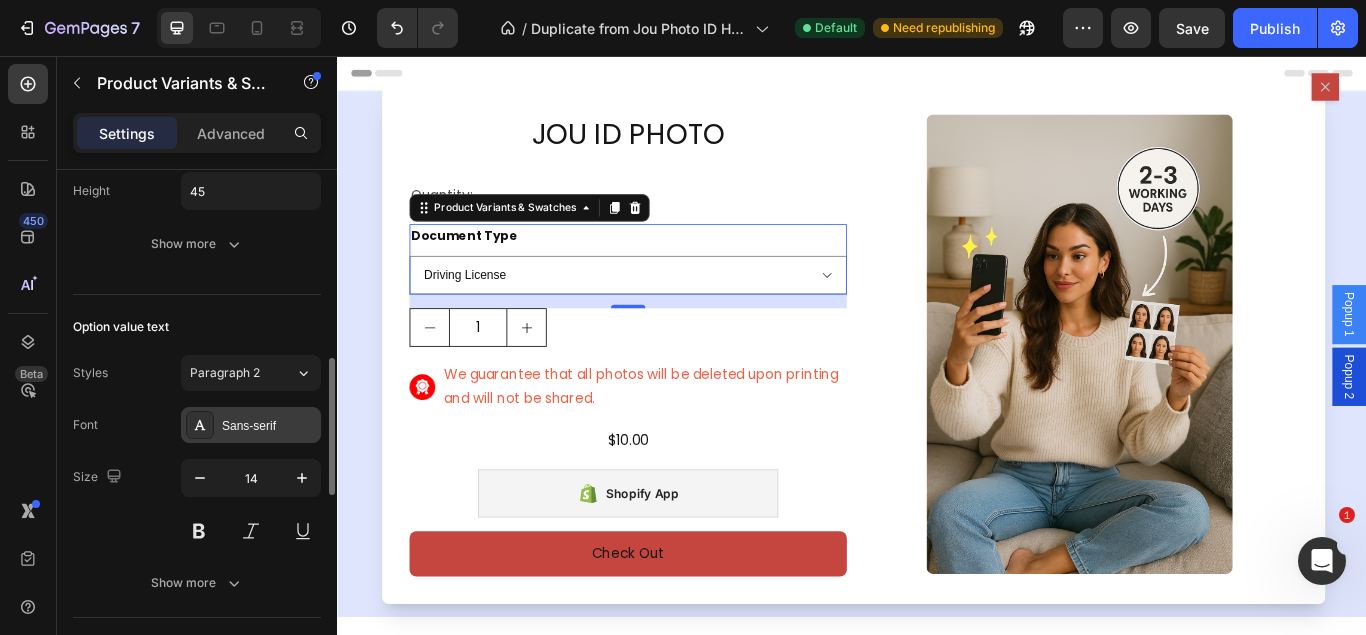 click on "Sans-serif" at bounding box center (269, 426) 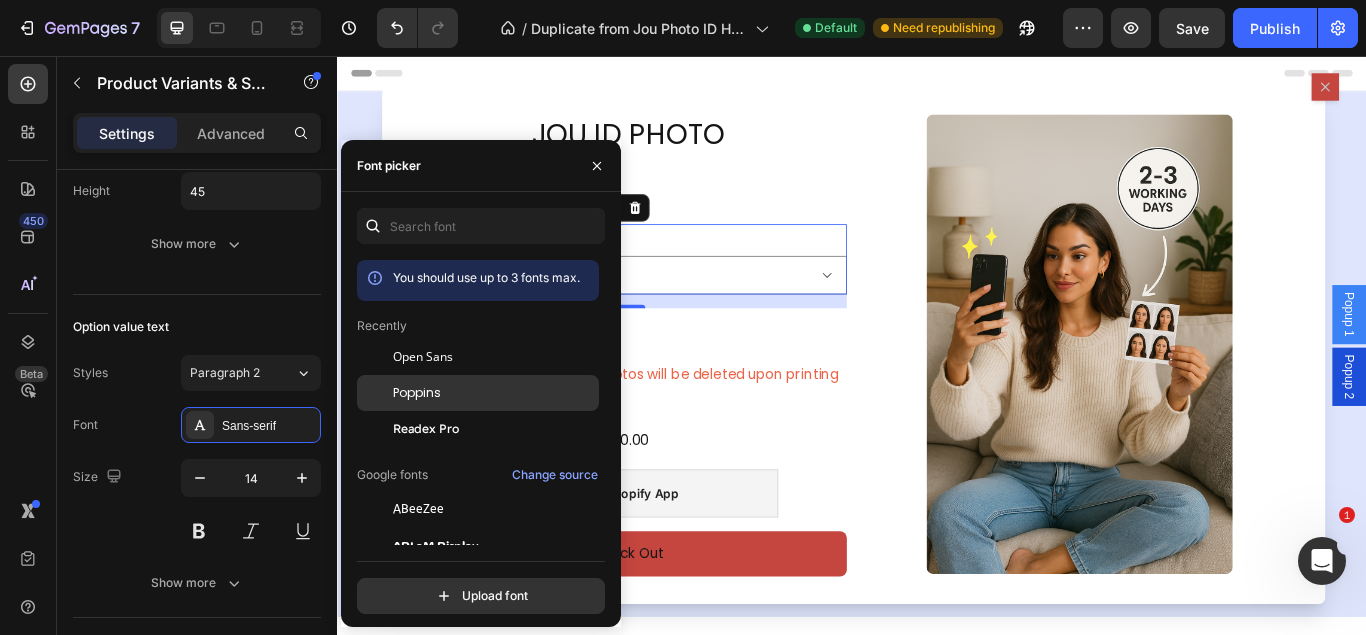 click on "Poppins" at bounding box center [494, 393] 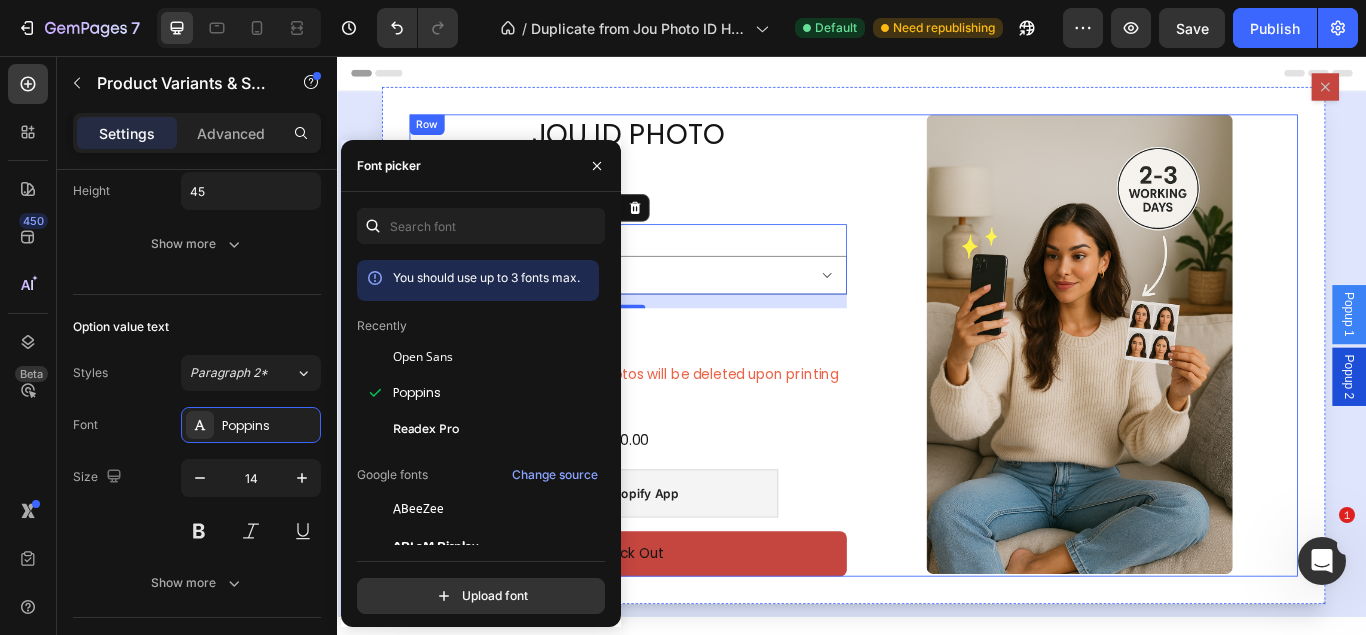 click on "JOU ID PHOTO Product Title Quantity: Text Block Document Type   Driving License Lebanese Passport ID Photo Shengen Visa Product Variants & Swatches   16
1
Product Quantity Image We guarantee that all photos will be deleted upon printing and will not be shared. Text Block Row $10.00 Product Price Product Price Row
Shopify App Shopify App Check Out Dynamic Checkout Product Row Image Row" at bounding box center (939, 393) 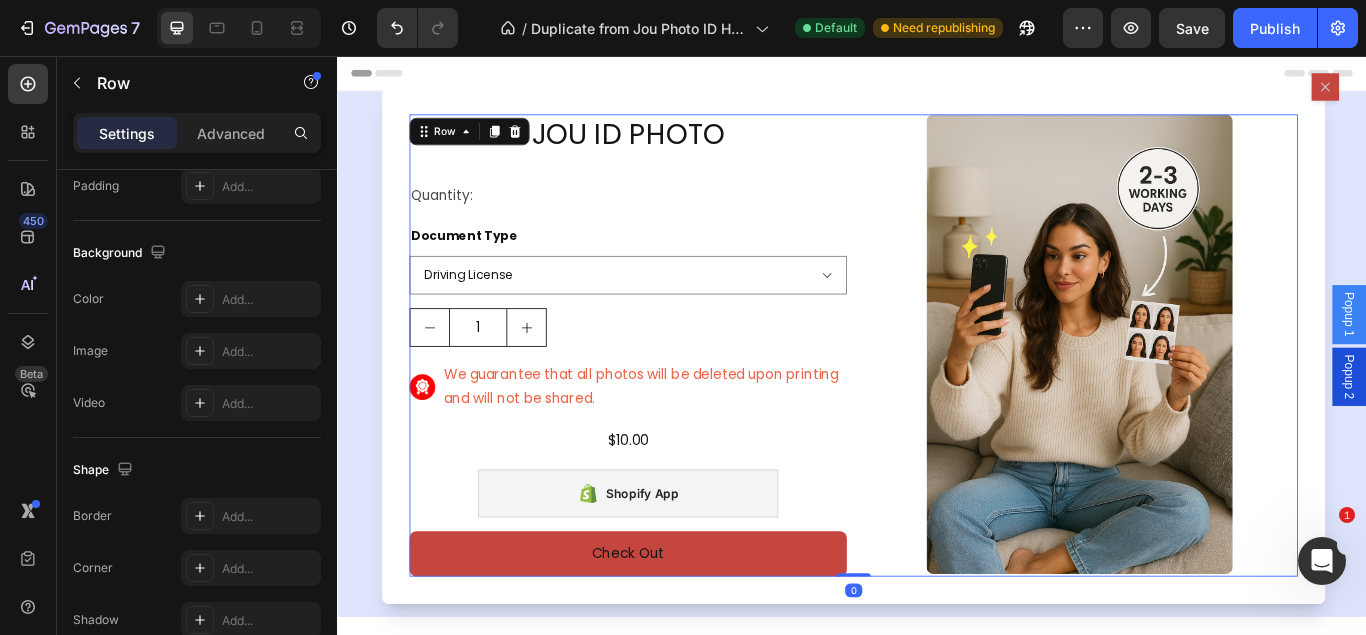 scroll, scrollTop: 0, scrollLeft: 0, axis: both 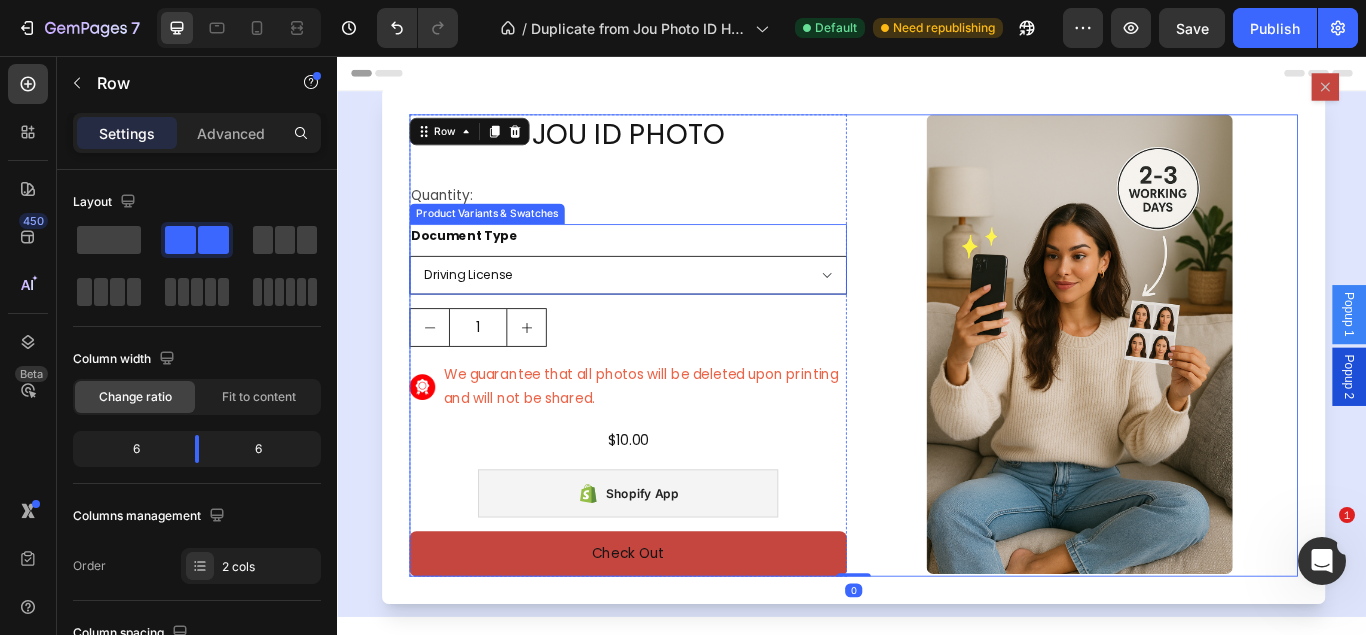click on "Driving License Lebanese Passport ID Photo Shengen Visa" at bounding box center (676, 311) 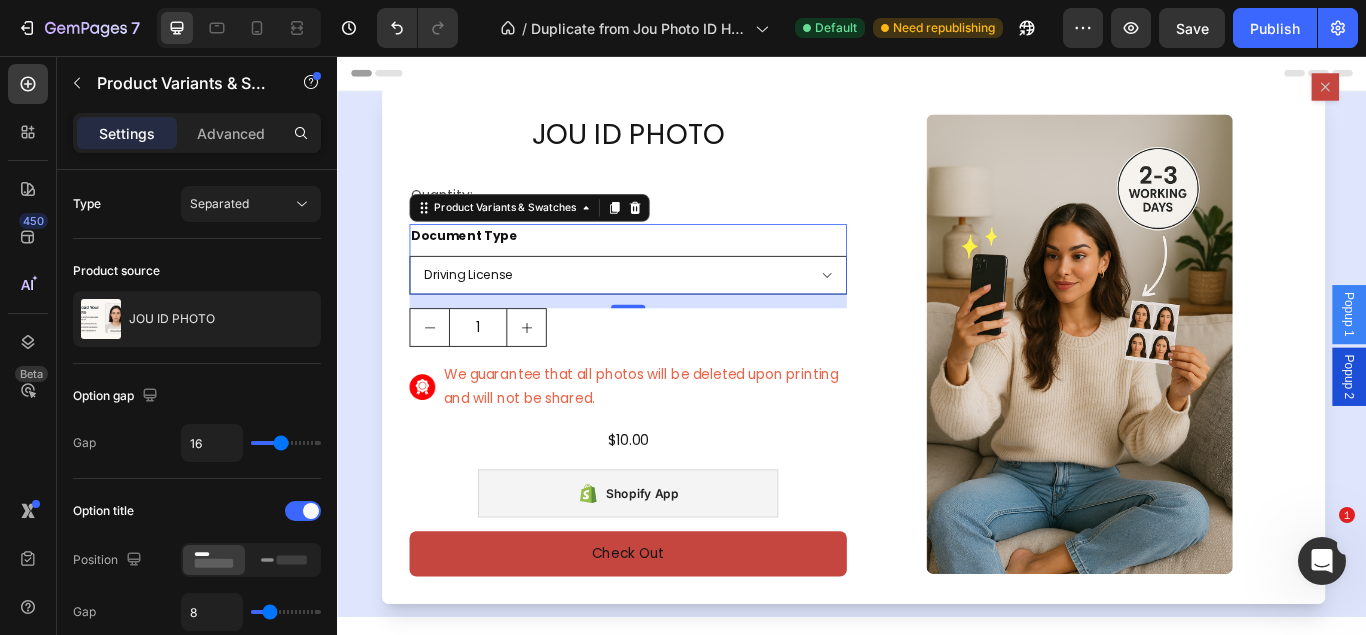 click on "JOU ID PHOTO Product Title Quantity: Text Block Document Type   Driving License Lebanese Passport ID Photo Shengen Visa Product Variants & Swatches   16
1
Product Quantity Image We guarantee that all photos will be deleted upon printing and will not be shared. Text Block Row $10.00 Product Price Product Price Row
Shopify App Shopify App Check Out Dynamic Checkout Product Row Image Row" at bounding box center (939, 393) 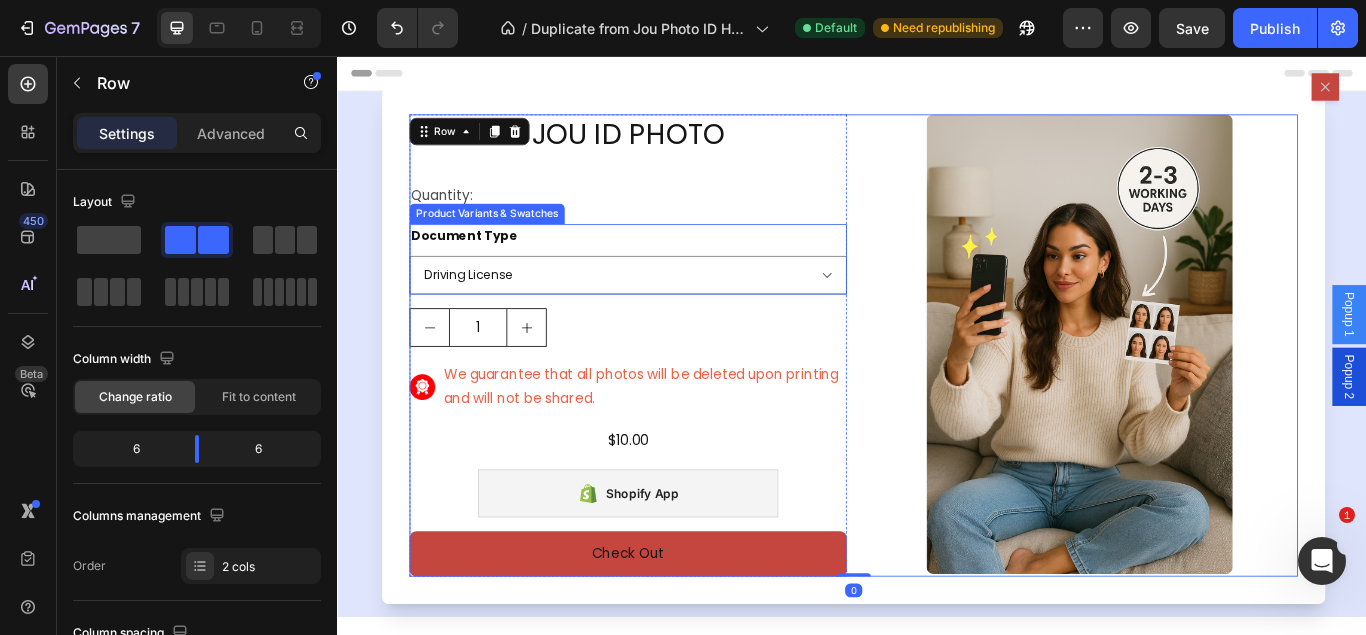click on "Document Type   Driving License Lebanese Passport ID Photo Shengen Visa" at bounding box center [676, 293] 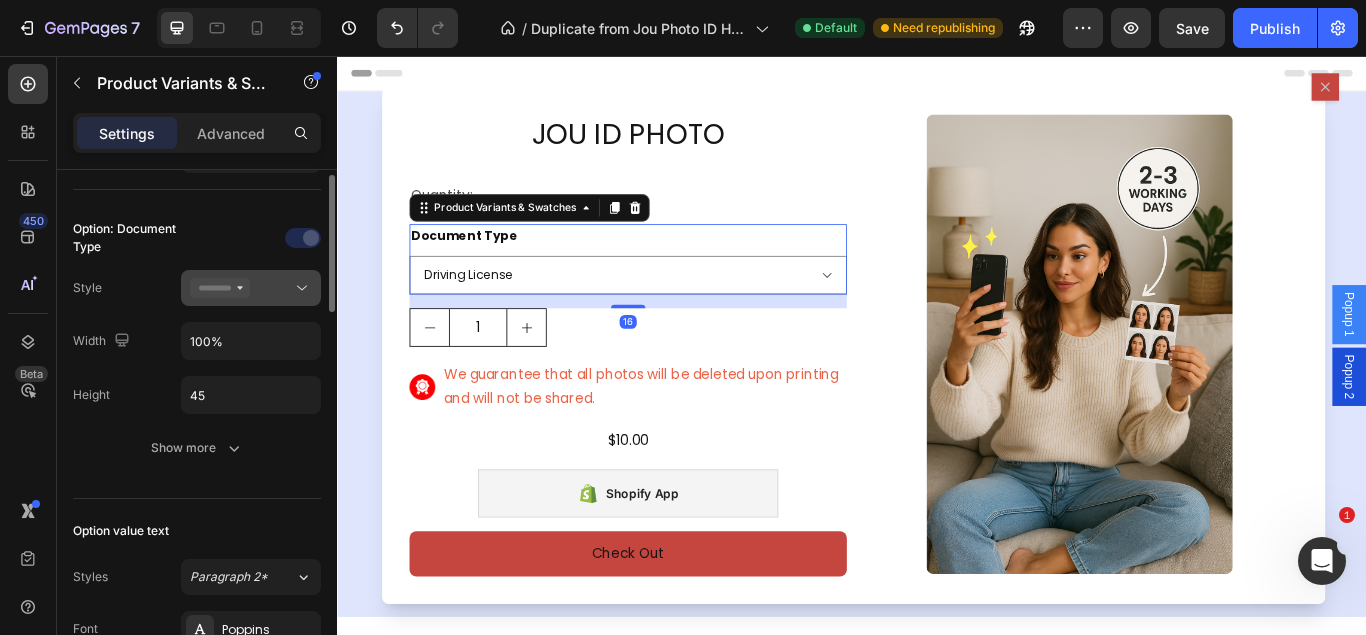 scroll, scrollTop: 408, scrollLeft: 0, axis: vertical 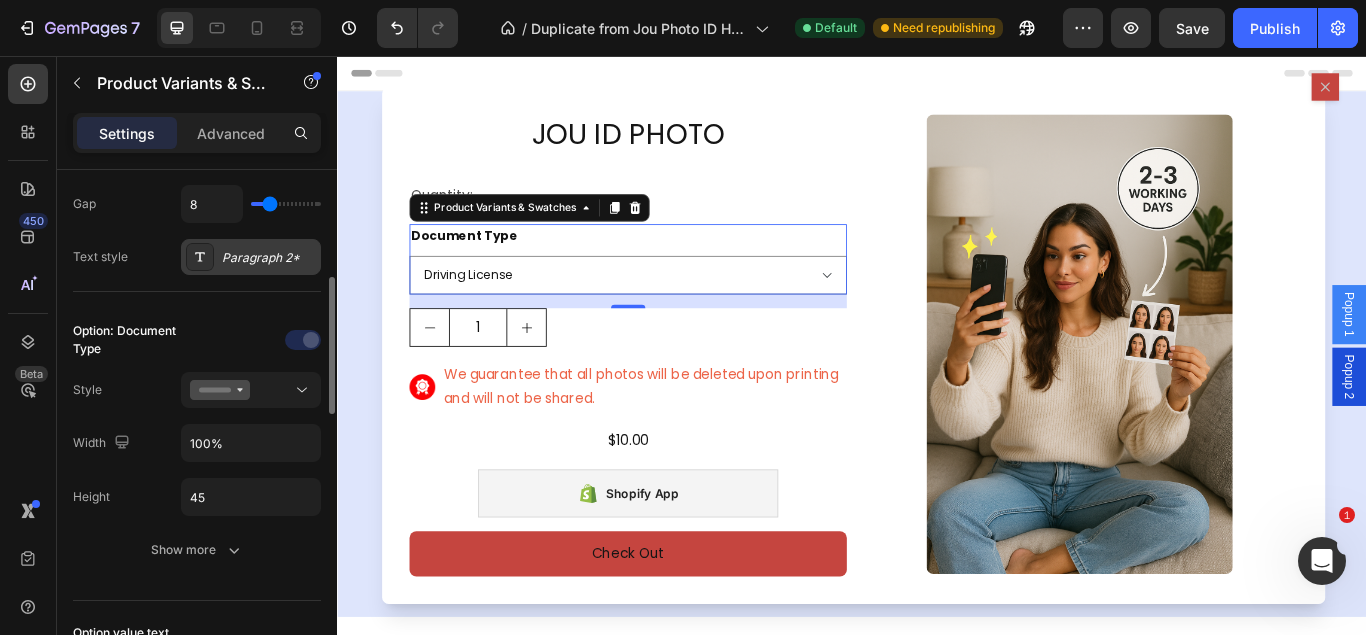 drag, startPoint x: 256, startPoint y: 244, endPoint x: 298, endPoint y: 253, distance: 42.953465 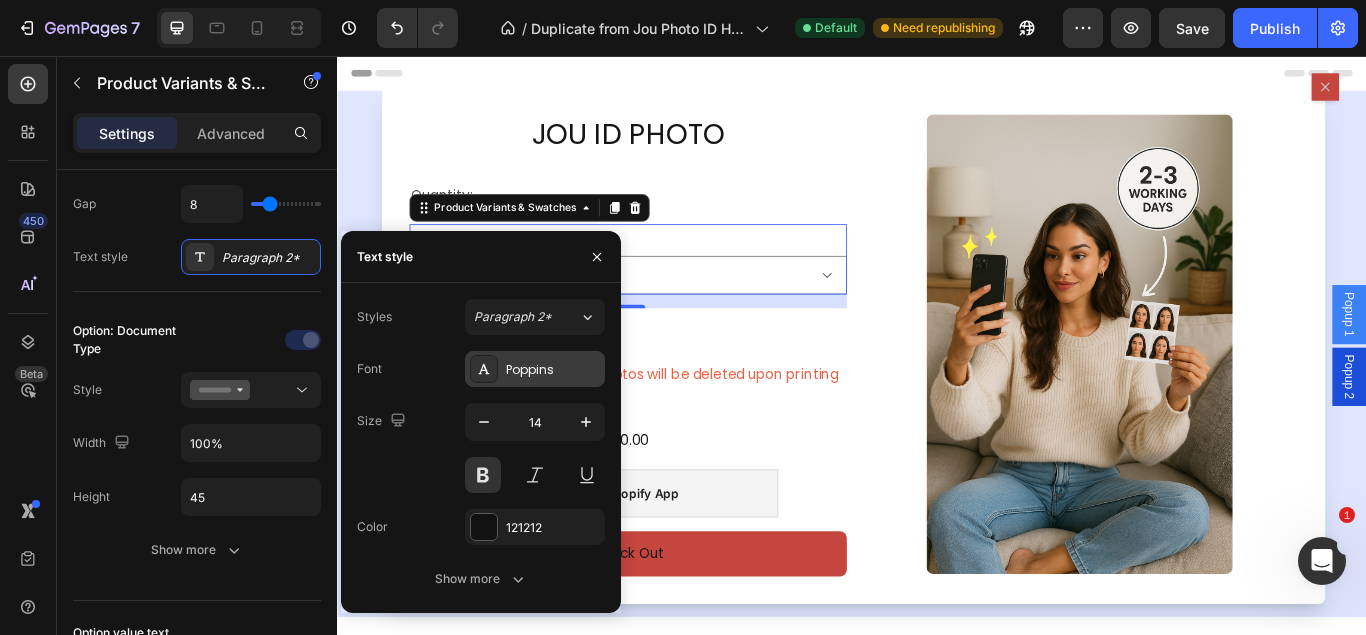 click on "Poppins" at bounding box center [553, 370] 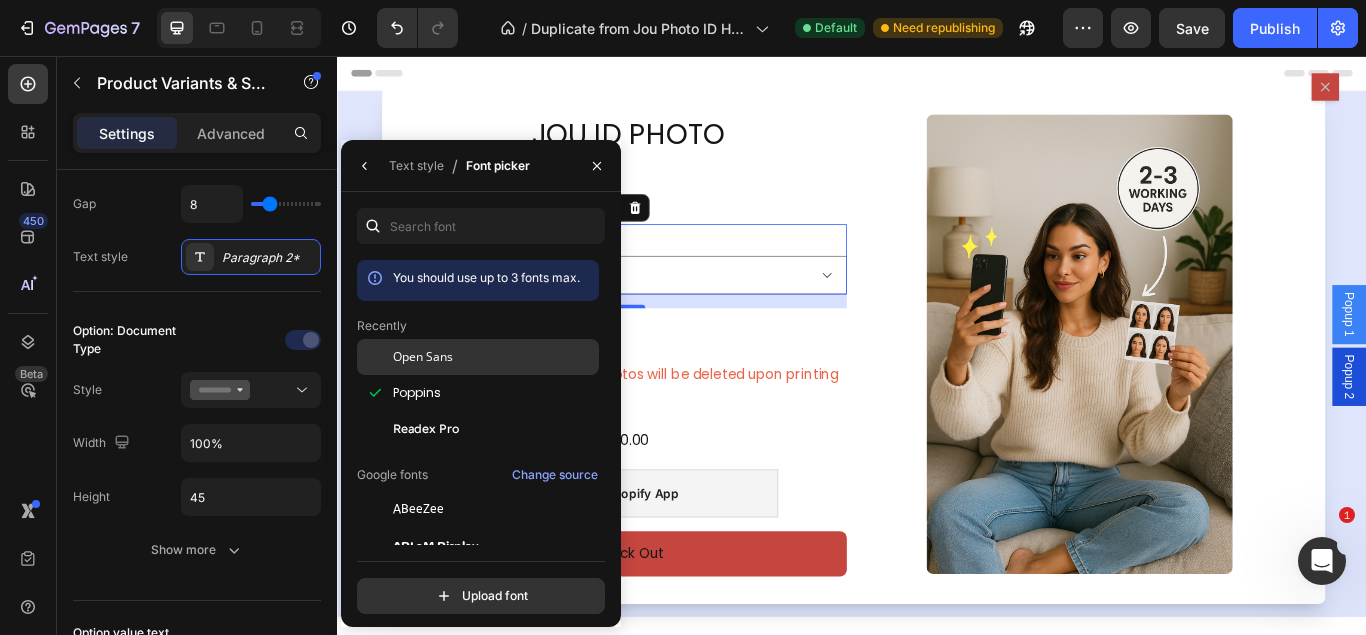 click on "Open Sans" at bounding box center (494, 357) 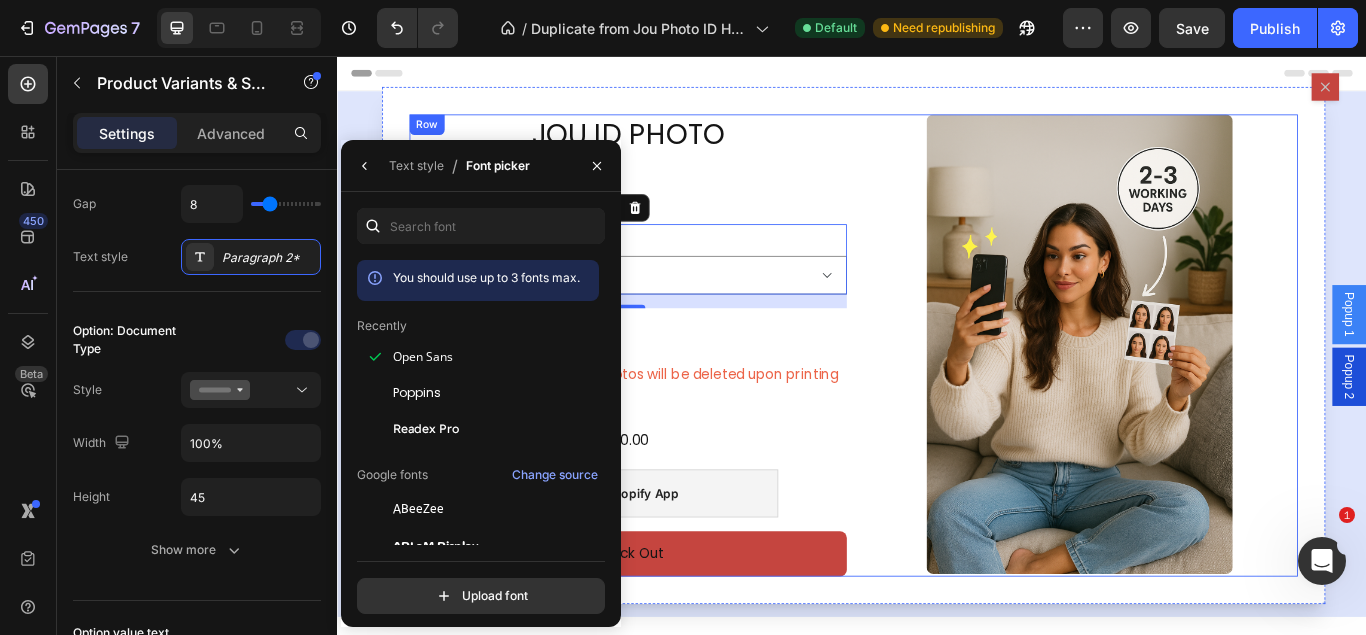 click on "JOU ID PHOTO Product Title Quantity: Text Block Document Type   Driving License Lebanese Passport ID Photo Shengen Visa Product Variants & Swatches   16
1
Product Quantity Image We guarantee that all photos will be deleted upon printing and will not be shared. Text Block Row $10.00 Product Price Product Price Row
Shopify App Shopify App Check Out Dynamic Checkout Product Row Image Row" at bounding box center [939, 393] 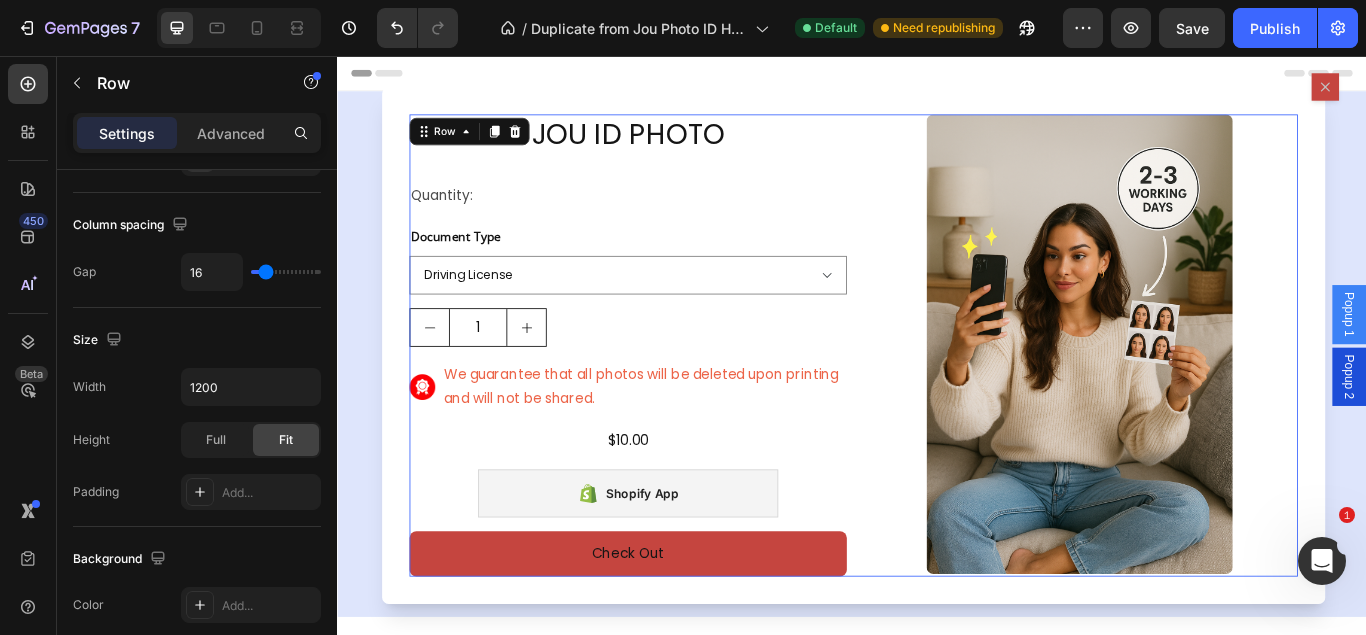 scroll, scrollTop: 0, scrollLeft: 0, axis: both 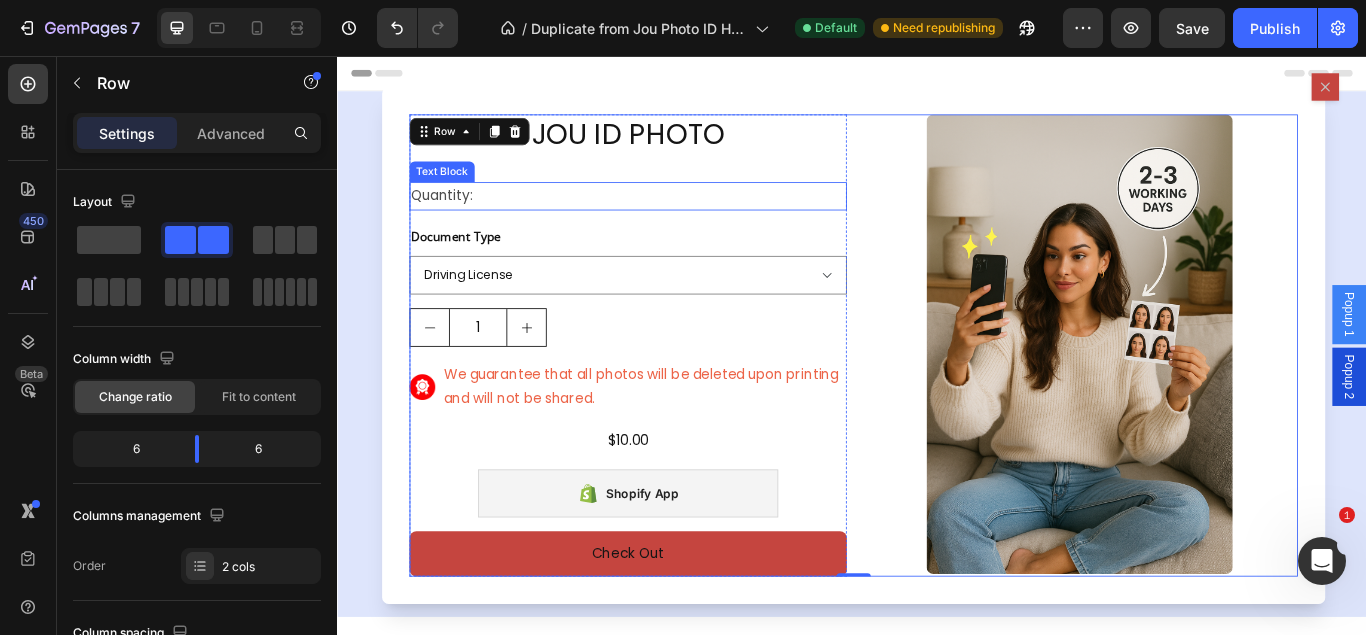 click on "Quantity:" at bounding box center [676, 219] 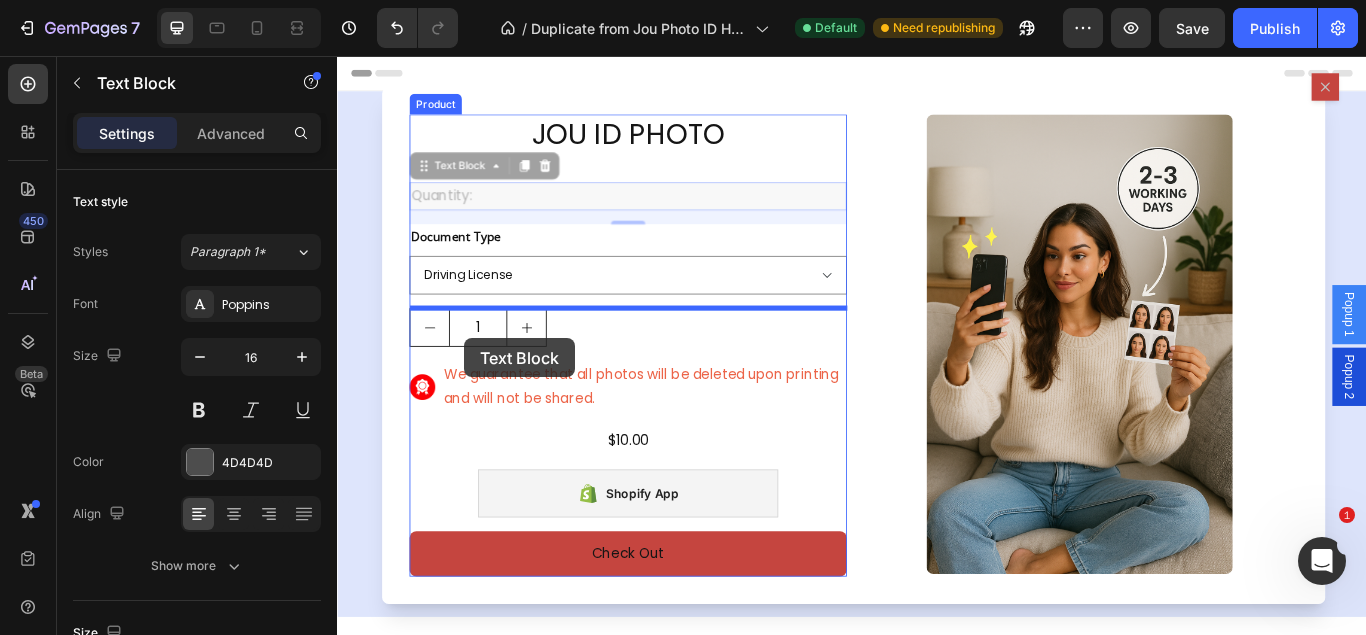 drag, startPoint x: 466, startPoint y: 215, endPoint x: 464, endPoint y: 338, distance: 123.01626 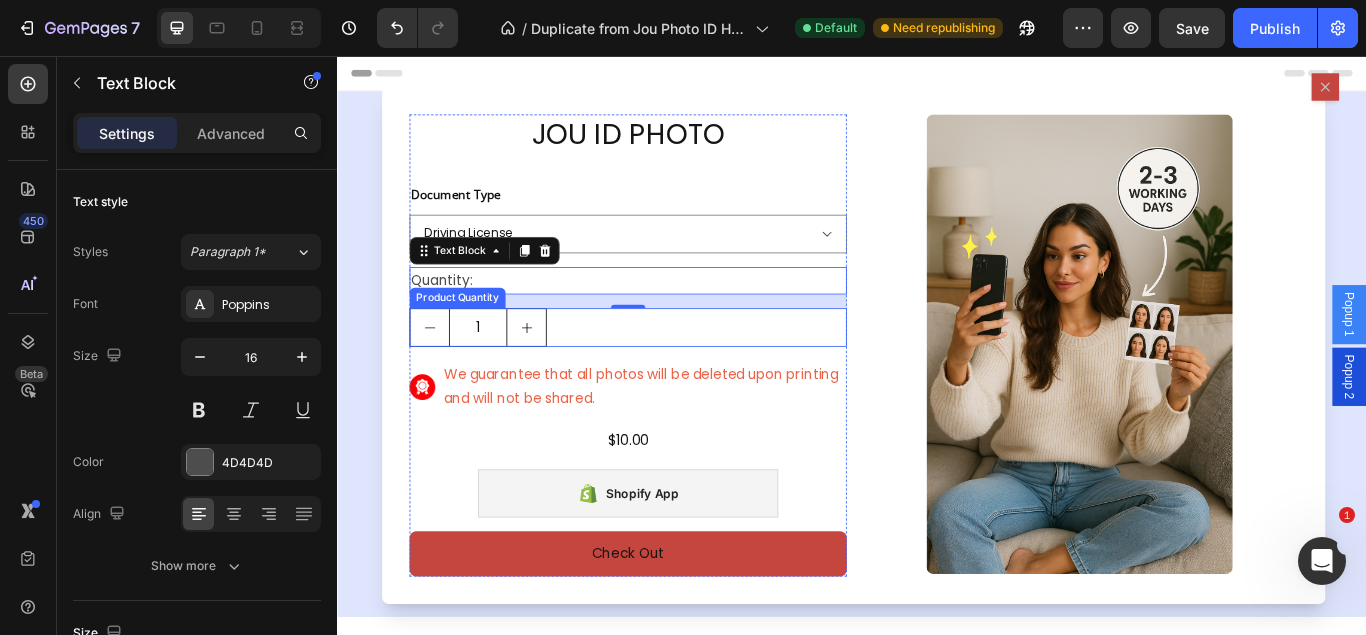 click on "1" at bounding box center [676, 372] 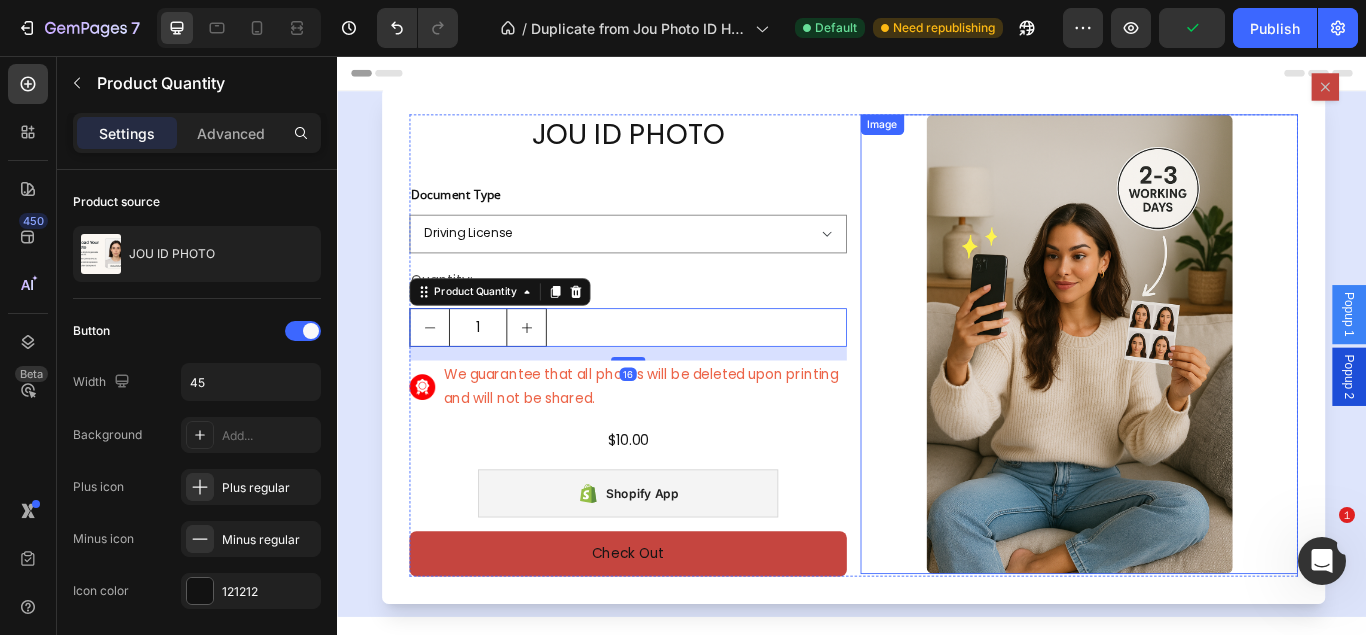 click at bounding box center [1202, 392] 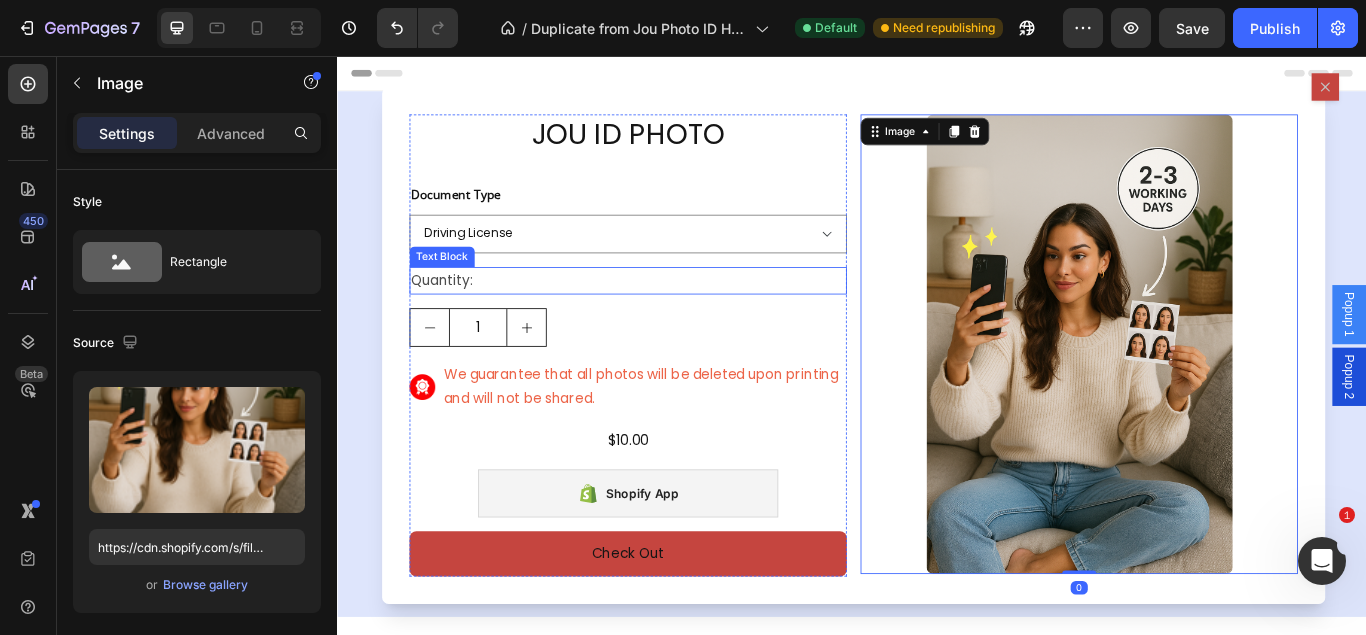 click on "Quantity:" at bounding box center (676, 318) 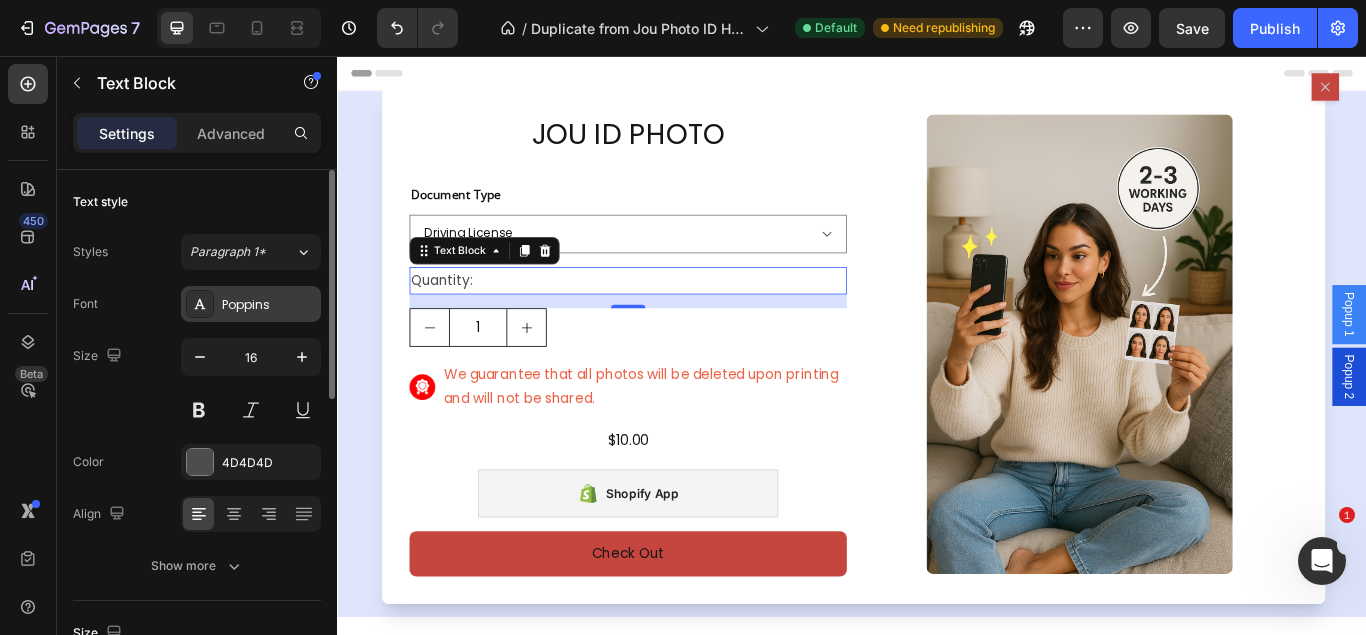 click on "Poppins" at bounding box center [269, 305] 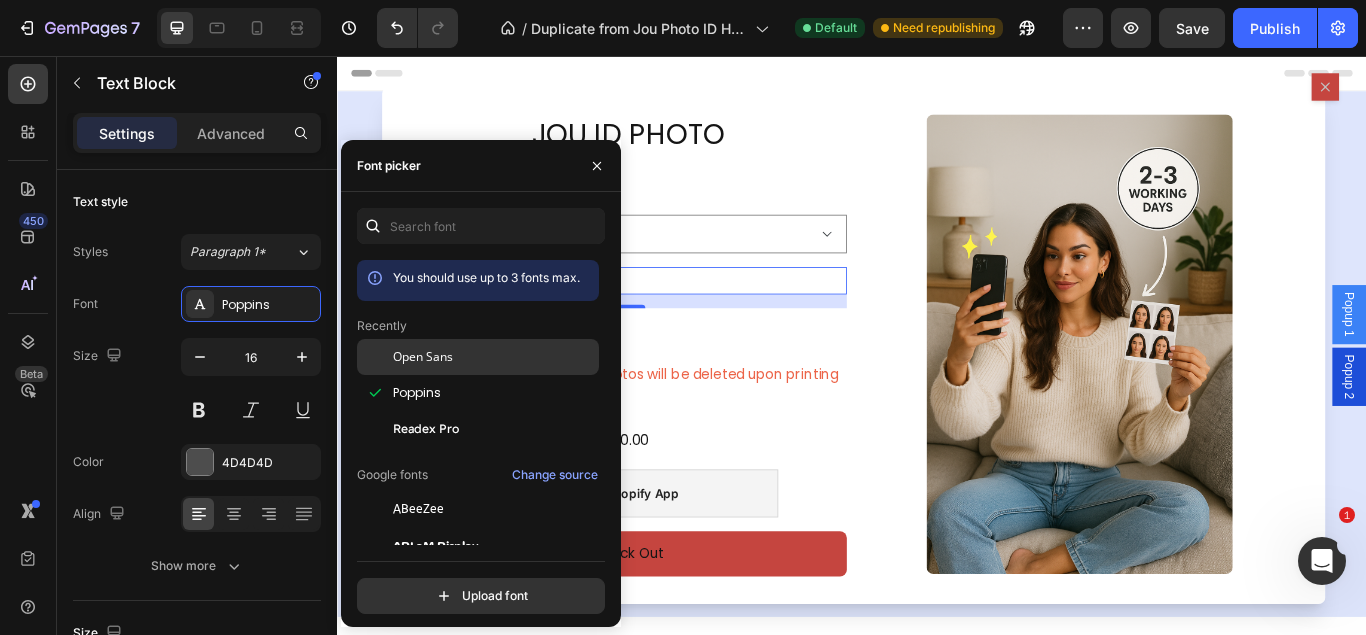 click on "Open Sans" at bounding box center (494, 357) 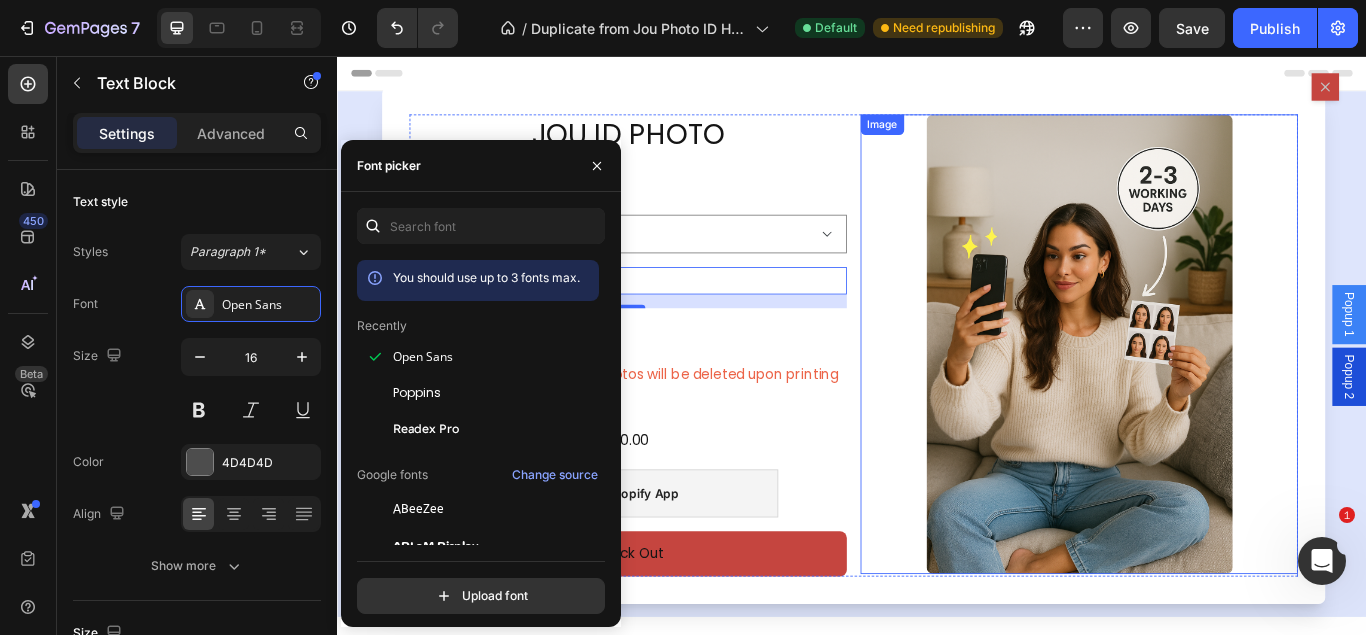click at bounding box center [1202, 392] 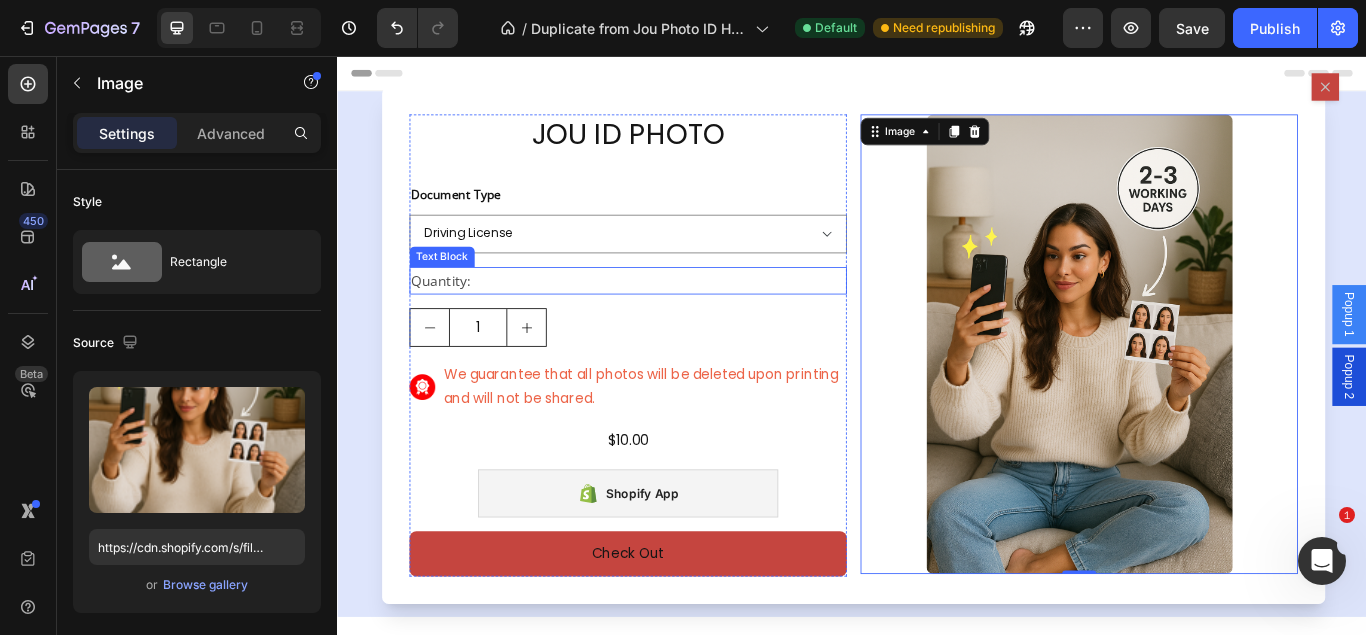 click on "Quantity:" at bounding box center (676, 318) 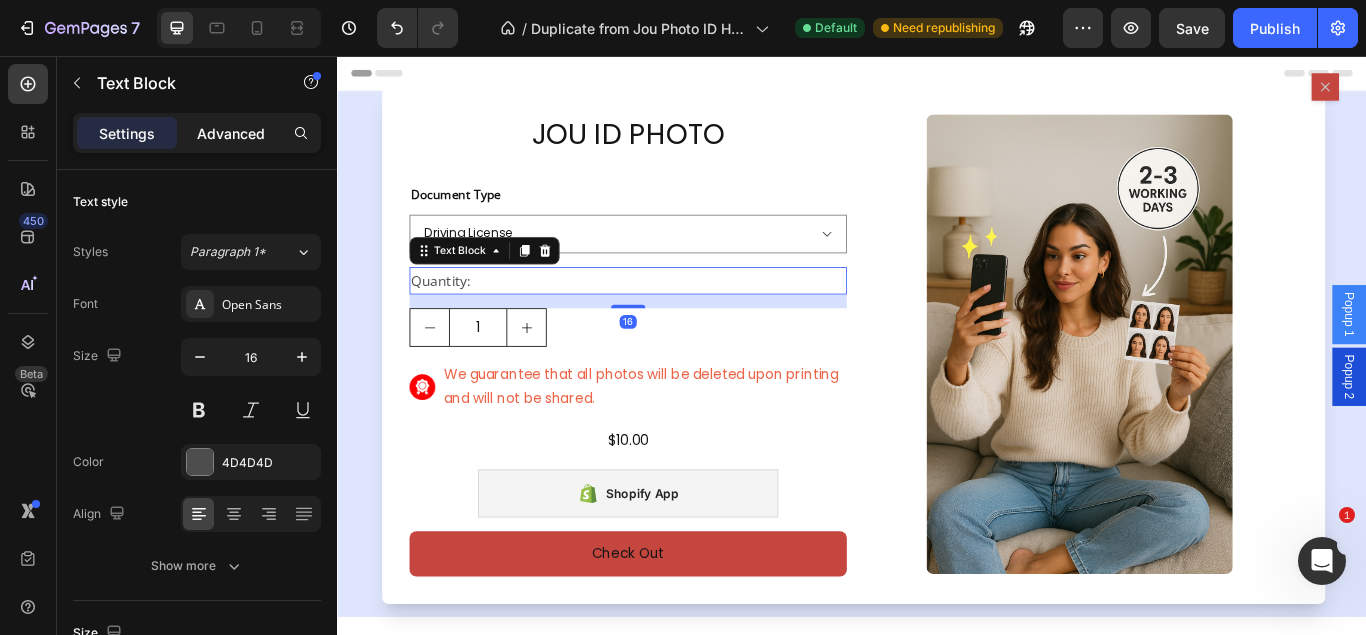 click on "Advanced" at bounding box center (231, 133) 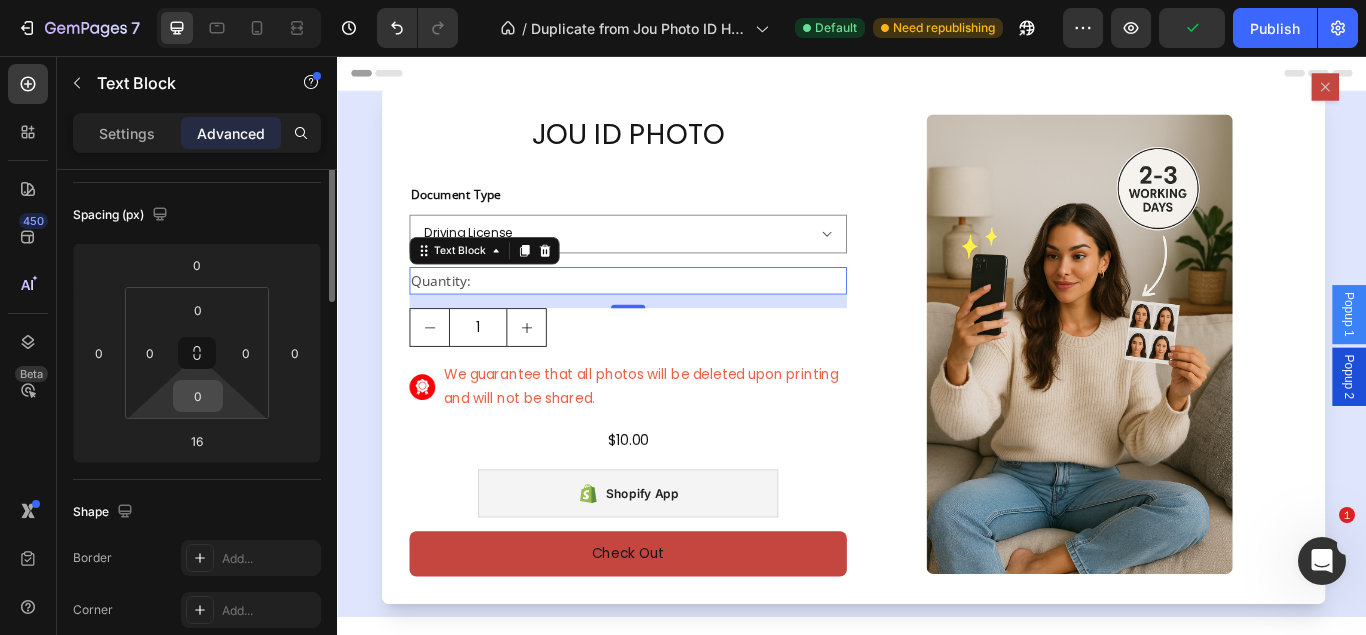 scroll, scrollTop: 102, scrollLeft: 0, axis: vertical 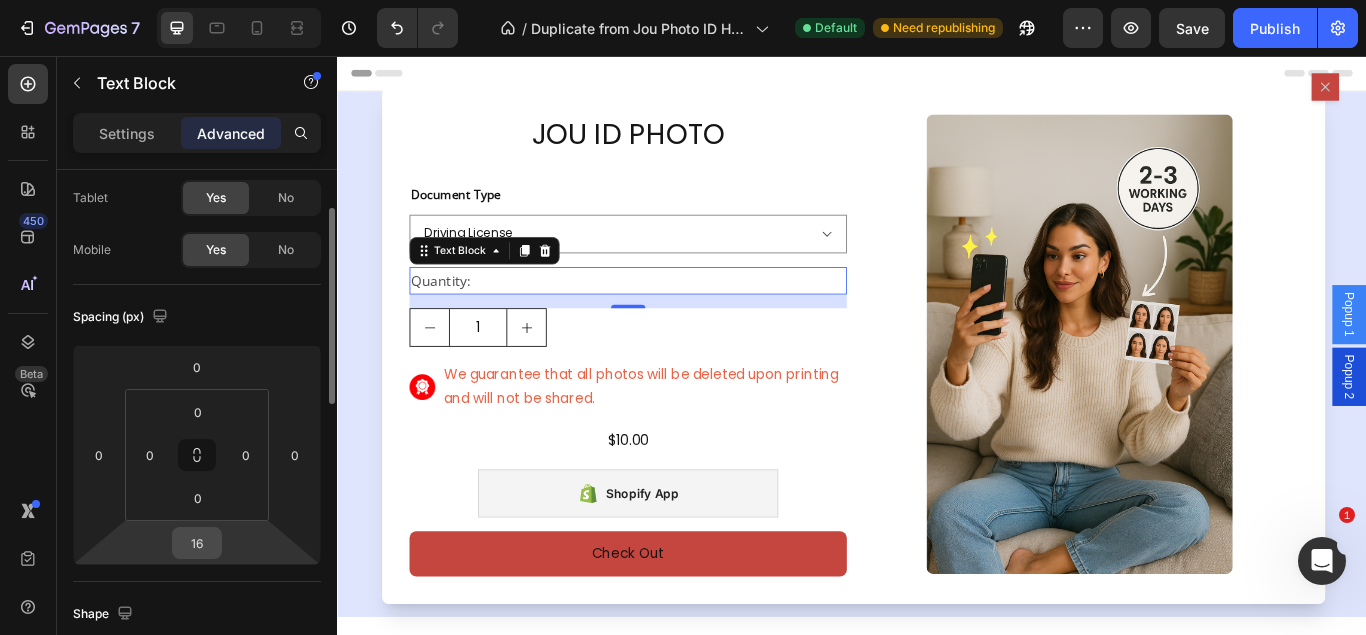 click on "16" at bounding box center [197, 543] 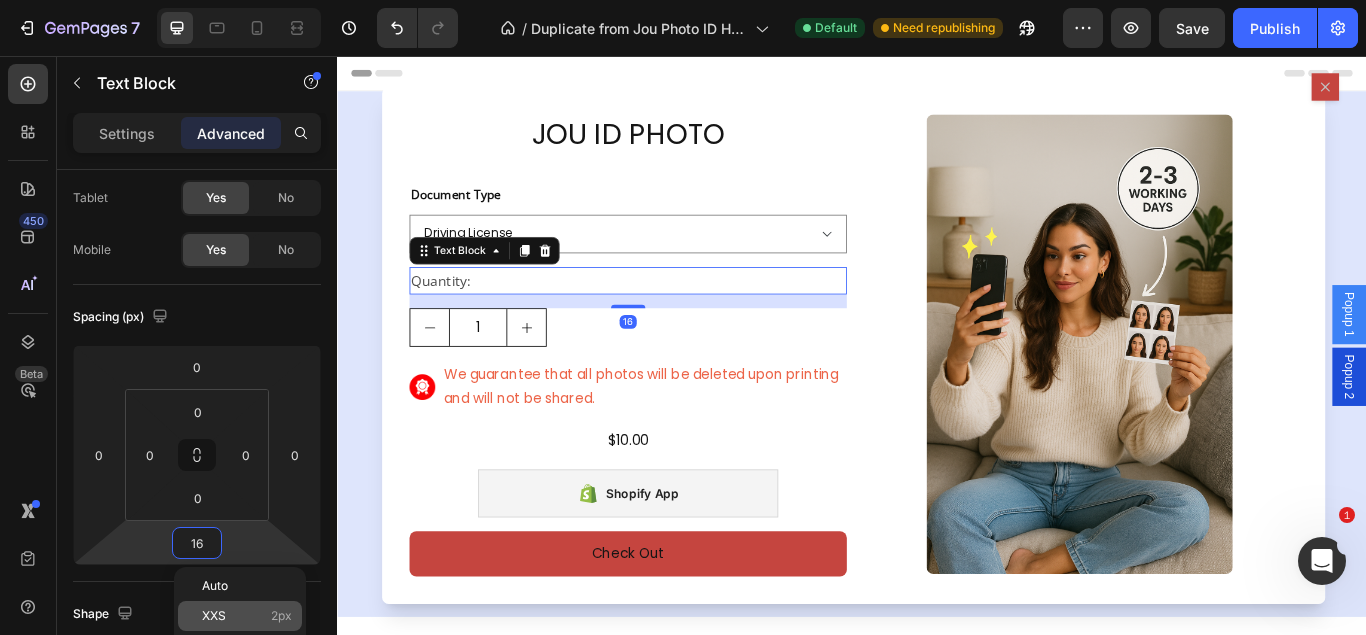 click on "XXS 2px" at bounding box center [247, 616] 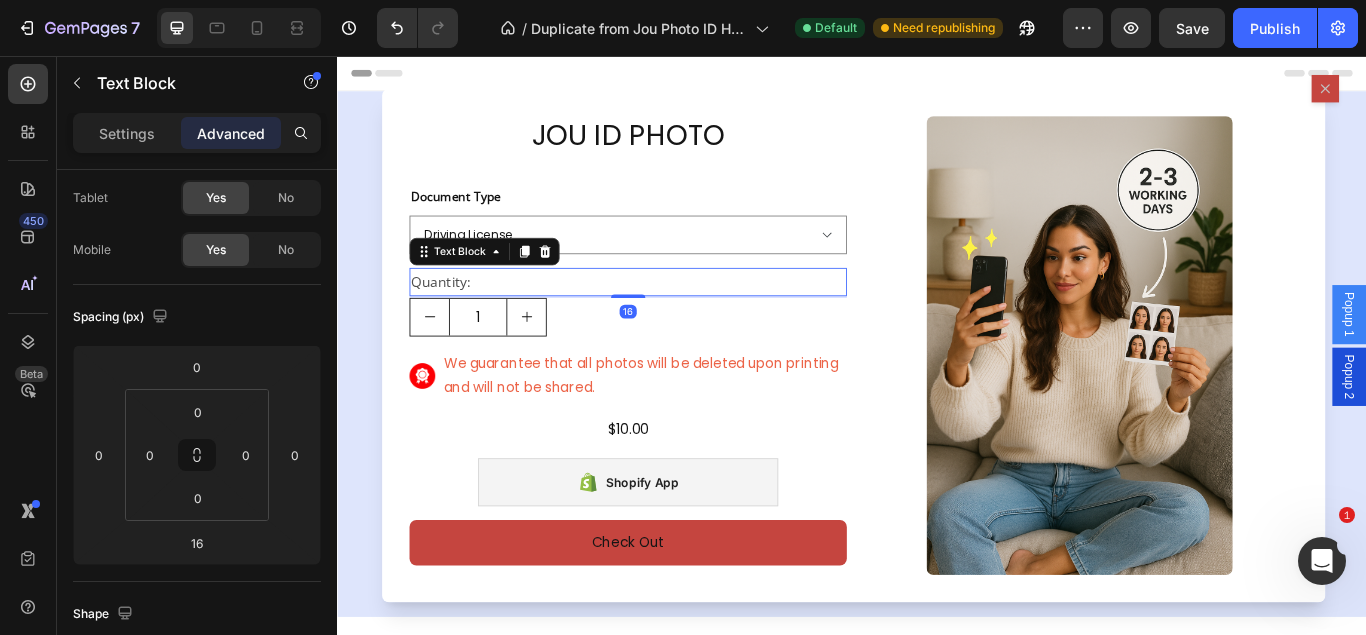 type on "2" 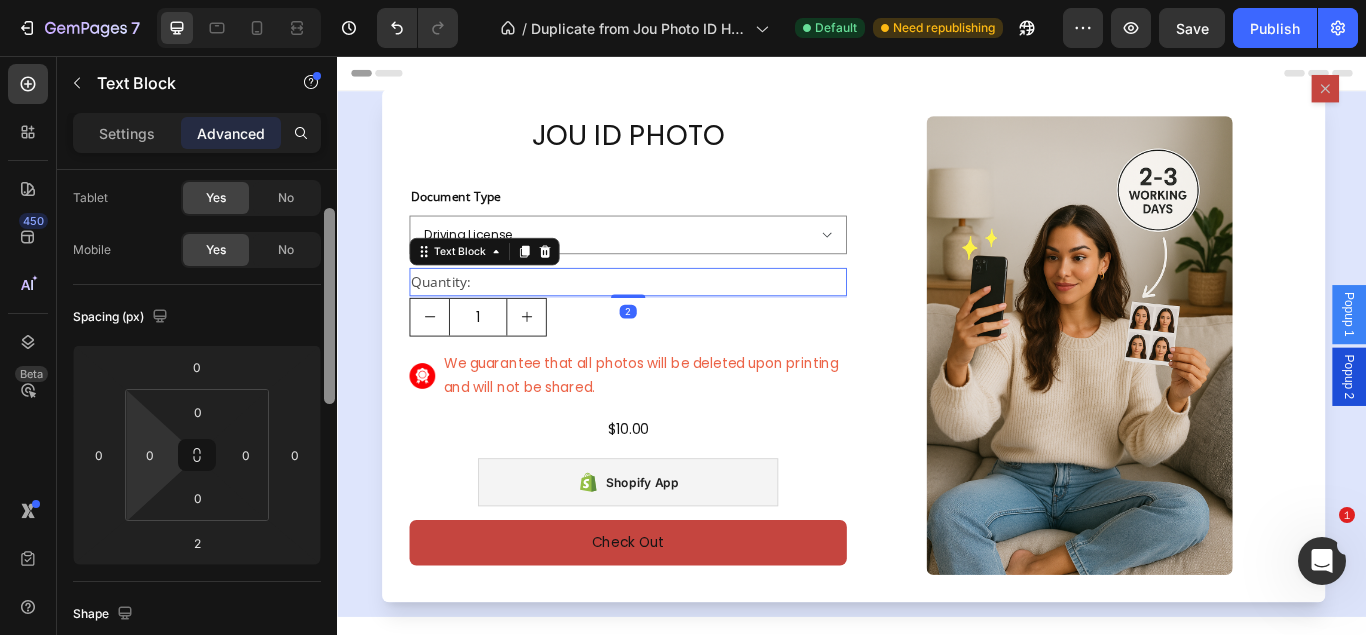scroll, scrollTop: 204, scrollLeft: 0, axis: vertical 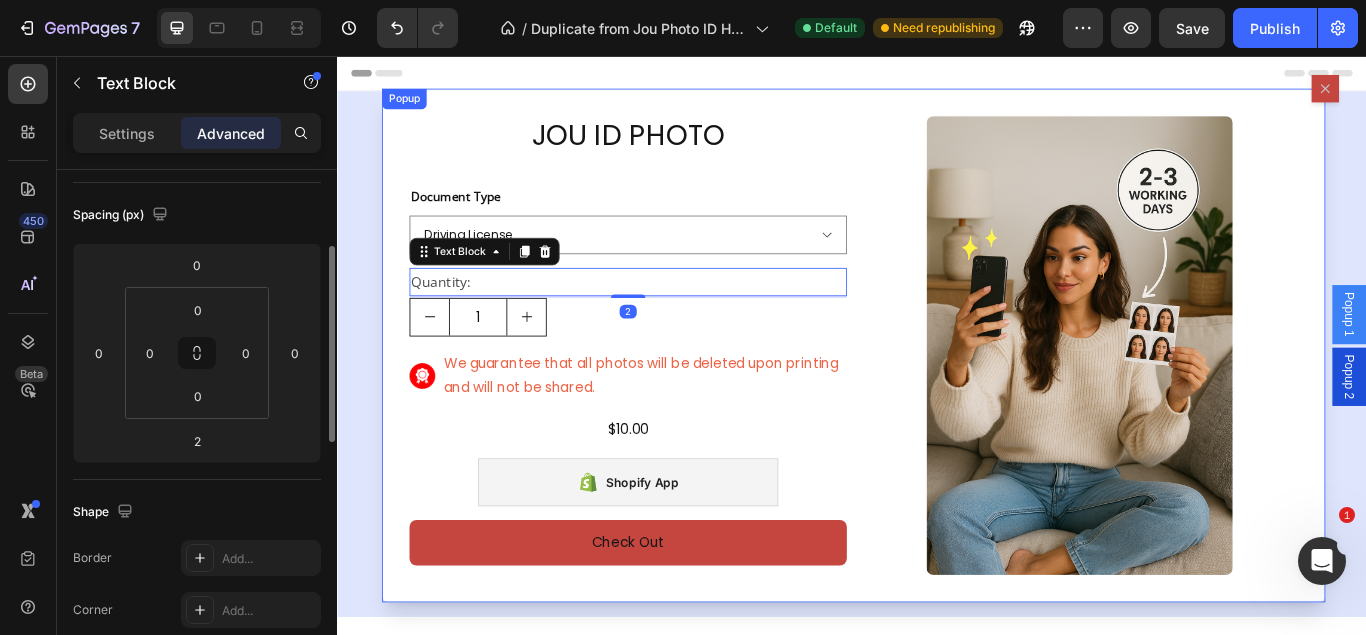click on "JOU ID PHOTO Product Title Document Type   Driving License Lebanese Passport ID Photo Shengen Visa Product Variants & Swatches Quantity: Text Block   2
1
Product Quantity Image We guarantee that all photos will be deleted upon printing and will not be shared. Text Block Row $10.00 Product Price Product Price Row
Shopify App Shopify App Check Out Dynamic Checkout Product Row Image Row" at bounding box center [939, 394] 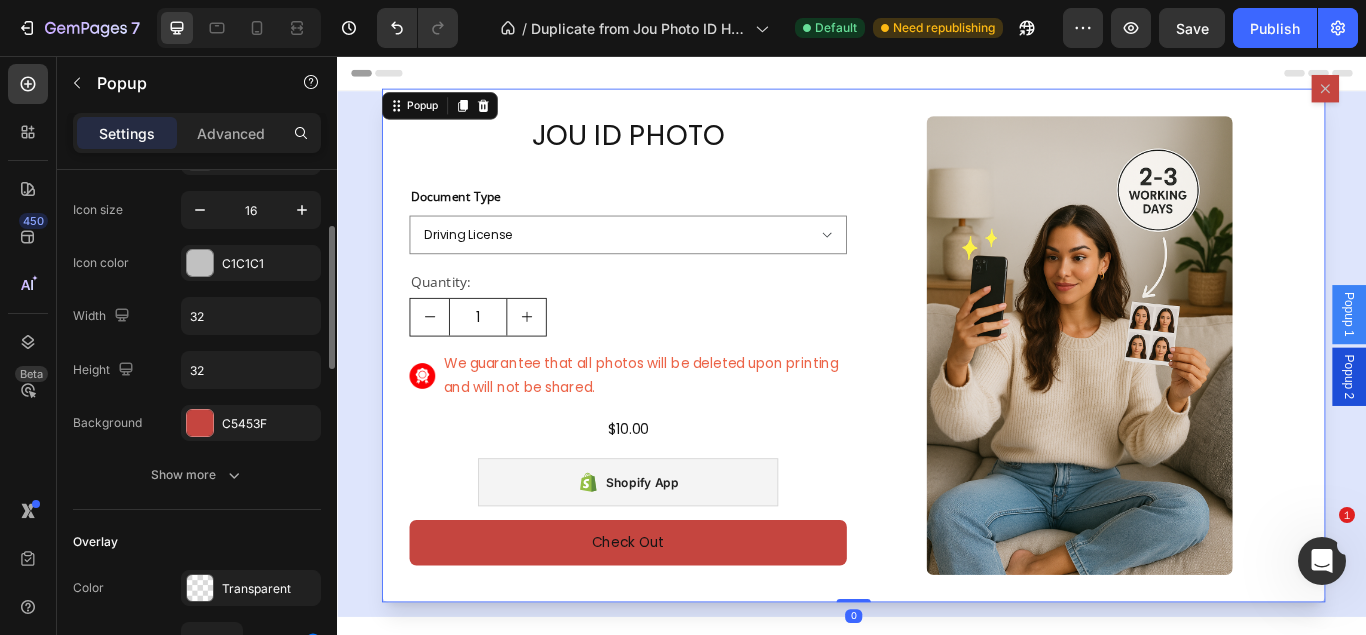 scroll, scrollTop: 0, scrollLeft: 0, axis: both 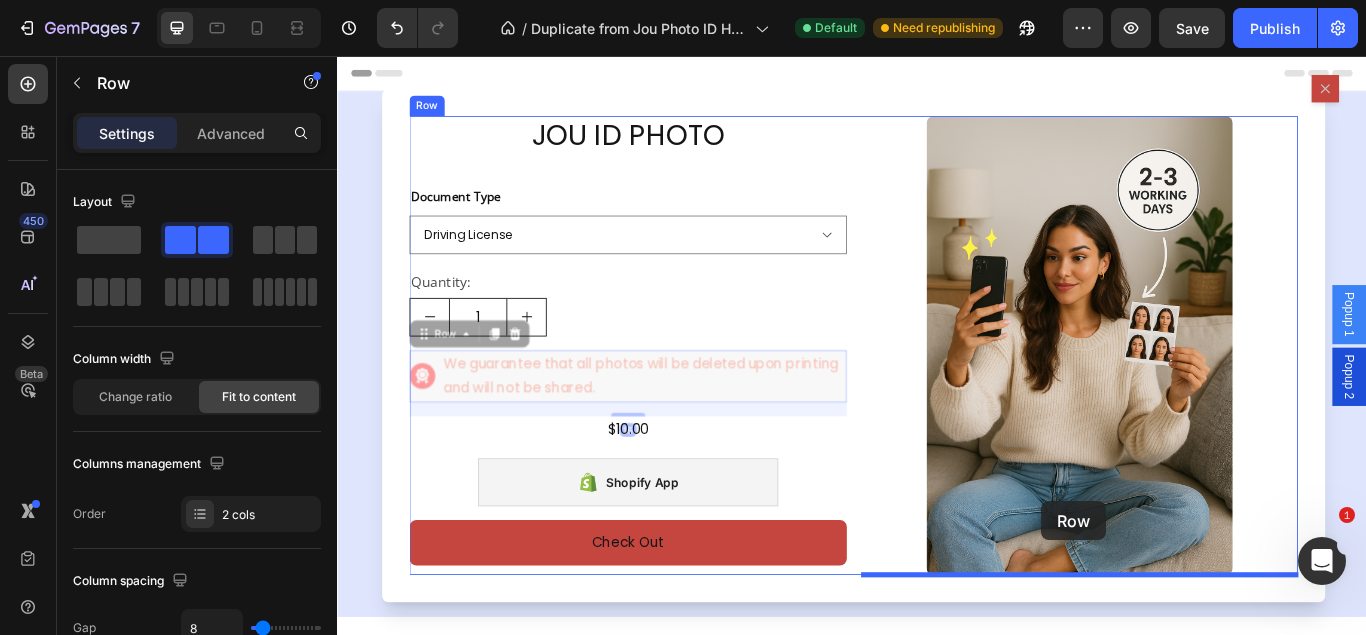drag, startPoint x: 440, startPoint y: 455, endPoint x: 1041, endPoint y: 501, distance: 602.7578 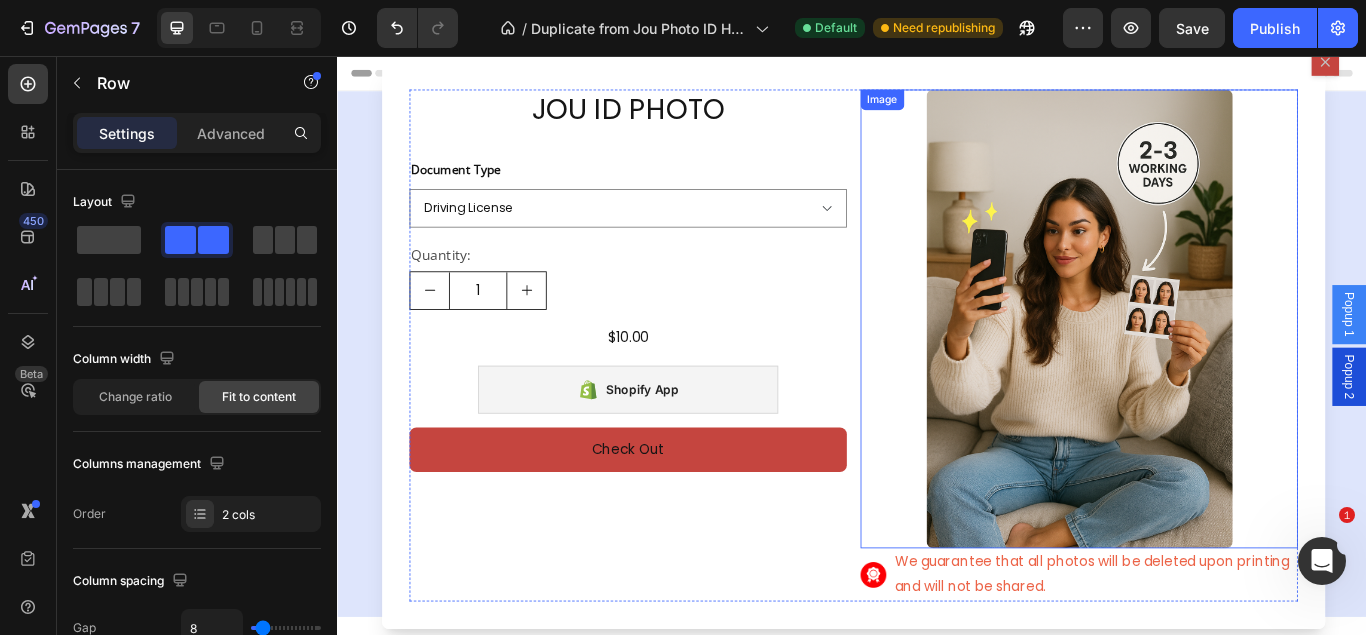click at bounding box center (1202, 363) 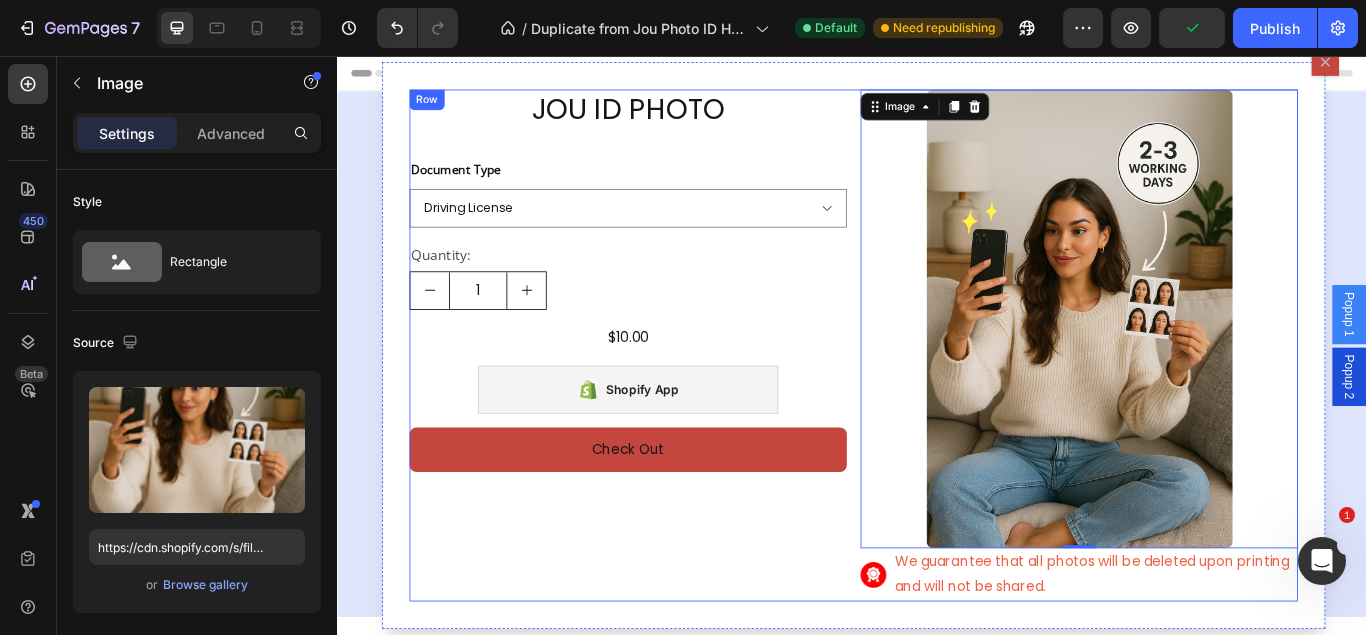 click on "JOU ID PHOTO Product Title Document Type   Driving License Lebanese Passport ID Photo Shengen Visa Product Variants & Swatches Quantity: Text Block
1
Product Quantity $10.00 Product Price Product Price Row
Shopify App Shopify App Check Out Dynamic Checkout   0 Product Row" at bounding box center [676, 393] 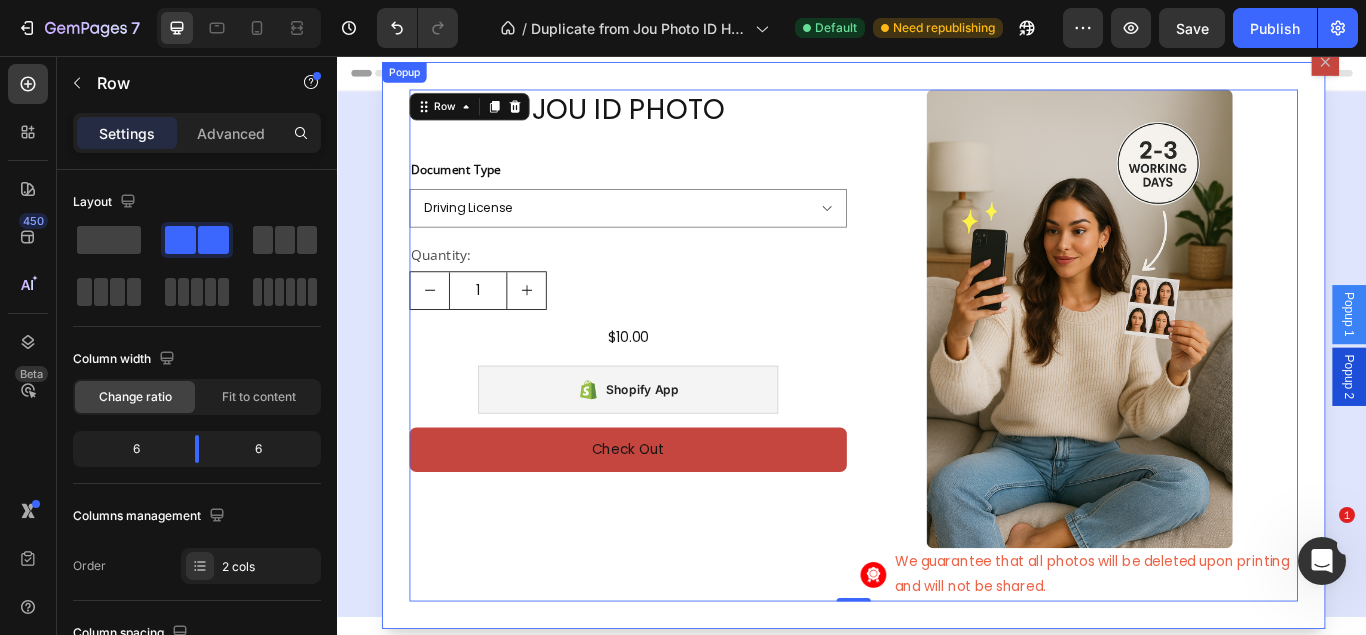 click on "JOU ID PHOTO Product Title Document Type   Driving License Lebanese Passport ID Photo Shengen Visa Product Variants & Swatches Quantity: Text Block
1
Product Quantity $[PRICE] Product Price Product Price Row
Shopify App Shopify App Check Out Dynamic Checkout Product Row Image Image We guarantee that all photos will be deleted upon printing and will not be shared. Text Block Row Row   0" at bounding box center (939, 393) 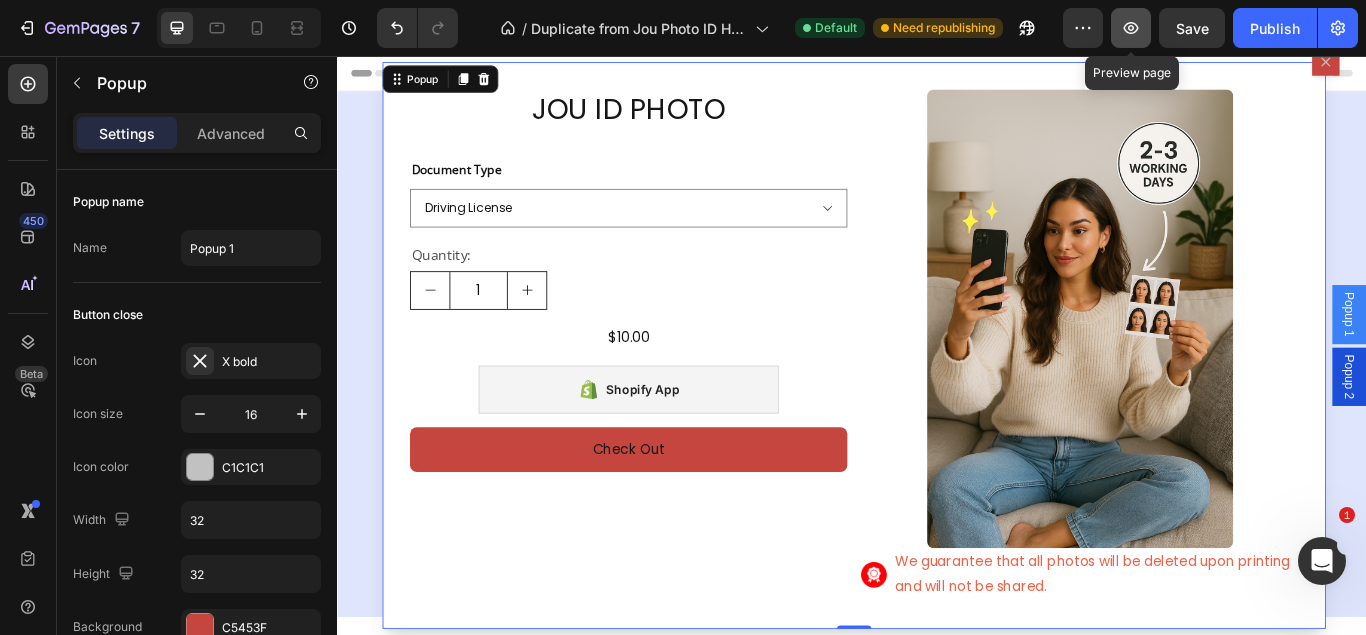 click 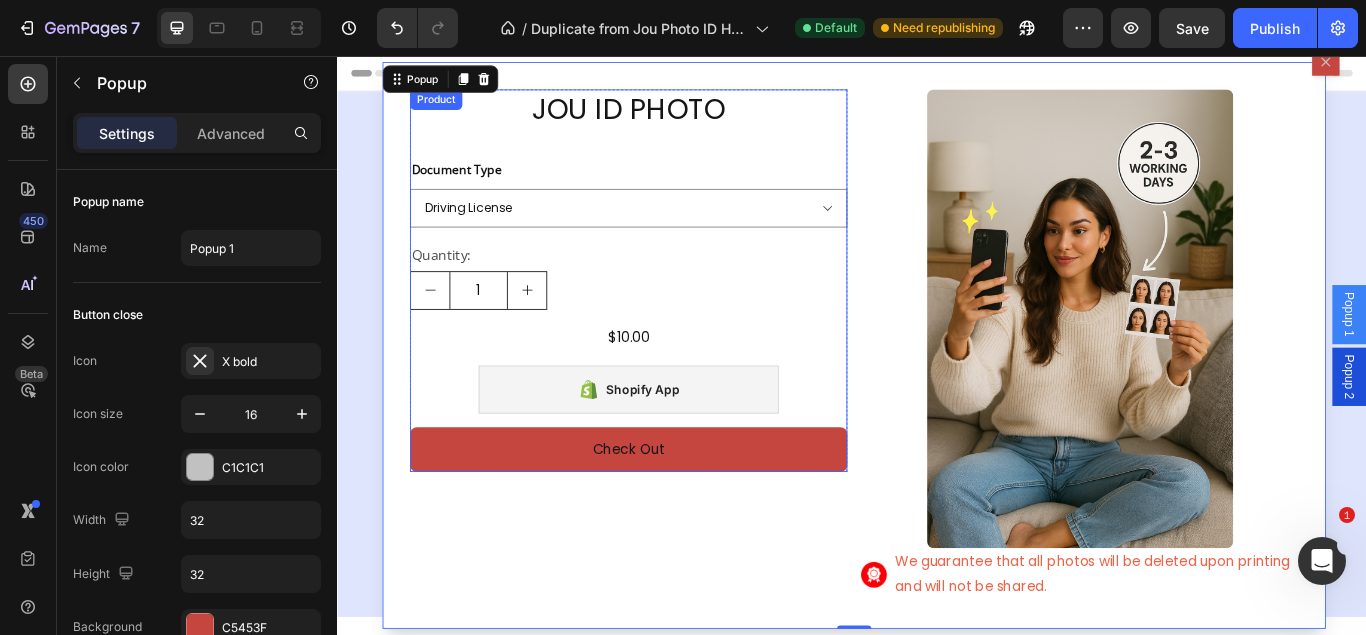 click on "JOU ID PHOTO Product Title Document Type   Driving License Lebanese Passport ID Photo Shengen Visa Product Variants & Swatches Quantity: Text Block
1
Product Quantity $10.00 Product Price Product Price Row
Shopify App Shopify App Check Out Dynamic Checkout Product" at bounding box center [676, 318] 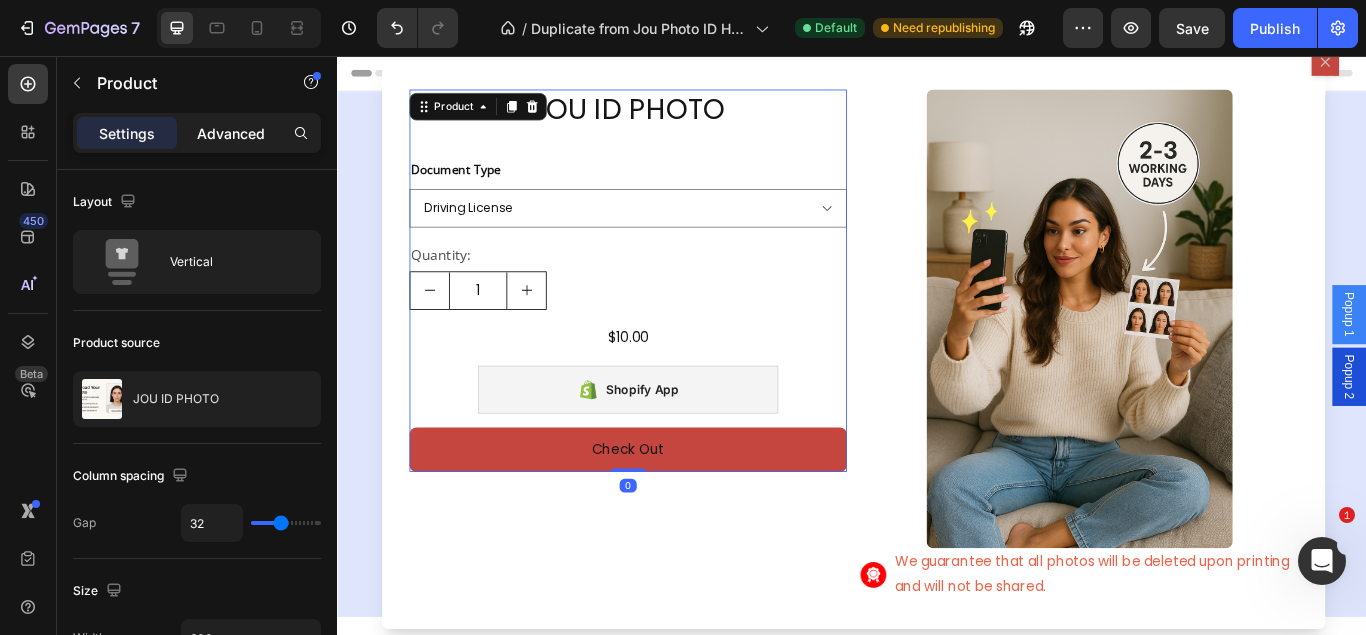 click on "Advanced" at bounding box center (231, 133) 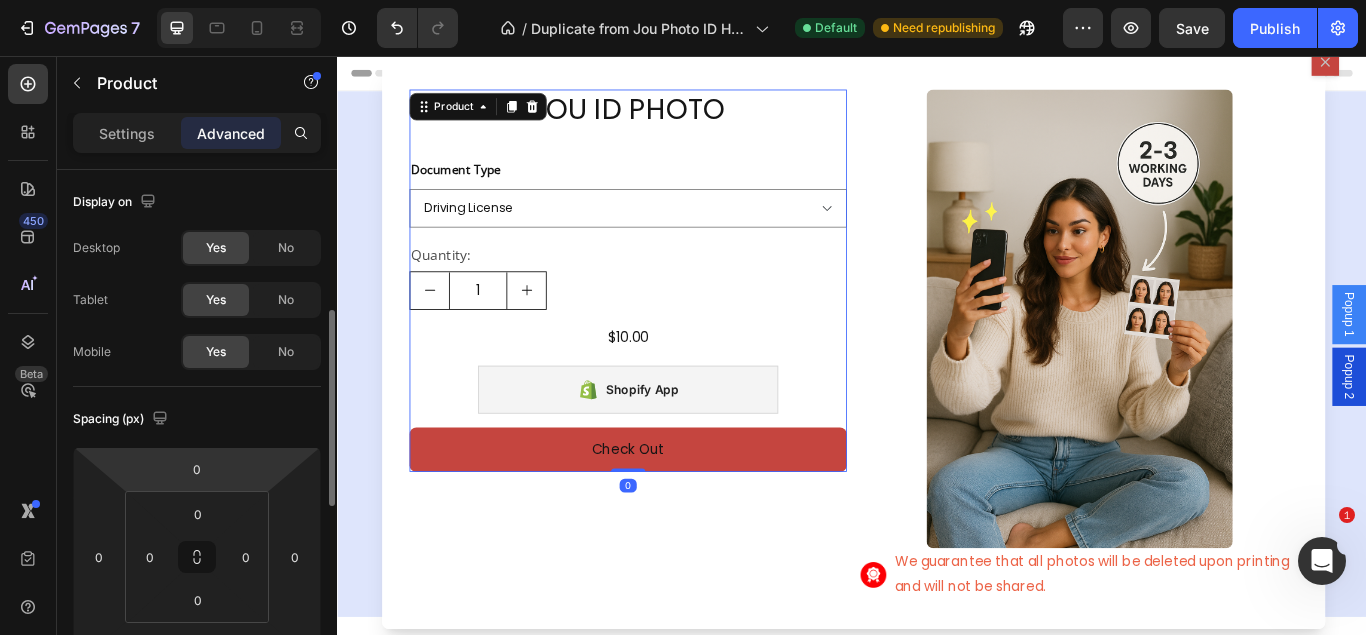 scroll, scrollTop: 102, scrollLeft: 0, axis: vertical 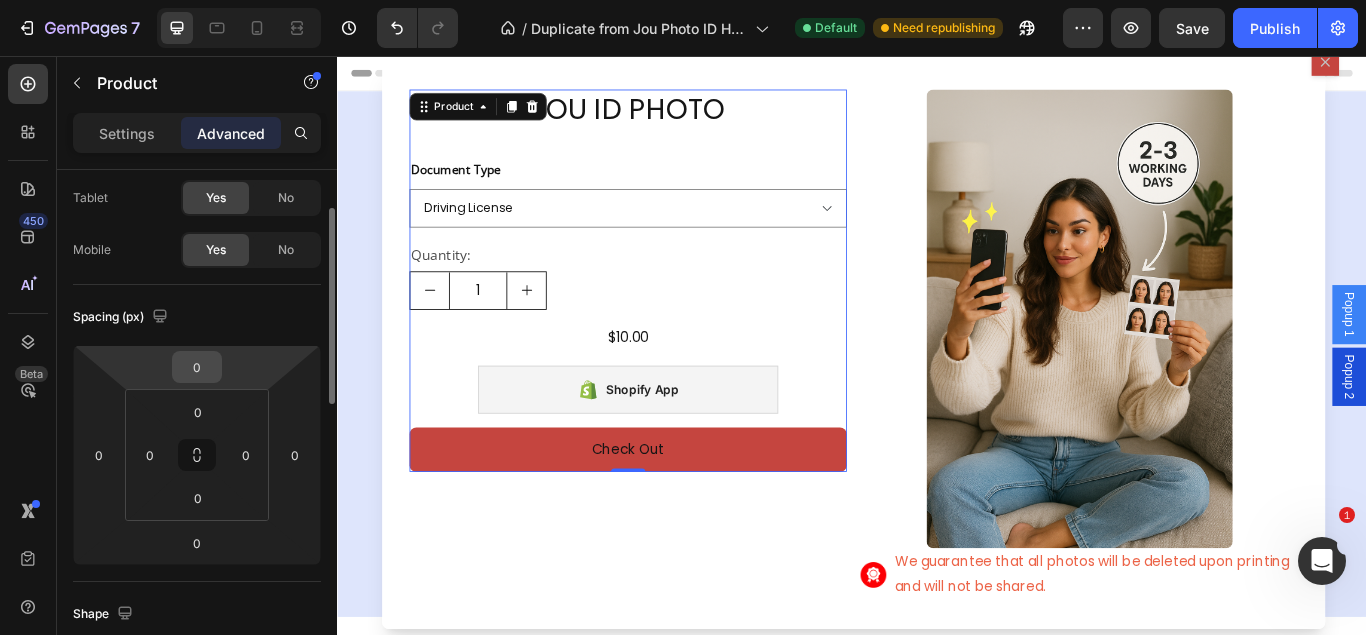 click on "0" at bounding box center [197, 367] 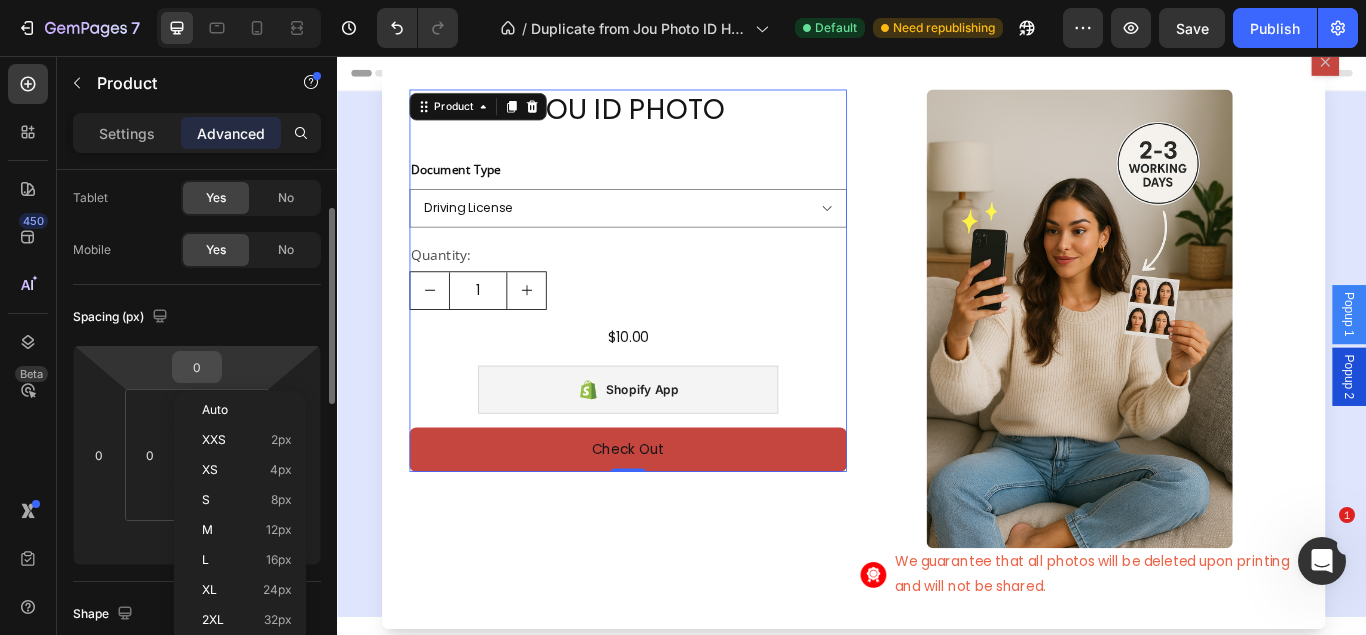 click on "0" at bounding box center (197, 367) 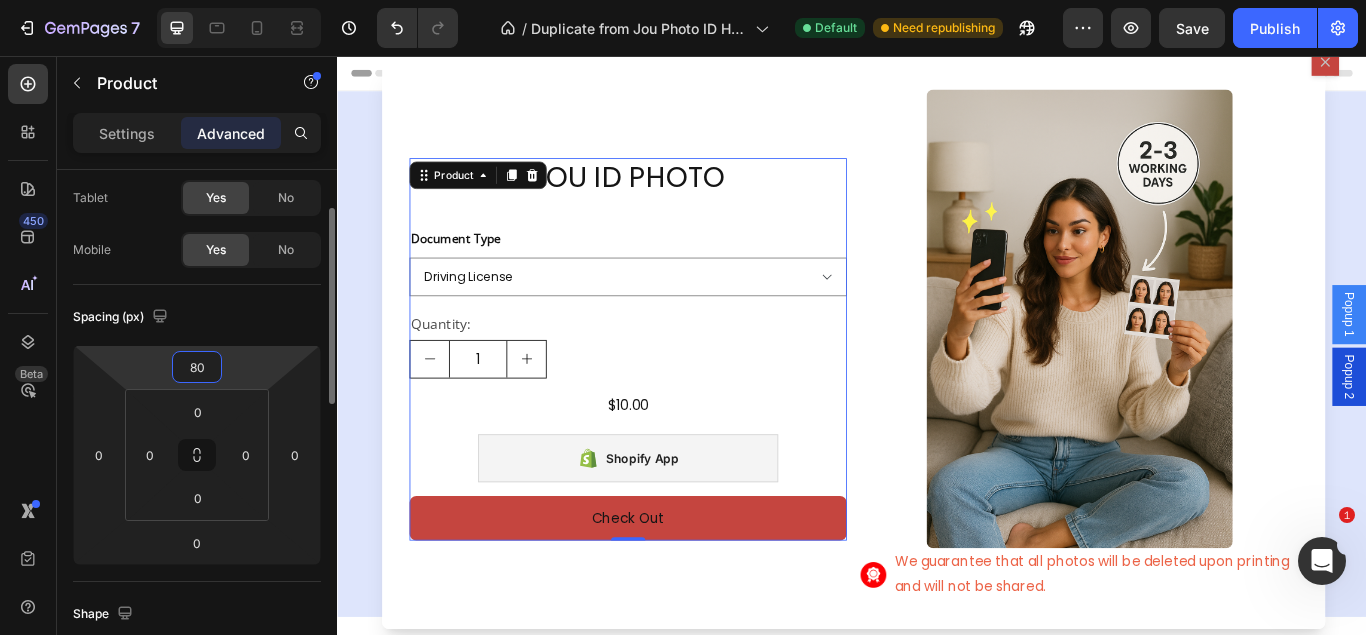type on "79" 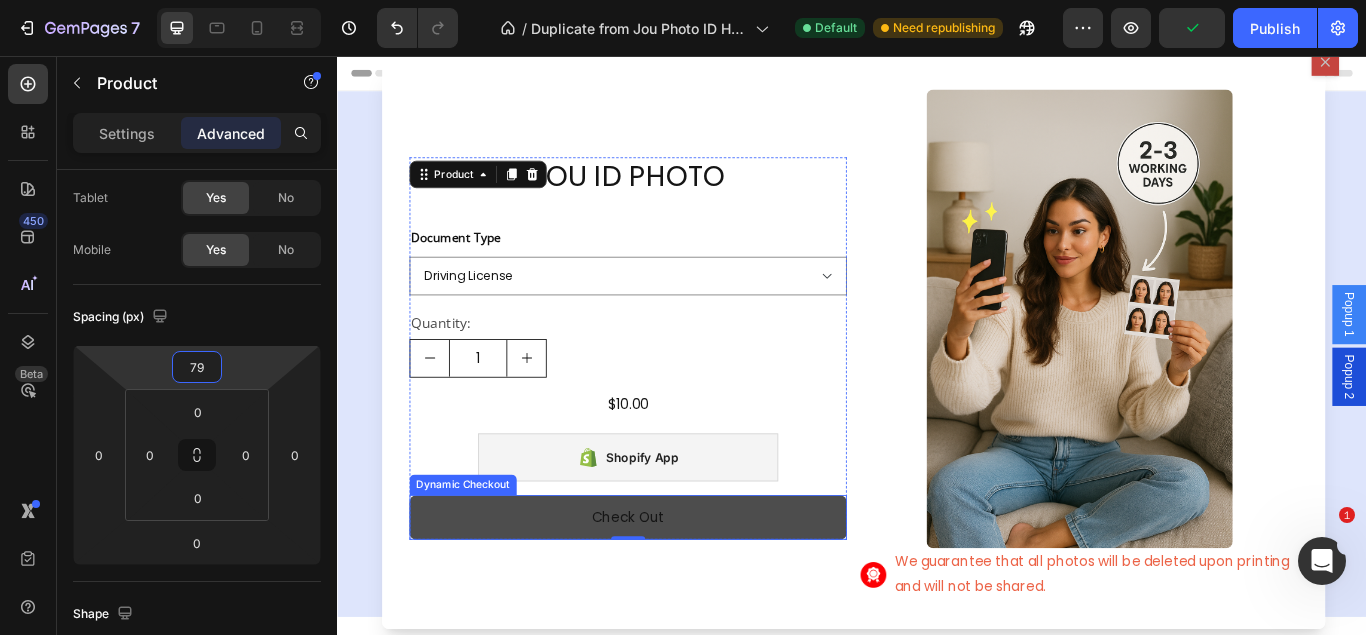 click on "Check Out" at bounding box center (676, 594) 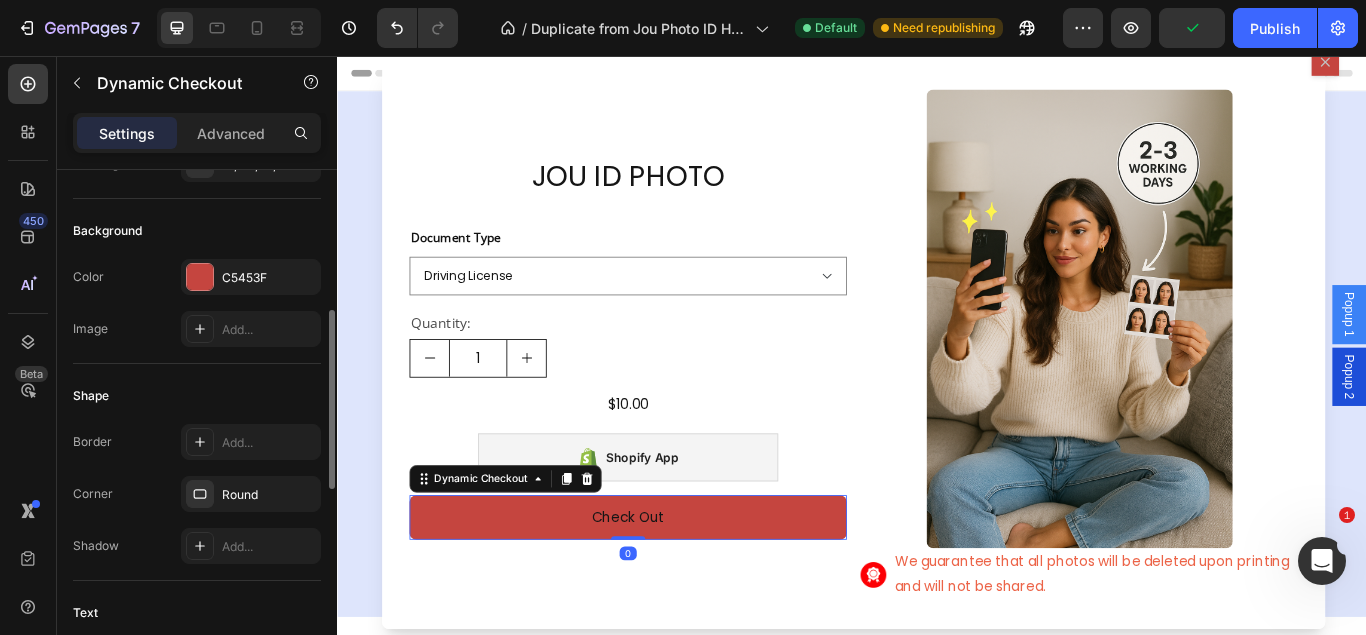 scroll, scrollTop: 204, scrollLeft: 0, axis: vertical 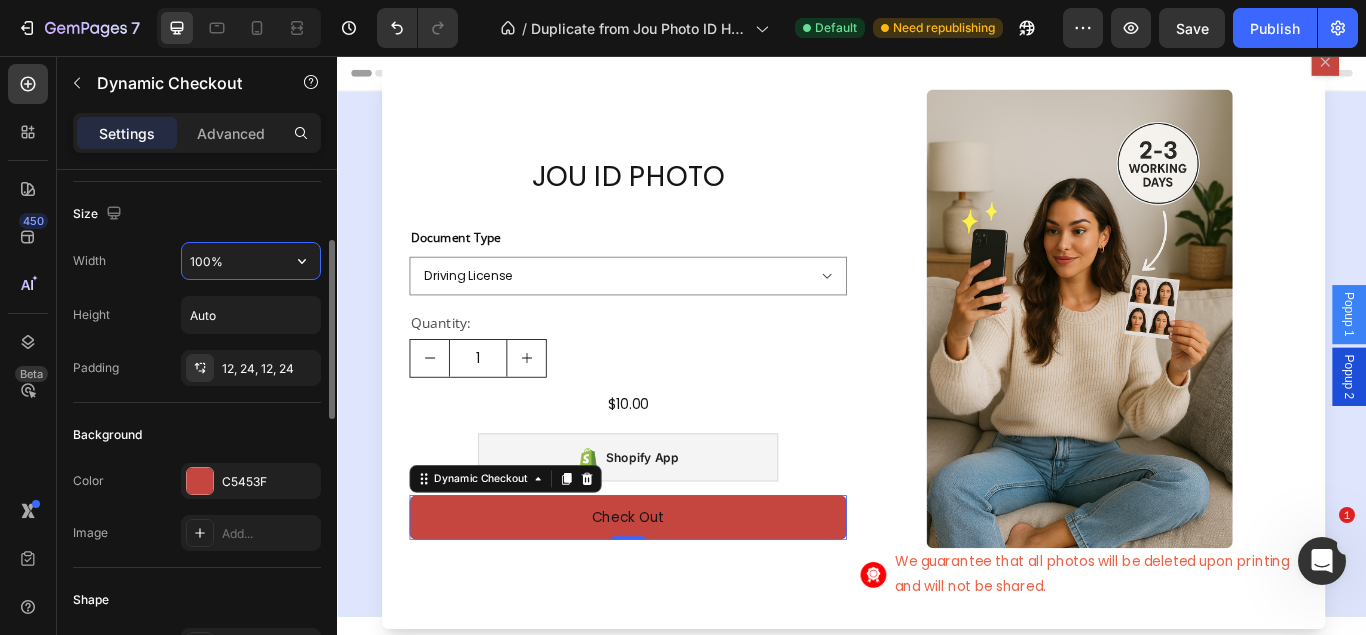click on "100%" at bounding box center (251, 261) 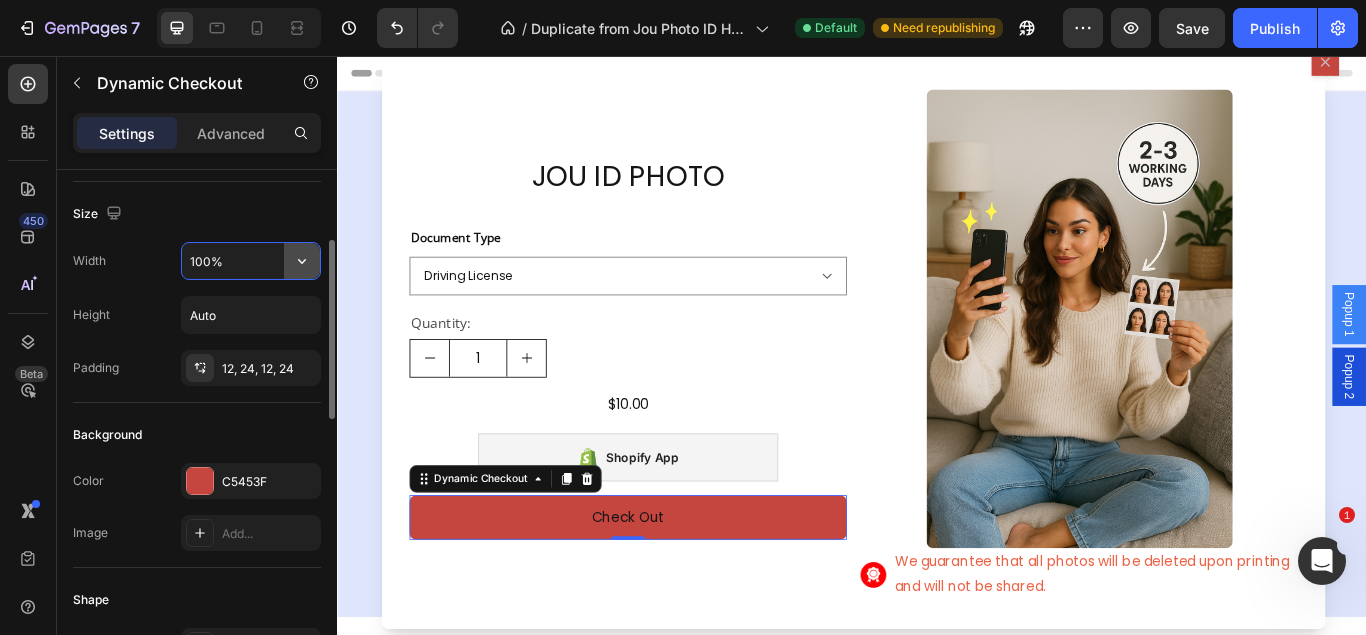 click 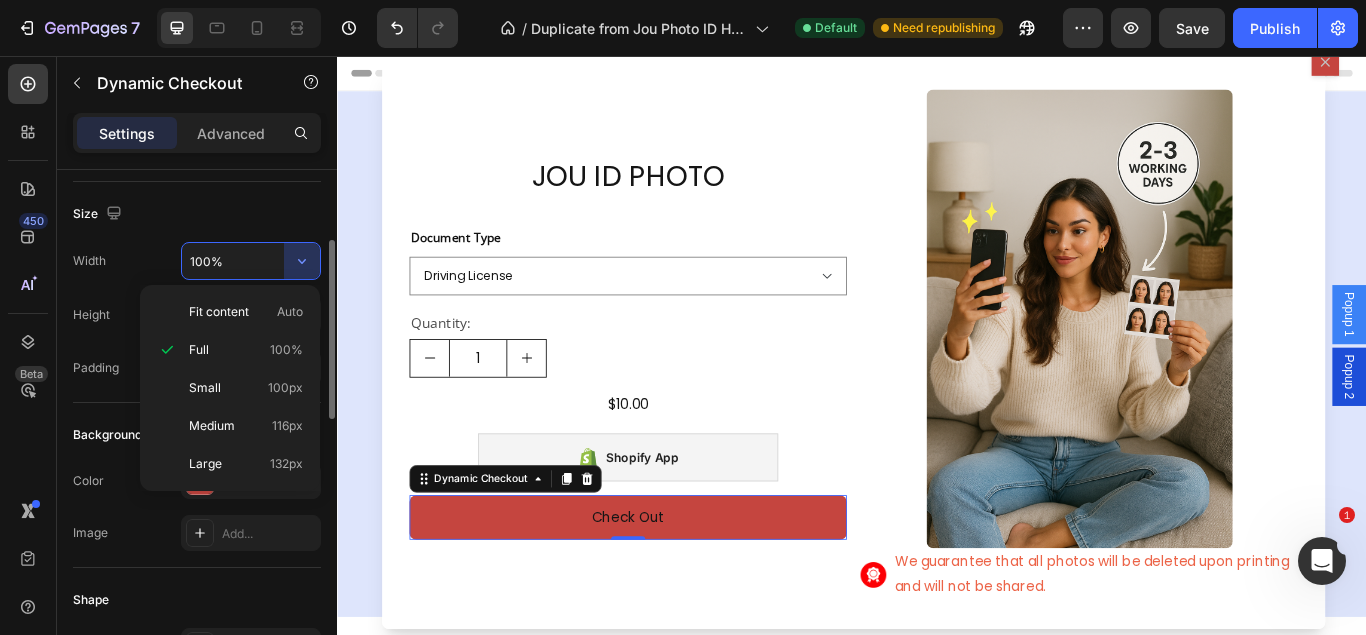 click on "100%" at bounding box center (251, 261) 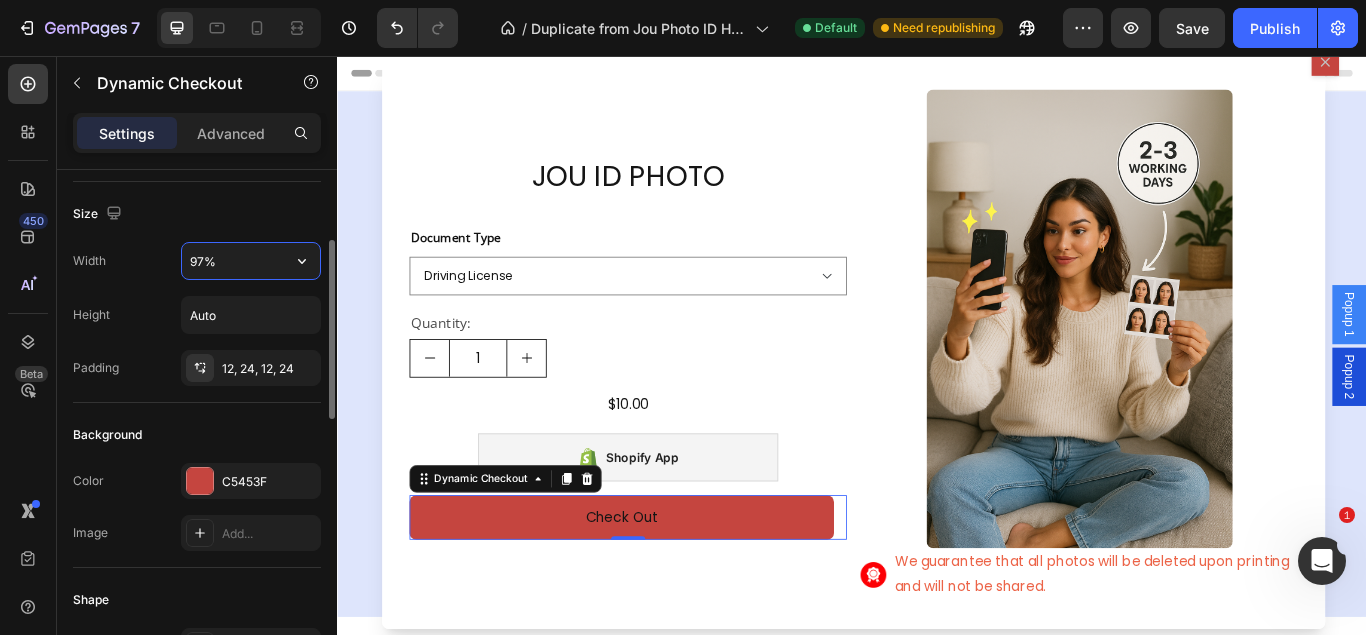 click on "97%" at bounding box center [251, 261] 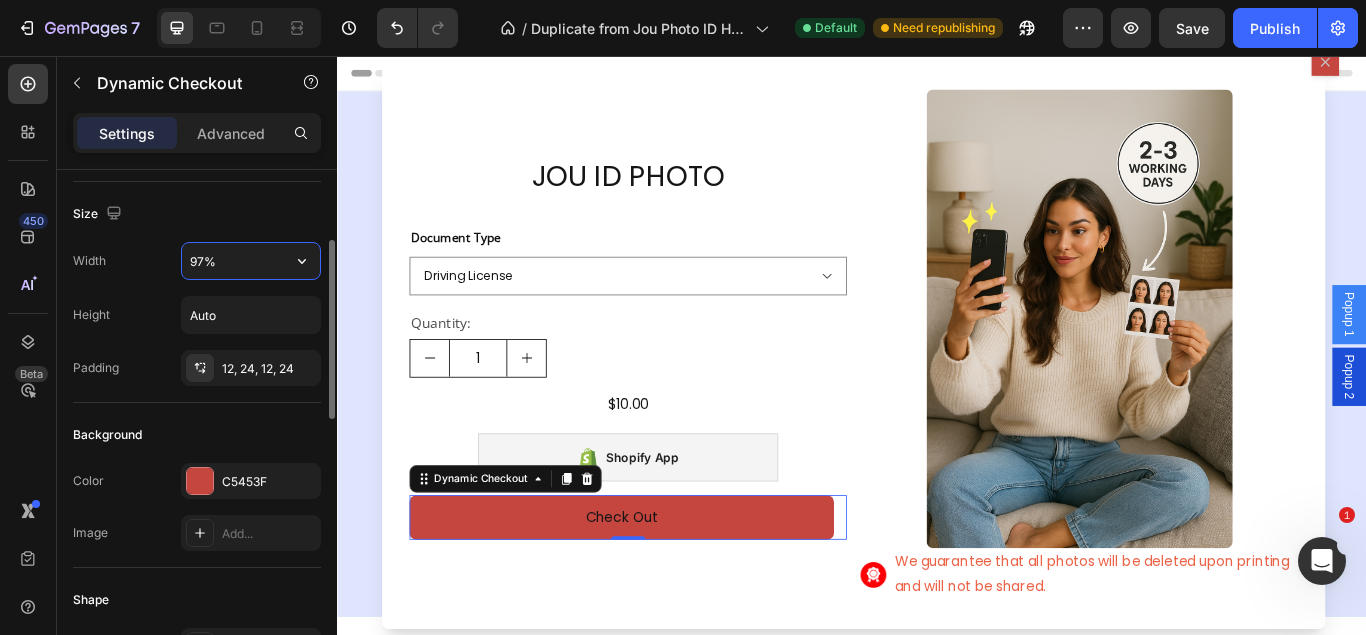 click on "97%" at bounding box center (251, 261) 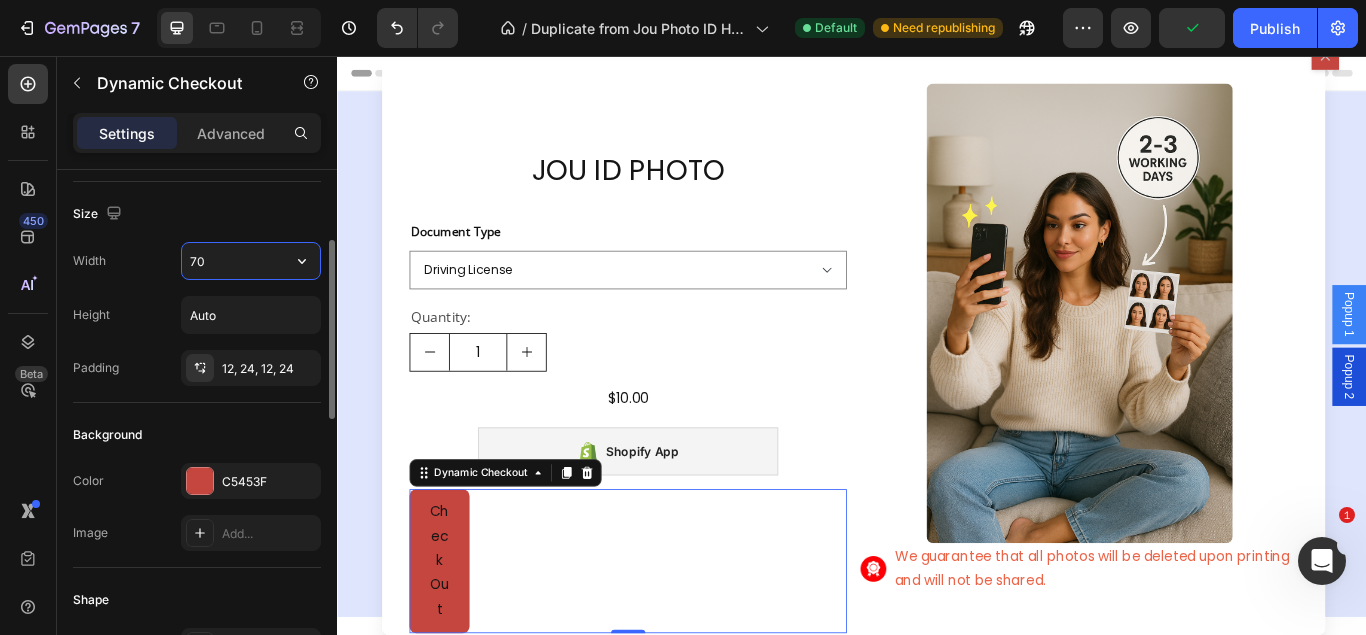 click on "70" at bounding box center (251, 261) 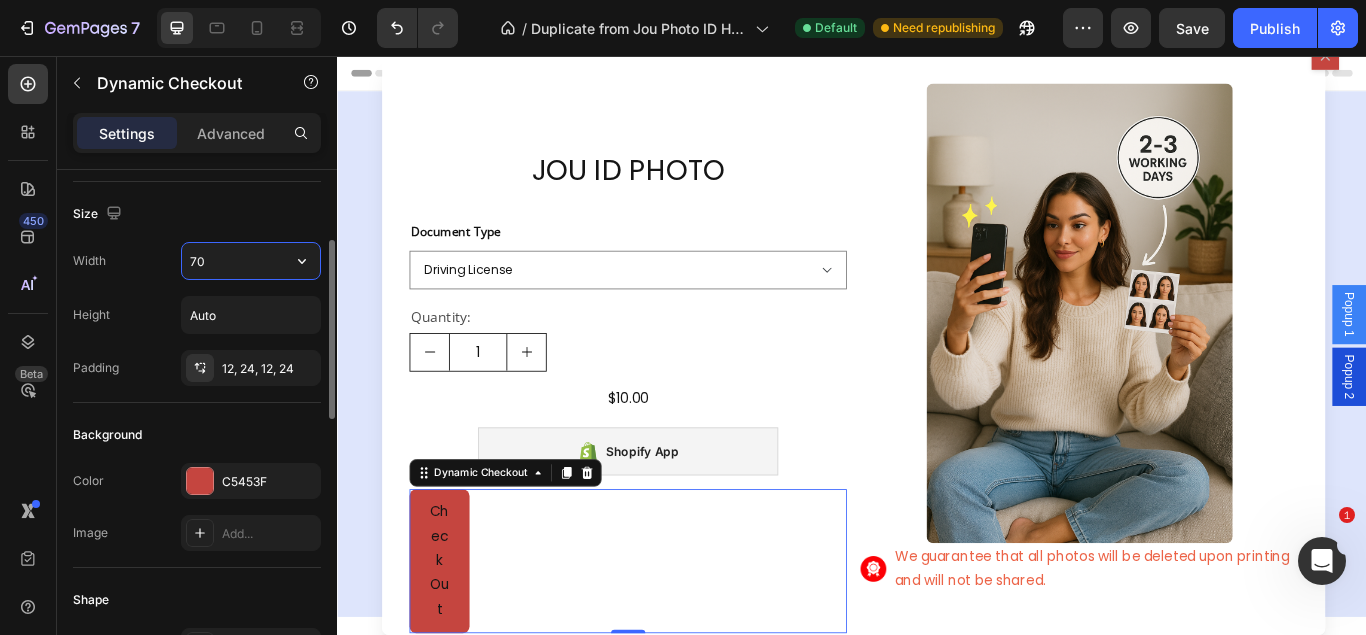 type on "70%" 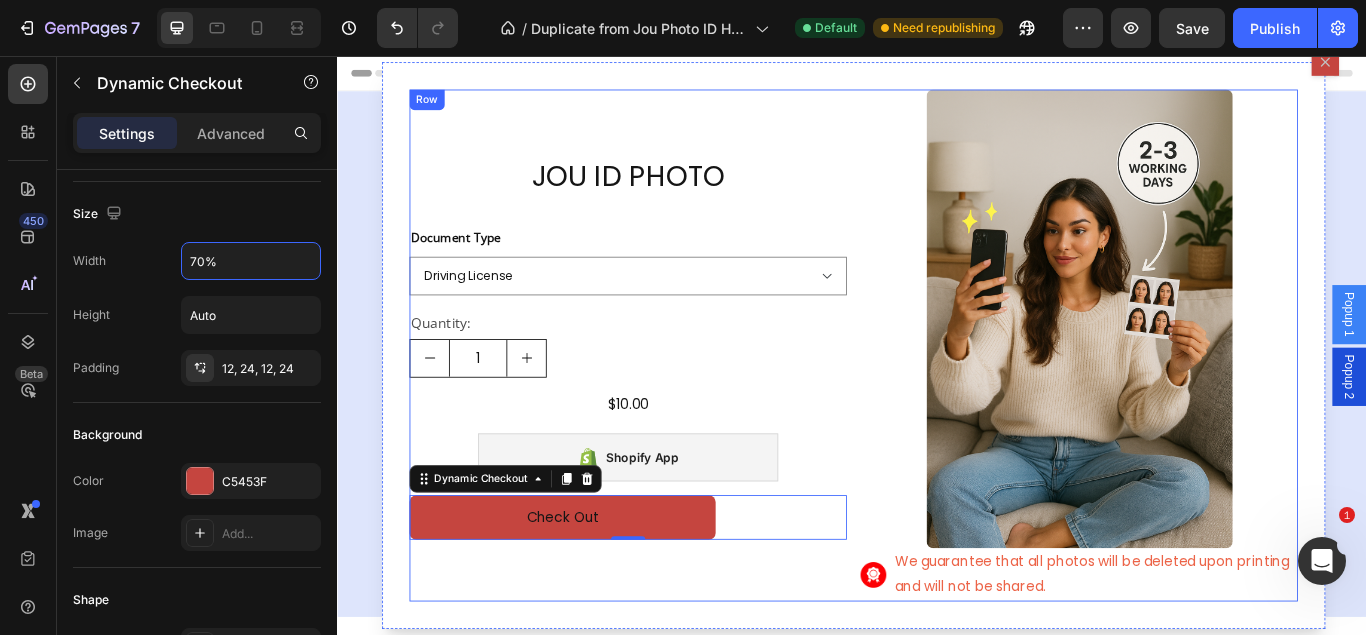 click on "JOU ID PHOTO Product Title Document Type   Driving License Lebanese Passport ID Photo Shengen Visa Product Variants & Swatches Quantity: Text Block
1
Product Quantity $10.00 Product Price Product Price Row
Shopify App Shopify App Check Out Dynamic Checkout   0 Product Row" at bounding box center [676, 393] 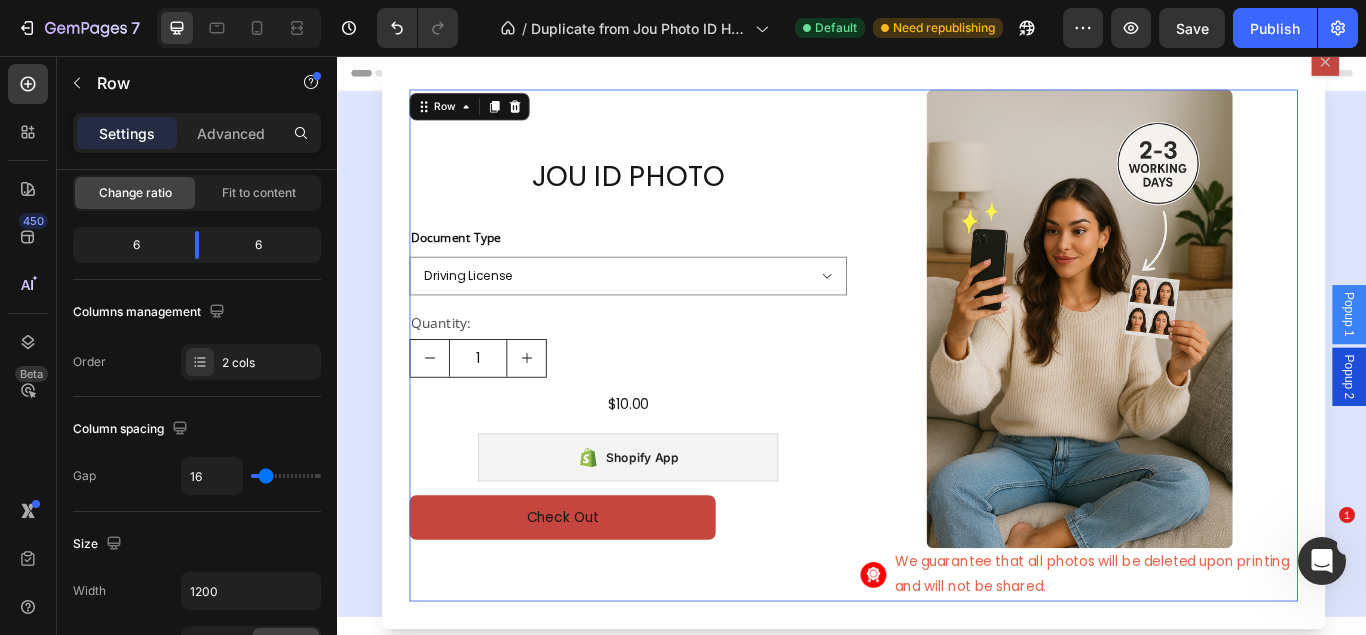 scroll, scrollTop: 0, scrollLeft: 0, axis: both 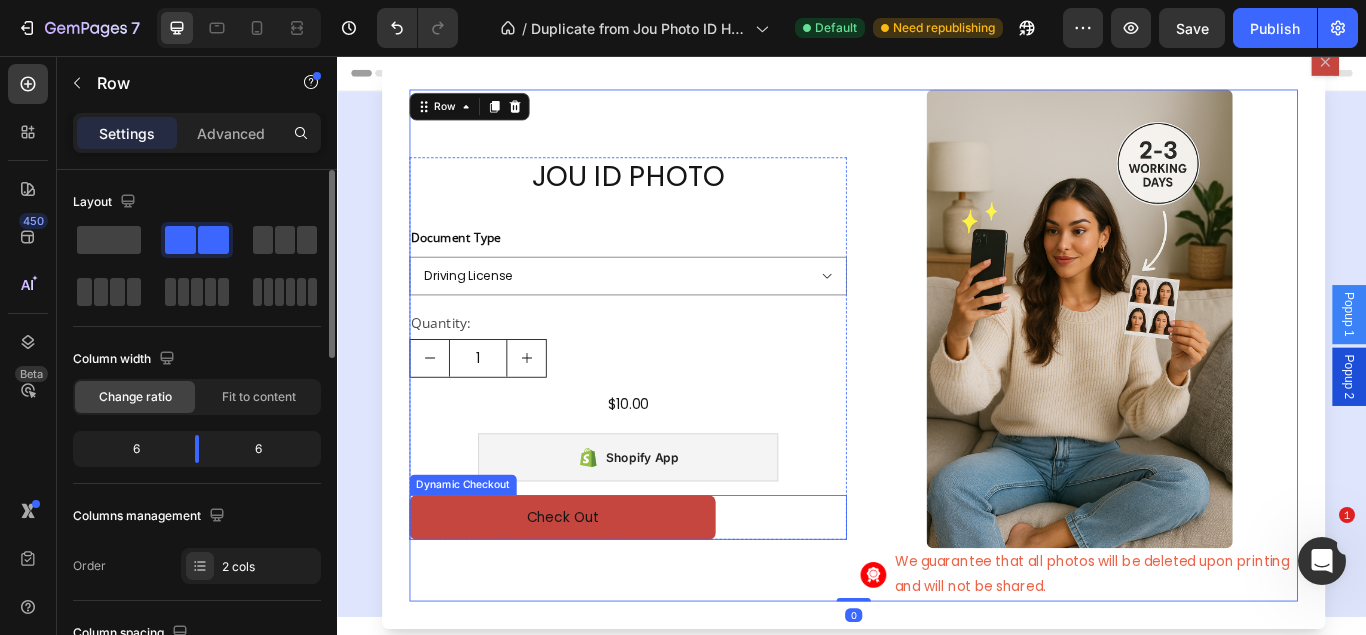 click on "Check Out" at bounding box center [676, 594] 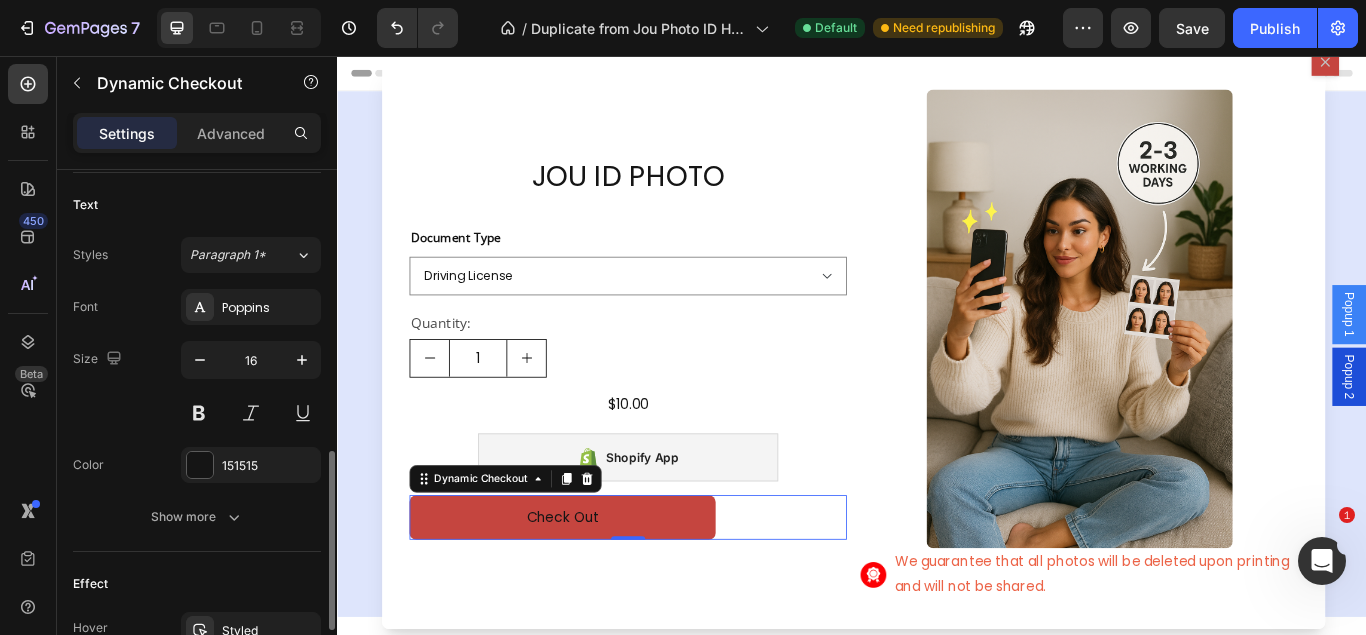 scroll, scrollTop: 714, scrollLeft: 0, axis: vertical 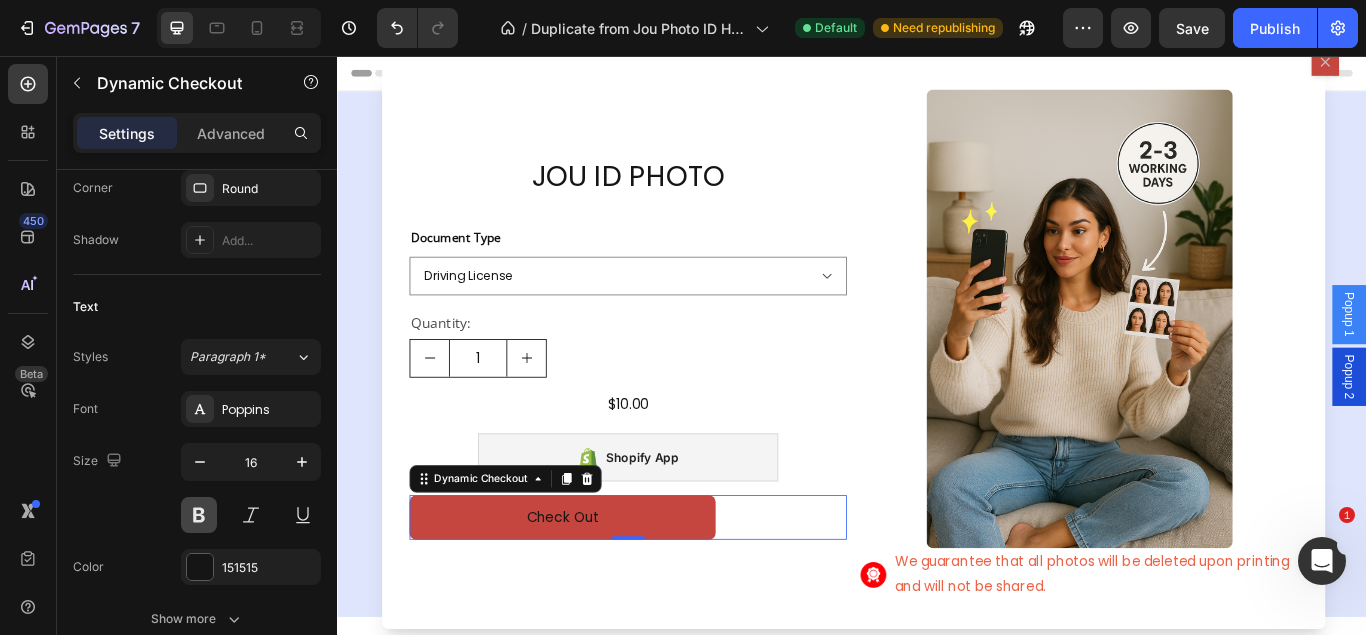 click at bounding box center (199, 515) 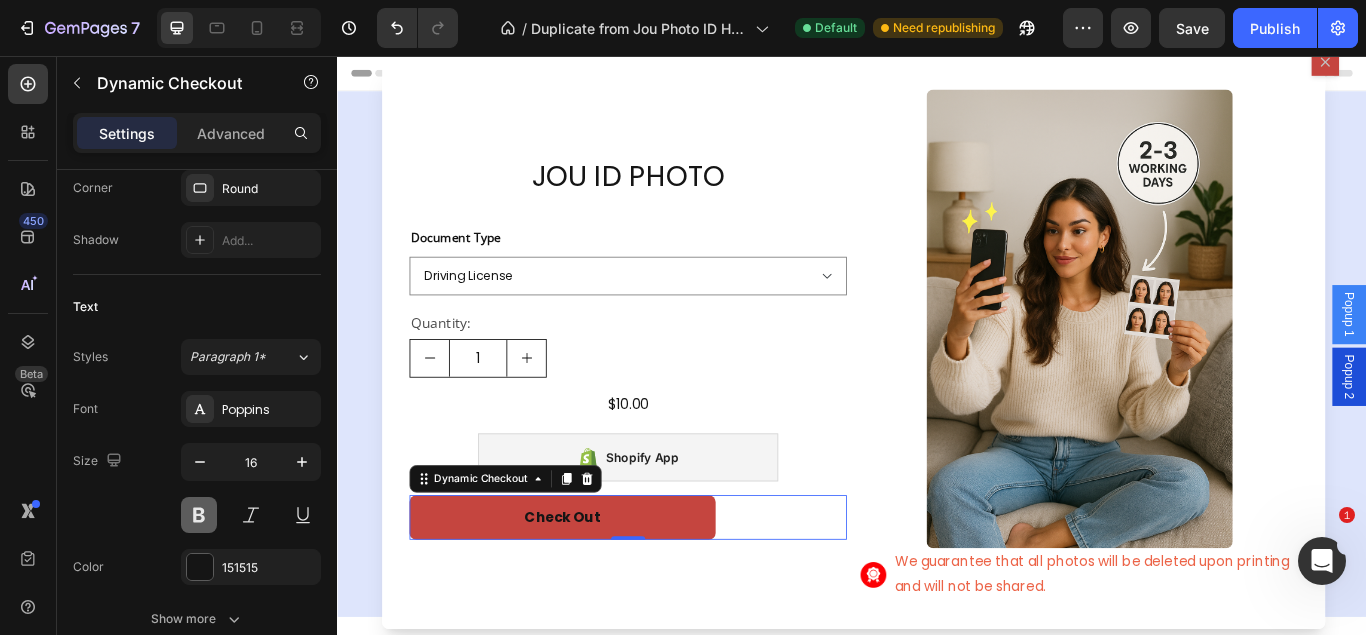 click at bounding box center (199, 515) 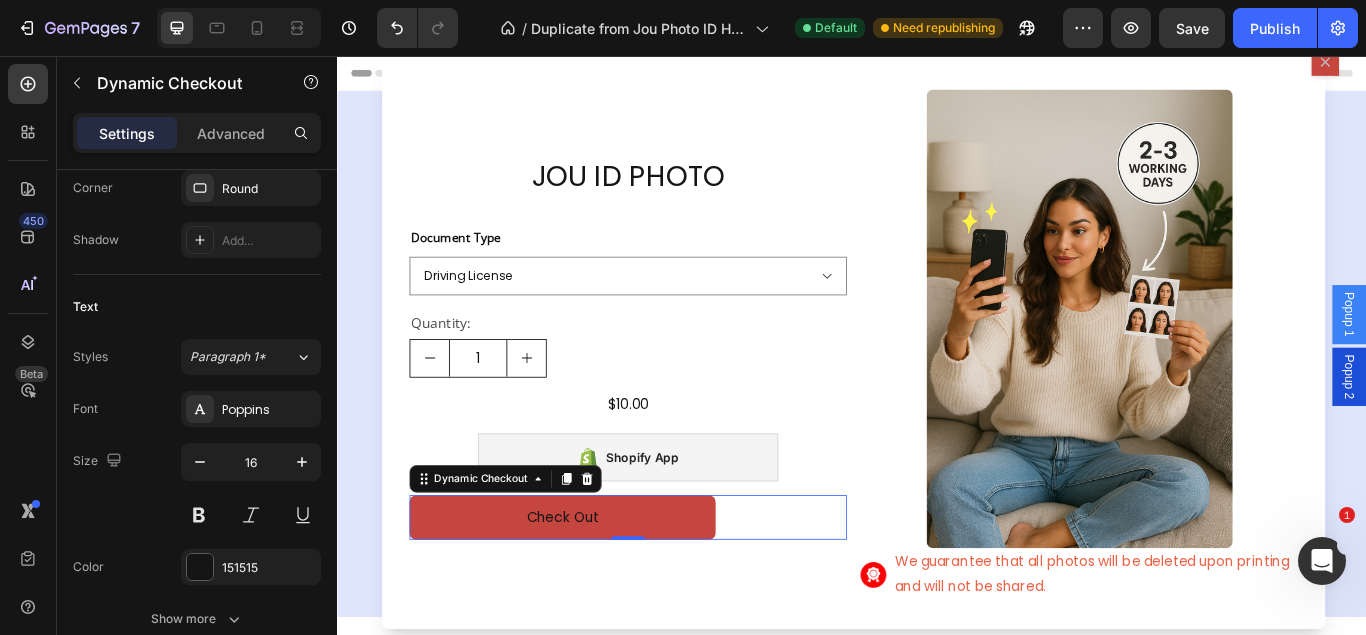 scroll, scrollTop: 994, scrollLeft: 0, axis: vertical 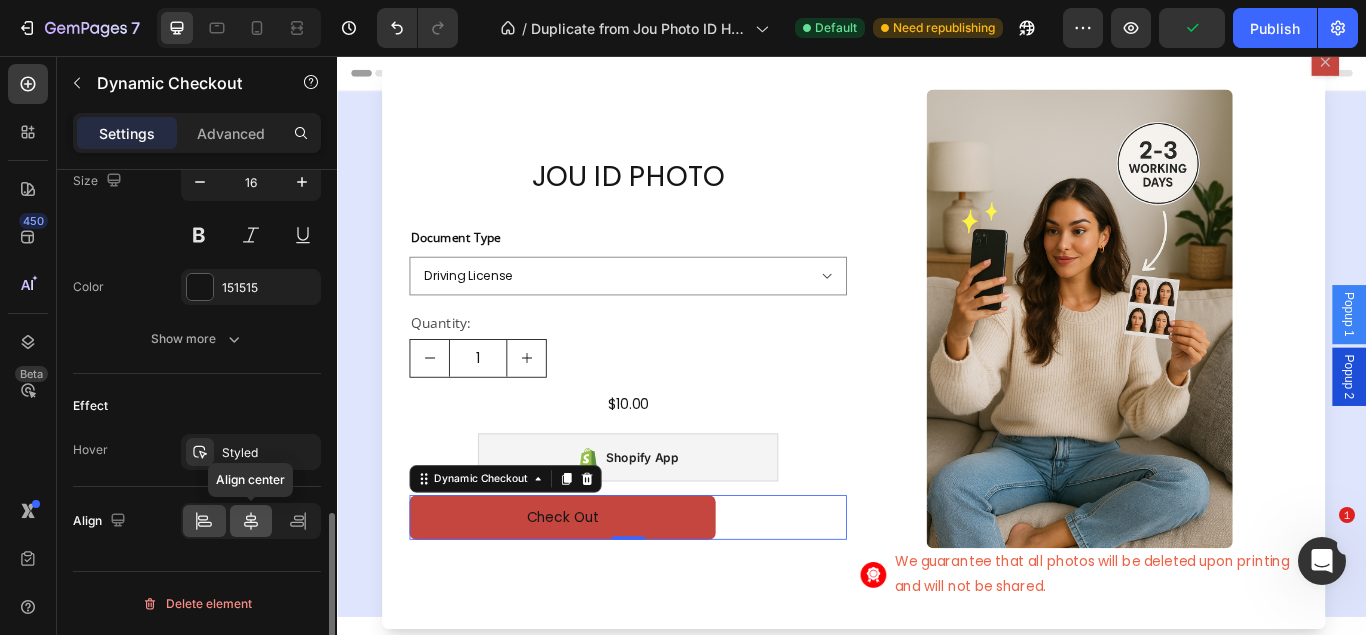 click 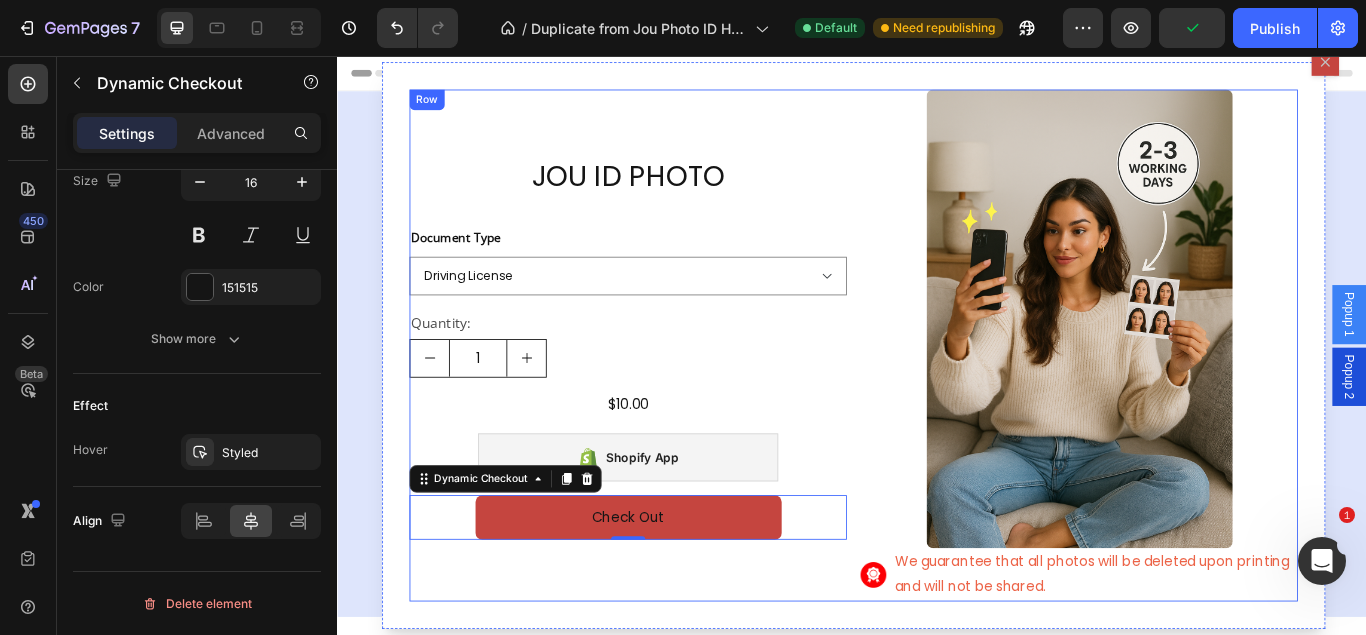 click on "JOU ID PHOTO Product Title Document Type   Driving License Lebanese Passport ID Photo Shengen Visa Product Variants & Swatches Quantity: Text Block
1
Product Quantity $10.00 Product Price Product Price Row
Shopify App Shopify App Check Out Dynamic Checkout   0 Product Row" at bounding box center [676, 393] 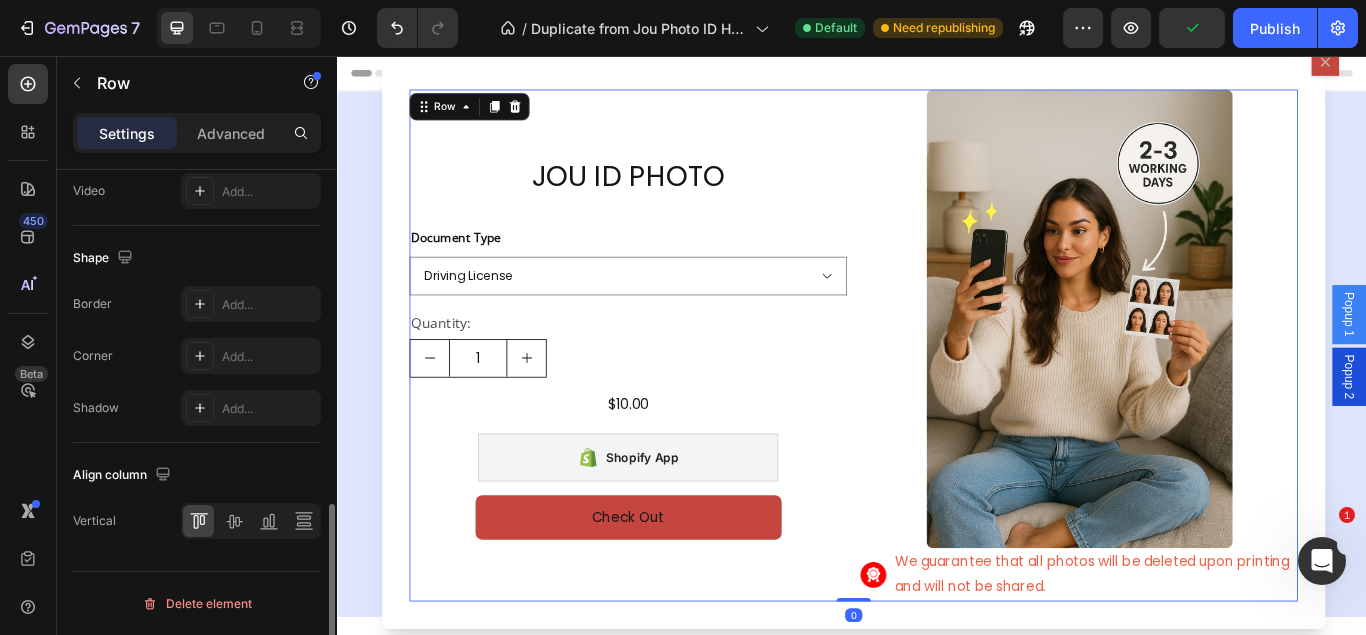 scroll, scrollTop: 0, scrollLeft: 0, axis: both 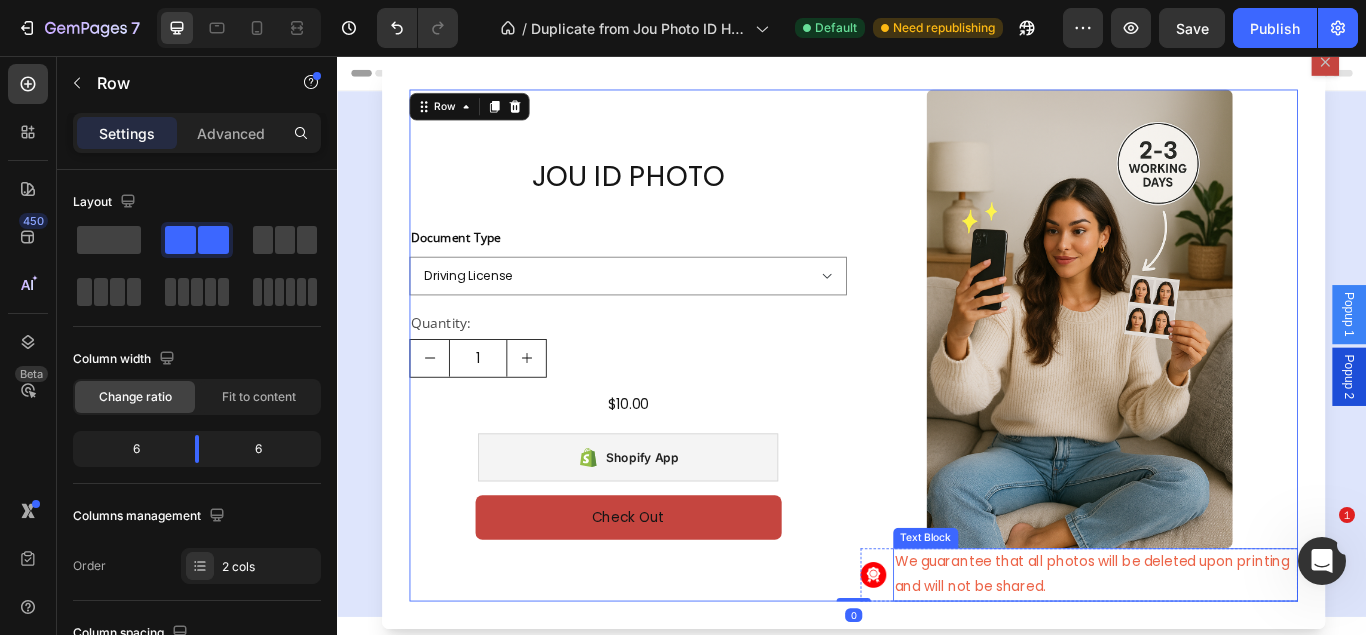 click on "We guarantee that all photos will be deleted upon printing and will not be shared." at bounding box center [1221, 661] 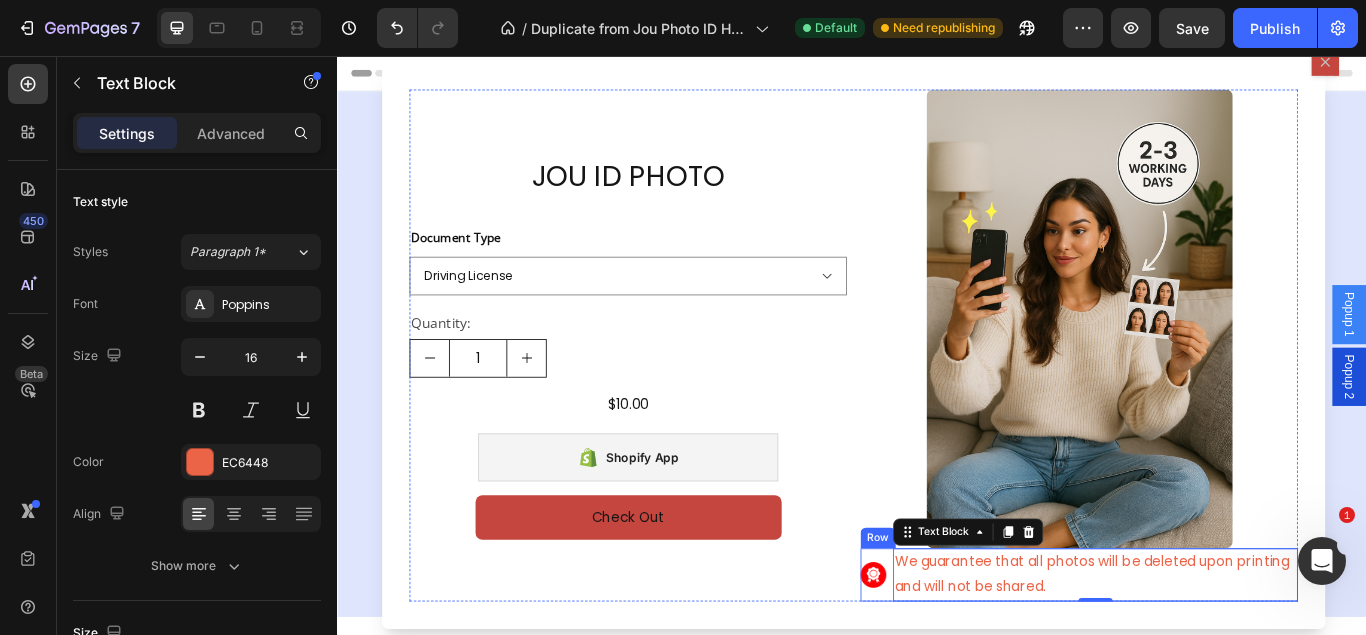 click on "Image" at bounding box center (962, 661) 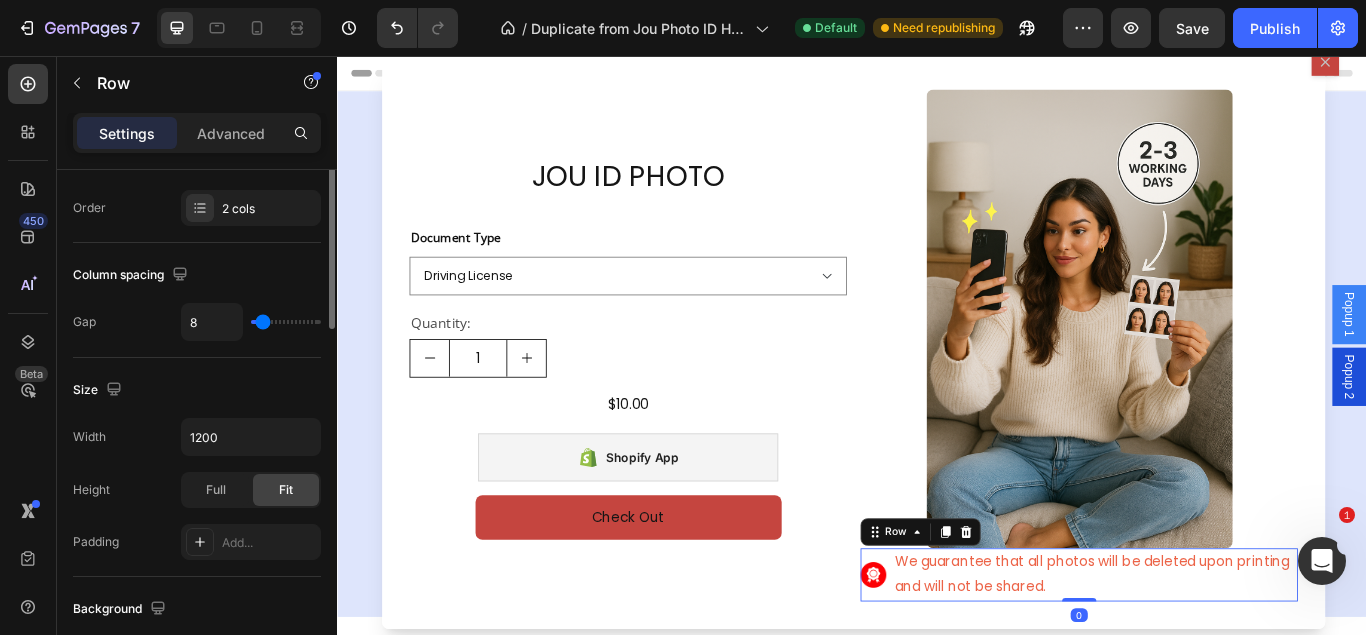scroll, scrollTop: 408, scrollLeft: 0, axis: vertical 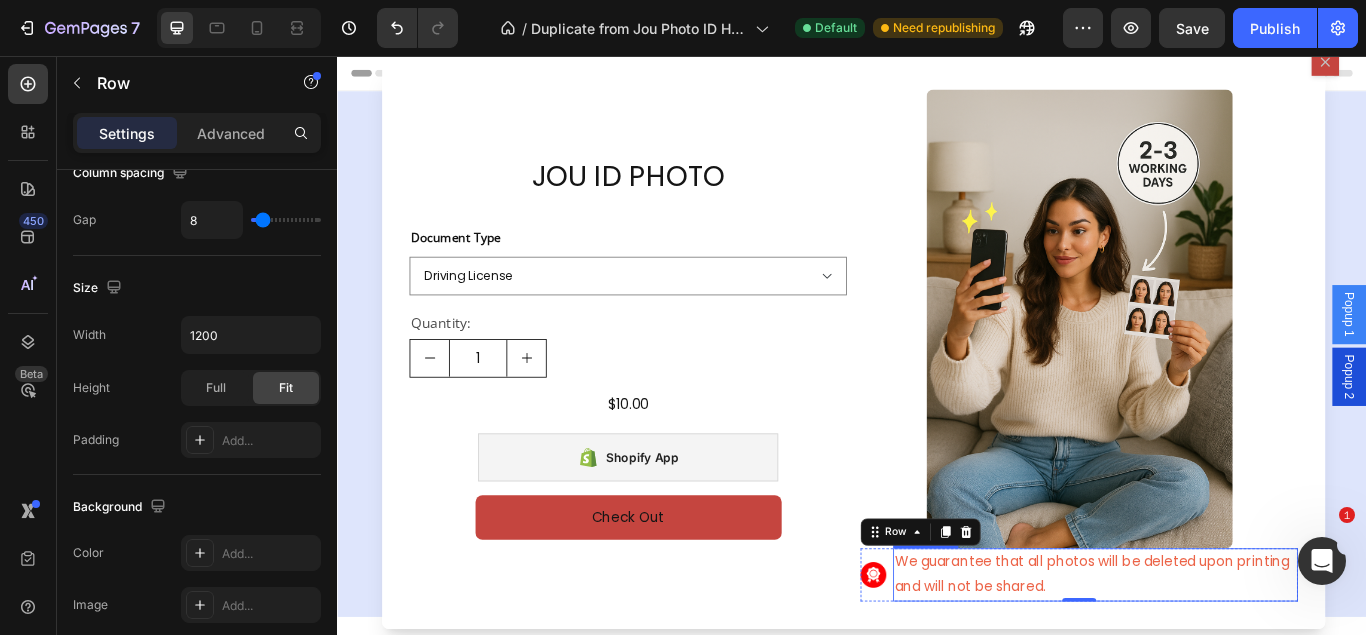 click on "We guarantee that all photos will be deleted upon printing and will not be shared." at bounding box center [1221, 661] 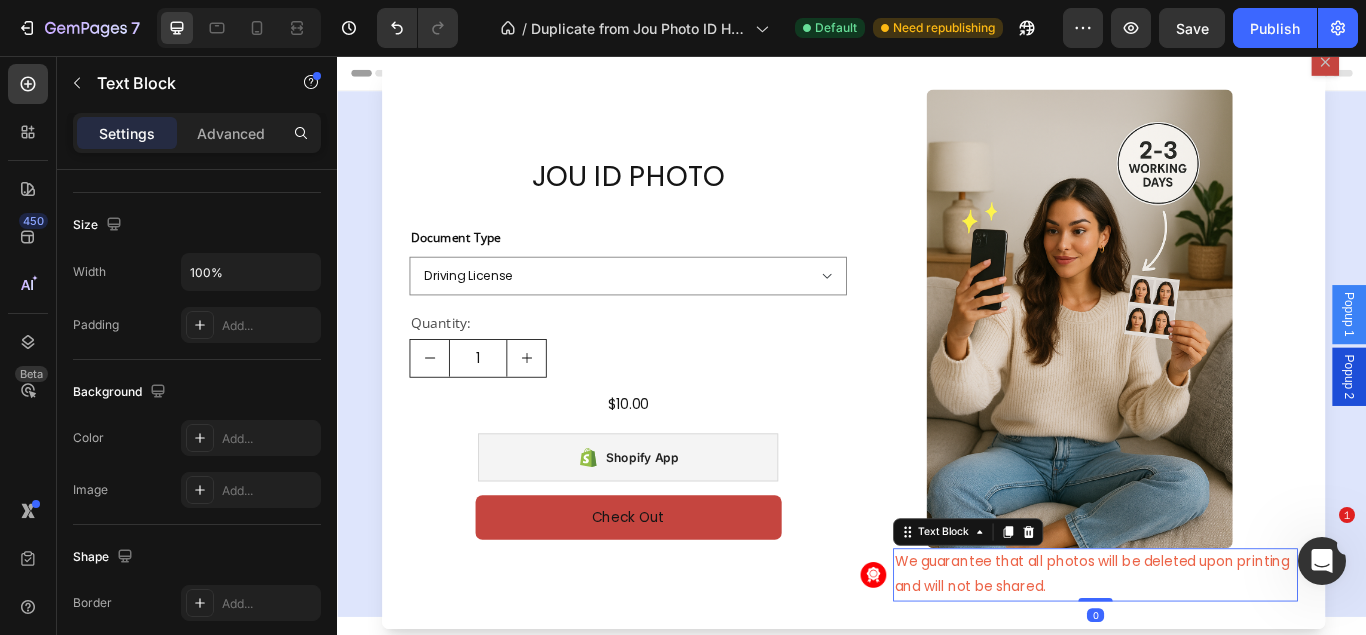 scroll, scrollTop: 0, scrollLeft: 0, axis: both 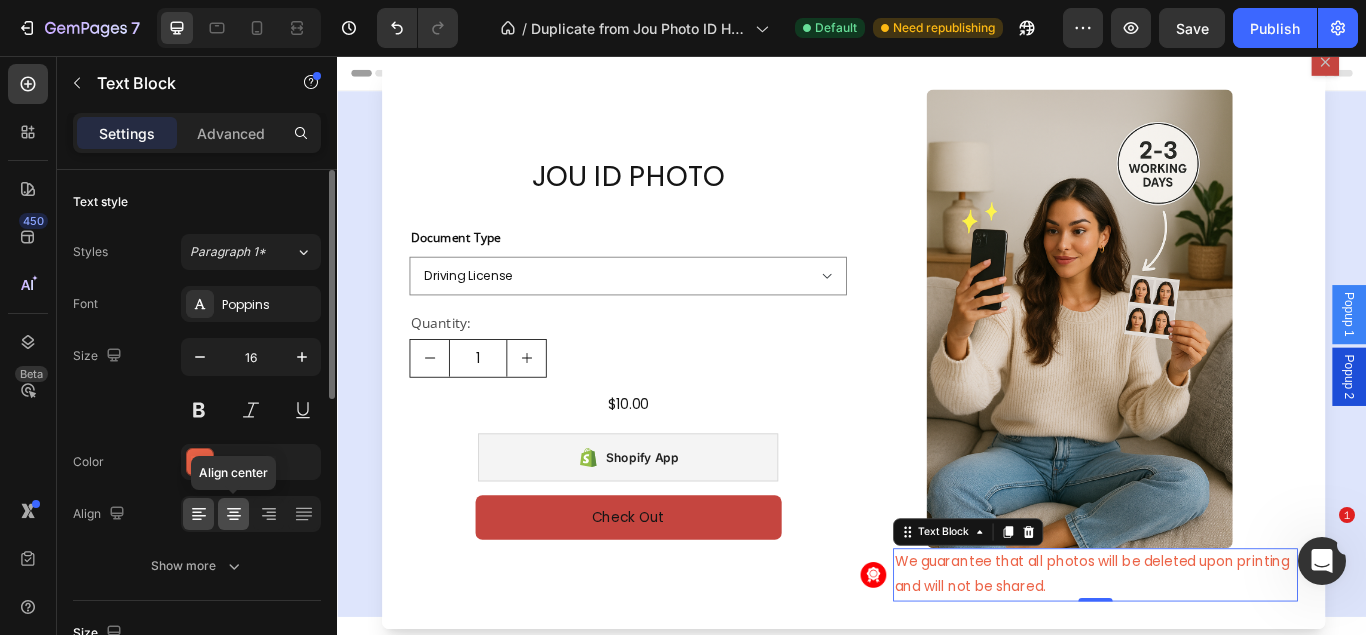 click 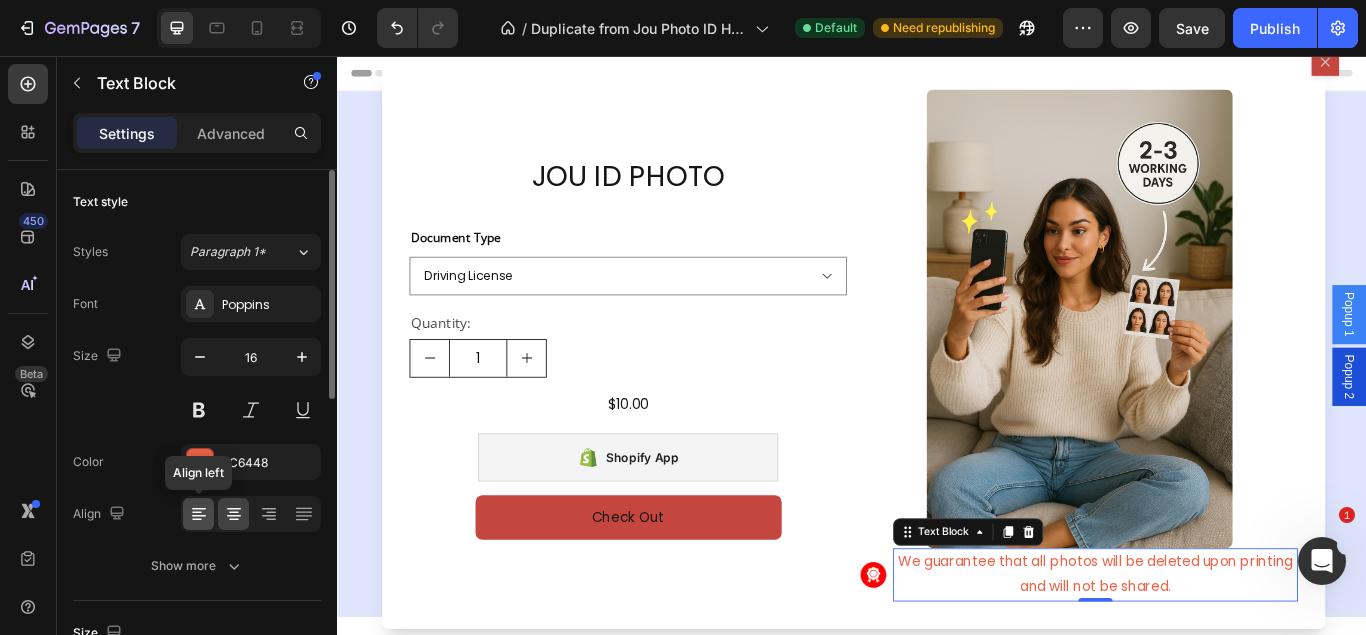 click 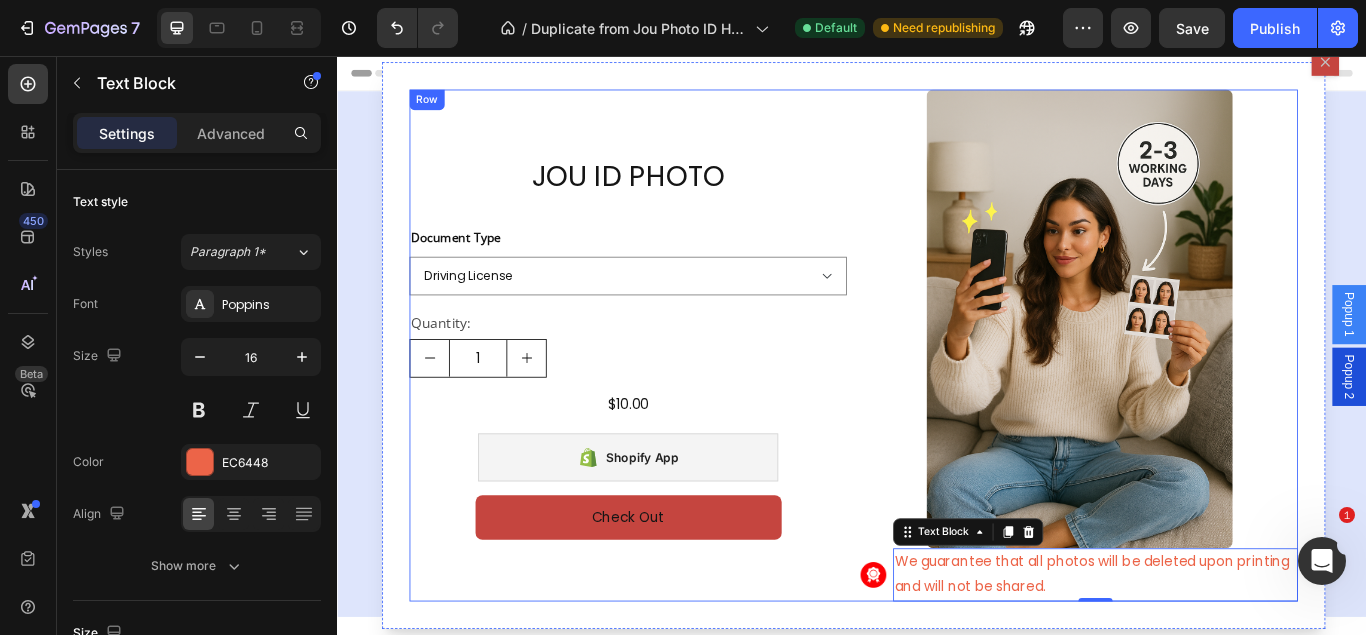 click on "JOU ID PHOTO Product Title Document Type   Driving License Lebanese Passport ID Photo Shengen Visa Product Variants & Swatches Quantity: Text Block
1
Product Quantity $10.00 Product Price Product Price Row
Shopify App Shopify App Check Out Dynamic Checkout   0 Product Row" at bounding box center (676, 393) 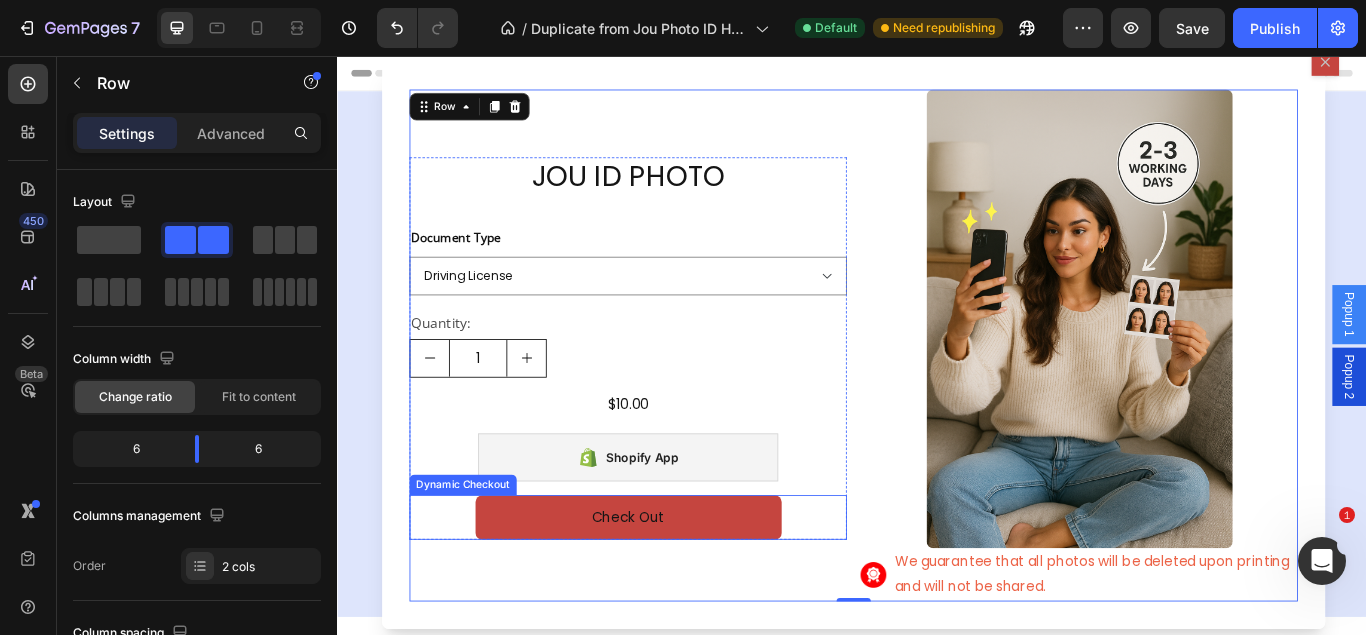 click on "Check Out" at bounding box center [676, 594] 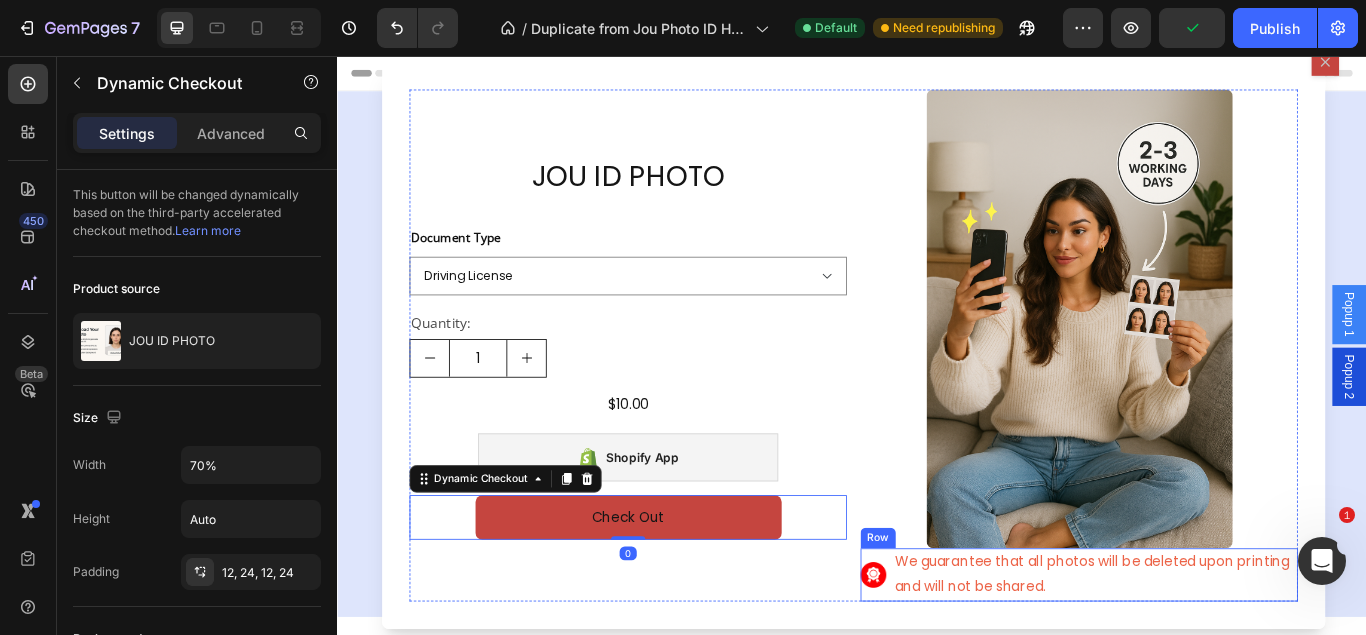 click on "Image" at bounding box center (962, 661) 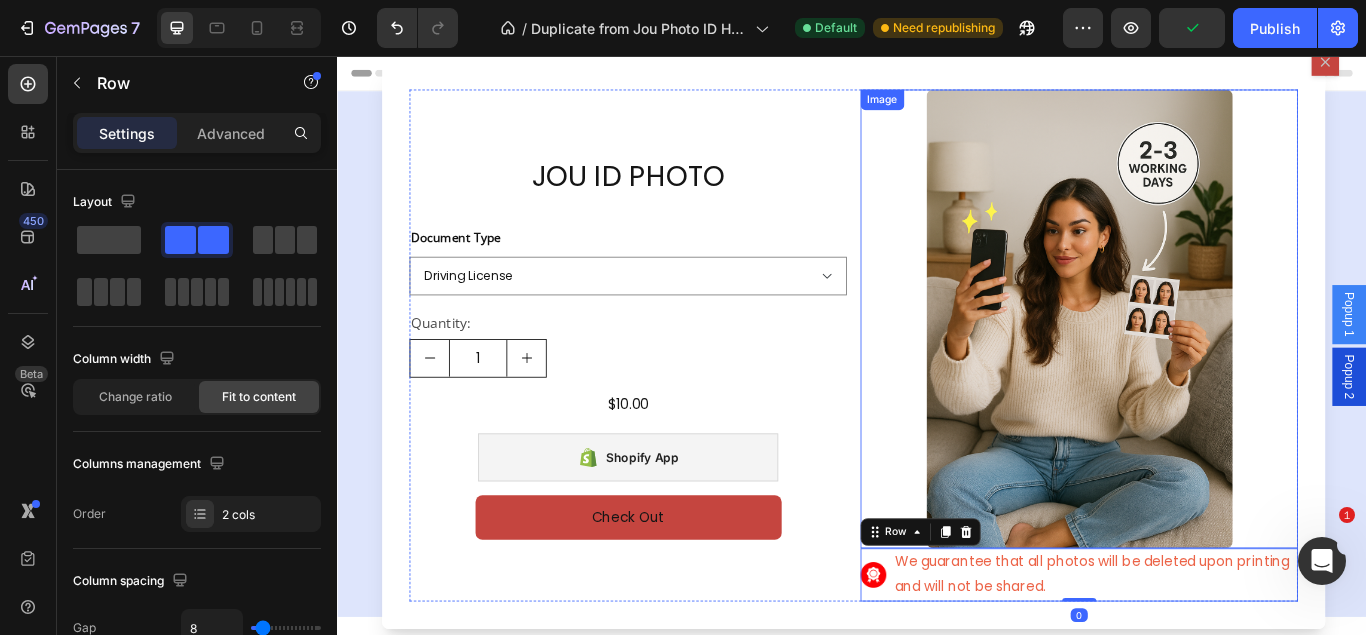 click at bounding box center [1202, 363] 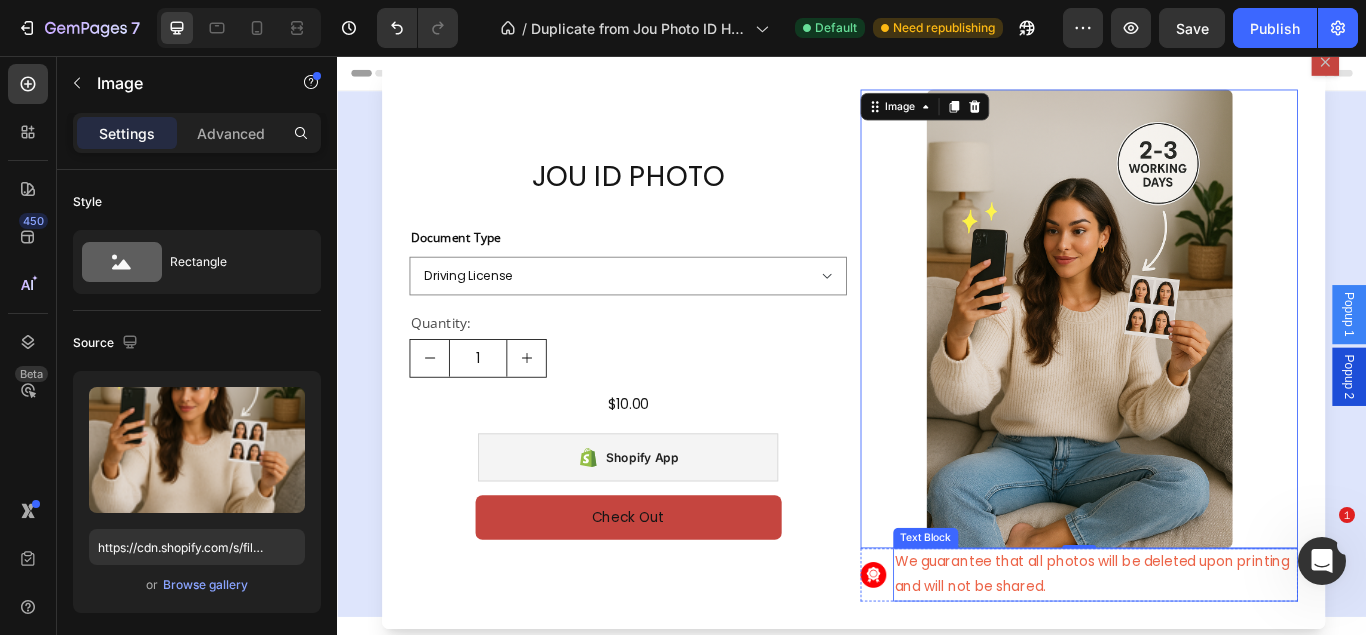 click on "We guarantee that all photos will be deleted upon printing and will not be shared." at bounding box center [1221, 661] 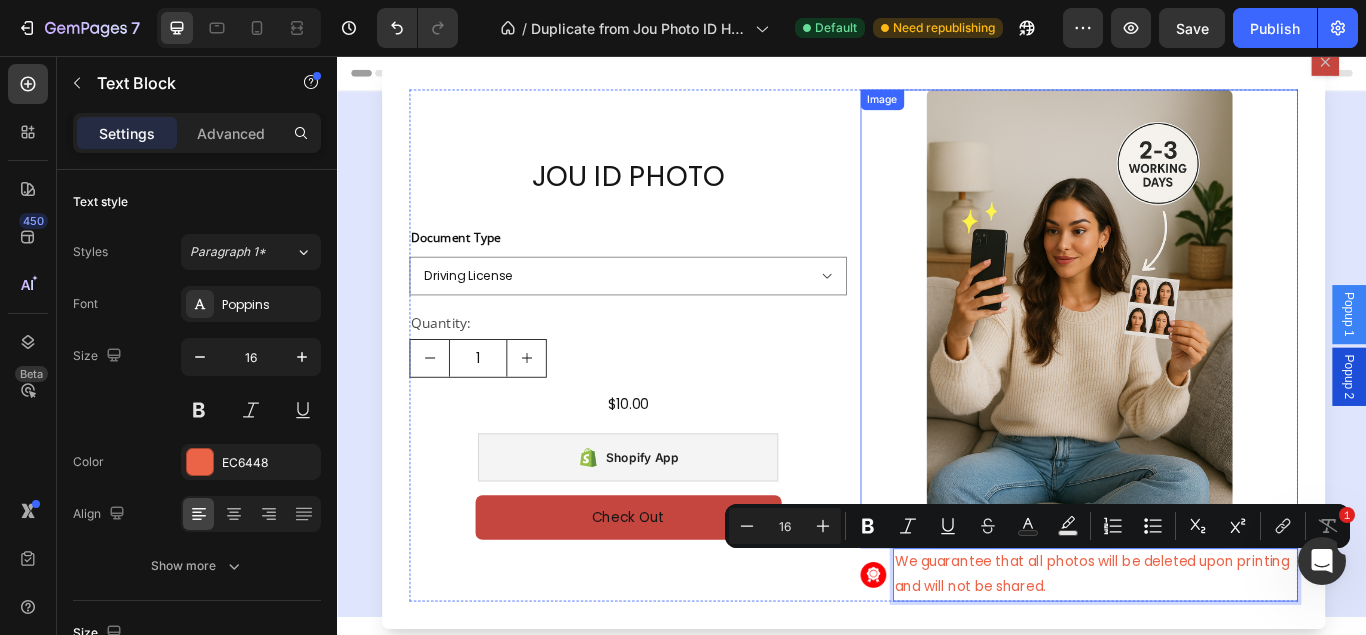 click at bounding box center (1202, 363) 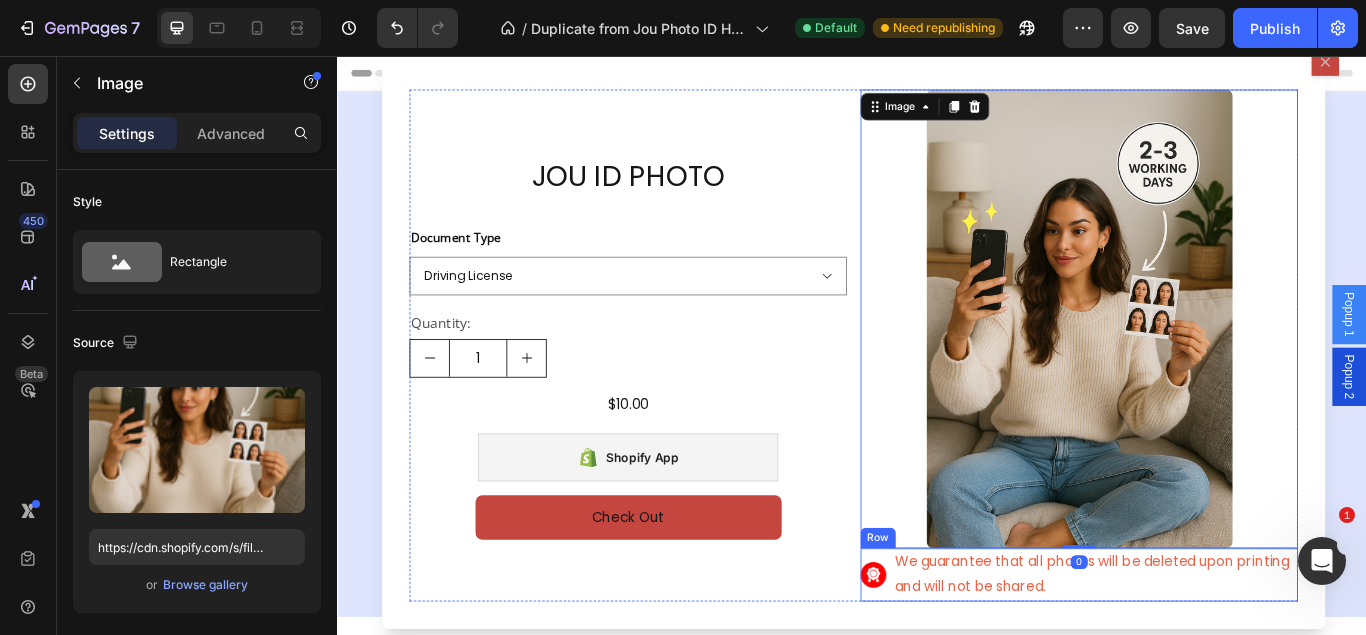 click on "Image" at bounding box center [962, 661] 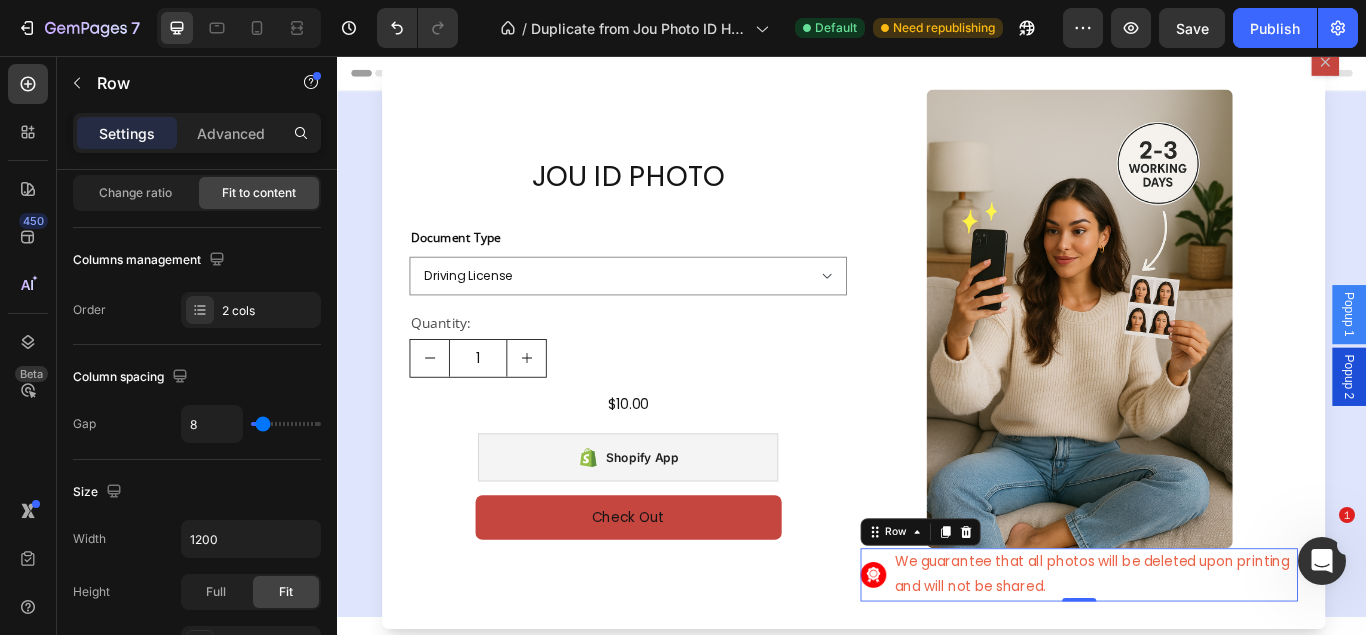 scroll, scrollTop: 306, scrollLeft: 0, axis: vertical 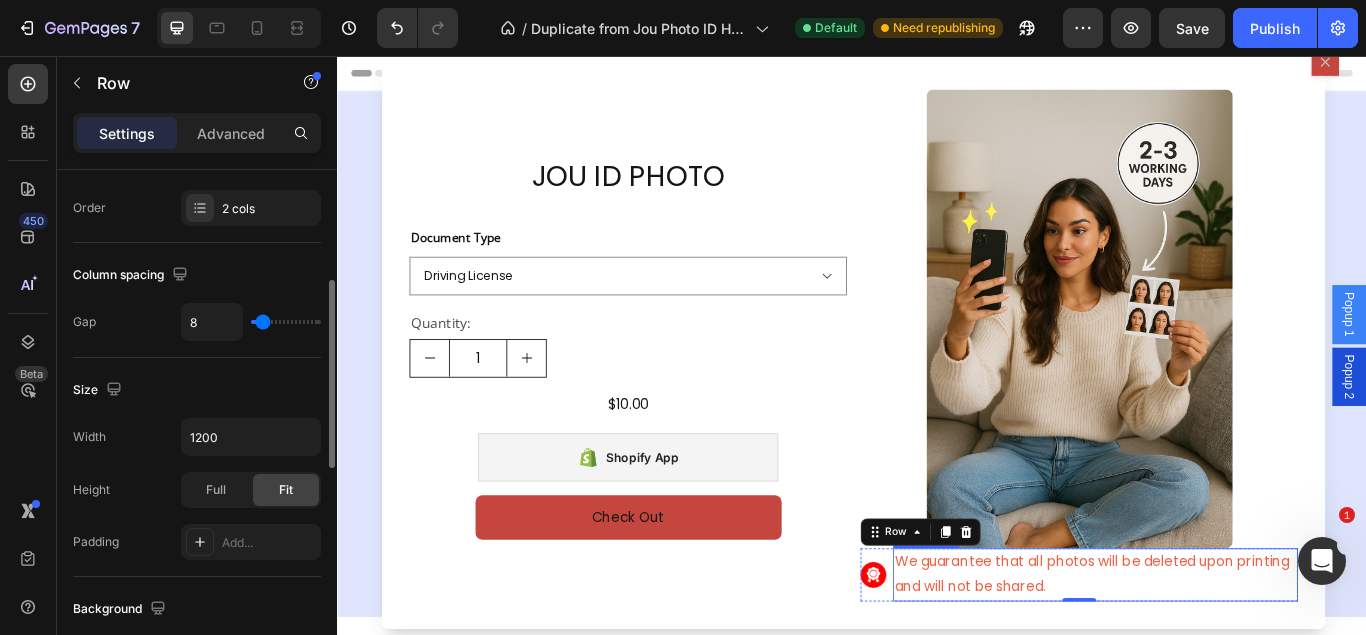 click on "We guarantee that all photos will be deleted upon printing and will not be shared." at bounding box center (1221, 661) 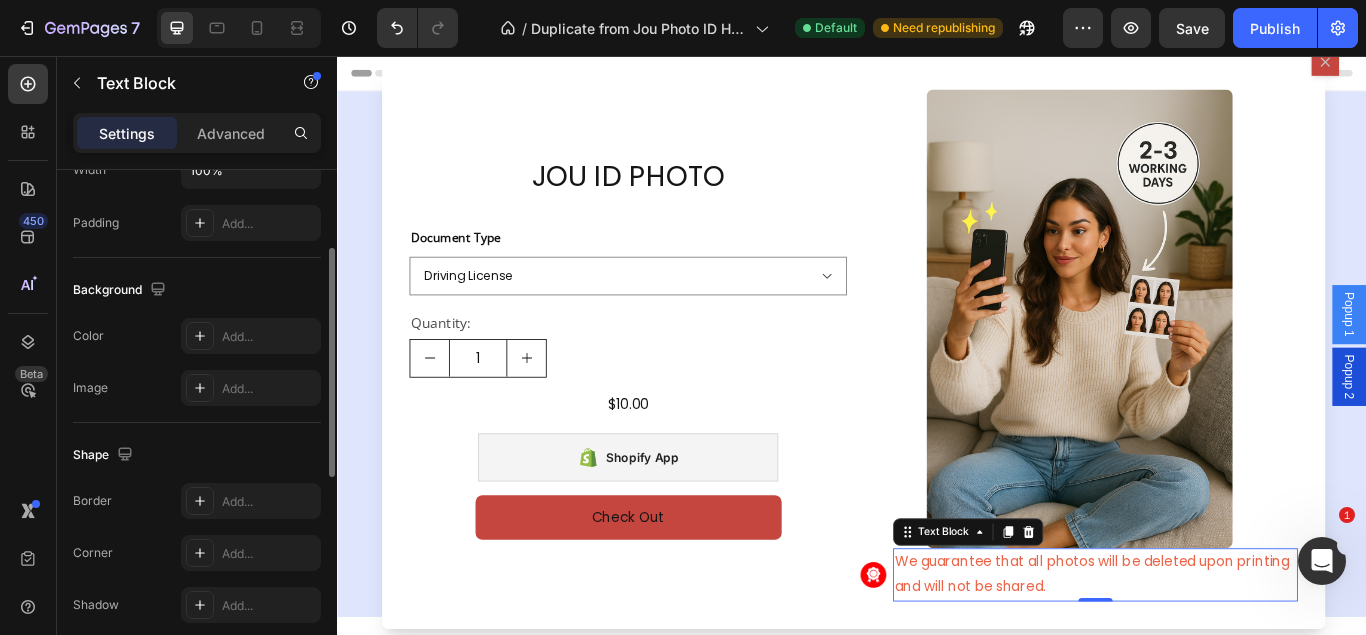 scroll, scrollTop: 408, scrollLeft: 0, axis: vertical 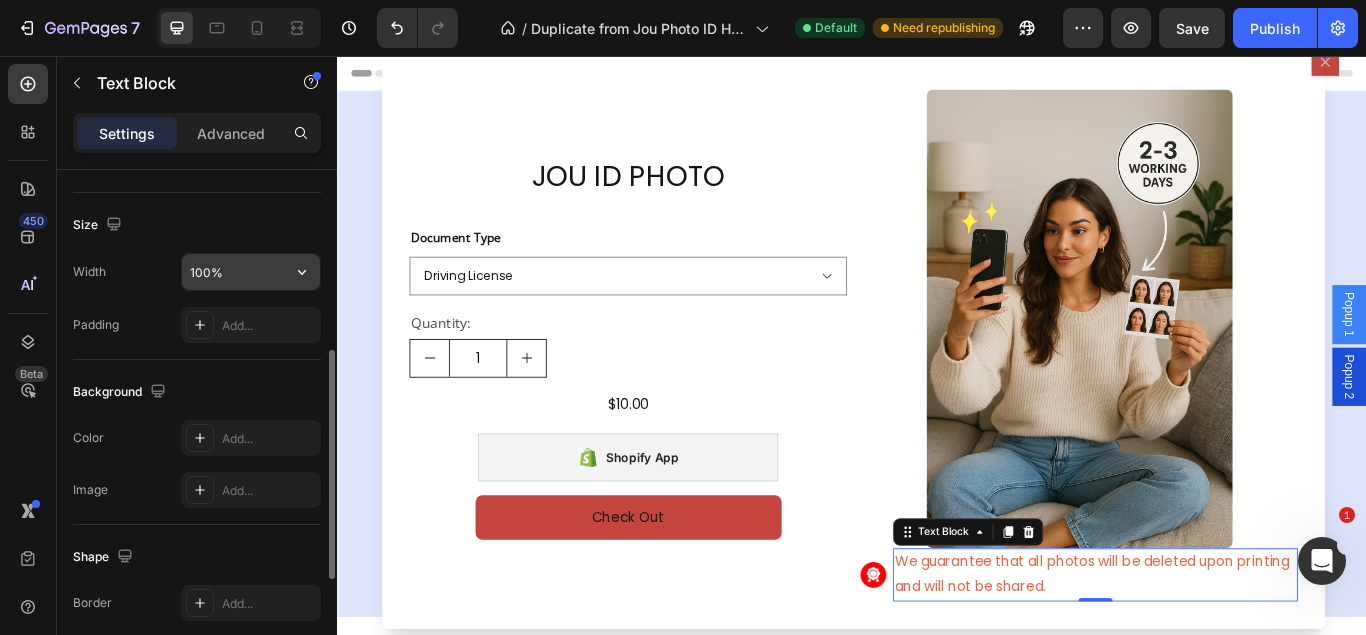click on "100%" at bounding box center (251, 272) 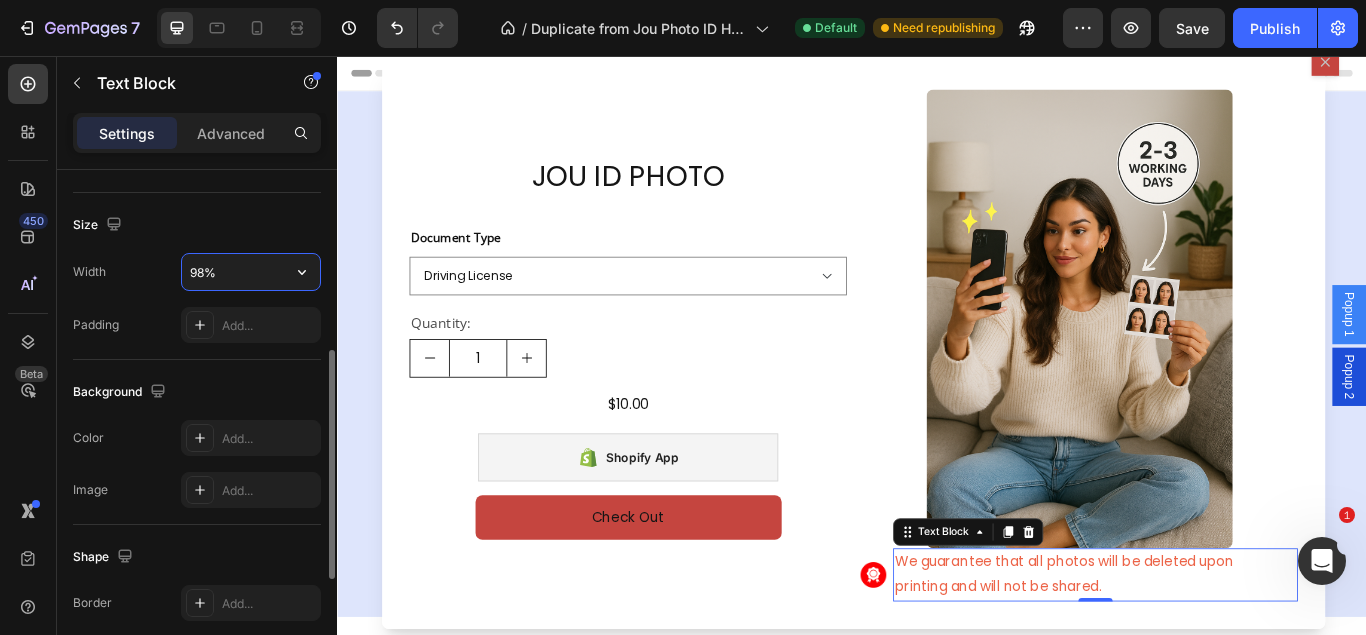 type on "97%" 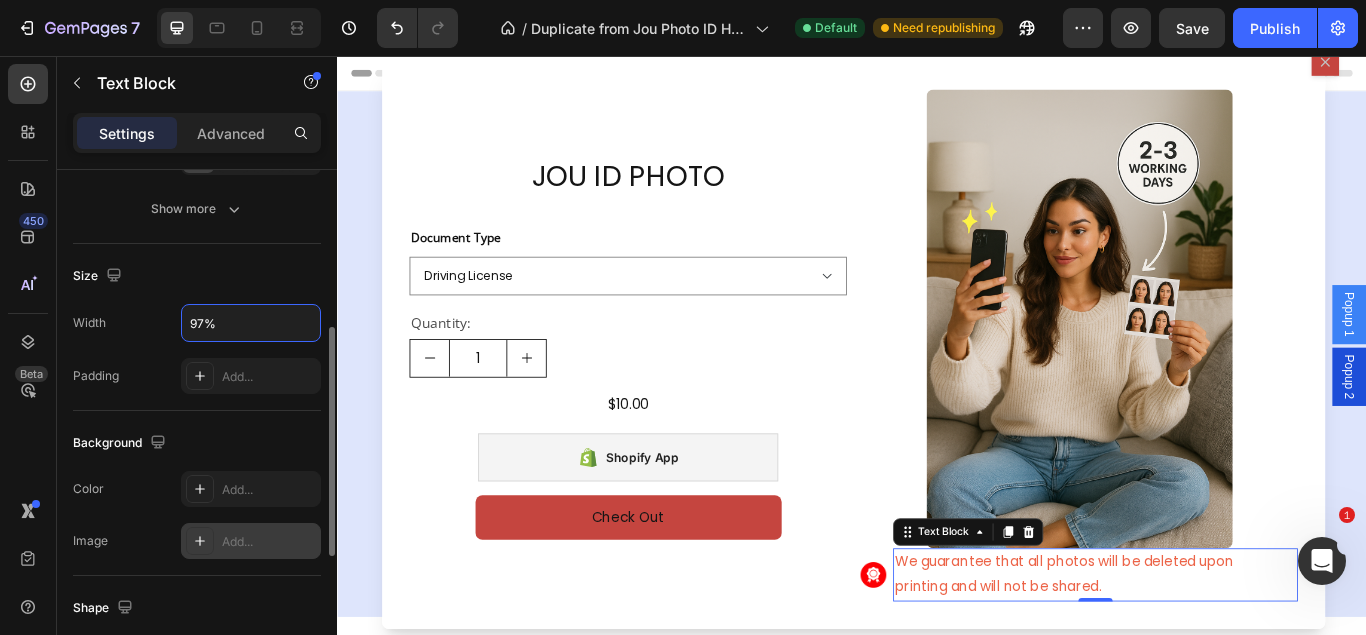 scroll, scrollTop: 663, scrollLeft: 0, axis: vertical 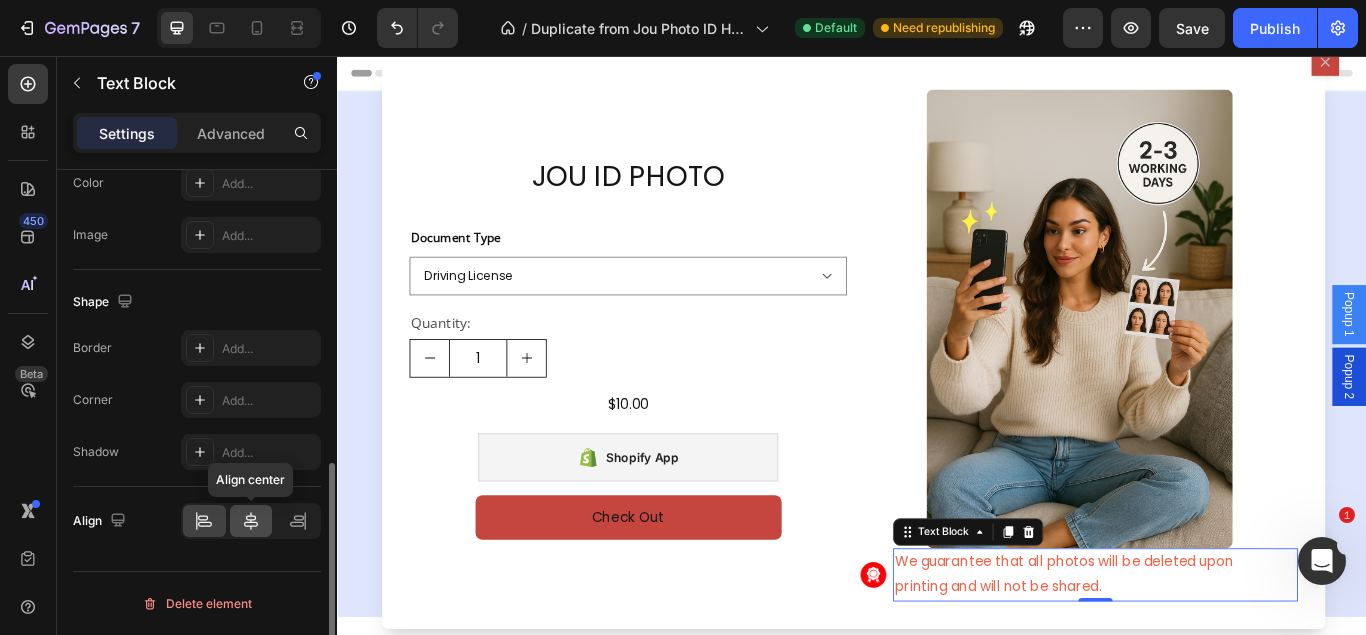 click 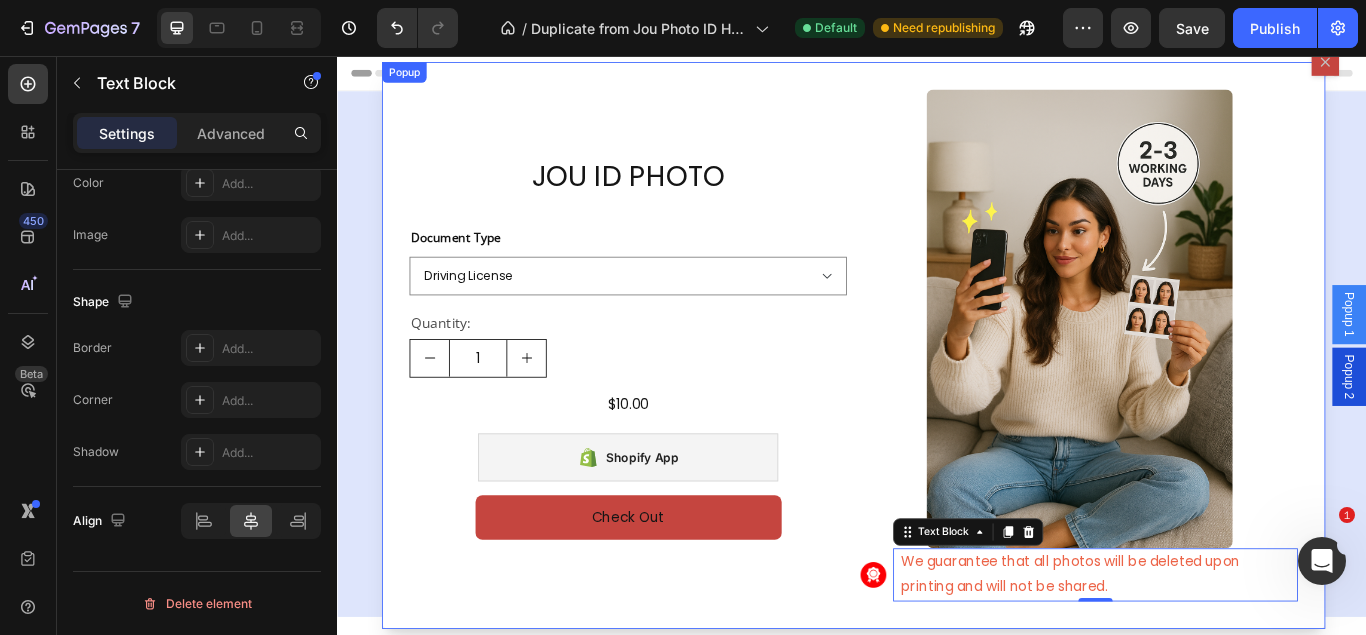 click on "JOU ID PHOTO Product Title Document Type   Driving License Lebanese Passport ID Photo Shengen Visa Product Variants & Swatches Quantity: Text Block
1
Product Quantity $10.00 Product Price Product Price Row
Shopify App Shopify App Check Out Dynamic Checkout Product Row Image Image We guarantee that all photos will be deleted upon printing and will not be shared. Text Block   0 Row Row" at bounding box center (939, 393) 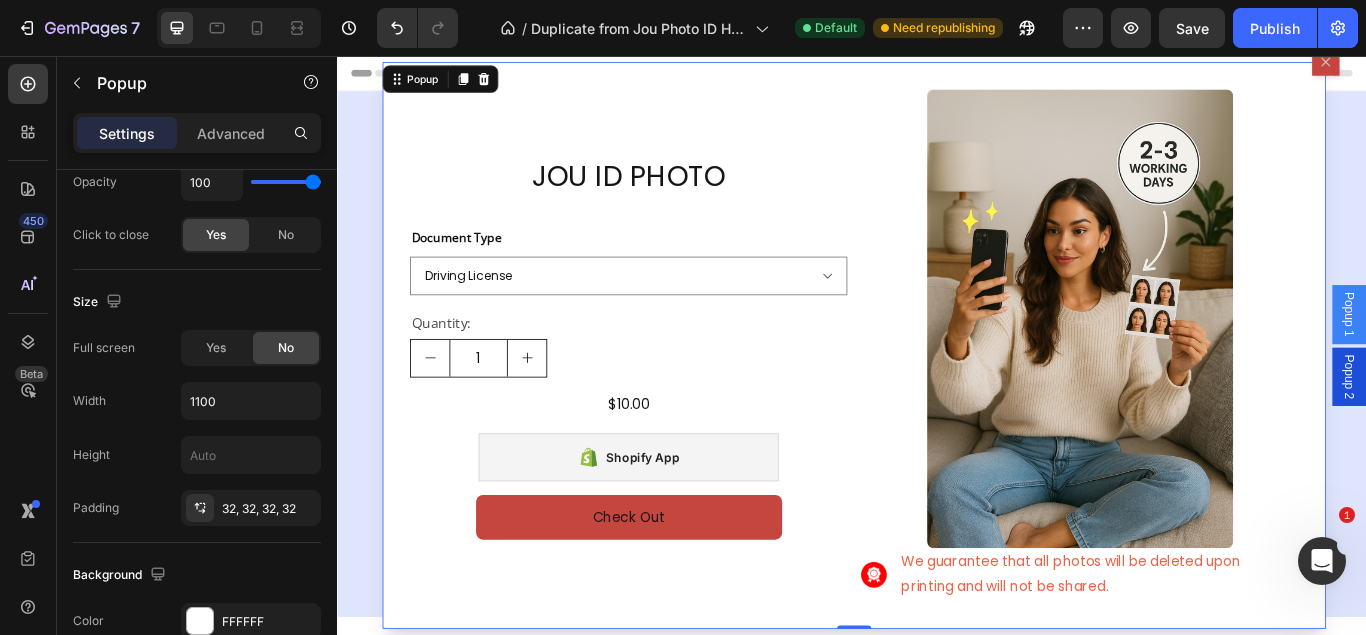 scroll, scrollTop: 0, scrollLeft: 0, axis: both 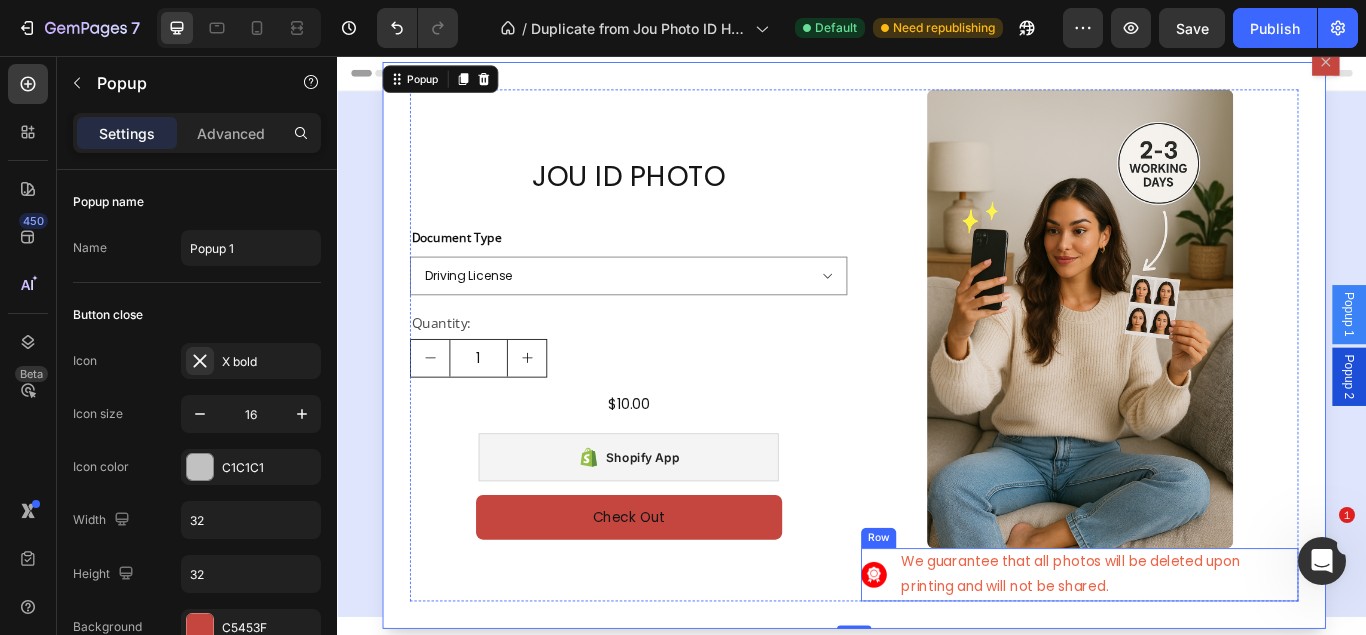 click on "Image" at bounding box center [962, 661] 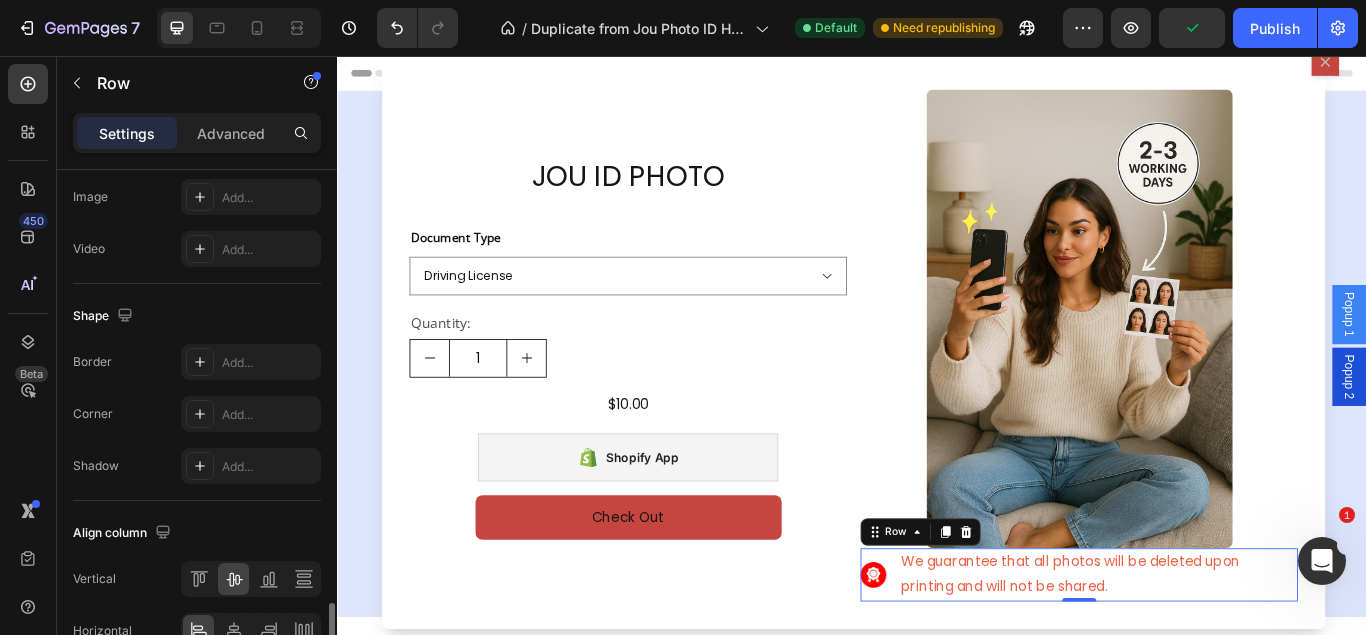 scroll, scrollTop: 926, scrollLeft: 0, axis: vertical 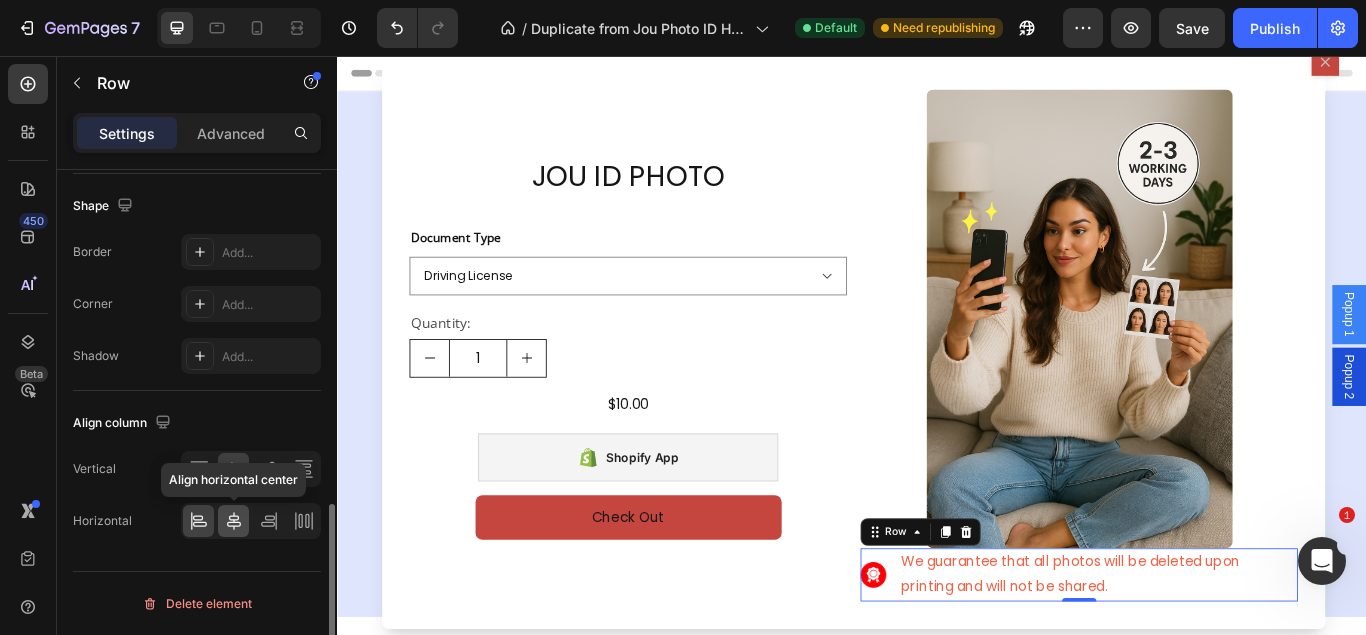 click 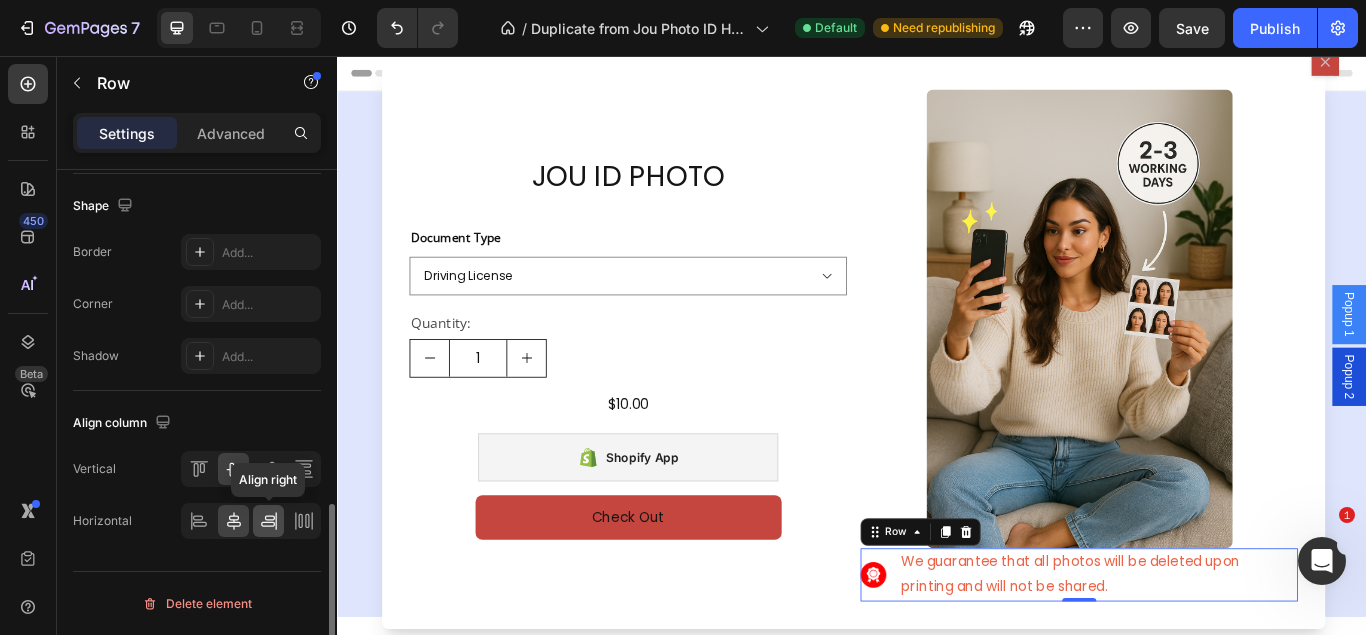 click 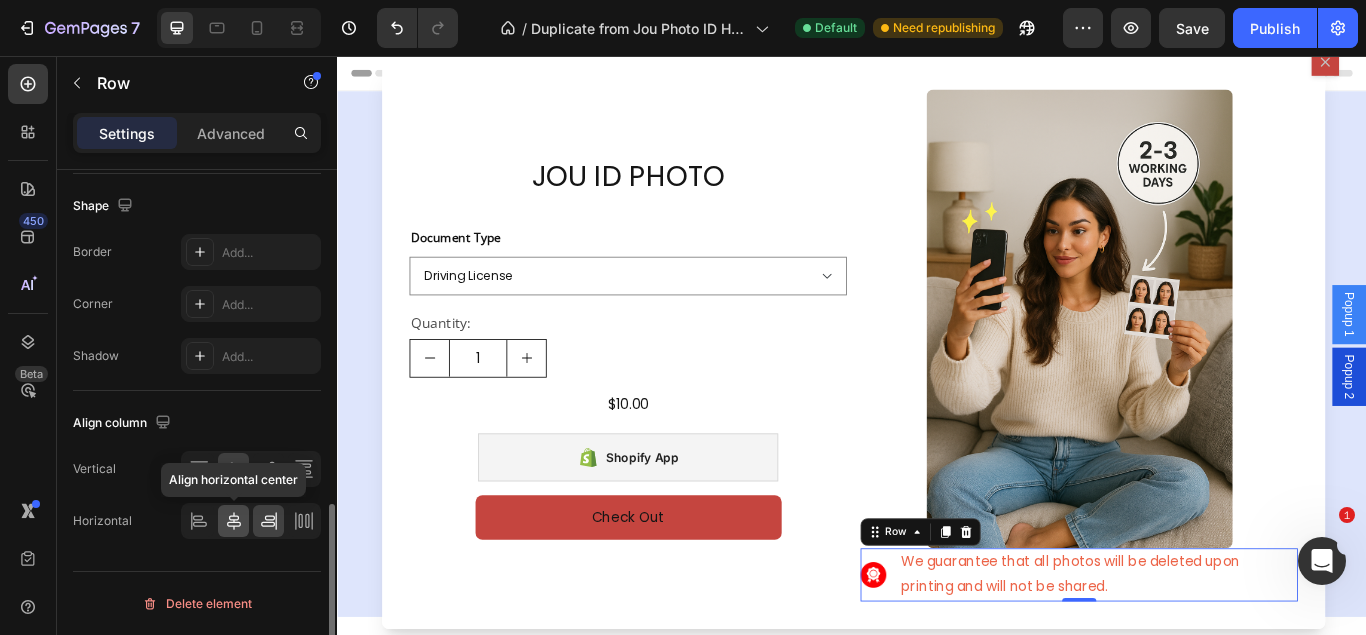 click 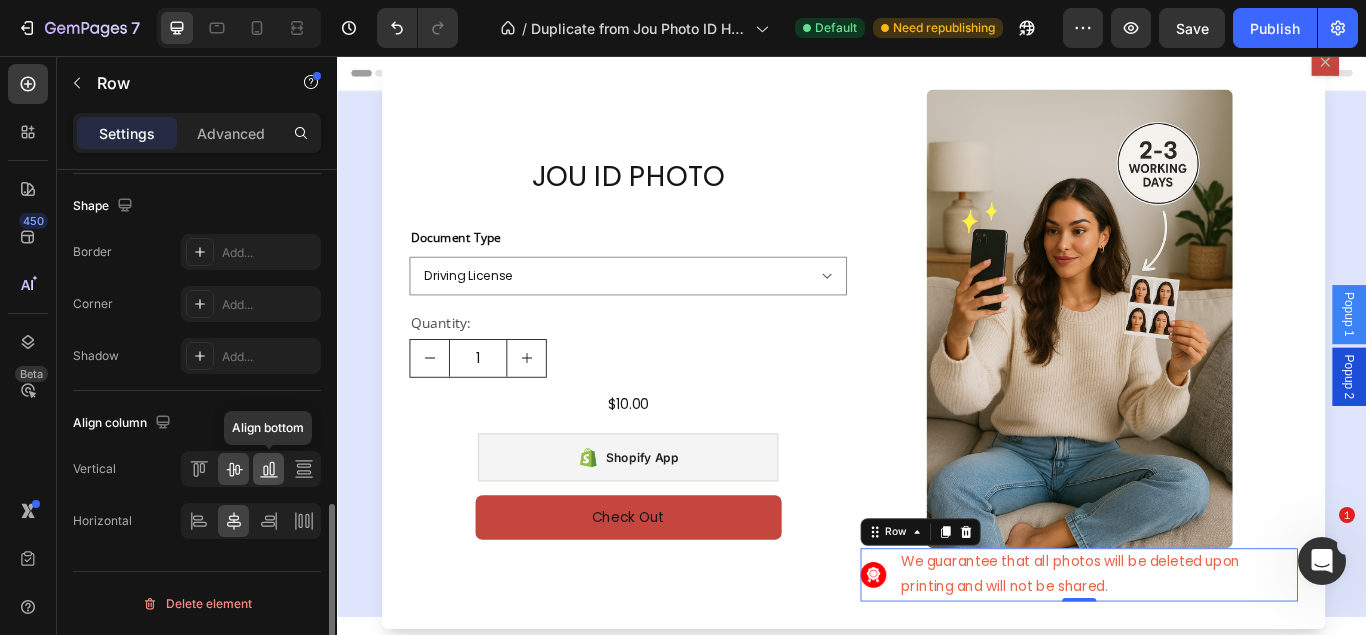 click 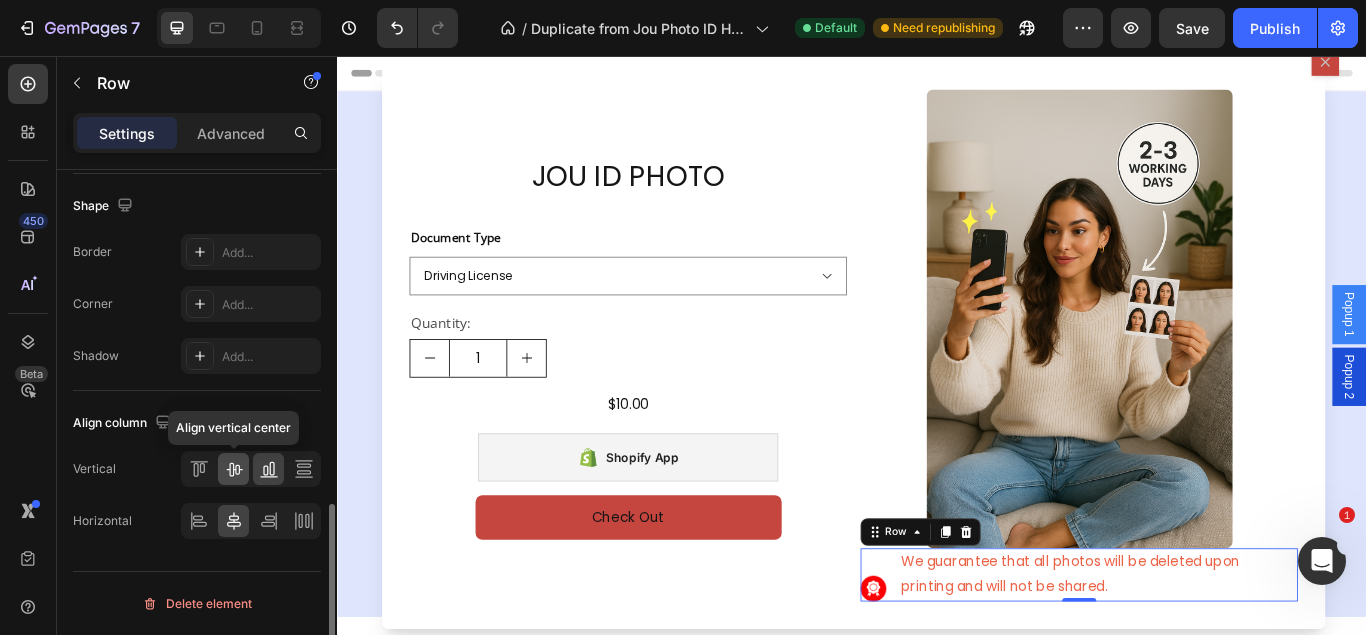click 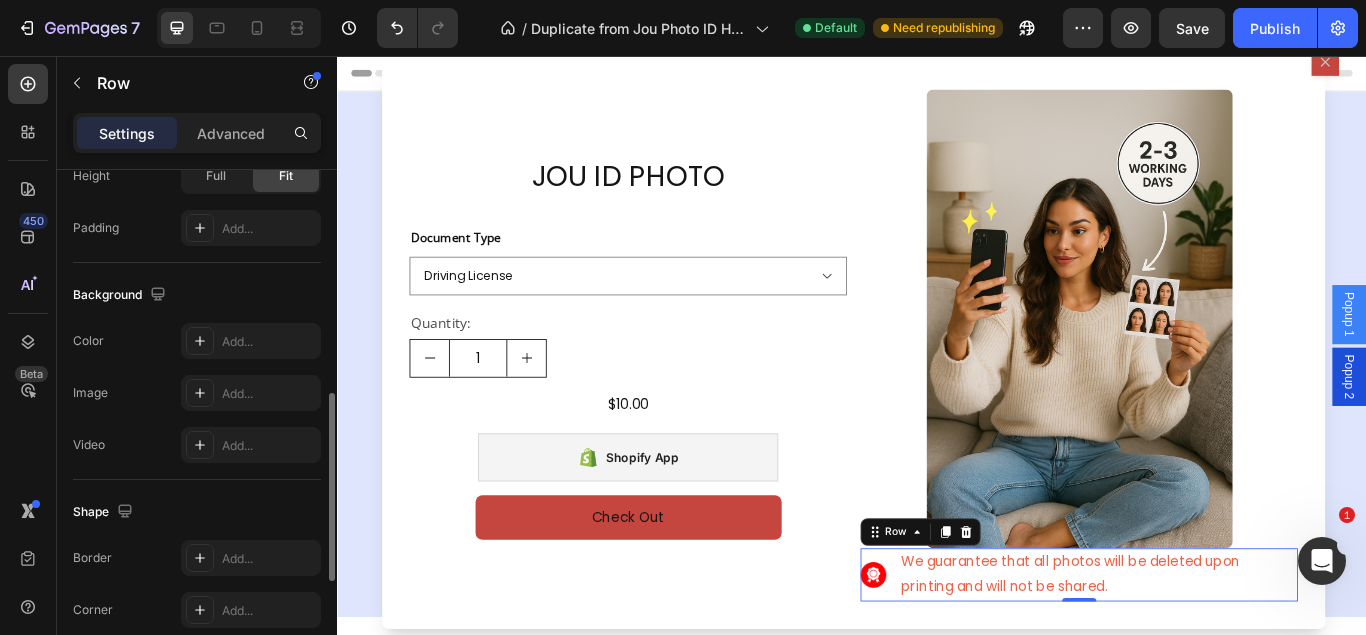scroll, scrollTop: 314, scrollLeft: 0, axis: vertical 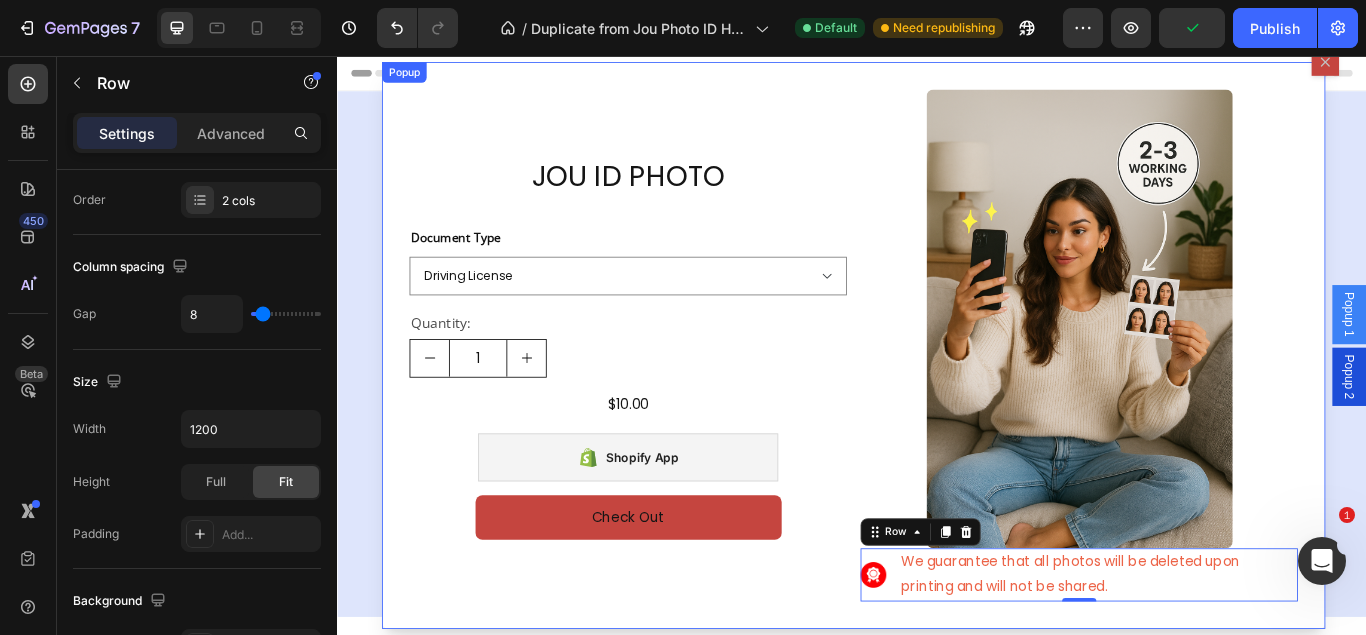 click on "JOU ID PHOTO Product Title Document Type   Driving License Lebanese Passport ID Photo Shengen Visa Product Variants & Swatches Quantity: Text Block
1
Product Quantity $10.00 Product Price Product Price Row
Shopify App Shopify App Check Out Dynamic Checkout Product Row Image Image We guarantee that all photos will be deleted upon printing and will not be shared. Text Block Row   0 Row" at bounding box center [939, 393] 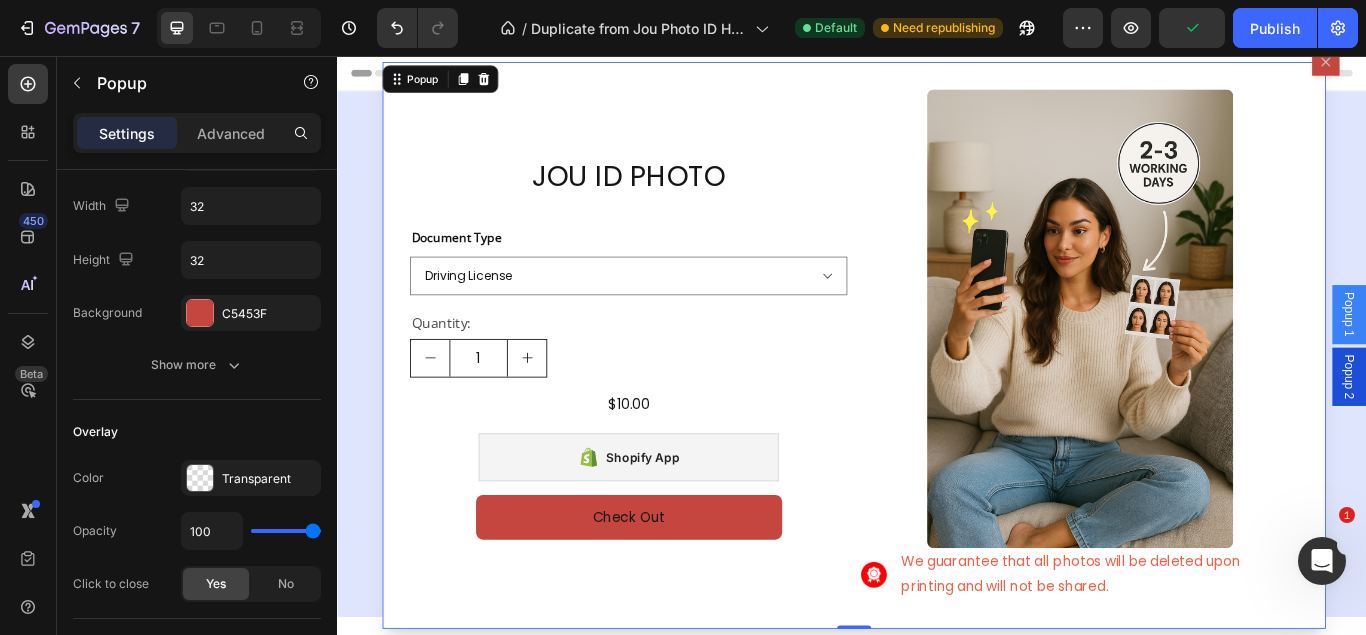 scroll, scrollTop: 0, scrollLeft: 0, axis: both 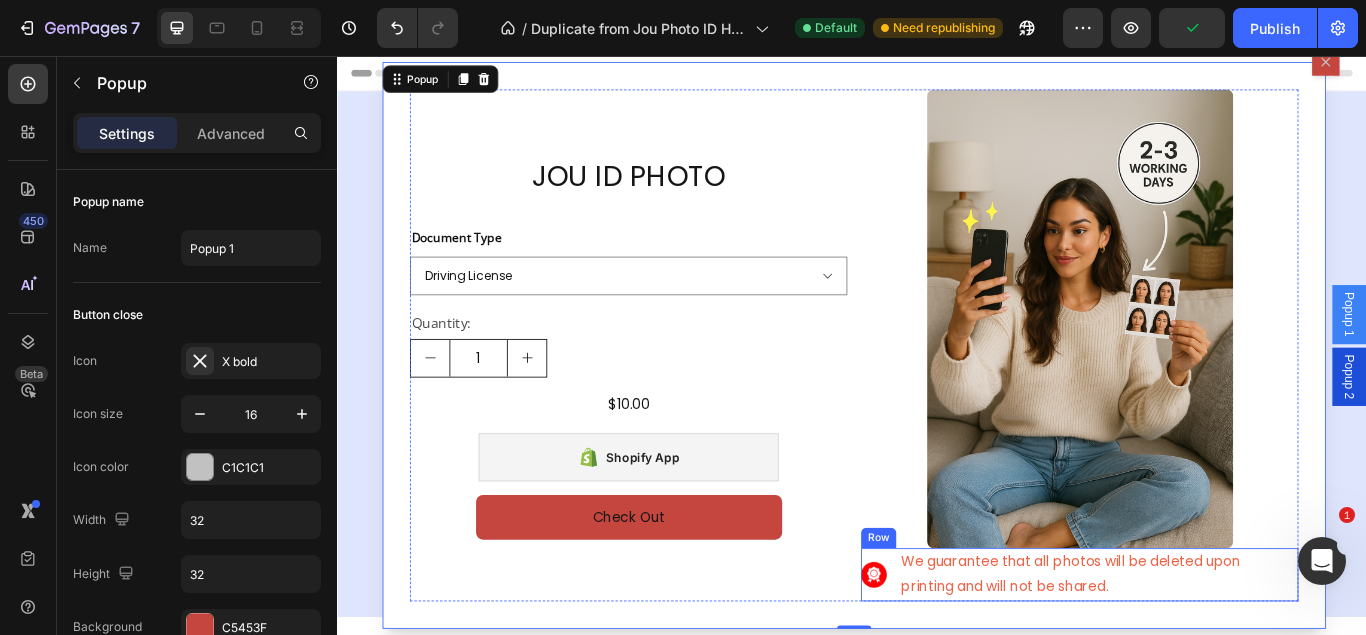 click on "Image" at bounding box center [962, 661] 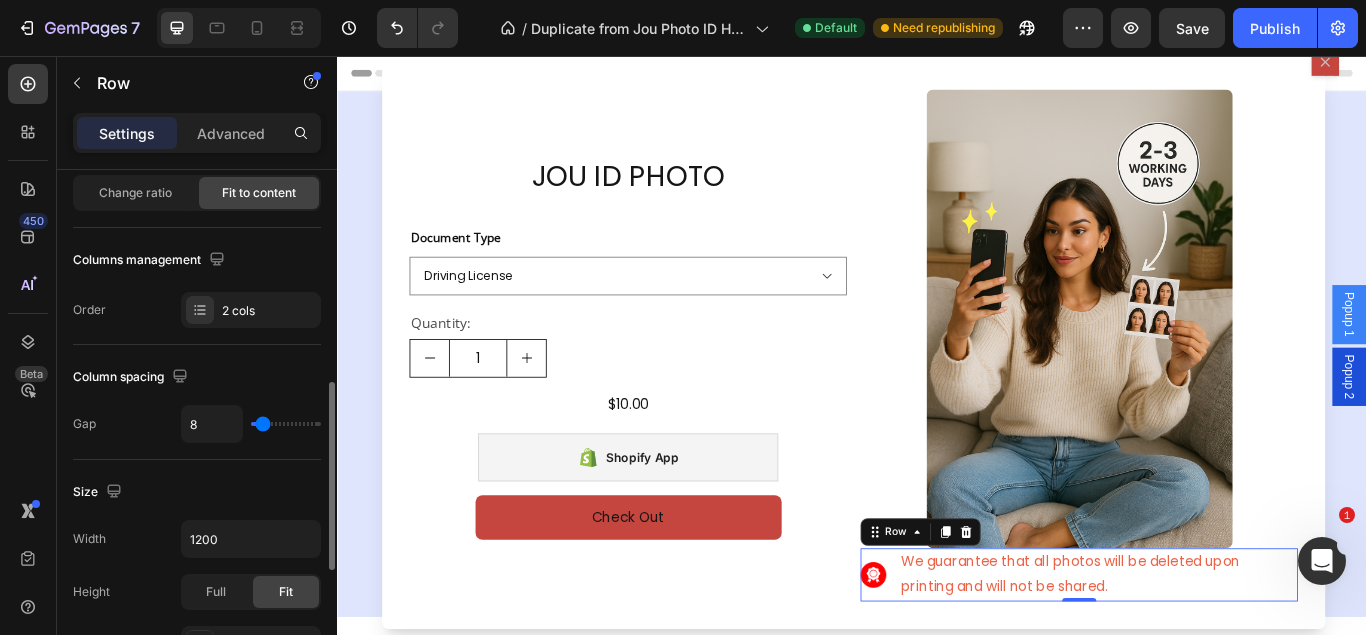 scroll, scrollTop: 306, scrollLeft: 0, axis: vertical 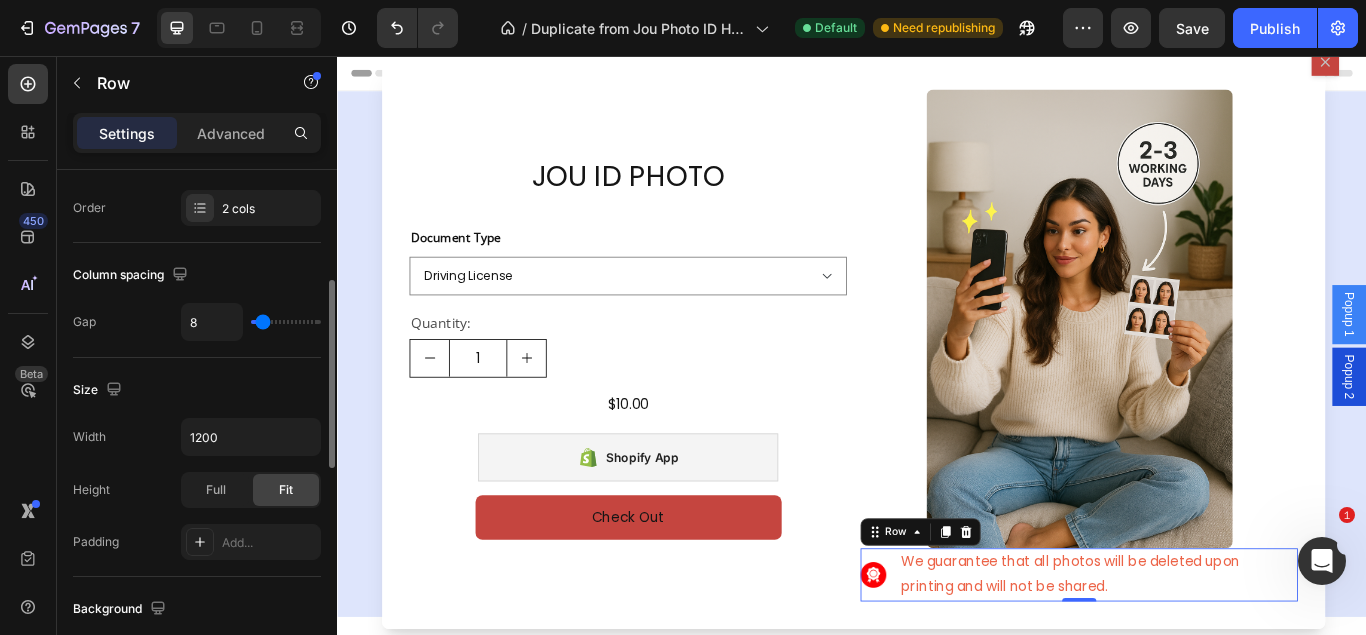 type on "0" 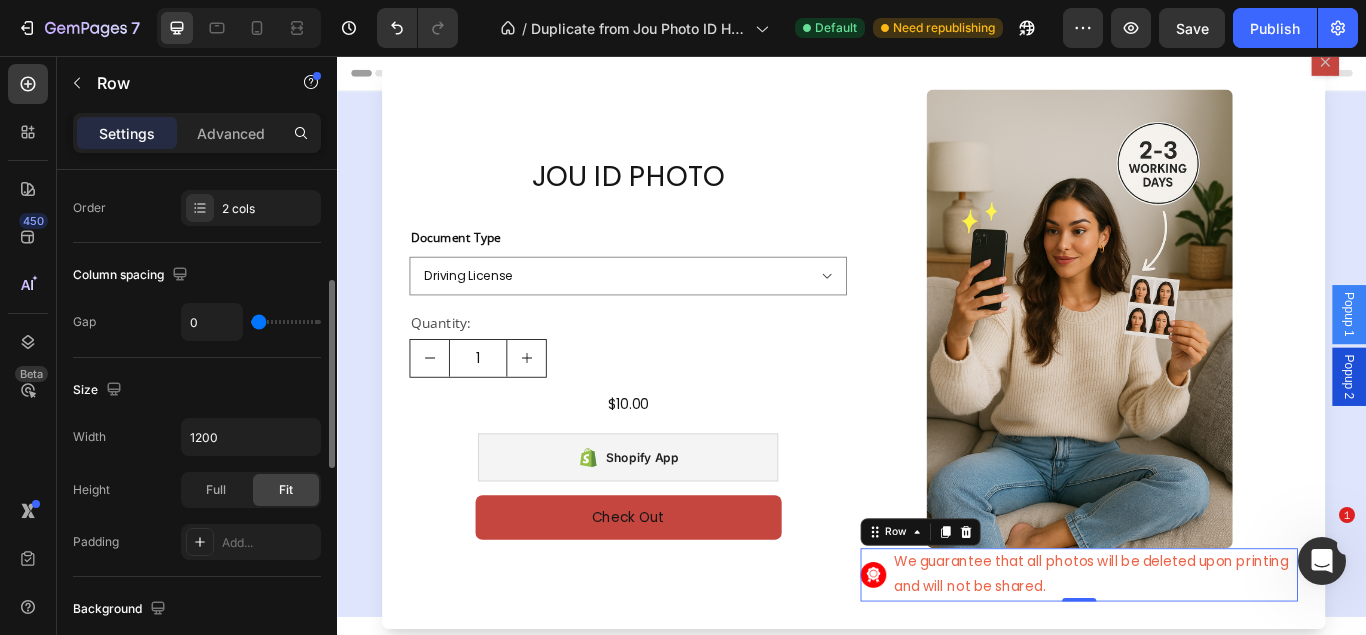 type on "0" 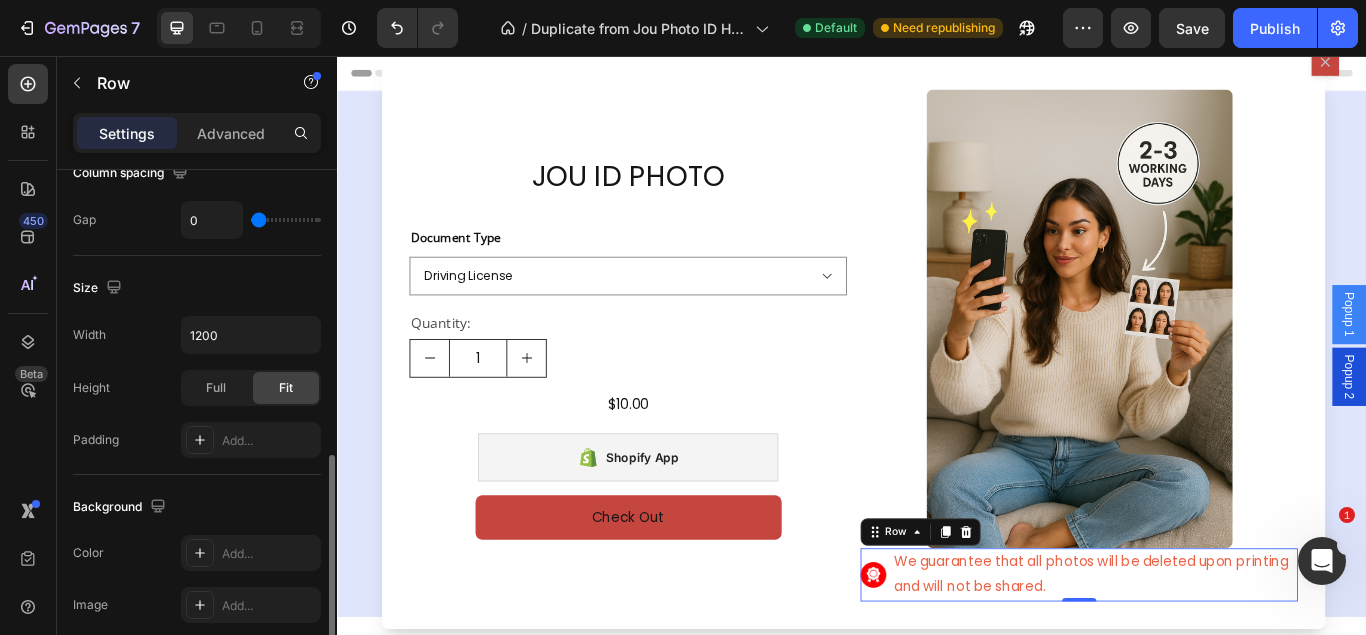 scroll, scrollTop: 510, scrollLeft: 0, axis: vertical 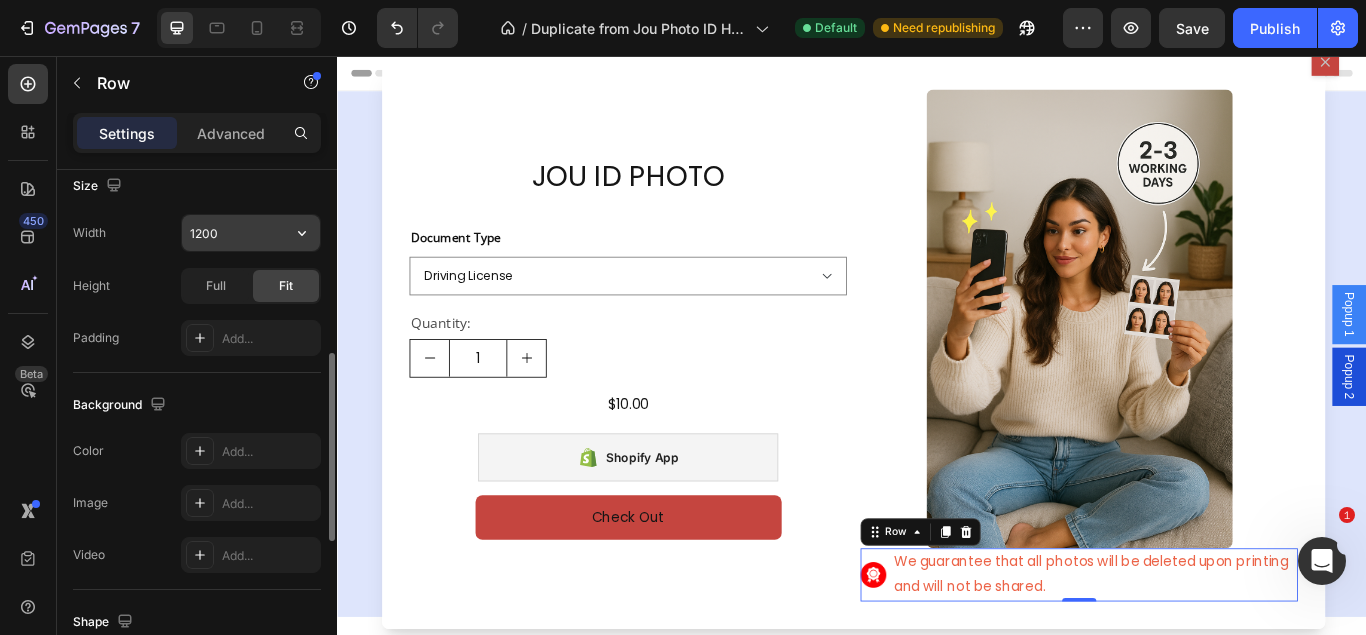 click on "1200" at bounding box center [251, 233] 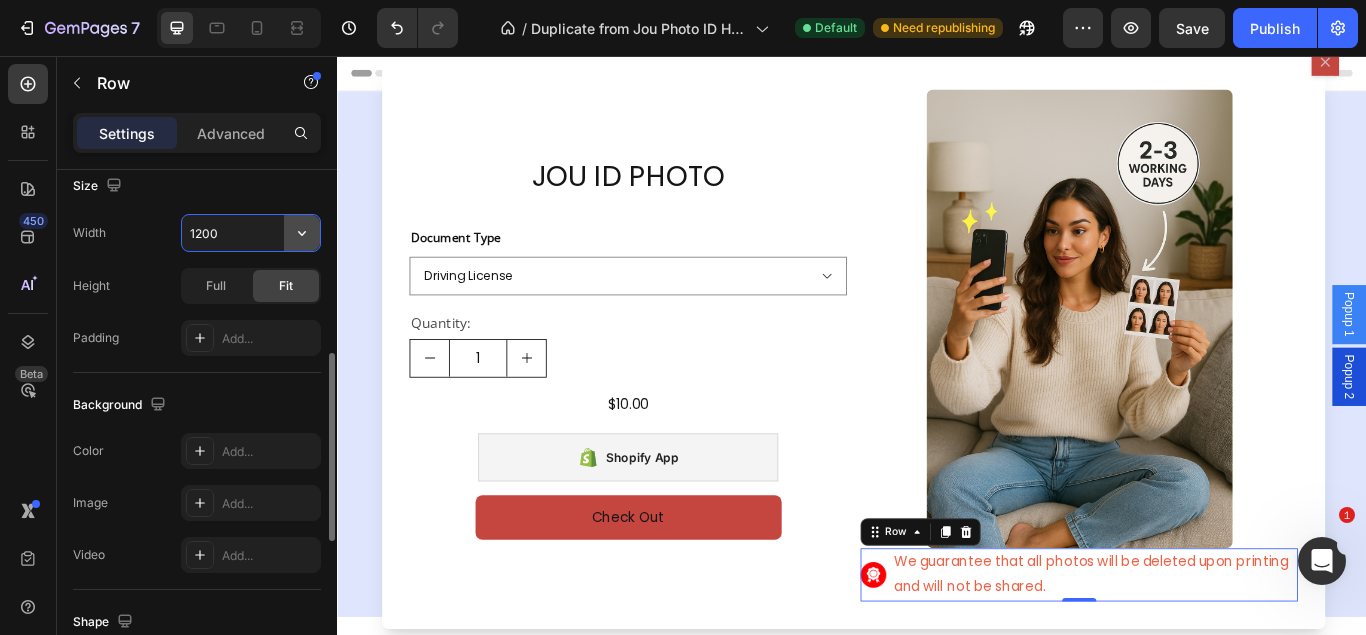 click 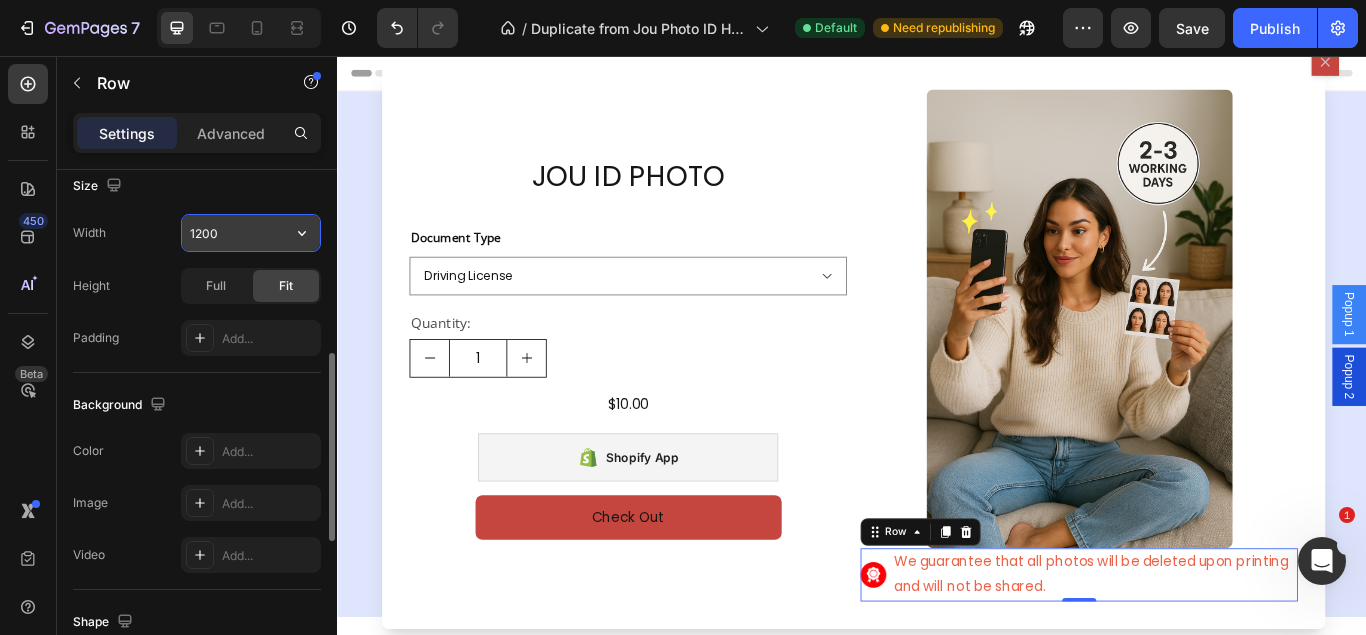 click on "1200" at bounding box center [251, 233] 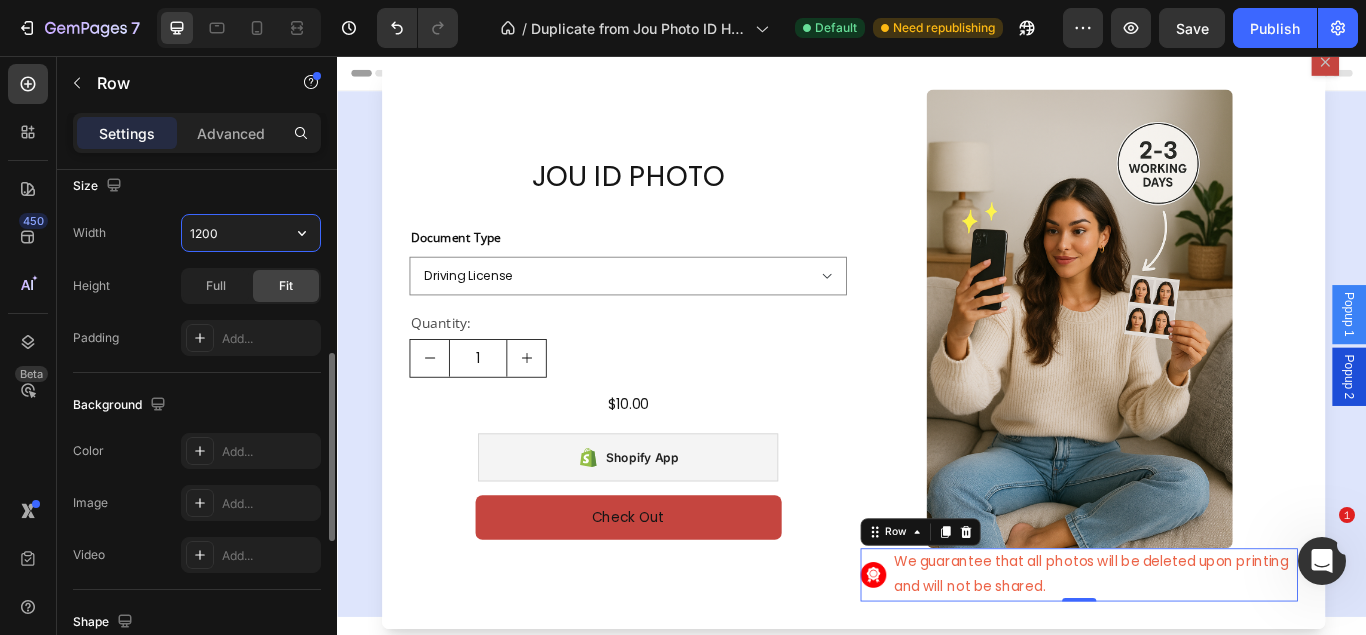 click on "1200" at bounding box center [251, 233] 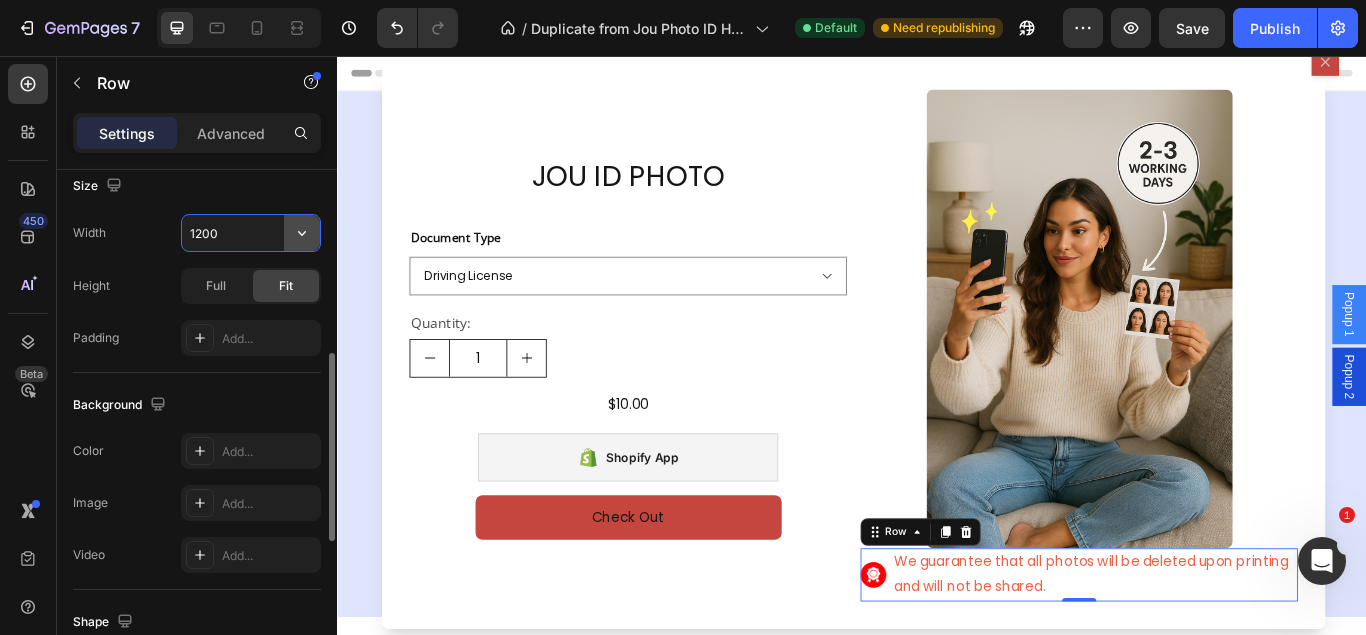 click 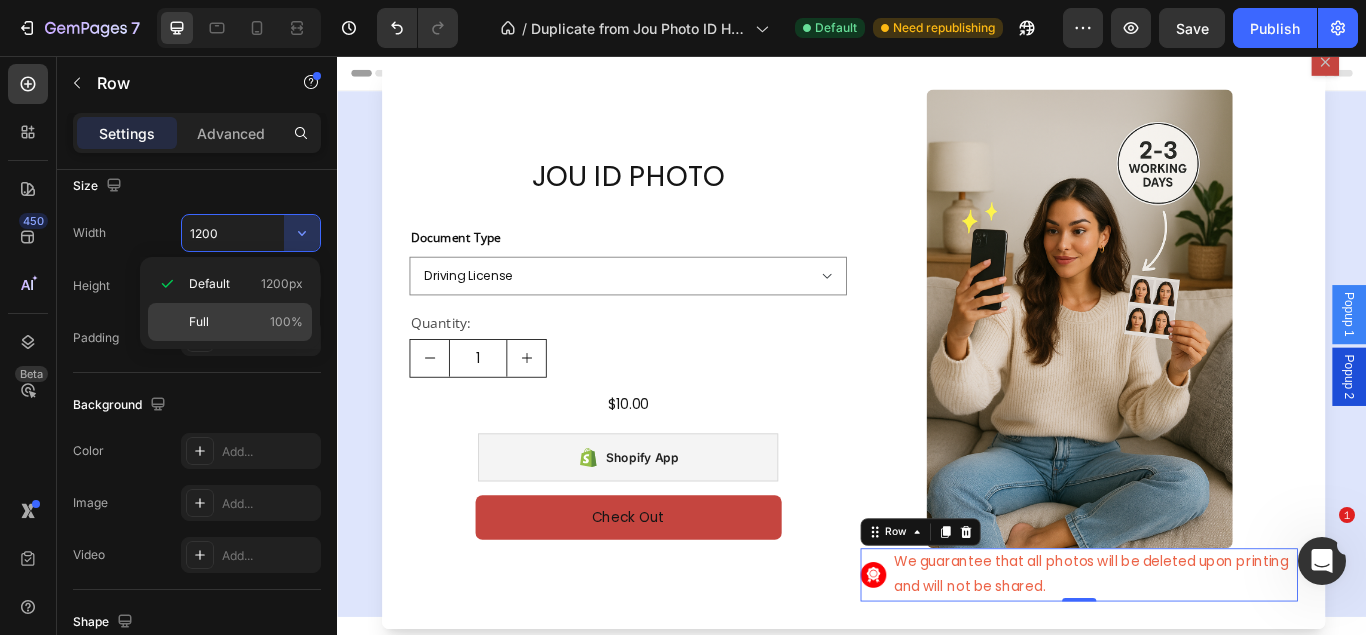 click on "Full 100%" at bounding box center [246, 322] 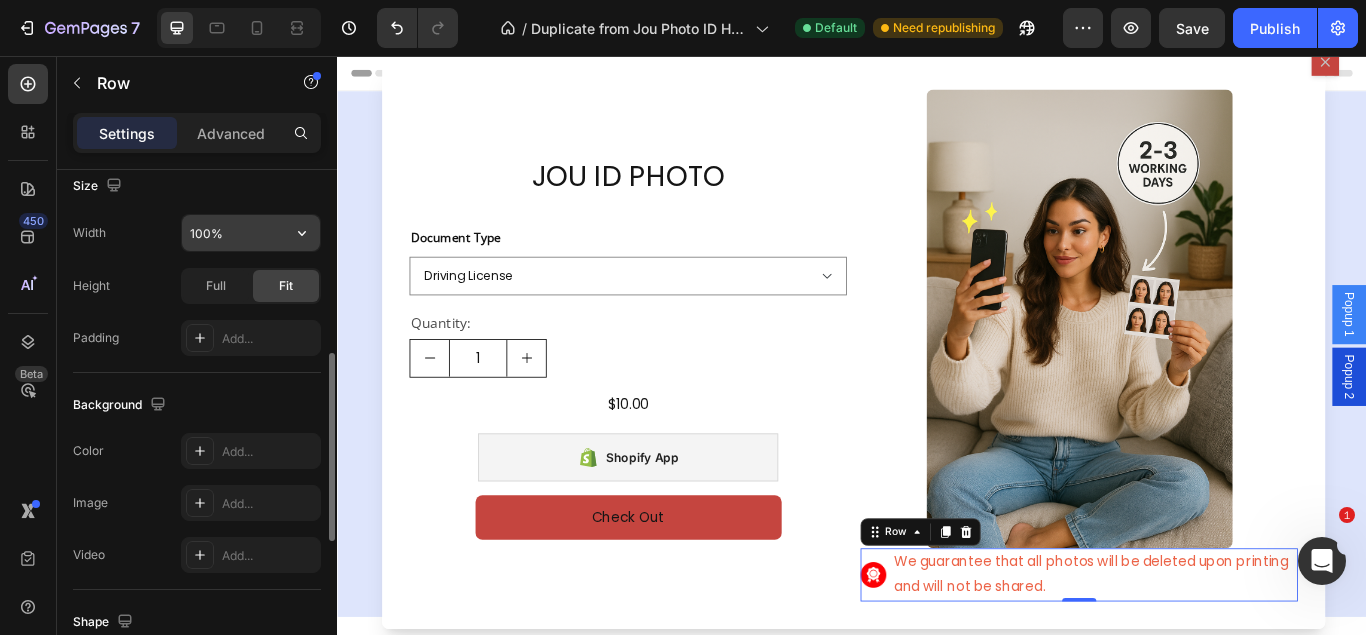 click on "100%" at bounding box center (251, 233) 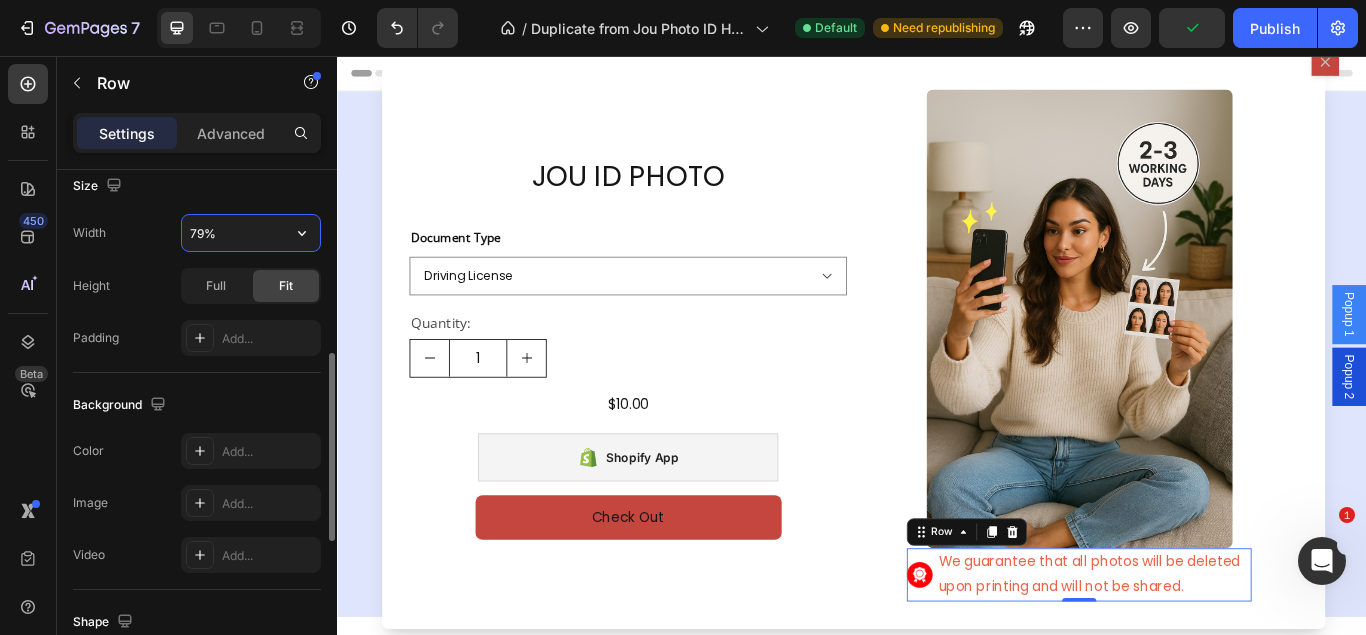 type on "80%" 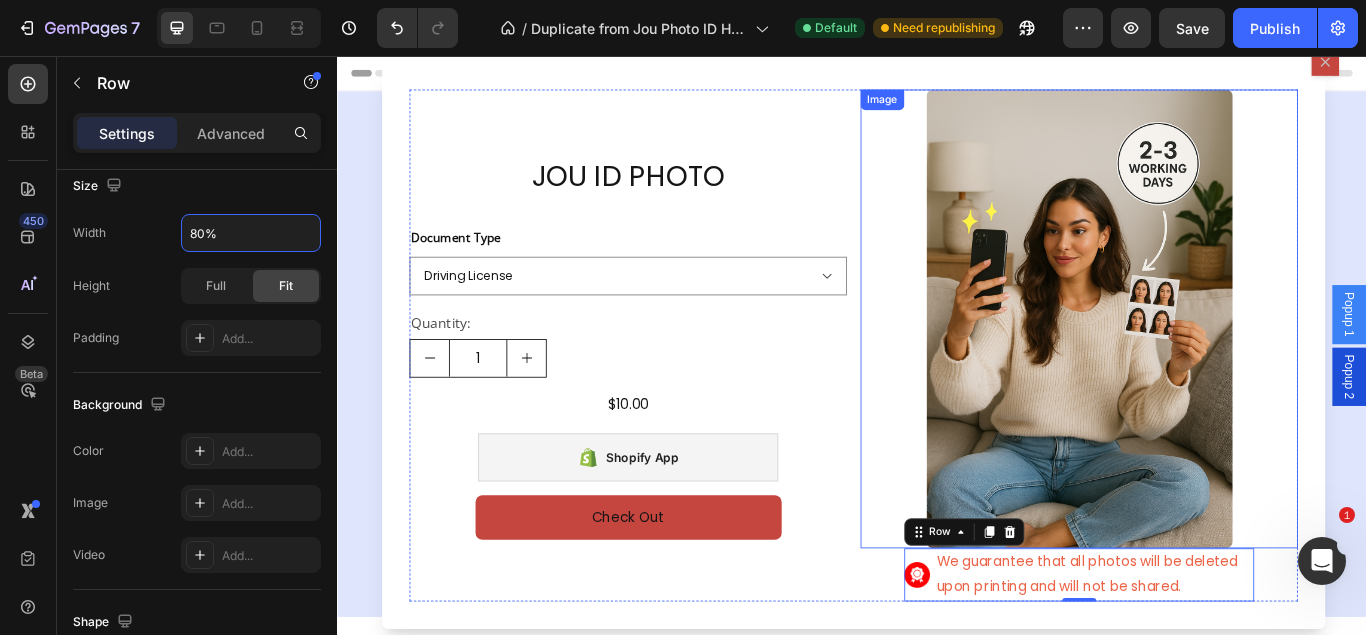 click at bounding box center [1202, 363] 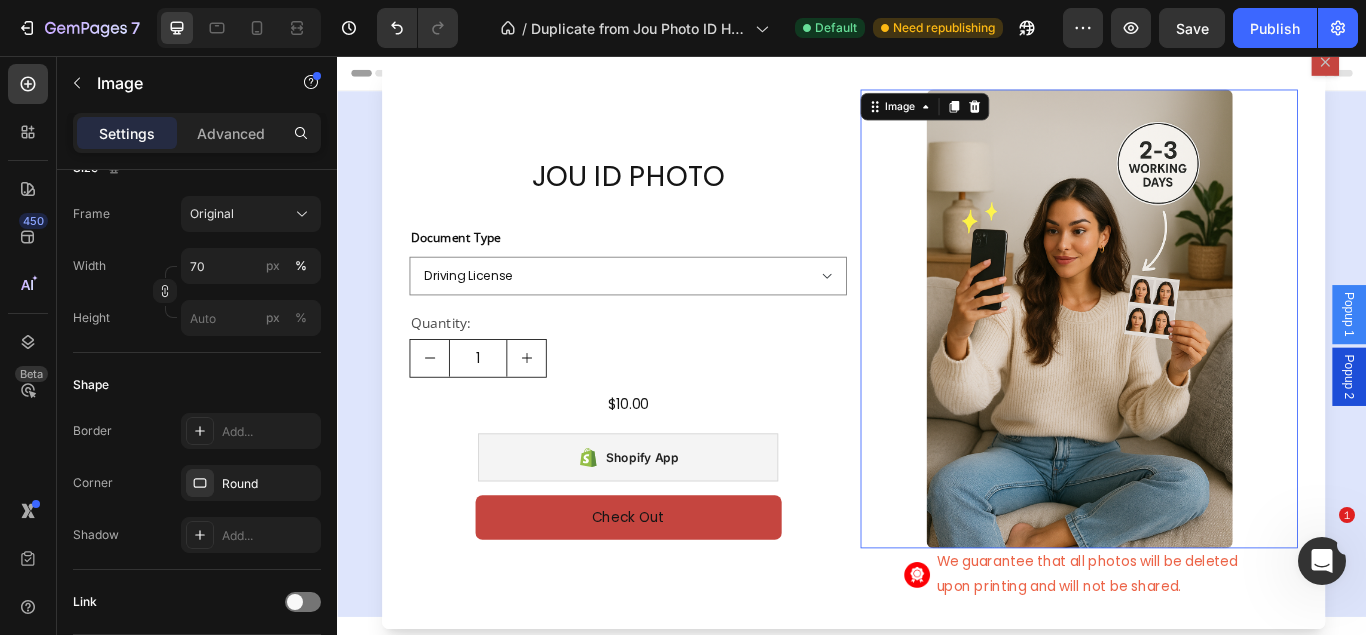 scroll, scrollTop: 0, scrollLeft: 0, axis: both 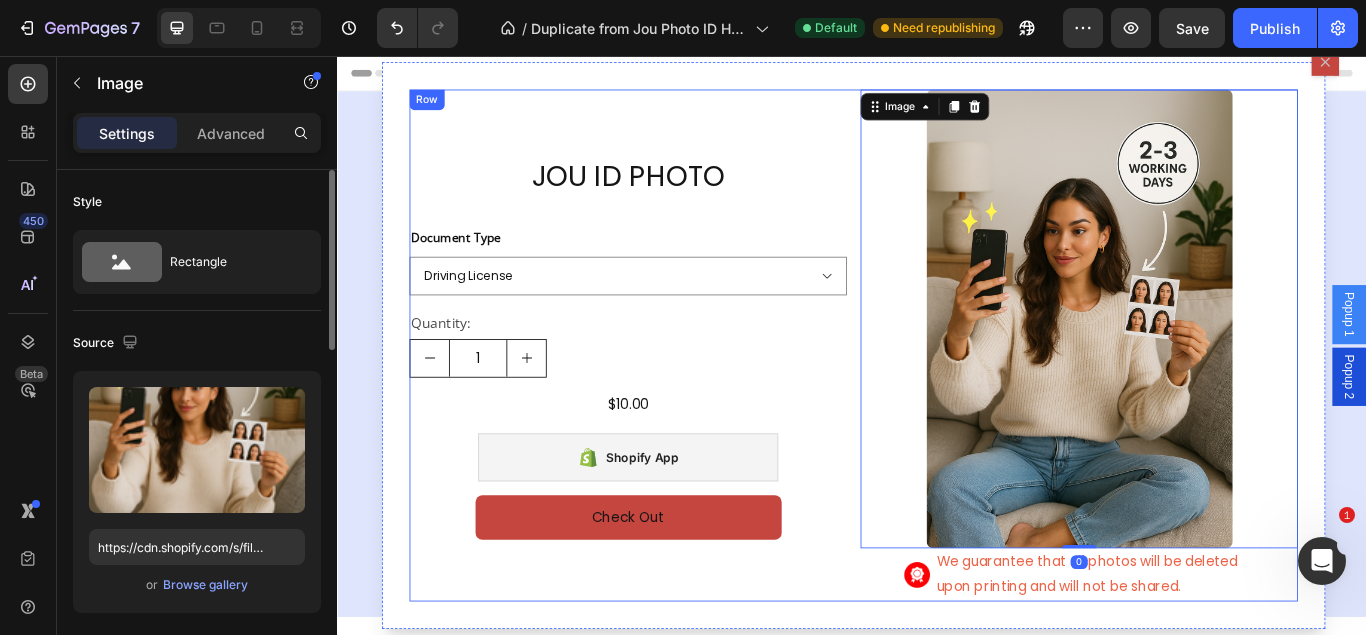 click on "JOU ID PHOTO Product Title Document Type   Driving License Lebanese Passport ID Photo Shengen Visa Product Variants & Swatches Quantity: Text Block
1
Product Quantity $[PRICE] Product Price Product Price Row
Shopify App Shopify App Check Out Dynamic Checkout Product Row Image Image We guarantee that all photos will be deleted upon printing and will not be shared. Text Block Row Row" at bounding box center (939, 393) 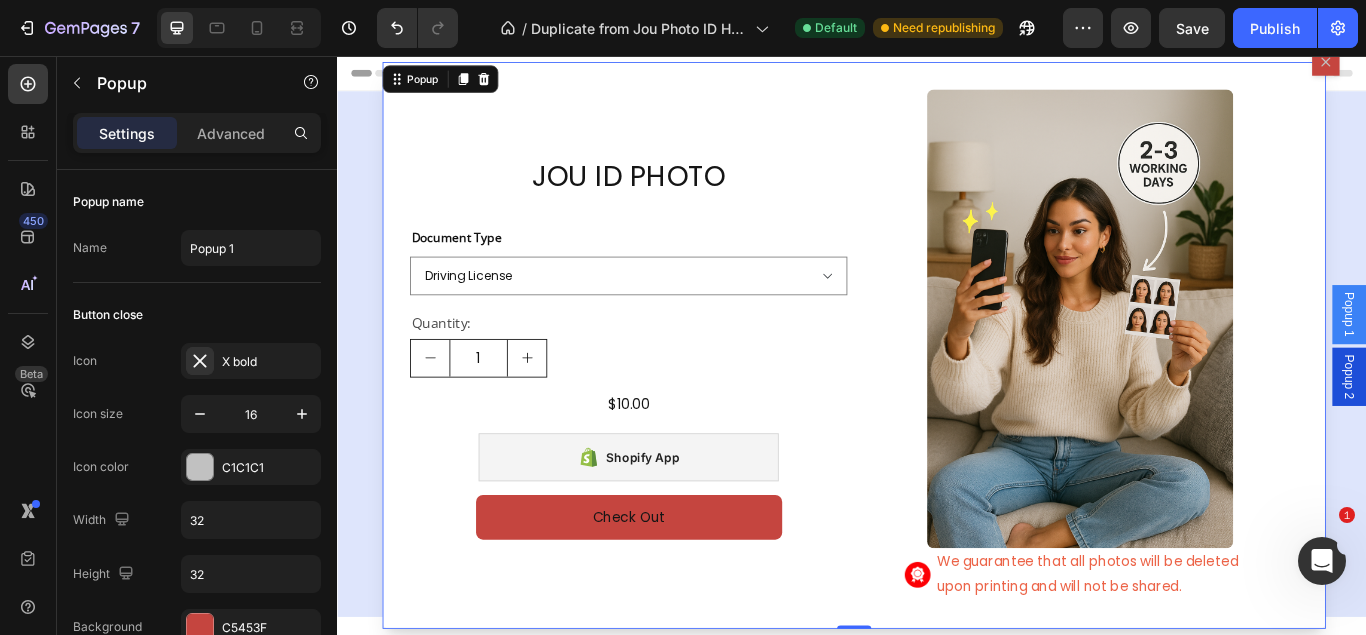 click on "We guarantee that all photos will be deleted upon printing and will not be shared." at bounding box center (1217, 661) 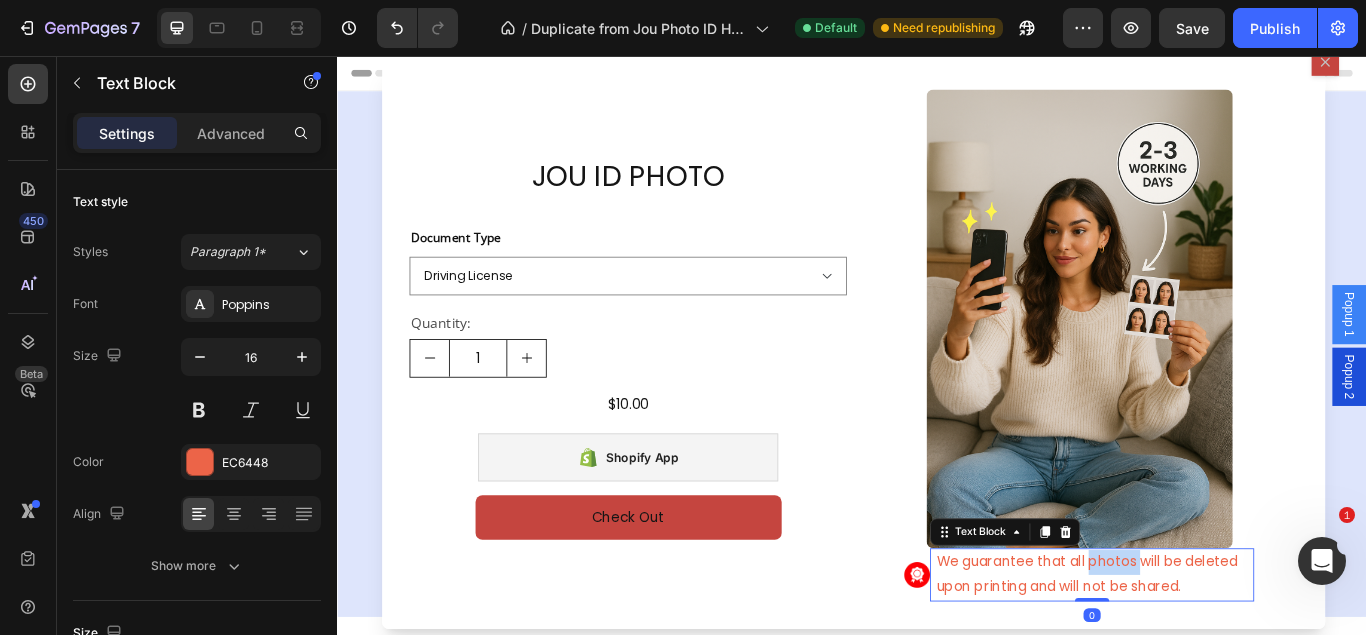 click on "We guarantee that all photos will be deleted upon printing and will not be shared." at bounding box center [1217, 661] 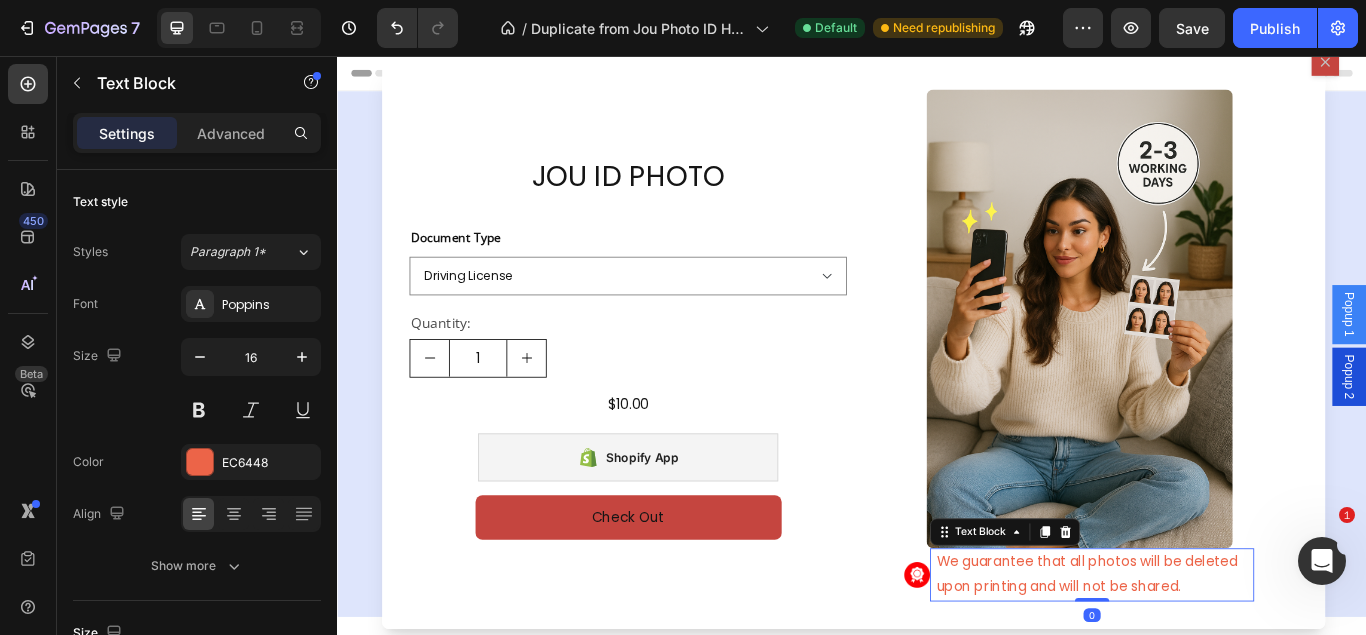 click on "We guarantee that all photos will be deleted upon printing and will not be shared." at bounding box center (1217, 661) 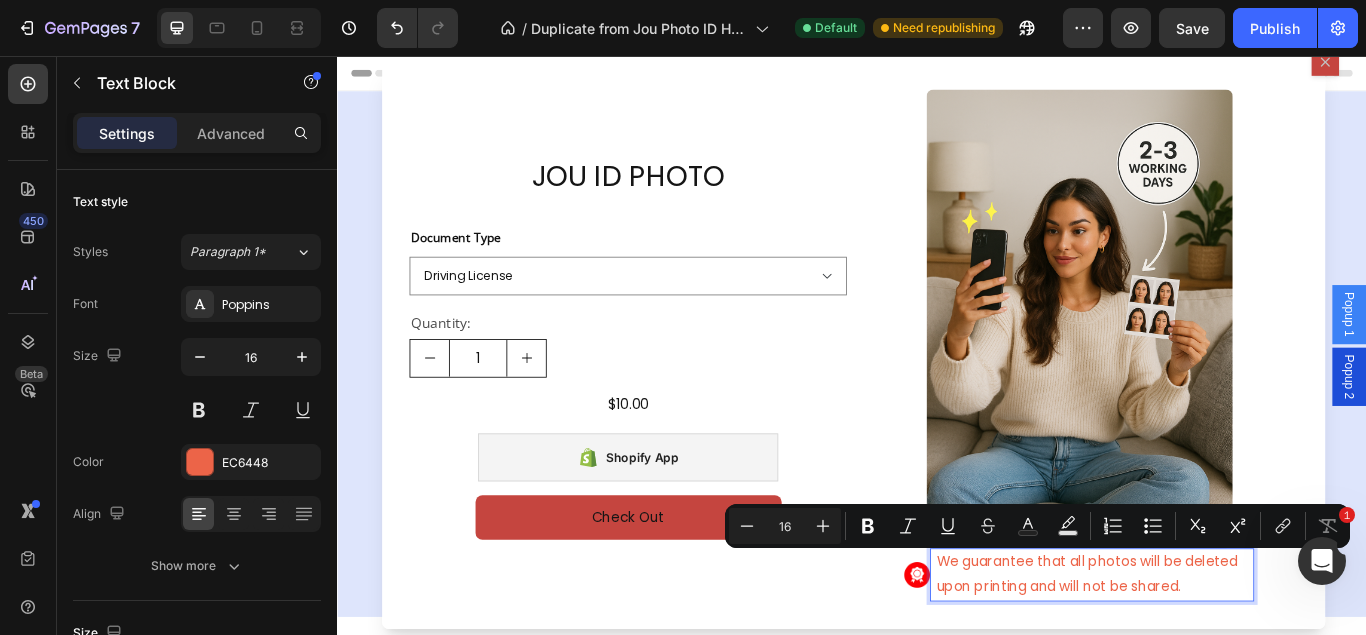click on "We guarantee that all photos will be deleted upon printing and will not be shared." at bounding box center [1217, 661] 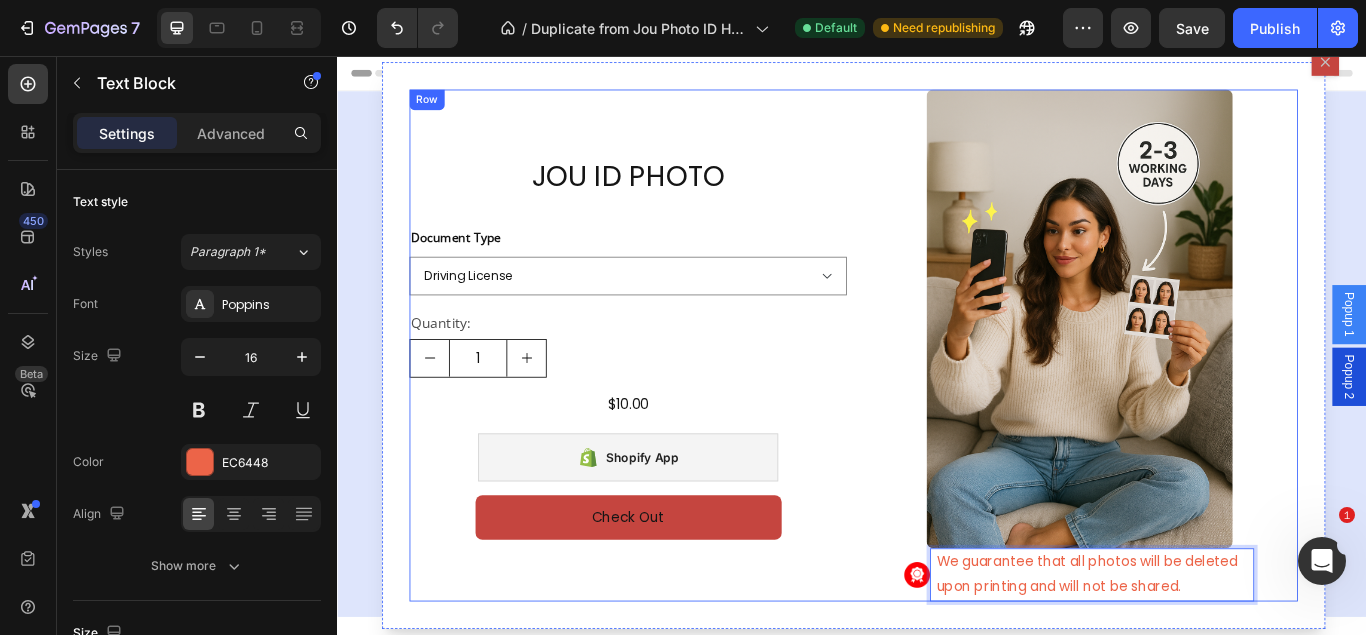 click on "Image Image We guarantee that all photos will be deleted upon printing and will not be shared. Text Block   0 Row" at bounding box center (1202, 393) 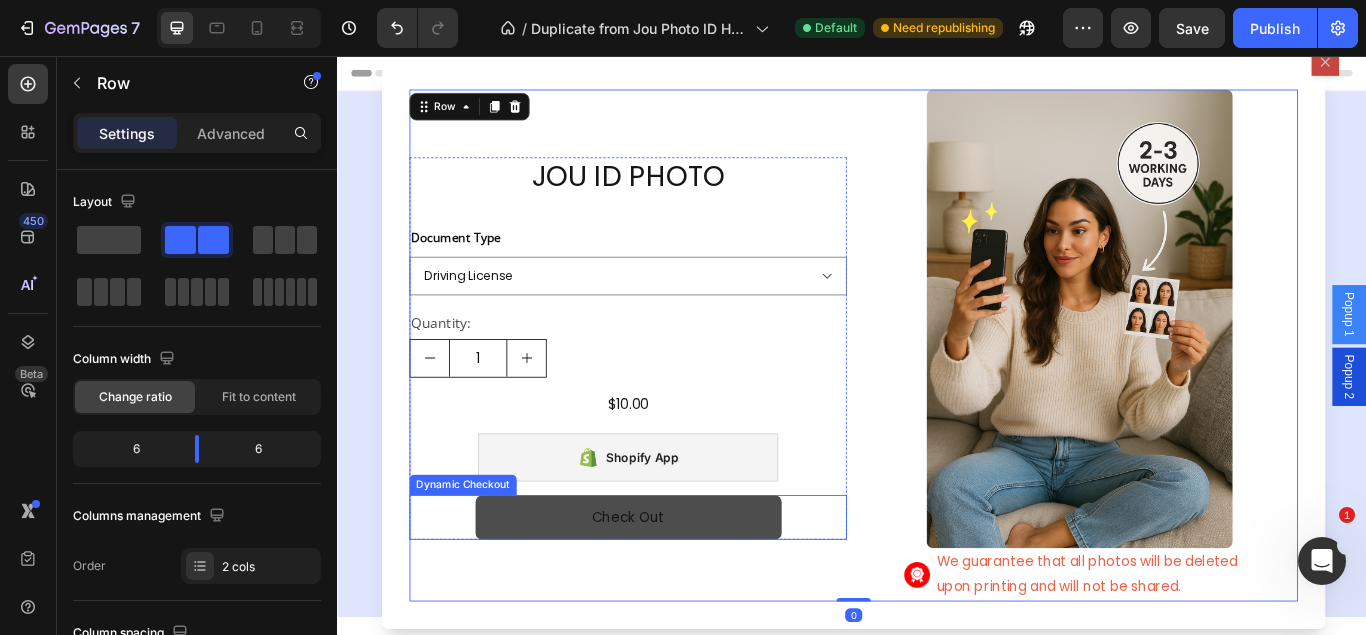 click on "Check Out" at bounding box center [676, 594] 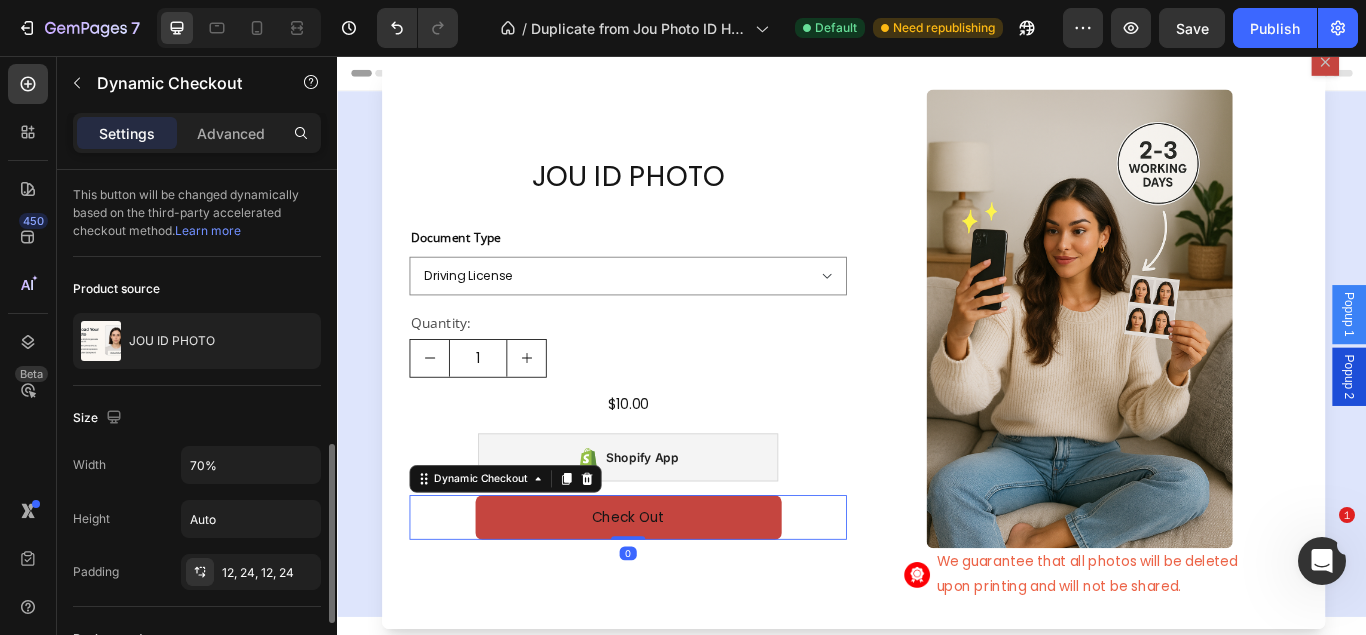 scroll, scrollTop: 306, scrollLeft: 0, axis: vertical 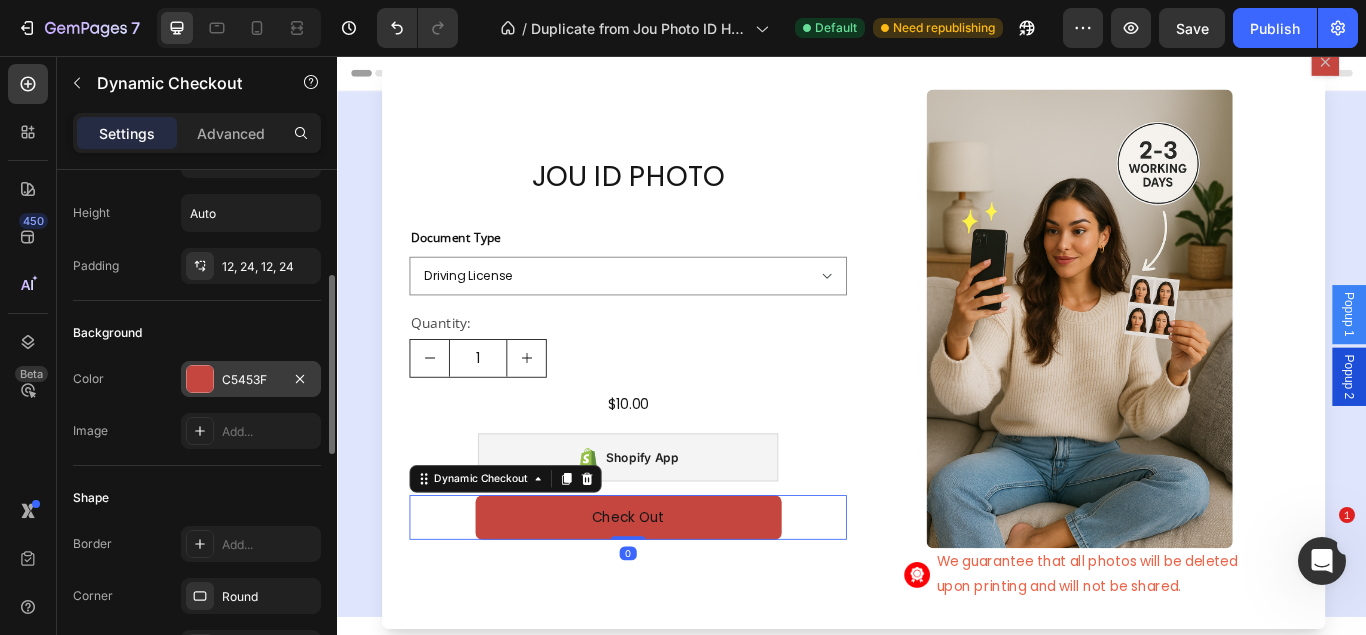 click on "C5453F" at bounding box center [251, 379] 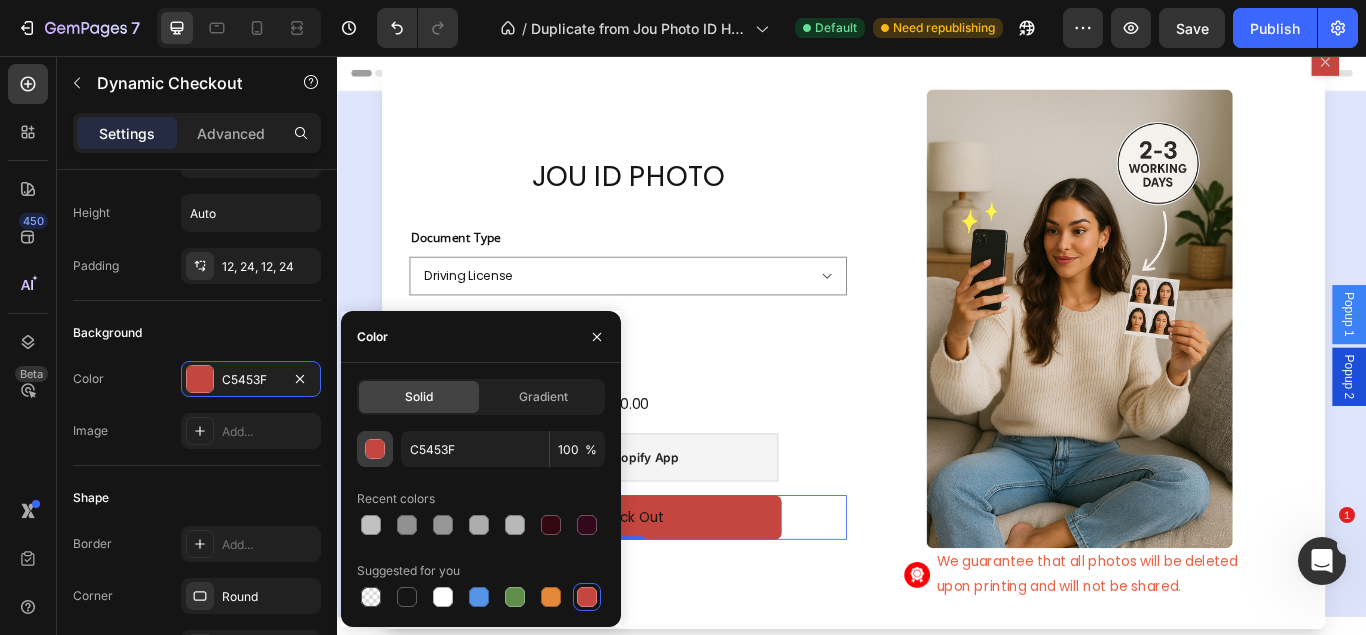 click at bounding box center (376, 450) 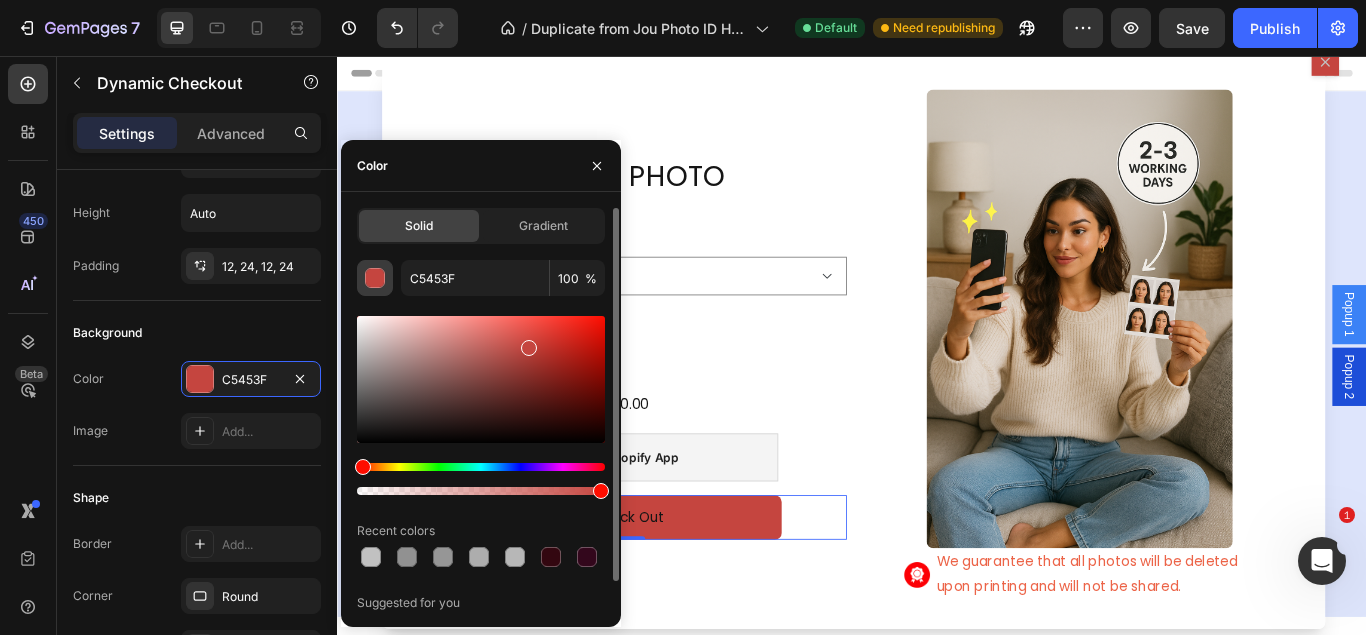 click at bounding box center (376, 279) 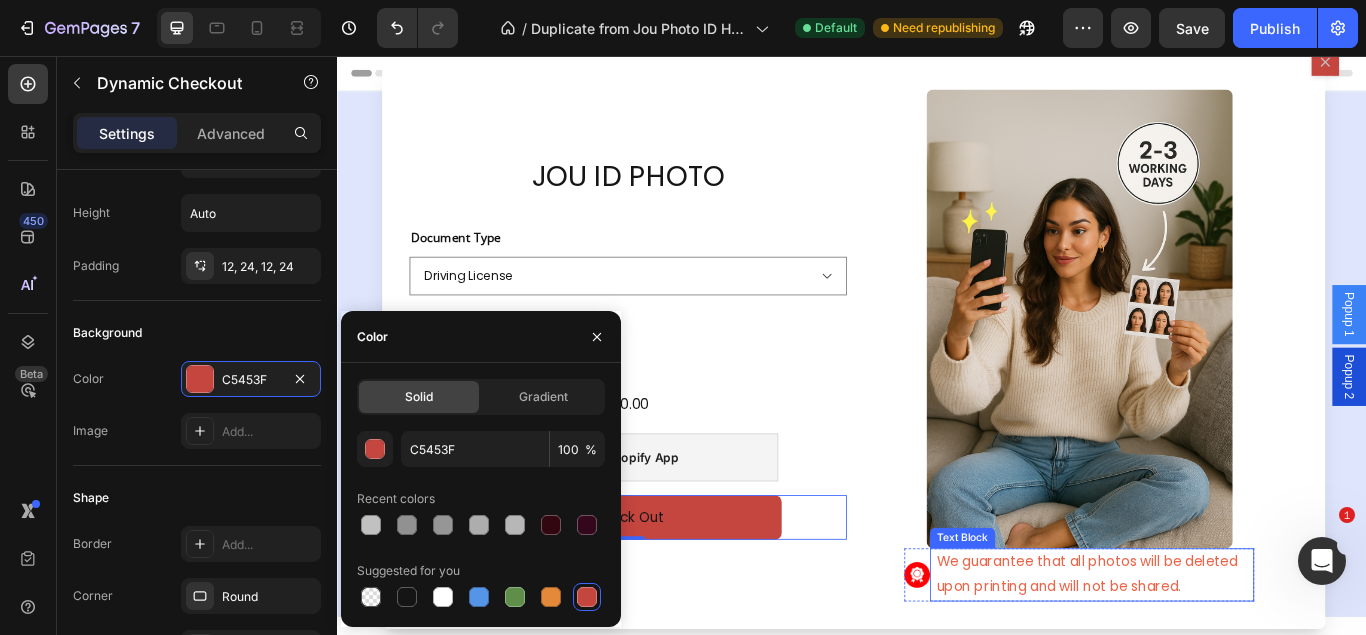 click on "We guarantee that all photos will be deleted upon printing and will not be shared." at bounding box center (1217, 661) 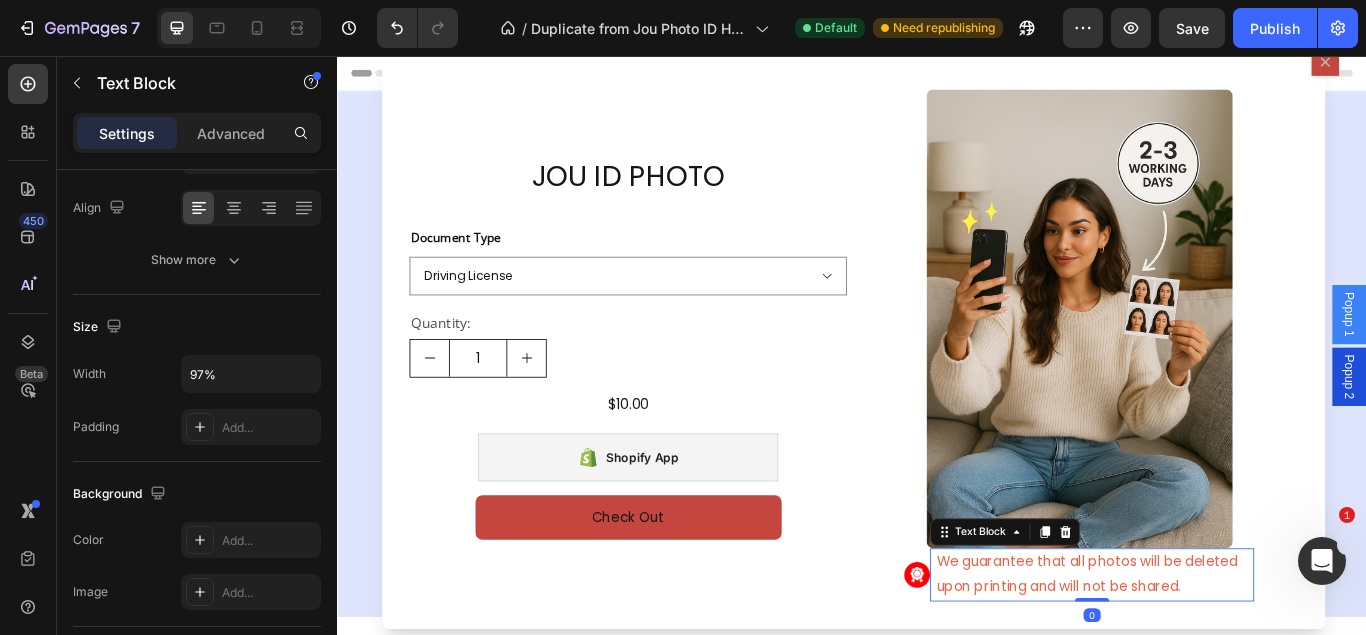 scroll, scrollTop: 0, scrollLeft: 0, axis: both 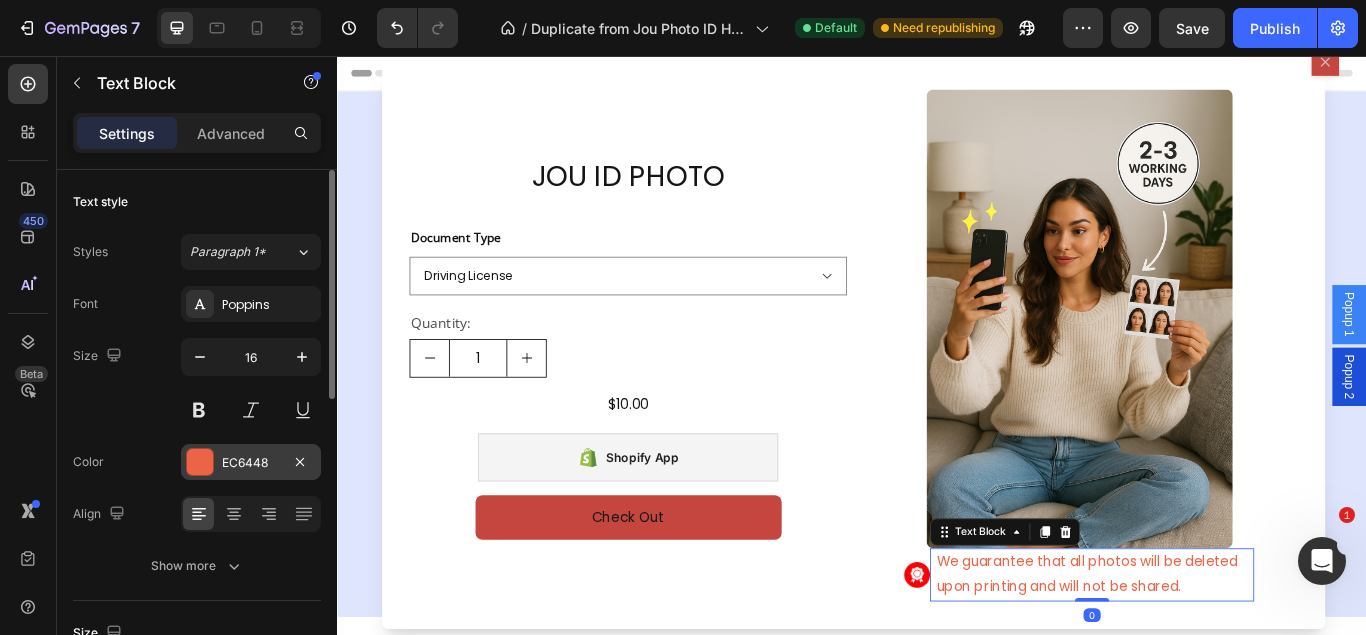 click at bounding box center (200, 462) 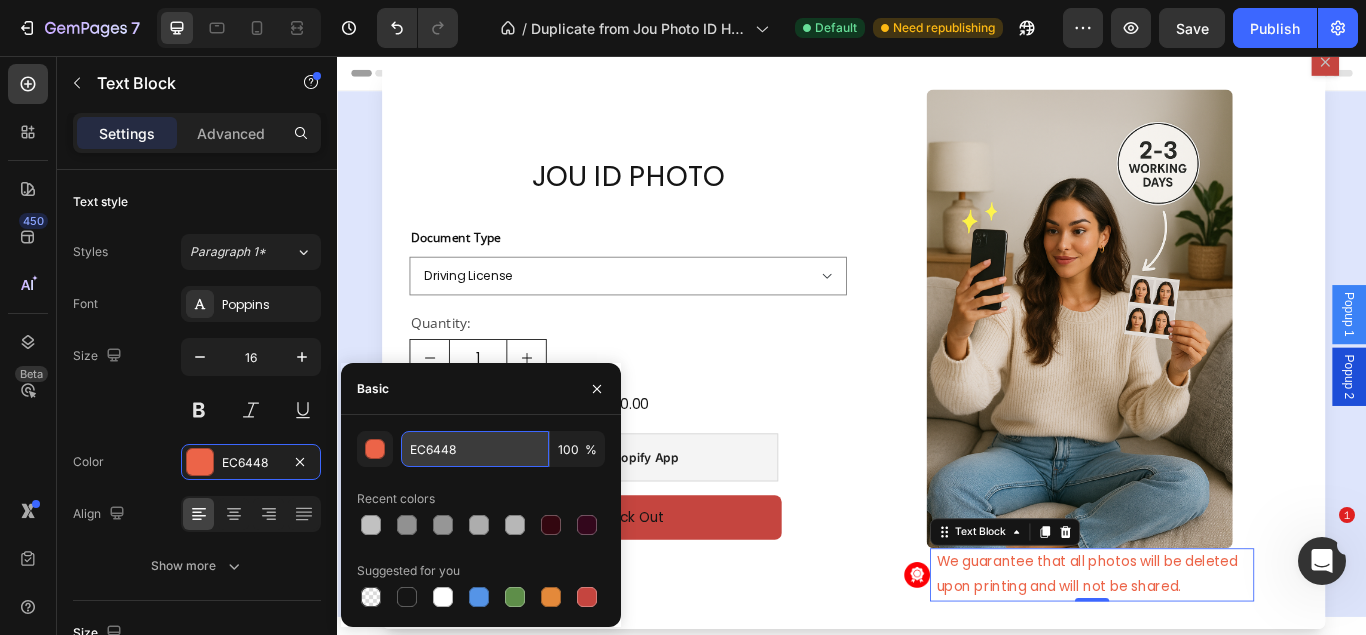 click on "EC6448" at bounding box center (475, 449) 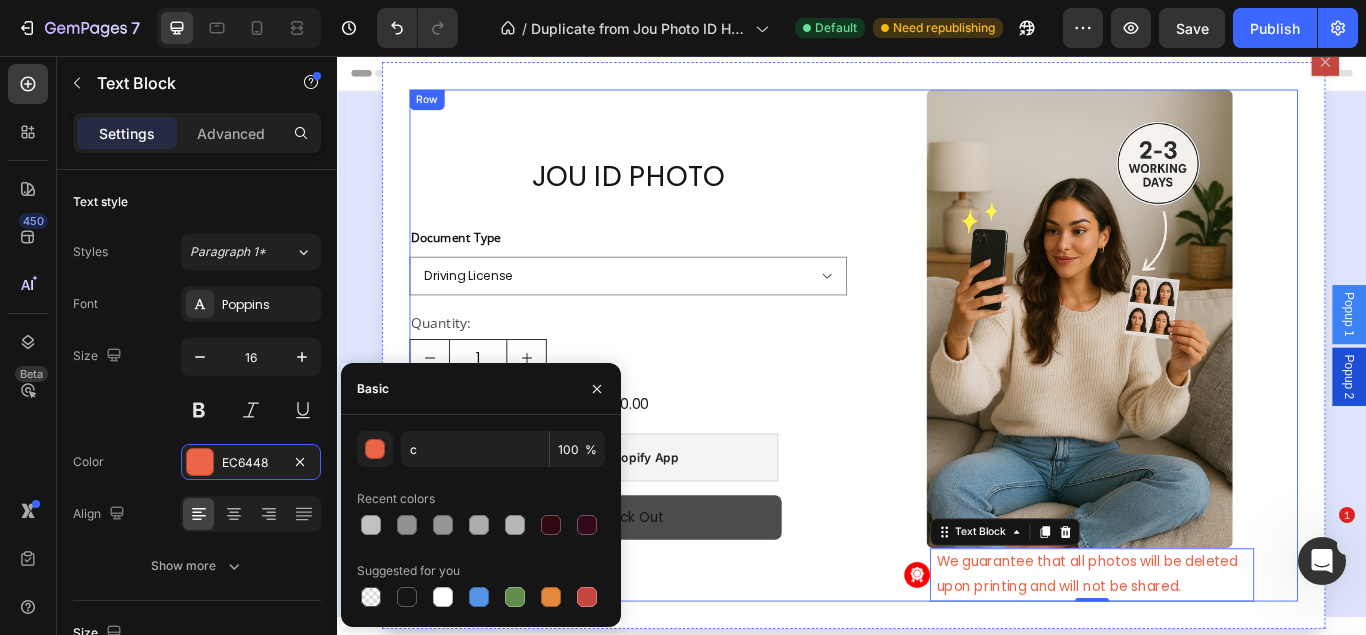 click on "JOU ID PHOTO Product Title Document Type   Driving License Lebanese Passport ID Photo Shengen Visa Product Variants & Swatches Quantity: Text Block
1
Product Quantity $10.00 Product Price Product Price Row
Shopify App Shopify App Check Out Dynamic Checkout   0 Product Row" at bounding box center (676, 393) 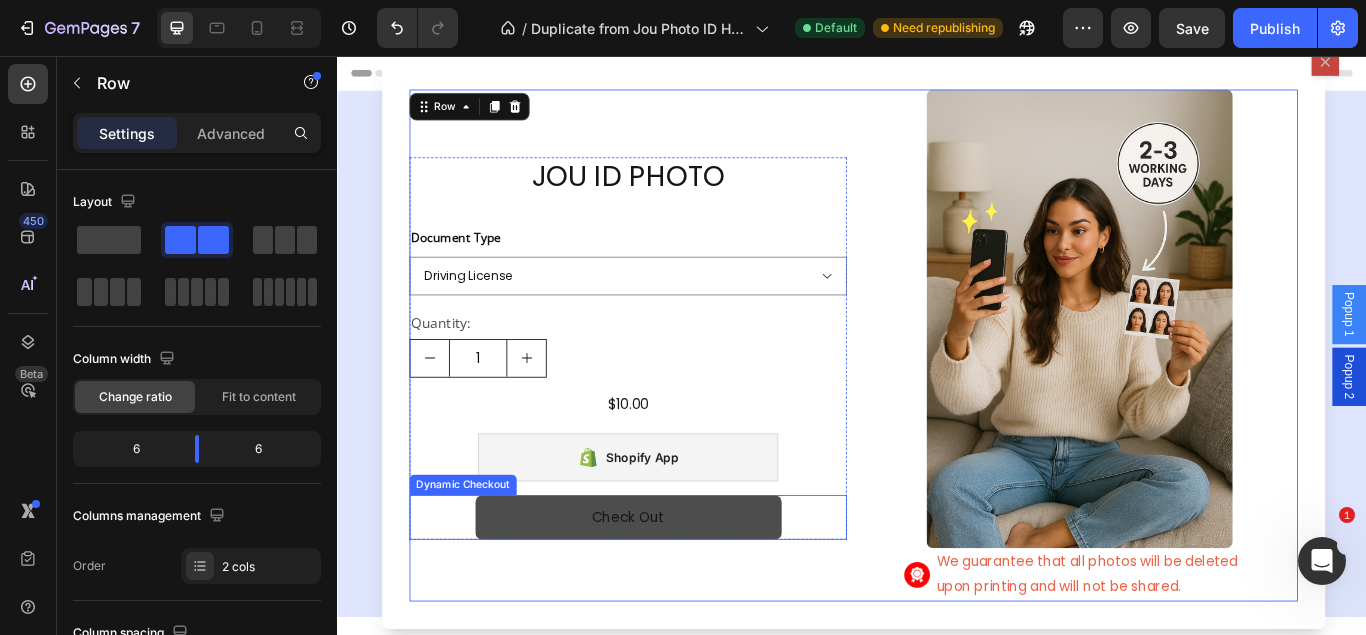 click on "Check Out" at bounding box center (676, 594) 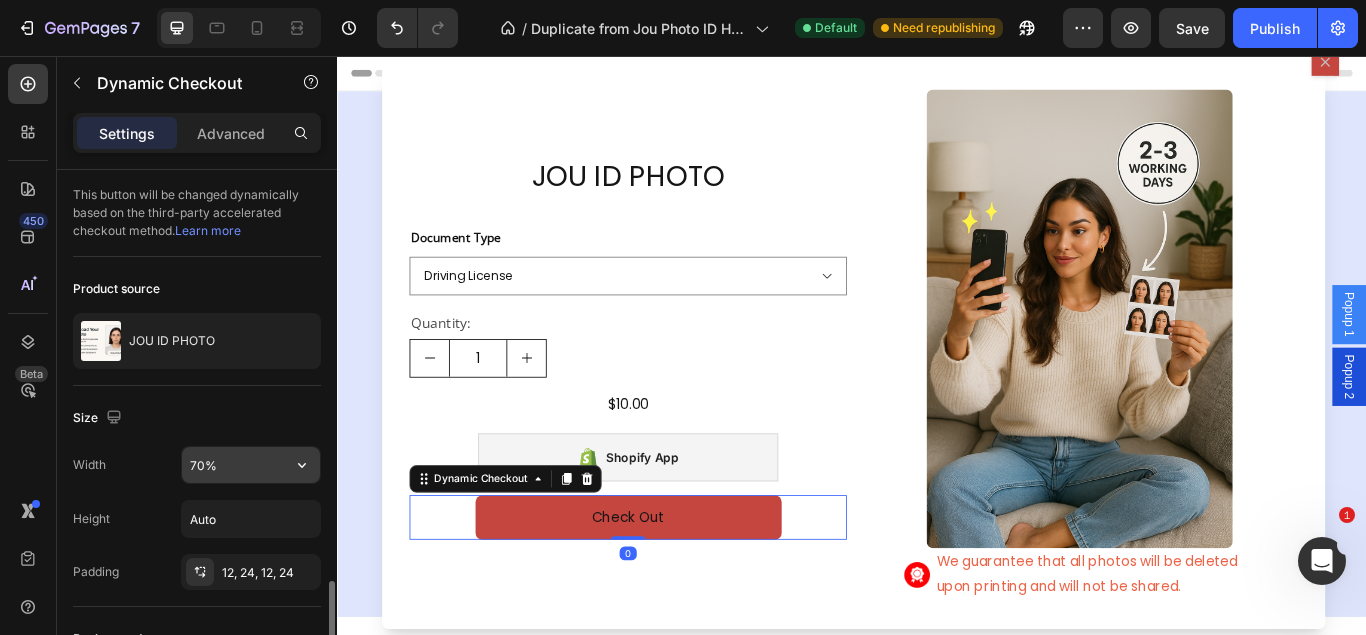 scroll, scrollTop: 306, scrollLeft: 0, axis: vertical 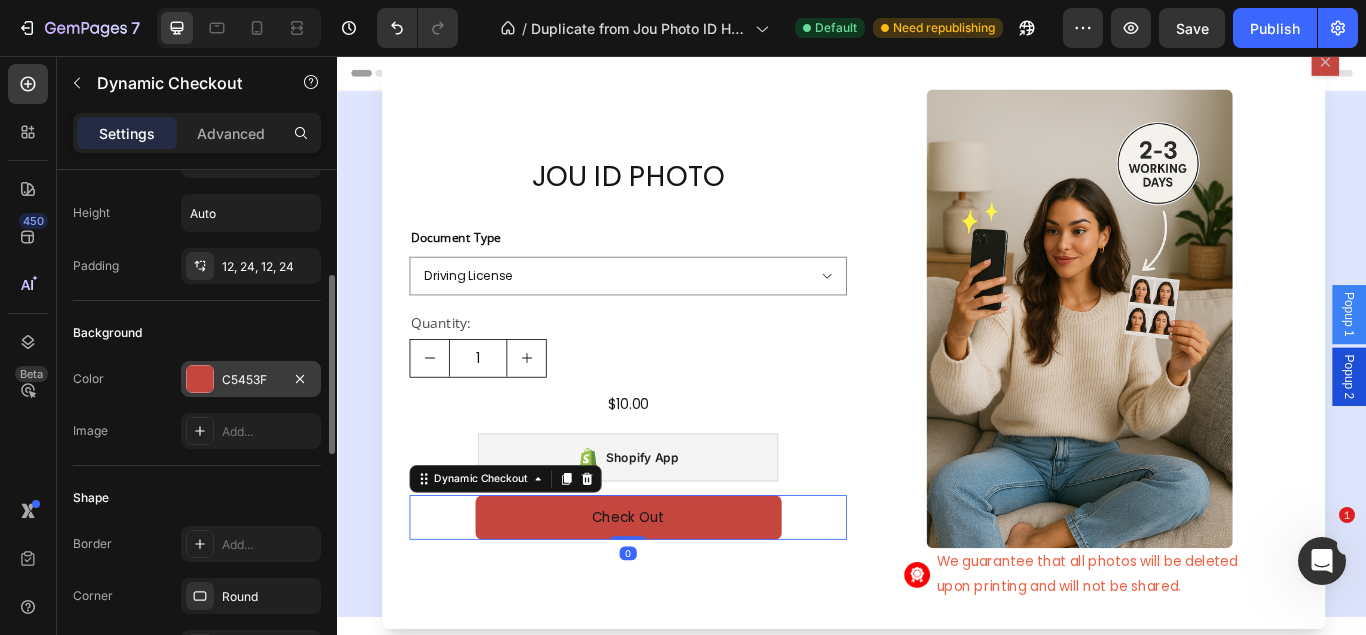 click on "C5453F" at bounding box center (251, 379) 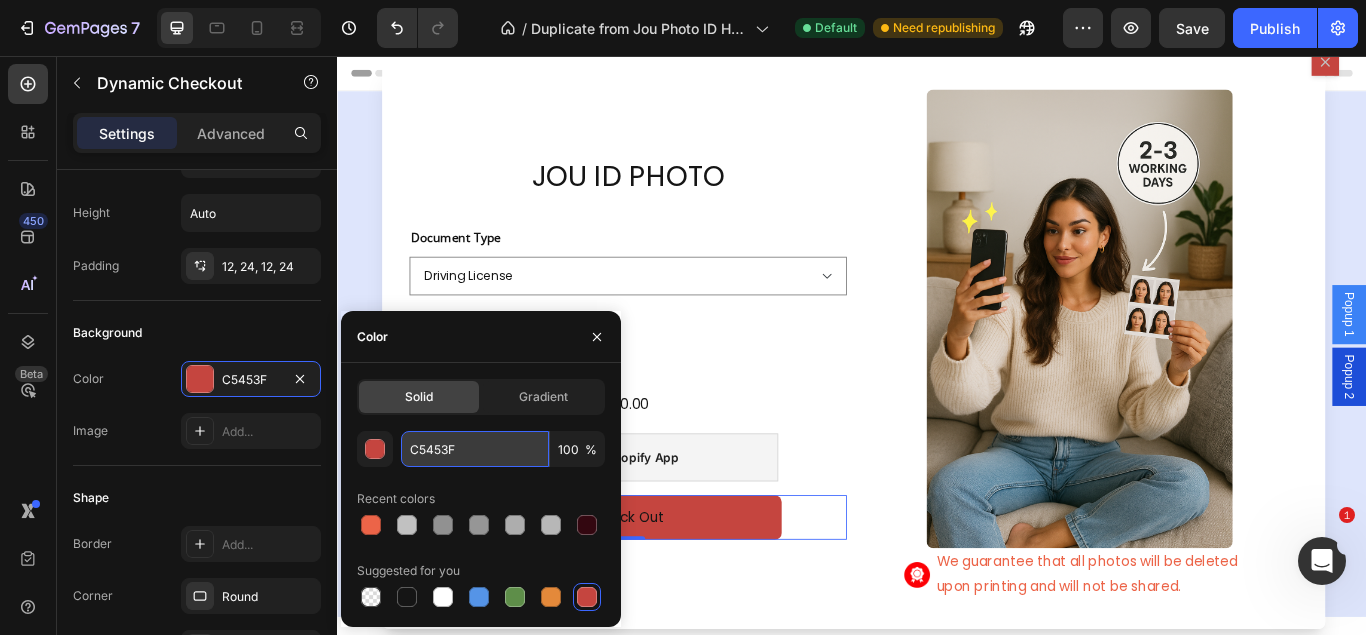 click on "C5453F" at bounding box center (475, 449) 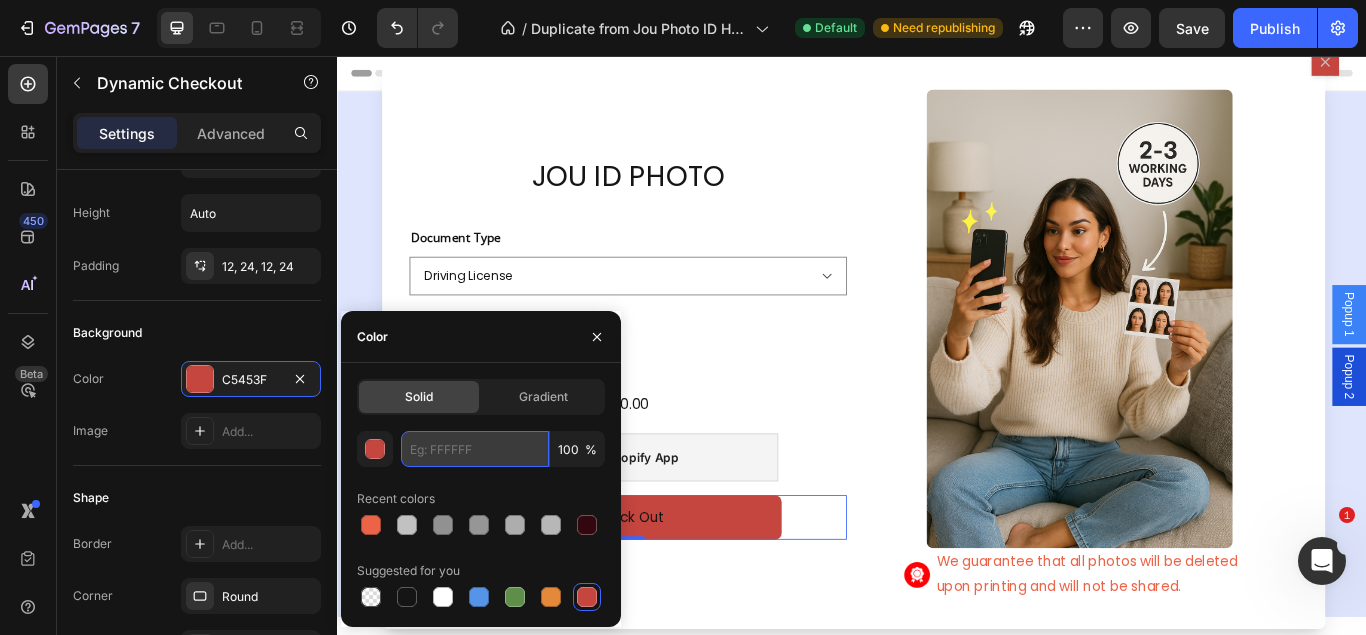 paste on "upload-button" 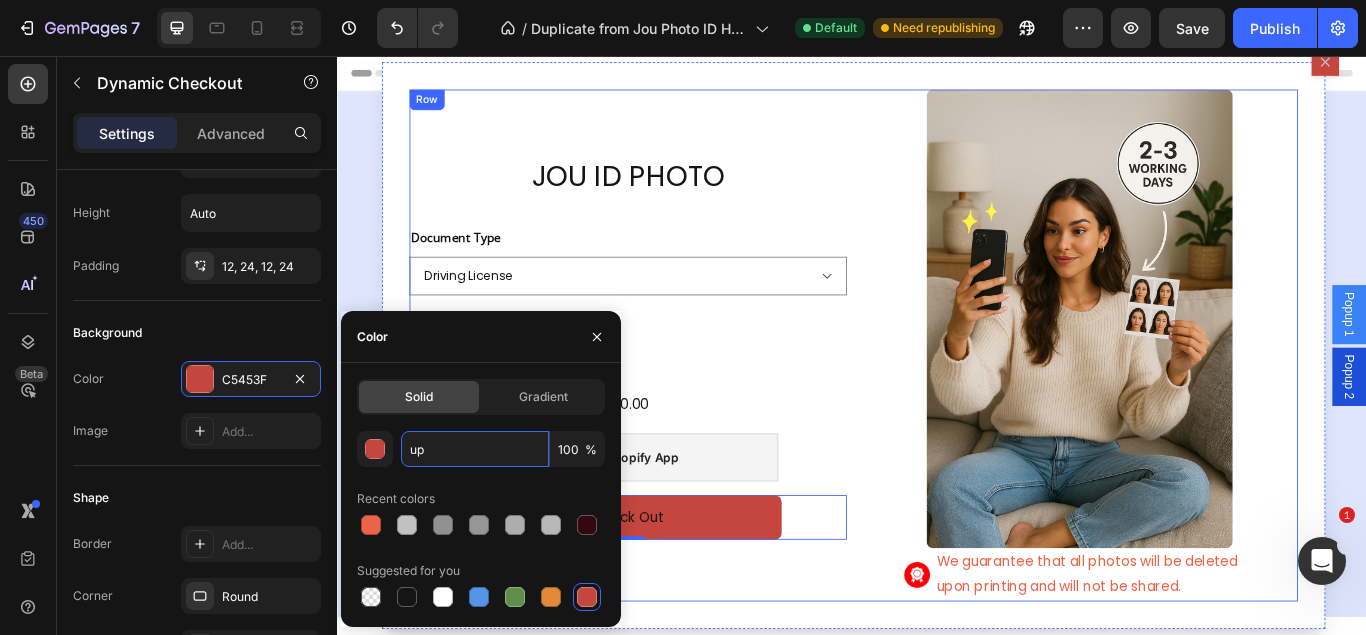 type on "u" 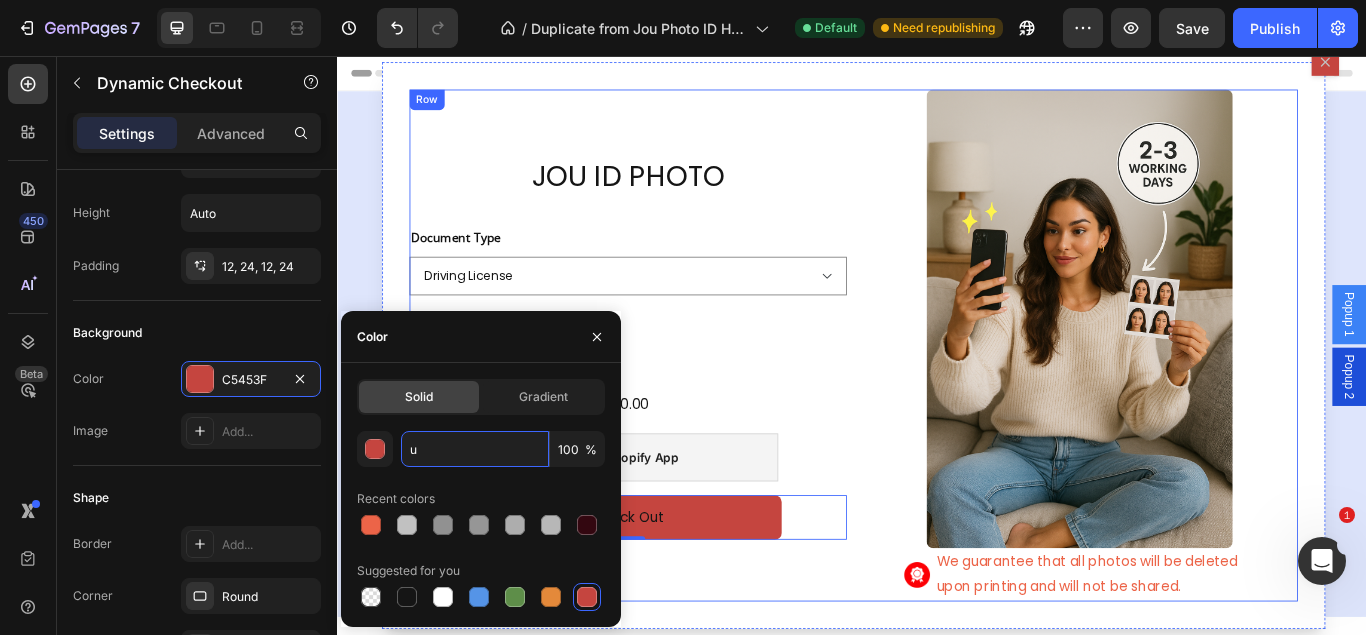 type 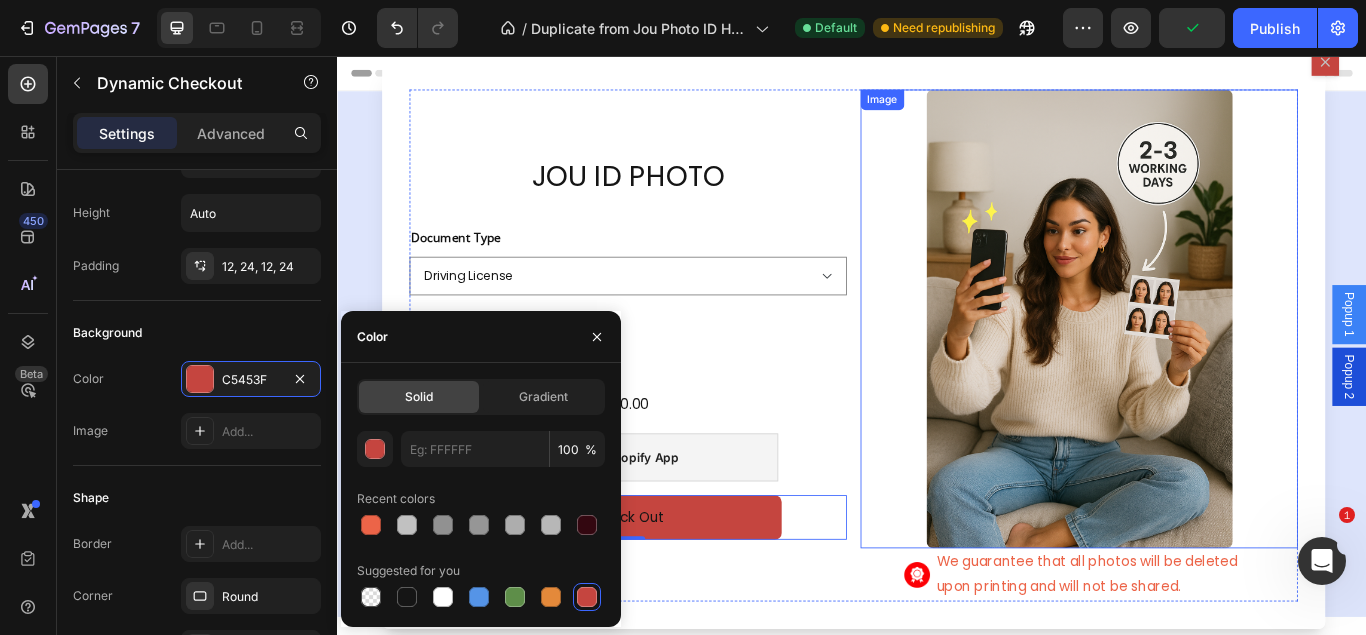 drag, startPoint x: 950, startPoint y: 427, endPoint x: 1088, endPoint y: 641, distance: 254.637 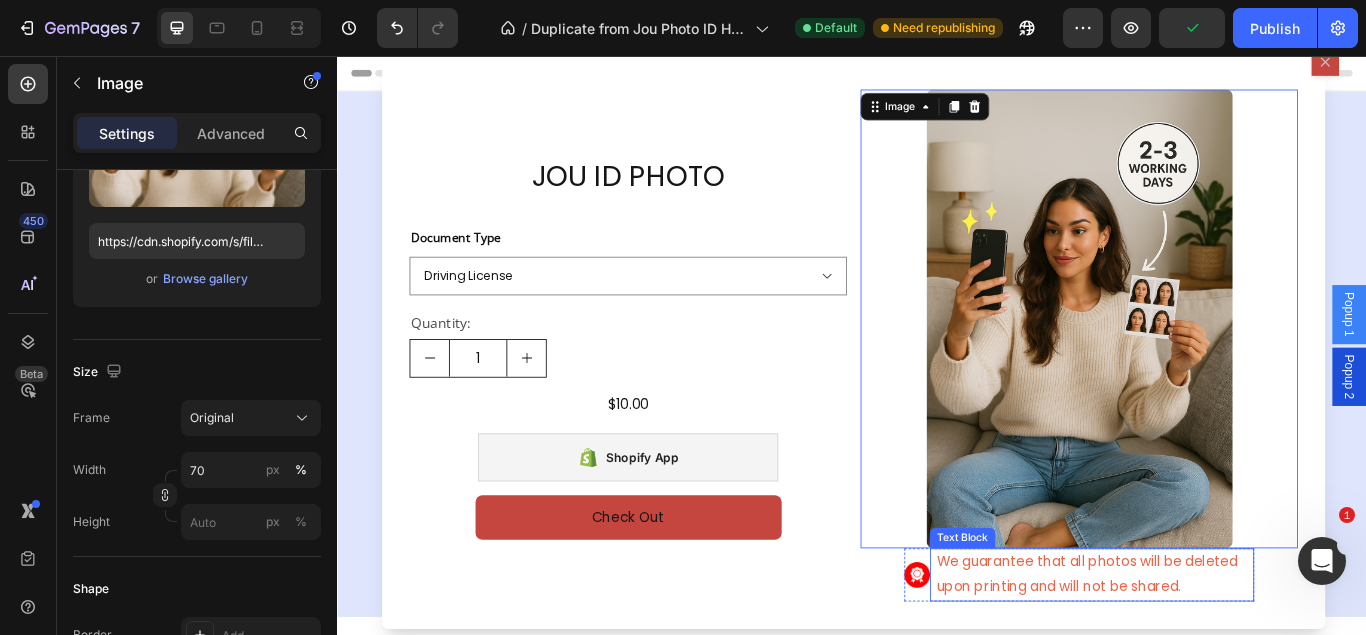 scroll, scrollTop: 0, scrollLeft: 0, axis: both 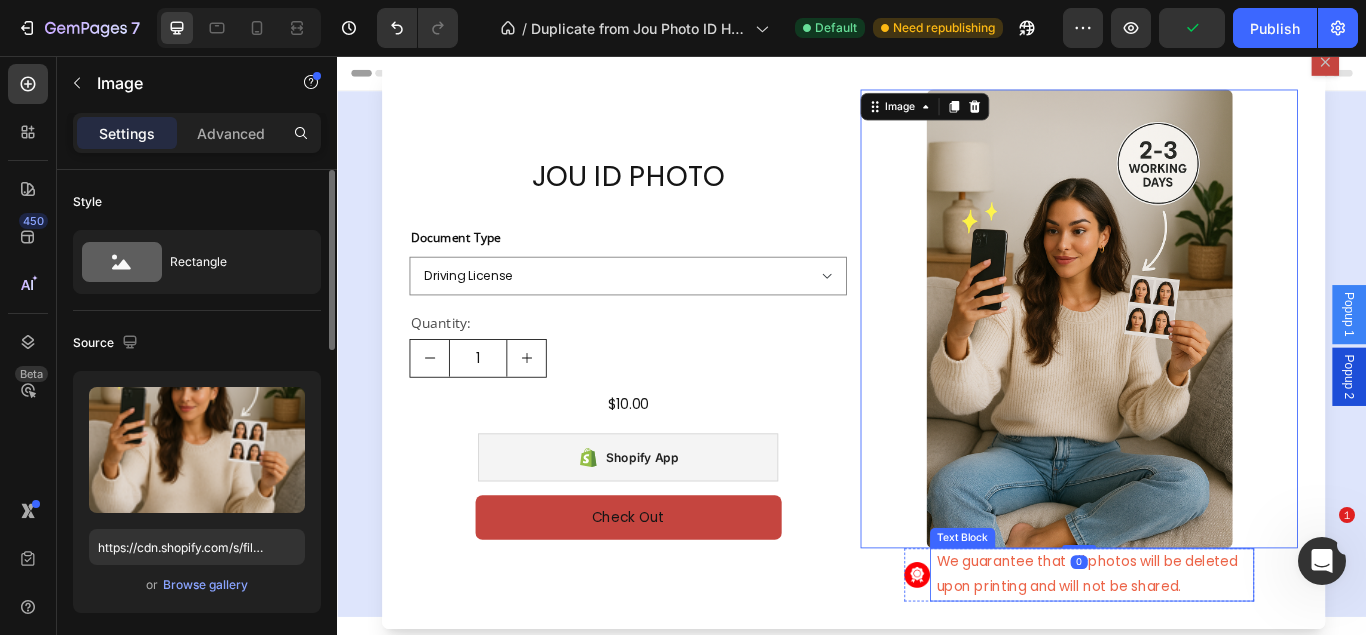 click on "We guarantee that all photos will be deleted upon printing and will not be shared." at bounding box center [1217, 661] 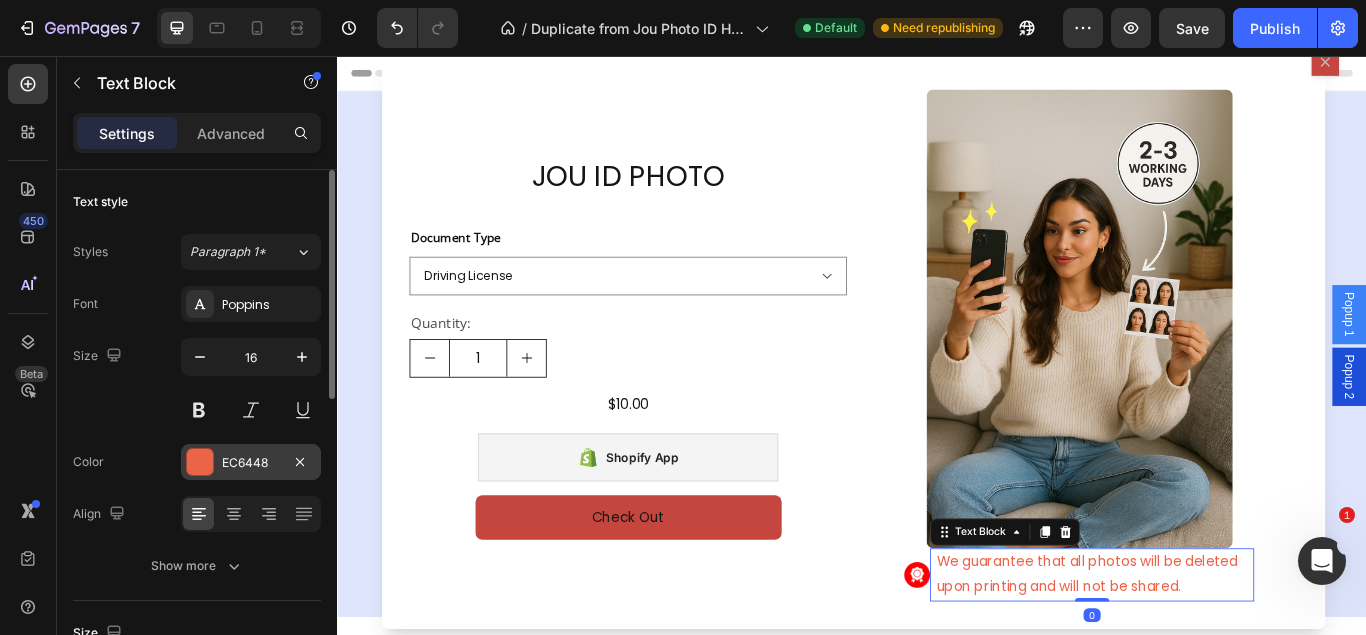 click on "EC6448" at bounding box center [251, 463] 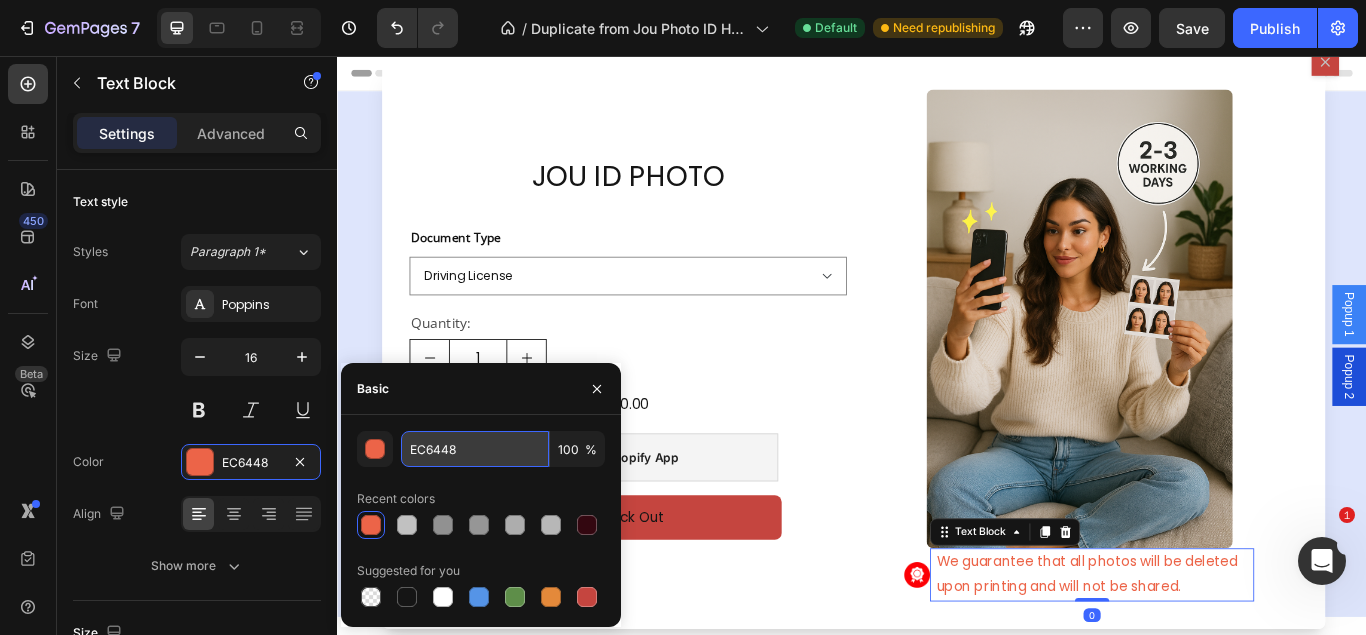 click on "EC6448" at bounding box center [475, 449] 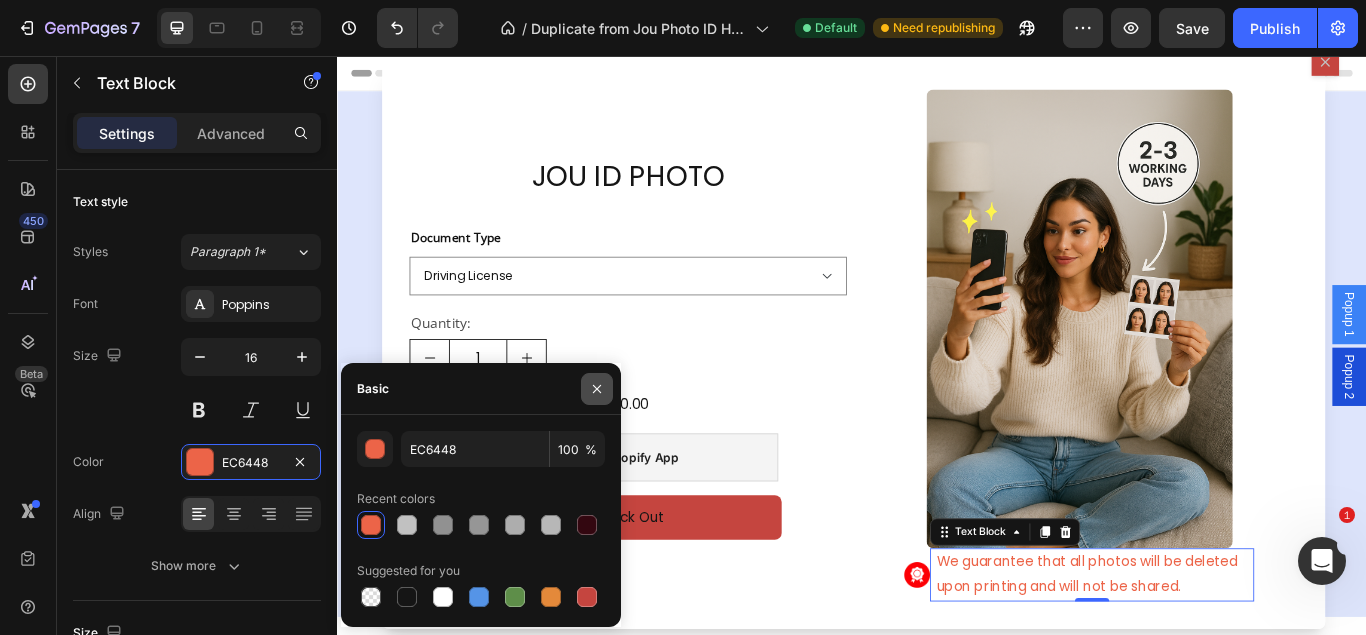 click 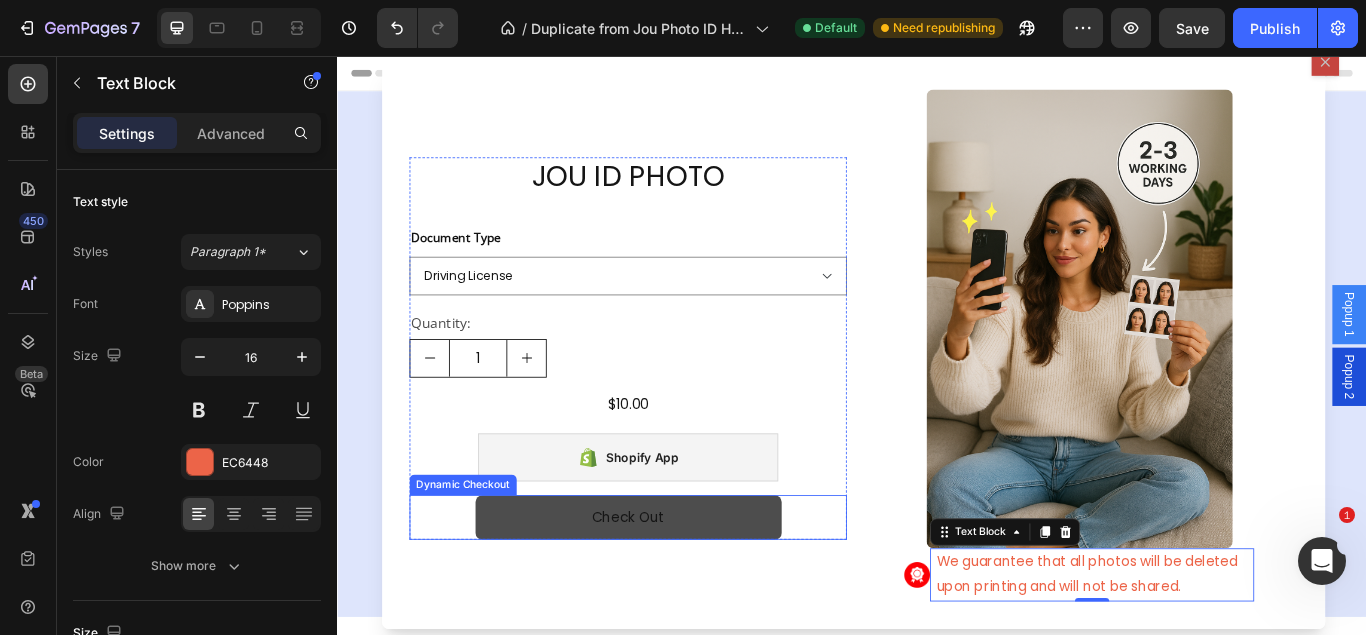 click on "Check Out" at bounding box center (676, 594) 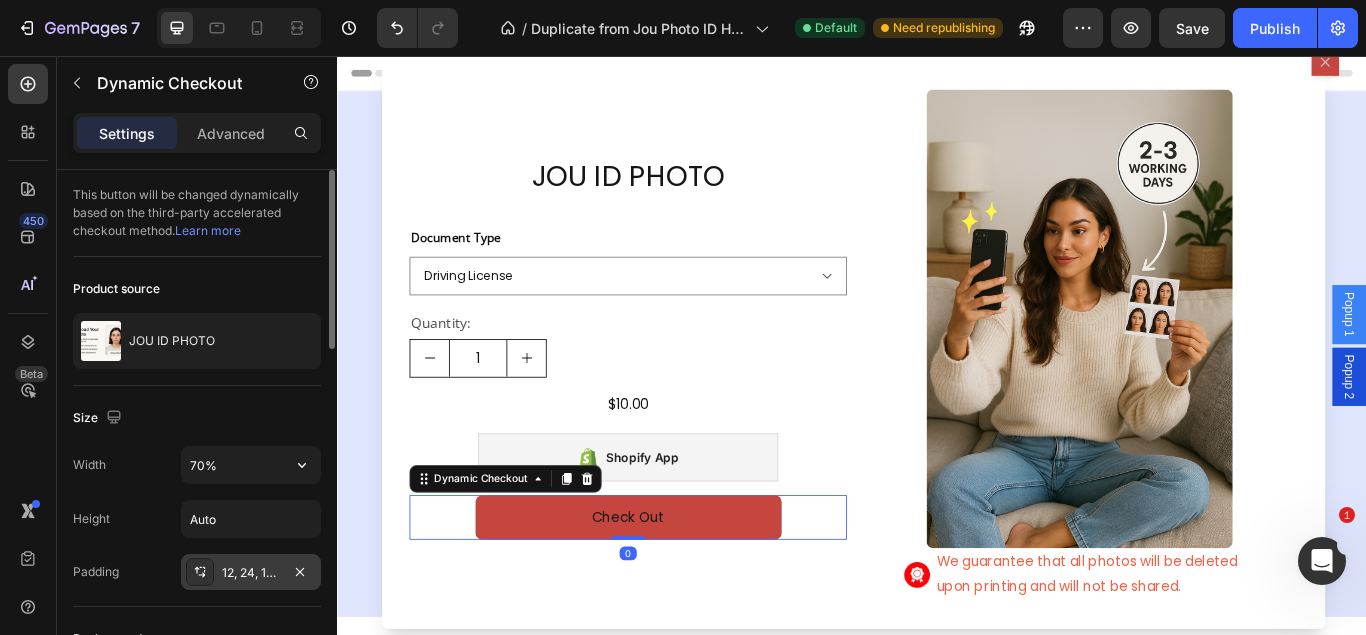 scroll, scrollTop: 306, scrollLeft: 0, axis: vertical 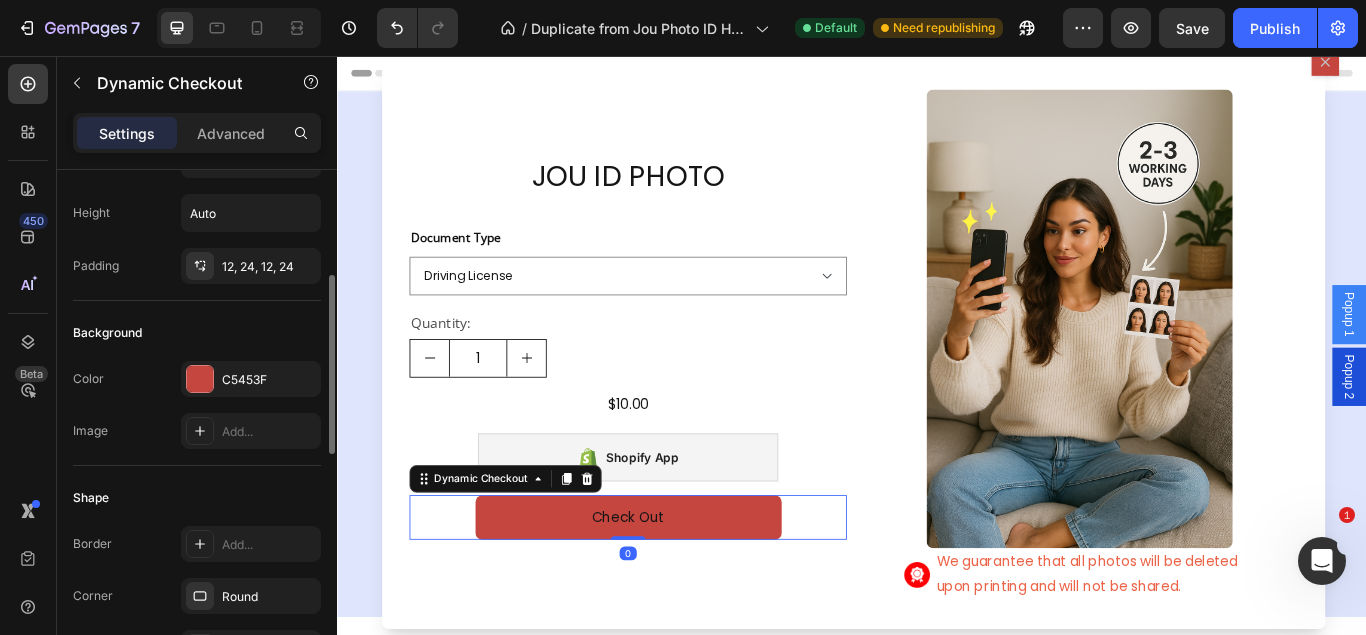 click on "Color C5453F Image Add..." at bounding box center [197, 405] 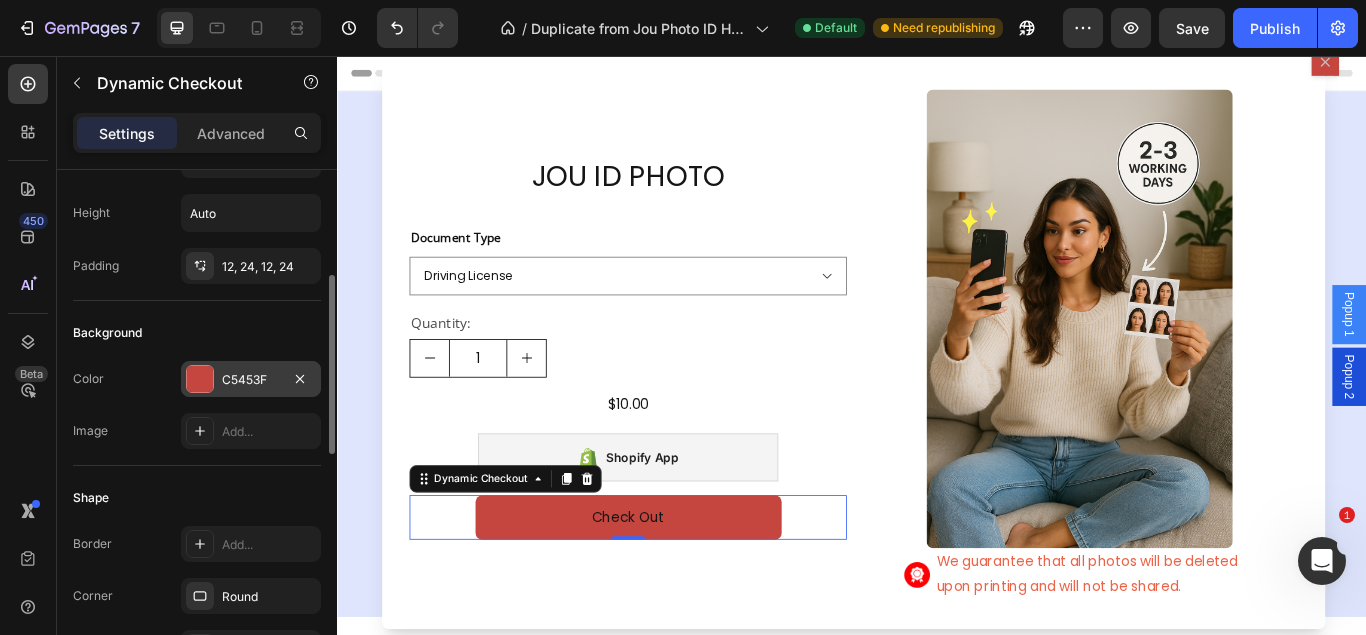 click on "C5453F" at bounding box center [251, 379] 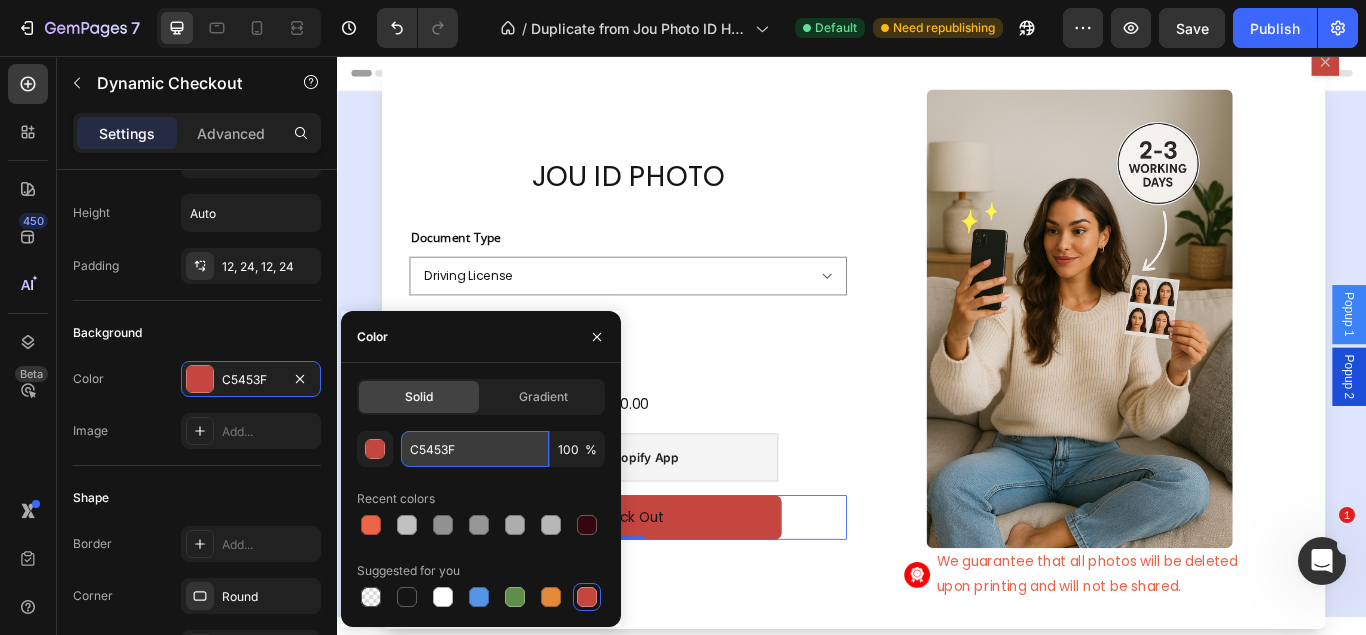 click on "C5453F" at bounding box center (475, 449) 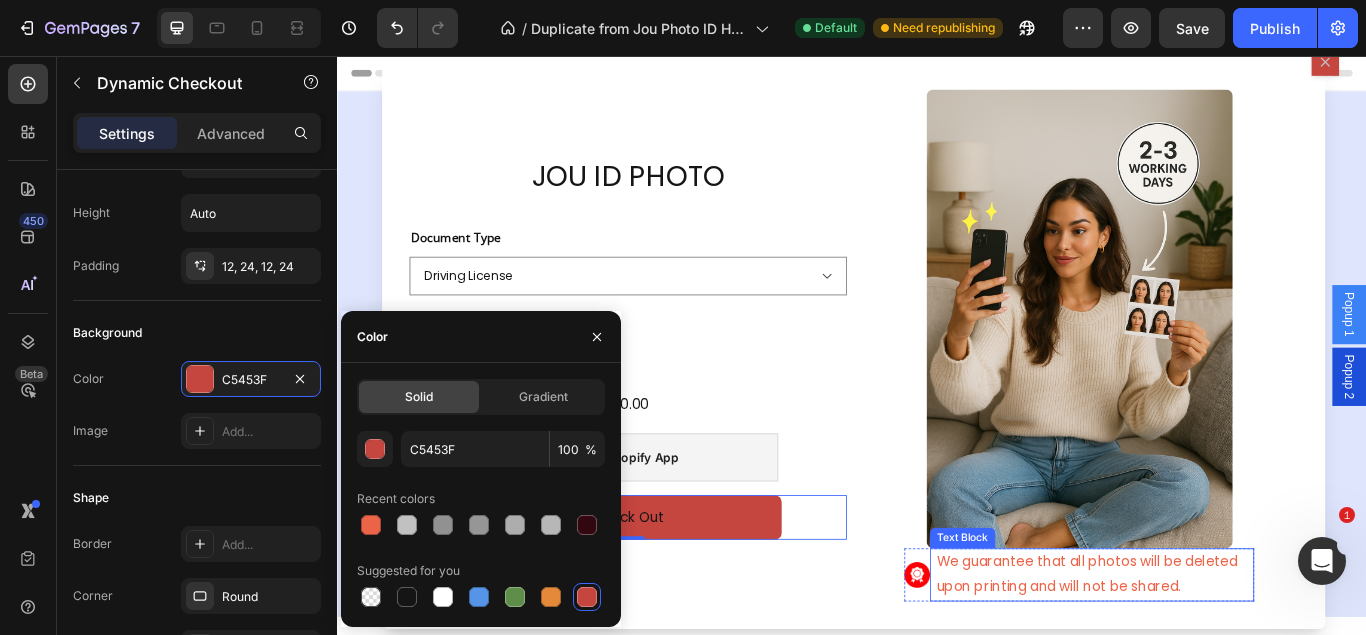 click on "We guarantee that all photos will be deleted upon printing and will not be shared." at bounding box center (1217, 661) 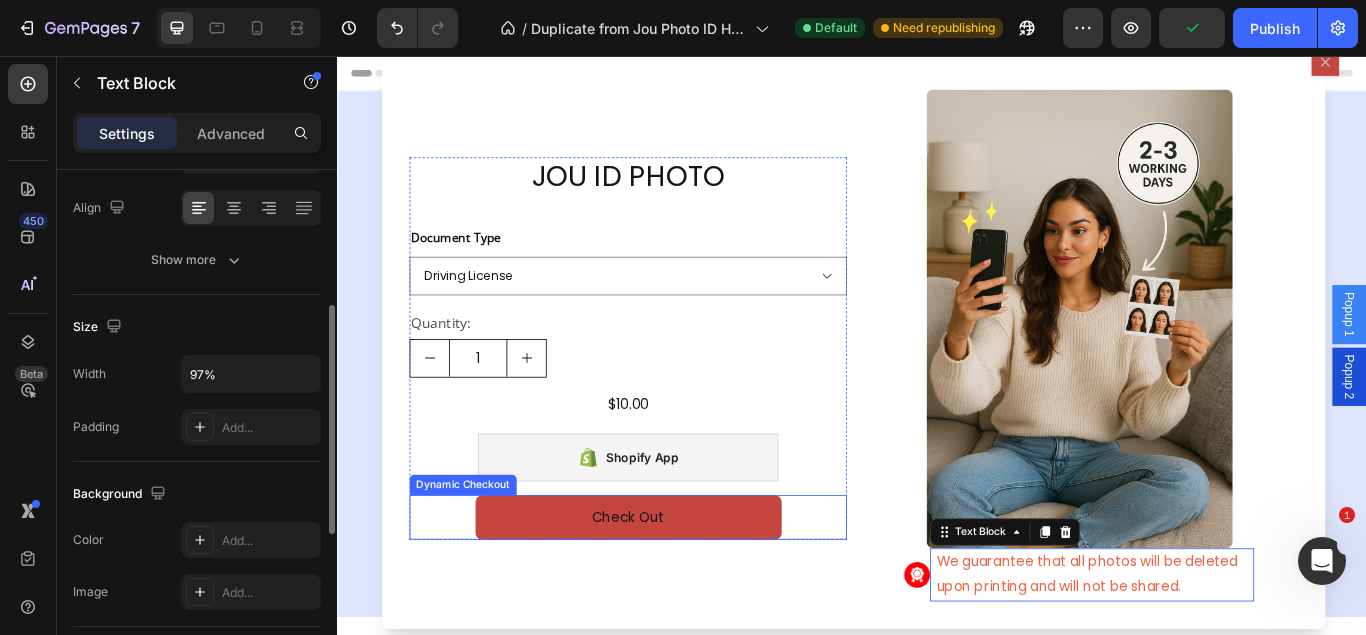 scroll, scrollTop: 0, scrollLeft: 0, axis: both 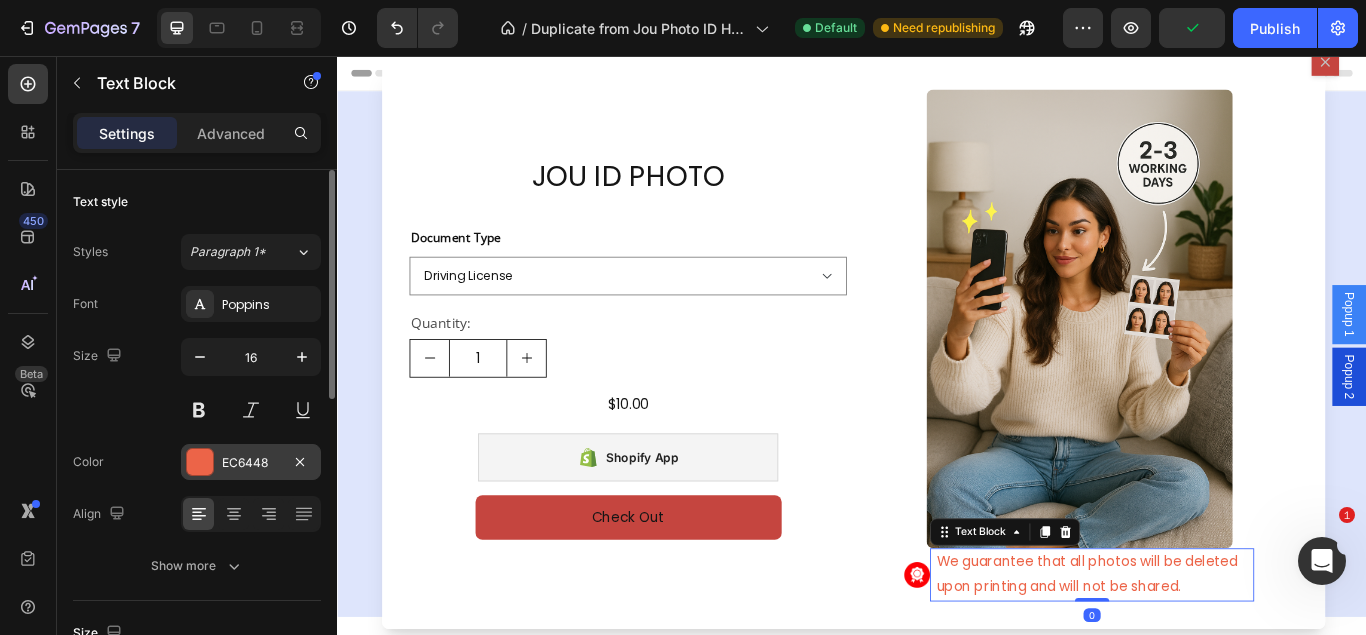 click on "EC6448" at bounding box center (251, 463) 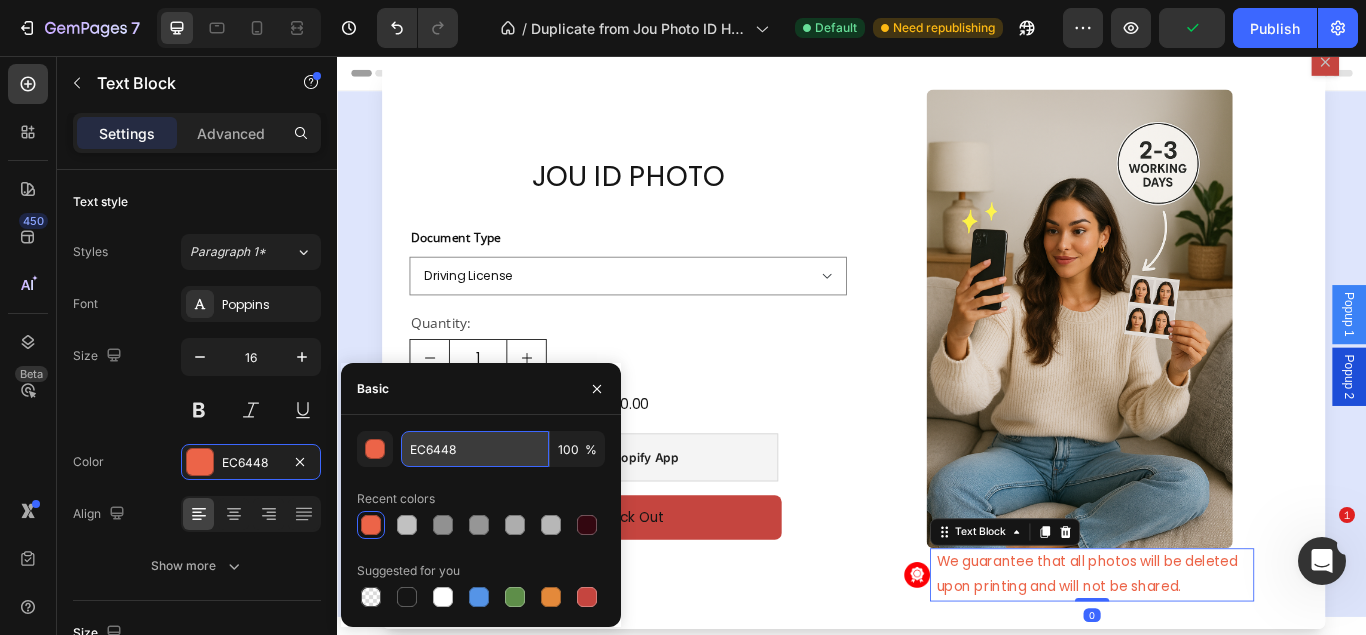 click on "EC6448" at bounding box center (475, 449) 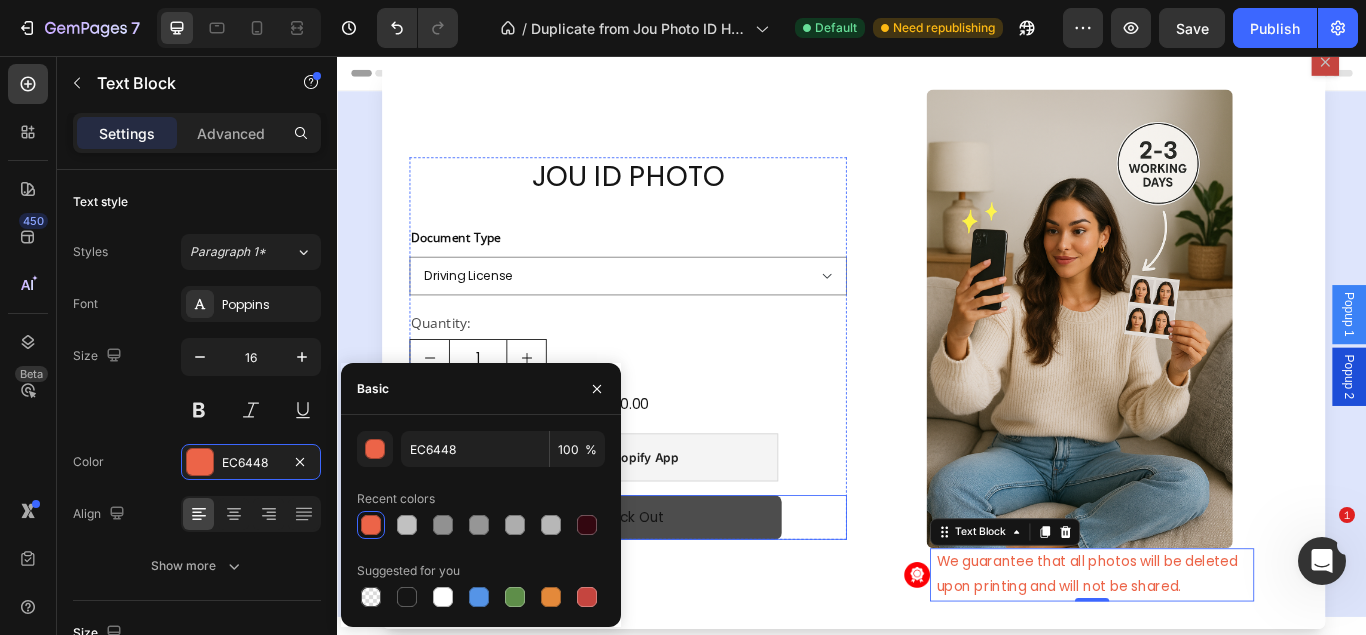 click on "Check Out" at bounding box center (676, 594) 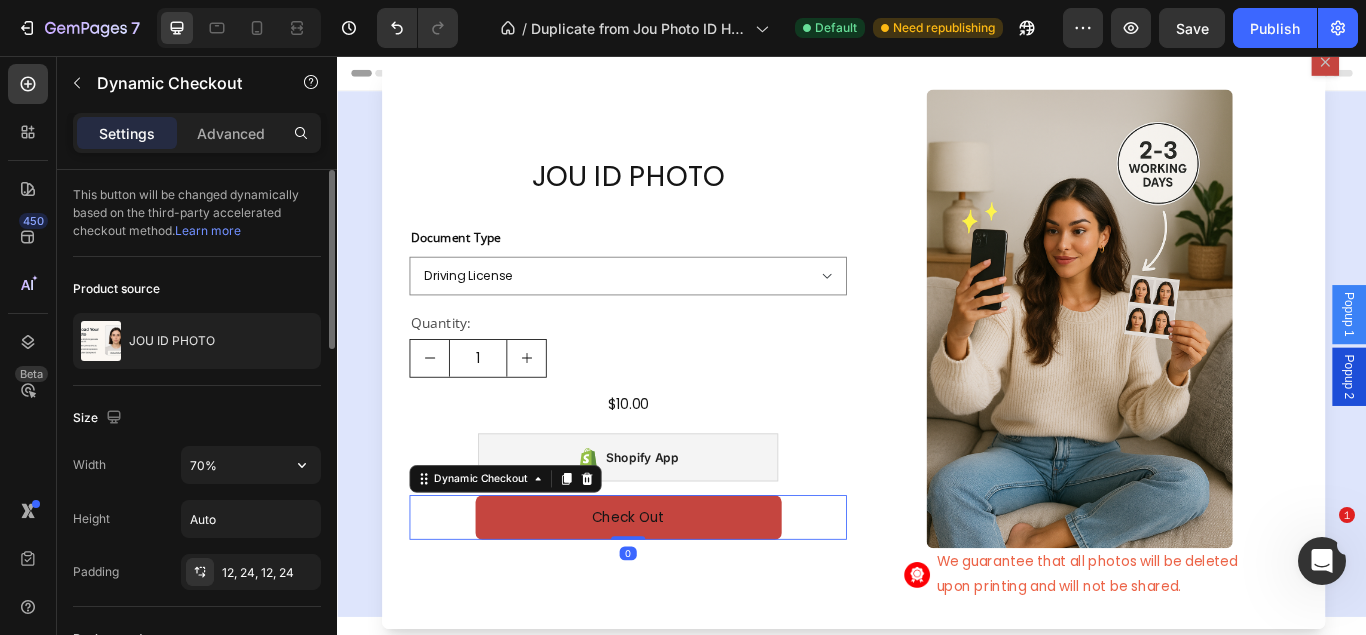 scroll, scrollTop: 204, scrollLeft: 0, axis: vertical 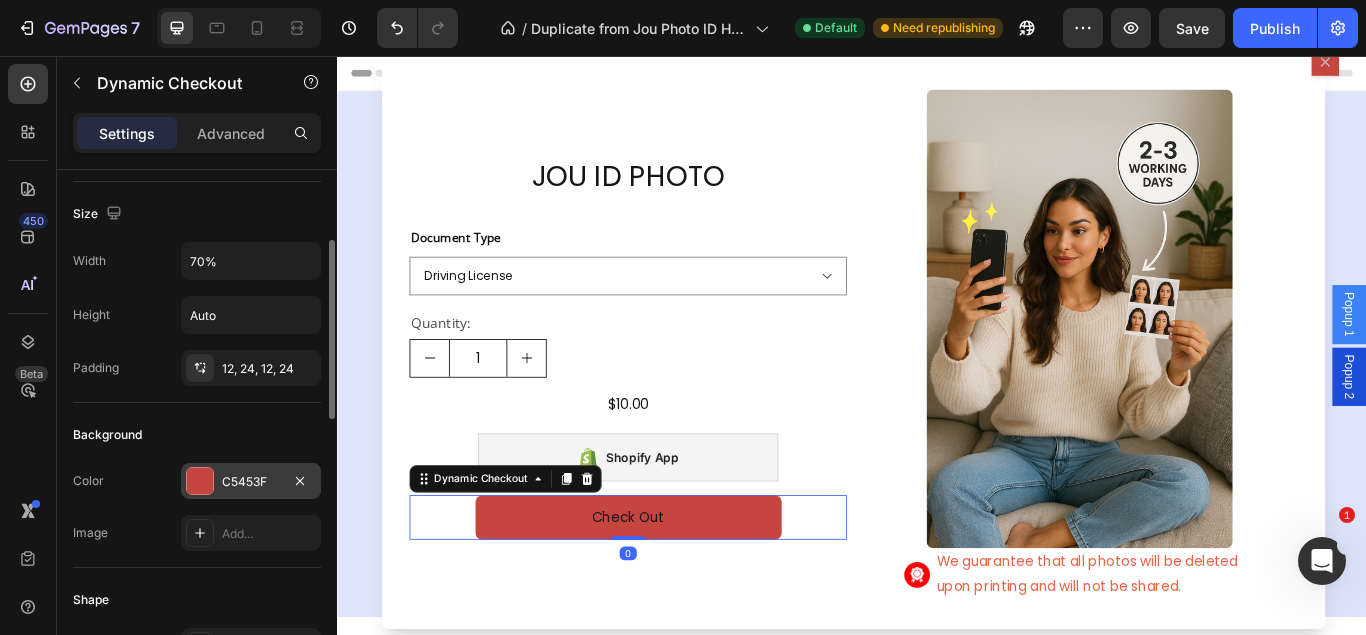 click on "C5453F" at bounding box center [251, 481] 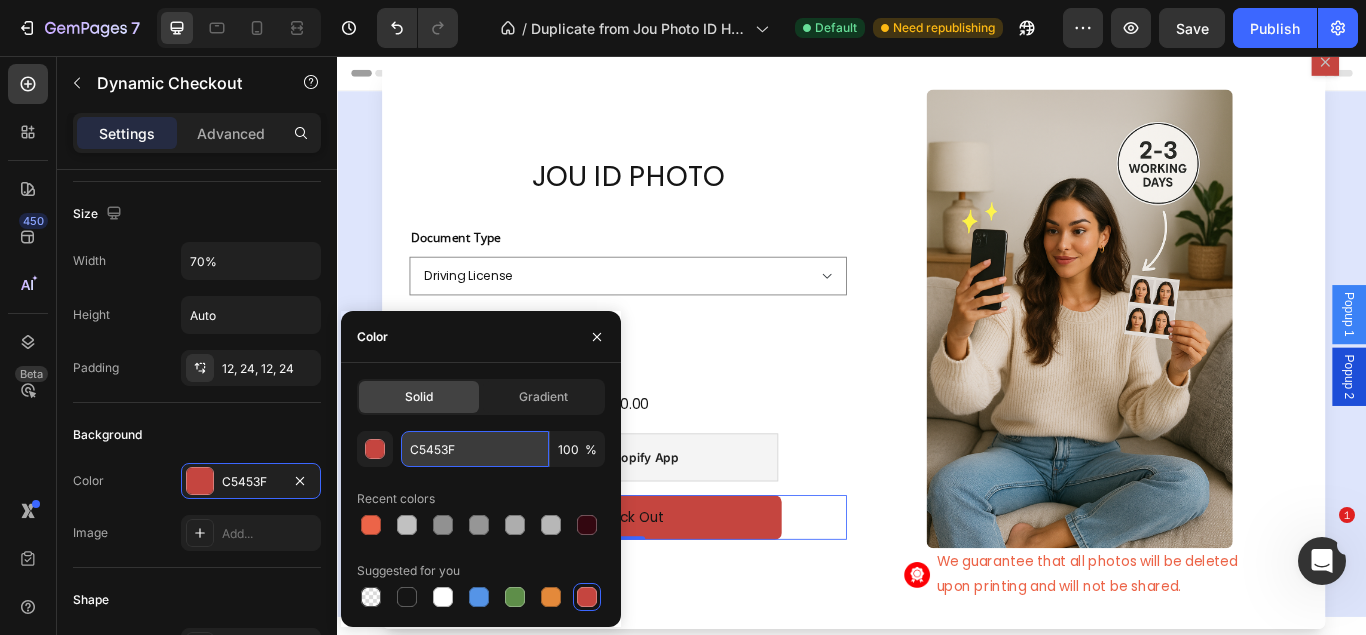 click on "C5453F" at bounding box center [475, 449] 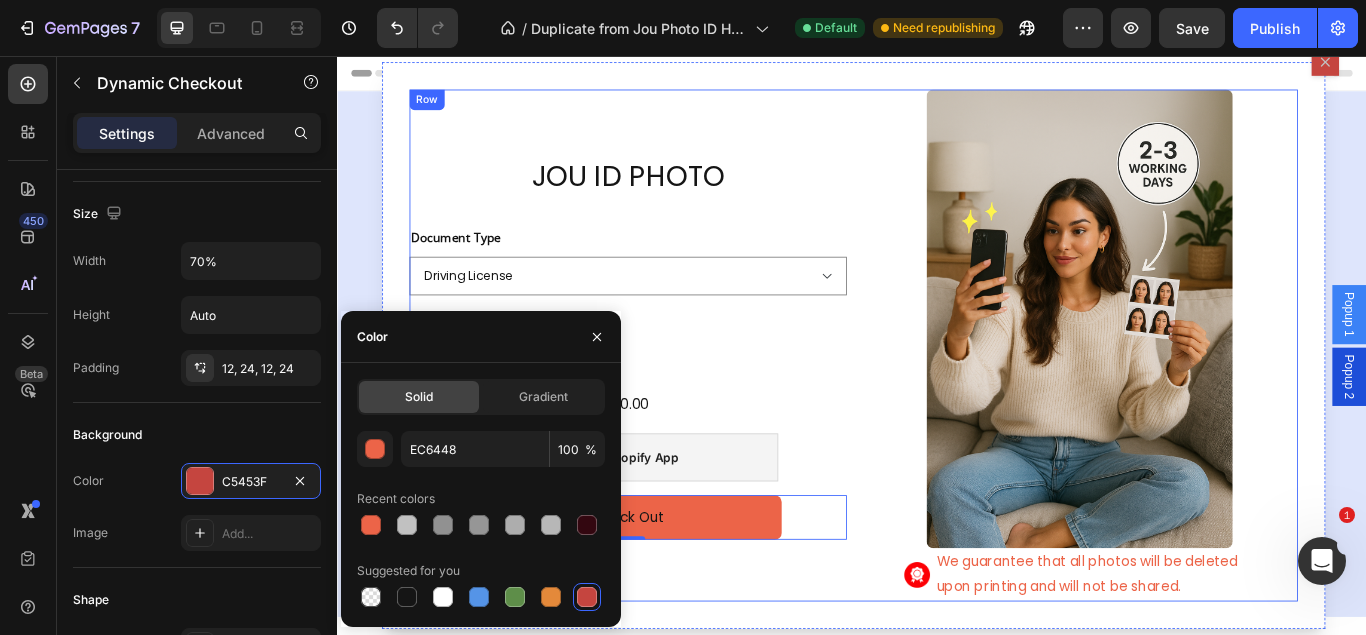 click on "JOU ID PHOTO Product Title Document Type   Driving License Lebanese Passport ID Photo Shengen Visa Product Variants & Swatches Quantity: Text Block
1
Product Quantity $[PRICE] Product Price Product Price Row
Shopify App Shopify App Check Out Dynamic Checkout   0 Product Row Image Image We guarantee that all photos will be deleted upon printing and will not be shared. Text Block Row Row" at bounding box center [939, 393] 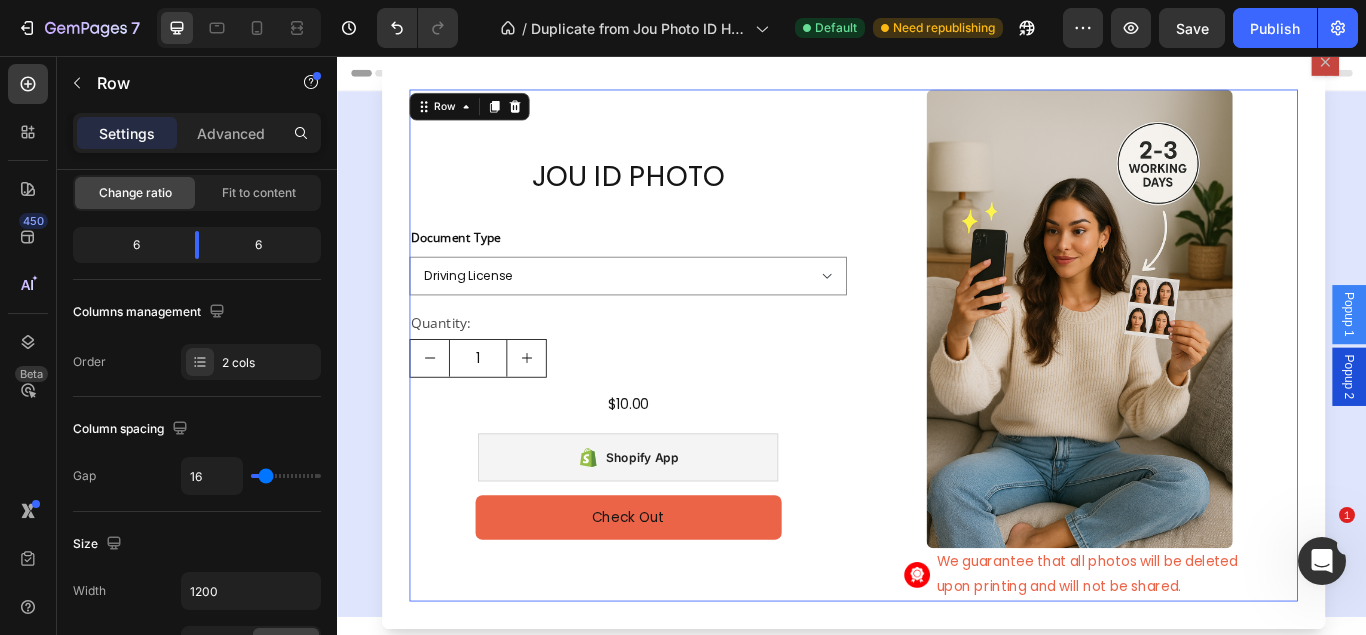 scroll, scrollTop: 0, scrollLeft: 0, axis: both 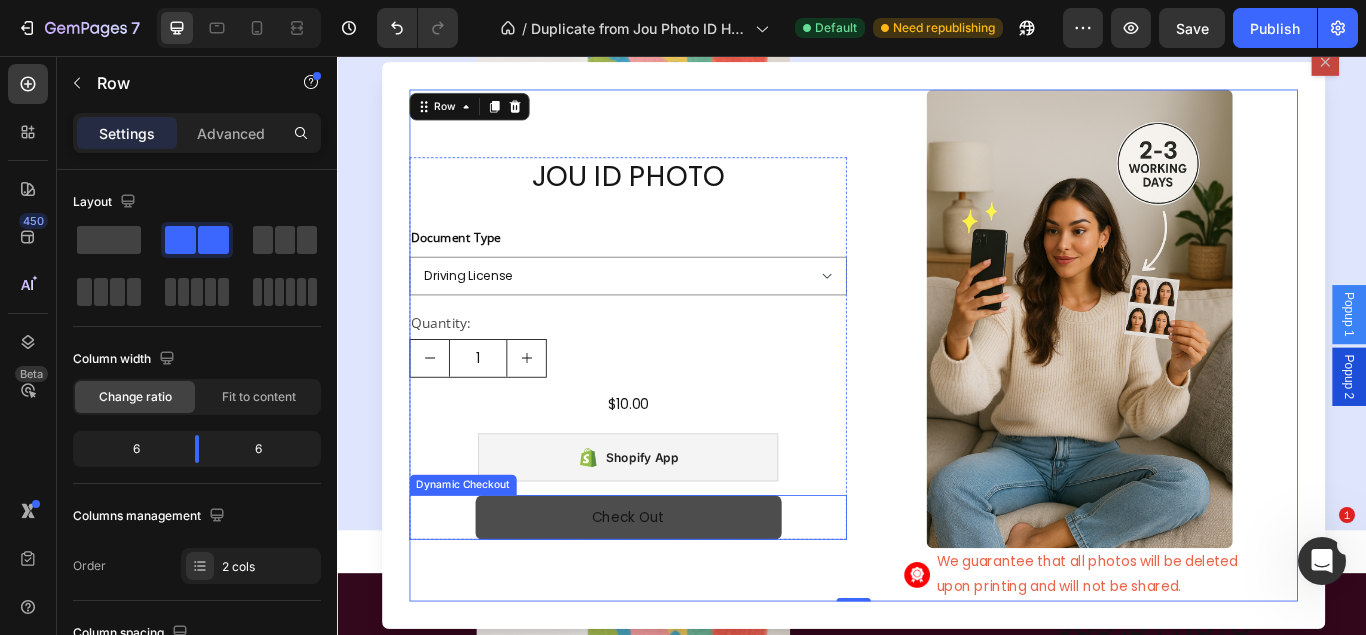 click on "Check Out" at bounding box center (676, 594) 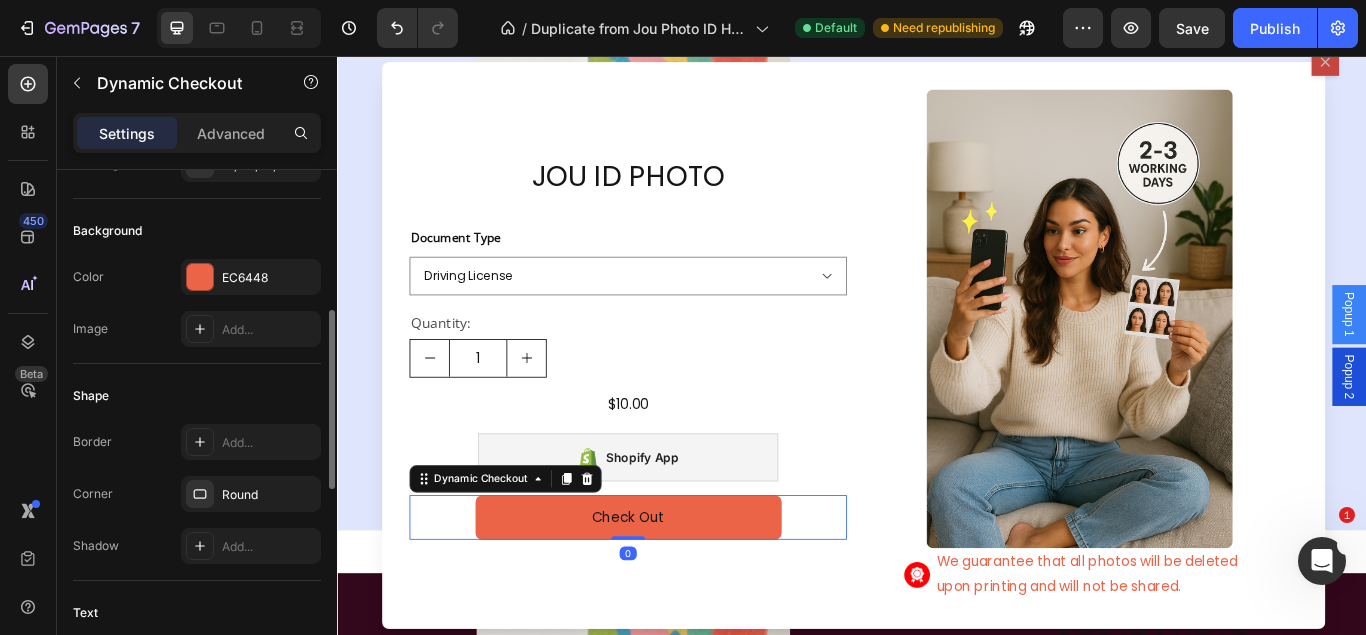 scroll, scrollTop: 714, scrollLeft: 0, axis: vertical 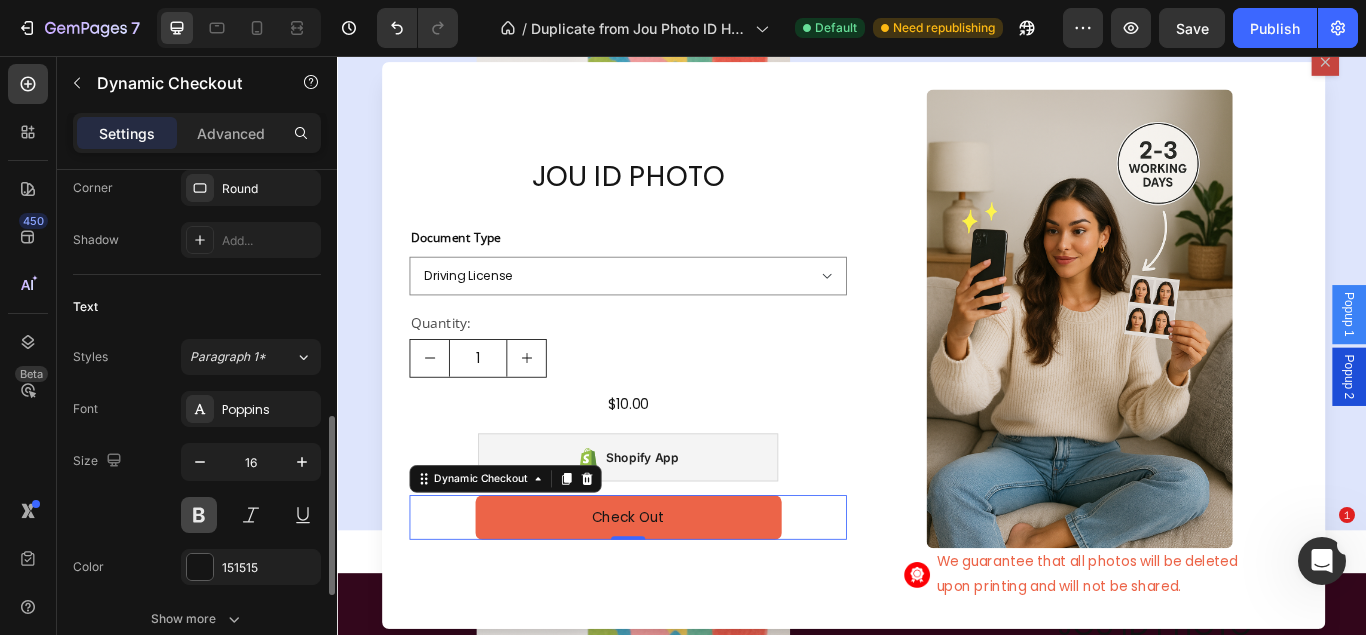 click at bounding box center [199, 515] 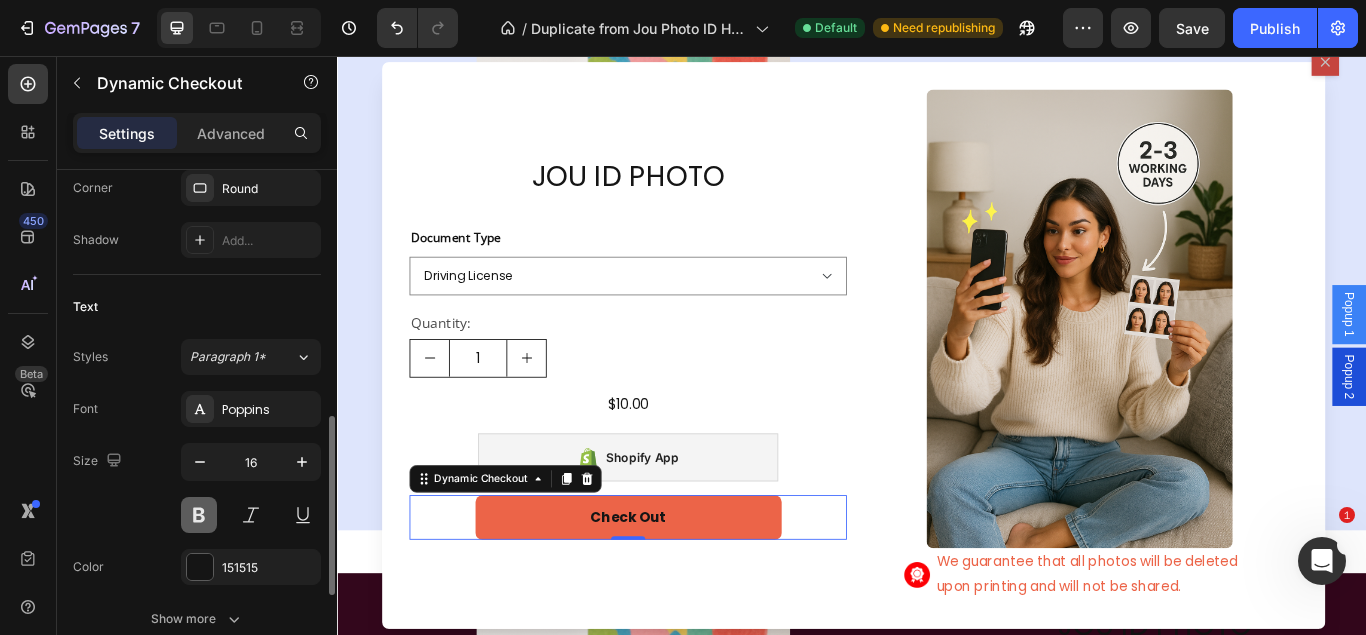 click at bounding box center (199, 515) 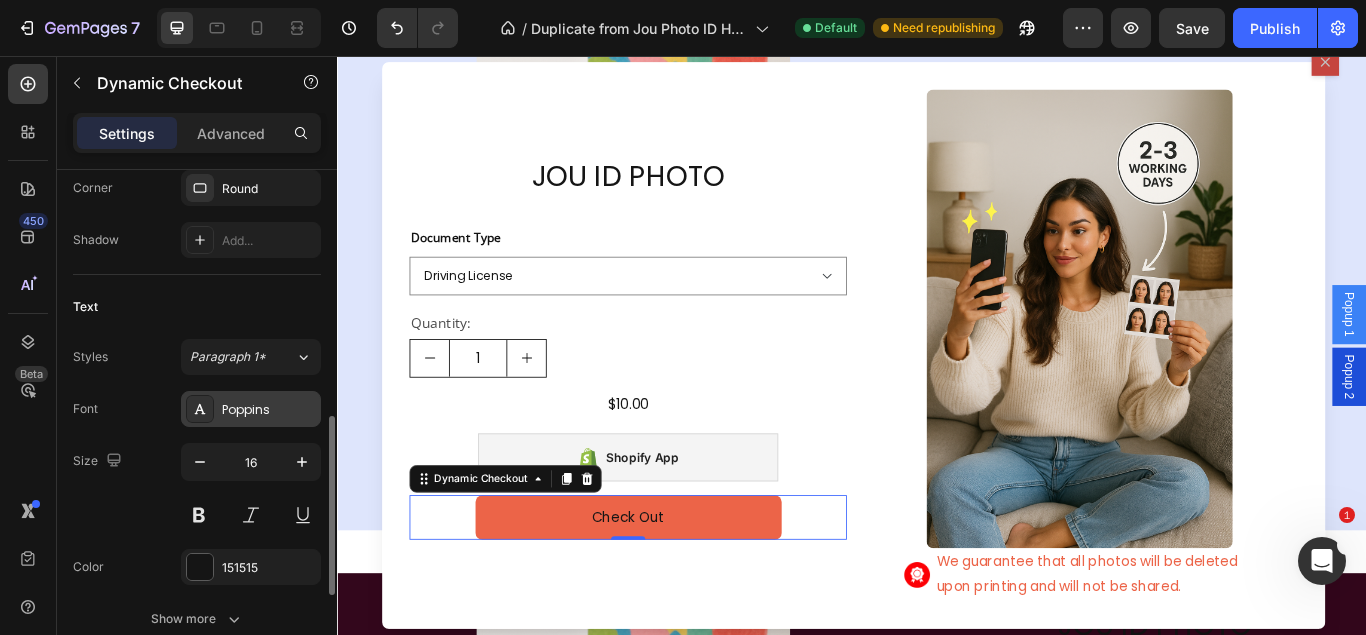 click on "Poppins" at bounding box center (269, 410) 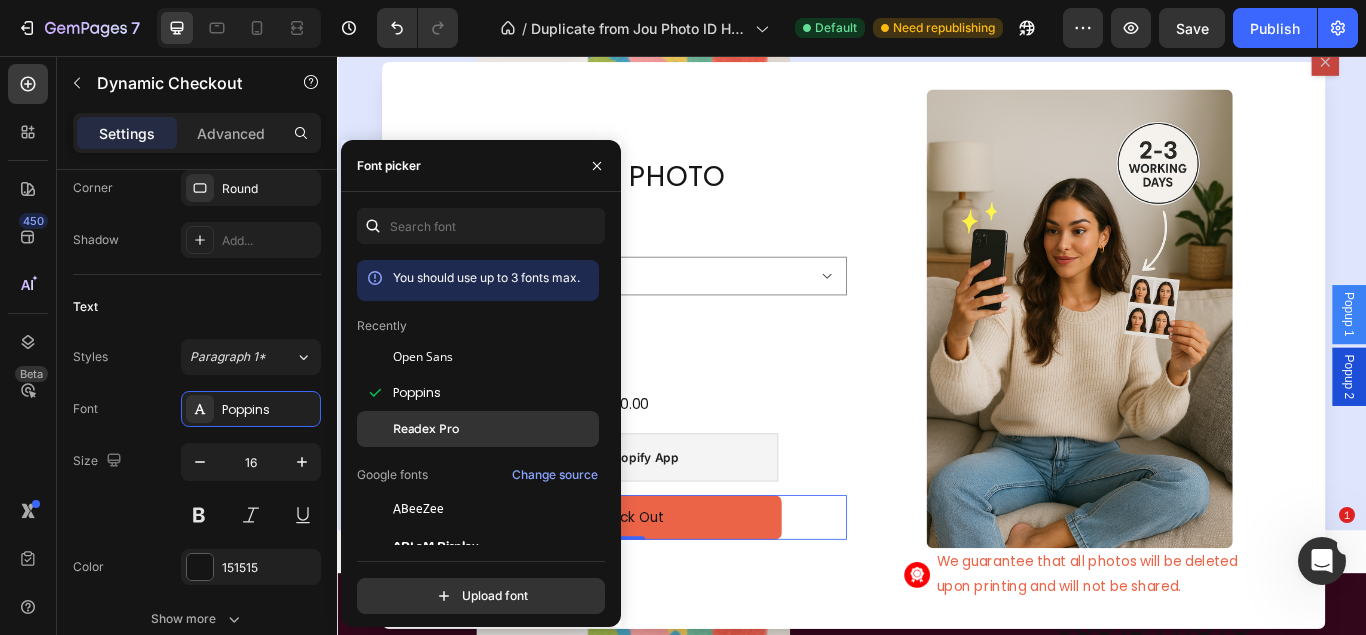 click on "Readex Pro" at bounding box center [426, 429] 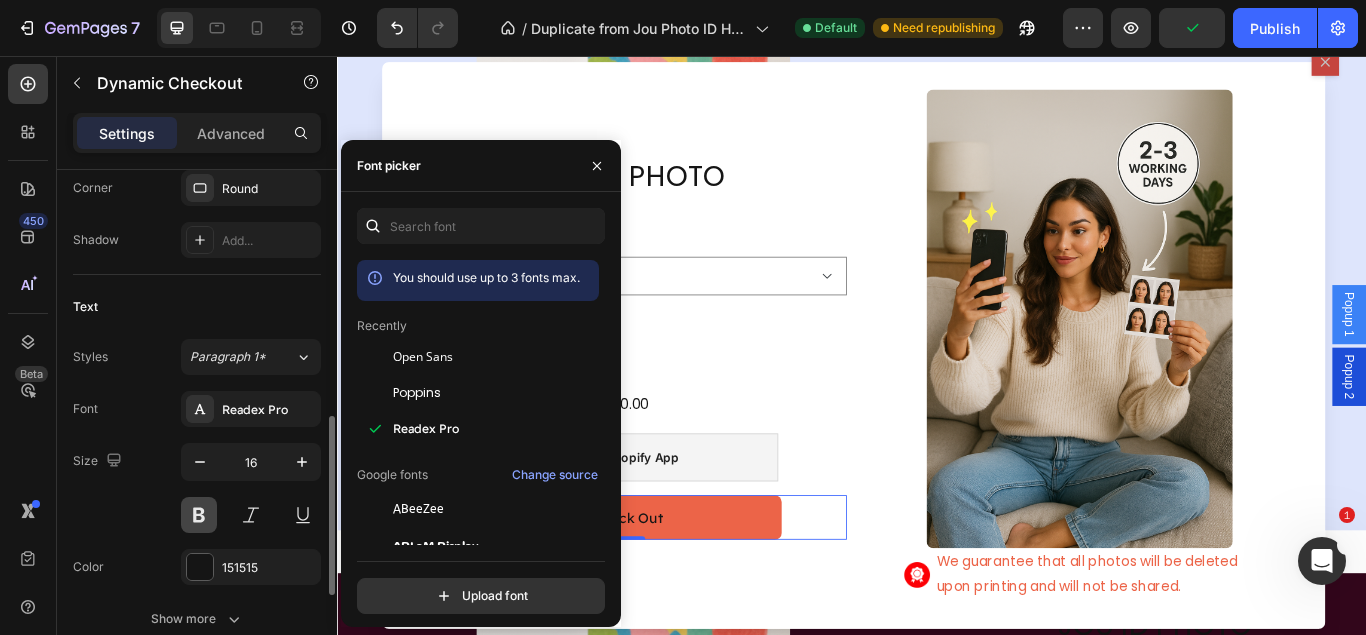 drag, startPoint x: 199, startPoint y: 509, endPoint x: 510, endPoint y: 541, distance: 312.64197 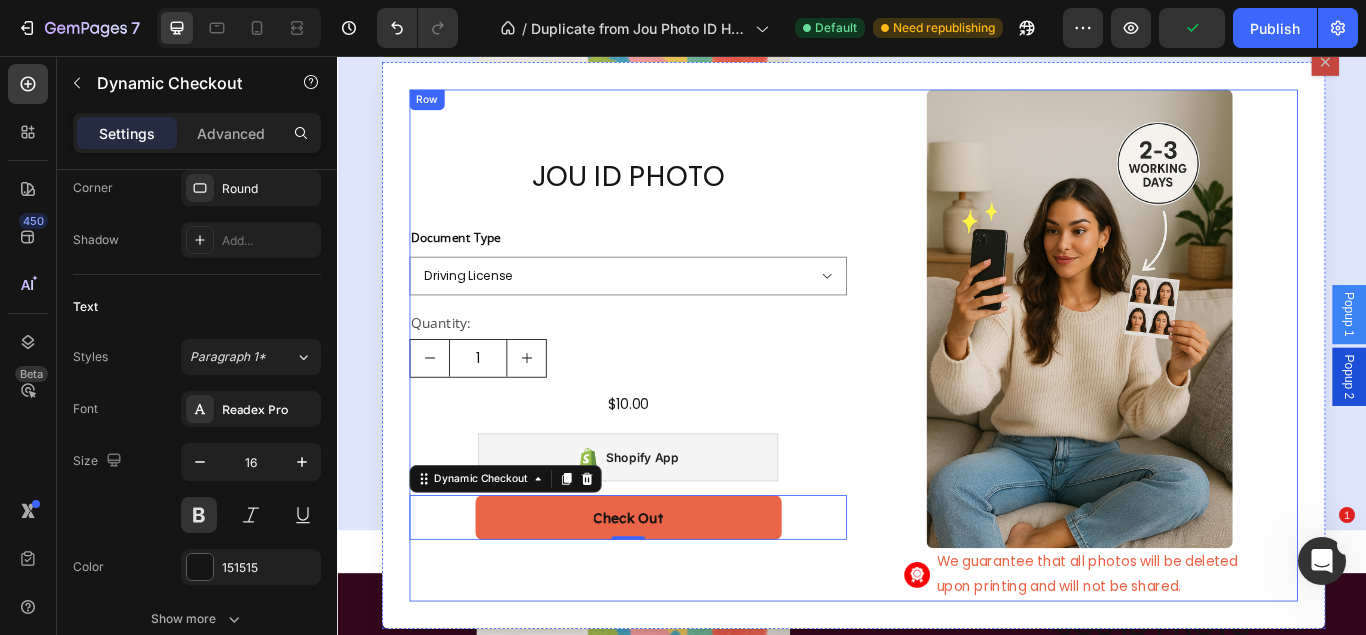 click on "JOU ID PHOTO Product Title Document Type   Driving License Lebanese Passport ID Photo Shengen Visa Product Variants & Swatches Quantity: Text Block
1
Product Quantity $10.00 Product Price Product Price Row
Shopify App Shopify App Check Out Dynamic Checkout   0 Product Row" at bounding box center [676, 393] 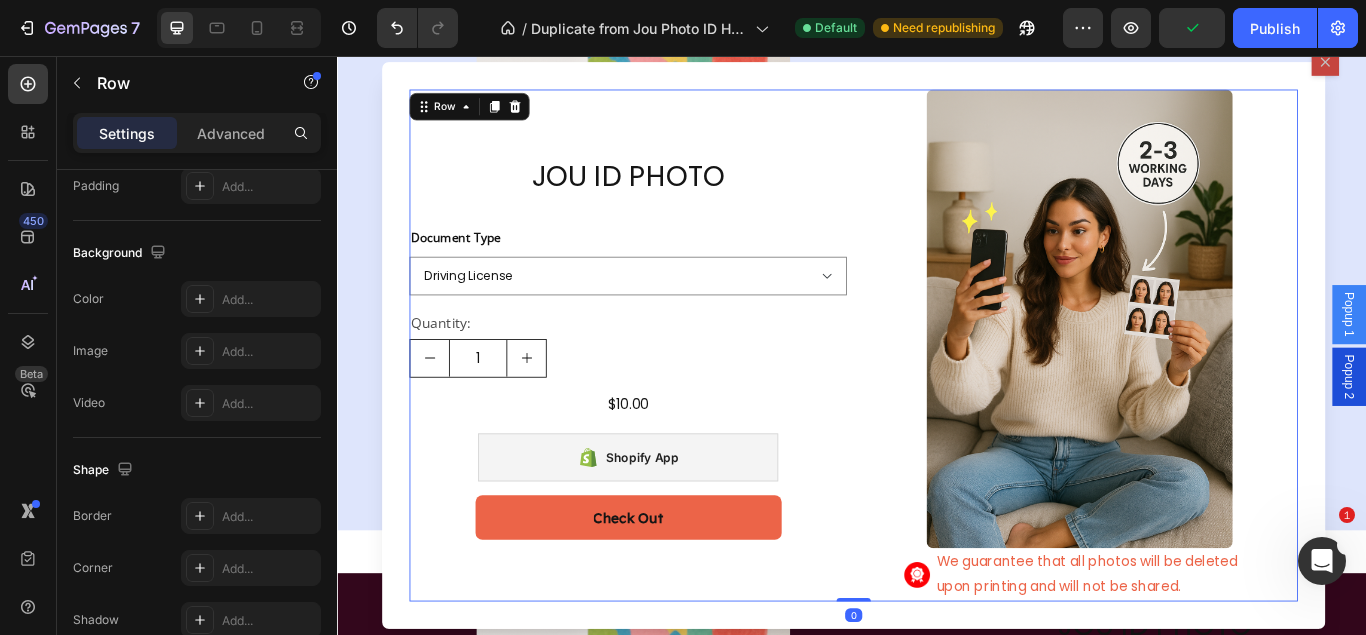 scroll, scrollTop: 0, scrollLeft: 0, axis: both 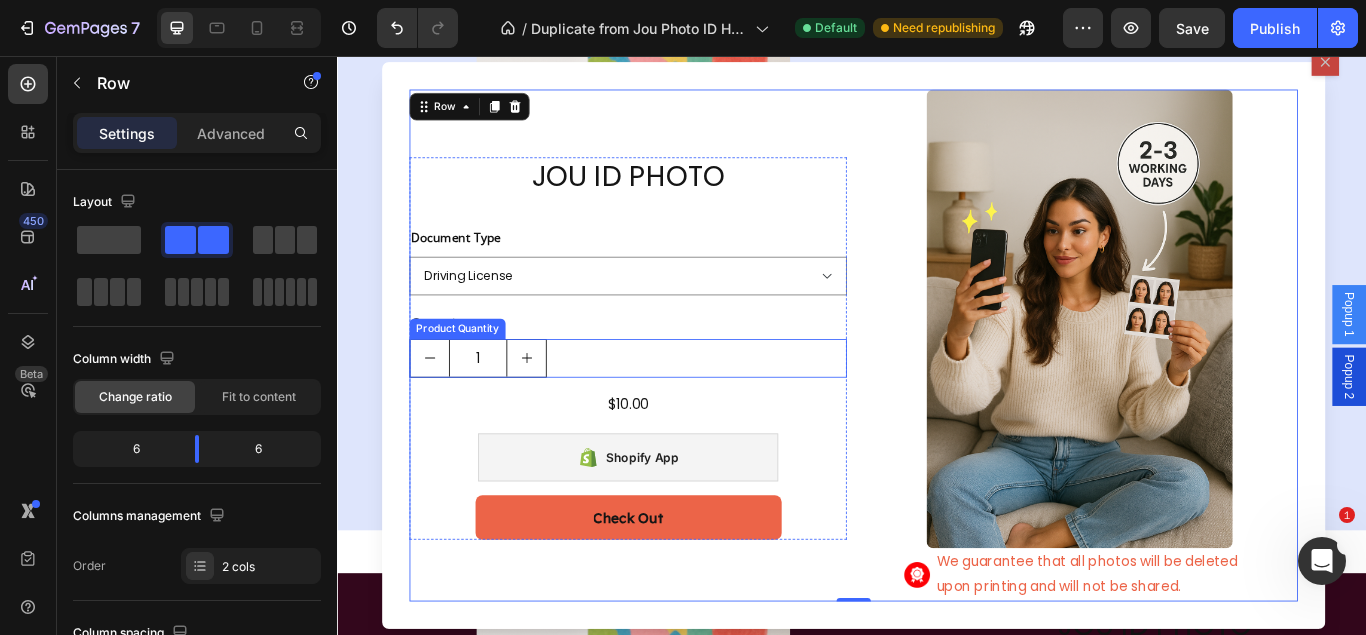 click on "1" at bounding box center [676, 408] 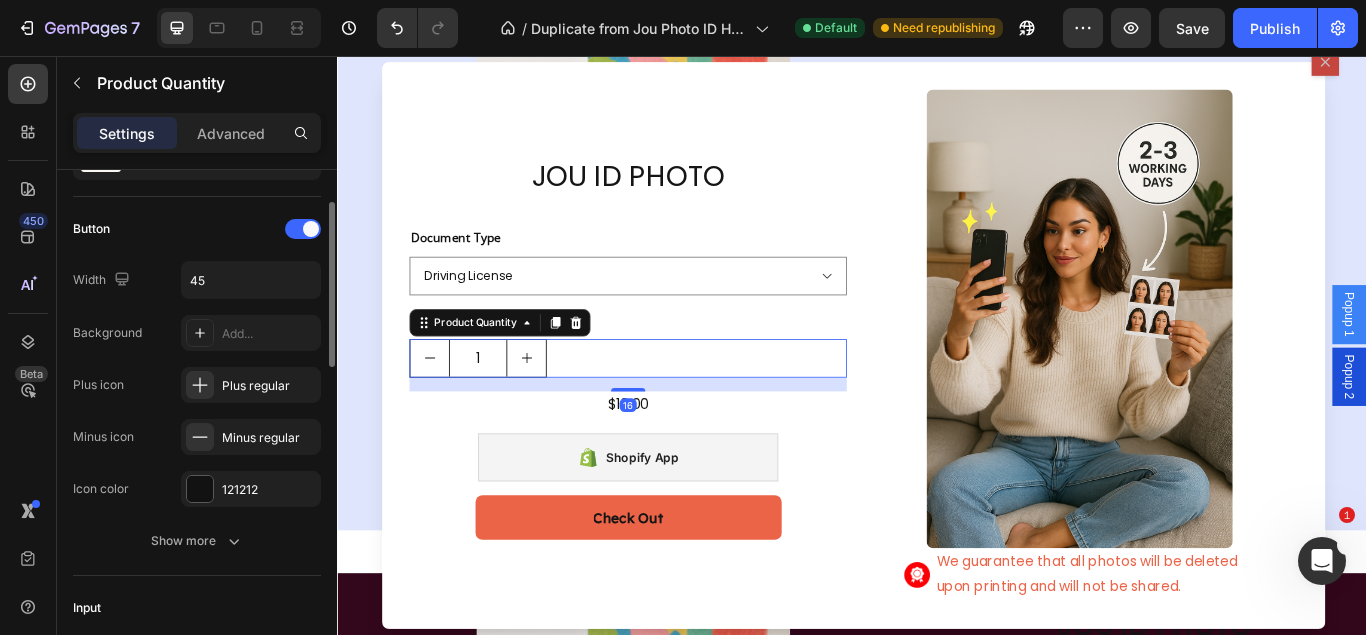 scroll, scrollTop: 204, scrollLeft: 0, axis: vertical 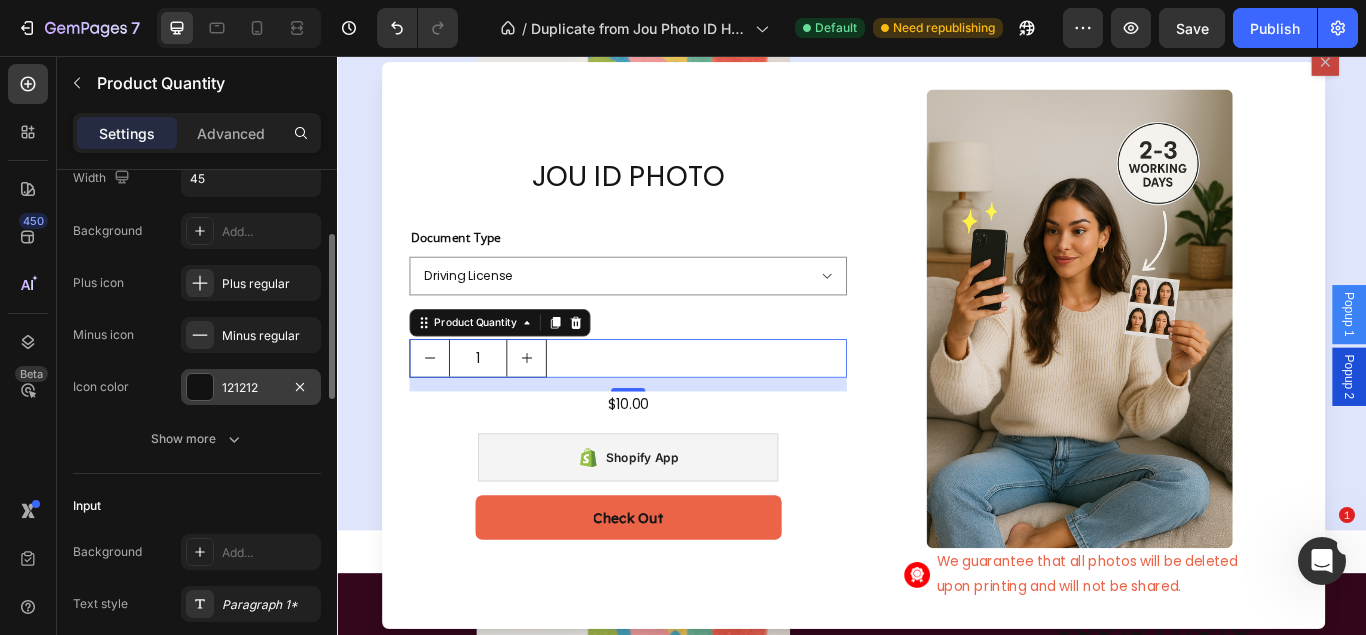 click at bounding box center (200, 387) 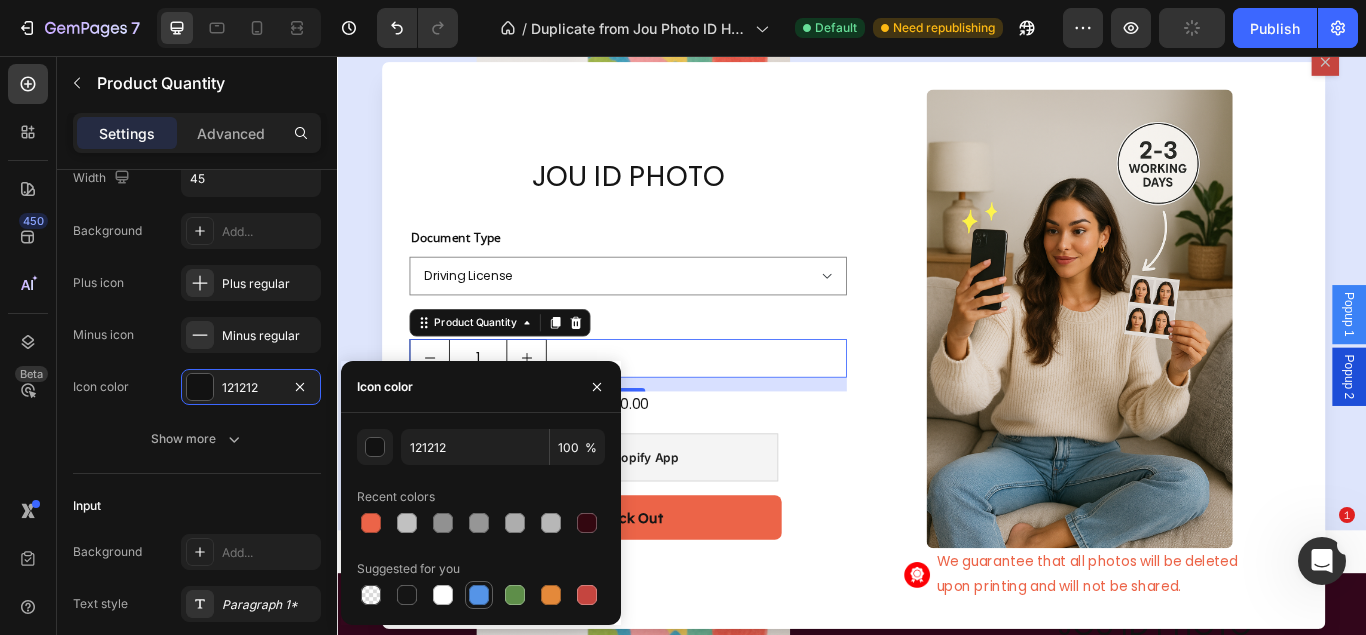 click at bounding box center (479, 595) 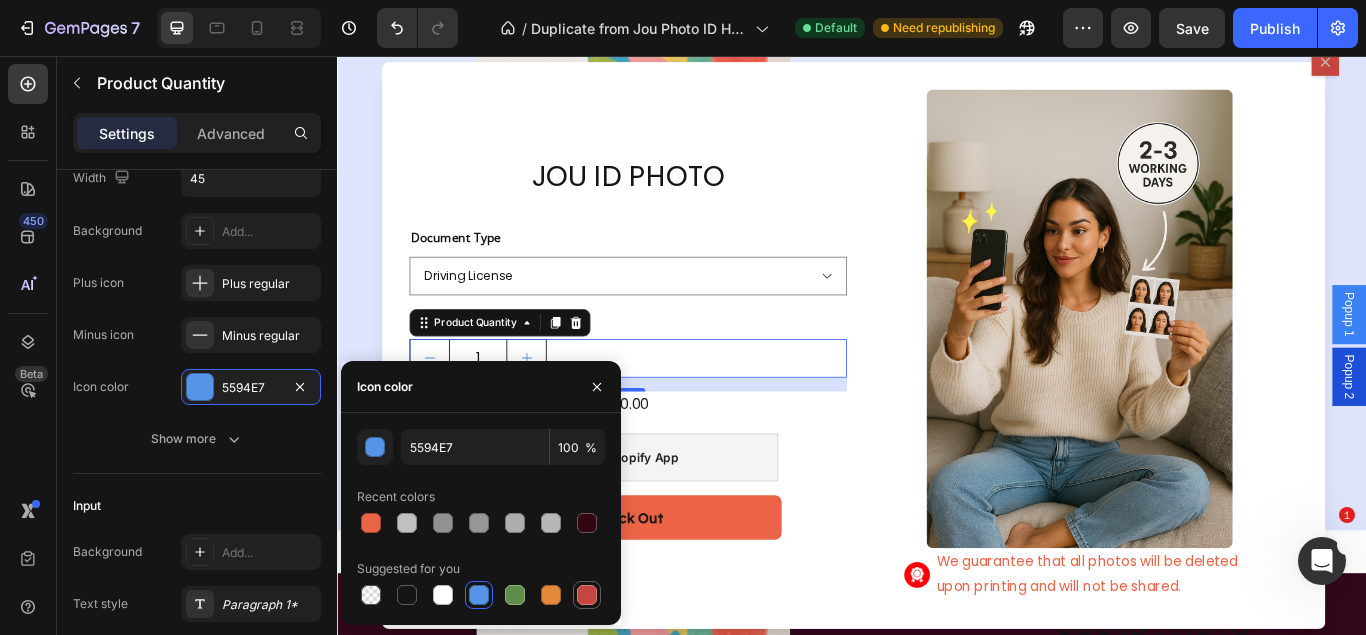 click at bounding box center (587, 595) 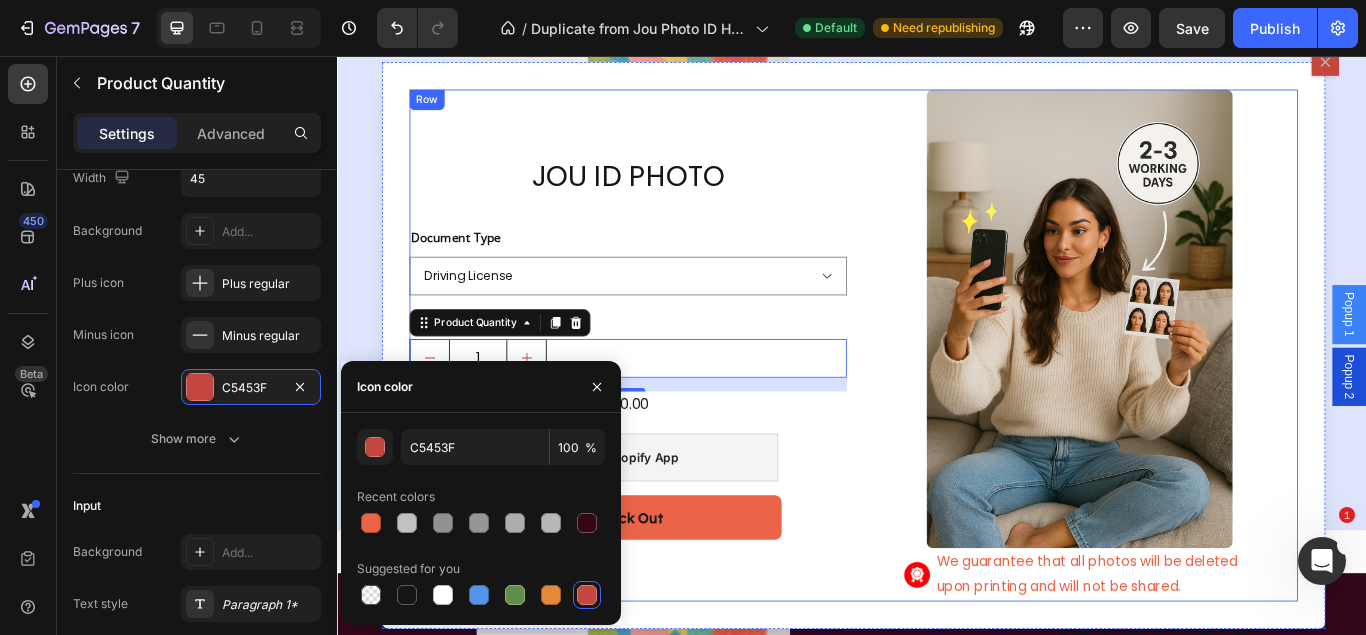 click on "JOU ID PHOTO Product Title Document Type   Driving License Lebanese Passport ID Photo Shengen Visa Product Variants & Swatches Quantity: Text Block
1
Product Quantity 16 $[PRICE] Product Price Product Price Row
Shopify App Shopify App Check Out Dynamic Checkout Product Row Image Image We guarantee that all photos will be deleted upon printing and will not be shared. Text Block Row Row" at bounding box center [939, 393] 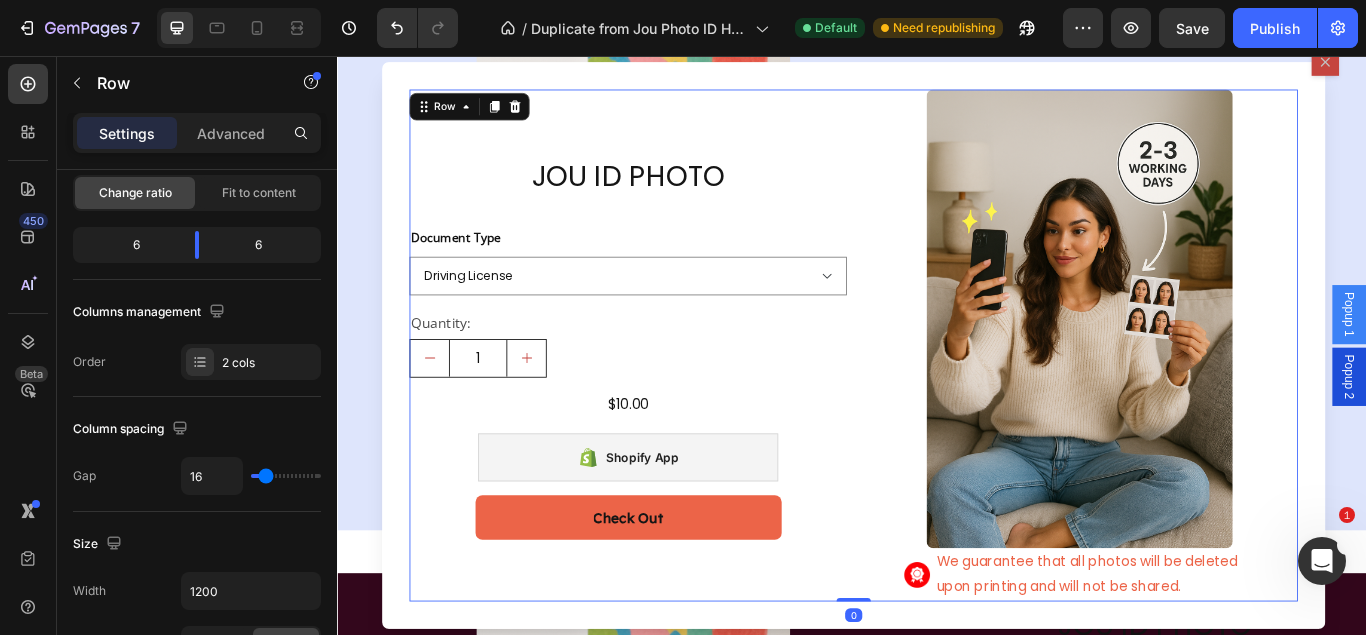 scroll, scrollTop: 0, scrollLeft: 0, axis: both 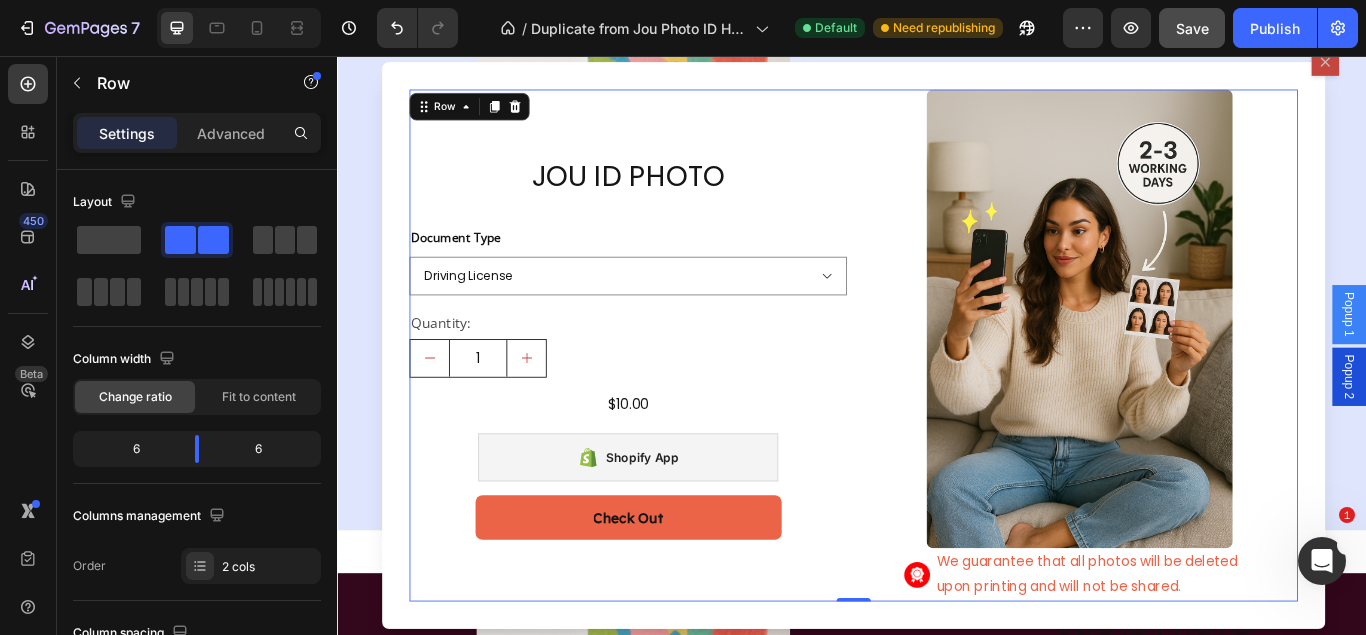 click on "Save" at bounding box center [1192, 28] 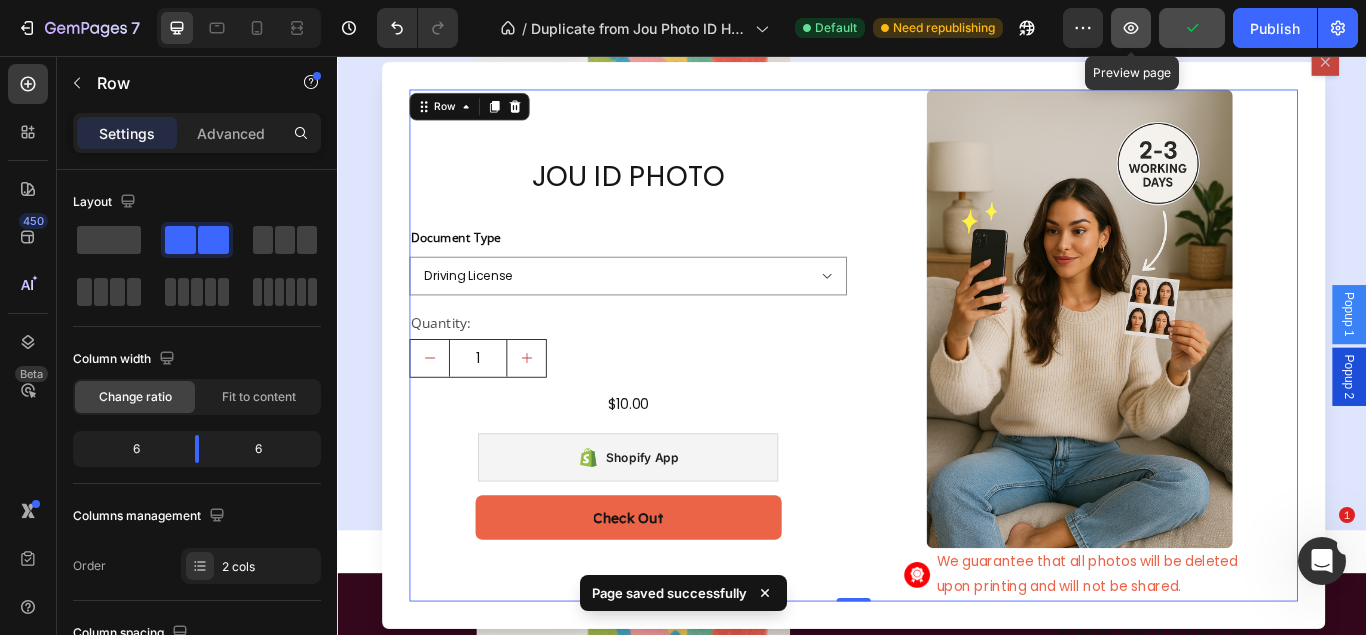 click 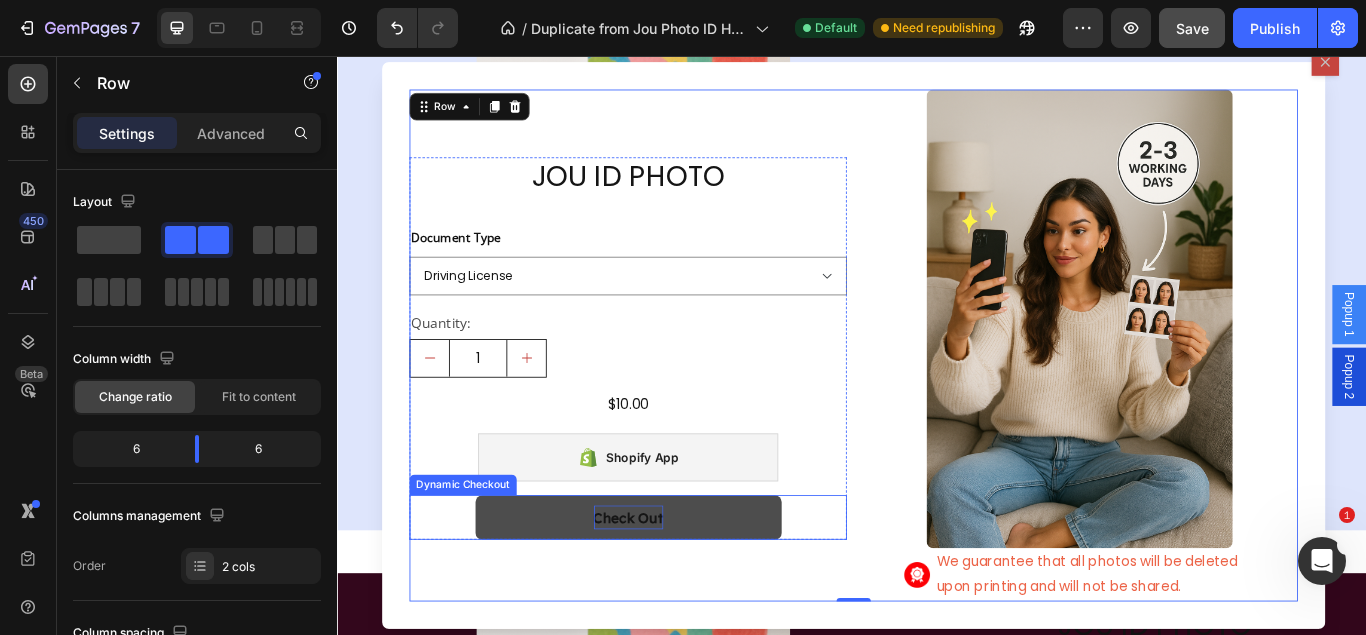 click on "Check Out" at bounding box center [676, 594] 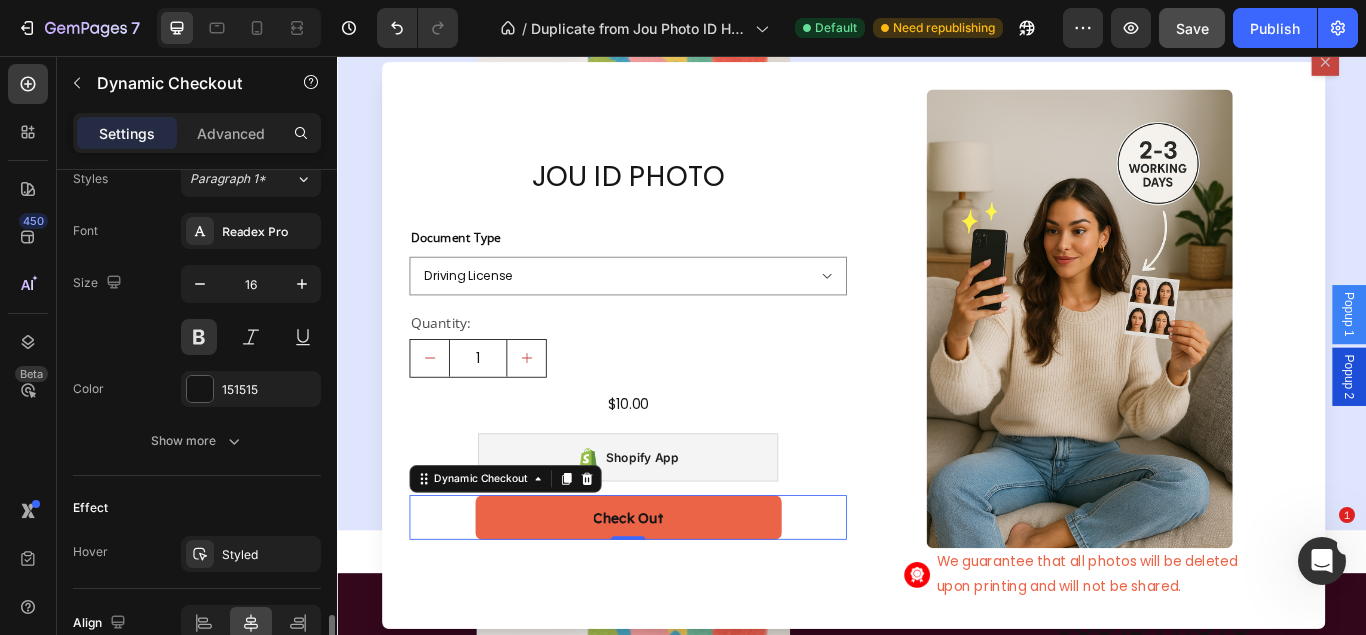 scroll, scrollTop: 994, scrollLeft: 0, axis: vertical 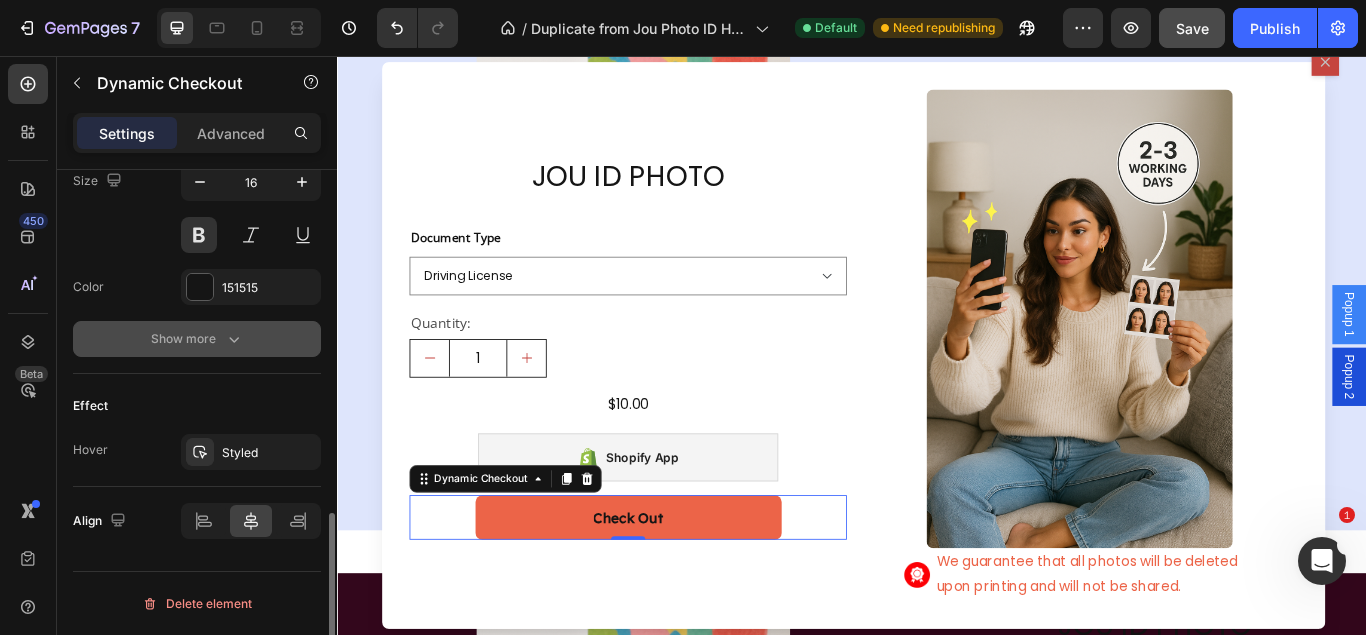 click on "Show more" at bounding box center (197, 339) 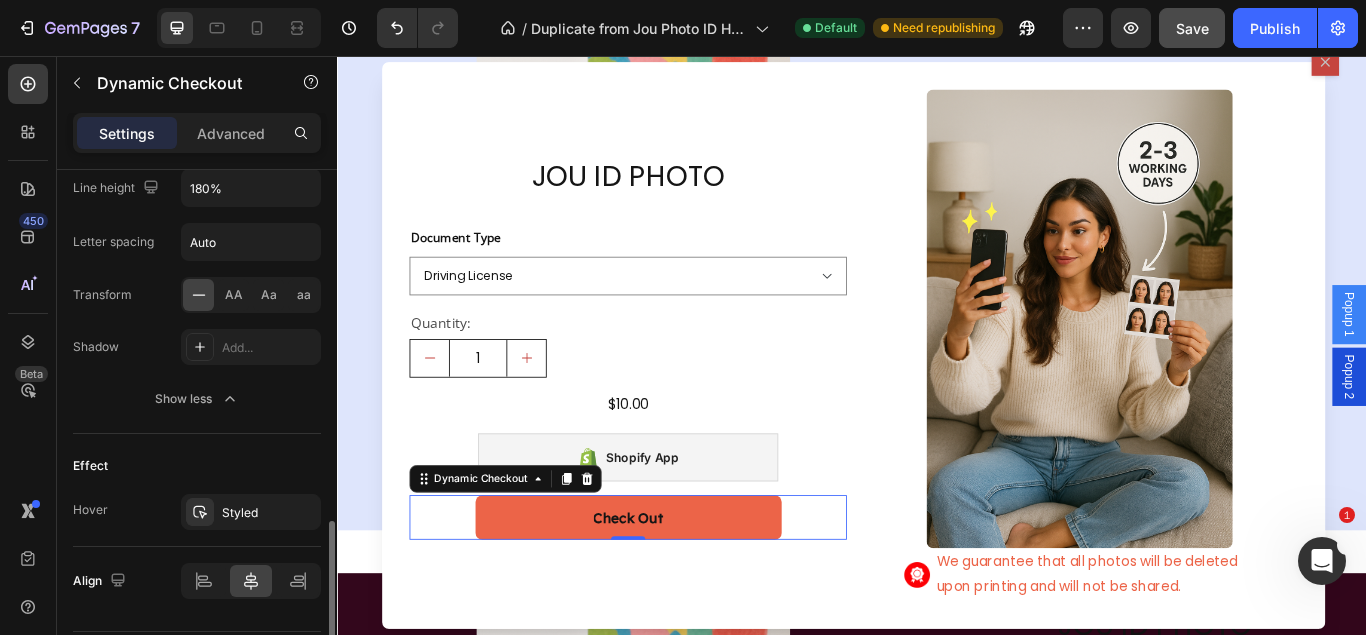 scroll, scrollTop: 1258, scrollLeft: 0, axis: vertical 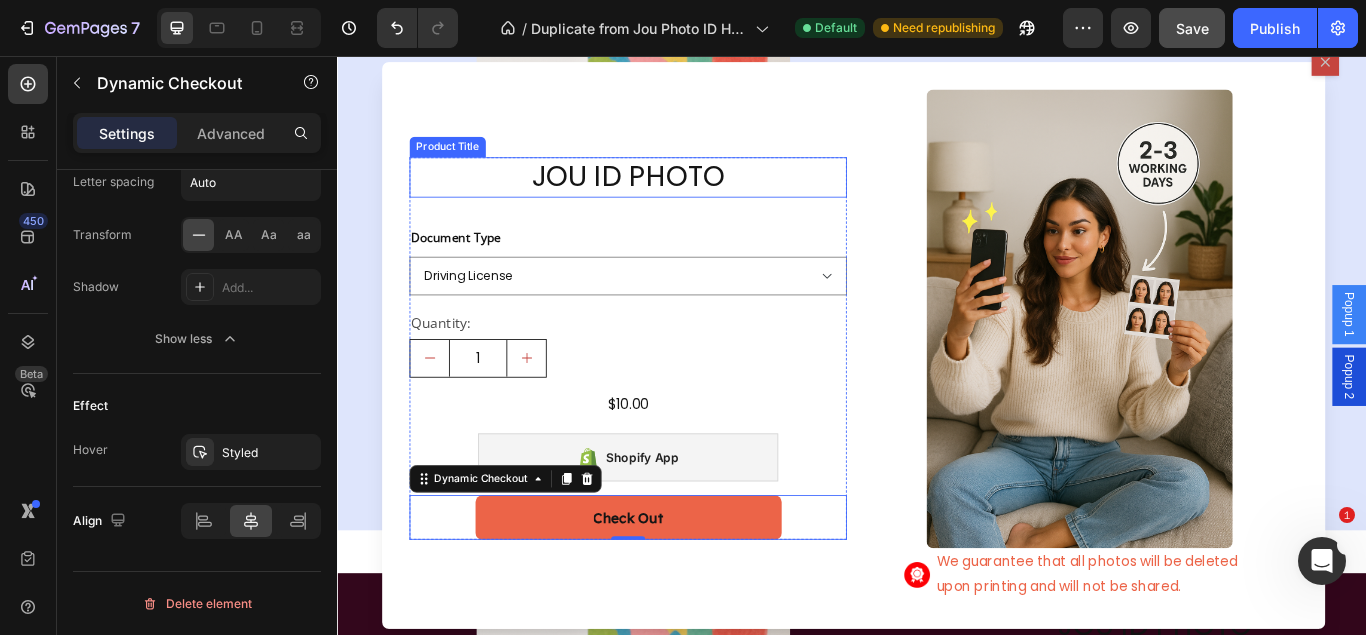 drag, startPoint x: 708, startPoint y: 188, endPoint x: 696, endPoint y: 202, distance: 18.439089 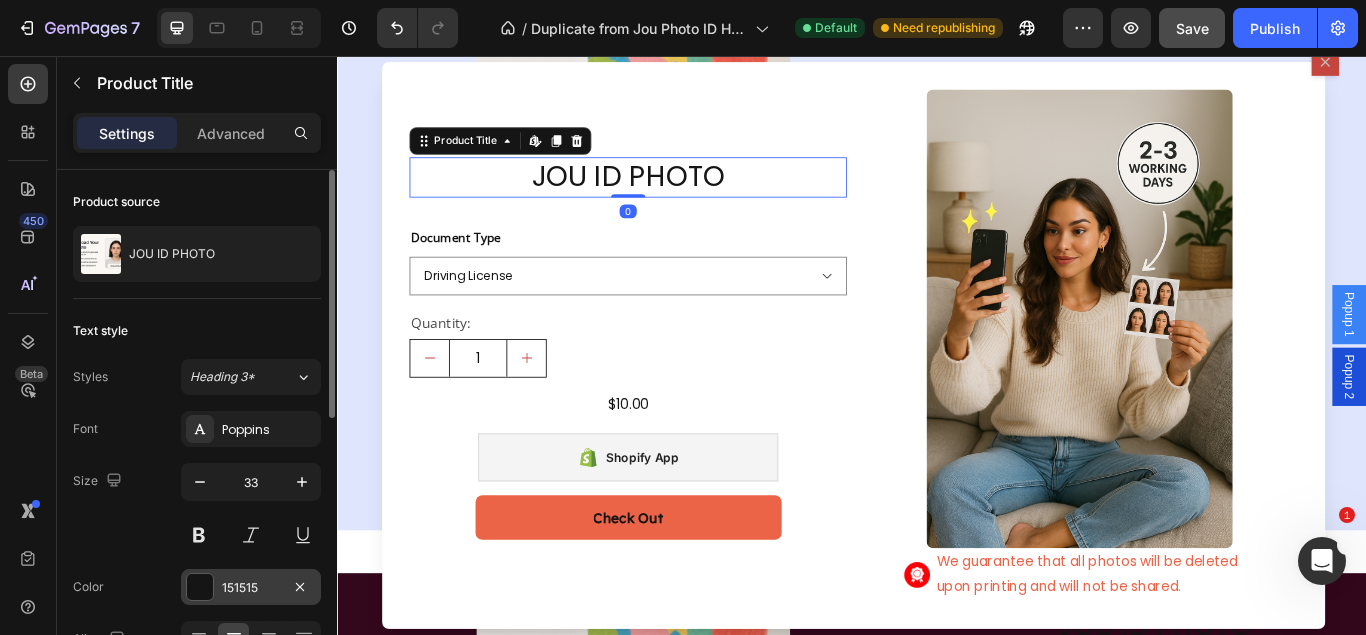 scroll, scrollTop: 204, scrollLeft: 0, axis: vertical 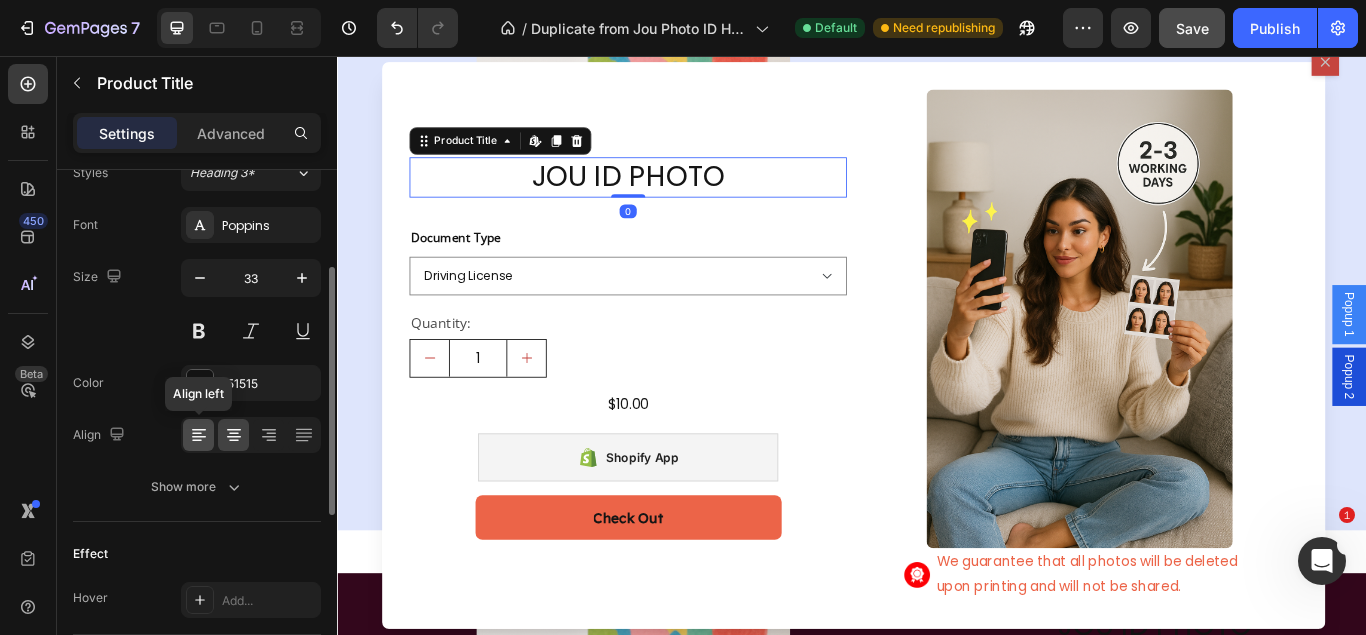 click 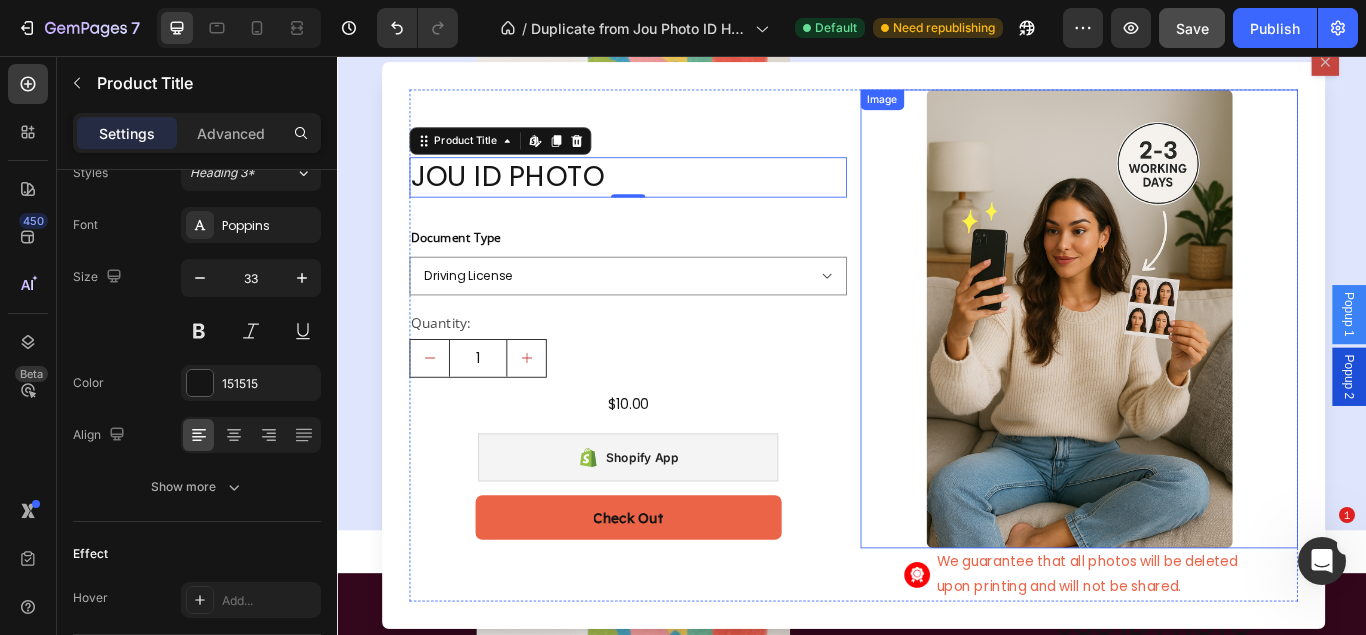 click at bounding box center (1202, 363) 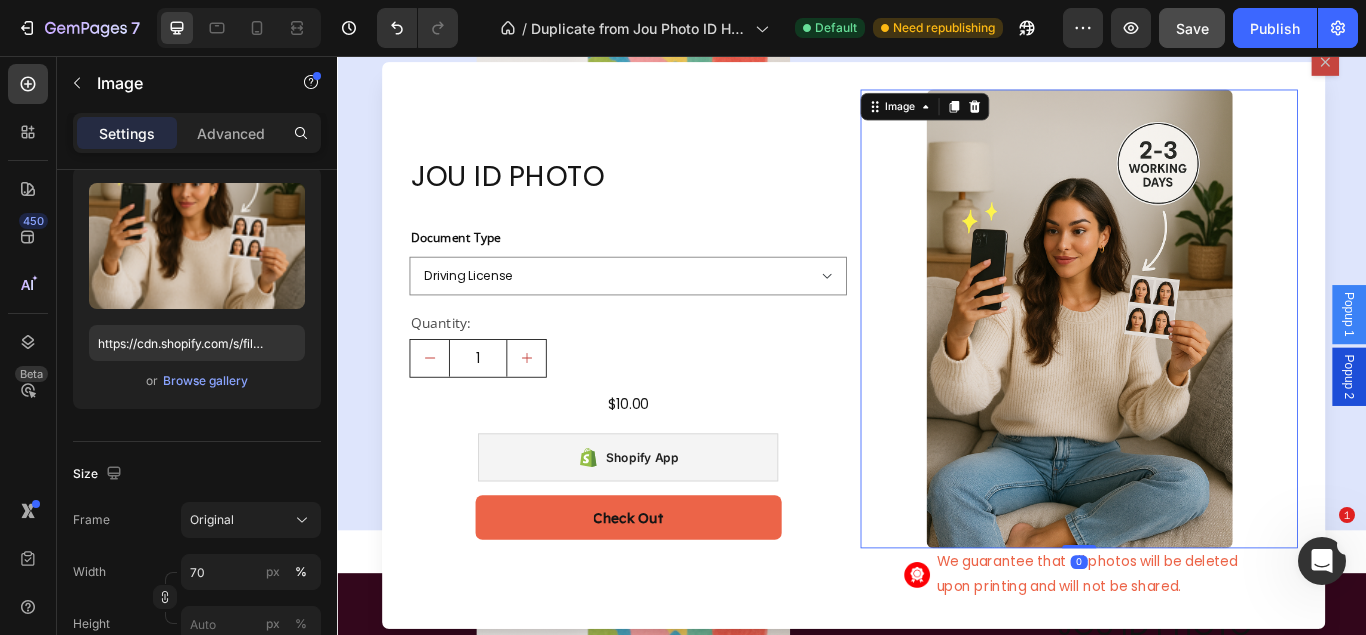 scroll, scrollTop: 0, scrollLeft: 0, axis: both 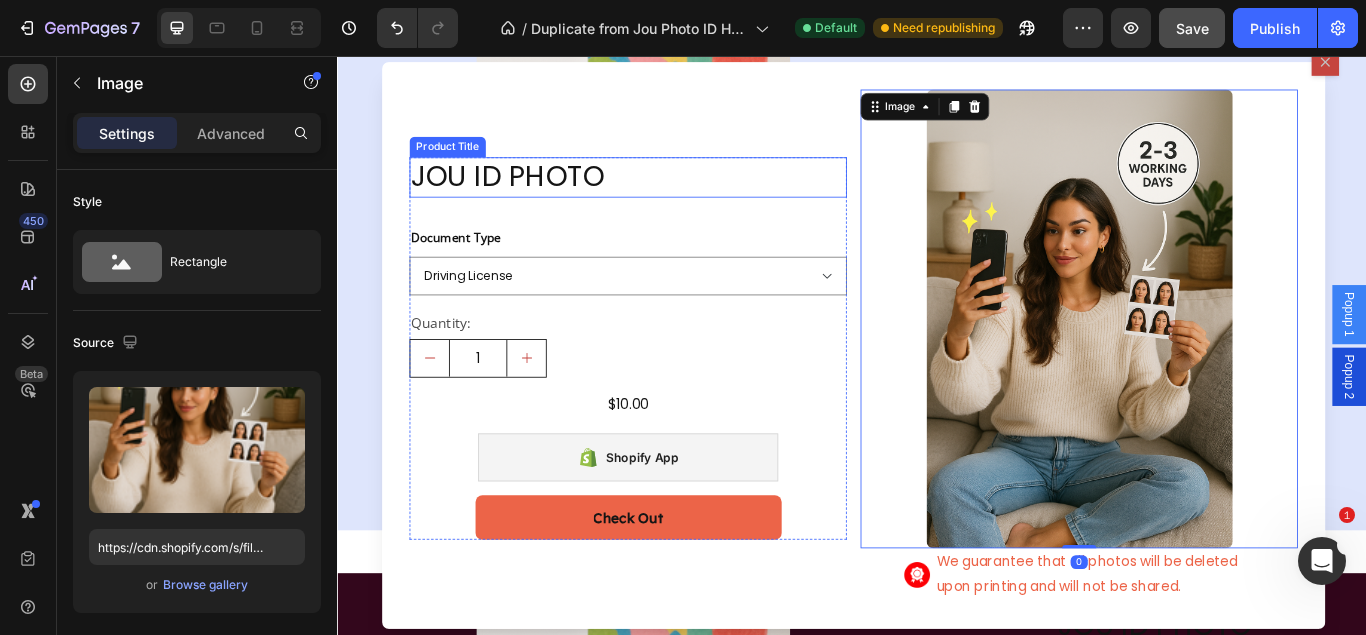 click on "JOU ID PHOTO" at bounding box center (676, 197) 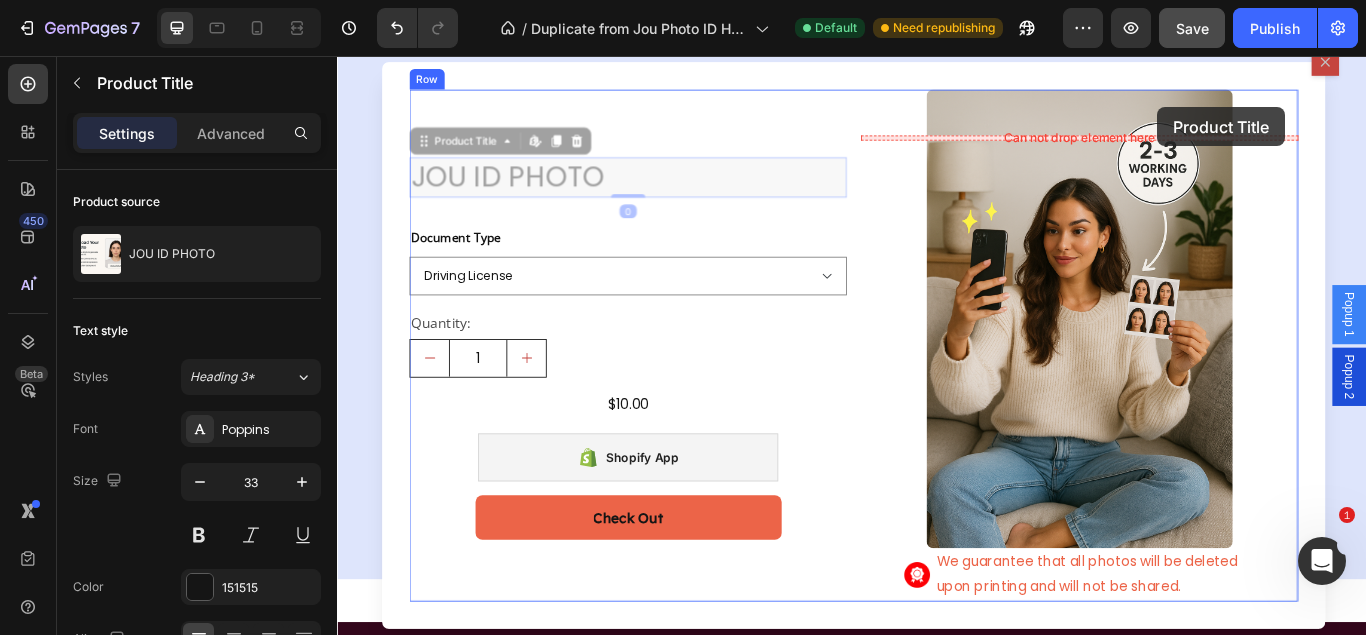scroll, scrollTop: 0, scrollLeft: 0, axis: both 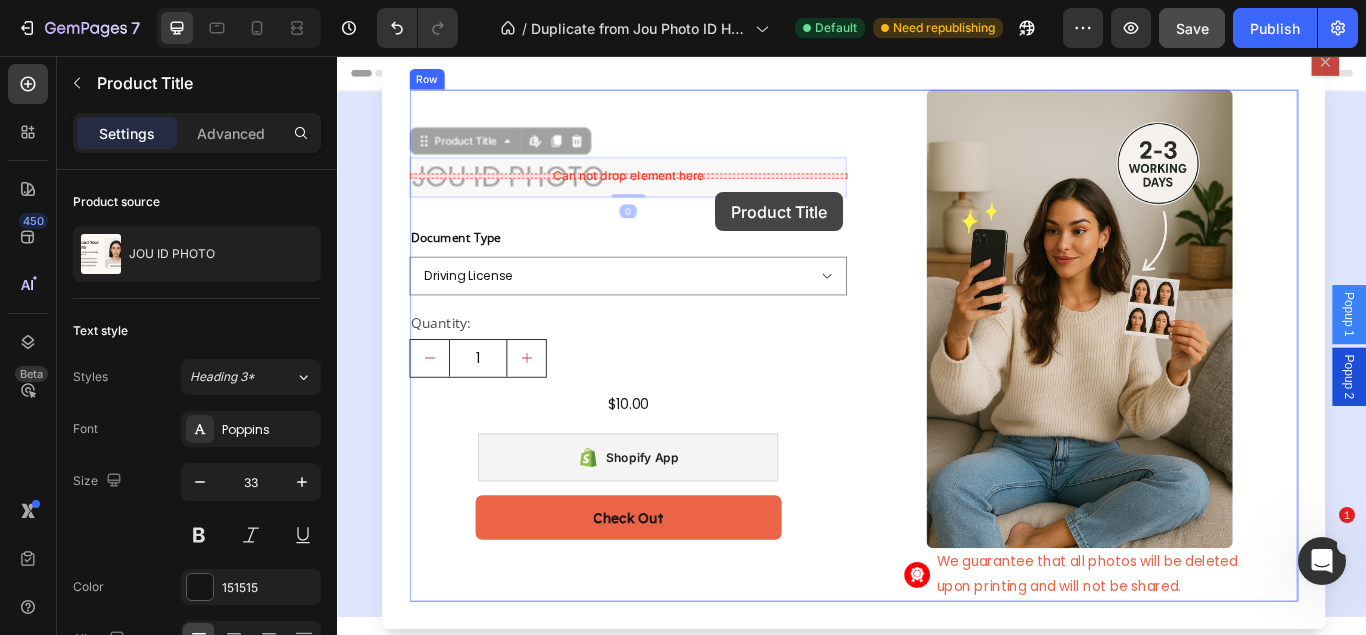drag, startPoint x: 531, startPoint y: 199, endPoint x: 715, endPoint y: 192, distance: 184.1331 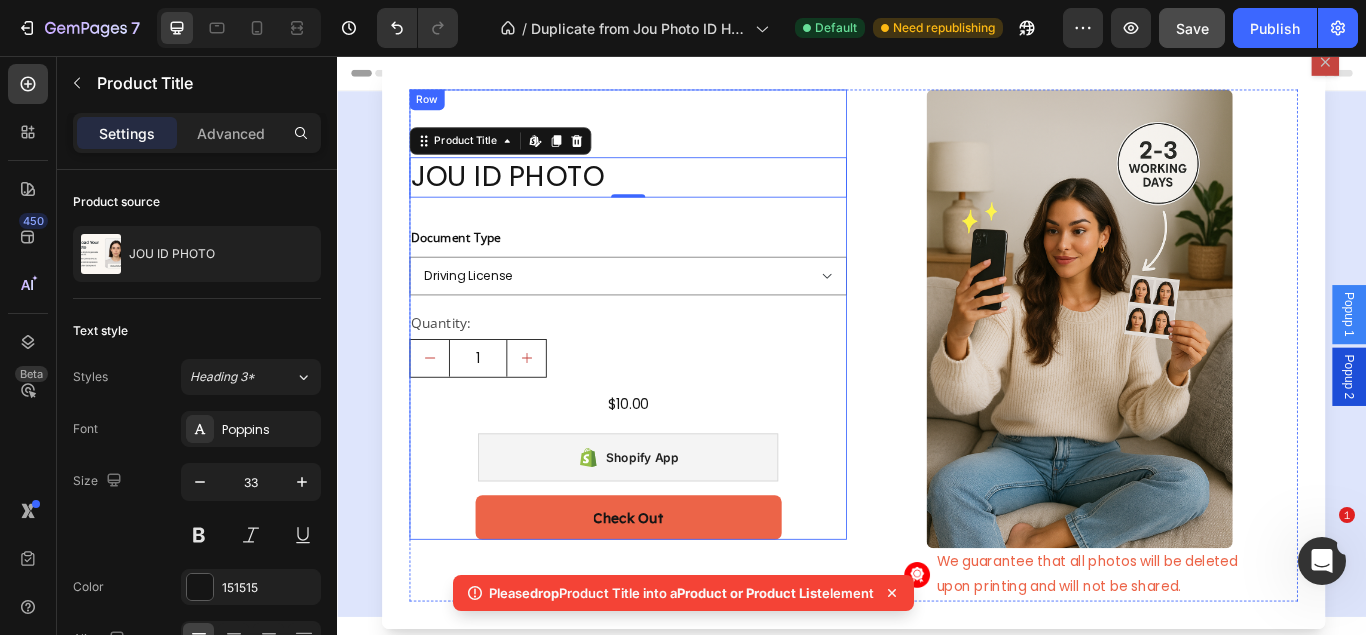 click on "JOU ID PHOTO Product Title   Edit content in Shopify 0 Document Type   Driving License Lebanese Passport ID Photo Shengen Visa Product Variants & Swatches Quantity: Text Block
1
Product Quantity $10.00 Product Price Product Price Row
Shopify App Shopify App Check Out Dynamic Checkout Product" at bounding box center [676, 358] 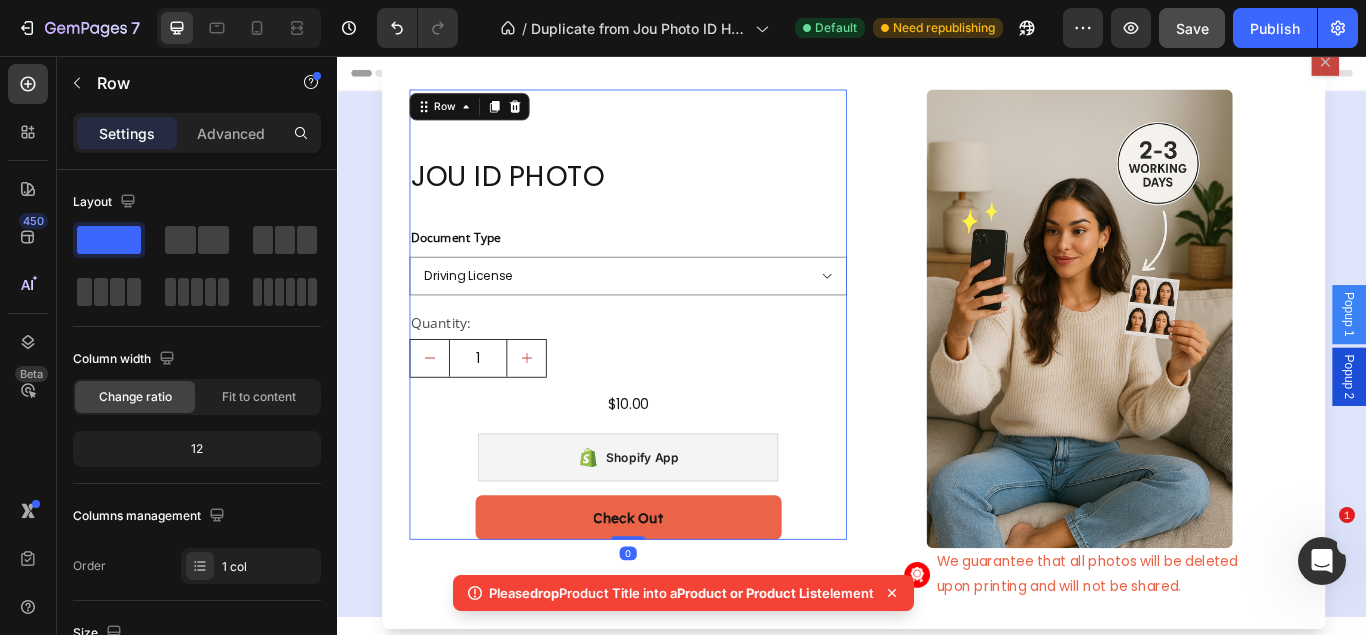 click 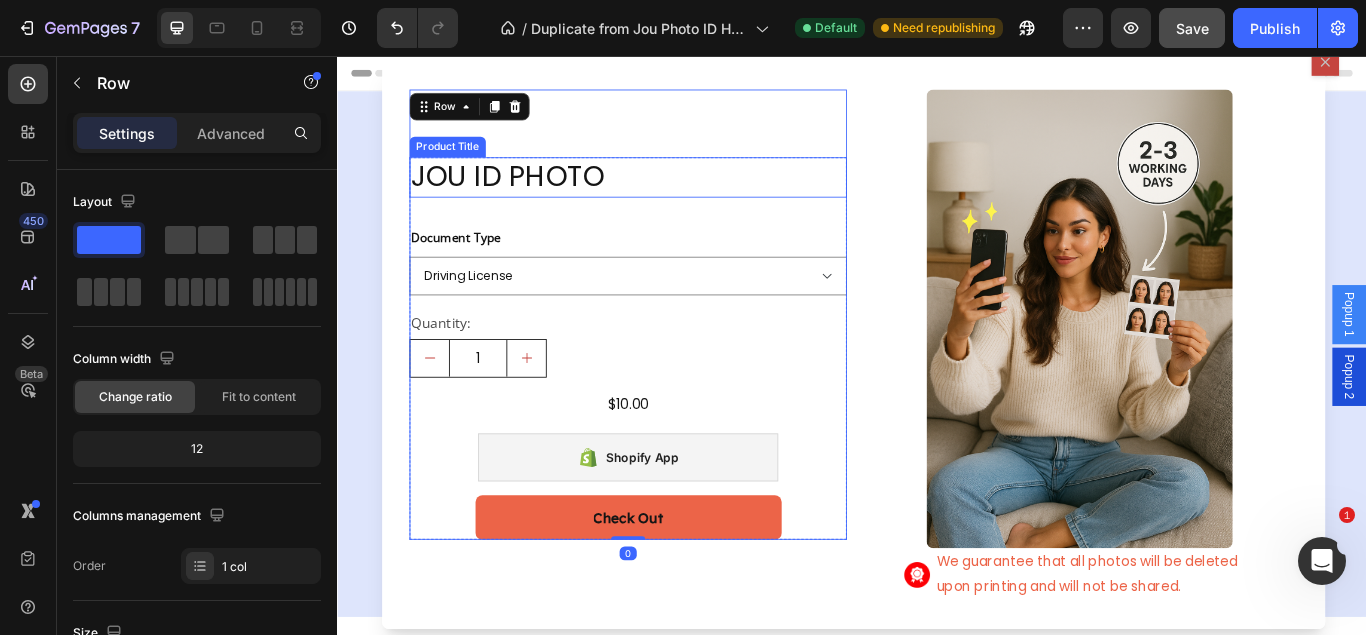 click on "JOU ID PHOTO" at bounding box center (676, 197) 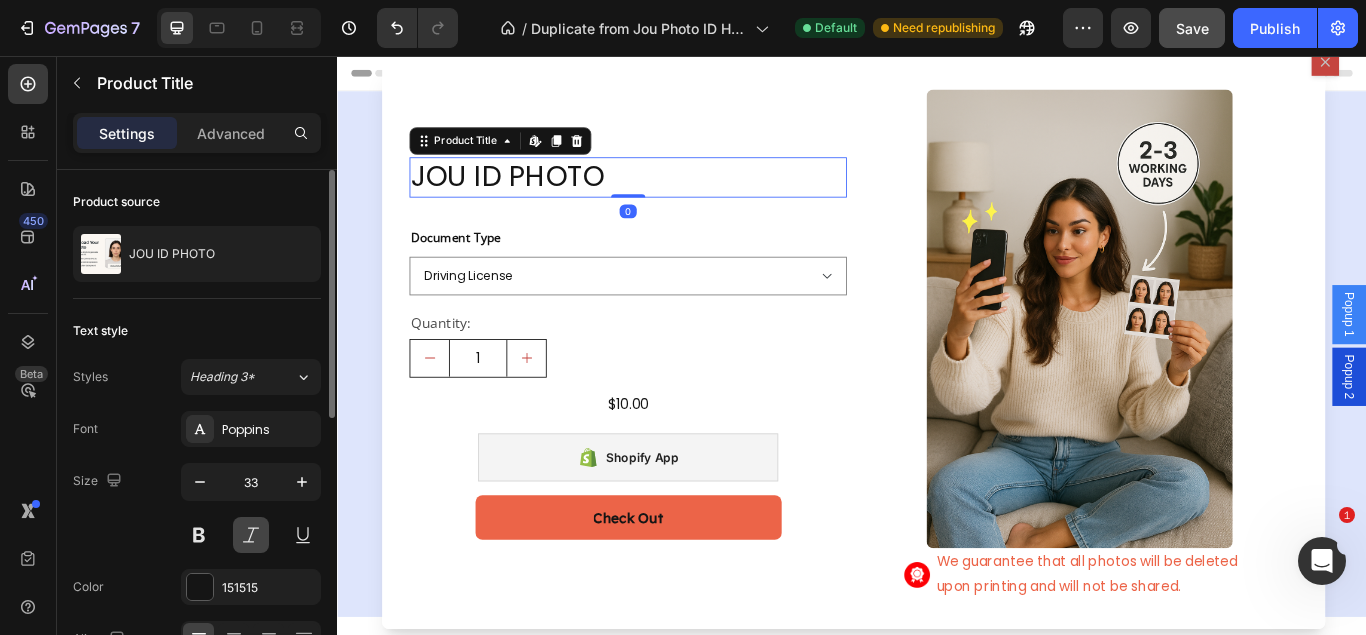 scroll, scrollTop: 102, scrollLeft: 0, axis: vertical 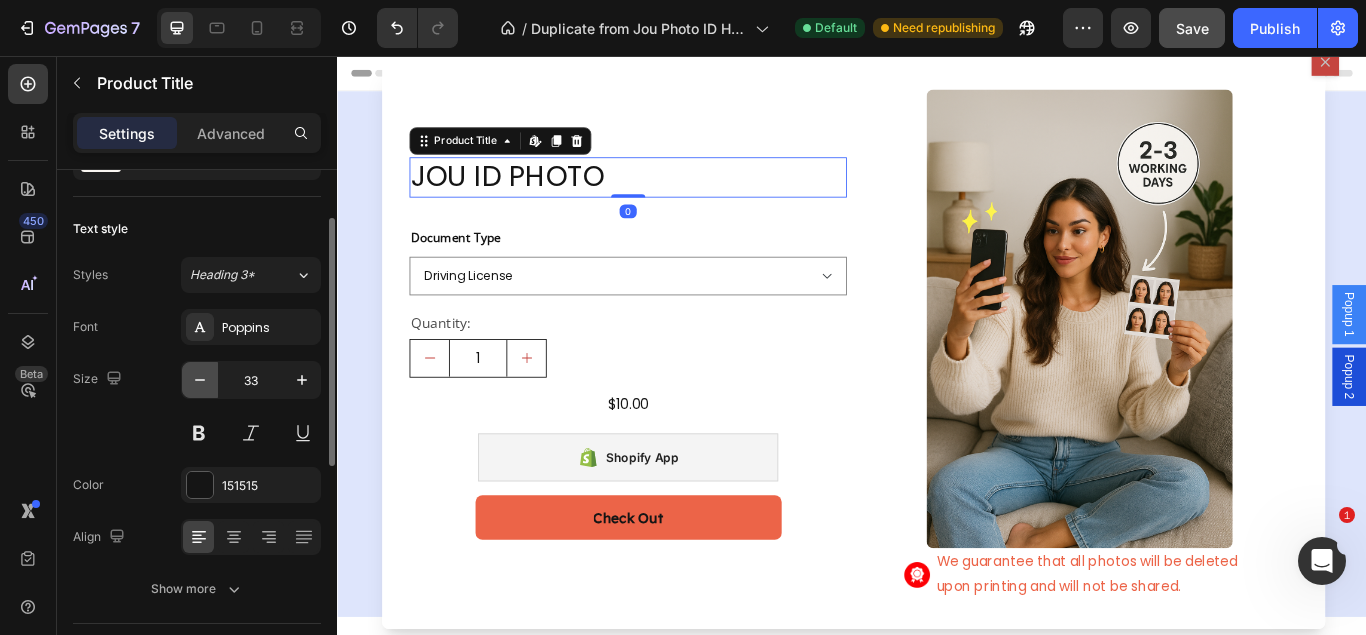 click 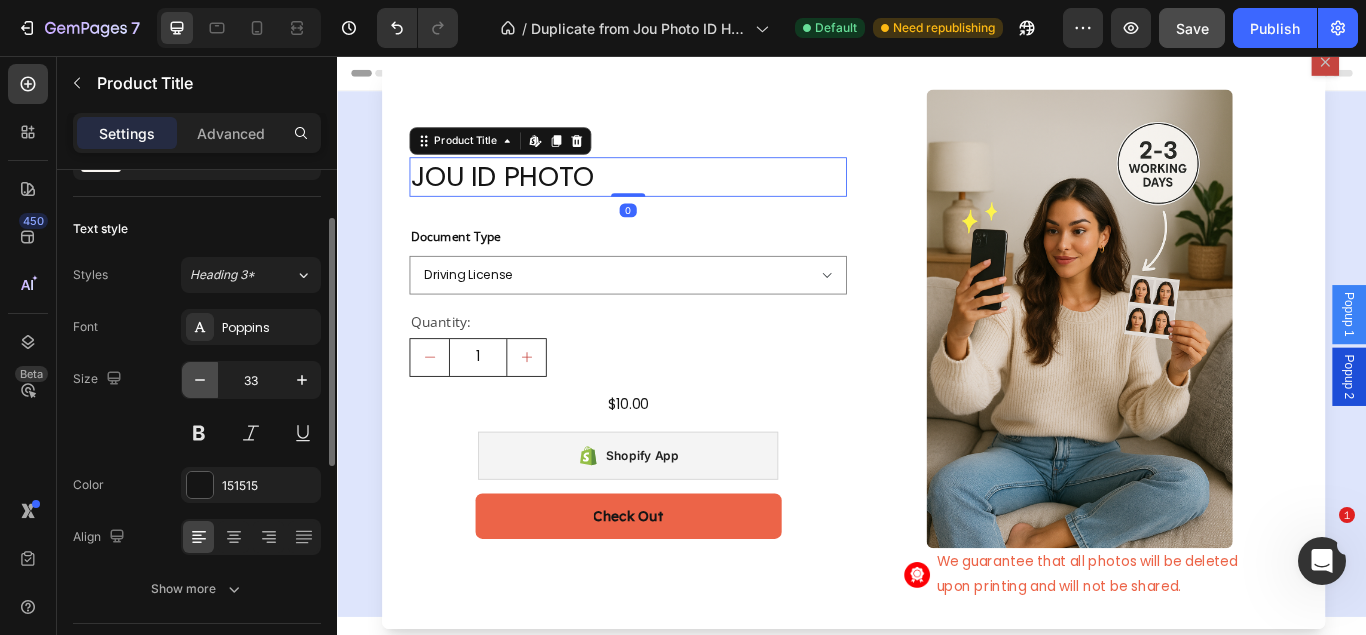 click 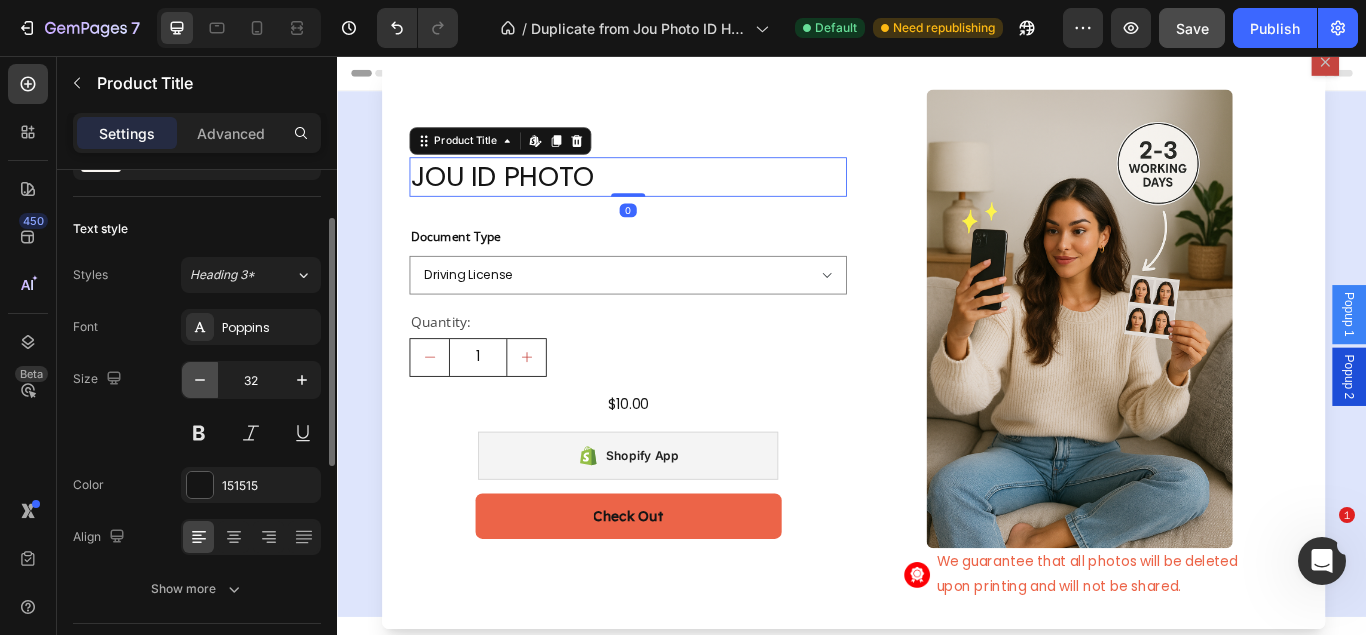 click 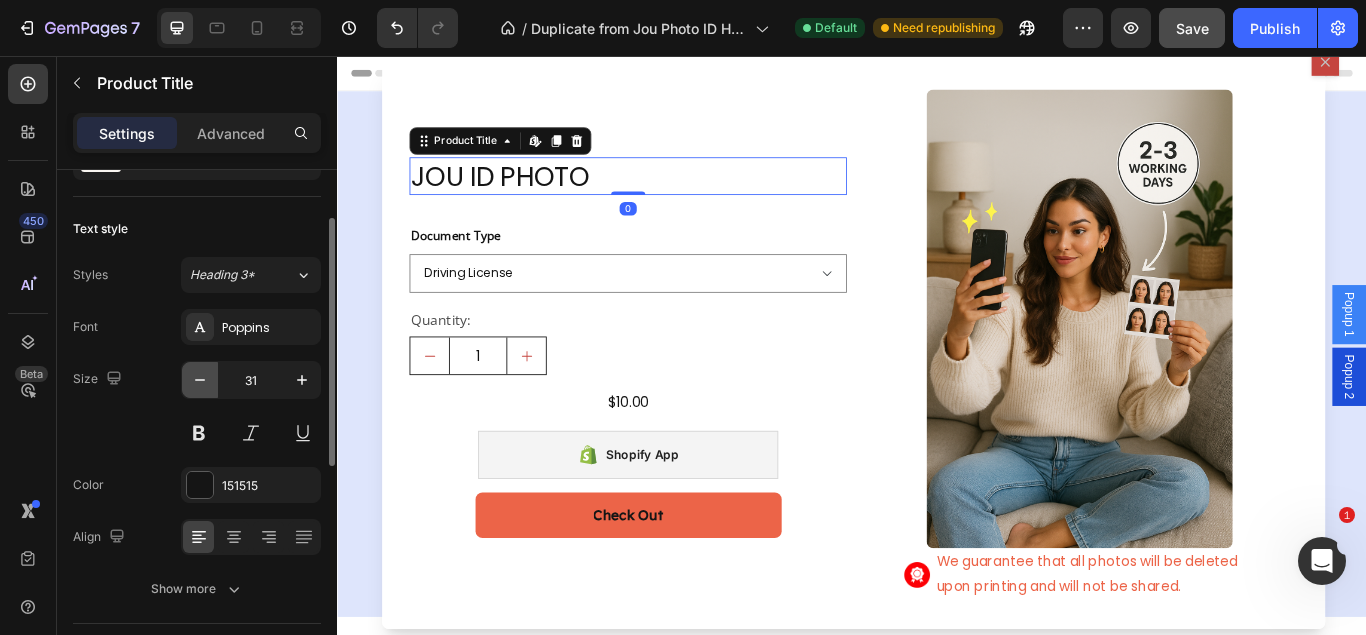 click 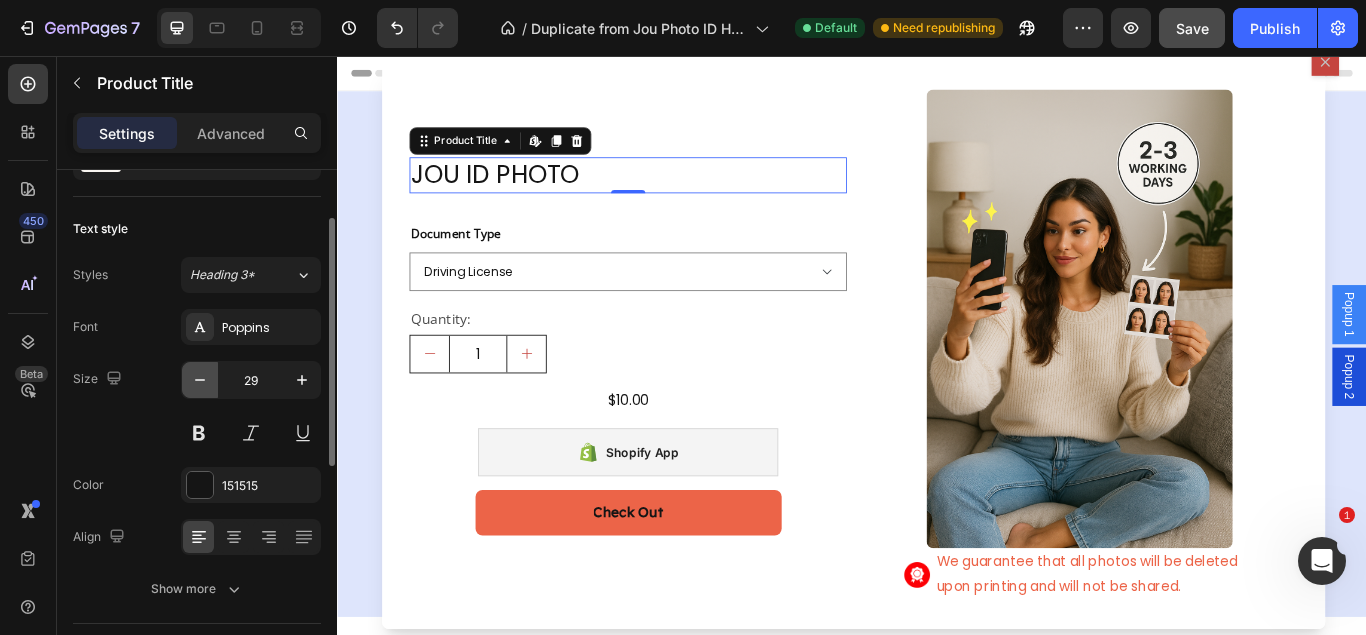 click 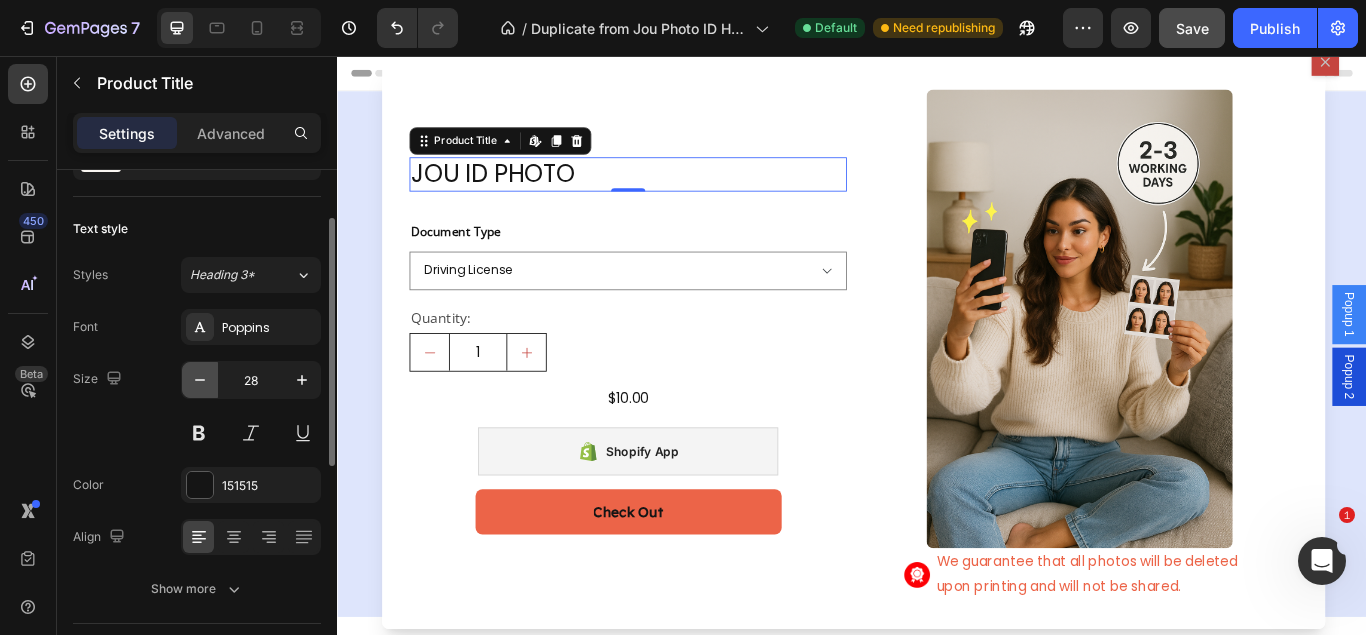 click 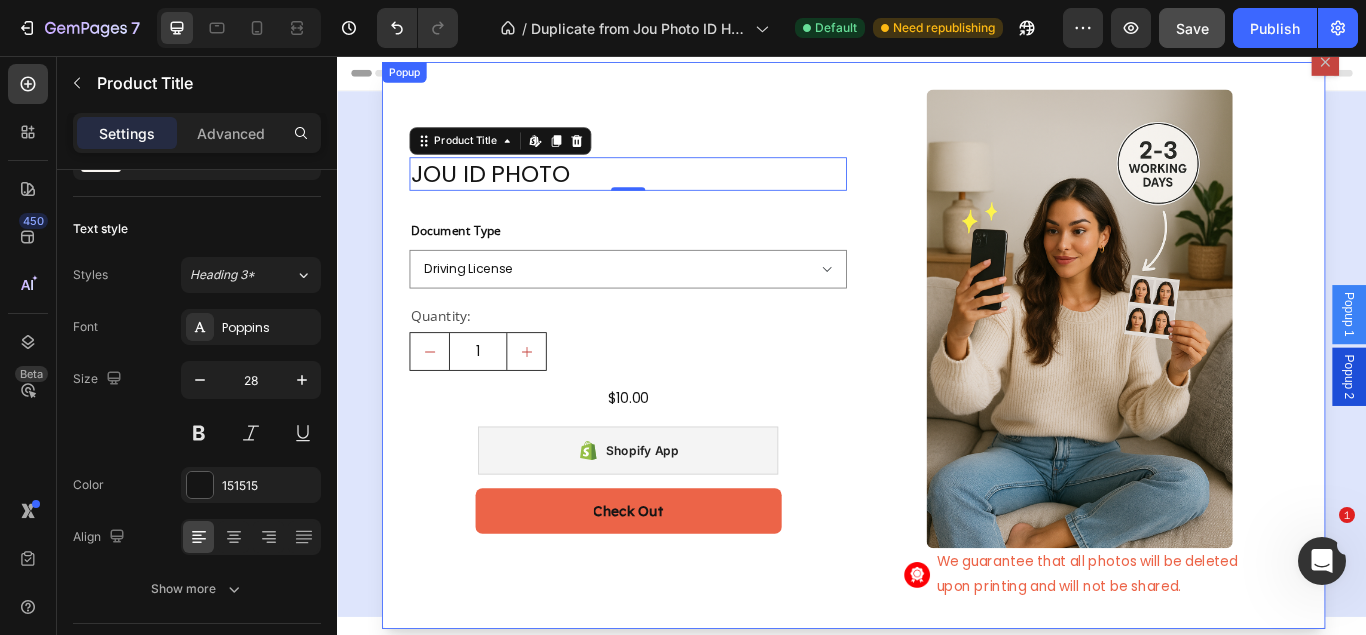 type on "27" 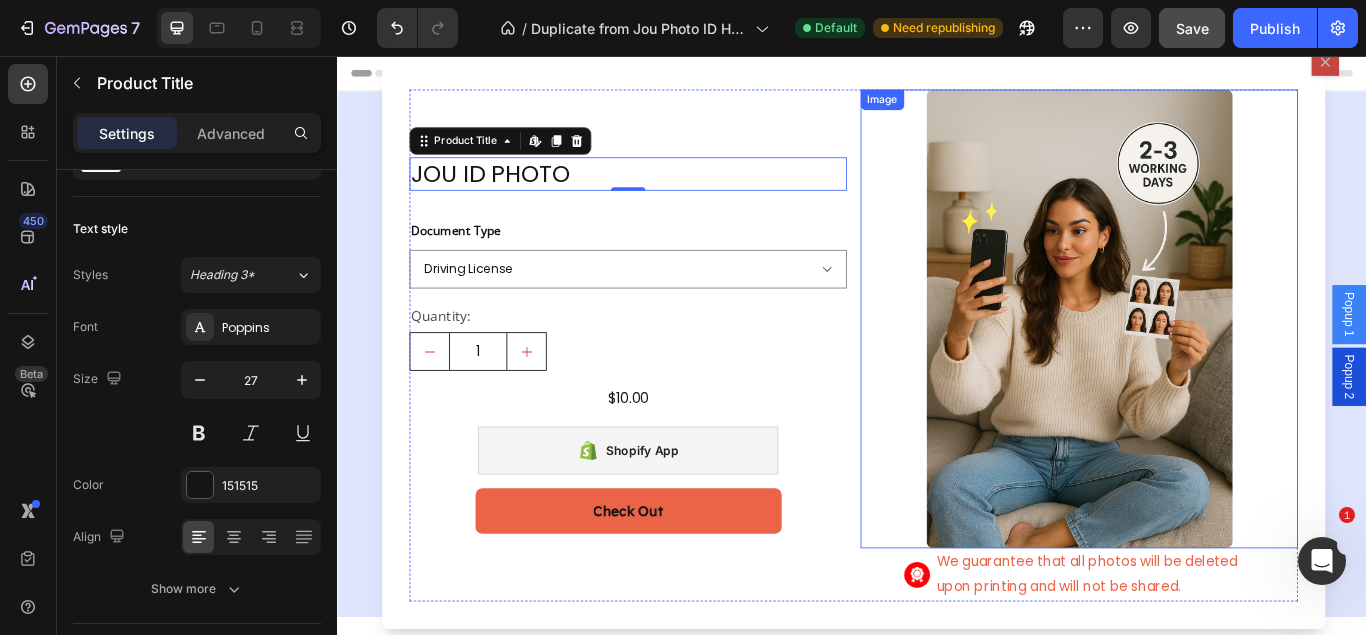 click at bounding box center [1202, 363] 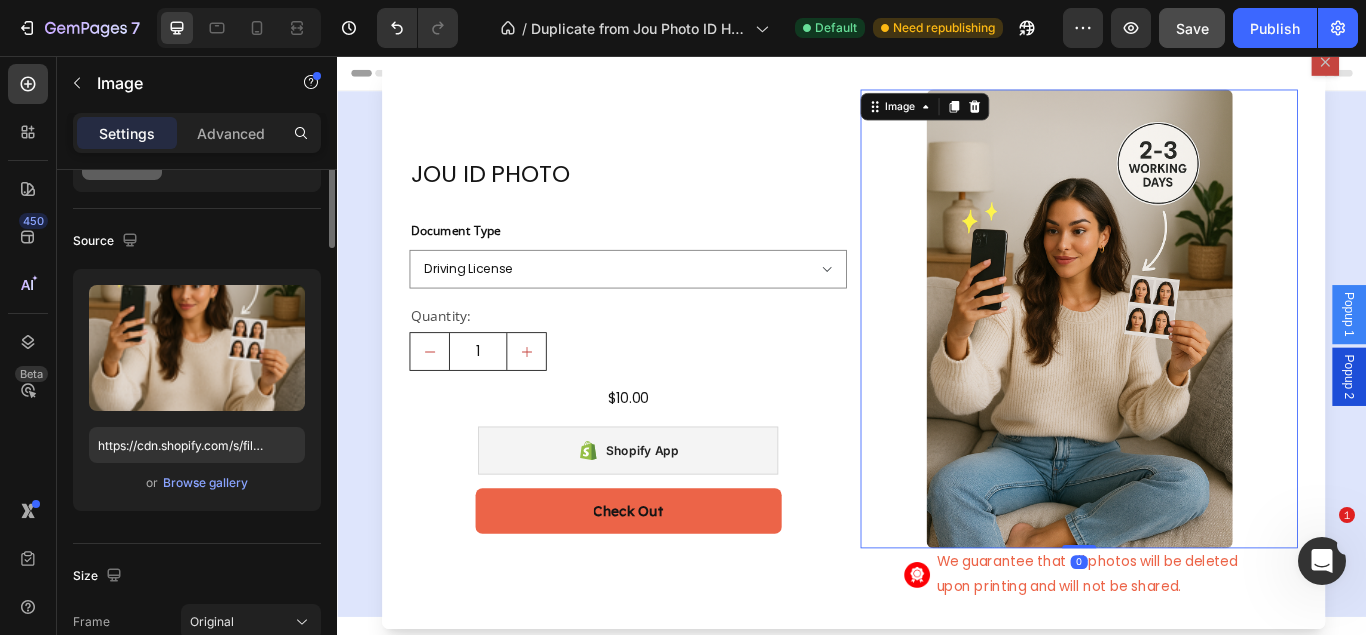 scroll, scrollTop: 0, scrollLeft: 0, axis: both 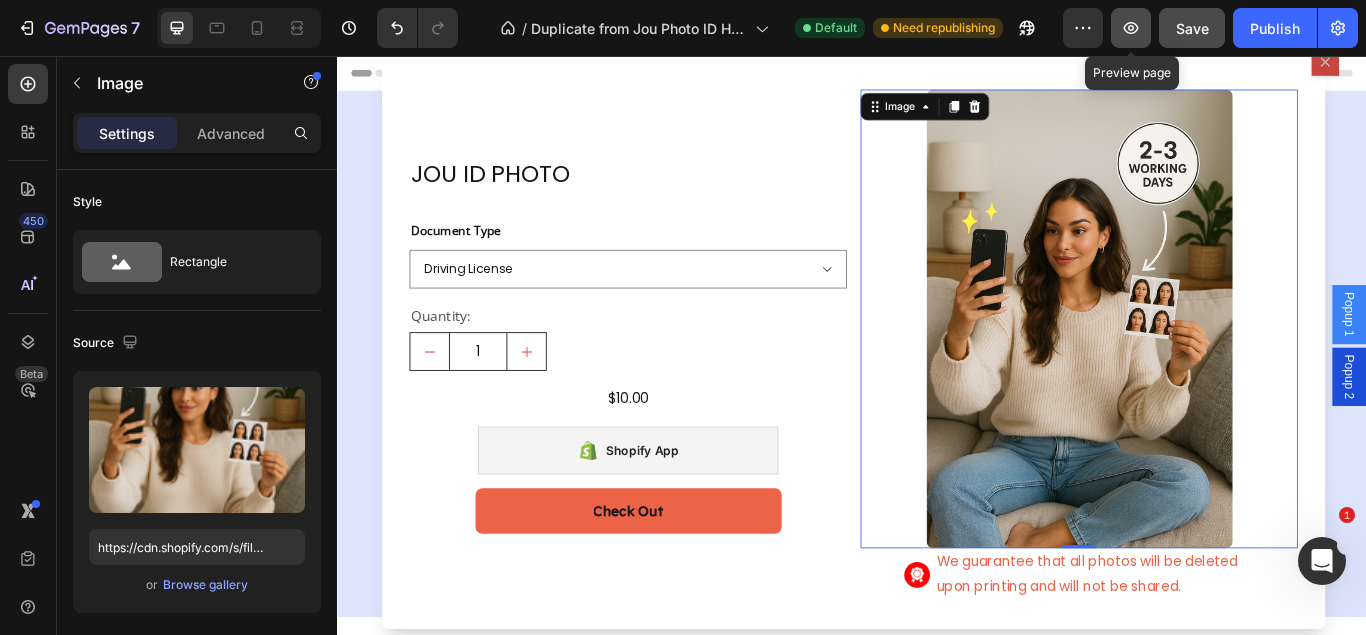 click 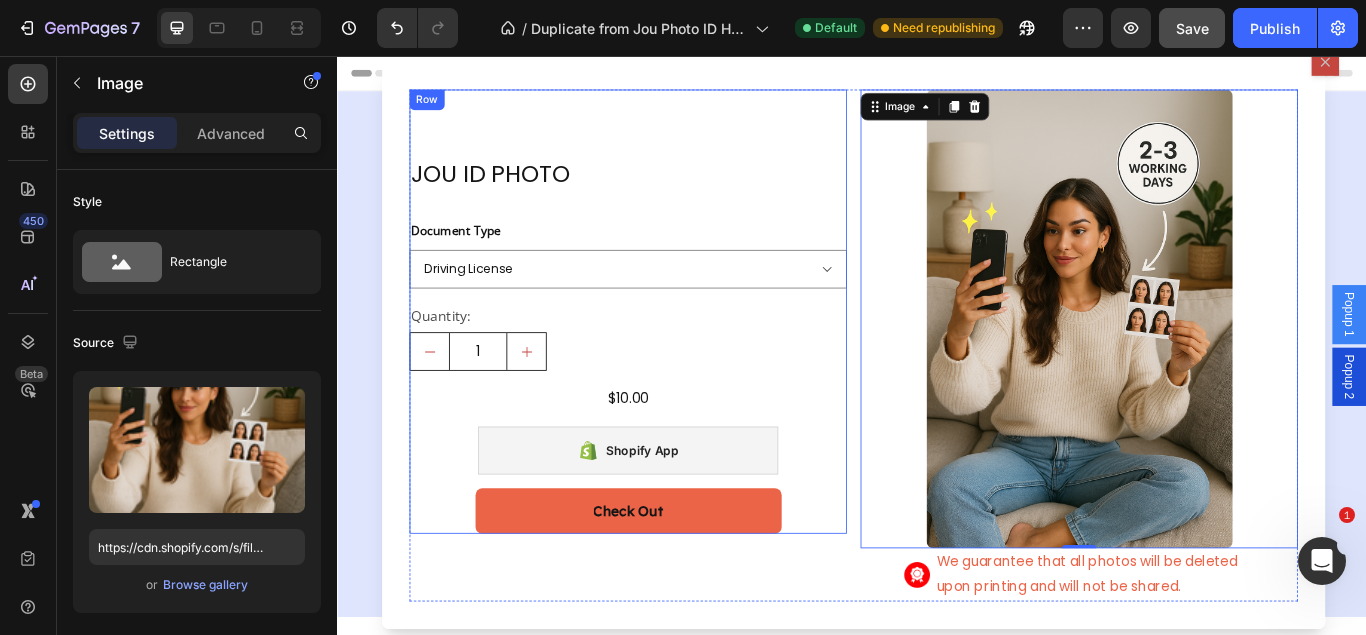 click on "JOU ID PHOTO Product Title Document Type   Driving License Lebanese Passport ID Photo Shengen Visa Product Variants & Swatches Quantity: Text Block
1
Product Quantity $10.00 Product Price Product Price Row
Shopify App Shopify App Check Out Dynamic Checkout Product" at bounding box center (676, 354) 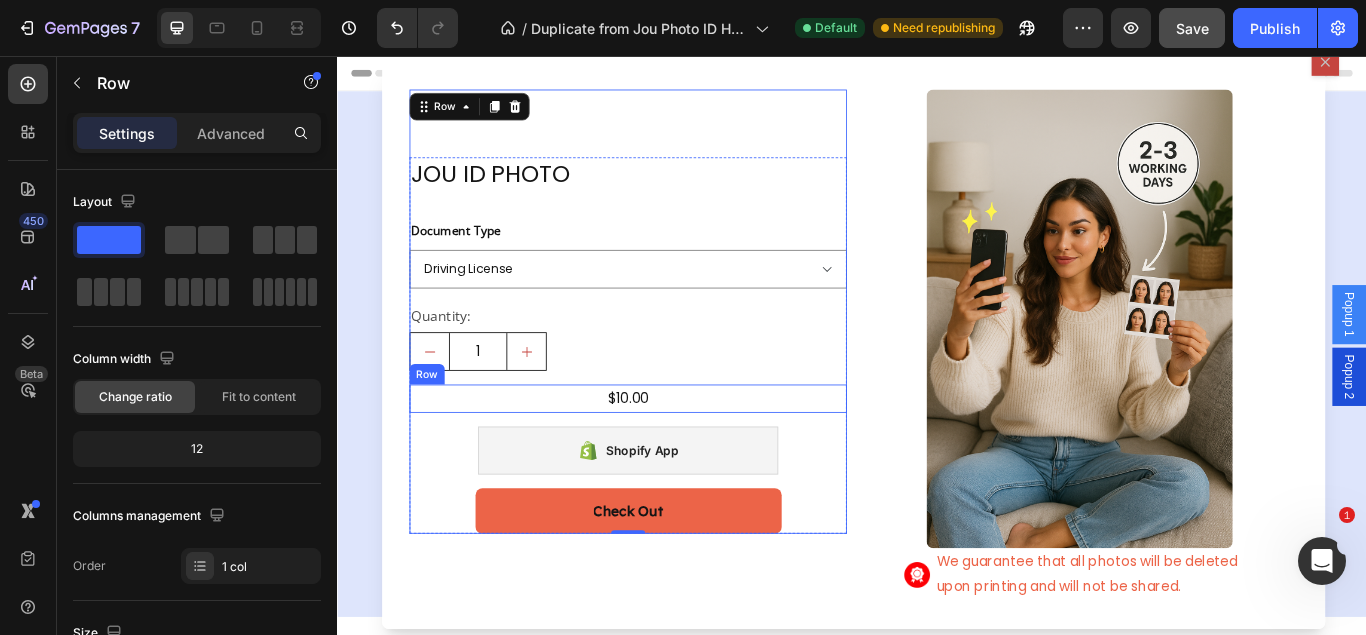 click on "$10.00 Product Price Product Price Row" at bounding box center (676, 455) 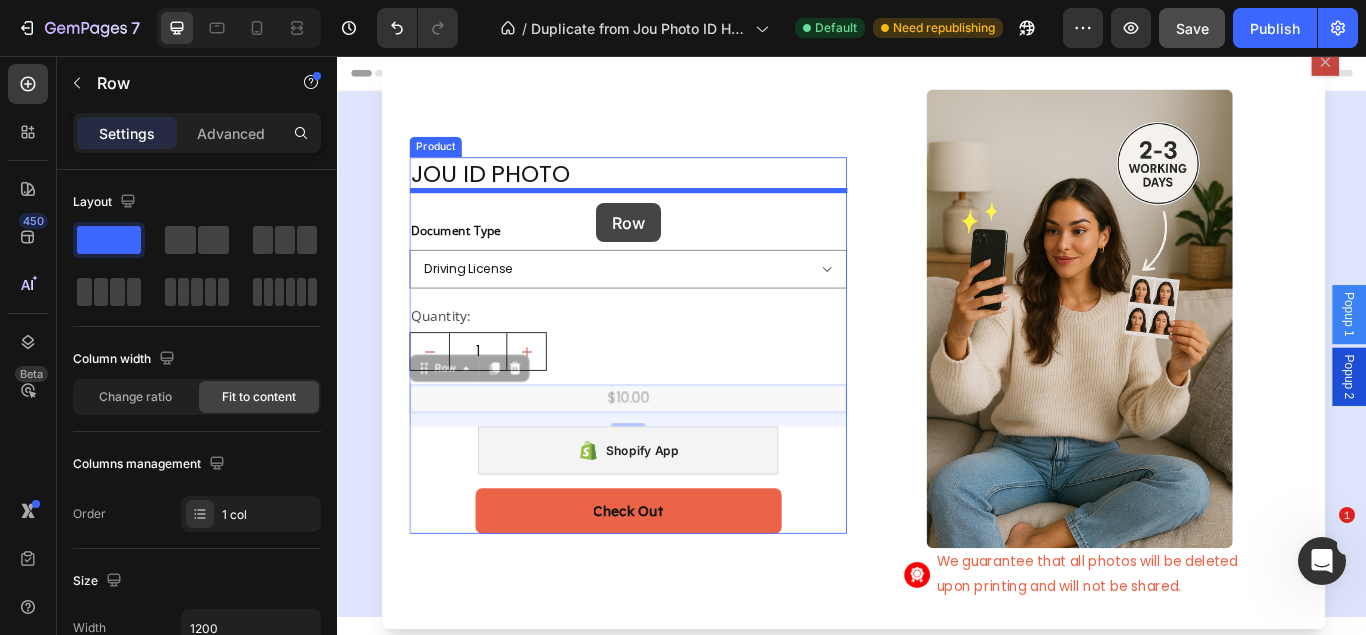 drag, startPoint x: 732, startPoint y: 458, endPoint x: 596, endPoint y: 203, distance: 289 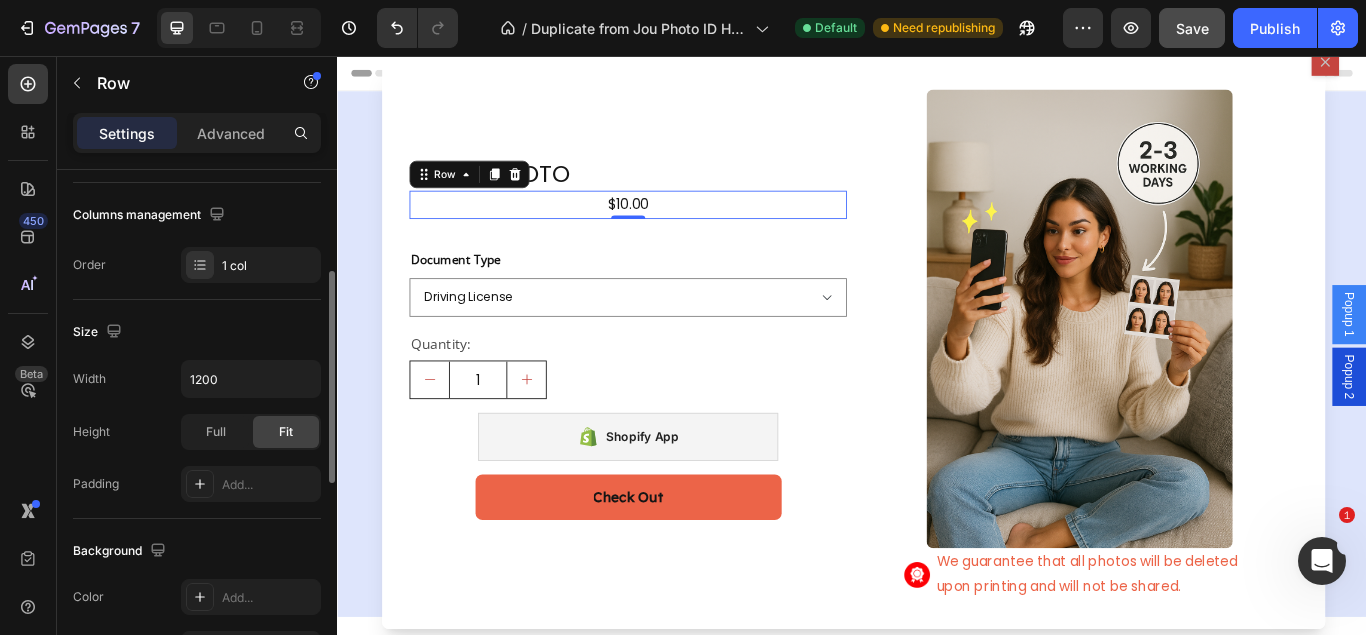scroll, scrollTop: 759, scrollLeft: 0, axis: vertical 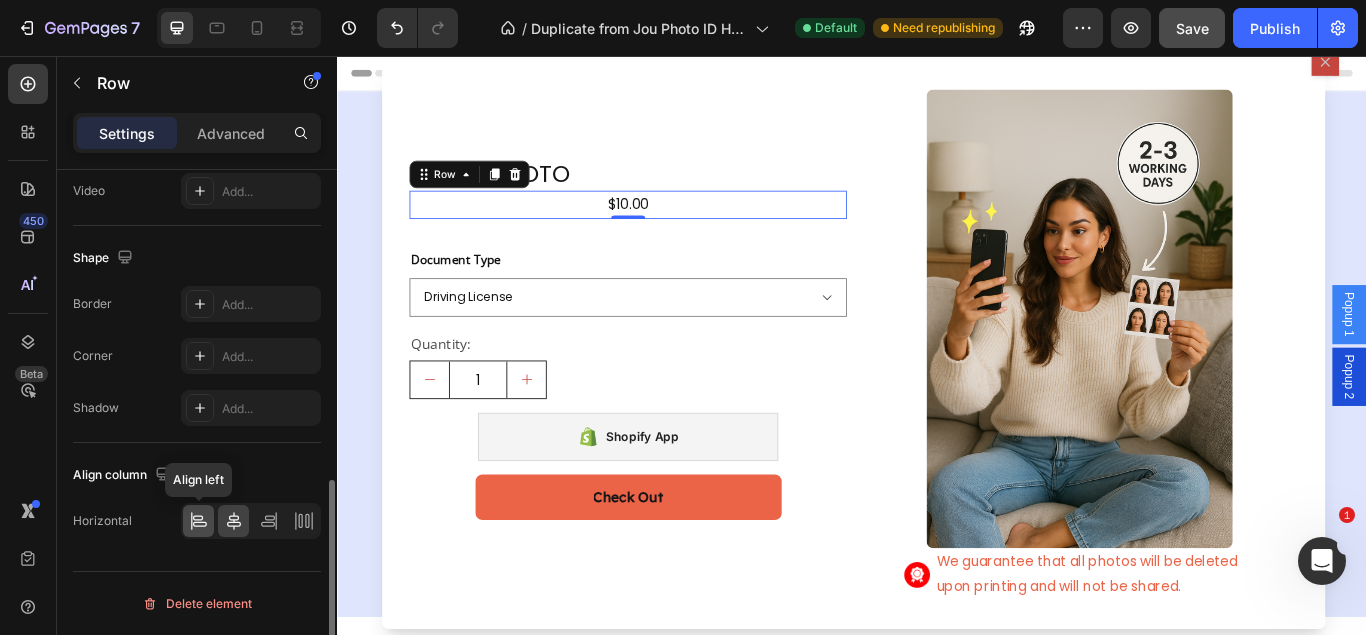 click 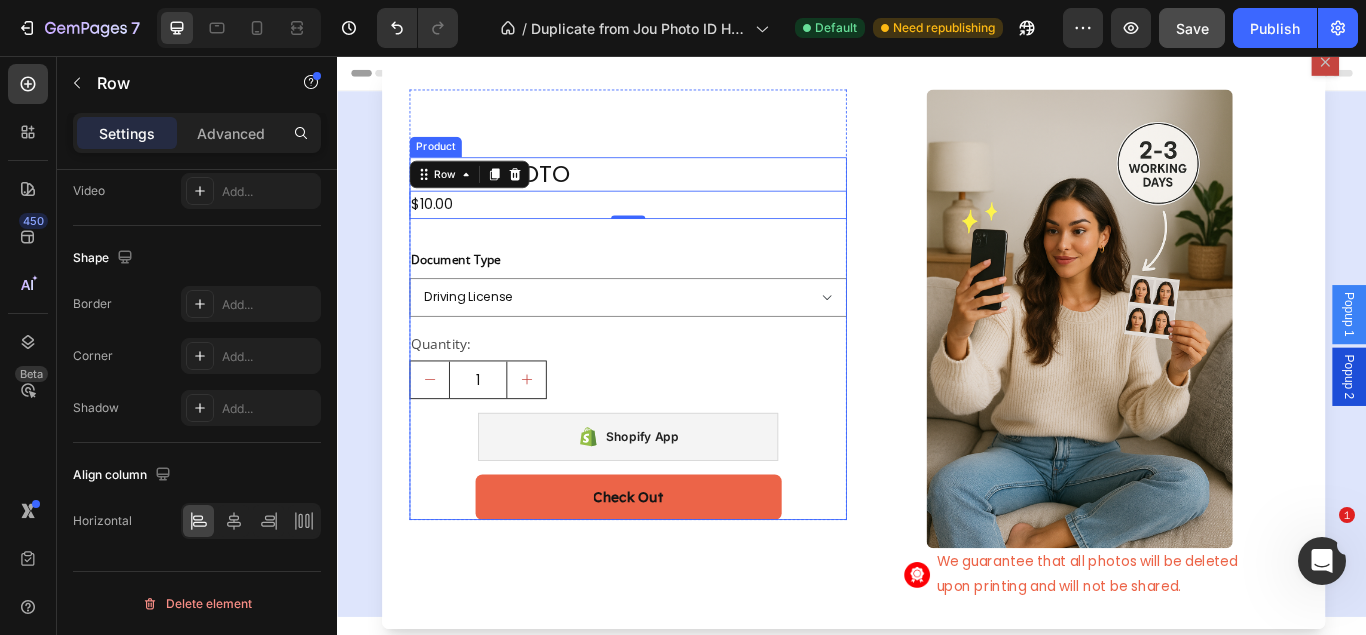 click on "JOU ID PHOTO Product Title $10.00 Product Price Product Price Row   0 Document Type   Driving License Lebanese Passport ID Photo Shengen Visa Product Variants & Swatches Quantity: Text Block
1
Product Quantity
Shopify App Shopify App Check Out Dynamic Checkout Product" at bounding box center (676, 385) 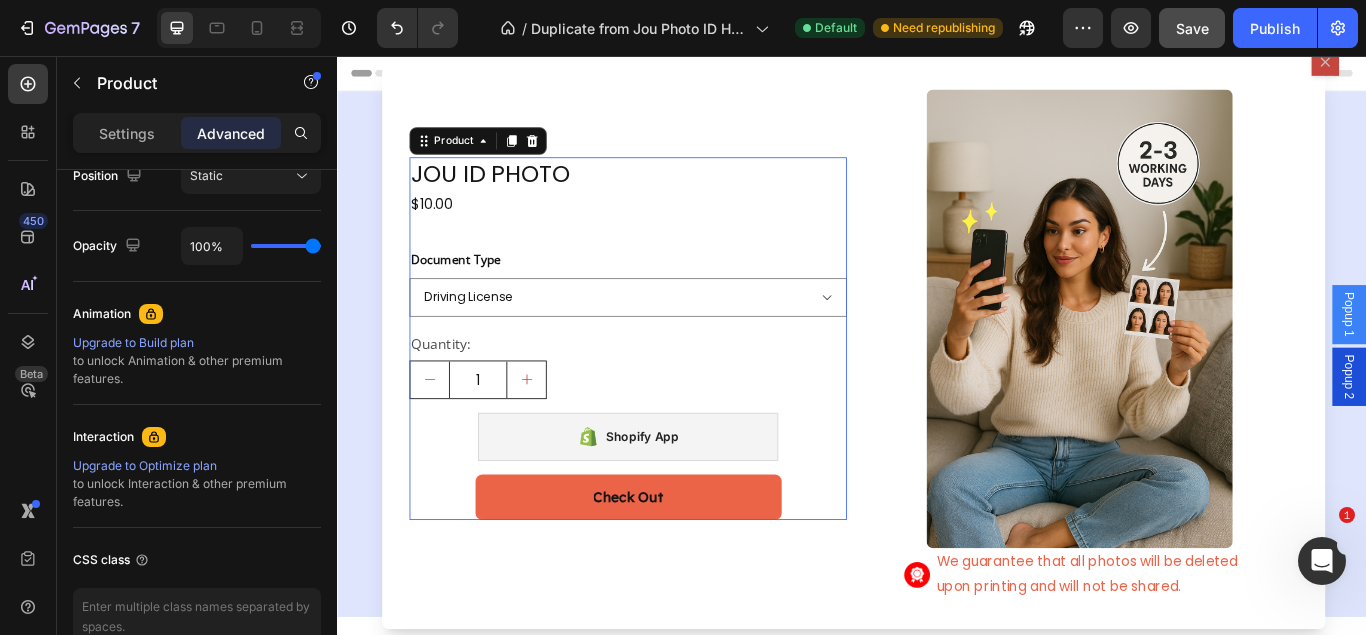 scroll, scrollTop: 0, scrollLeft: 0, axis: both 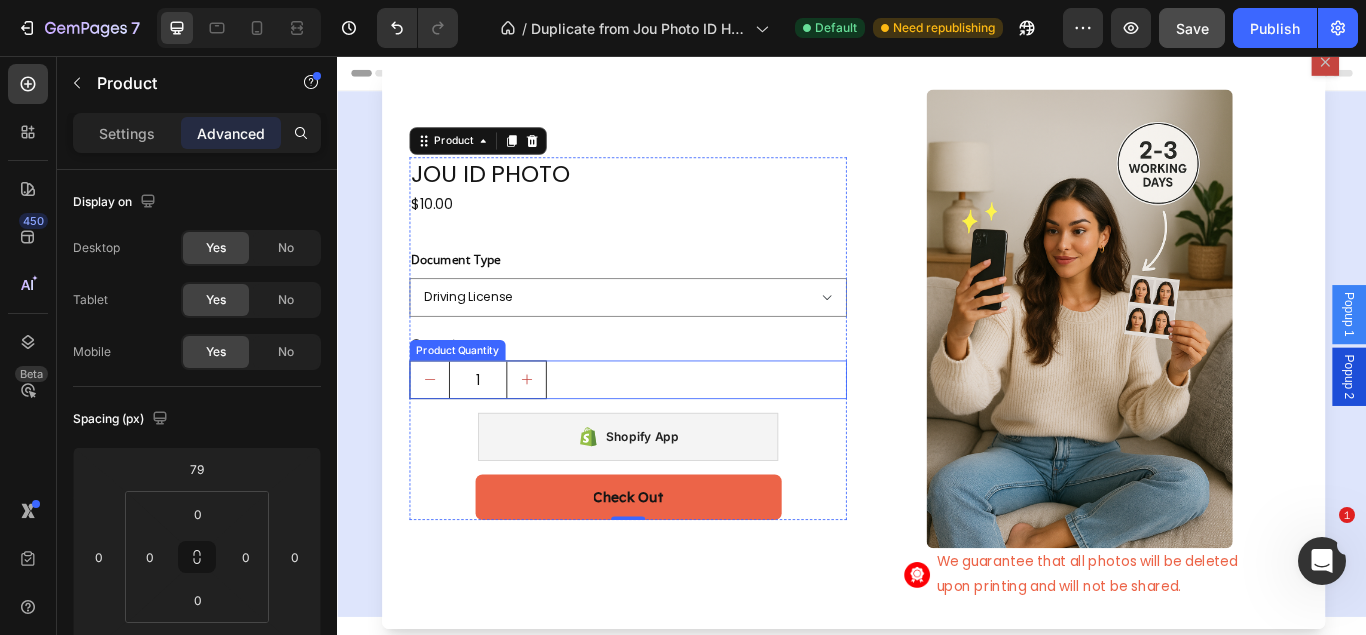 click at bounding box center [557, 433] 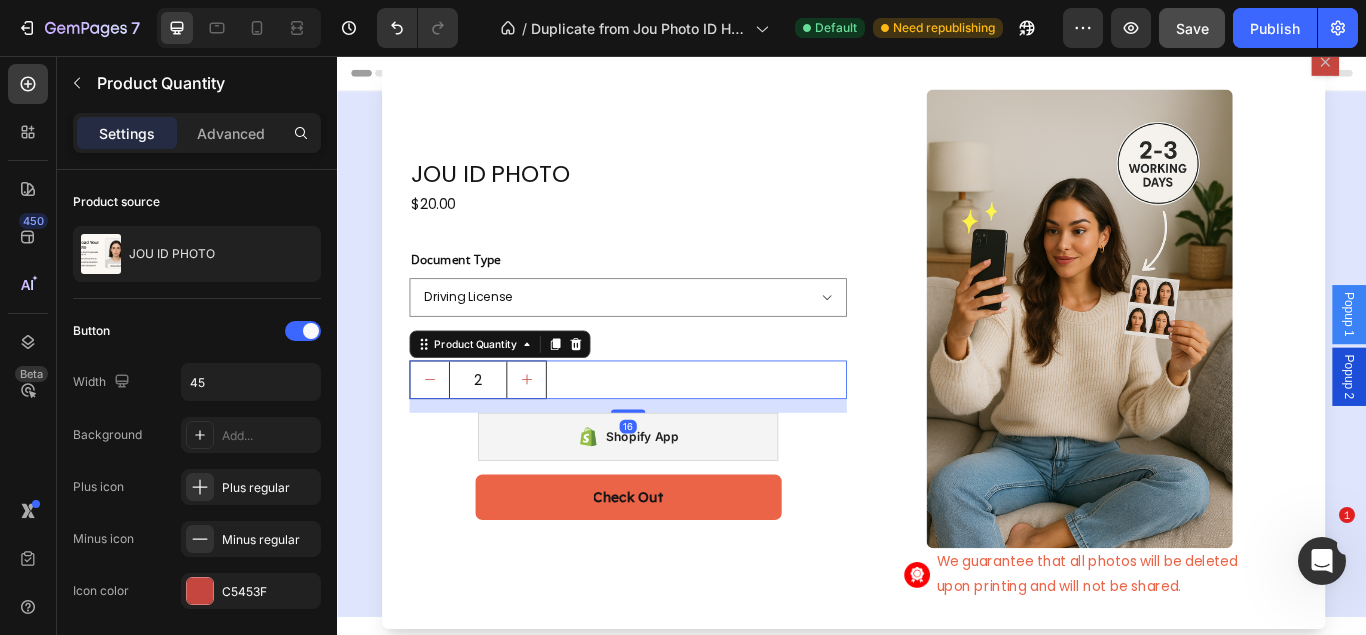 click at bounding box center [444, 433] 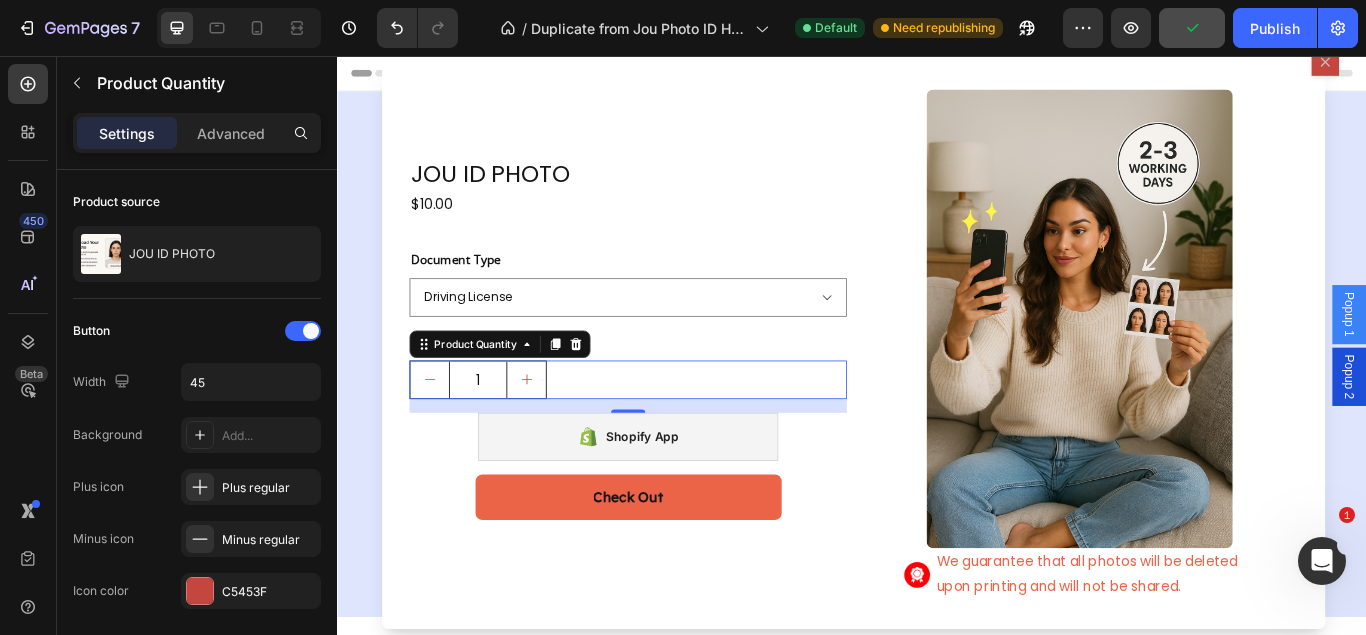 click at bounding box center [557, 433] 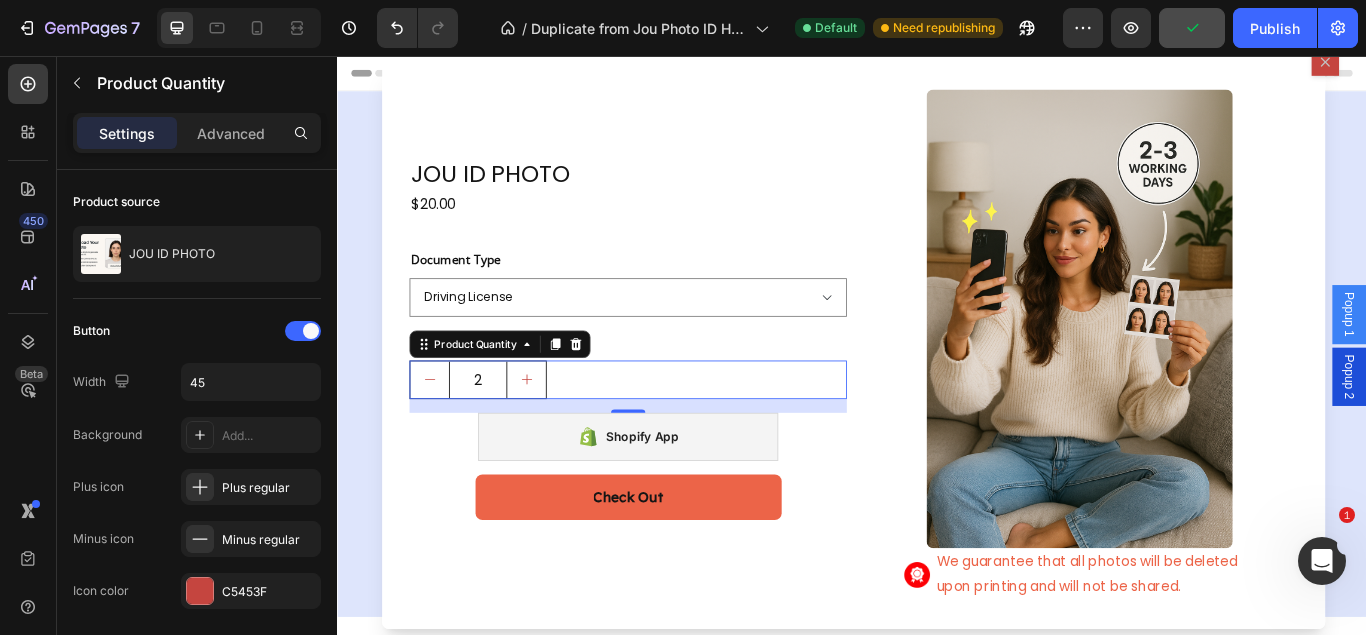 click at bounding box center [444, 433] 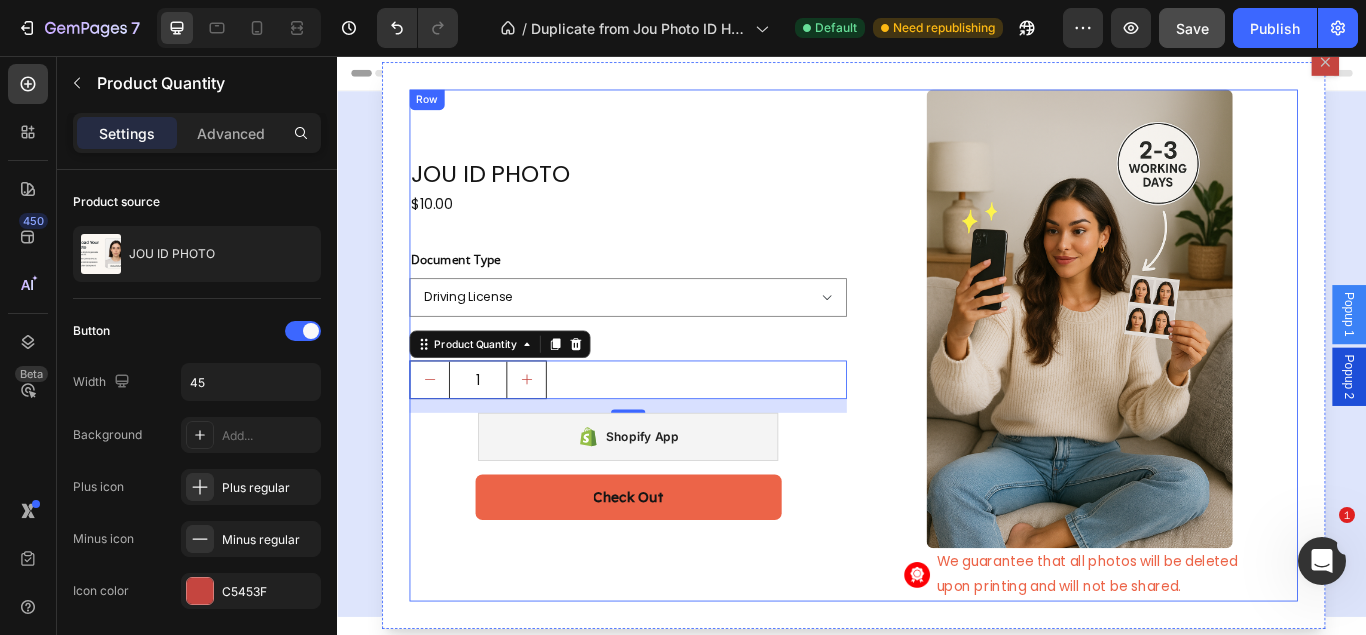 click on "JOU ID PHOTO Product Title $10.00 Product Price Product Price Row Document Type   Driving License Lebanese Passport ID Photo Shengen Visa Product Variants & Swatches Quantity: Text Block
1
Product Quantity   16
Shopify App Shopify App Check Out Dynamic Checkout Product Row Image Image We guarantee that all photos will be deleted upon printing and will not be shared. Text Block Row Row" at bounding box center [939, 393] 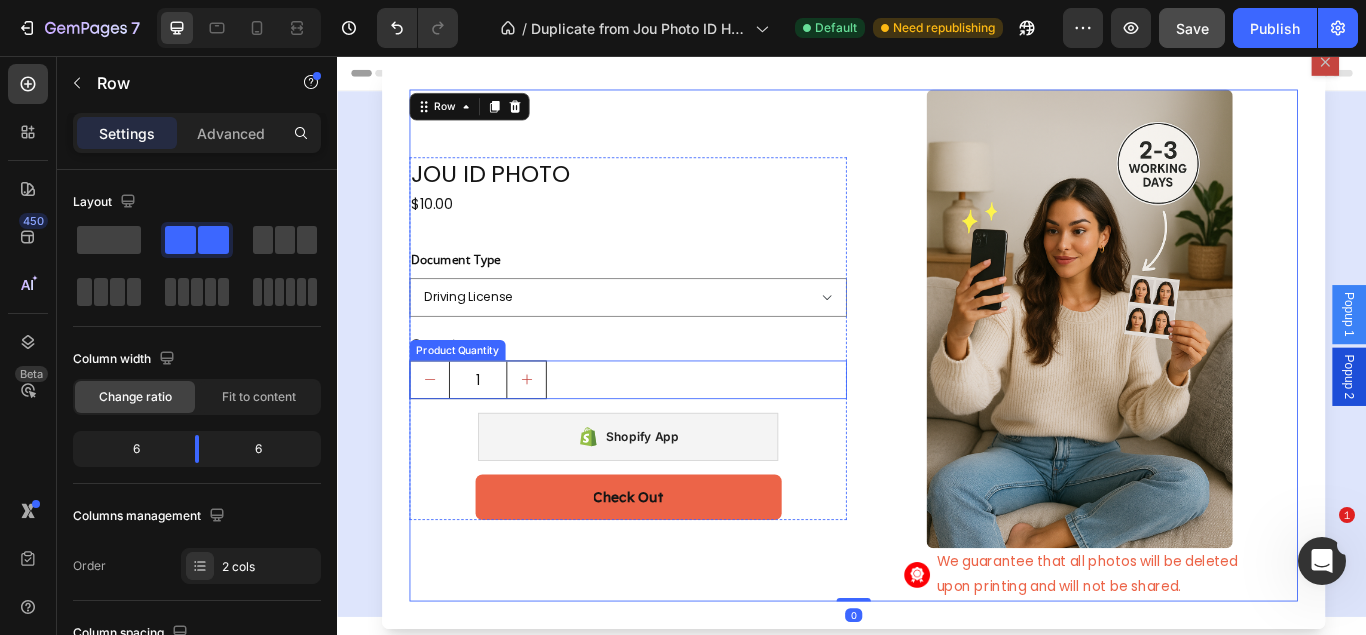 click 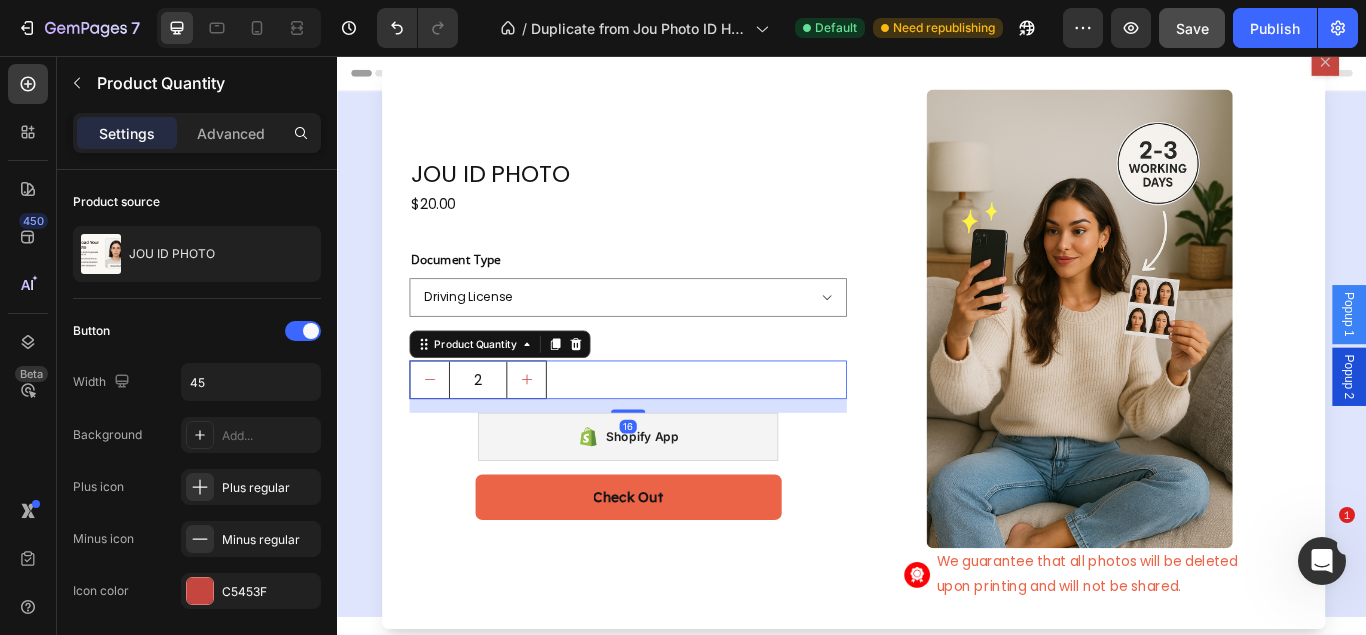 click 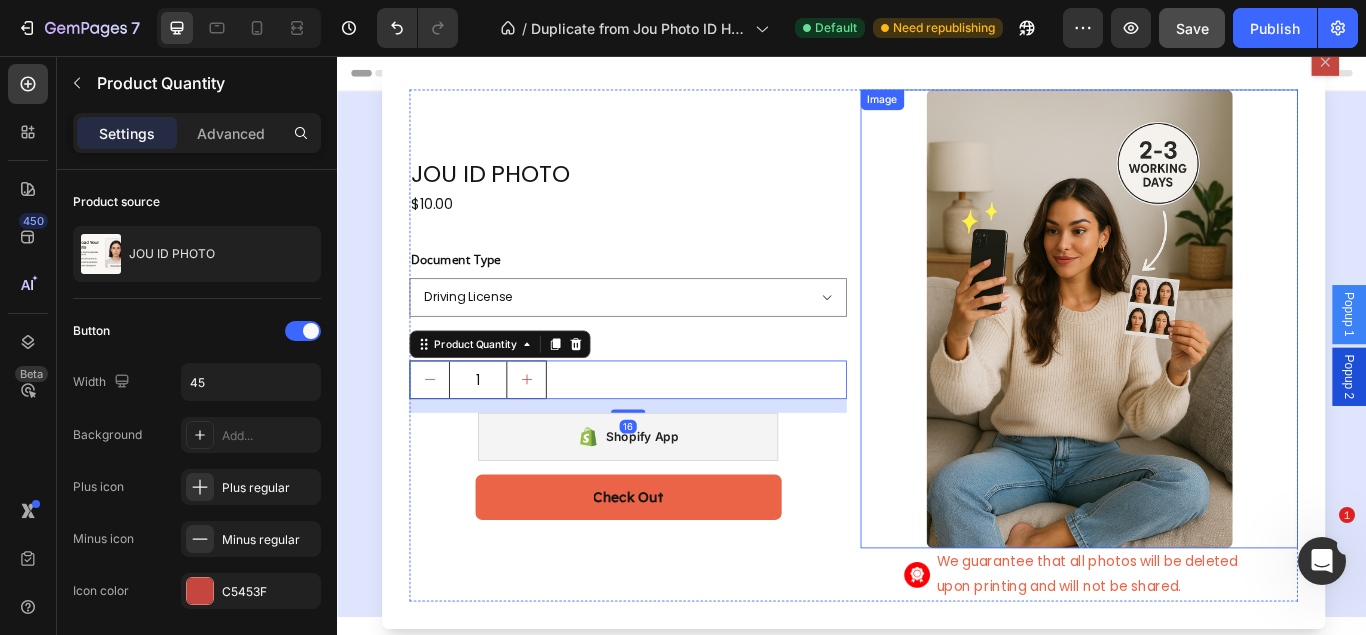 click at bounding box center [1202, 363] 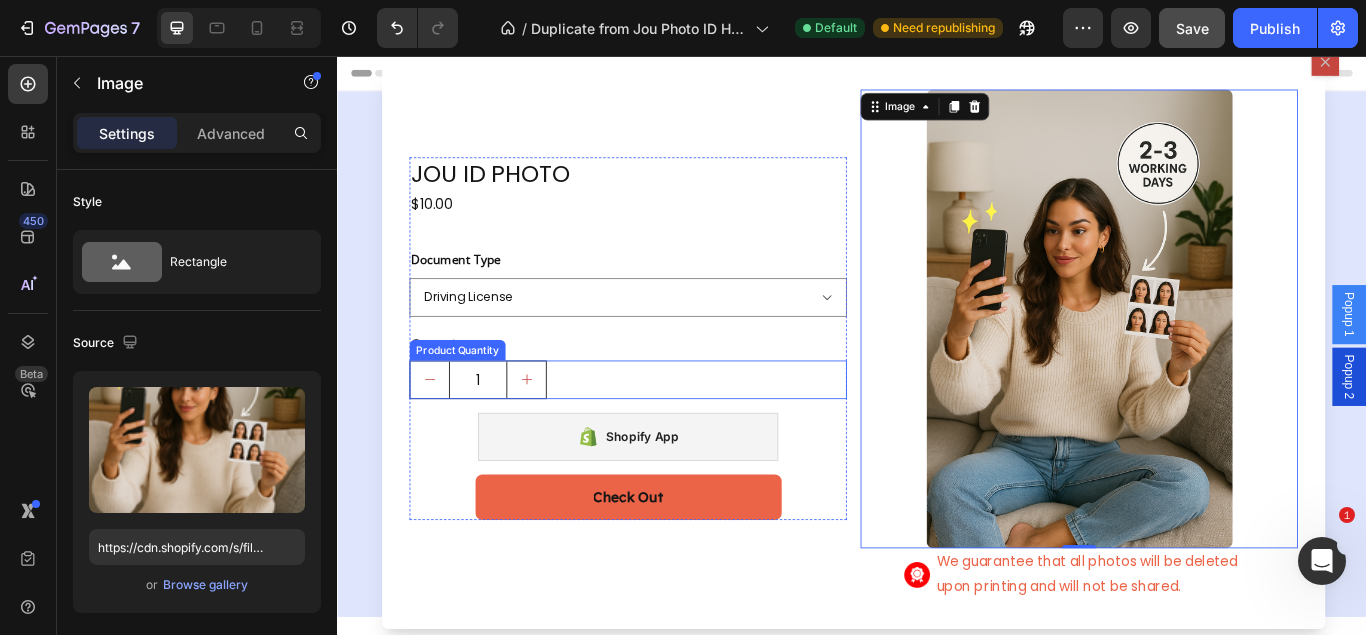 click on "1" at bounding box center [676, 433] 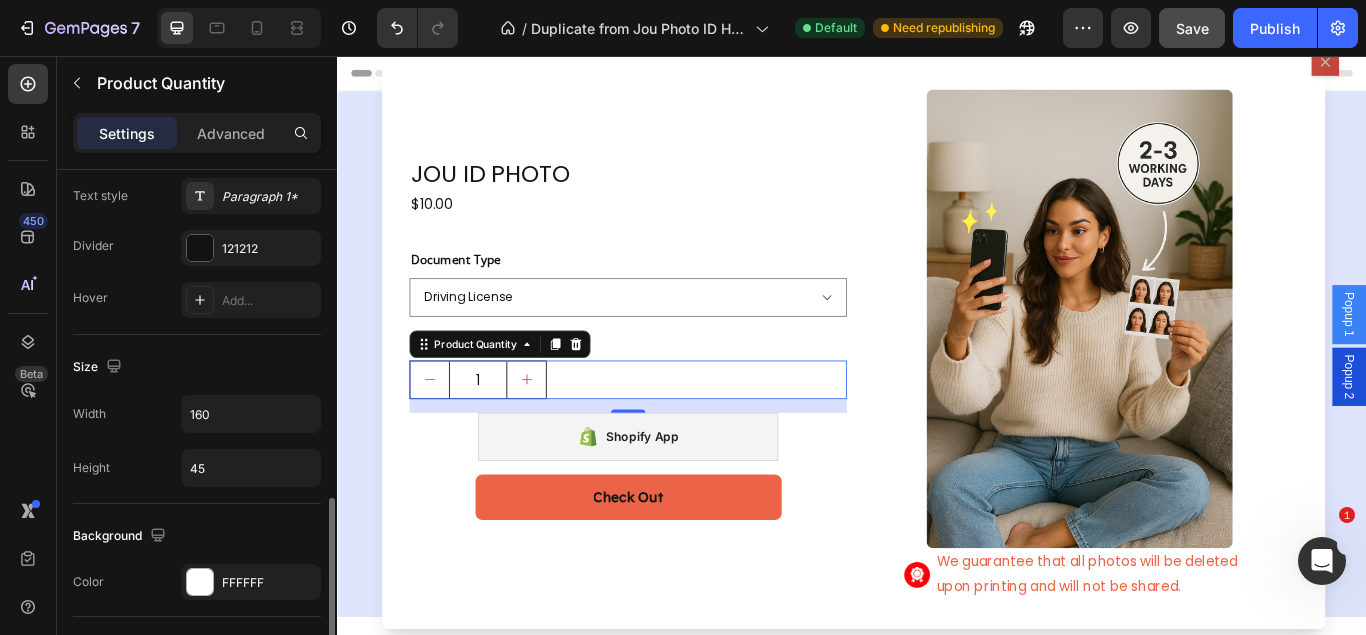 scroll, scrollTop: 714, scrollLeft: 0, axis: vertical 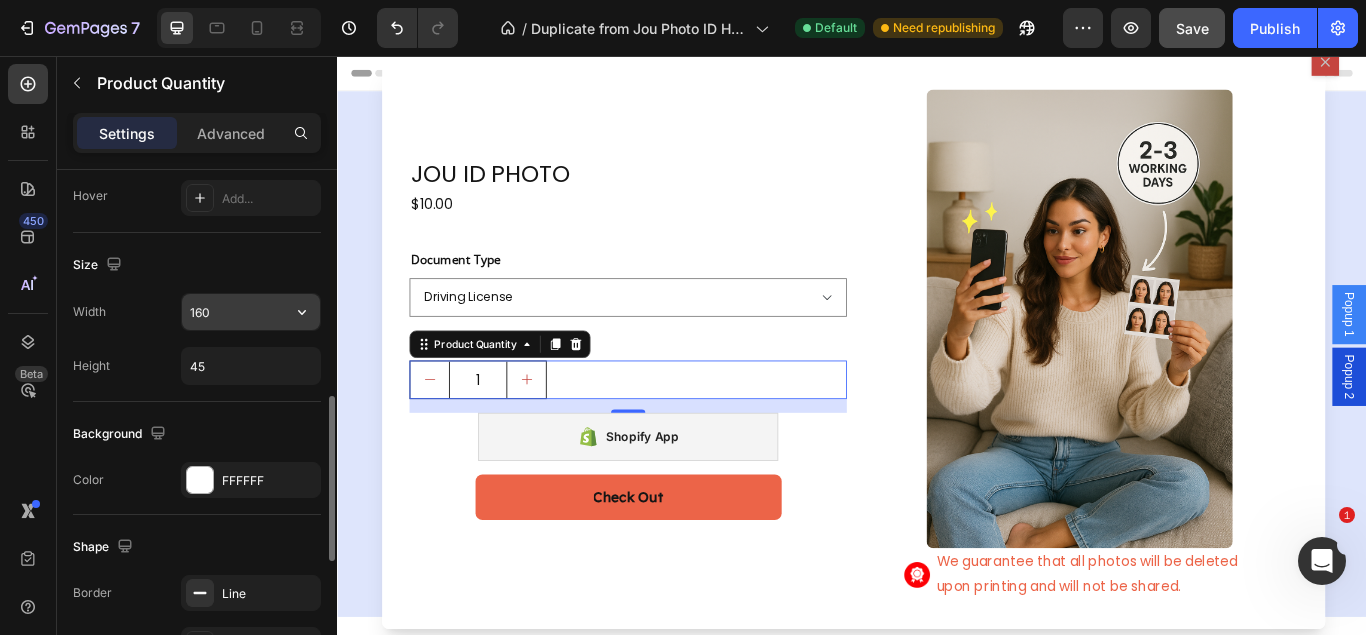 click on "160" at bounding box center (251, 312) 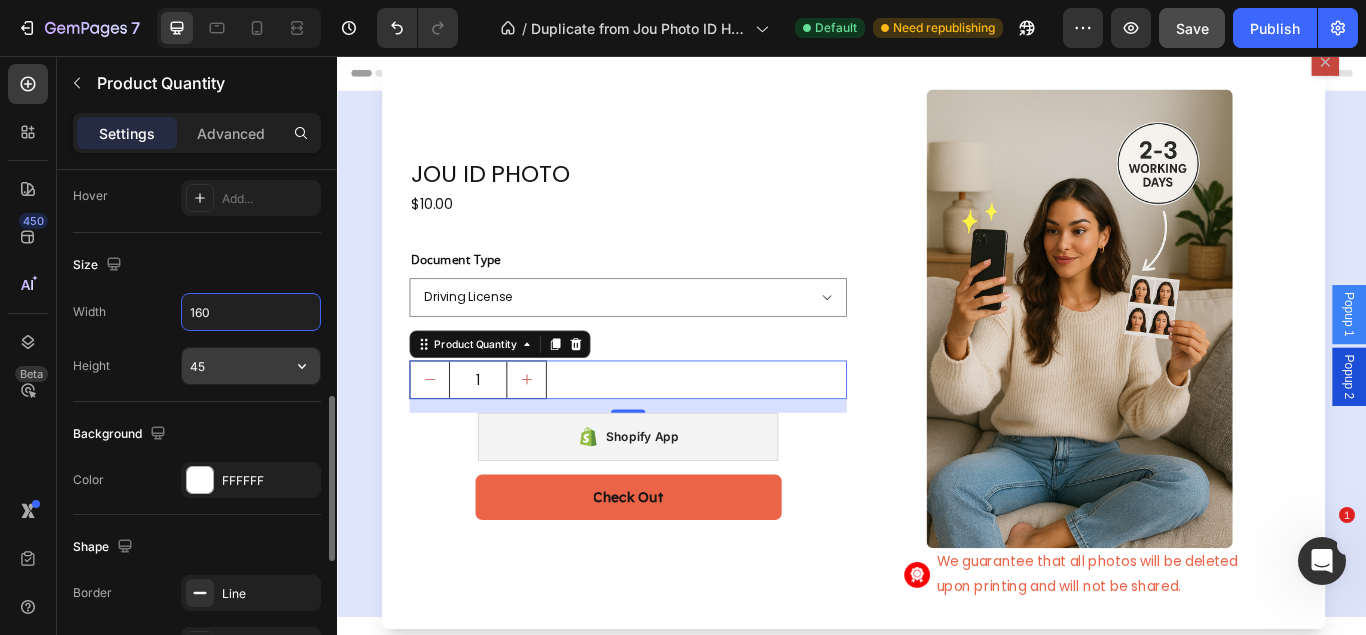 click on "45" at bounding box center (251, 366) 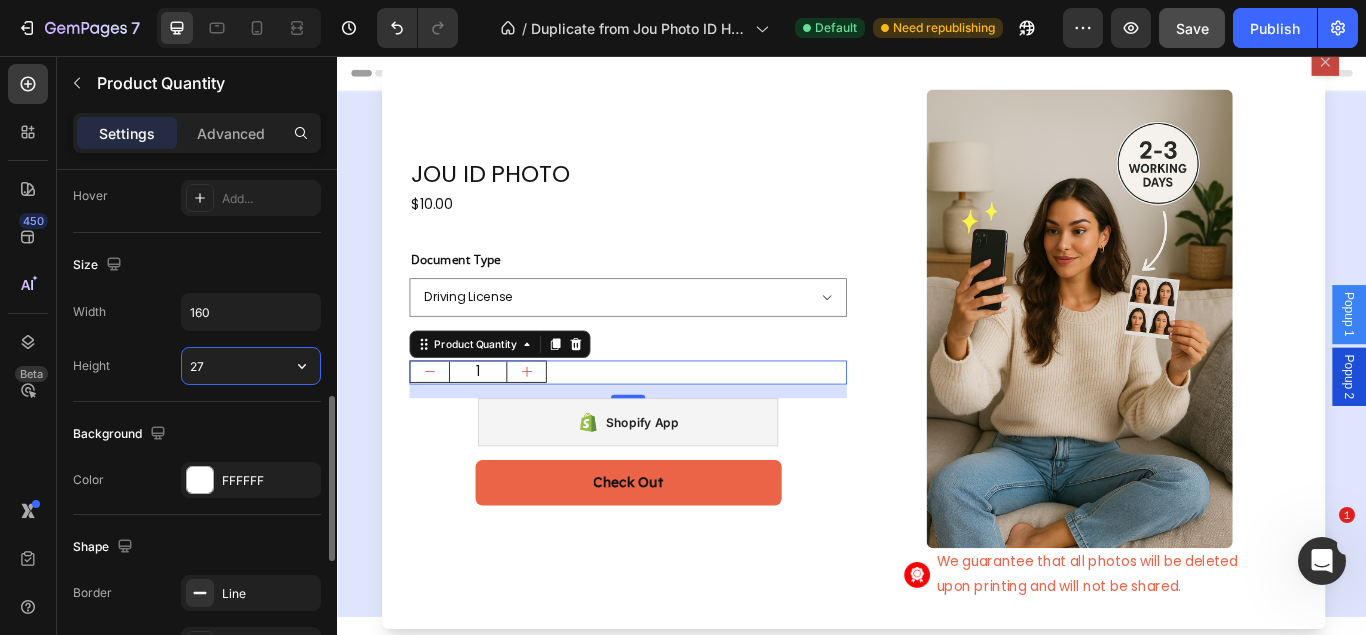type on "26" 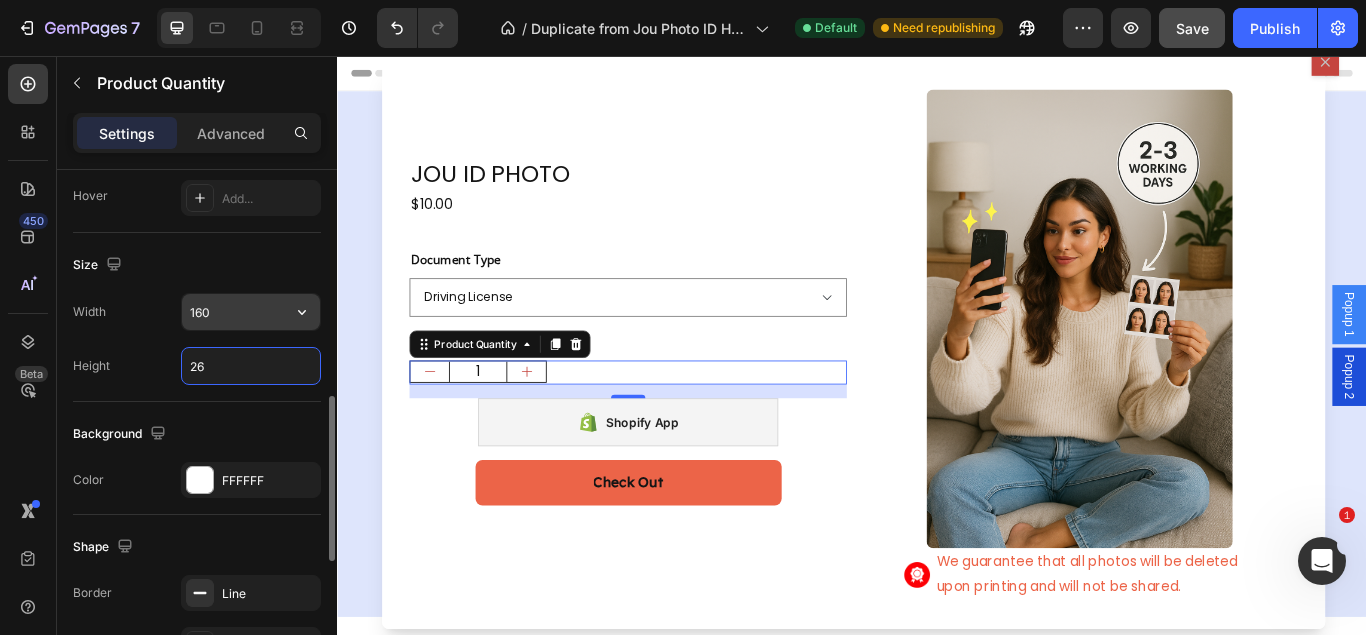 click on "160" at bounding box center (251, 312) 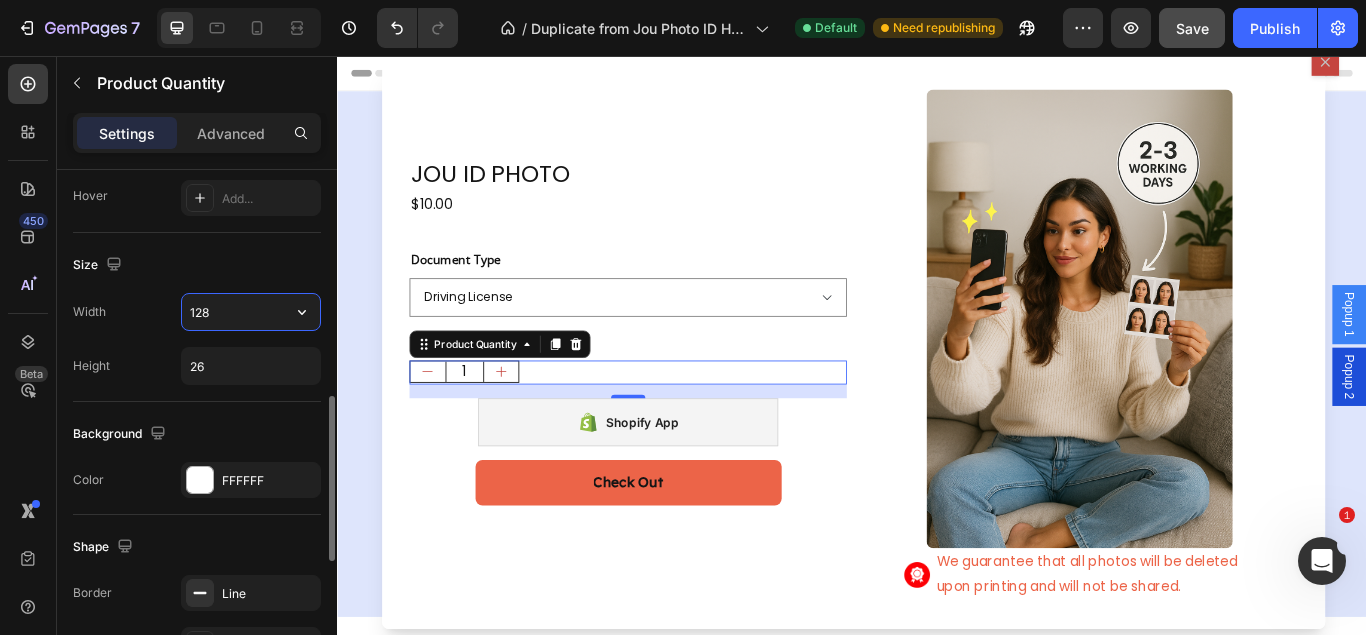 type on "127" 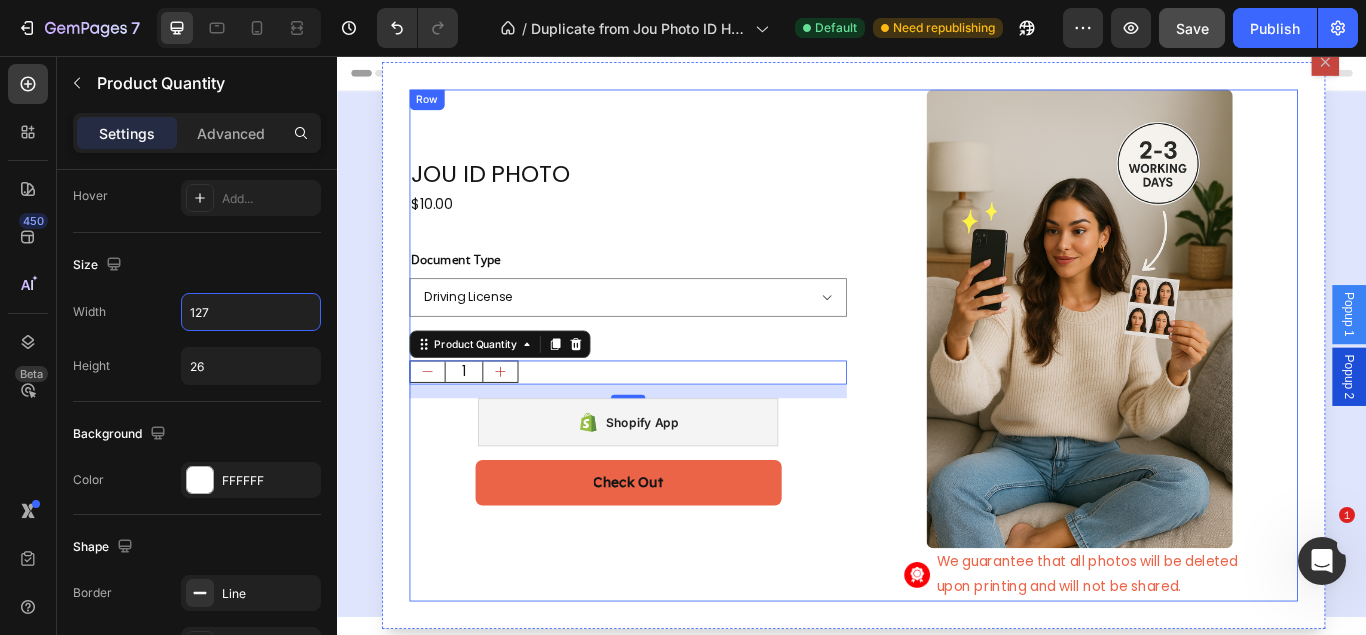 click on "JOU ID PHOTO Product Title $10.00 Product Price Product Price Row Document Type   Driving License Lebanese Passport ID Photo Shengen Visa Product Variants & Swatches Quantity: Text Block
1
Product Quantity   16
Shopify App Shopify App Check Out Dynamic Checkout Product Row" at bounding box center [676, 393] 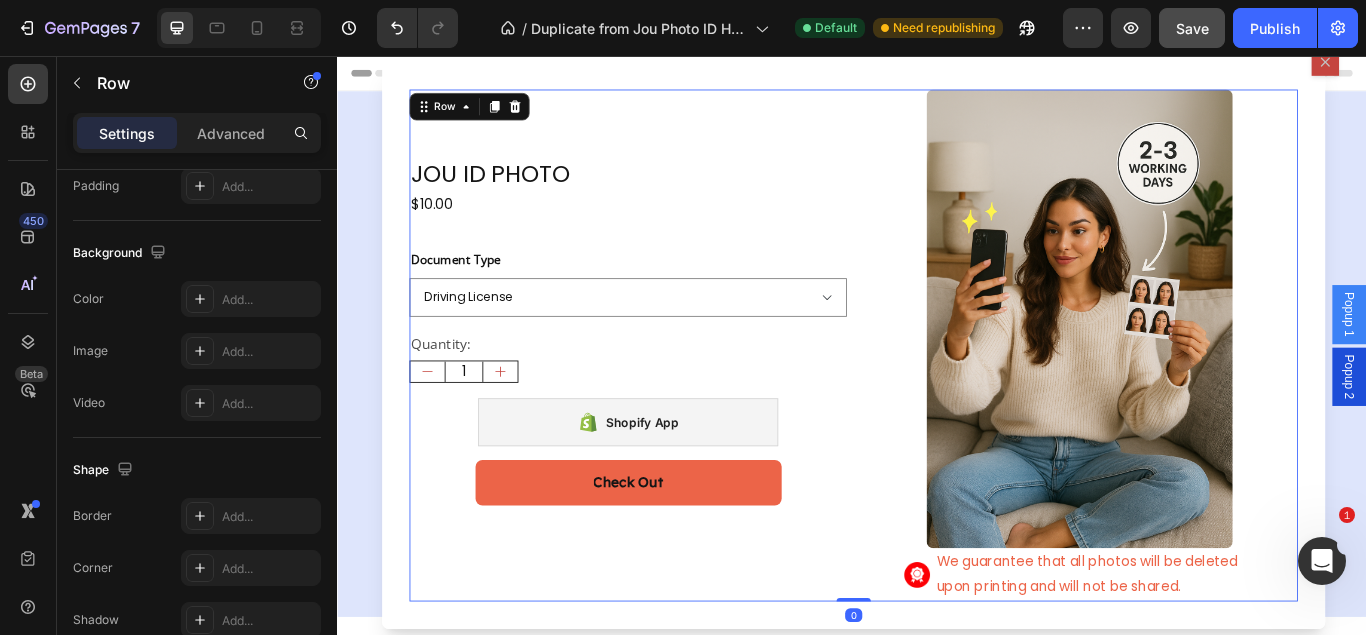 scroll, scrollTop: 0, scrollLeft: 0, axis: both 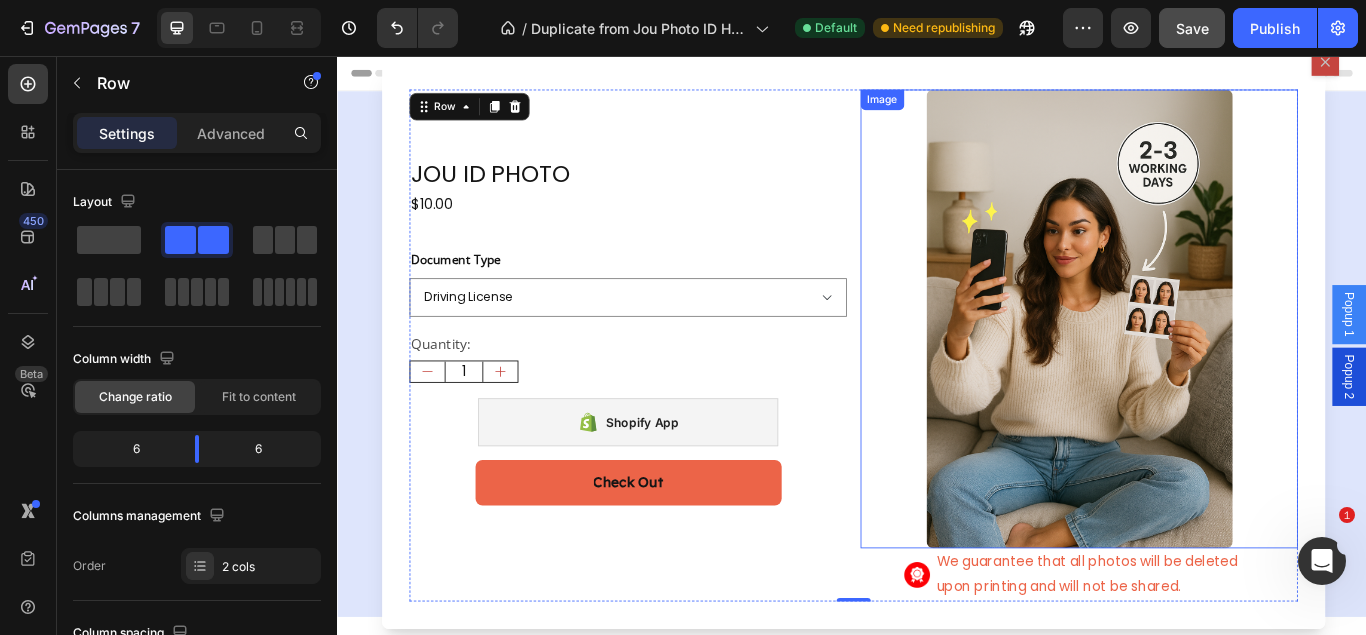 click at bounding box center (1202, 363) 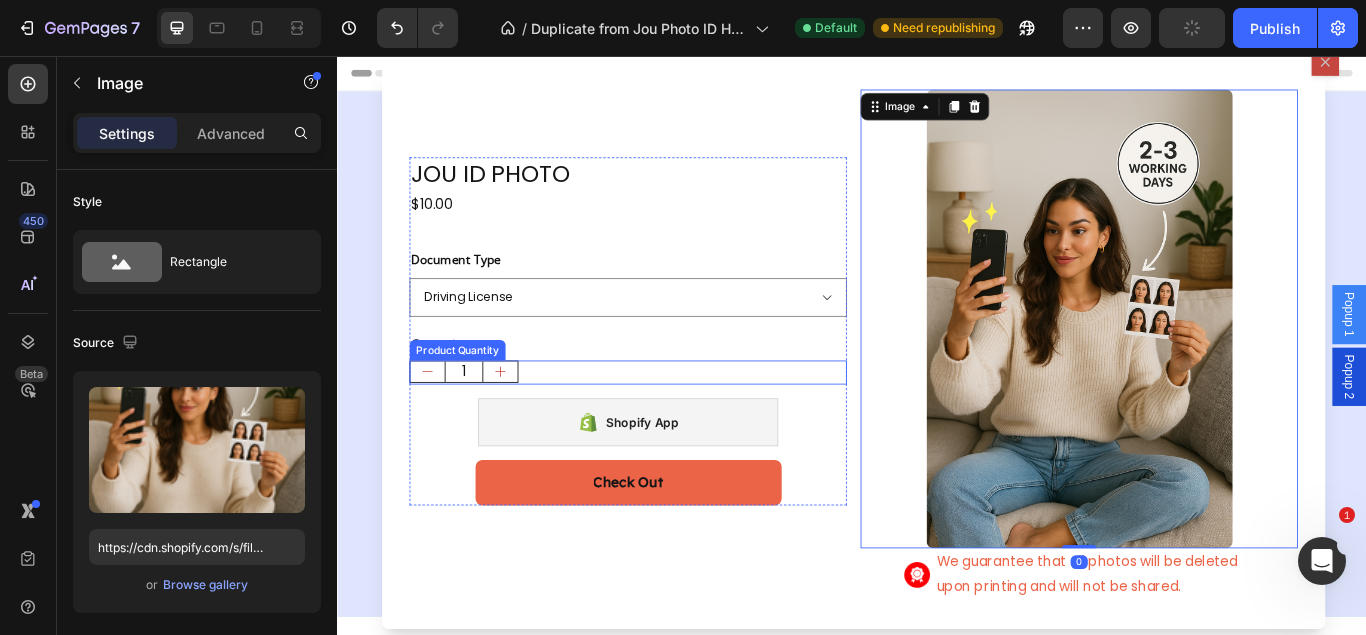 click on "1" at bounding box center [676, 424] 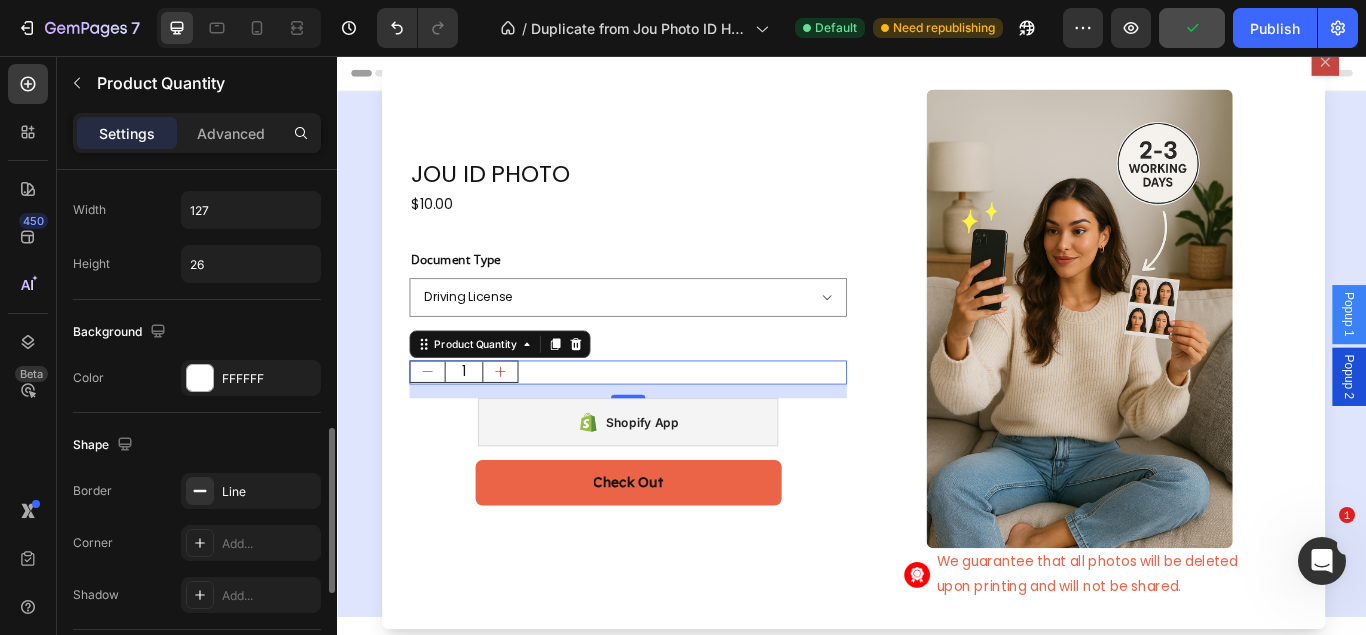 scroll, scrollTop: 918, scrollLeft: 0, axis: vertical 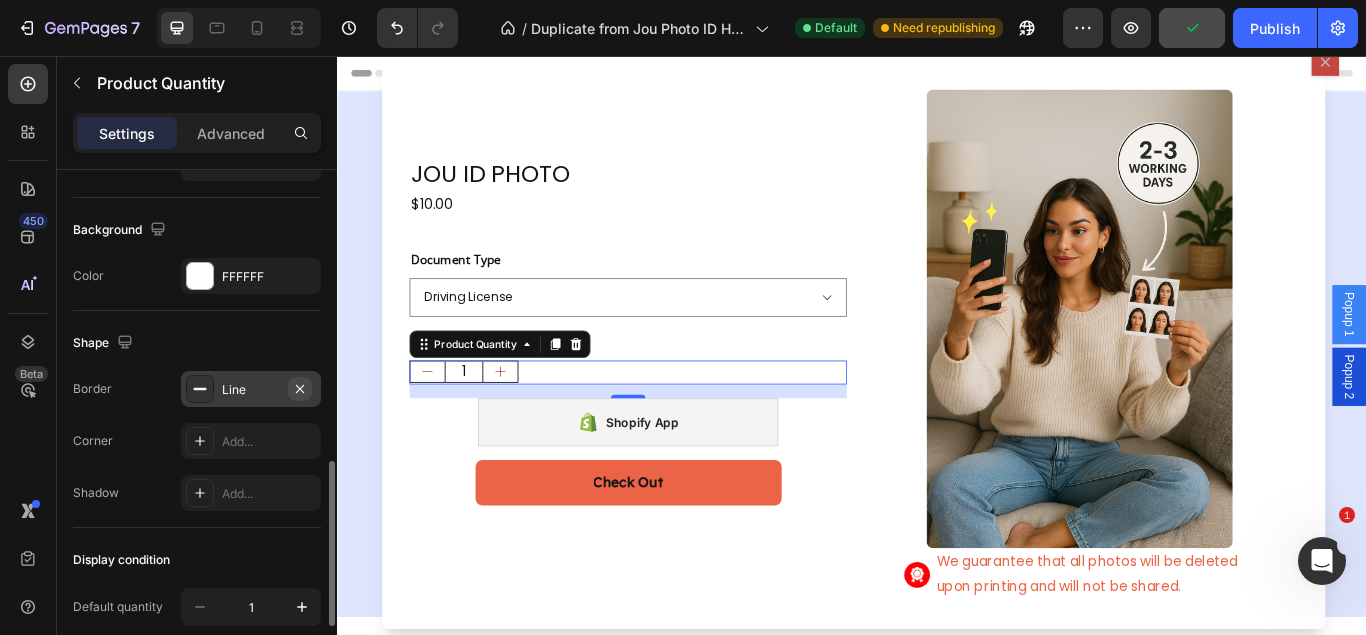 click 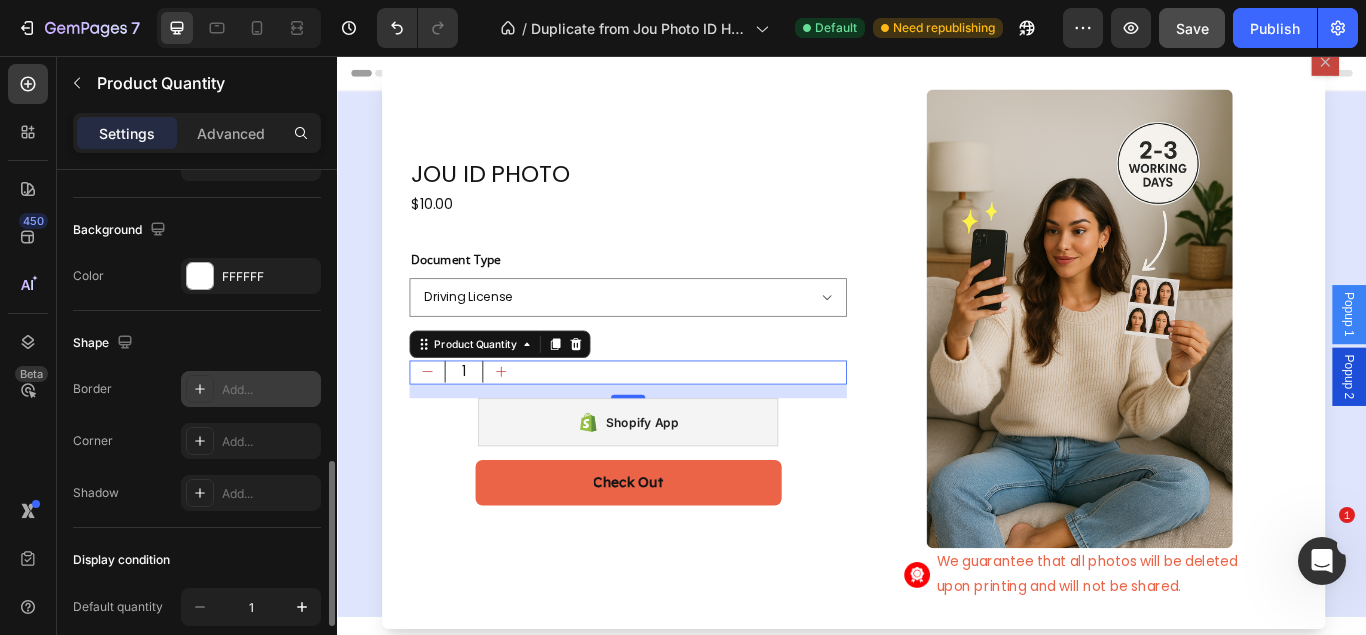 click at bounding box center [441, 424] 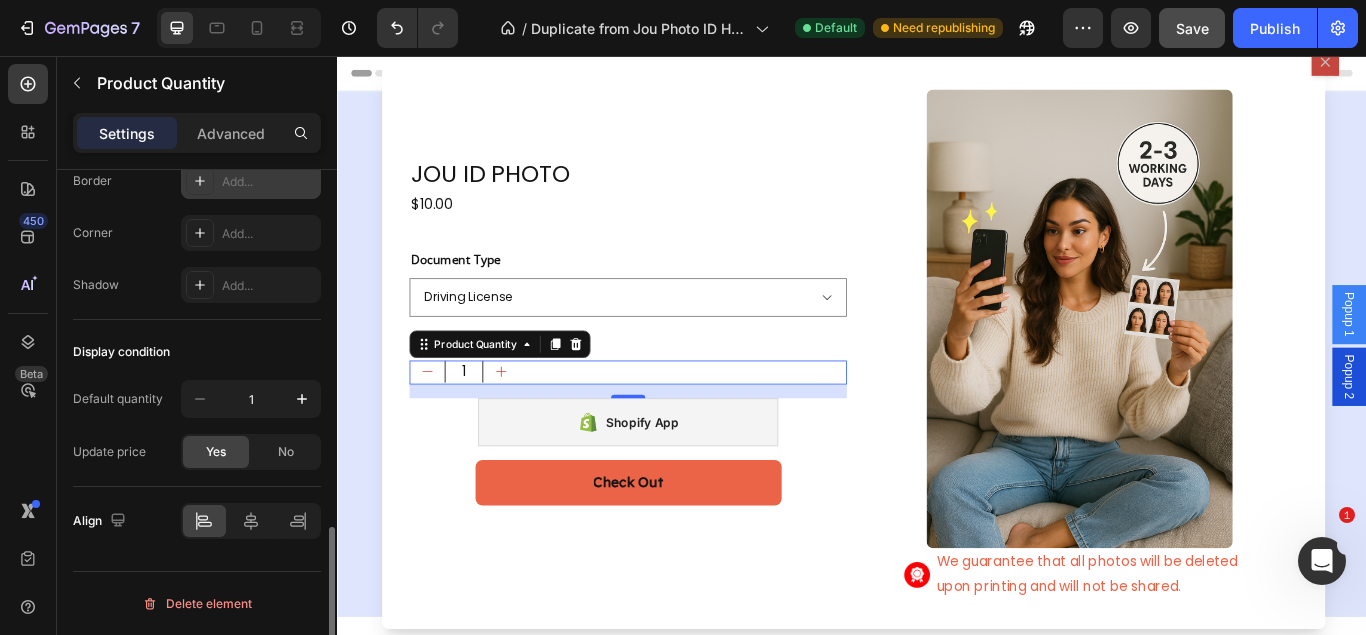 scroll, scrollTop: 1024, scrollLeft: 0, axis: vertical 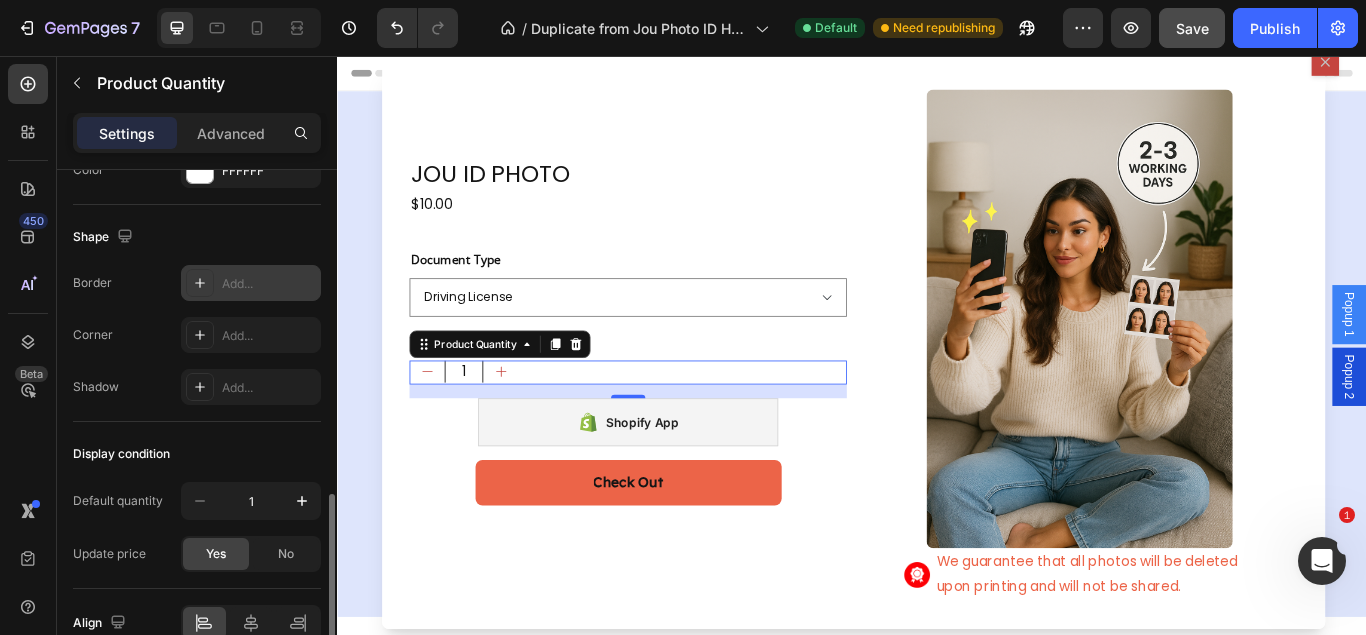 click on "Add..." at bounding box center (251, 283) 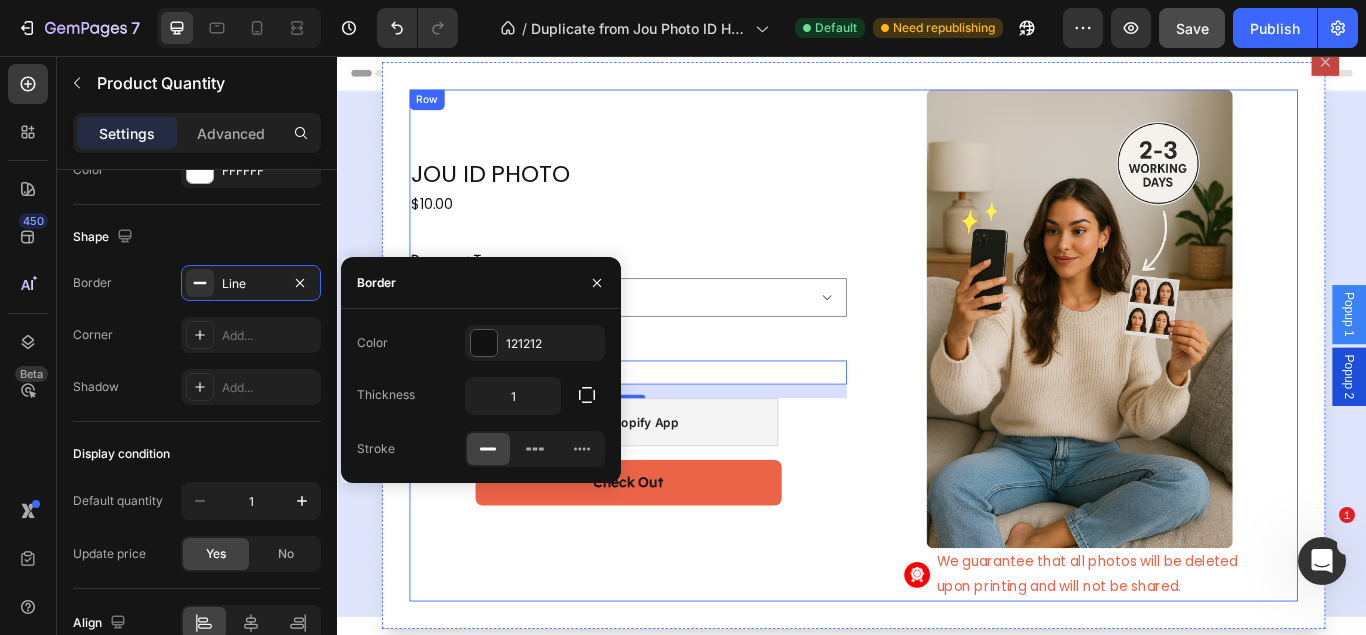 click on "JOU ID PHOTO Product Title $10.00 Product Price Product Price Row Document Type   Driving License Lebanese Passport ID Photo Shengen Visa Product Variants & Swatches Quantity: Text Block
1
Product Quantity   16
Shopify App Shopify App Check Out Dynamic Checkout Product Row" at bounding box center (676, 393) 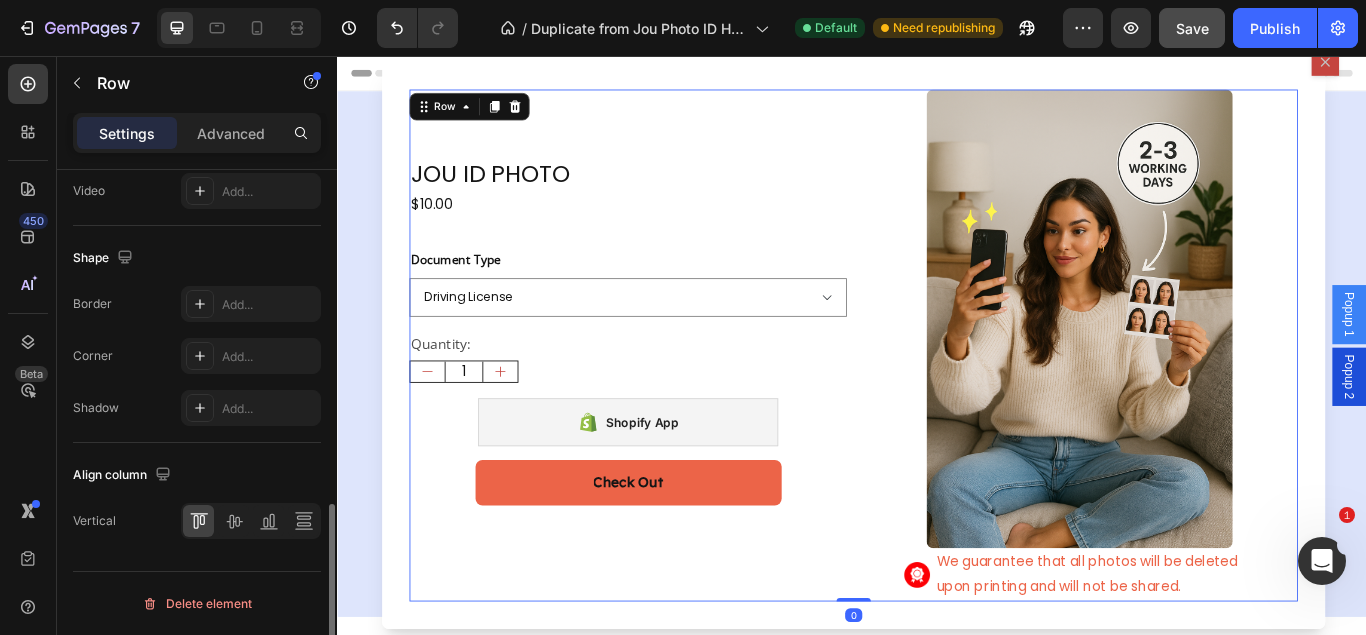 scroll, scrollTop: 0, scrollLeft: 0, axis: both 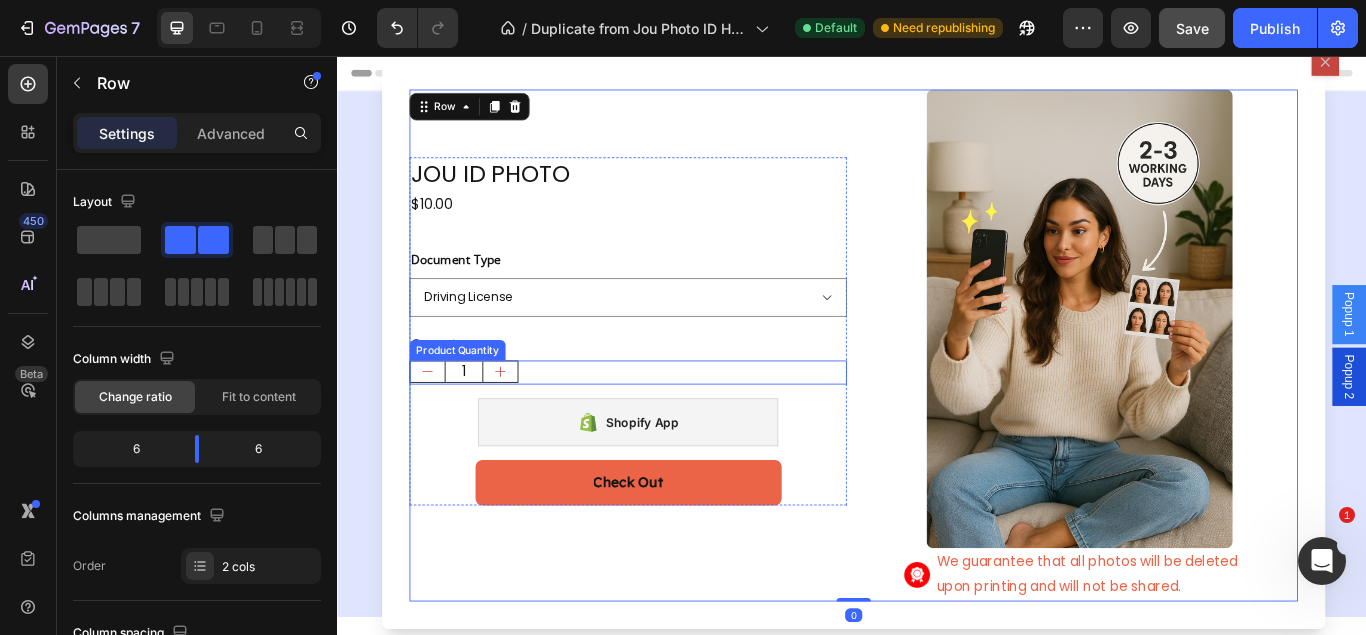 click on "1" at bounding box center [676, 424] 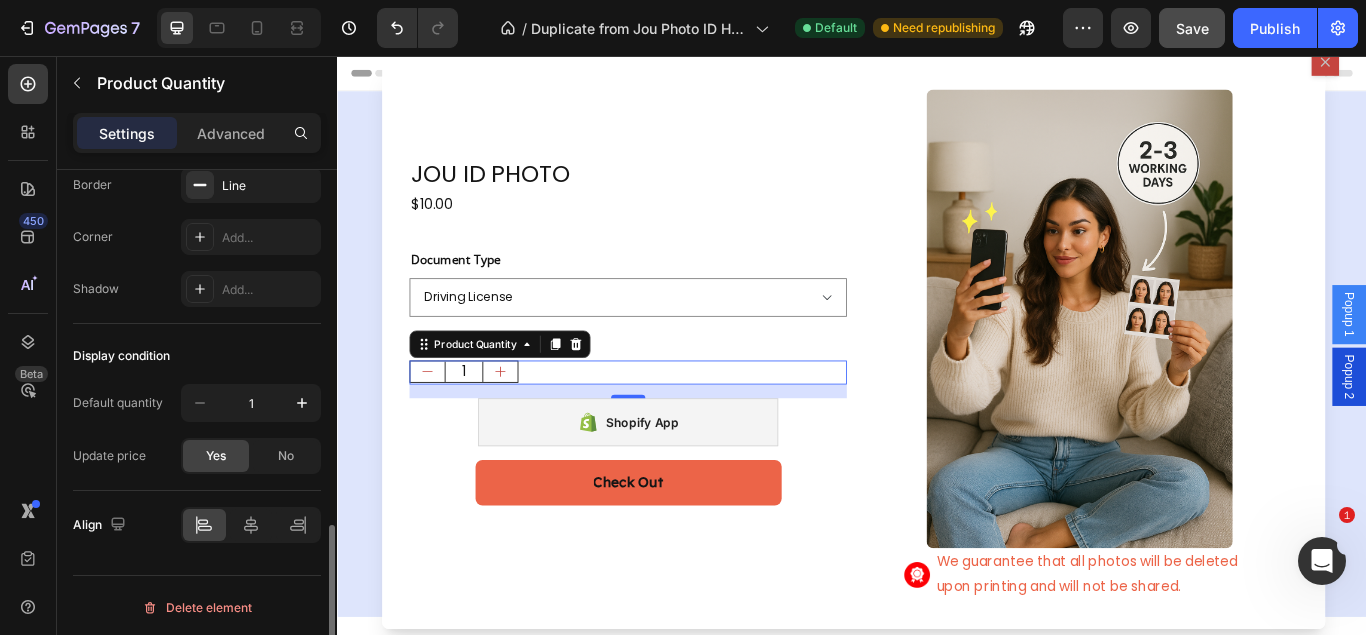 scroll, scrollTop: 1126, scrollLeft: 0, axis: vertical 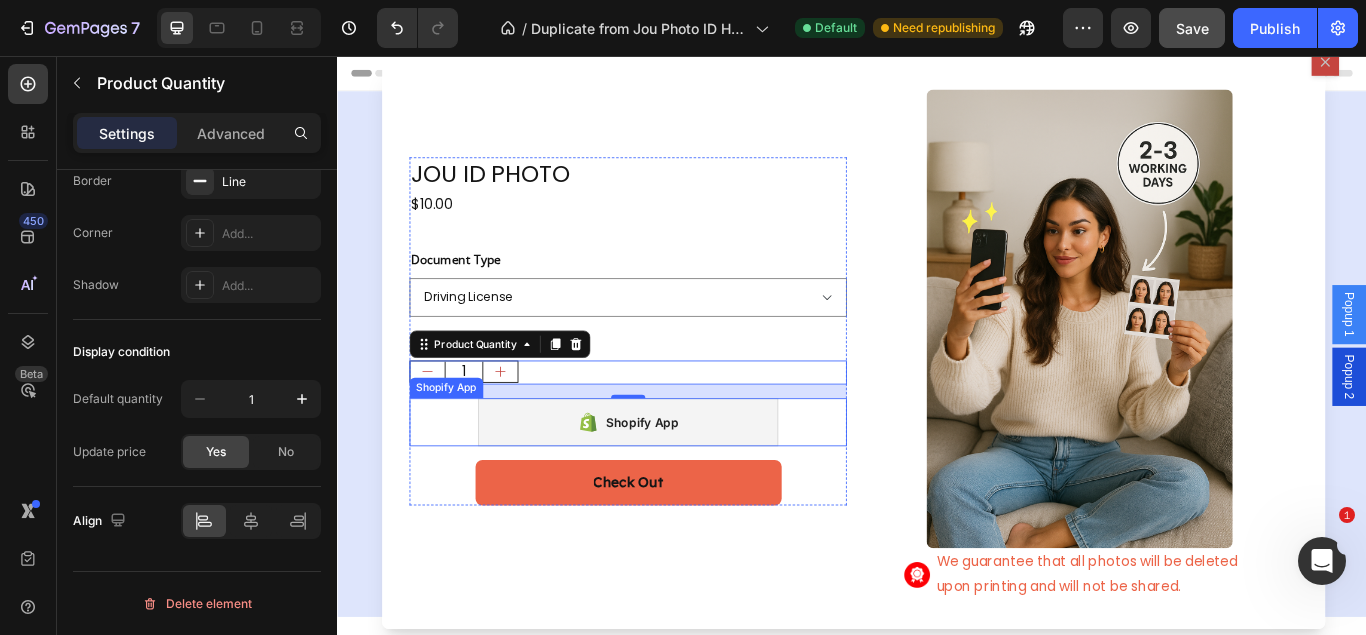 click on "Shopify App Shopify App" at bounding box center [676, 483] 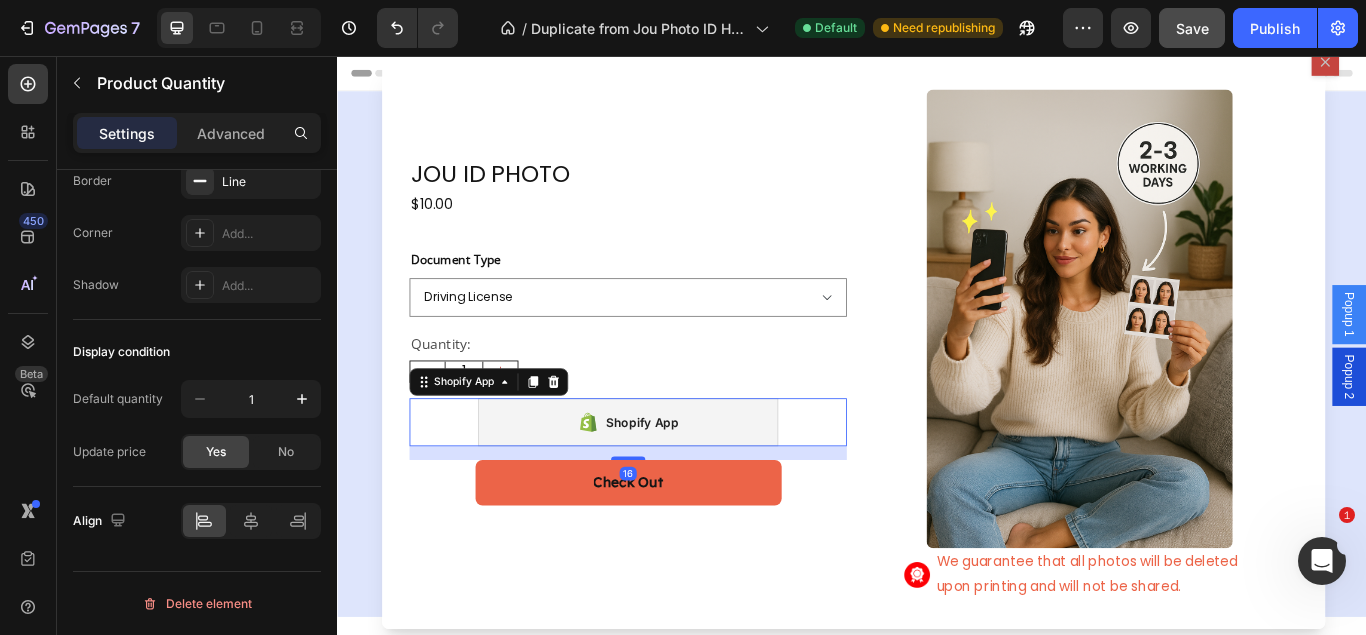 scroll, scrollTop: 0, scrollLeft: 0, axis: both 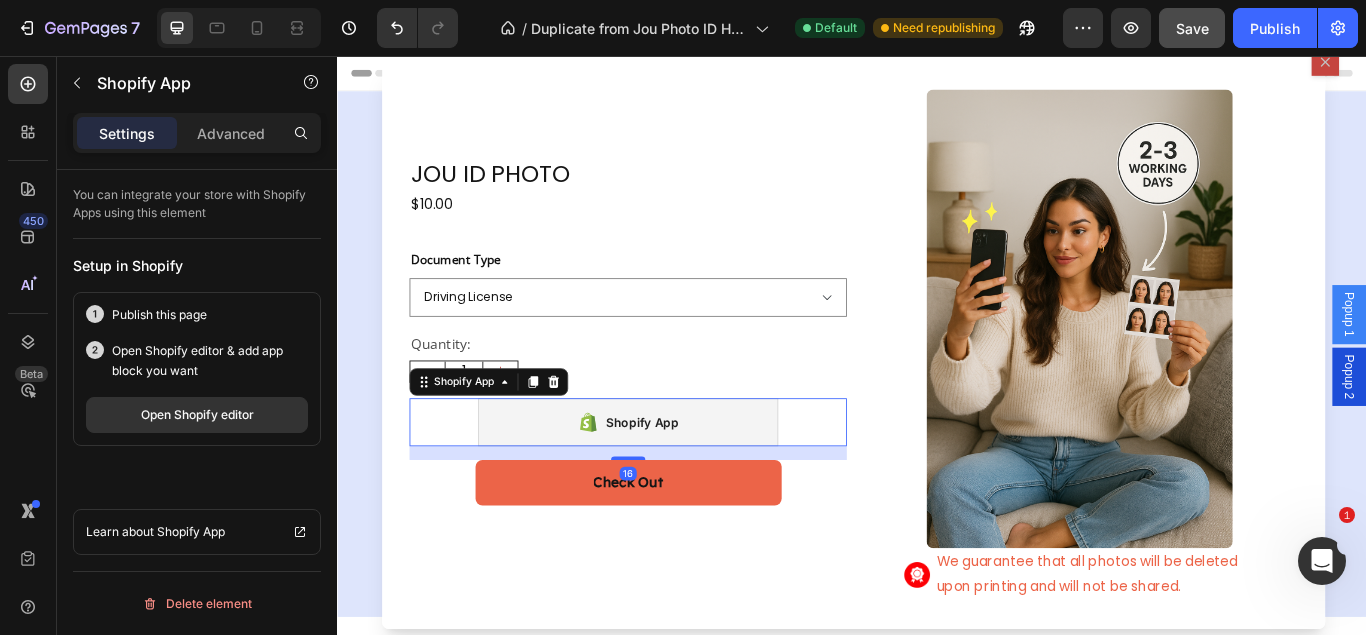 click on "JOU ID PHOTO Product Title $10.00 Product Price Product Price Row Document Type   Driving License Lebanese Passport ID Photo Shengen Visa Product Variants & Swatches Quantity: Text Block
1
Product Quantity
Shopify App Shopify App   16 Check Out Dynamic Checkout Product Row Image Image We guarantee that all photos will be deleted upon printing and will not be shared. Text Block Row Row" at bounding box center [939, 393] 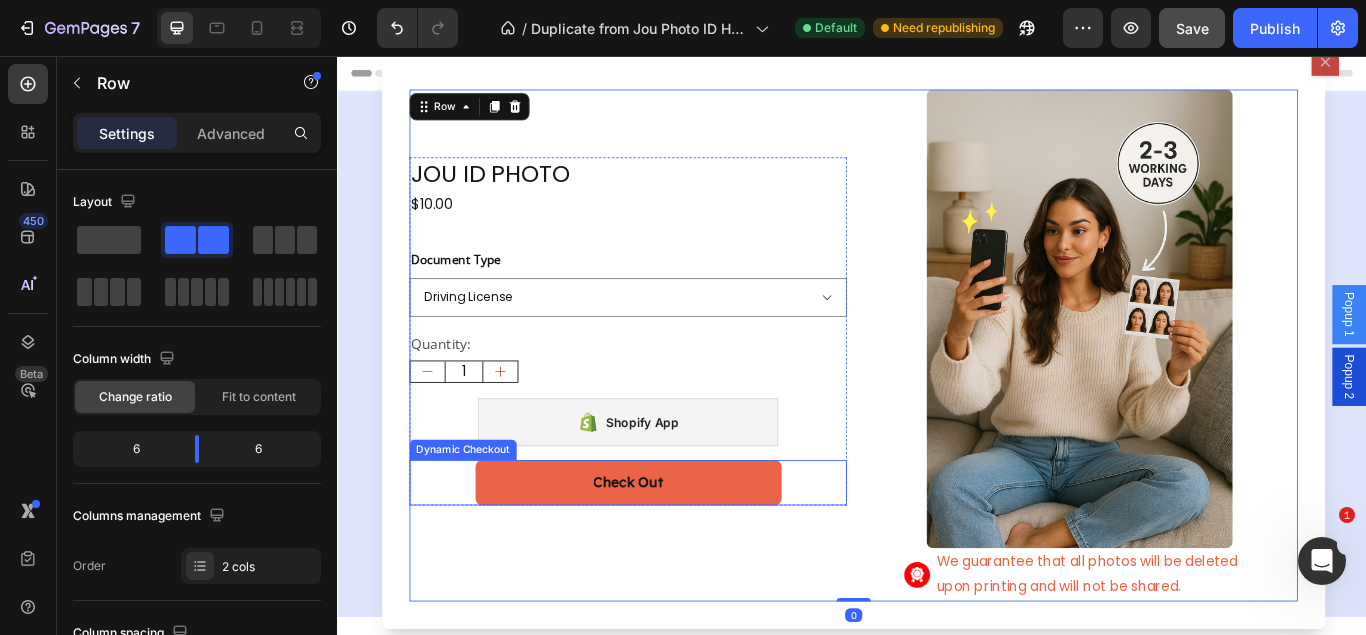 click on "Check Out" at bounding box center [676, 553] 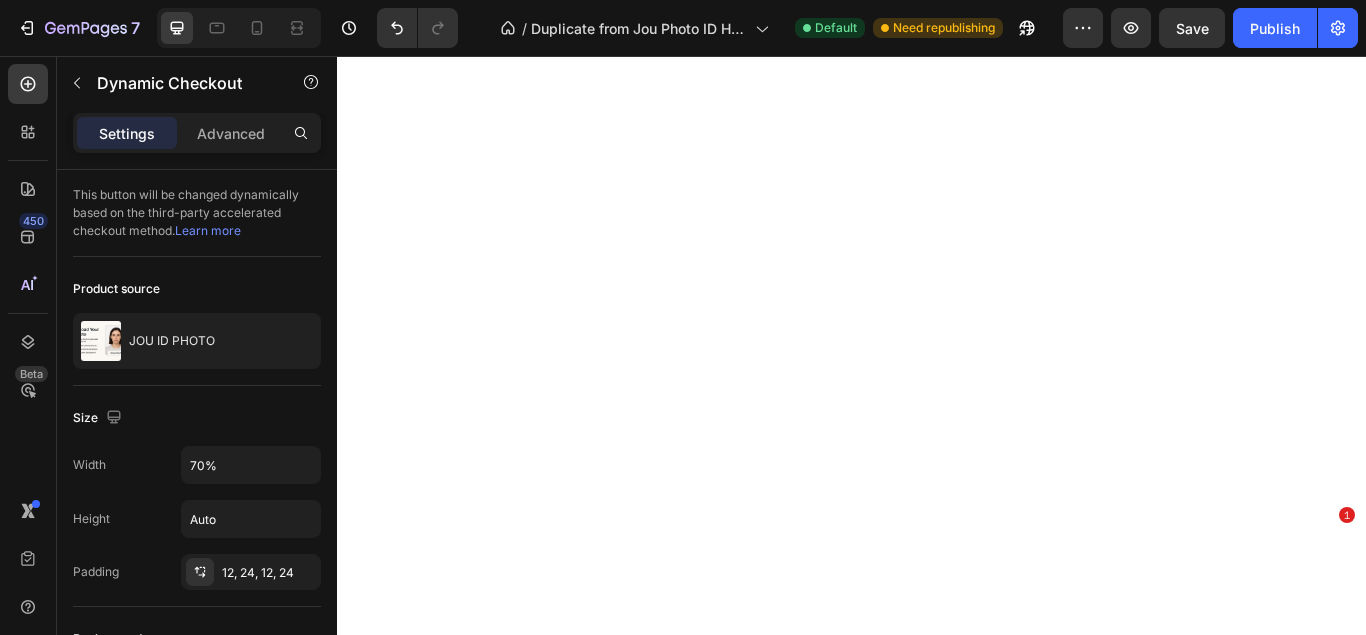 scroll, scrollTop: 0, scrollLeft: 0, axis: both 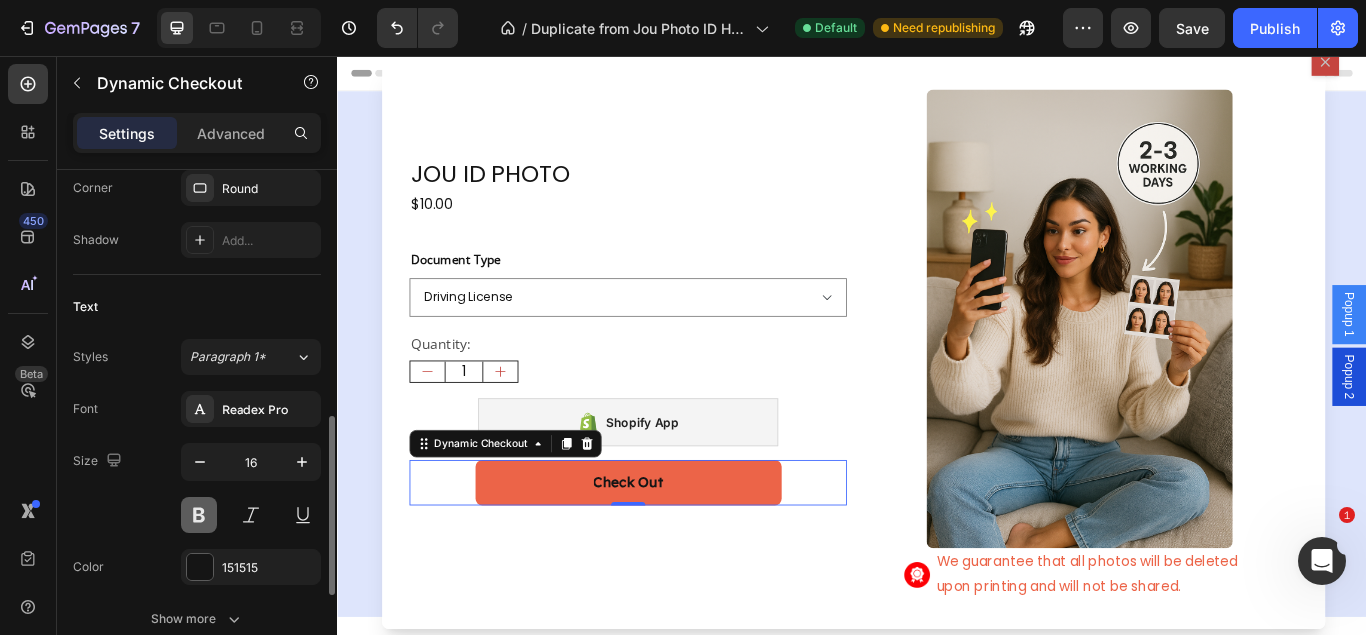 drag, startPoint x: 198, startPoint y: 510, endPoint x: 138, endPoint y: 536, distance: 65.39113 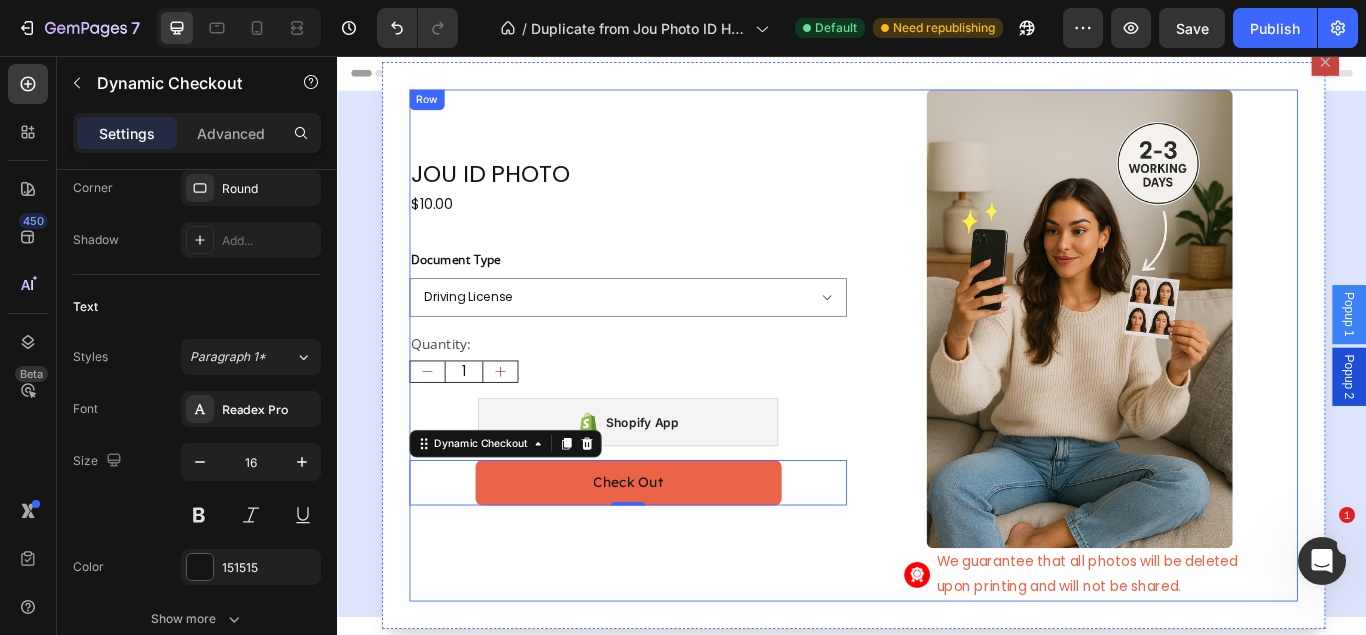 click on "JOU ID PHOTO Product Title $10.00 Product Price Product Price Row Document Type   Driving License Lebanese Passport ID Photo Shengen Visa Product Variants & Swatches Quantity: Text Block
1
Product Quantity
Shopify App Shopify App Check Out Dynamic Checkout   0 Product Row" at bounding box center (676, 393) 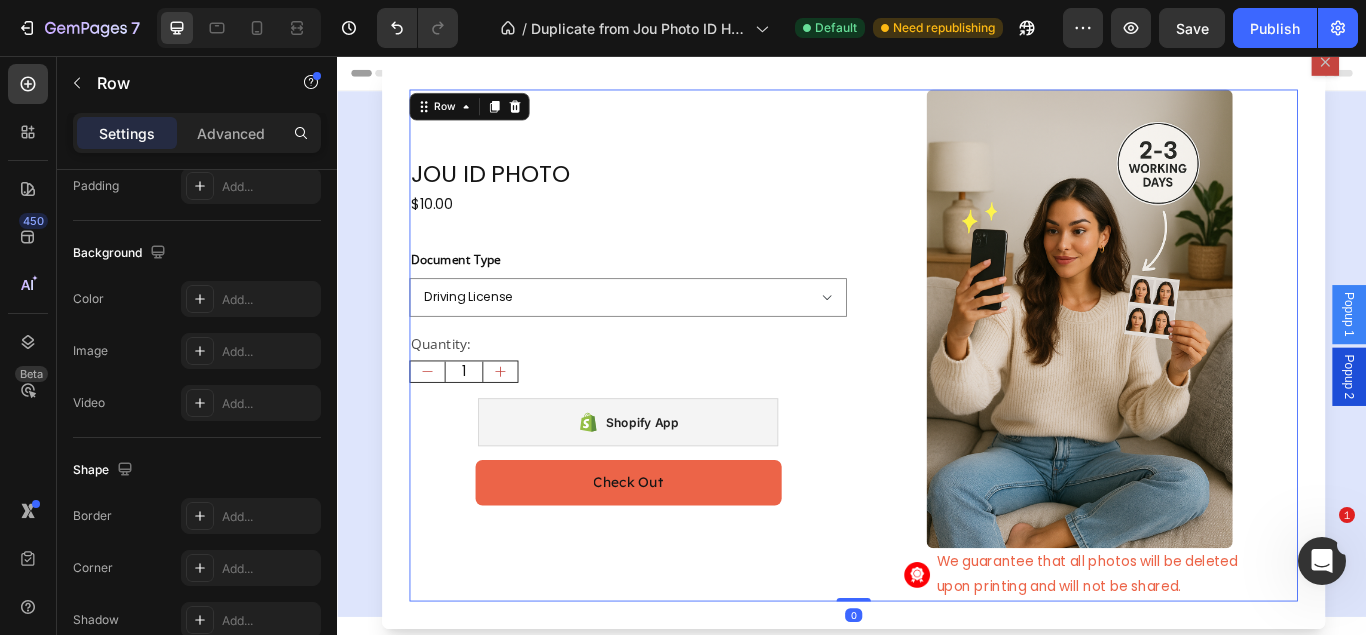 scroll, scrollTop: 0, scrollLeft: 0, axis: both 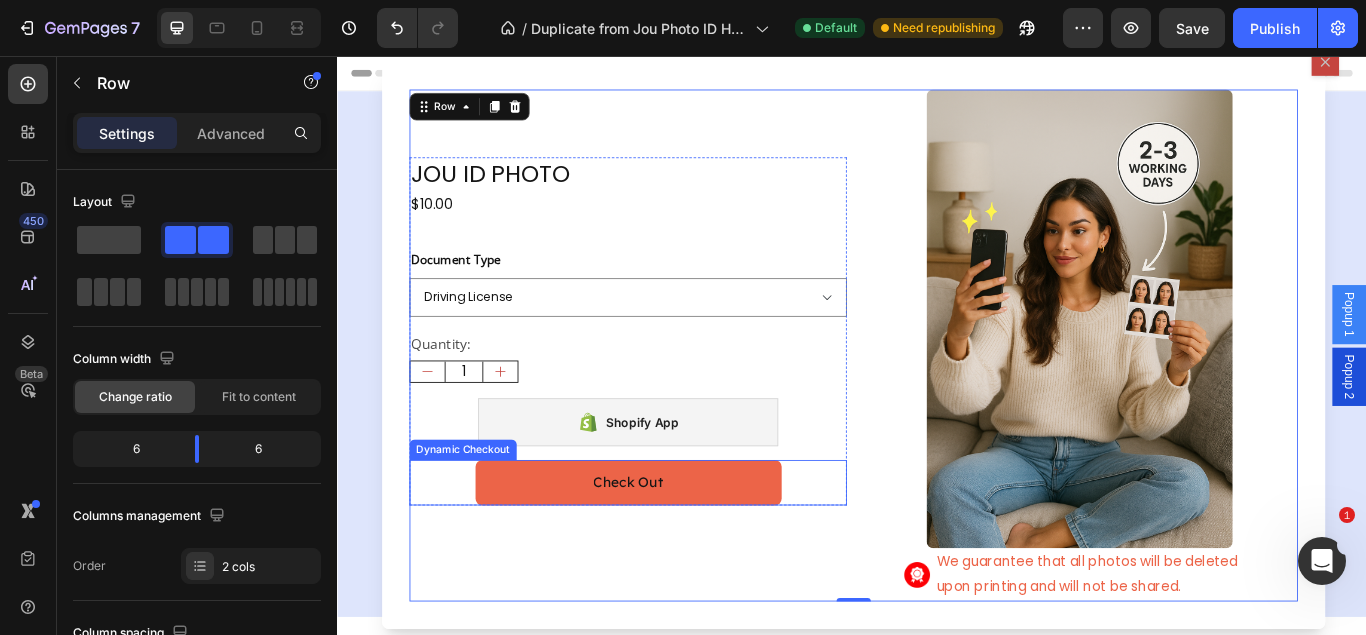 click on "Check Out" at bounding box center [676, 553] 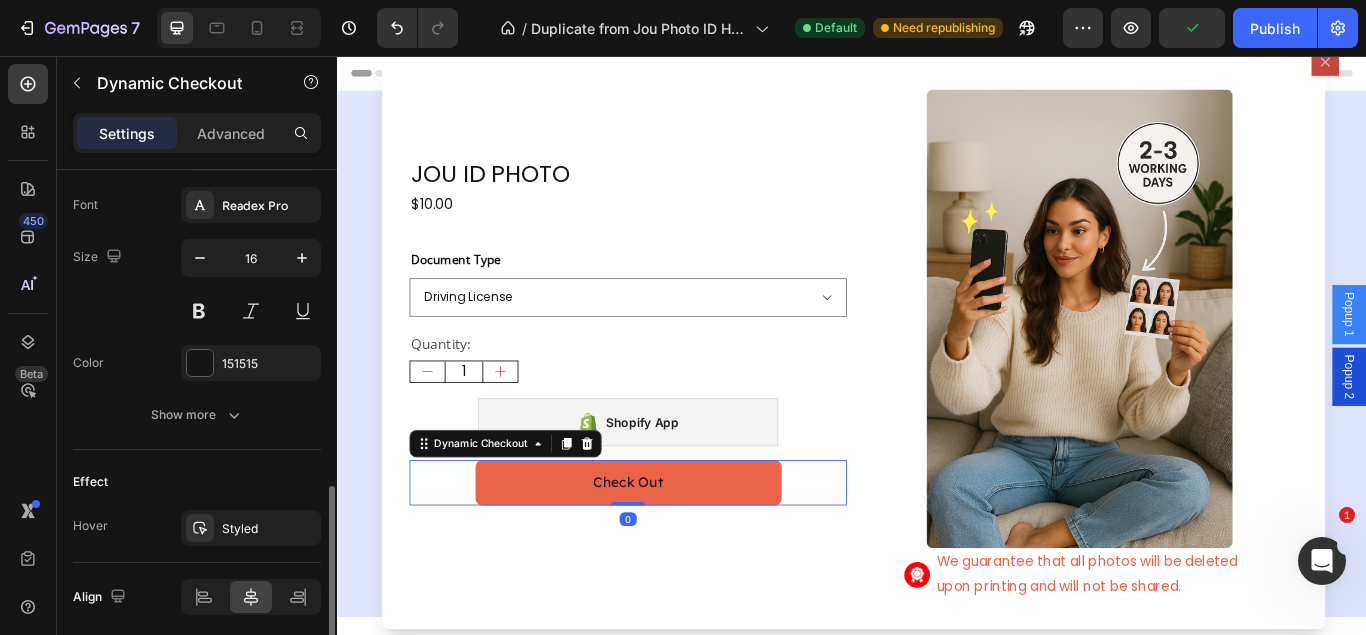 scroll, scrollTop: 994, scrollLeft: 0, axis: vertical 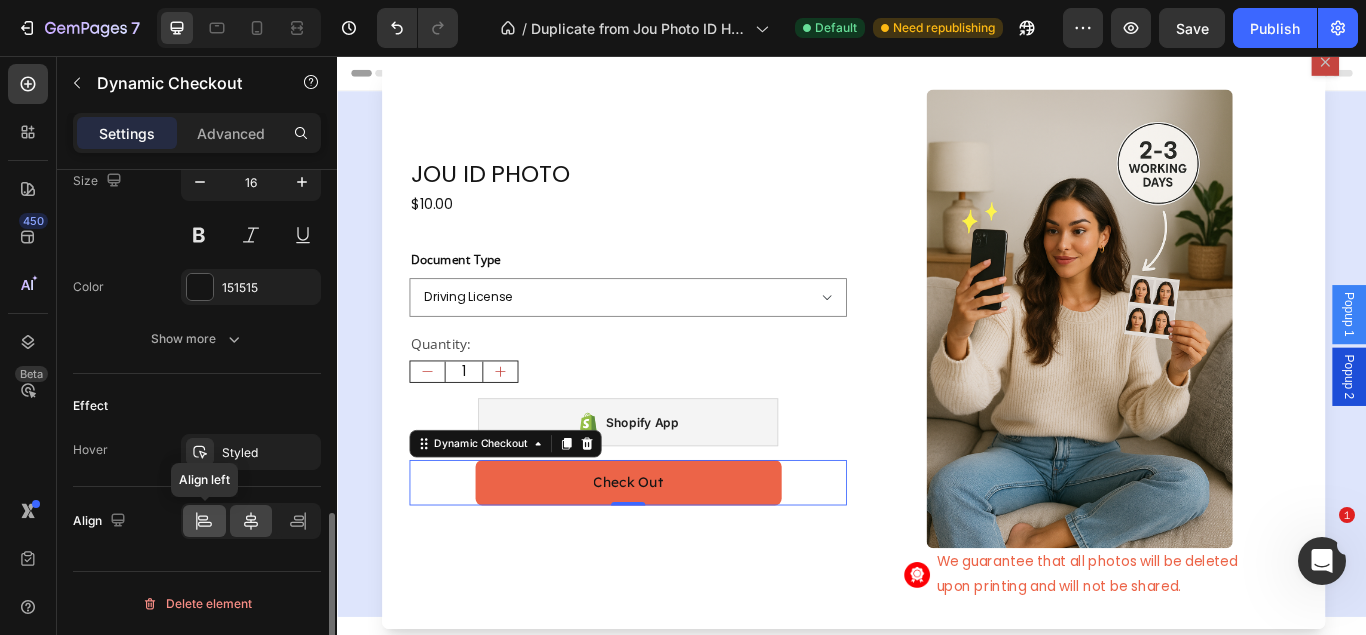 click 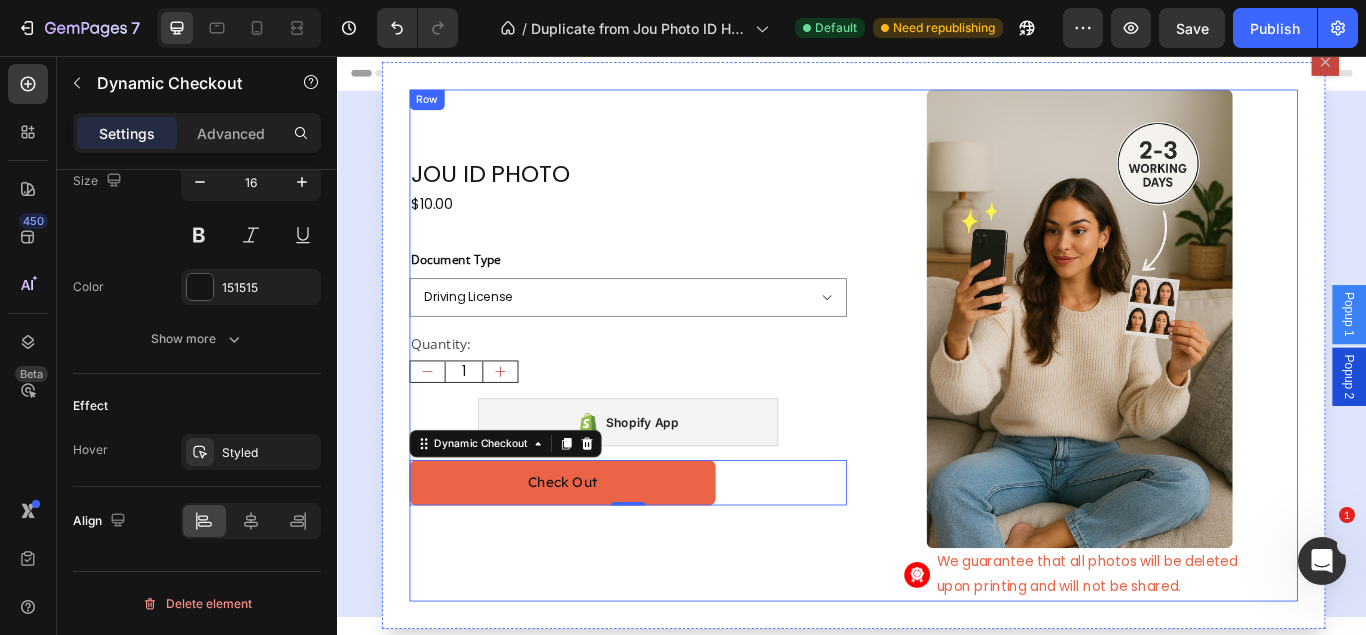 click on "JOU ID PHOTO Product Title $10.00 Product Price Product Price Row Document Type   Driving License Lebanese Passport ID Photo Shengen Visa Product Variants & Swatches Quantity: Text Block
1
Product Quantity
Shopify App Shopify App Check Out Dynamic Checkout   0 Product Row" at bounding box center (676, 393) 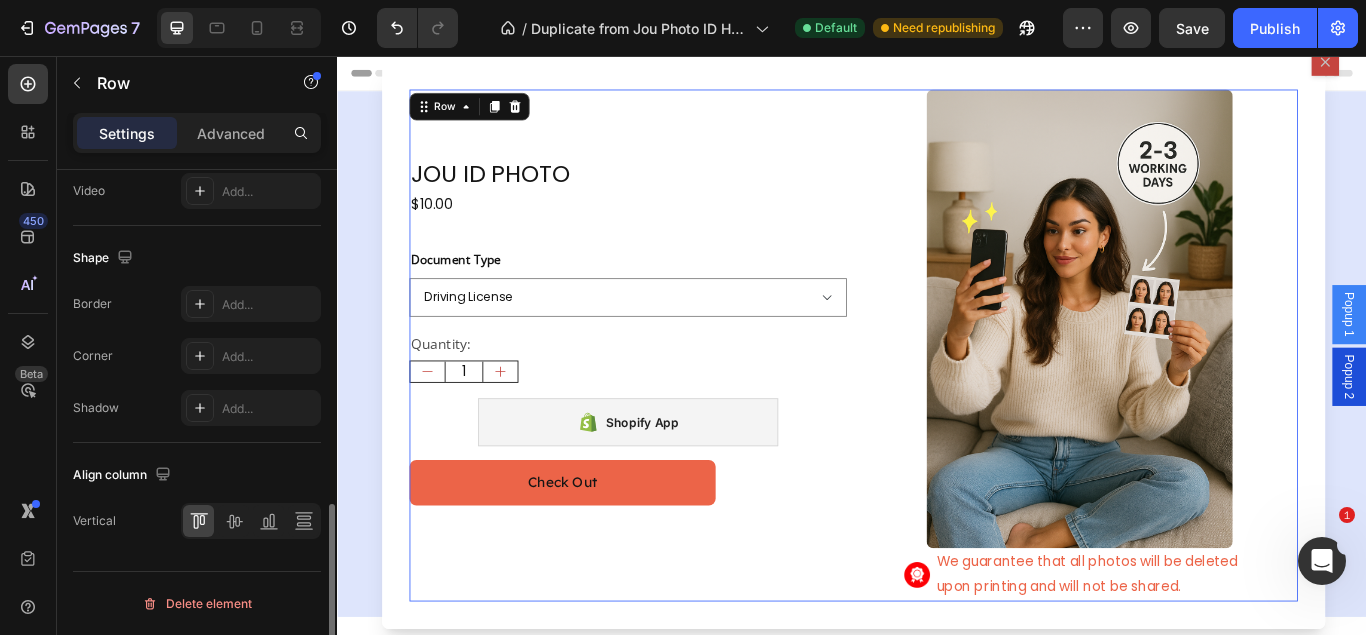 scroll, scrollTop: 0, scrollLeft: 0, axis: both 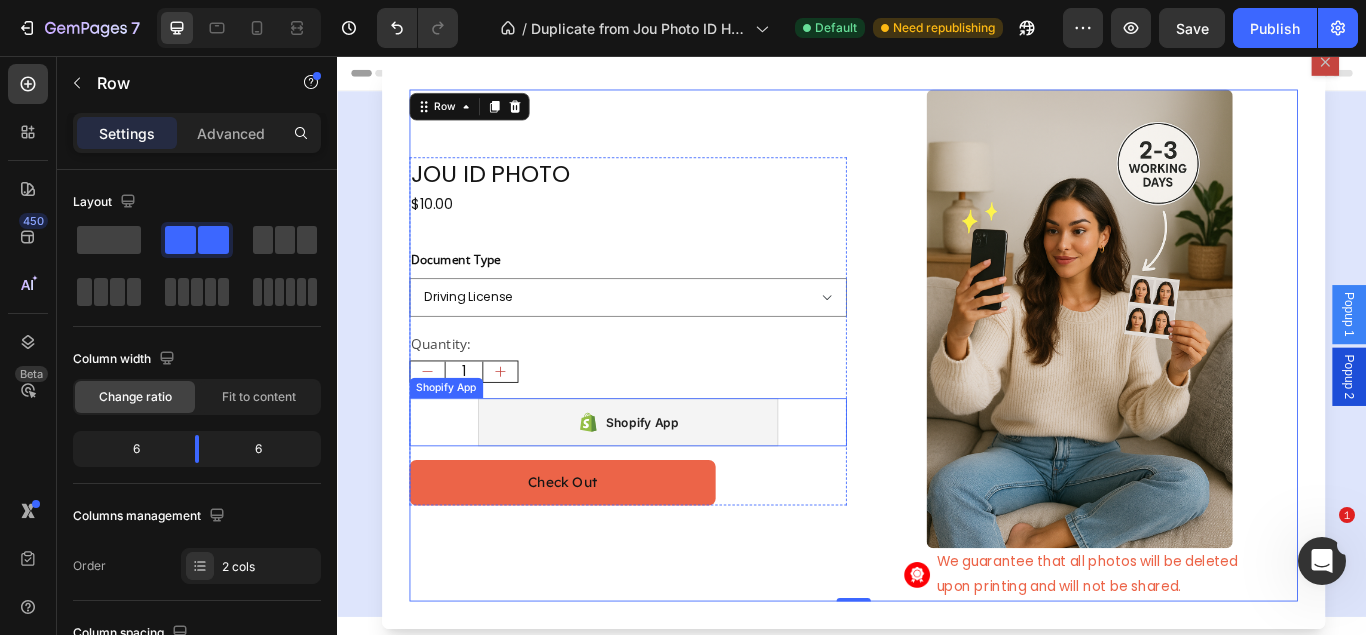 click on "Shopify App" at bounding box center (676, 483) 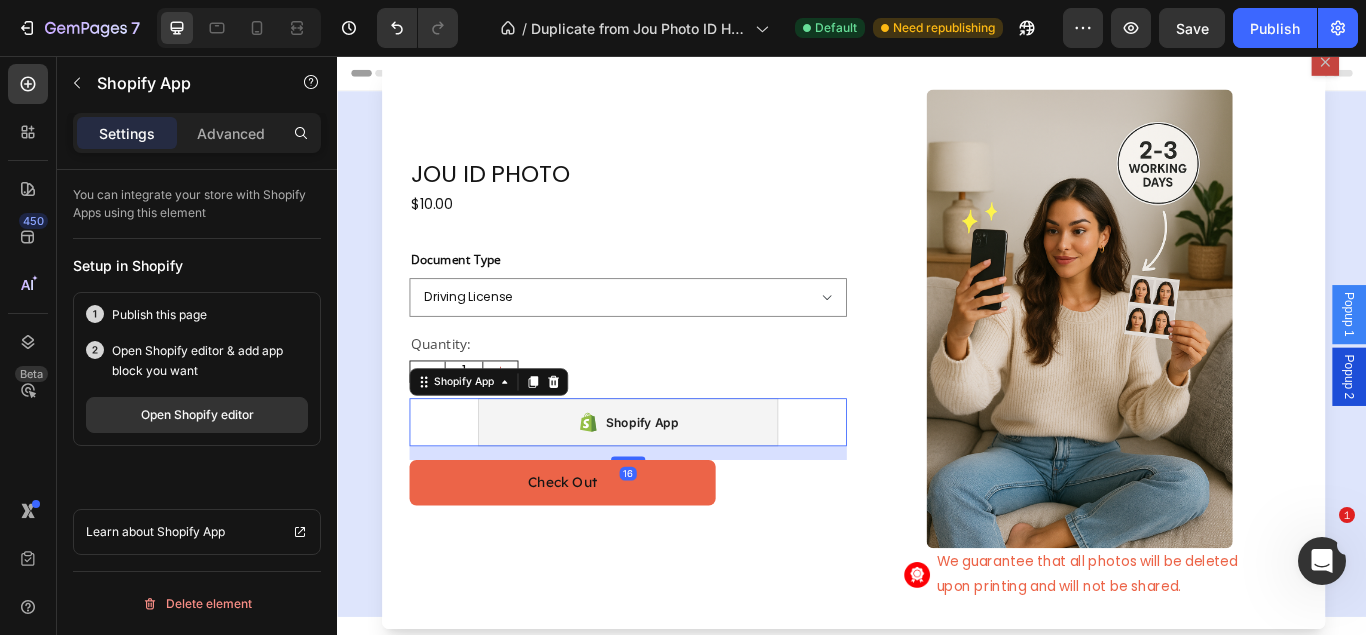 click on "Advanced" at bounding box center [231, 133] 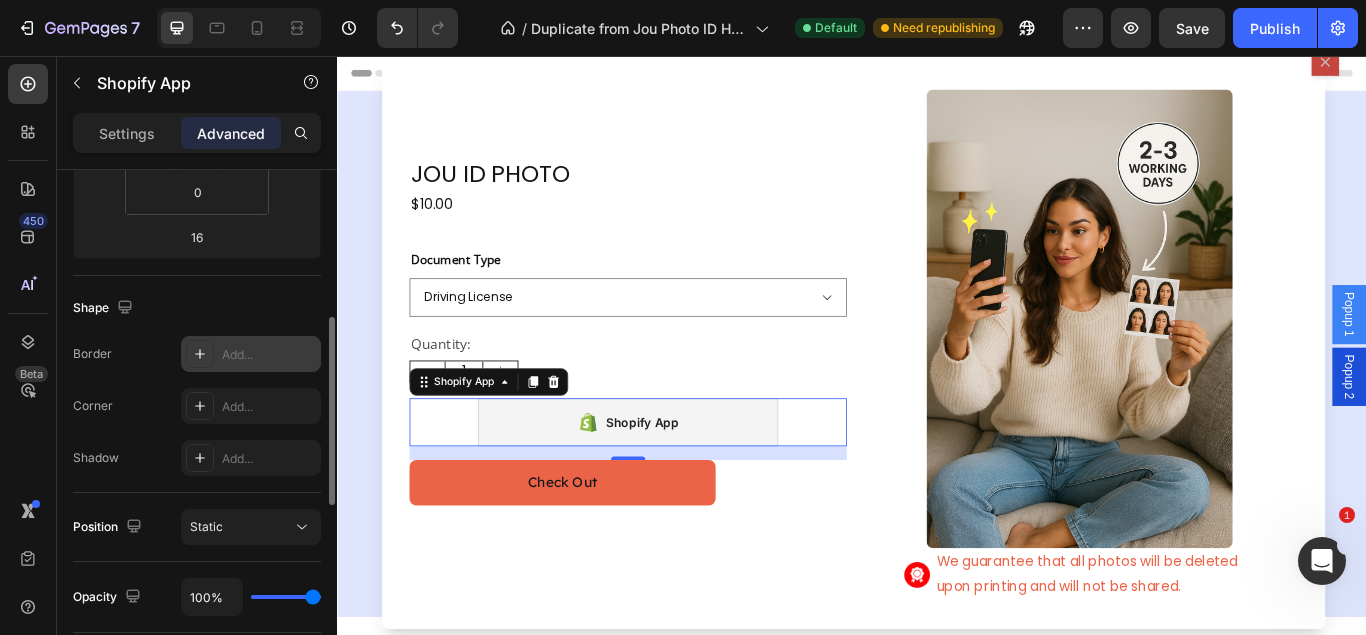 scroll, scrollTop: 510, scrollLeft: 0, axis: vertical 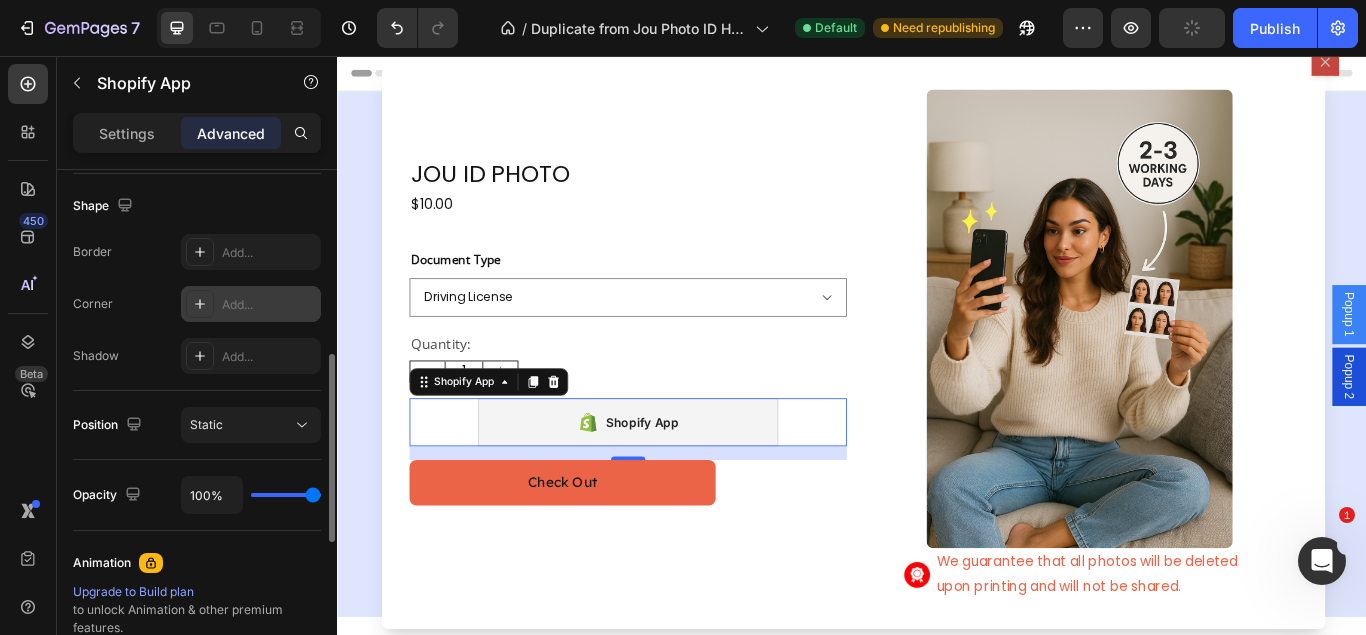 click at bounding box center [200, 304] 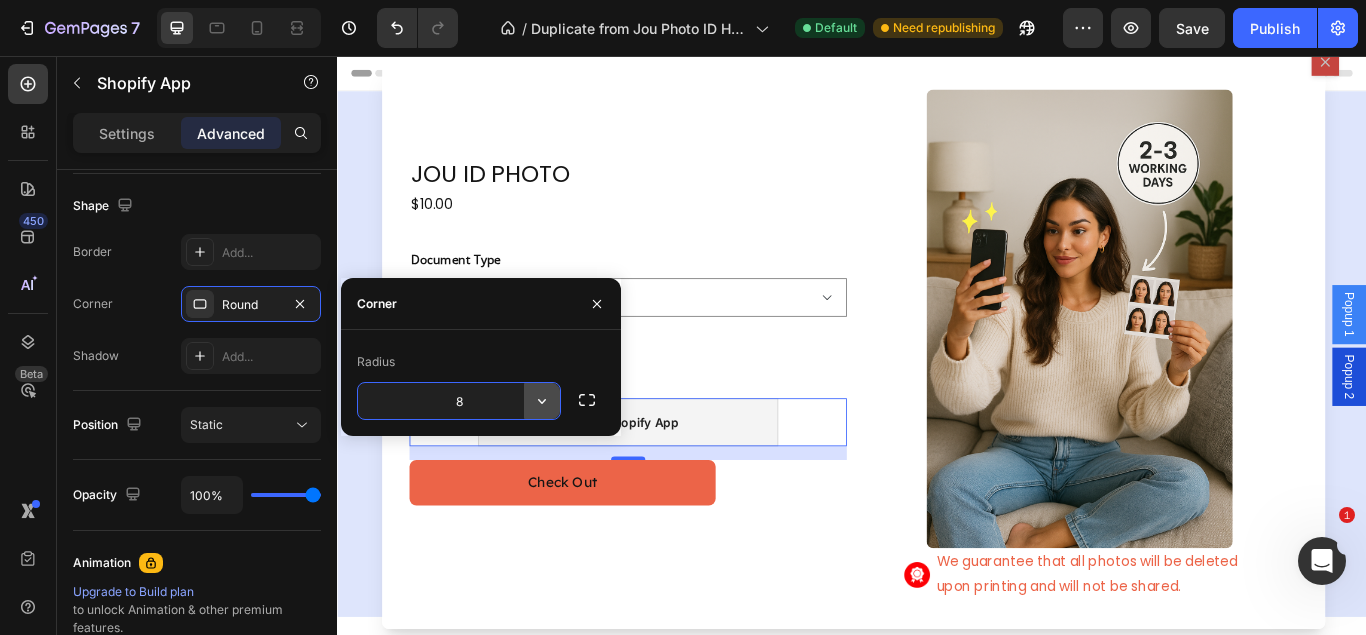 click 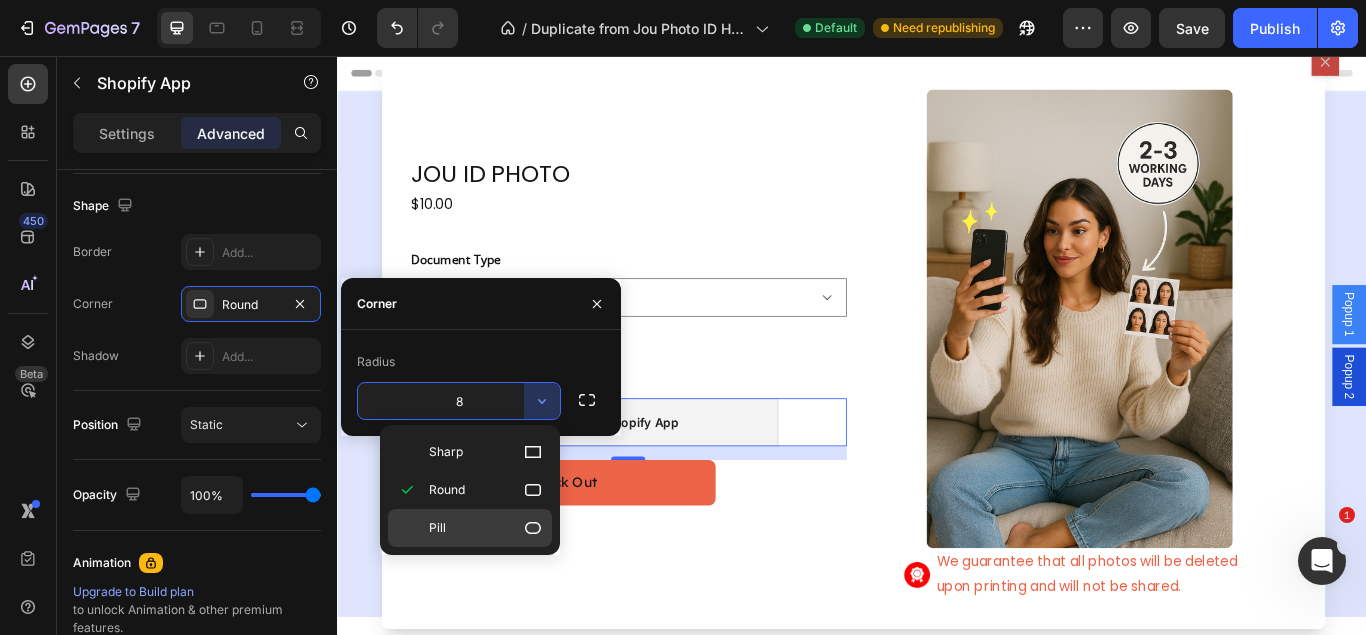click on "Pill" 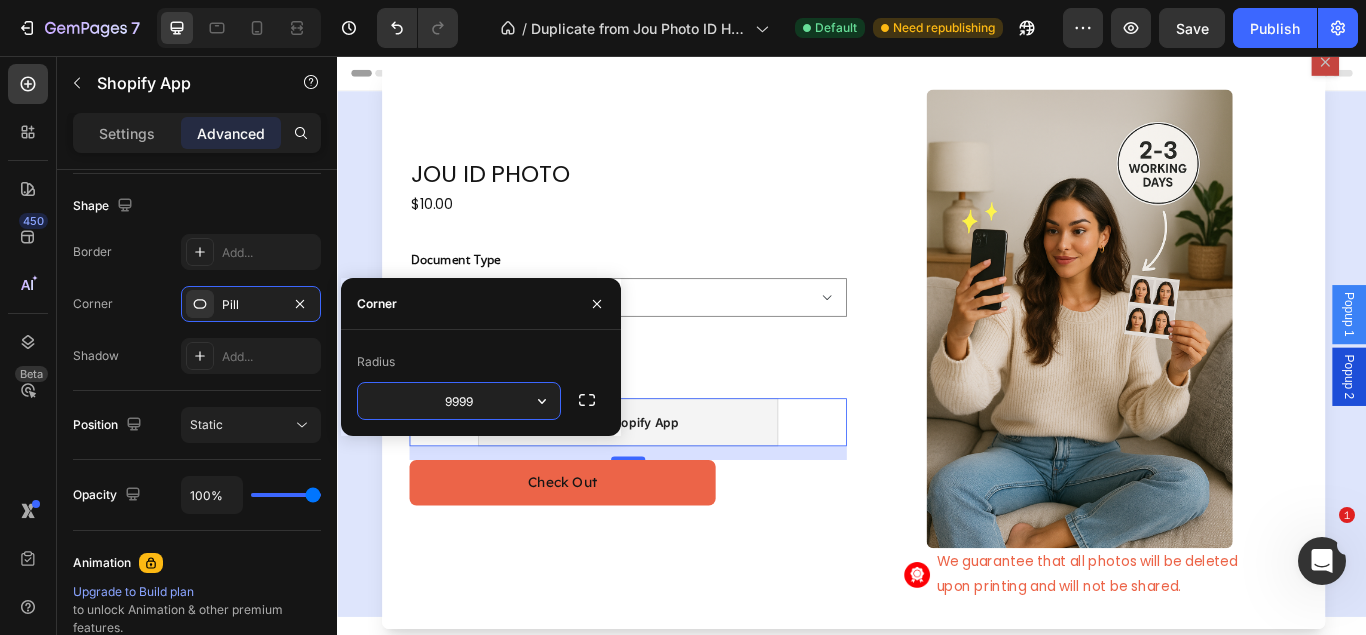 click on "9999" at bounding box center (459, 401) 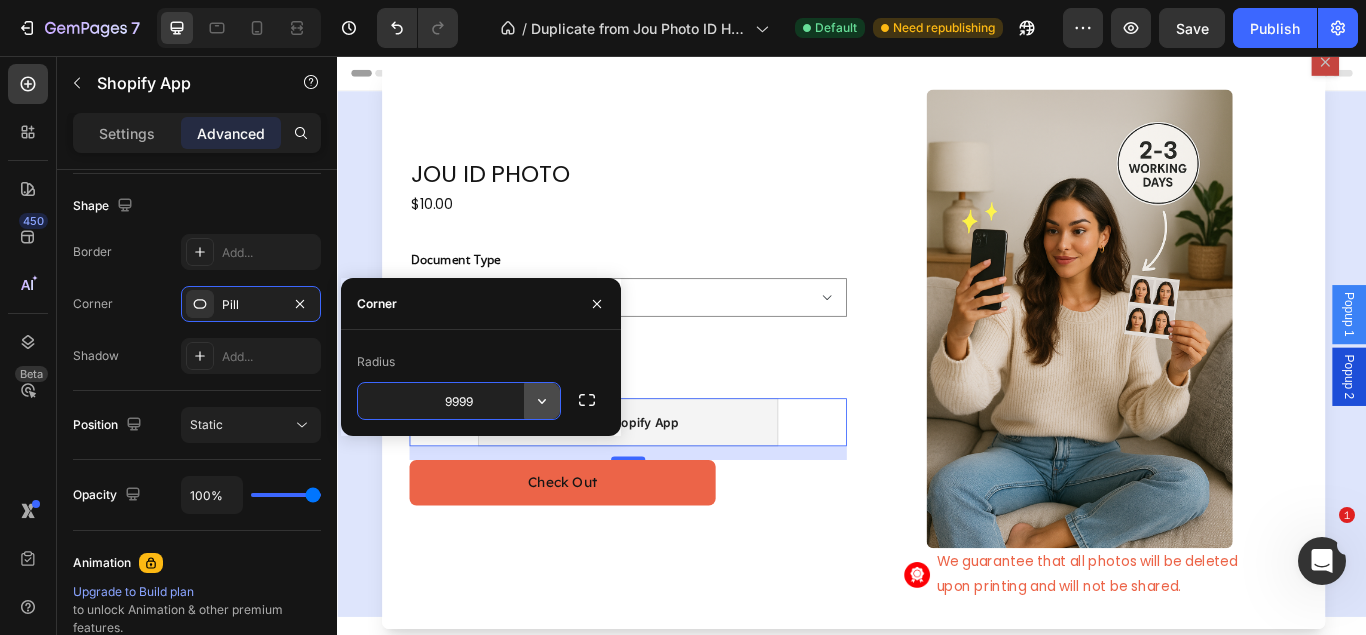 click 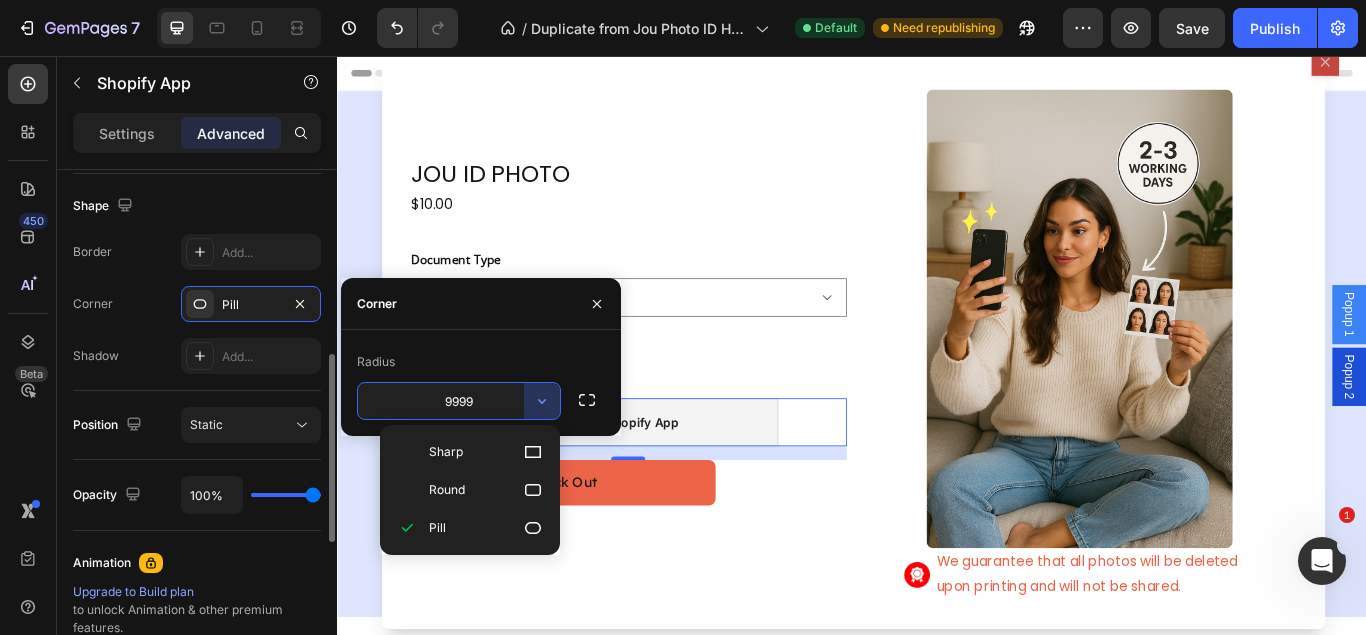 click on "Shadow Add..." at bounding box center [197, 356] 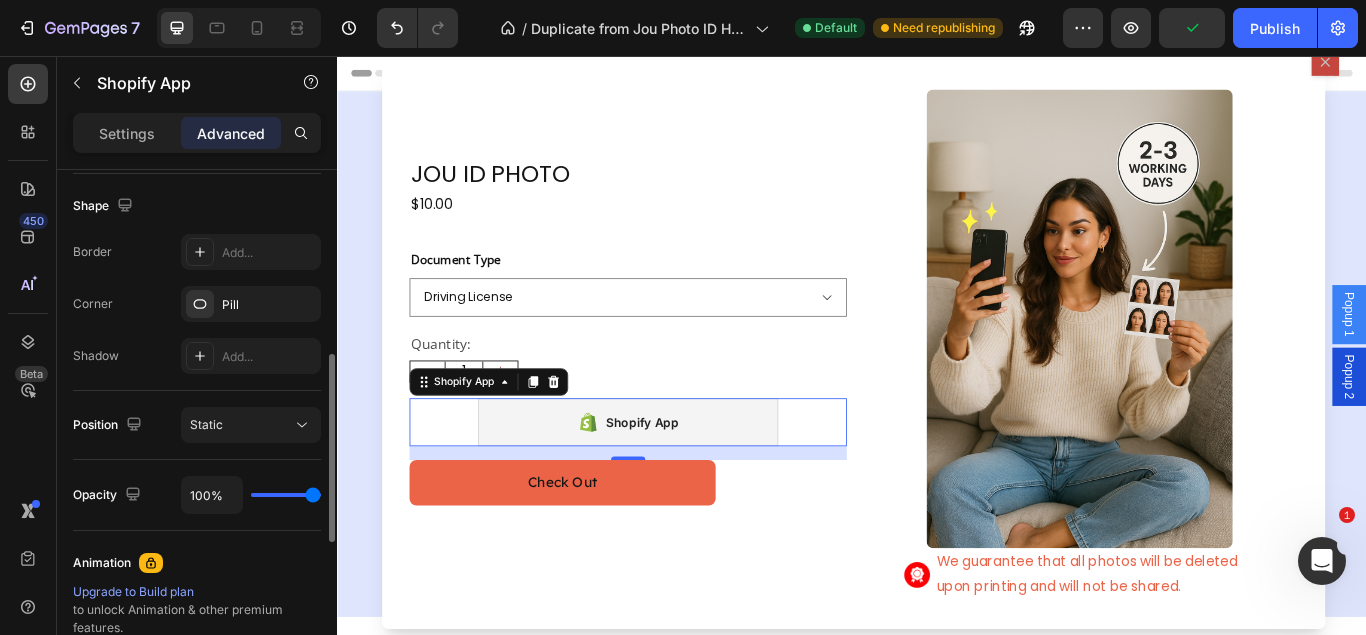 scroll, scrollTop: 612, scrollLeft: 0, axis: vertical 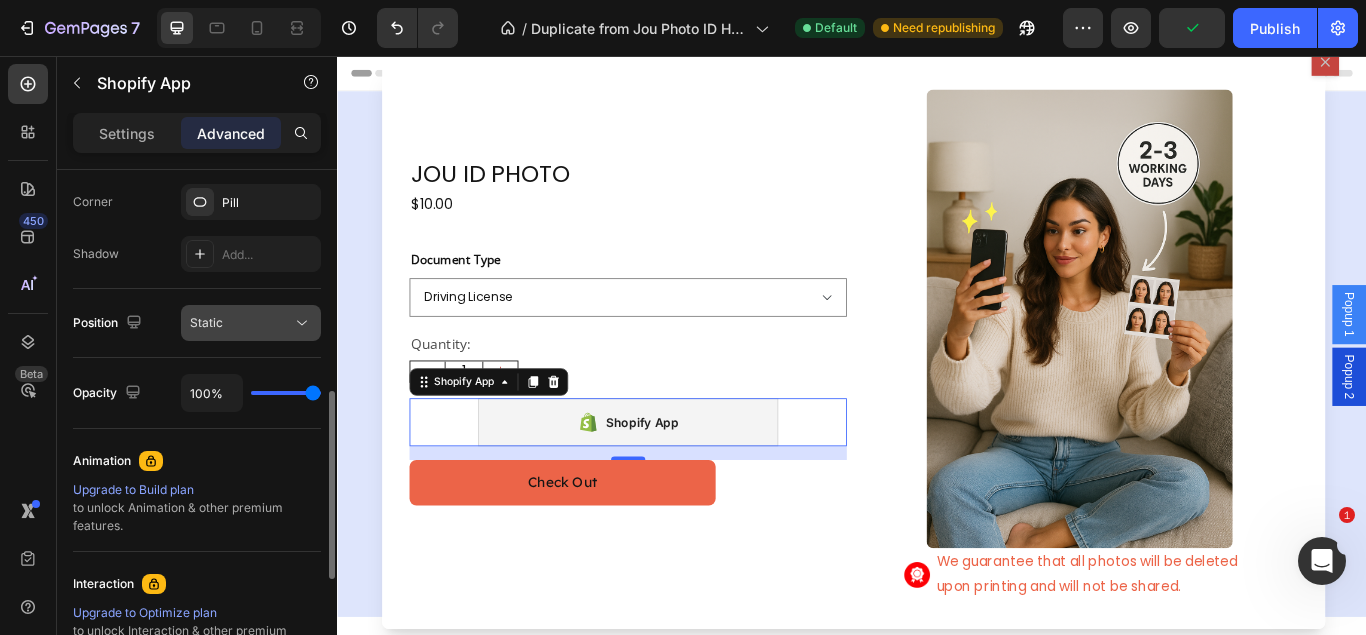 click on "Static" 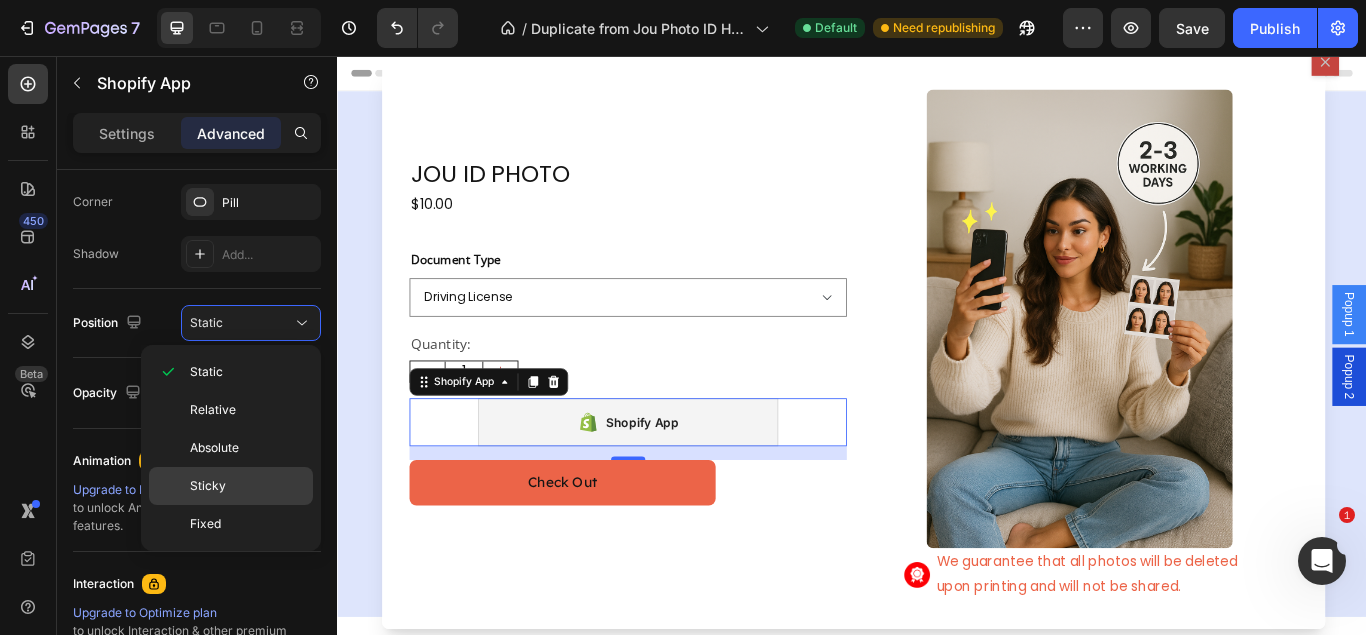 click on "Sticky" at bounding box center (247, 486) 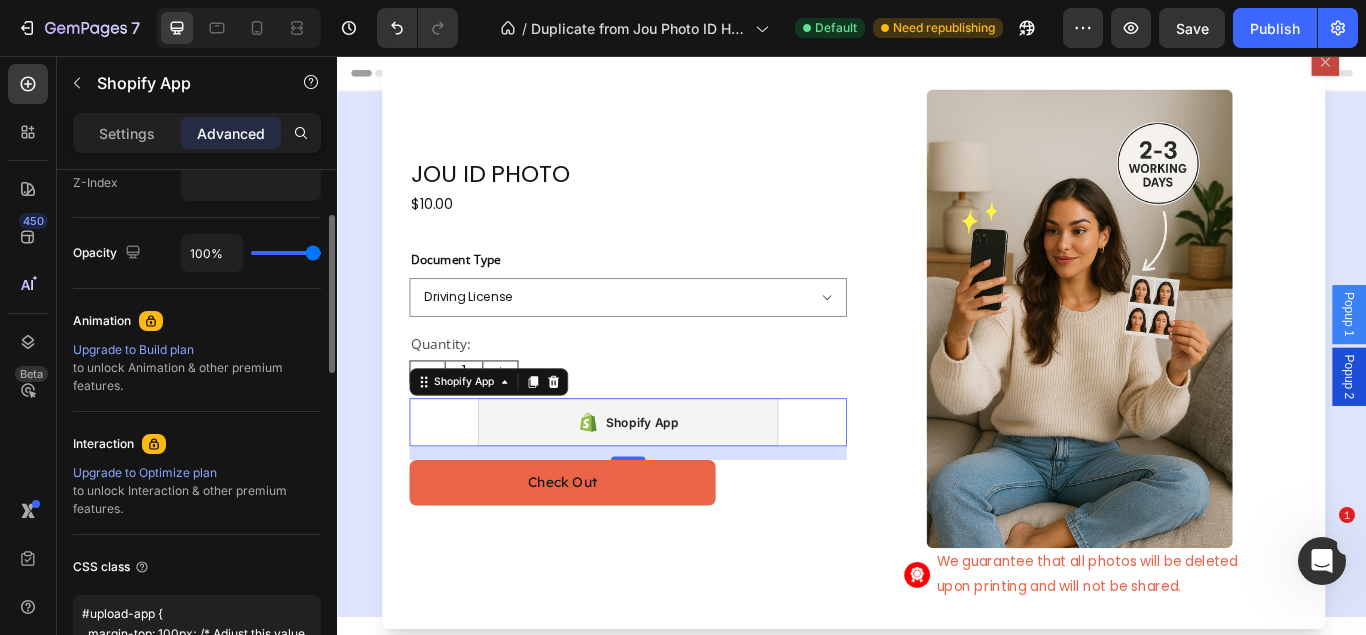 scroll, scrollTop: 714, scrollLeft: 0, axis: vertical 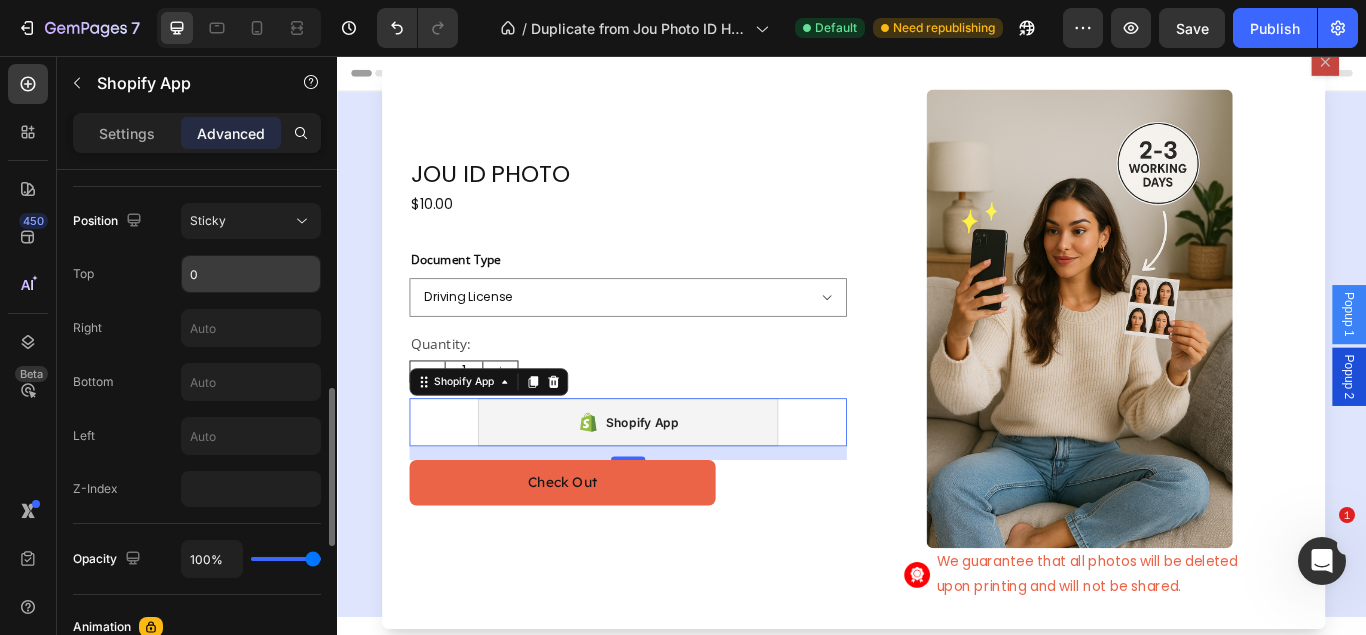 click on "0" at bounding box center (251, 274) 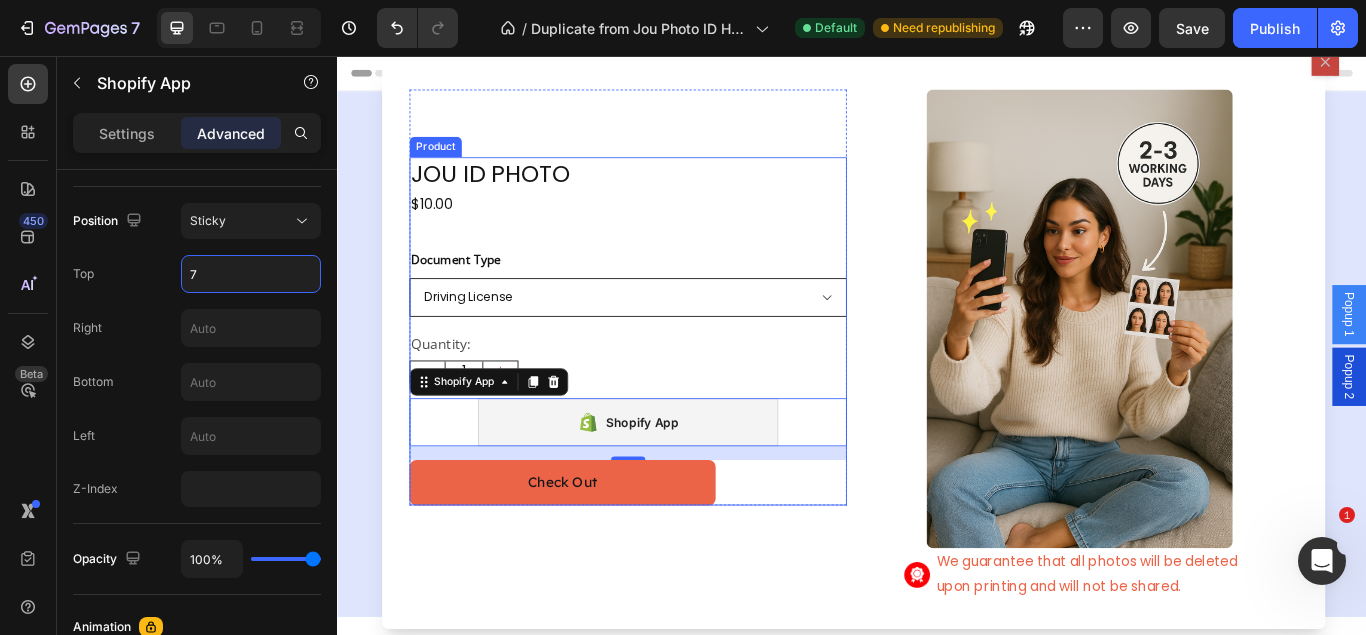 type on "8" 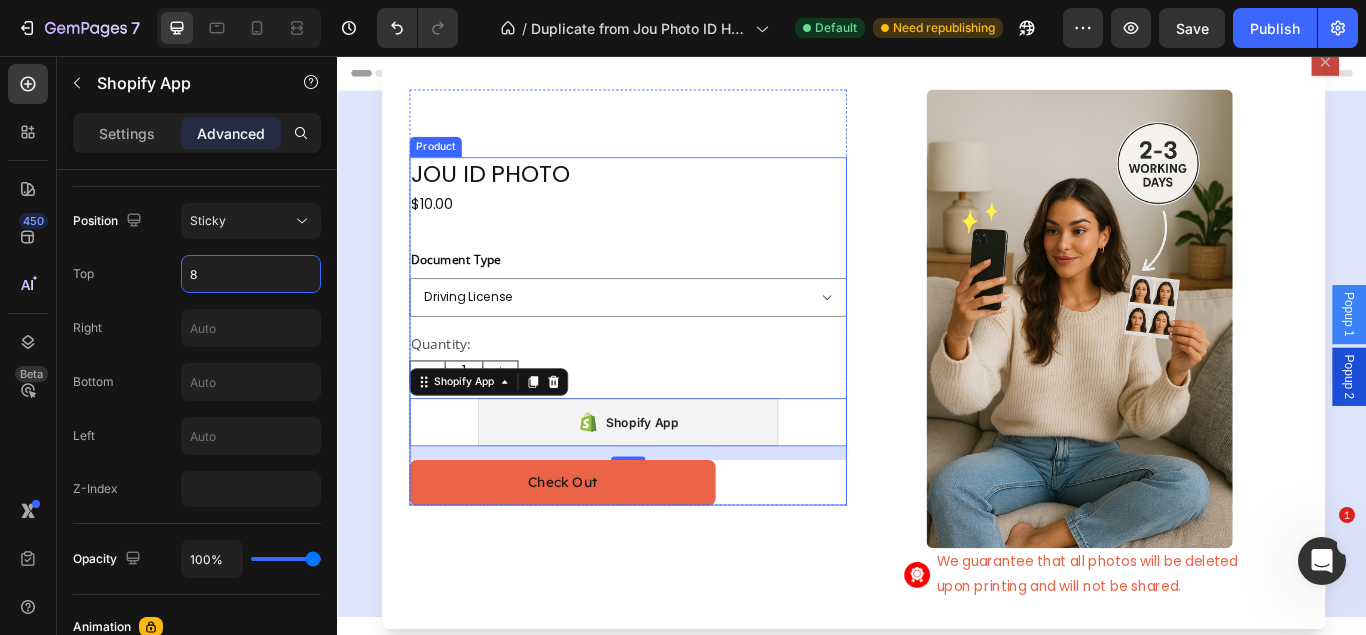 click on "JOU ID PHOTO Product Title $10.00 Product Price Product Price Row Document Type   Driving License Lebanese Passport ID Photo Shengen Visa Product Variants & Swatches Quantity: Text Block
1
Product Quantity
Shopify App Shopify App   16 Check Out Dynamic Checkout Product" at bounding box center [676, 377] 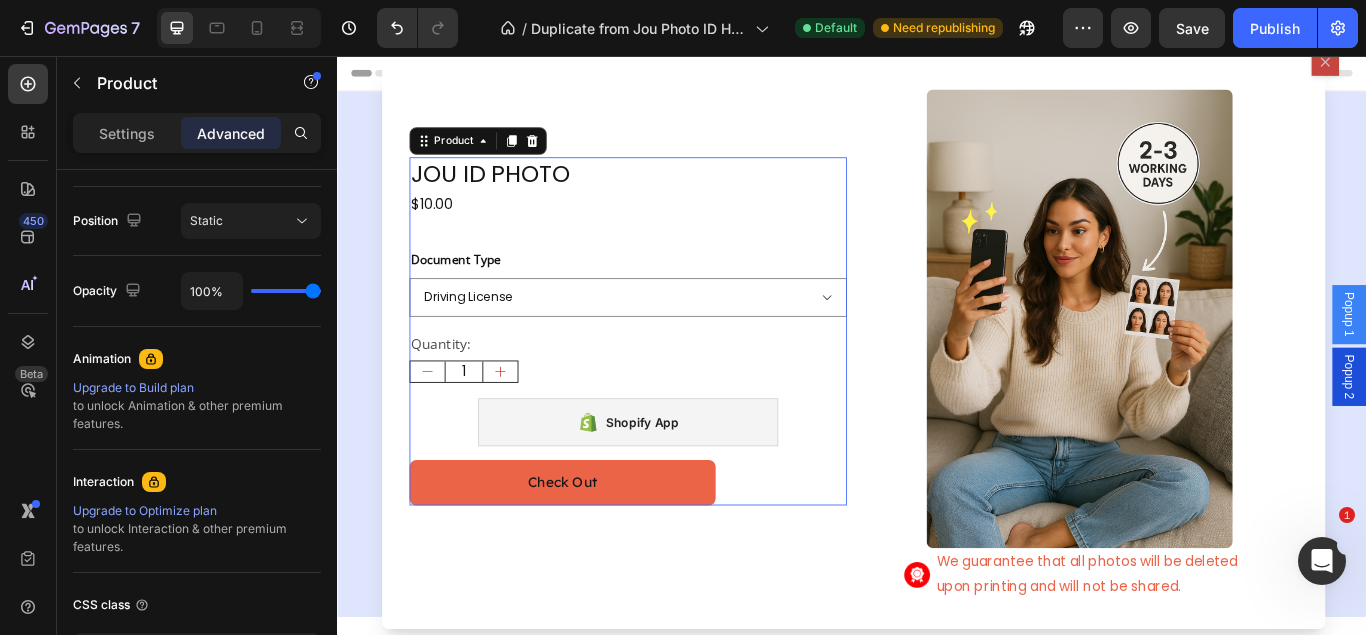 scroll, scrollTop: 0, scrollLeft: 0, axis: both 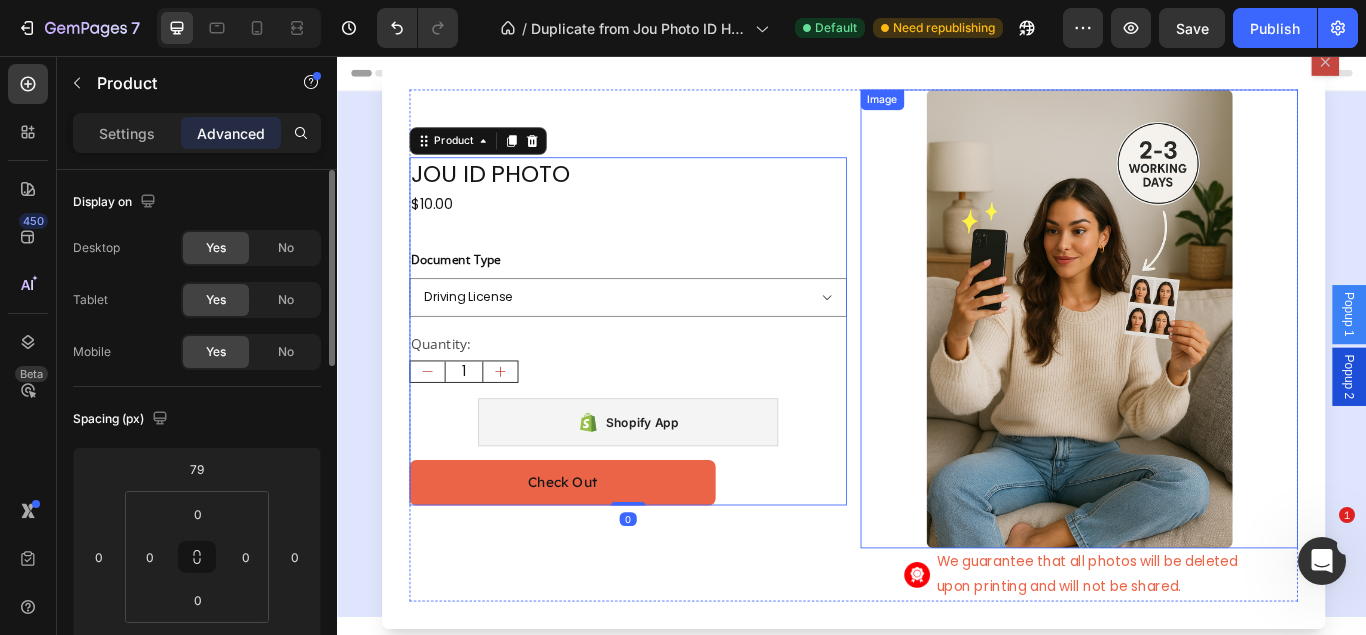 click at bounding box center (1202, 363) 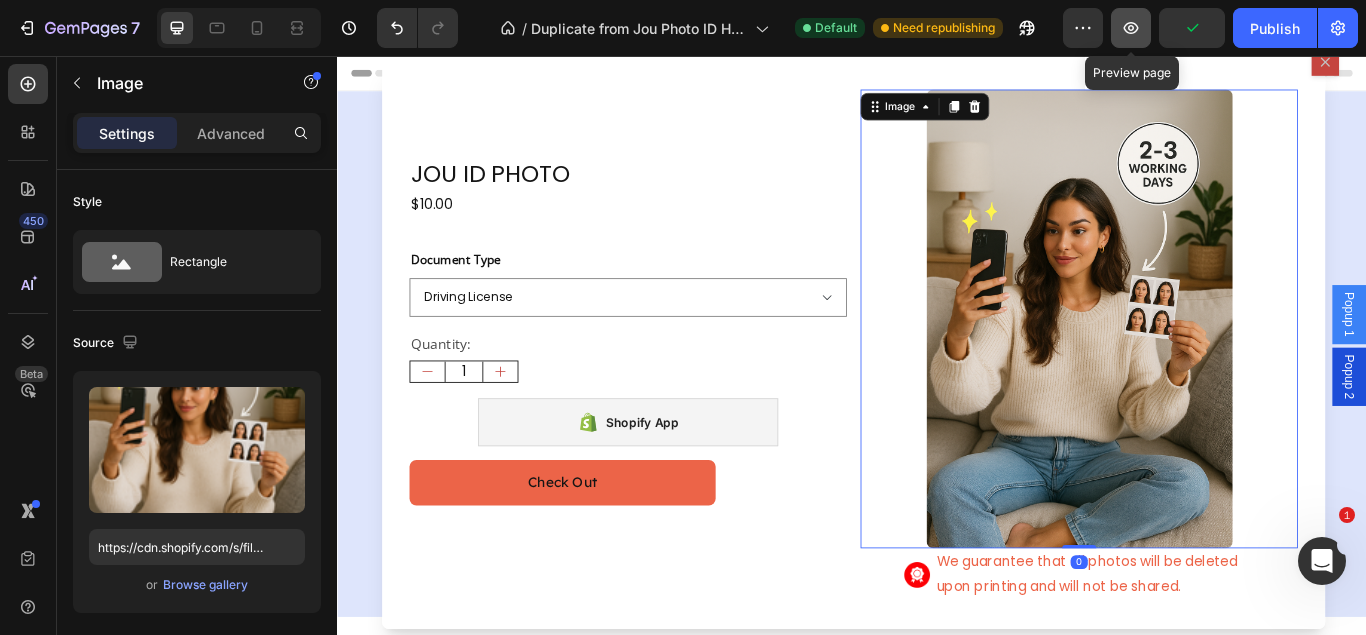 click 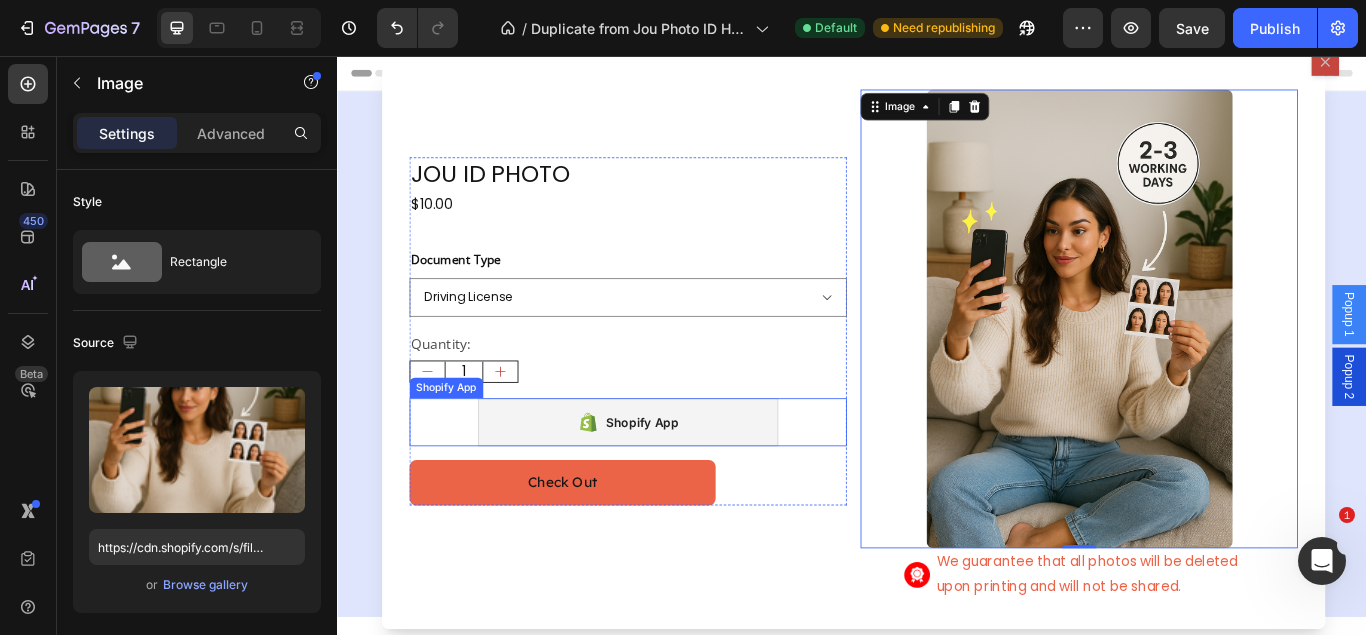 click on "Shopify App Shopify App" at bounding box center [676, 483] 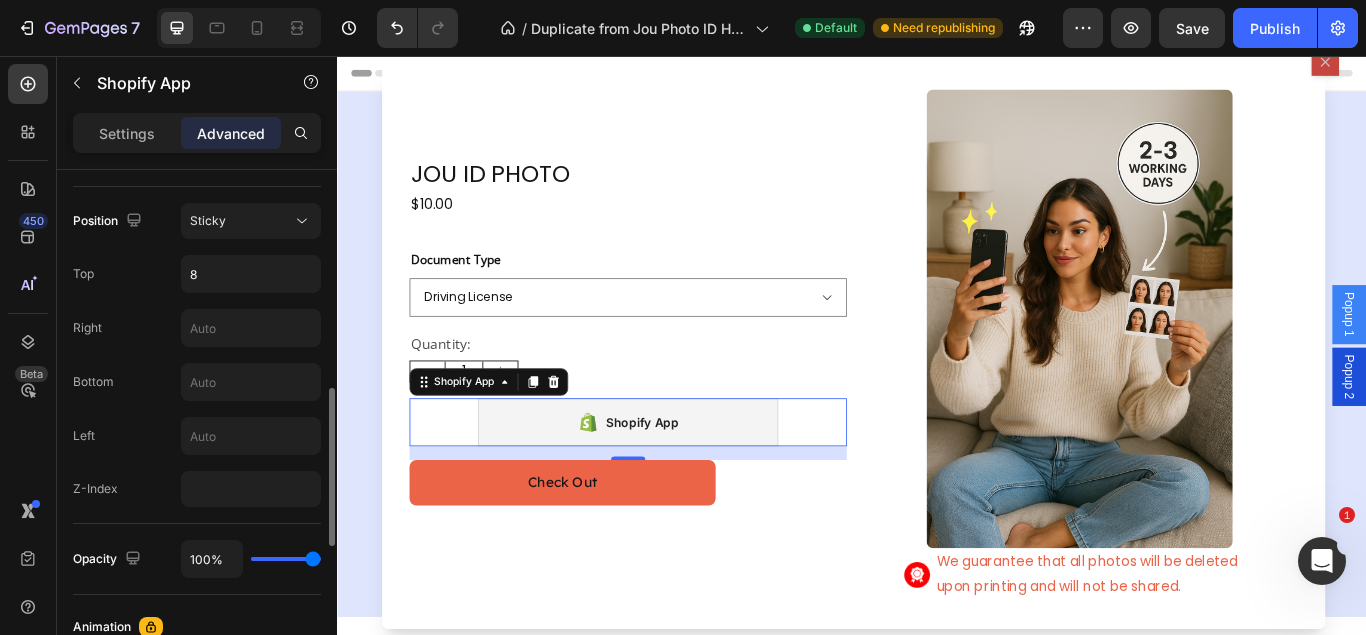 scroll, scrollTop: 510, scrollLeft: 0, axis: vertical 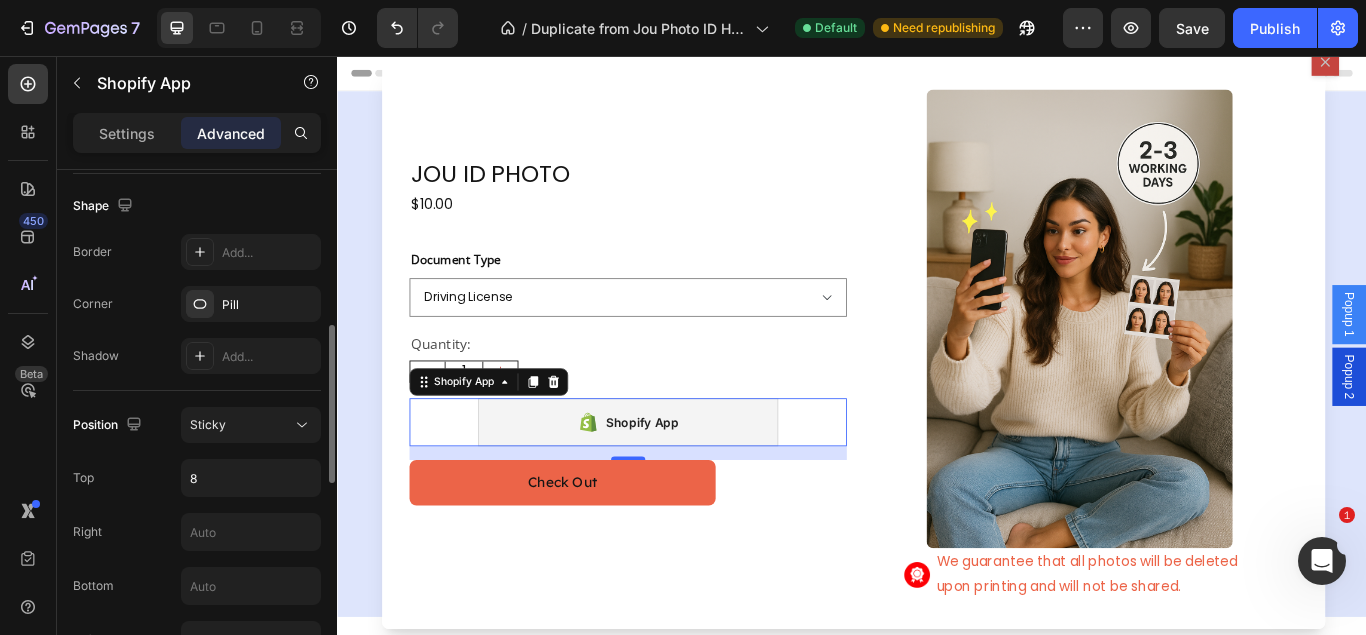 click 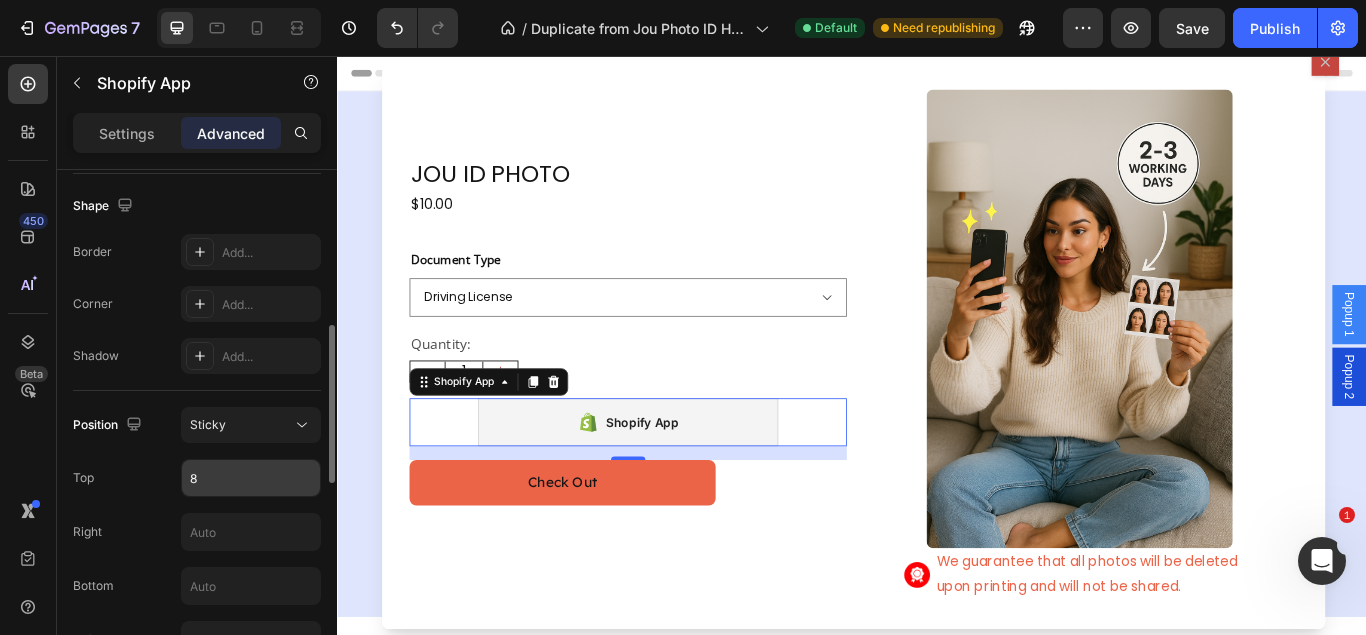 scroll, scrollTop: 612, scrollLeft: 0, axis: vertical 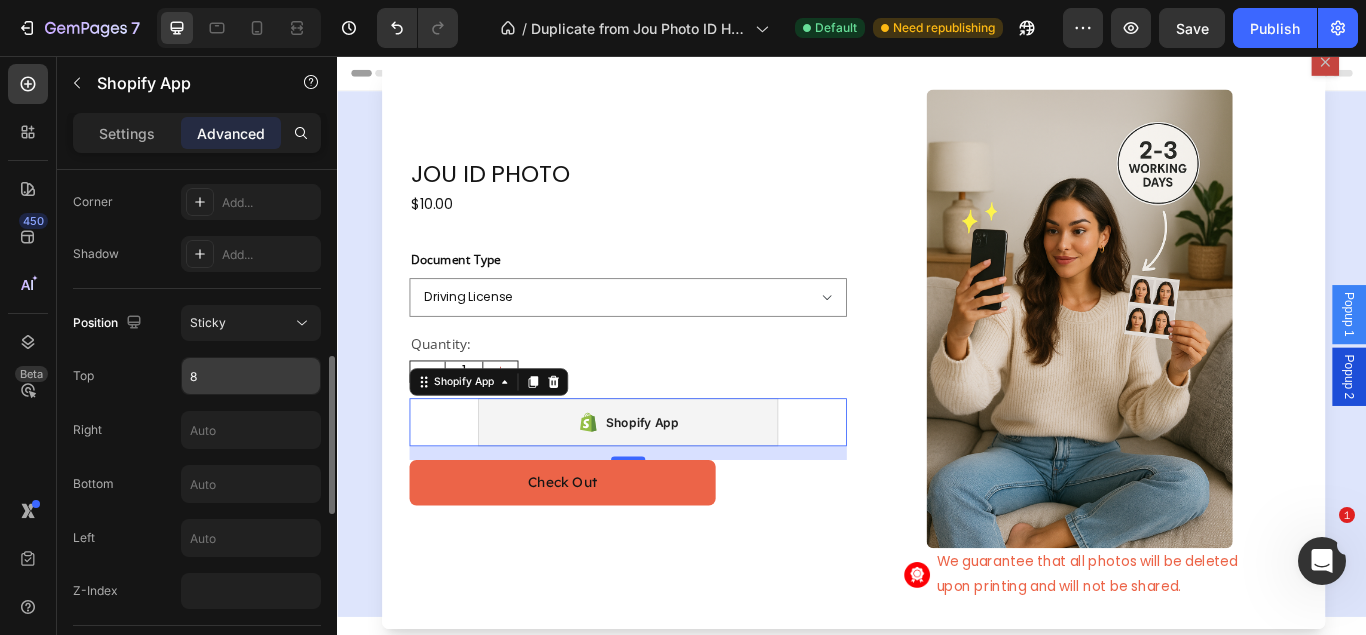 click on "8" at bounding box center [251, 376] 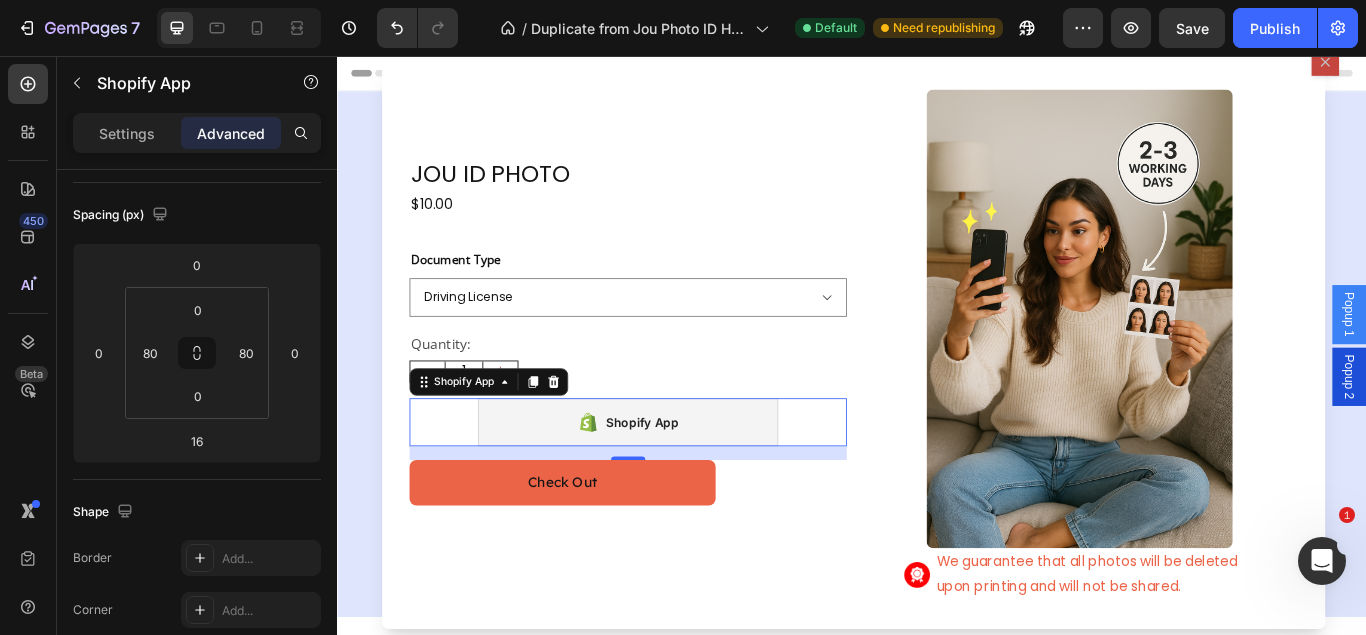 scroll, scrollTop: 612, scrollLeft: 0, axis: vertical 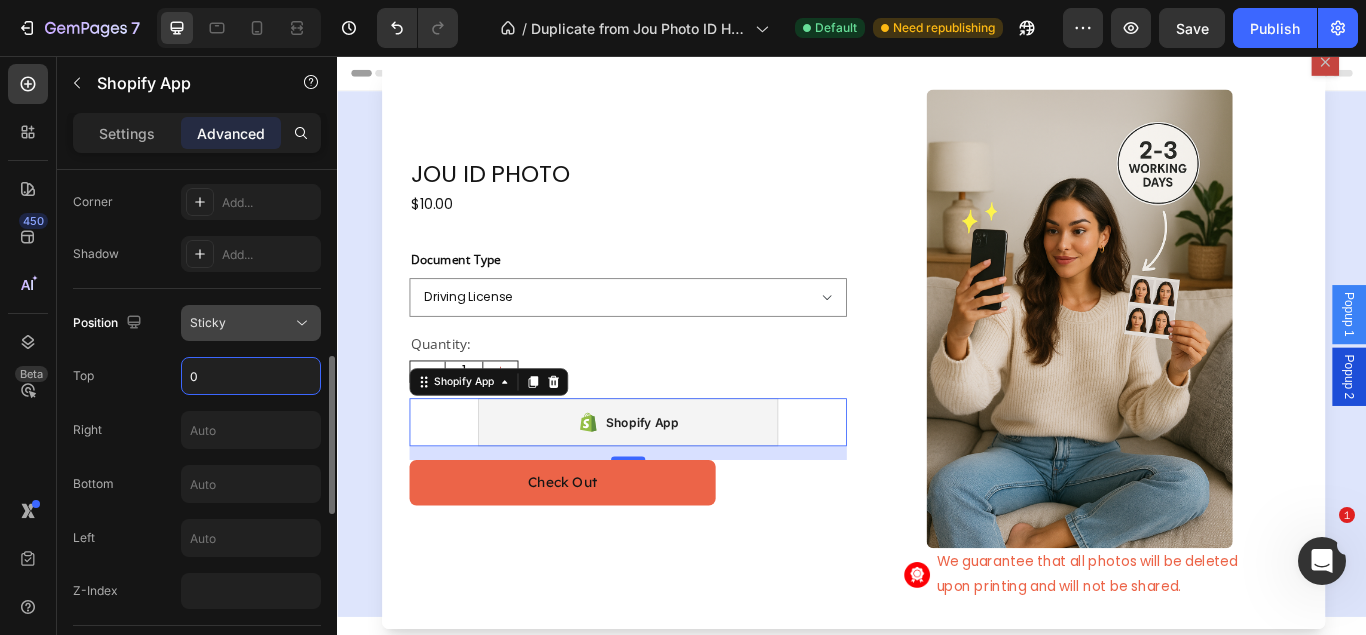 click 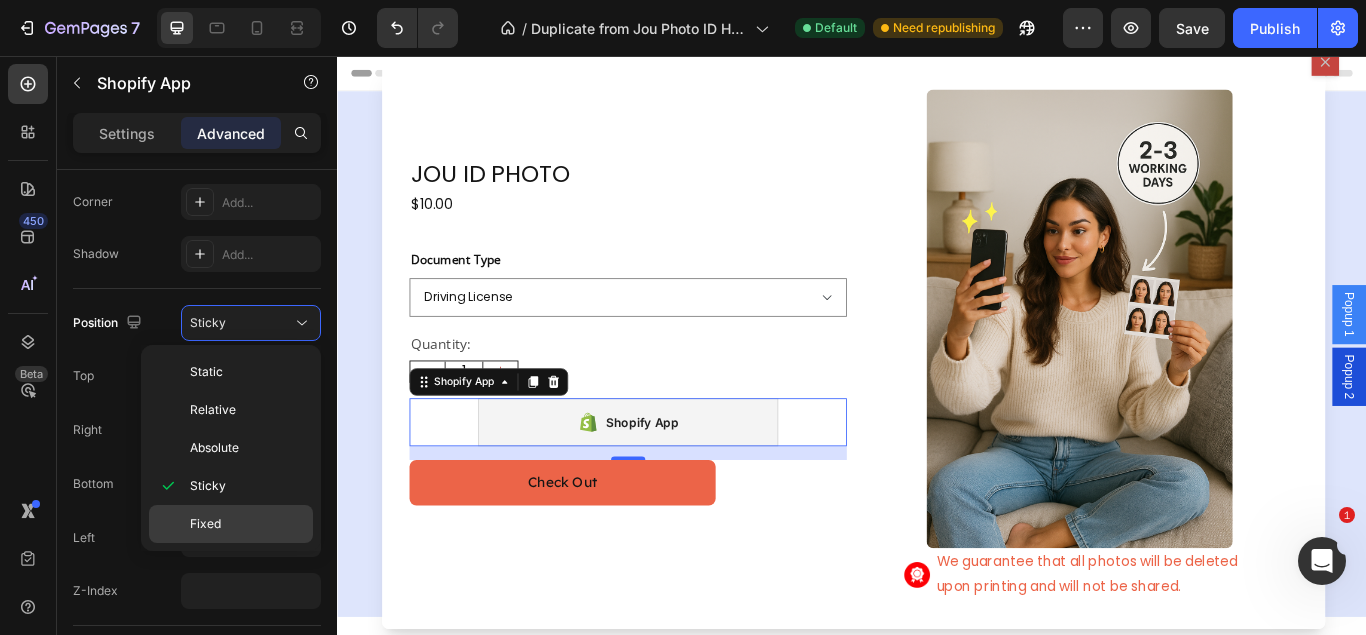 click on "Fixed" at bounding box center [247, 524] 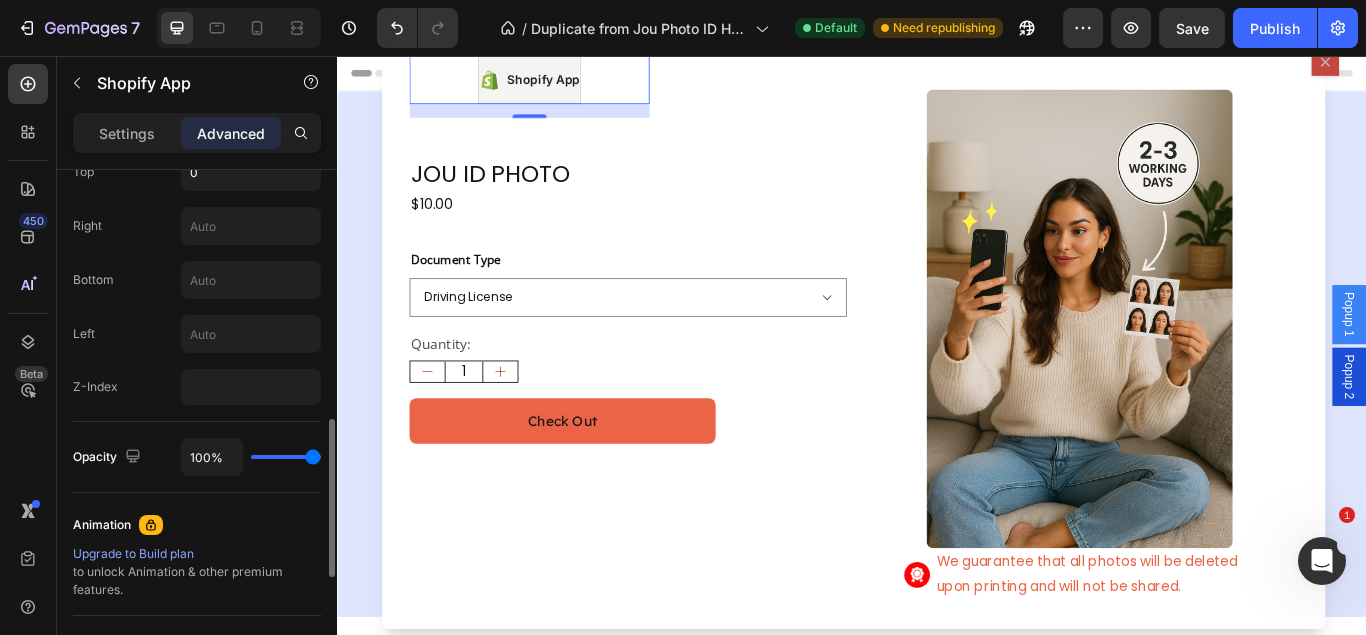 scroll, scrollTop: 714, scrollLeft: 0, axis: vertical 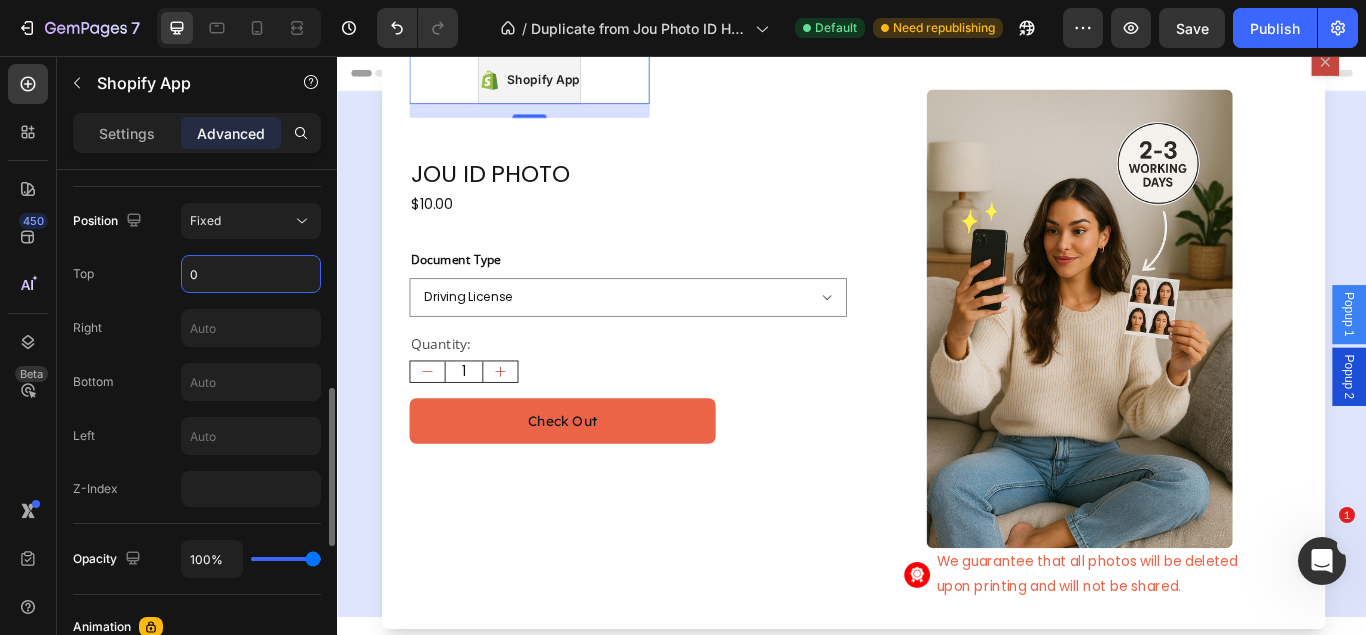 click on "0" at bounding box center (251, 274) 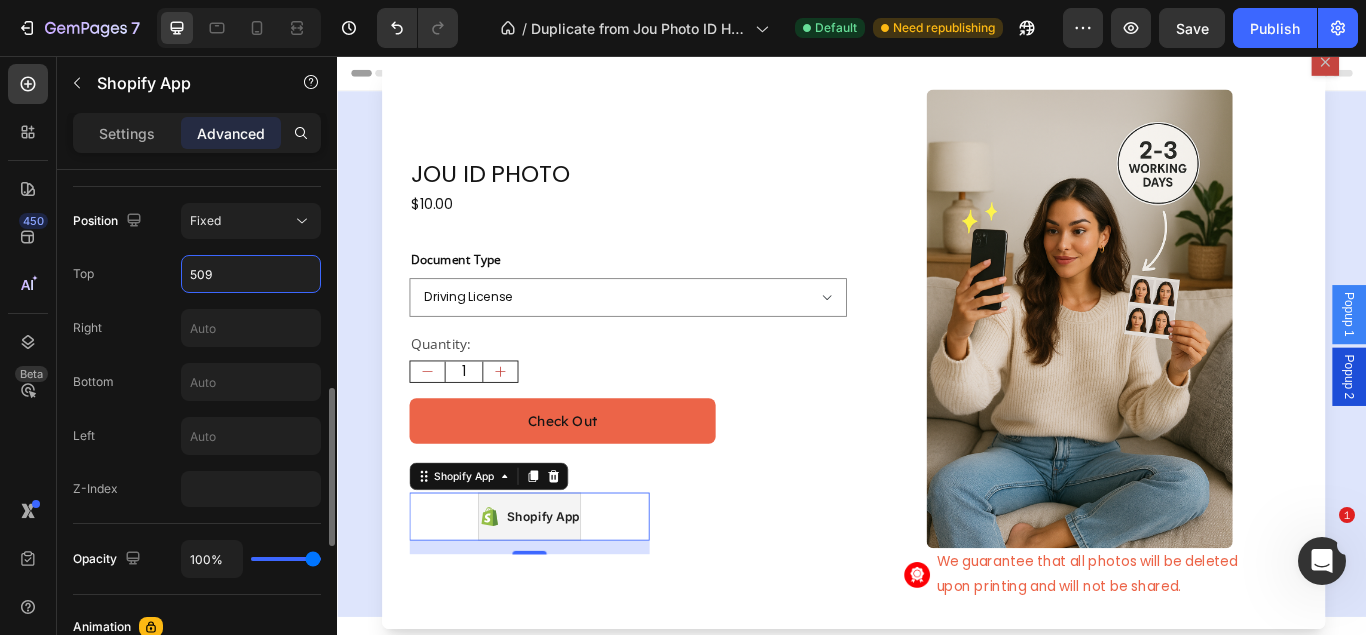type on "510" 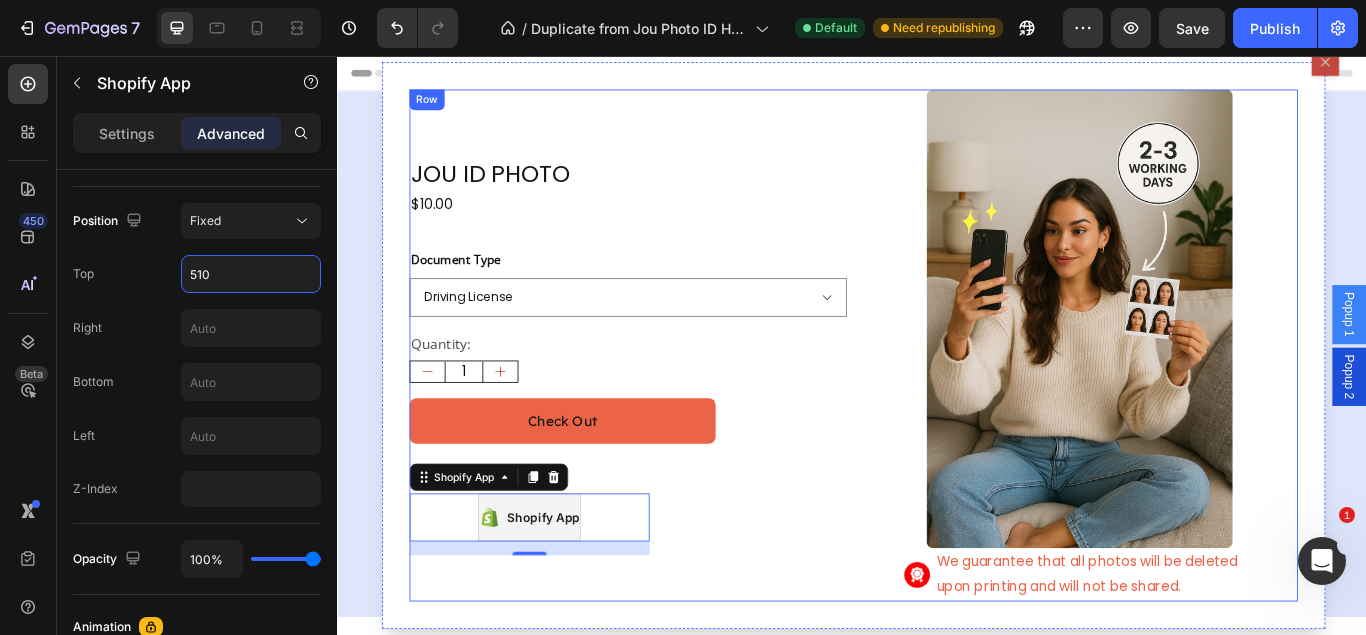 click on "JOU ID PHOTO Product Title $10.00 Product Price Product Price Row Document Type   Driving License Lebanese Passport ID Photo Shengen Visa Product Variants & Swatches Quantity: Text Block
1
Product Quantity
Shopify App Shopify App   16 Check Out Dynamic Checkout Product Row" at bounding box center (676, 393) 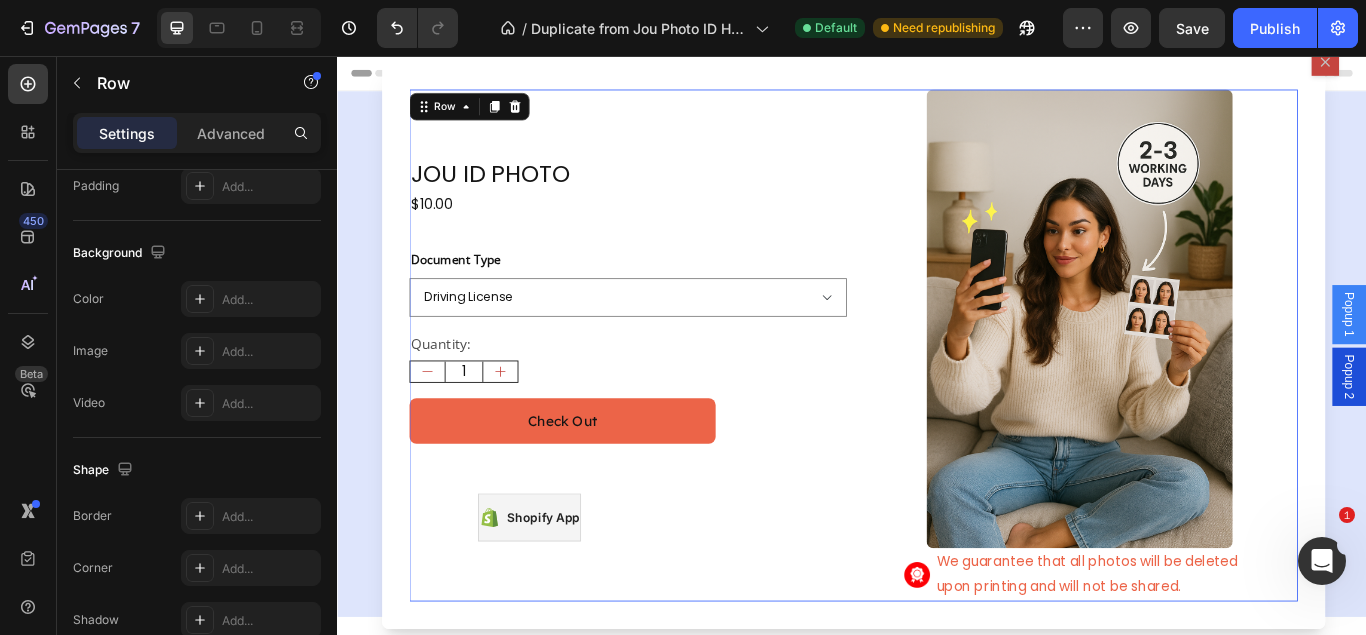 scroll, scrollTop: 0, scrollLeft: 0, axis: both 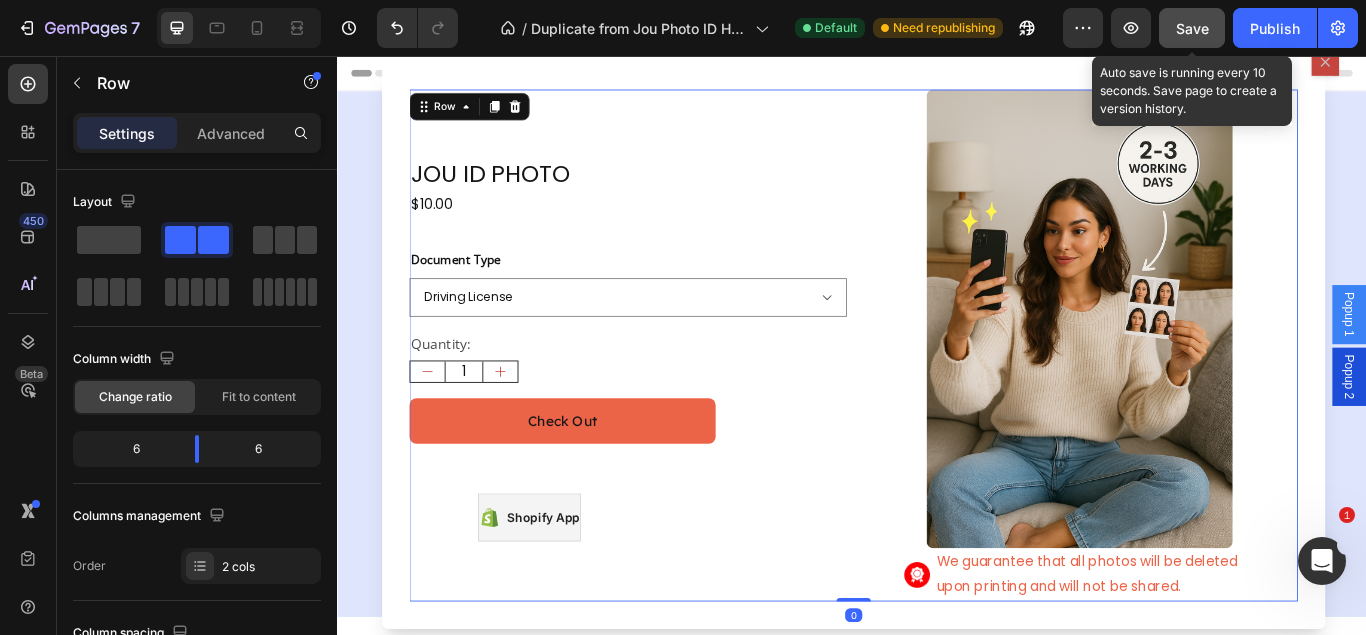 click on "Save" 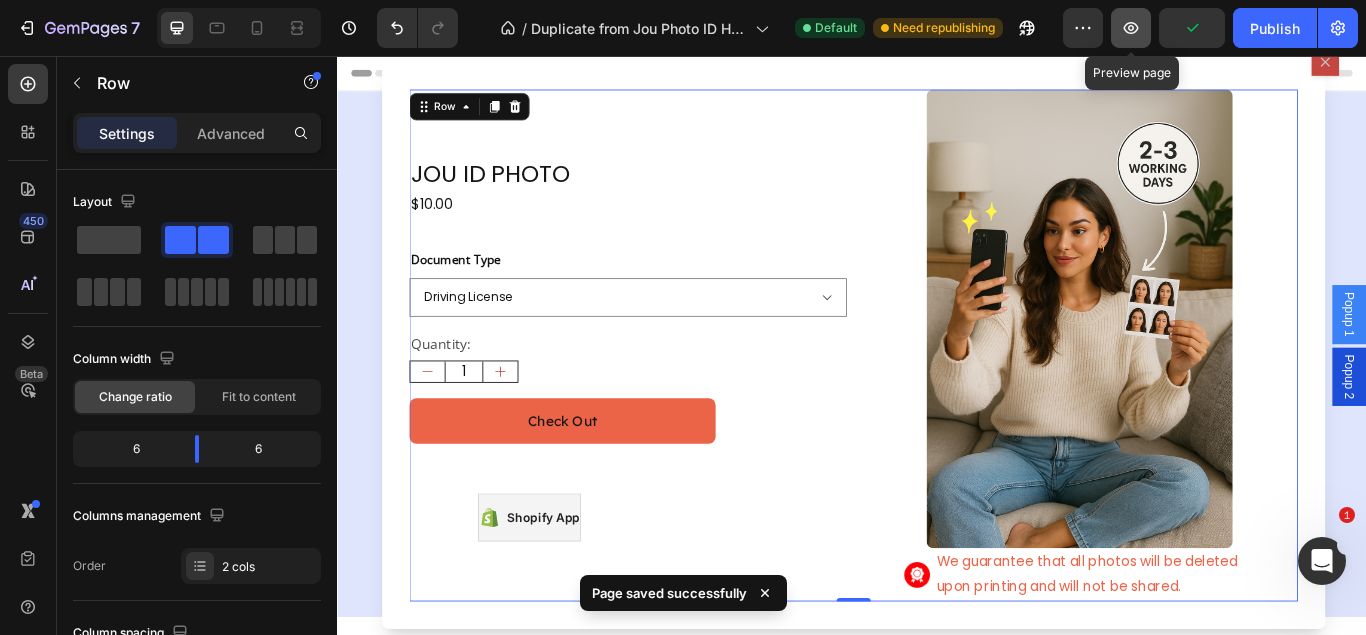 click 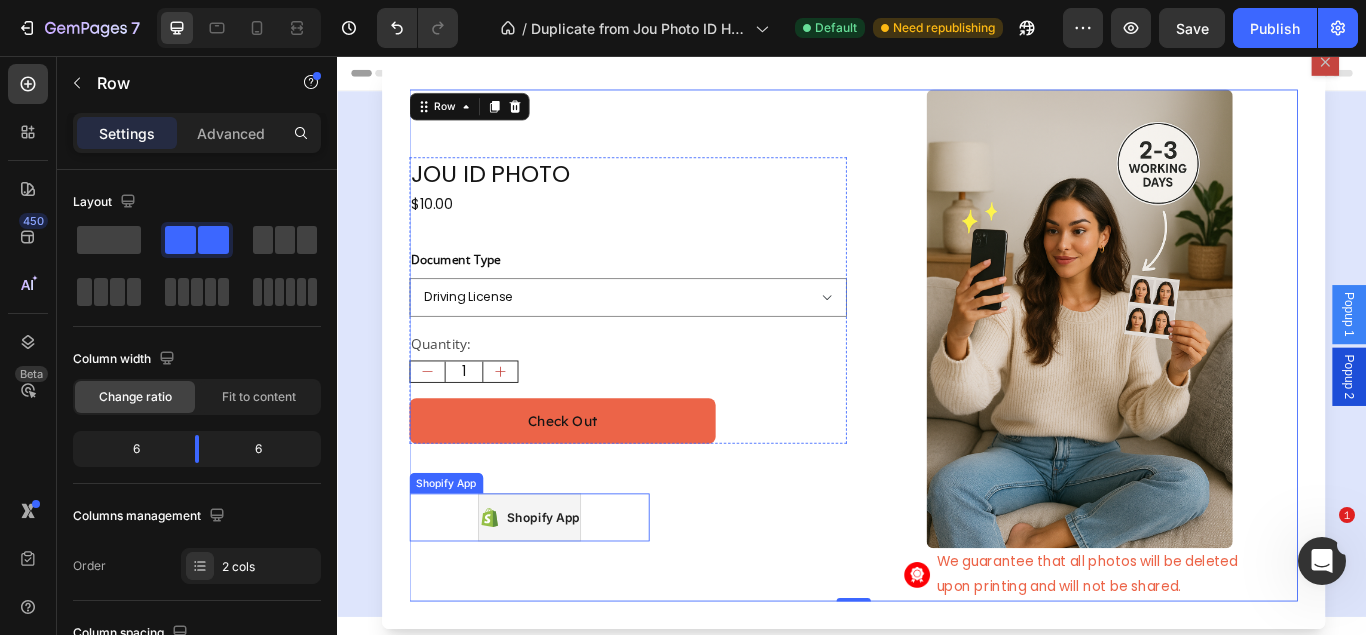 drag, startPoint x: 680, startPoint y: 611, endPoint x: 693, endPoint y: 598, distance: 18.384777 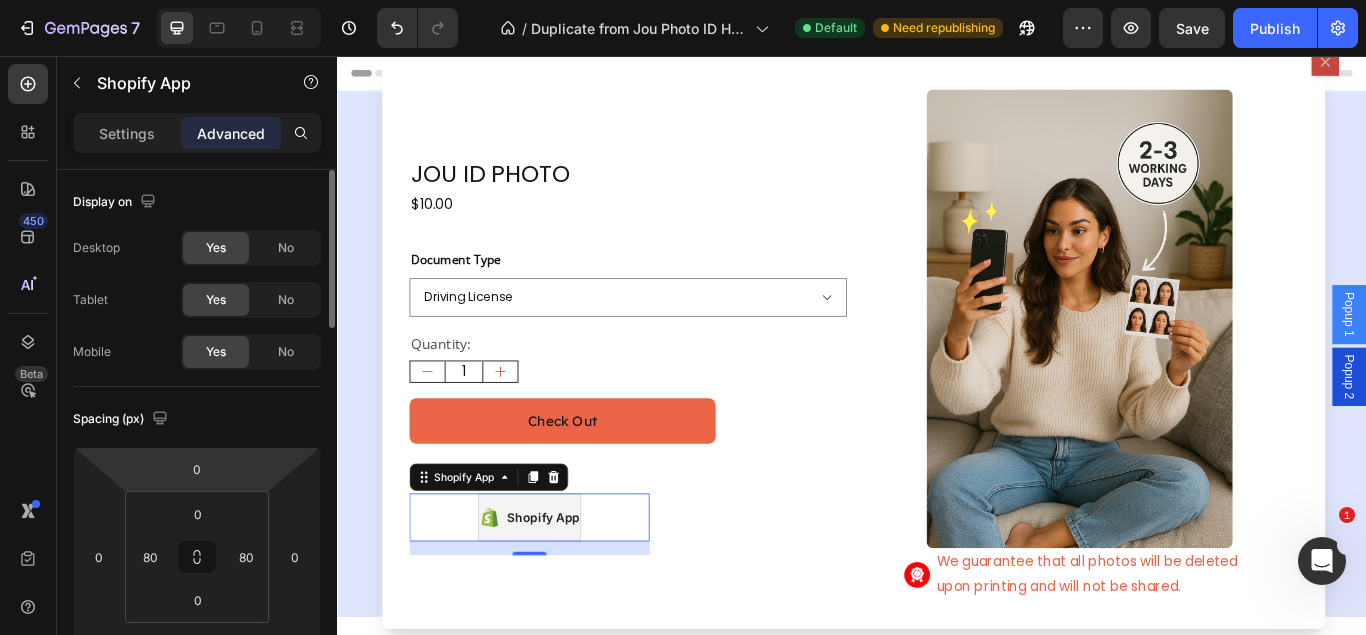 scroll, scrollTop: 306, scrollLeft: 0, axis: vertical 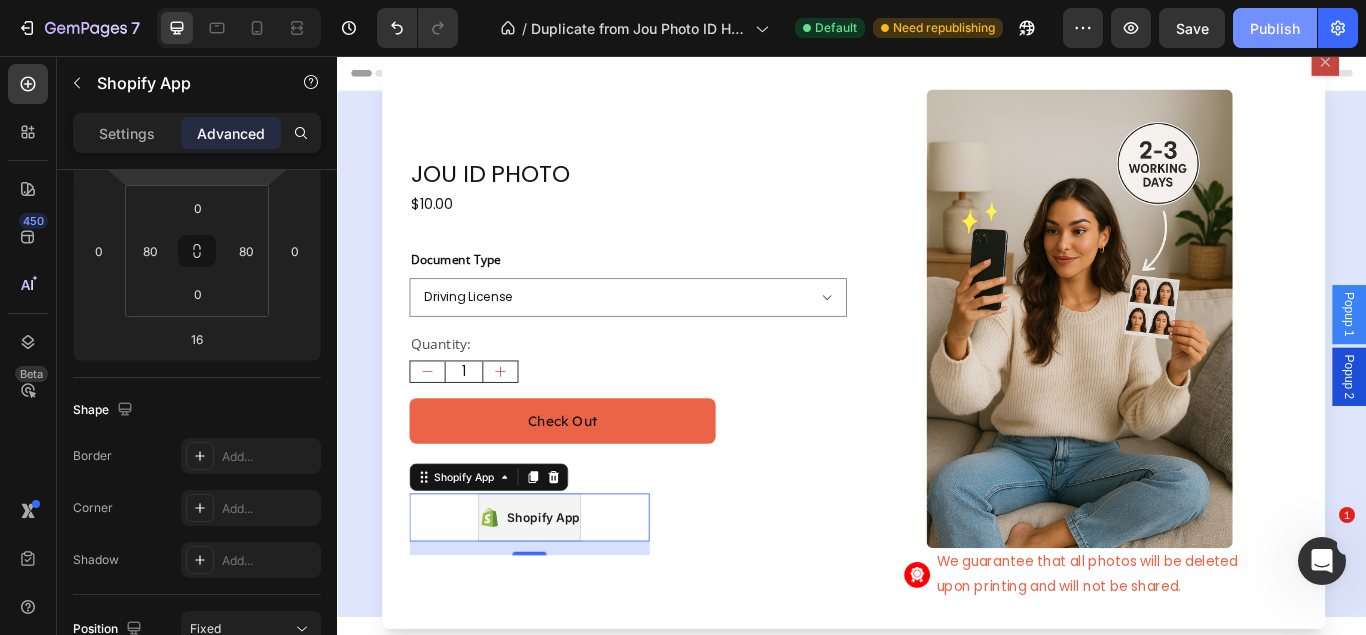 click on "Publish" at bounding box center [1275, 28] 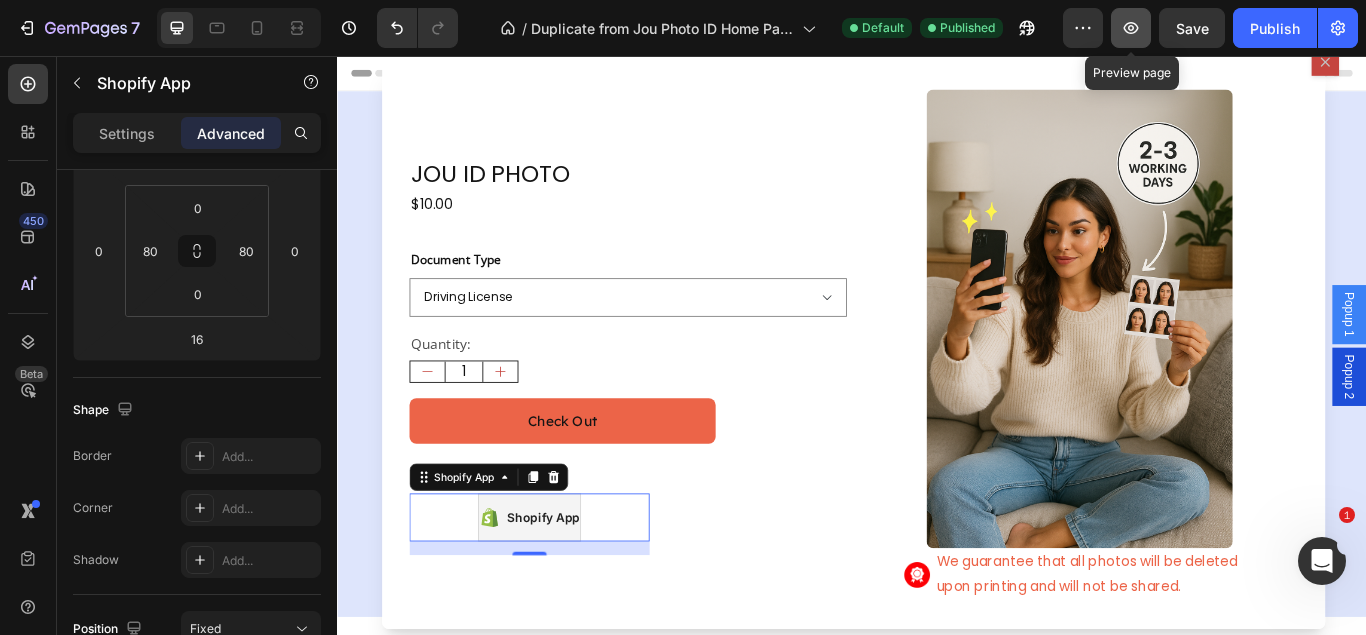 click 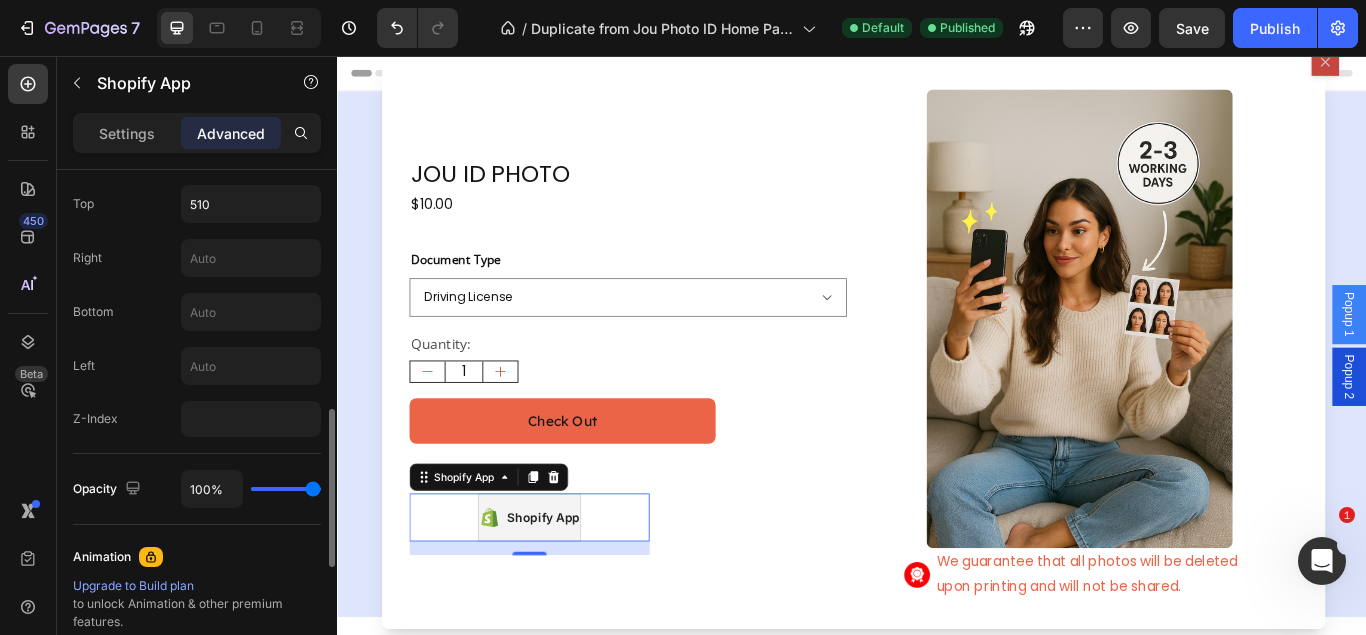 scroll, scrollTop: 580, scrollLeft: 0, axis: vertical 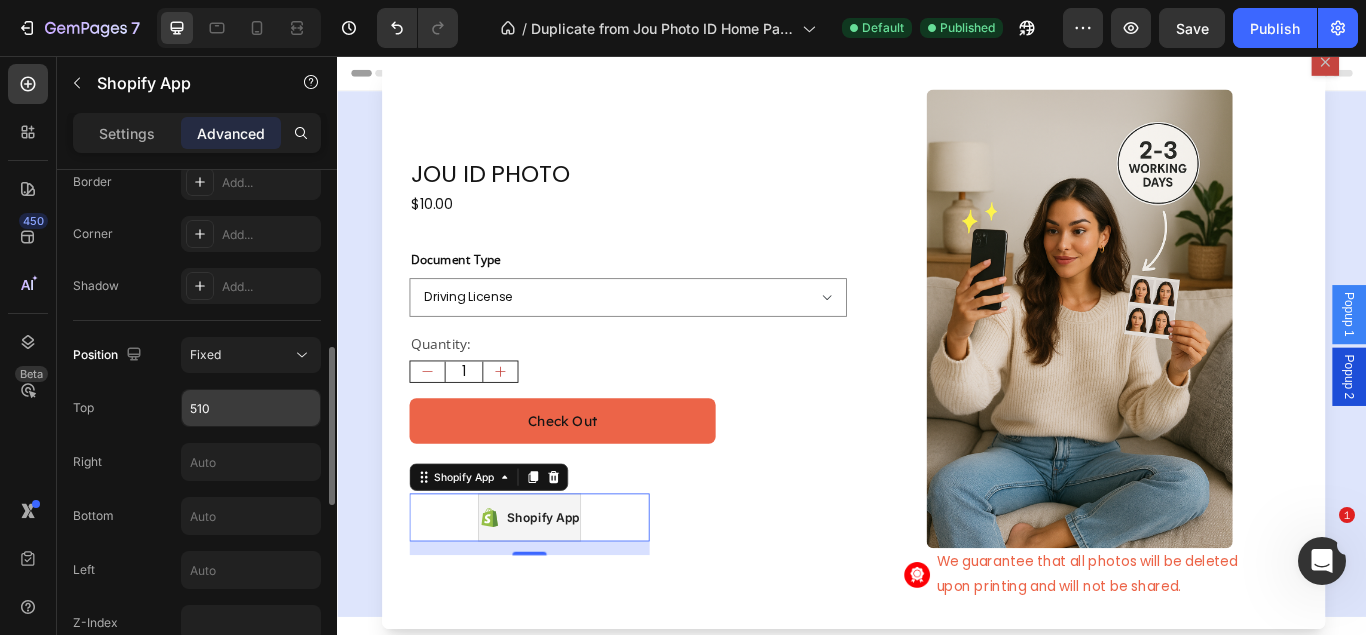 click on "510" at bounding box center [251, 408] 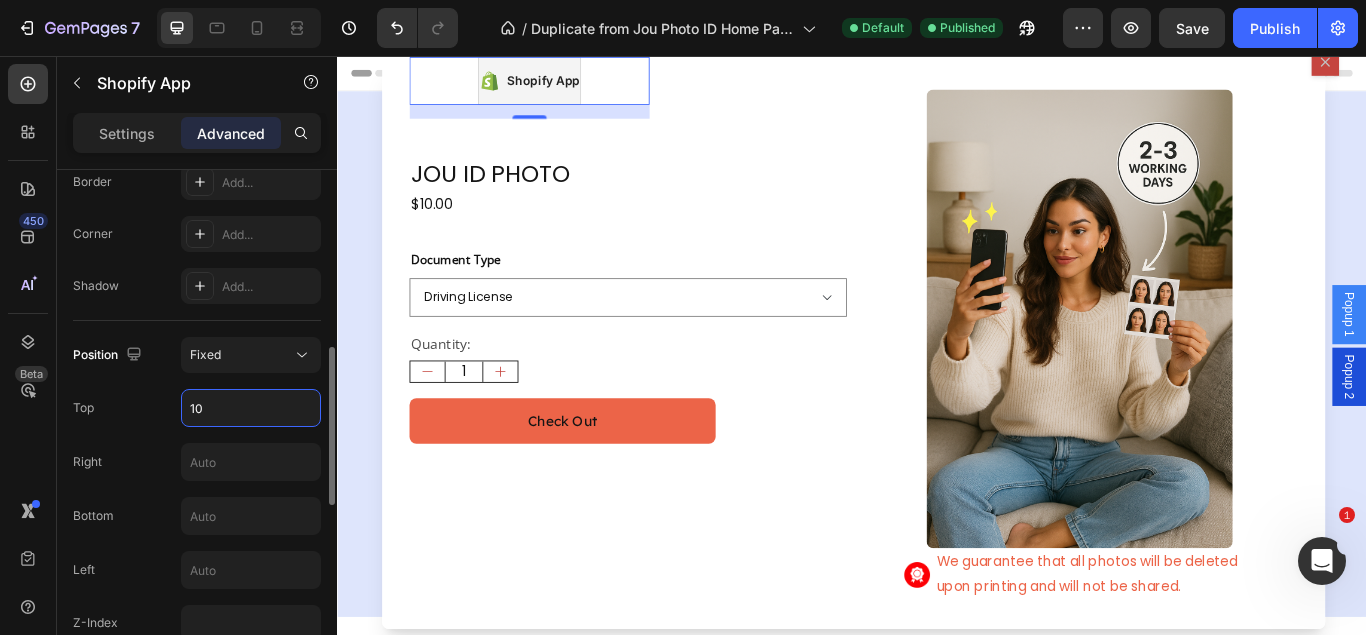 type on "100" 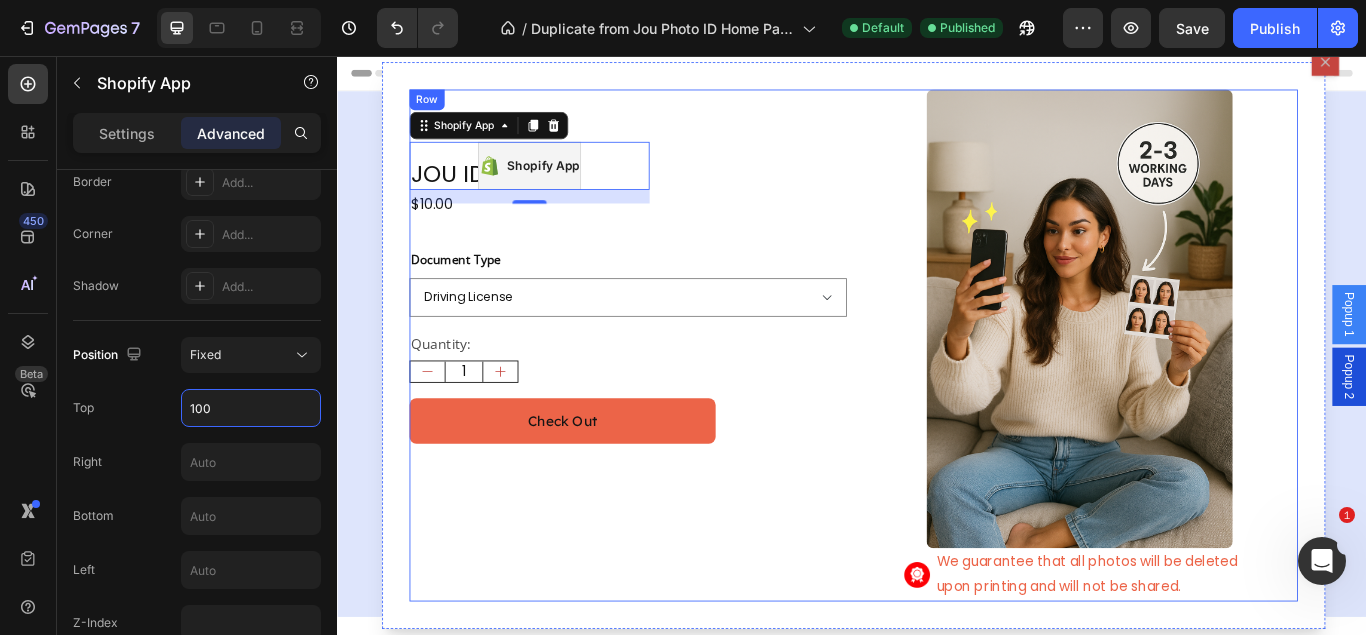 click on "JOU ID PHOTO Product Title $10.00 Product Price Product Price Row Document Type   Driving License Lebanese Passport ID Photo Shengen Visa Product Variants & Swatches Quantity: Text Block
1
Product Quantity
Shopify App Shopify App   16 Check Out Dynamic Checkout Product Row" at bounding box center [676, 393] 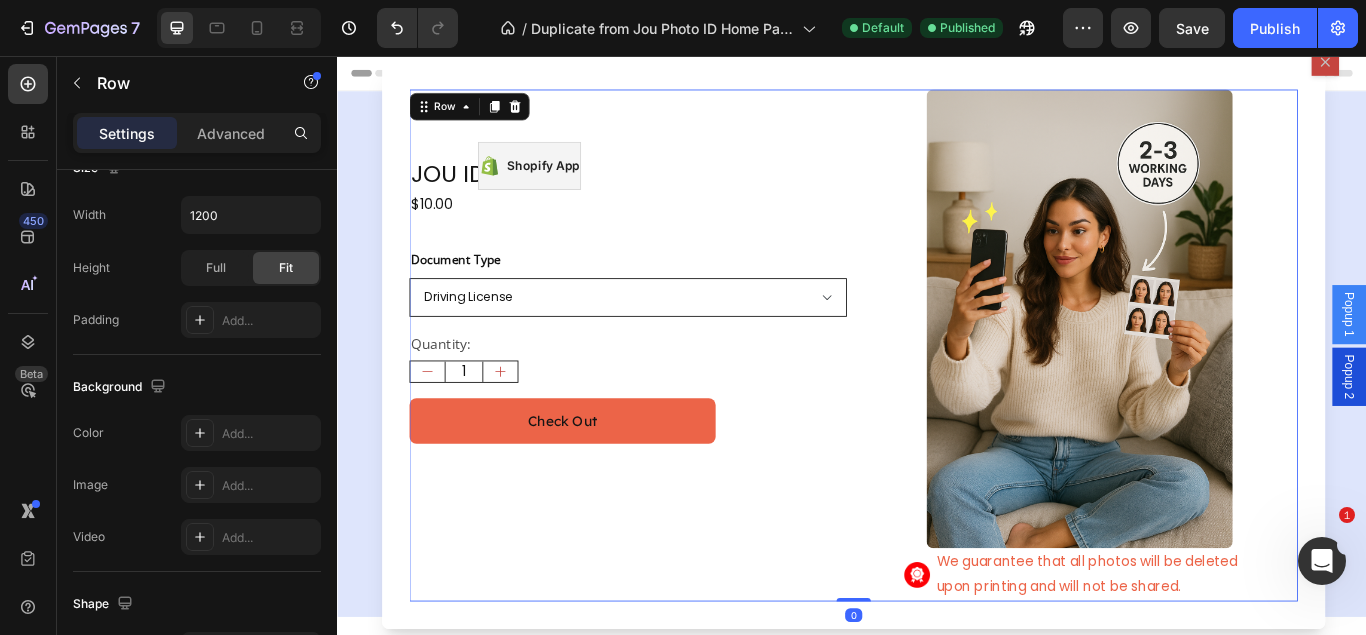 scroll, scrollTop: 0, scrollLeft: 0, axis: both 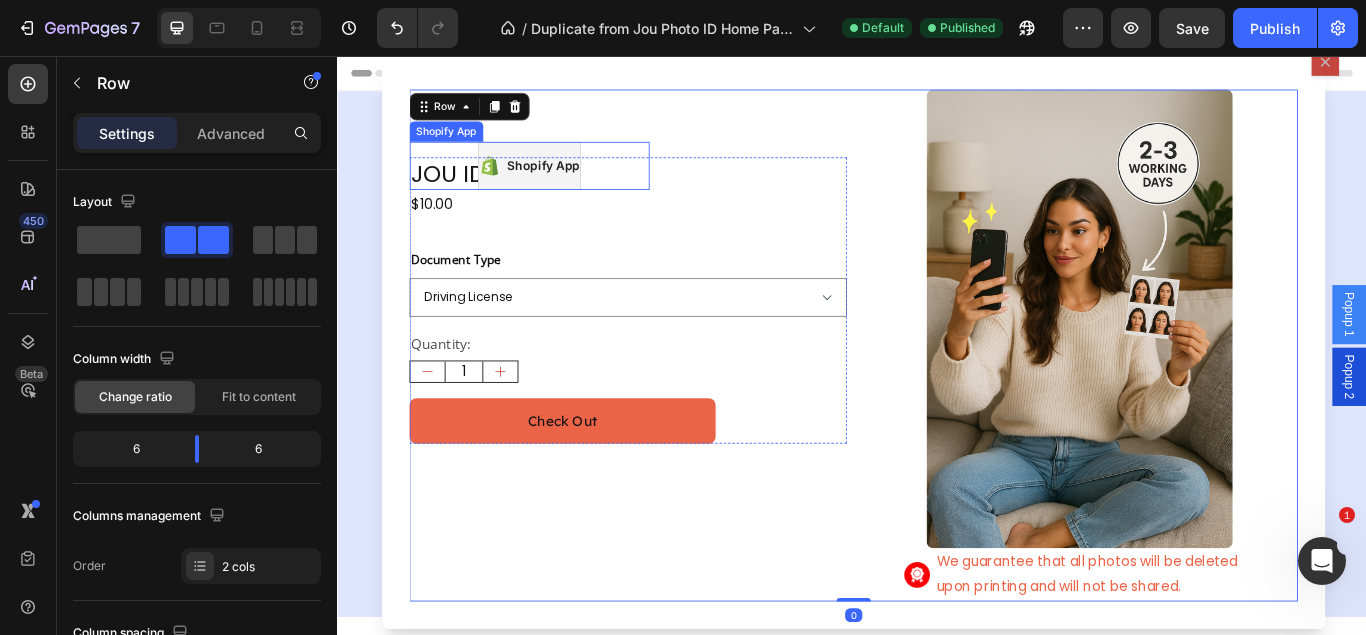 click on "Shopify App Shopify App" at bounding box center [561, 184] 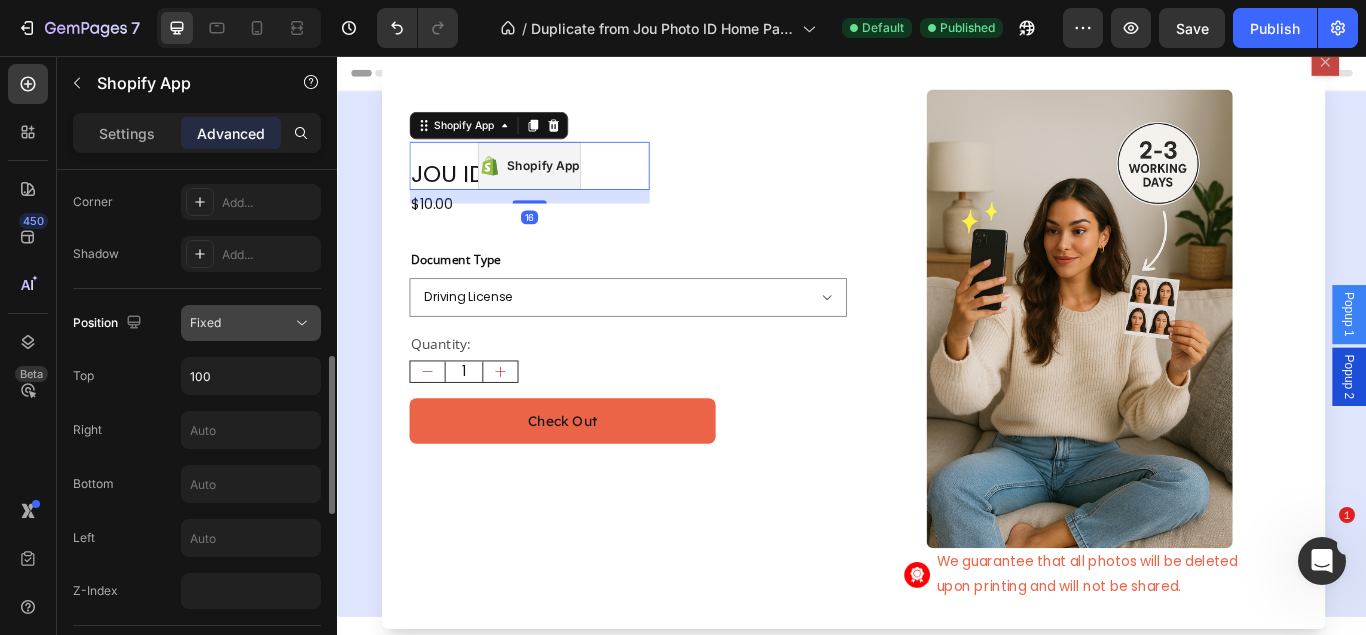 scroll, scrollTop: 408, scrollLeft: 0, axis: vertical 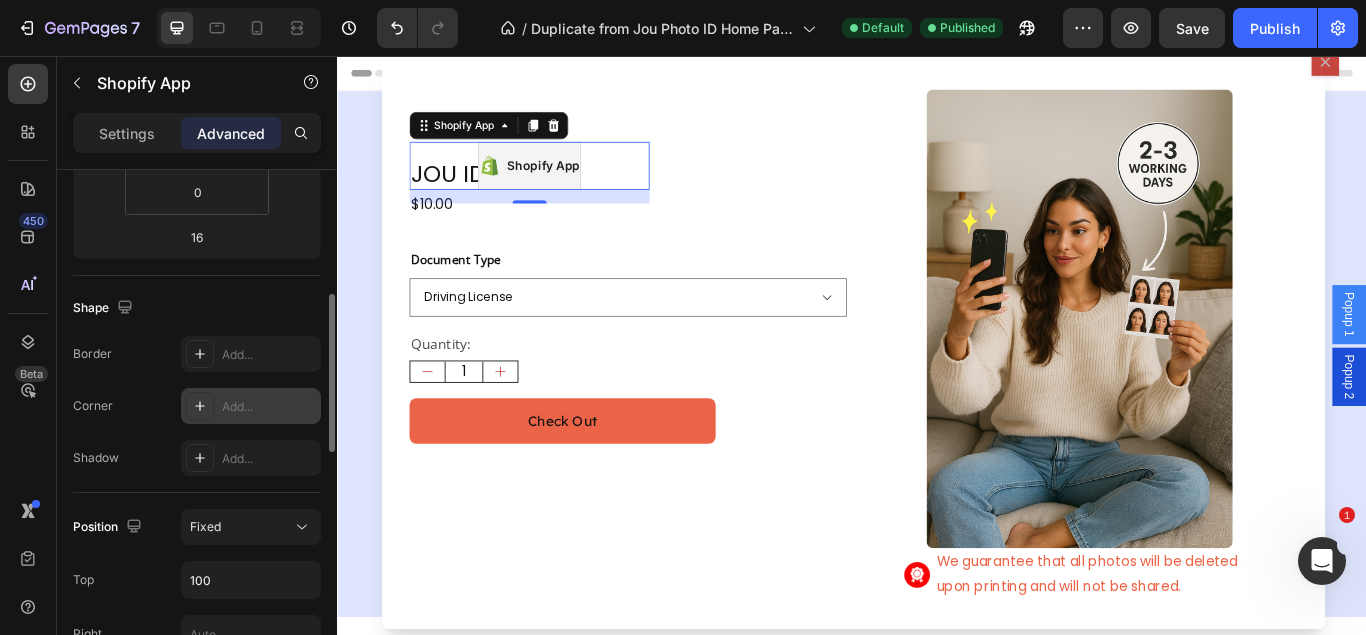click 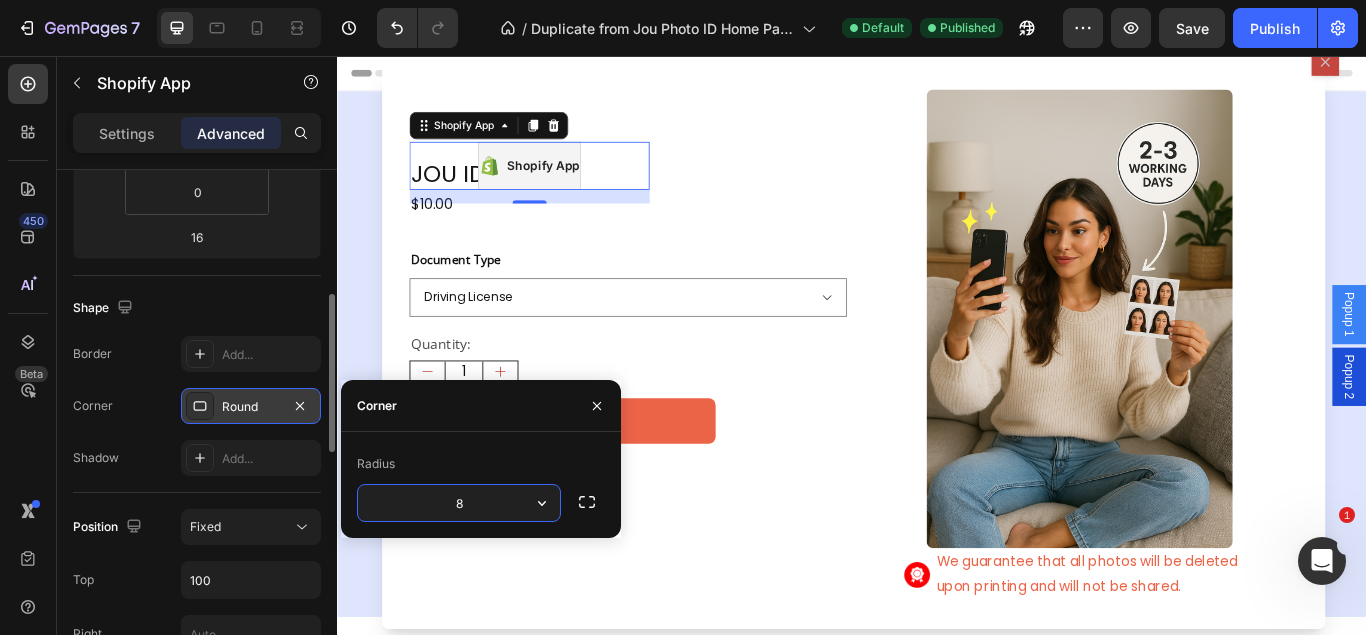 click on "8" at bounding box center (459, 503) 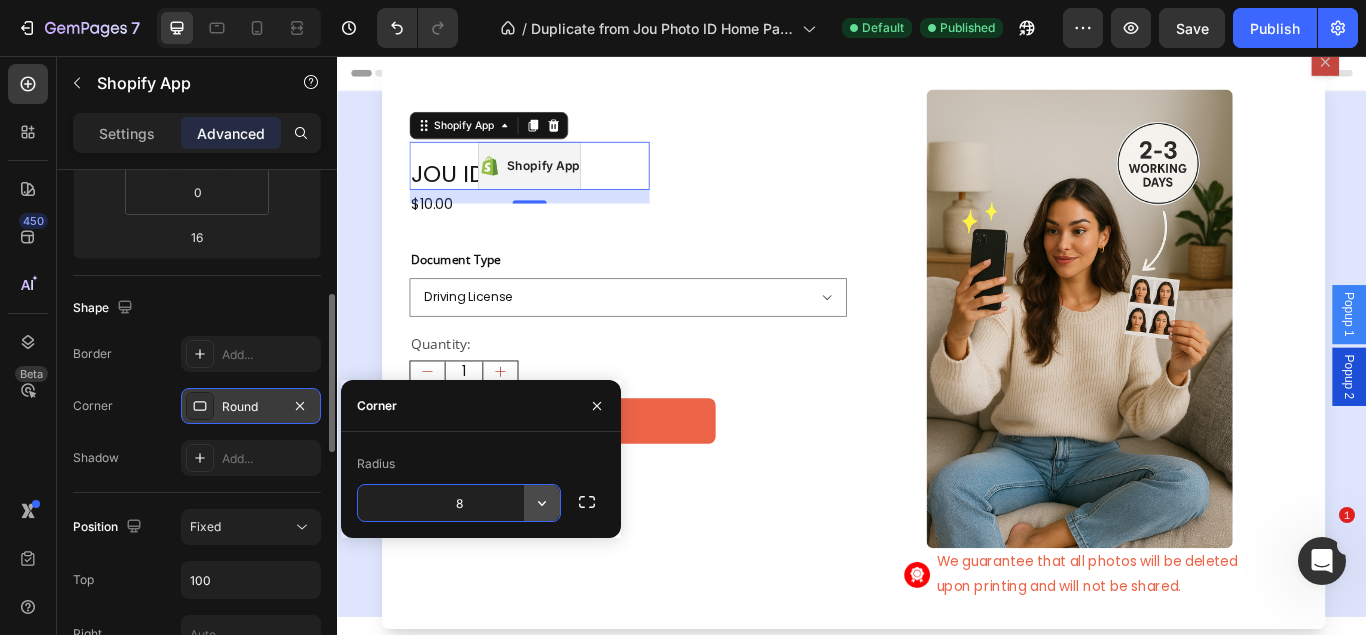 click 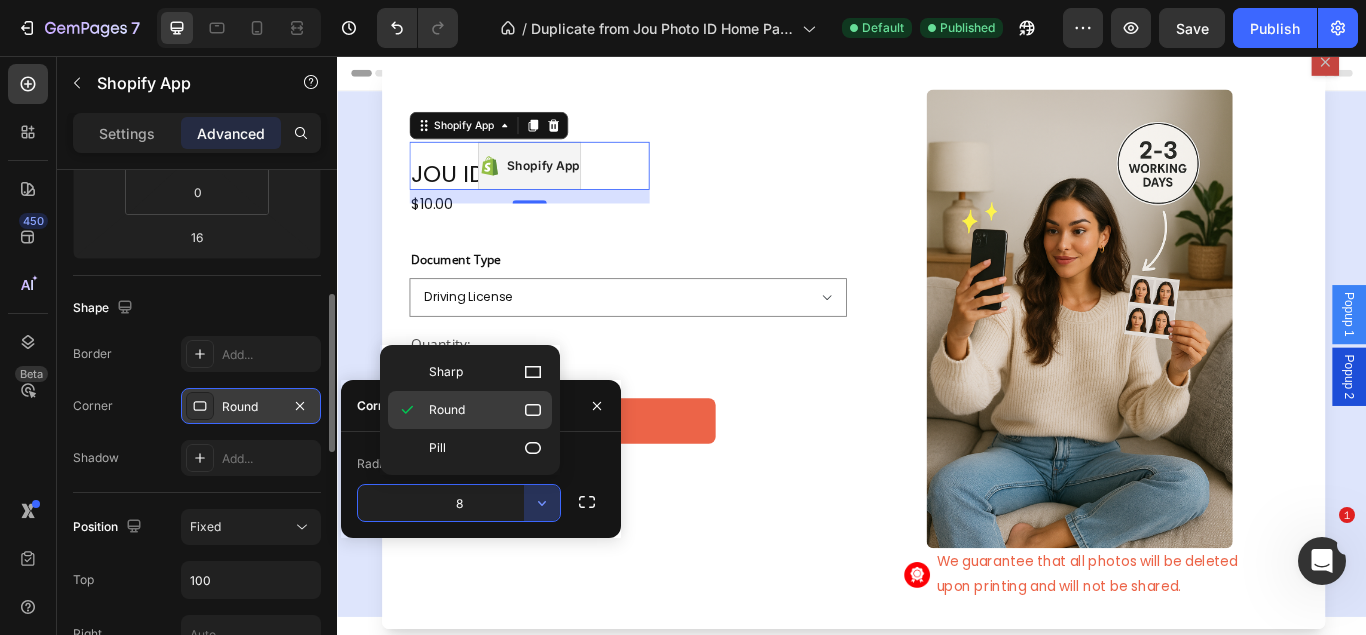 click on "Round" at bounding box center (486, 410) 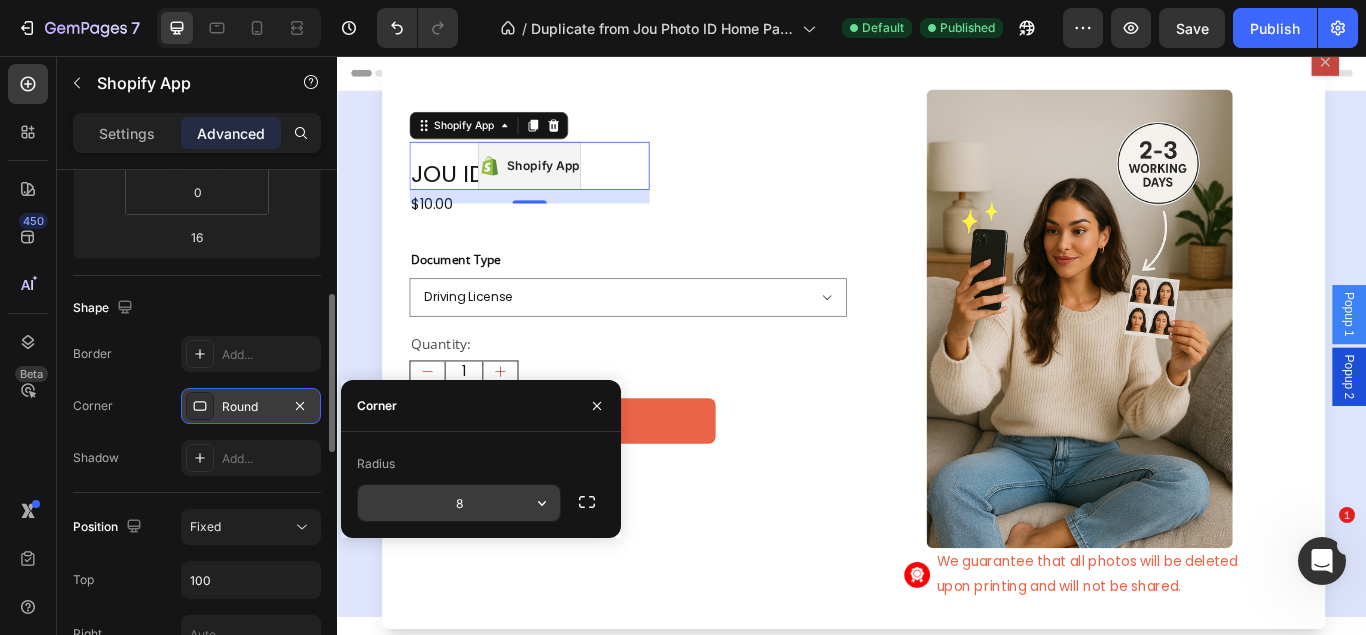 click on "8" at bounding box center [459, 503] 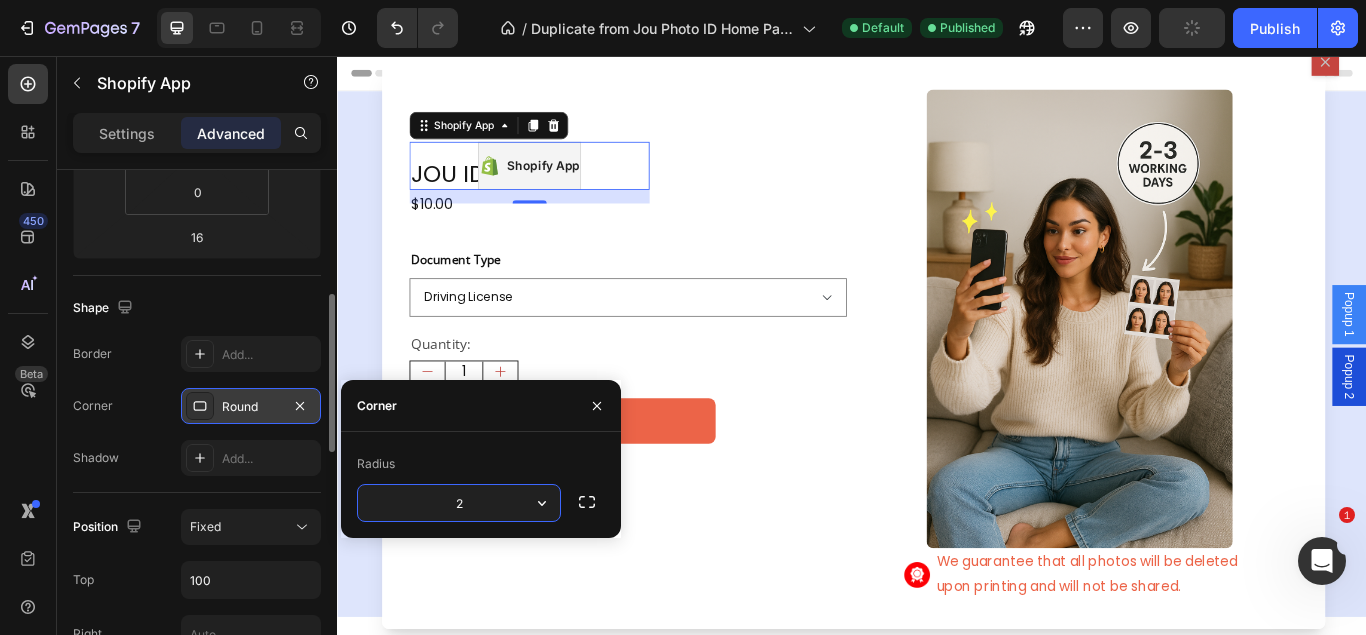 type on "20" 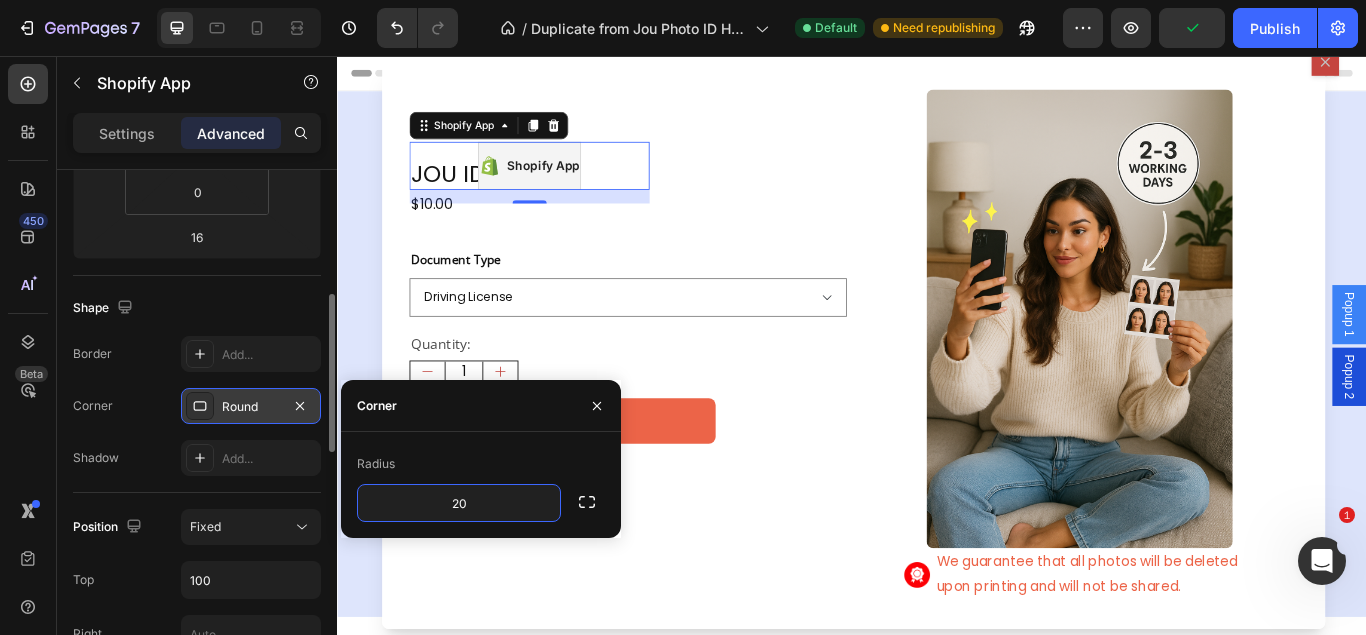 click on "JOU ID PHOTO Product Title $10.00 Product Price Product Price Row Document Type   Driving License Lebanese Passport ID Photo Shengen Visa Product Variants & Swatches Quantity: Text Block
1
Product Quantity
Shopify App Shopify App   16 Check Out Dynamic Checkout Product Row" at bounding box center [676, 393] 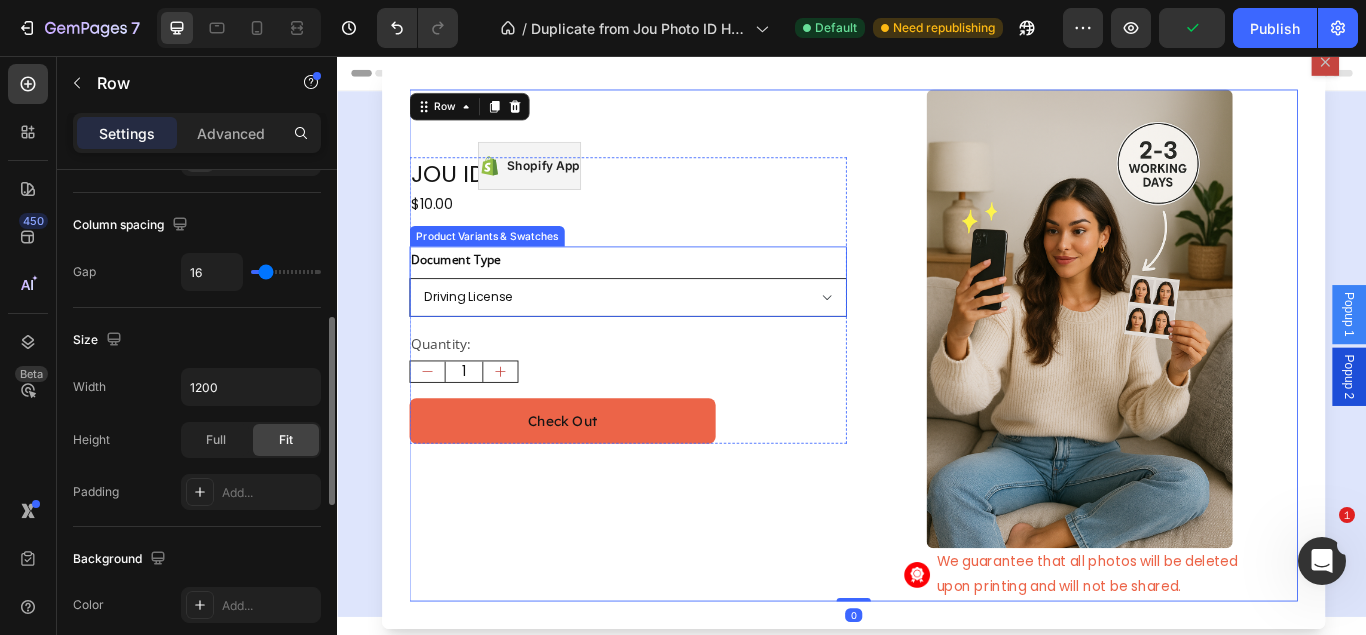 scroll, scrollTop: 0, scrollLeft: 0, axis: both 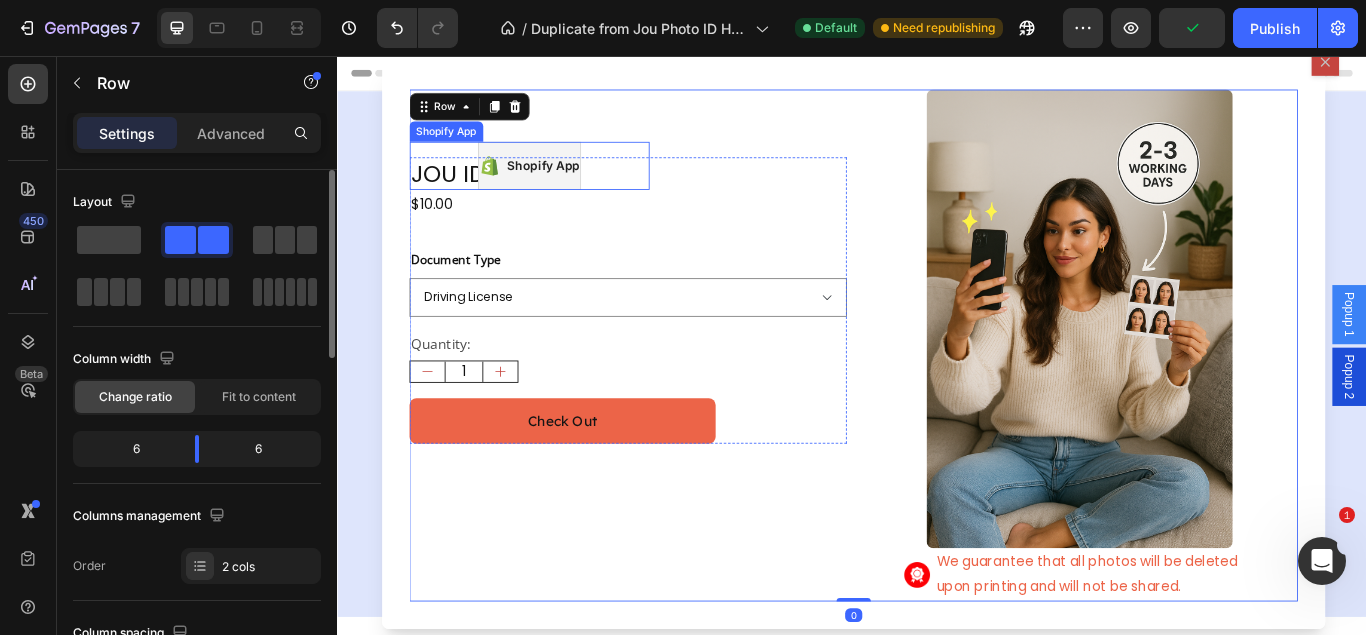click on "Shopify App Shopify App" at bounding box center (561, 184) 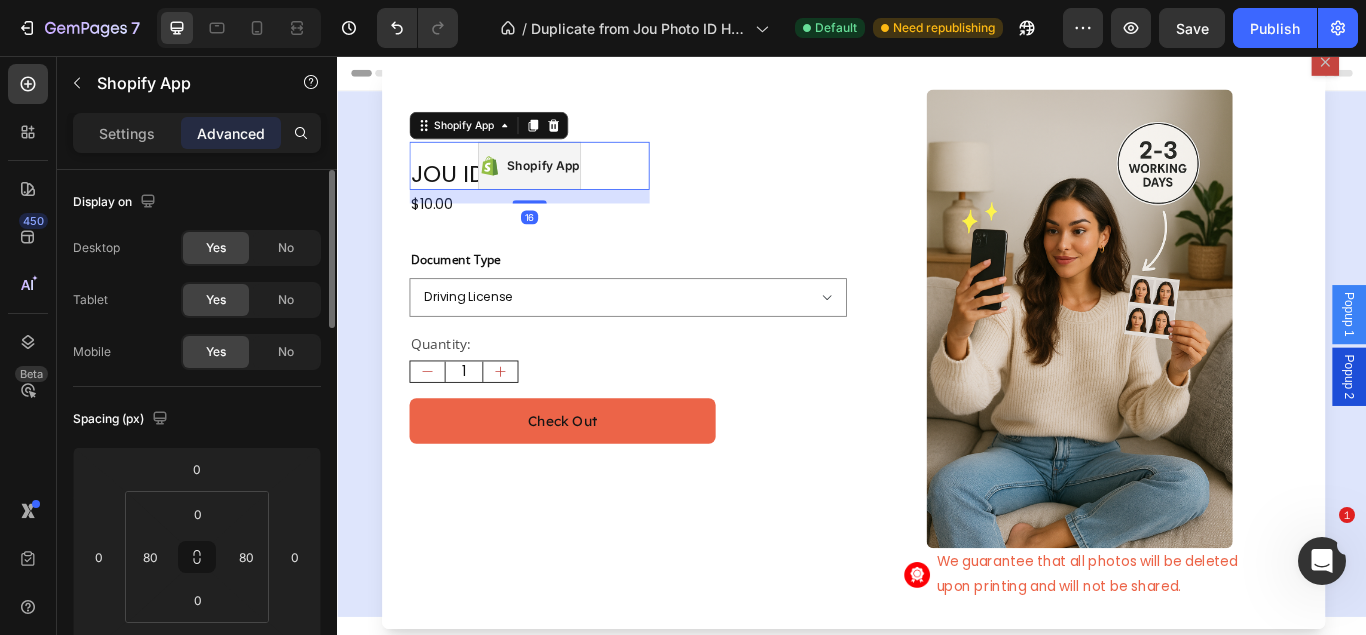 click on "Shopify App Shopify App   16" at bounding box center [561, 184] 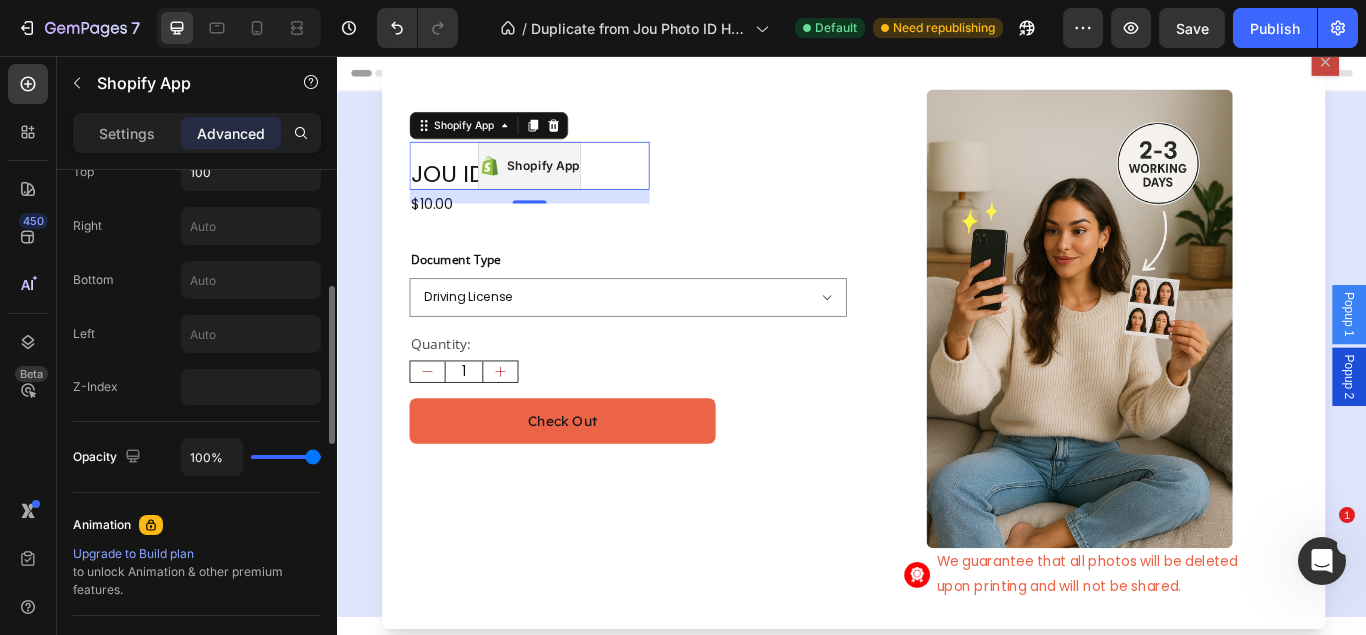 scroll, scrollTop: 612, scrollLeft: 0, axis: vertical 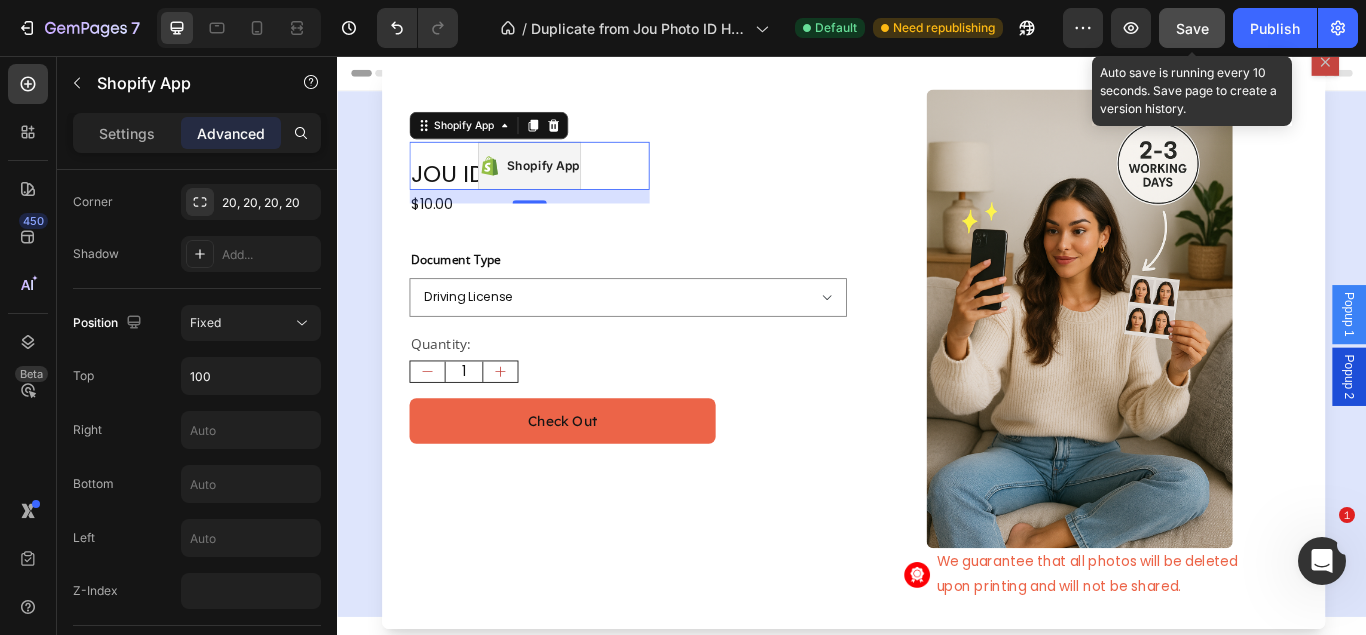 click on "Save" 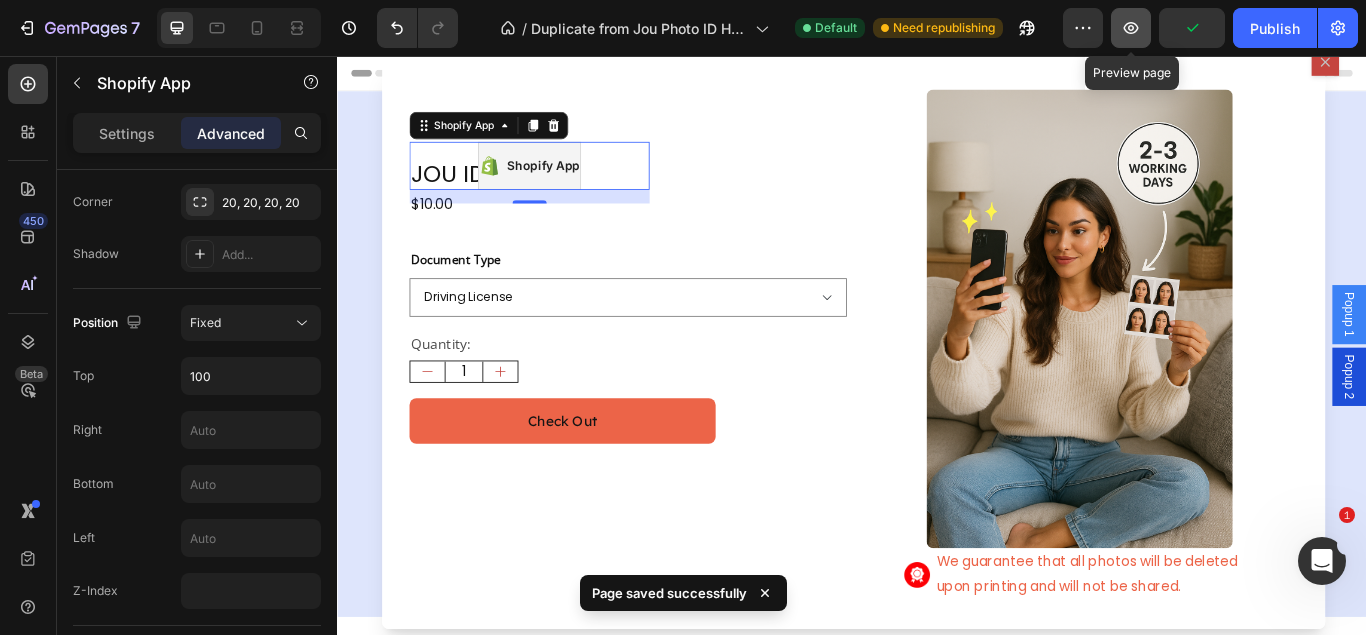 click 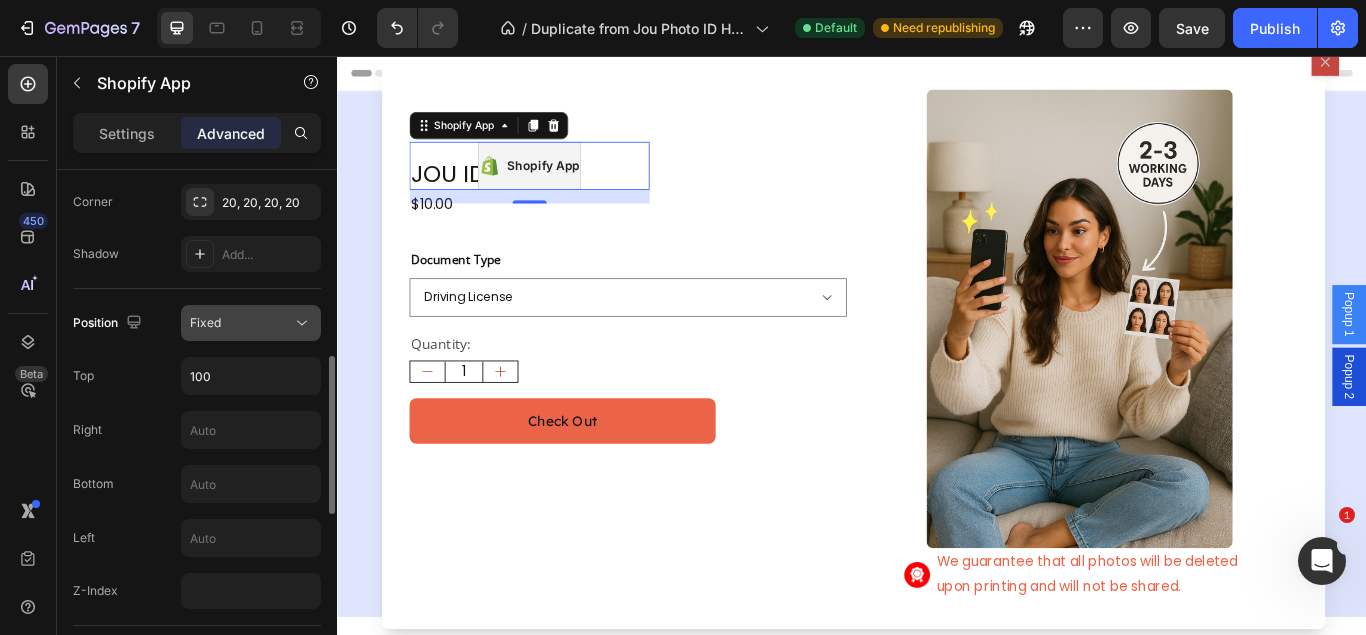 click on "Fixed" at bounding box center (251, 323) 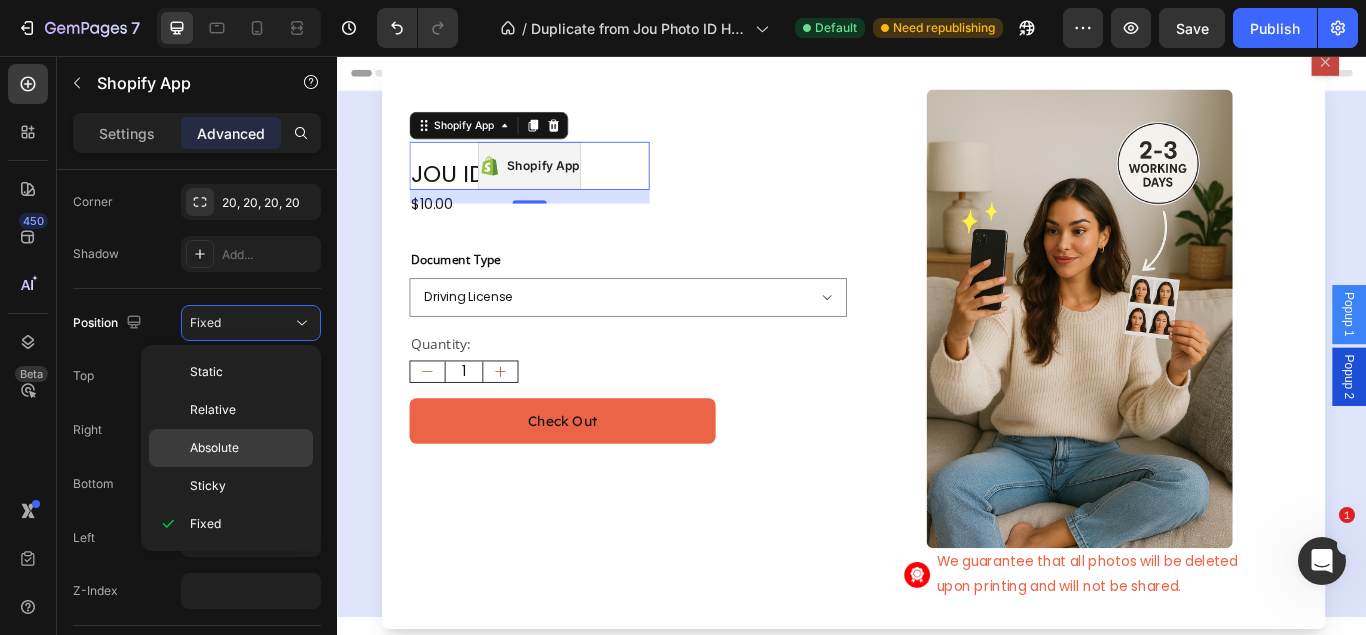 click on "Absolute" at bounding box center (247, 448) 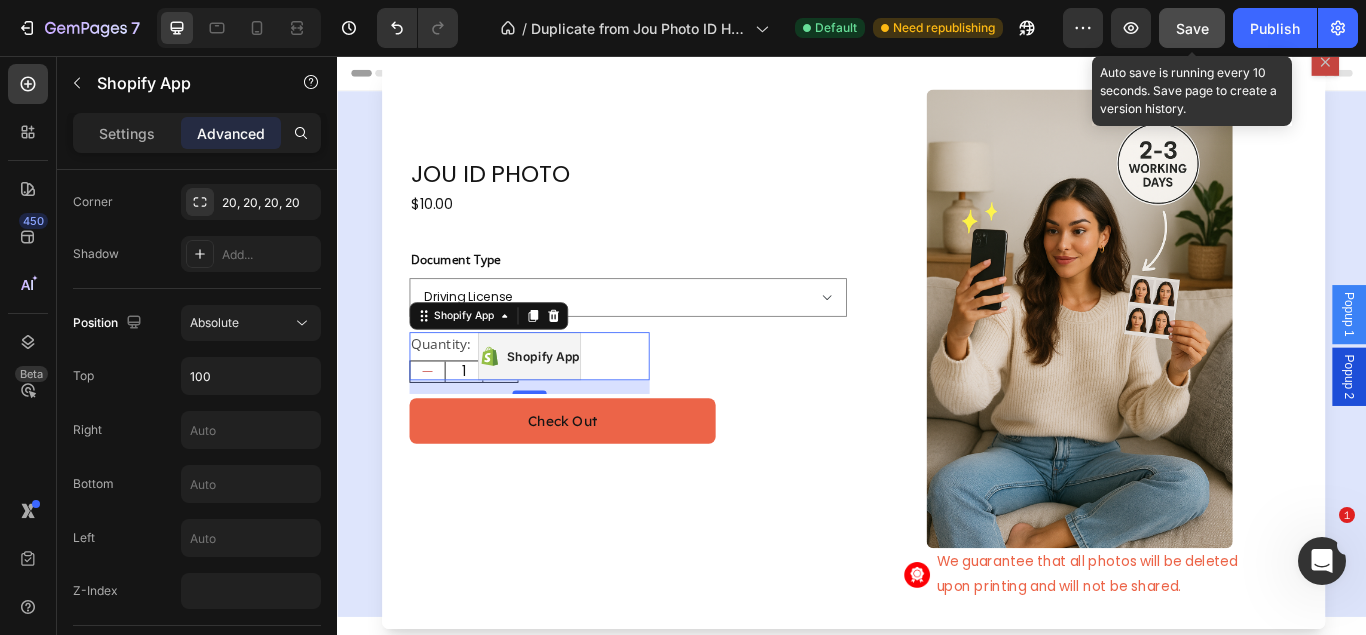 click on "Save" at bounding box center [1192, 28] 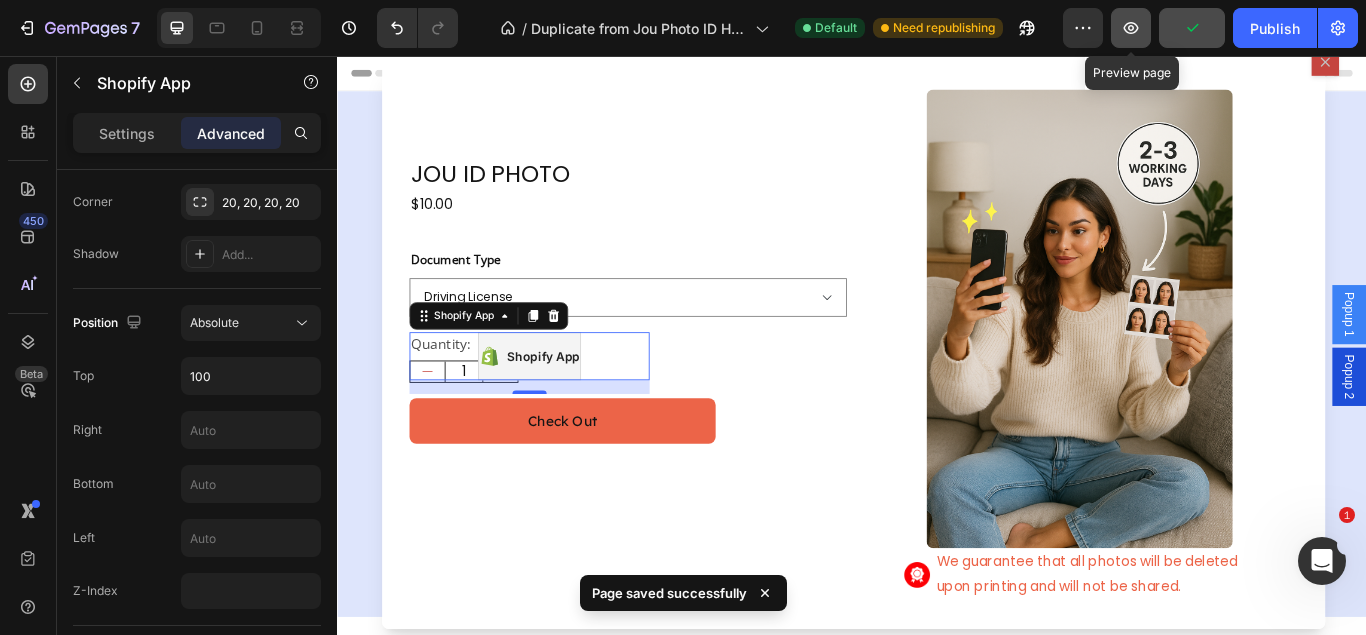 click 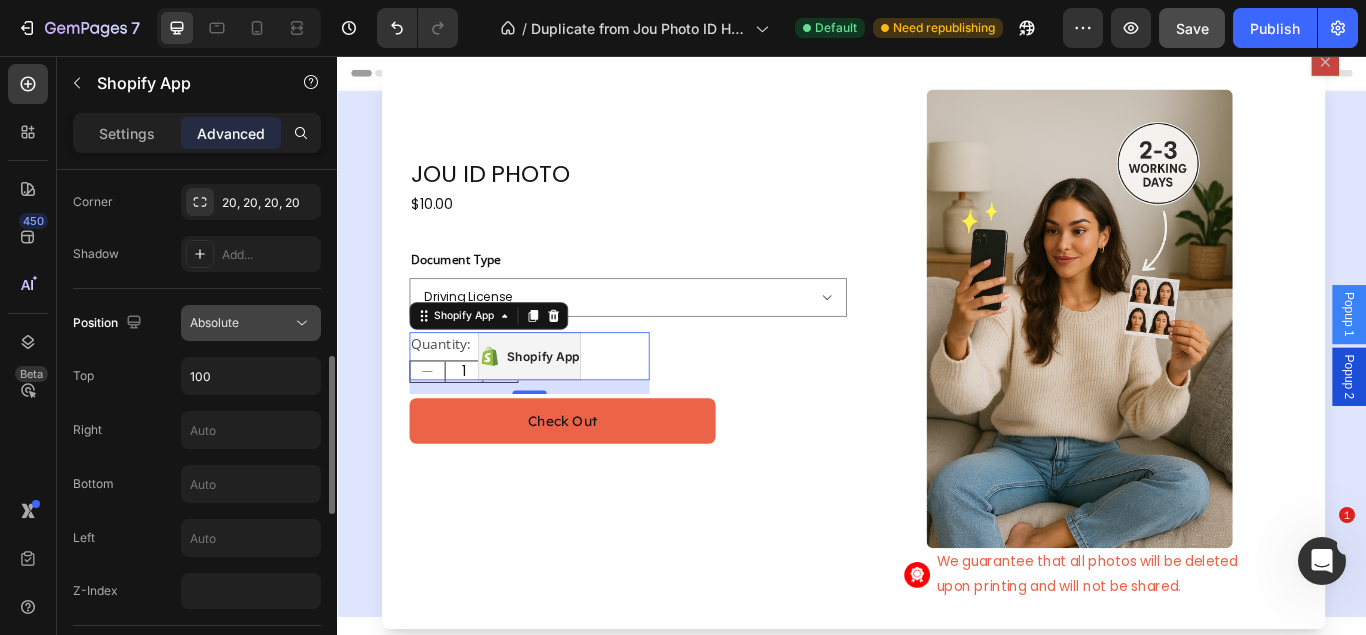 click on "Absolute" 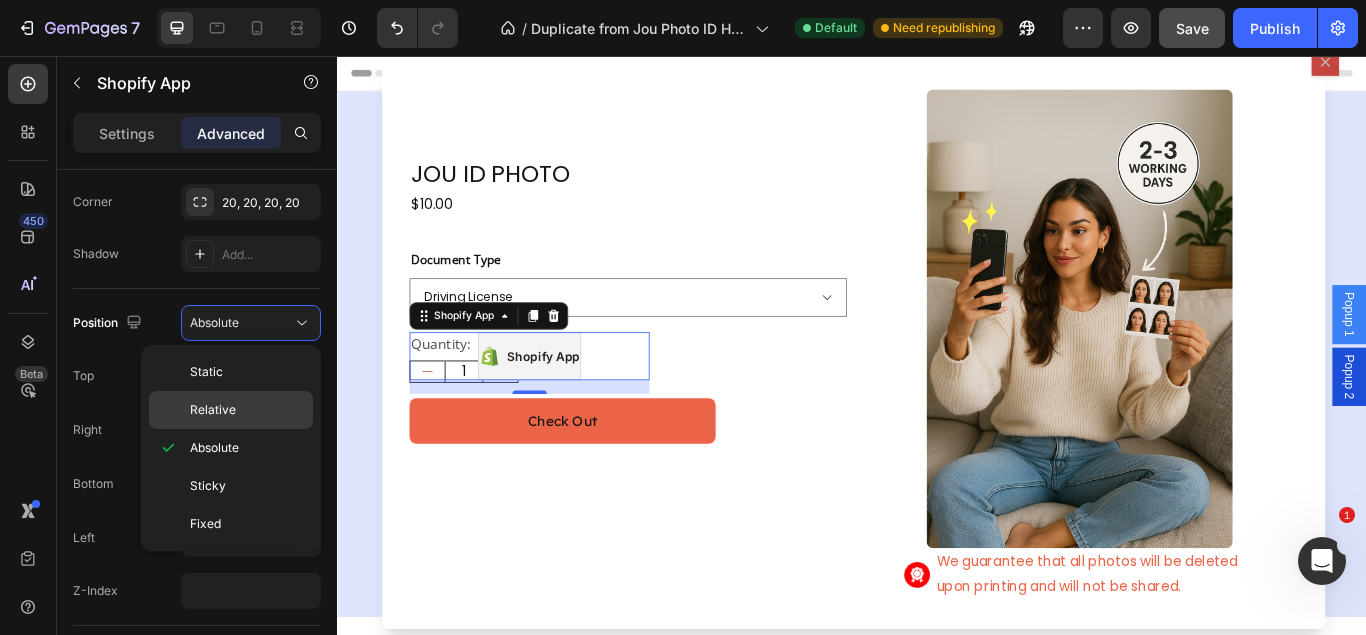 click on "Relative" at bounding box center [247, 410] 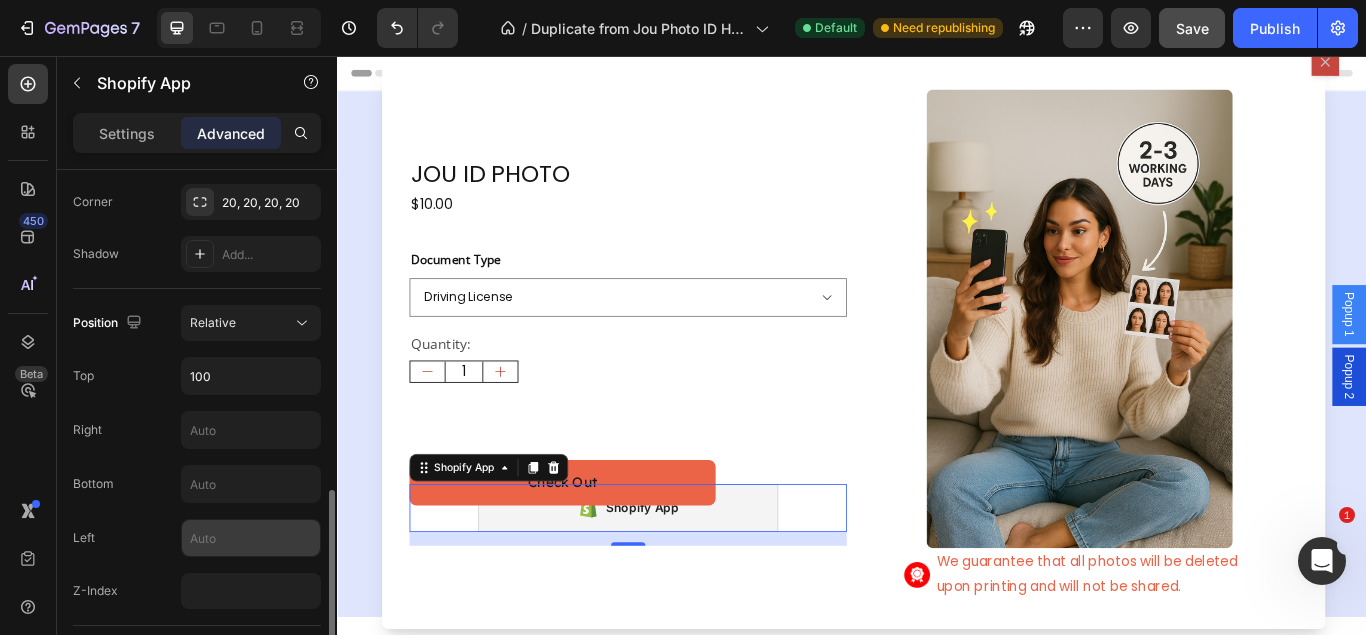 scroll, scrollTop: 816, scrollLeft: 0, axis: vertical 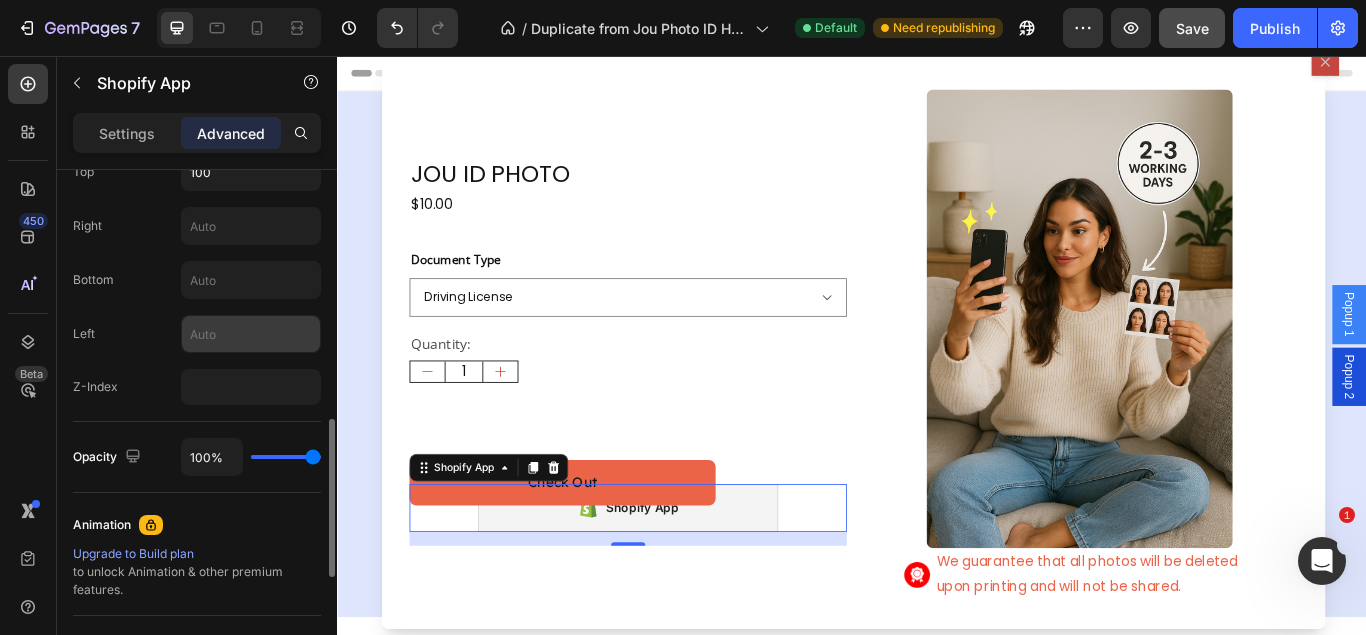 click at bounding box center (251, 334) 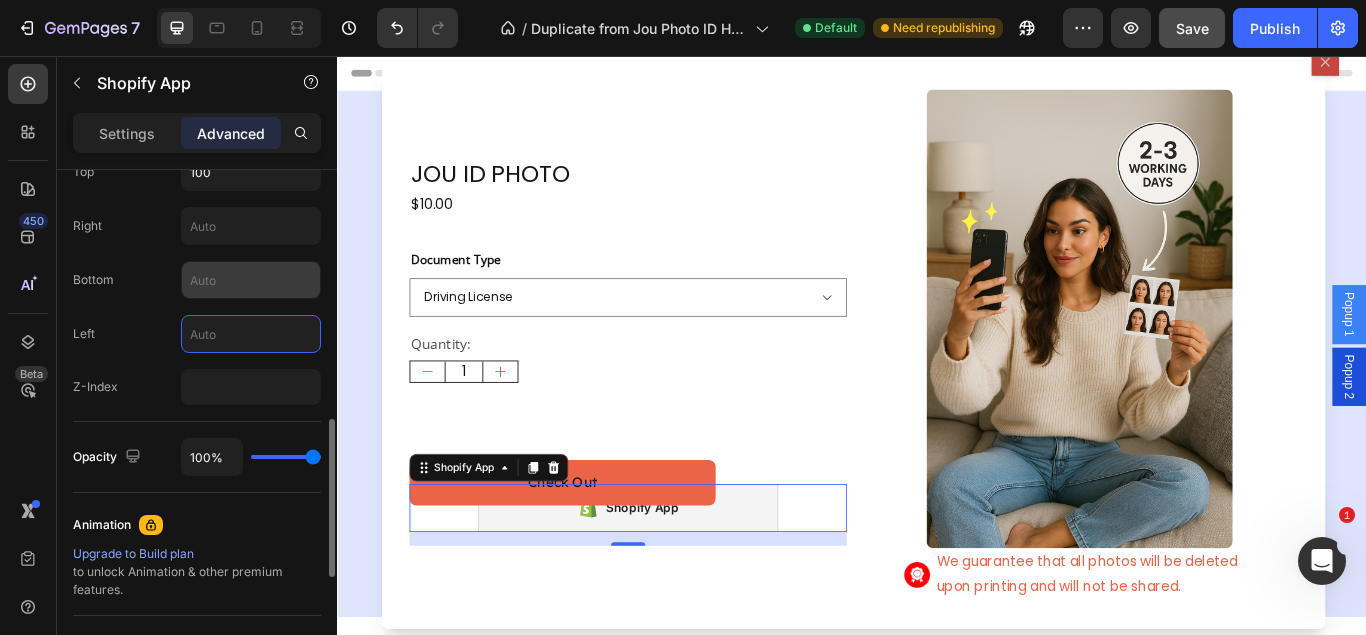 click at bounding box center [251, 280] 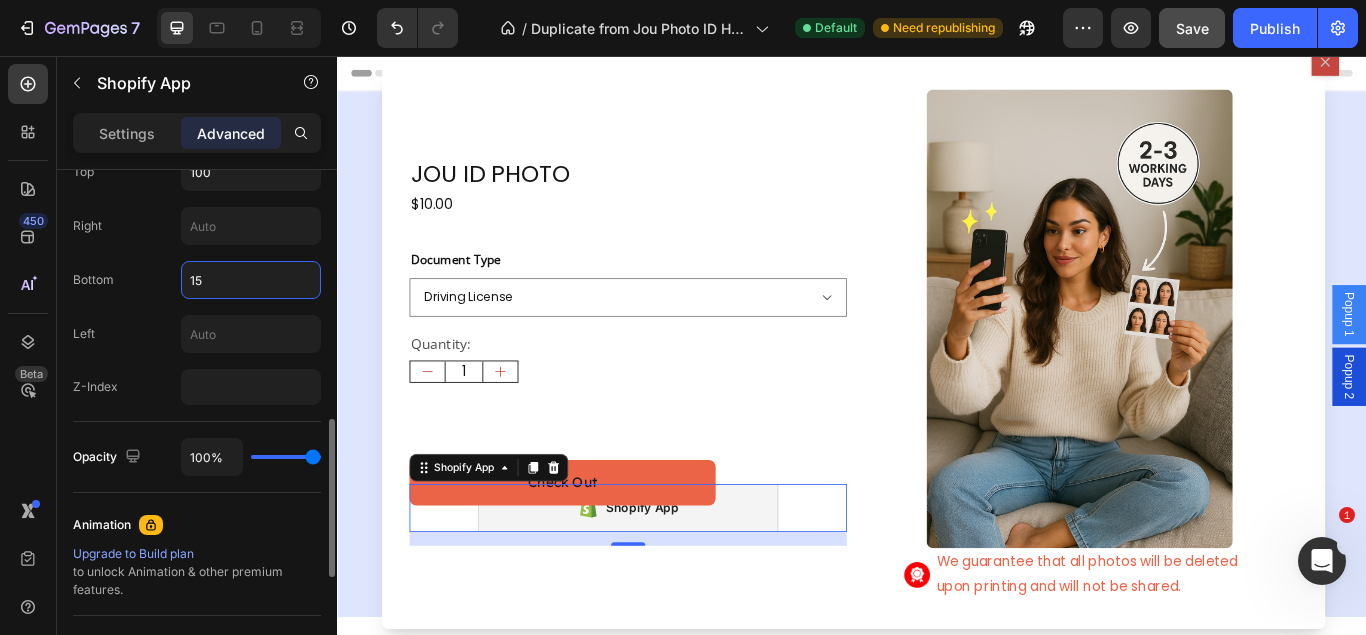 type on "16" 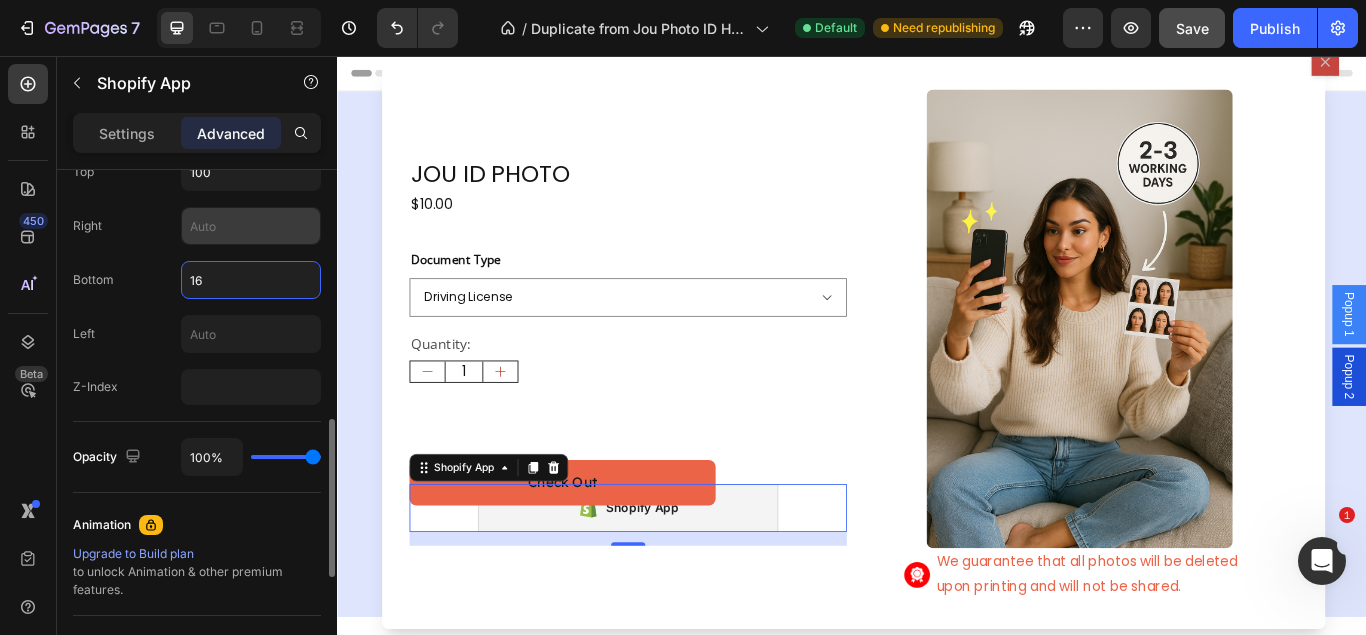 click at bounding box center (251, 226) 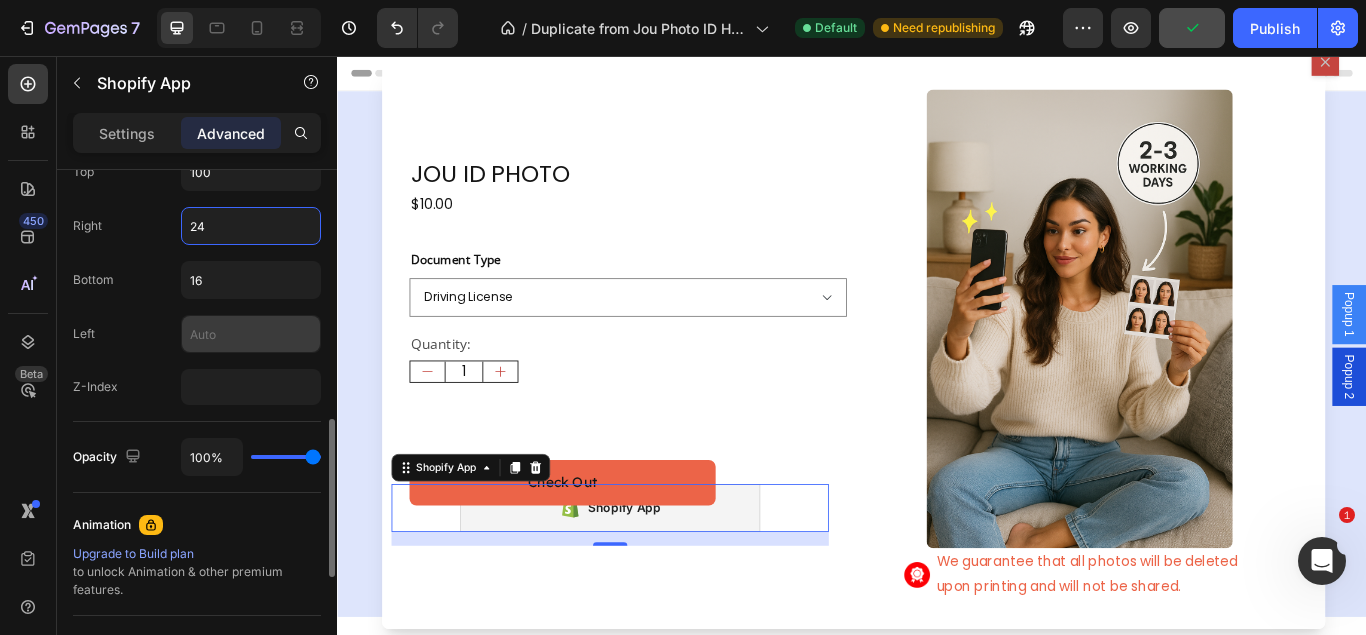 type on "25" 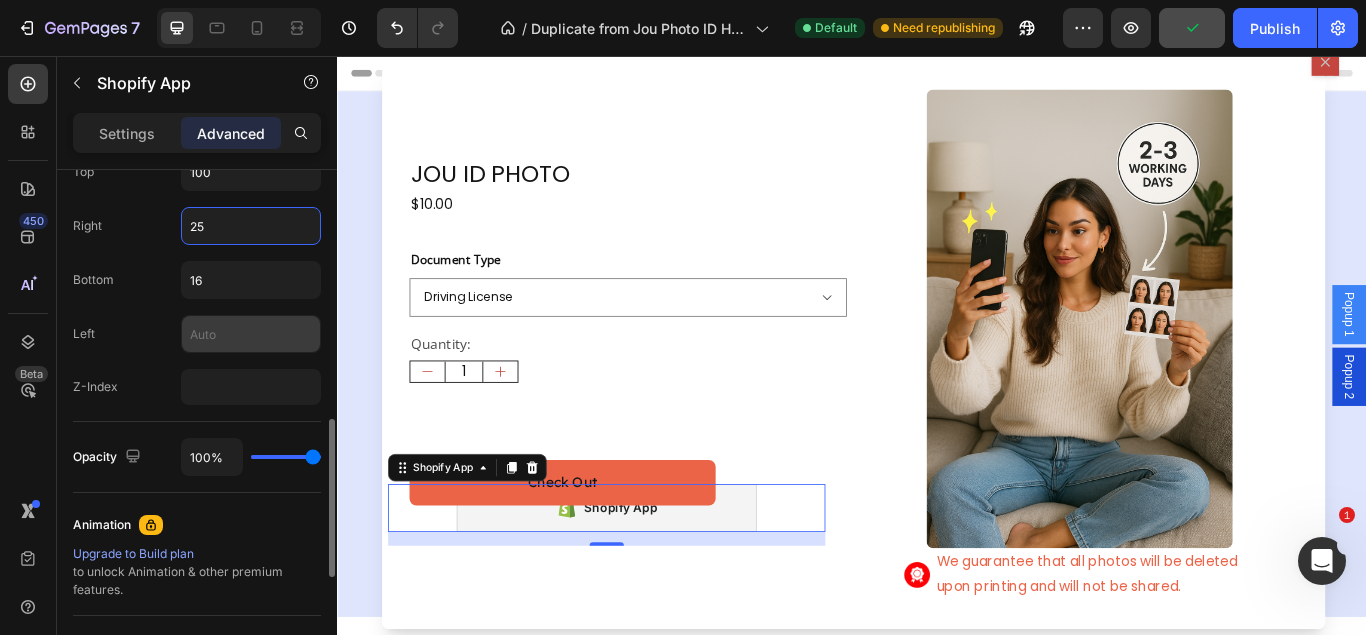 click at bounding box center [251, 334] 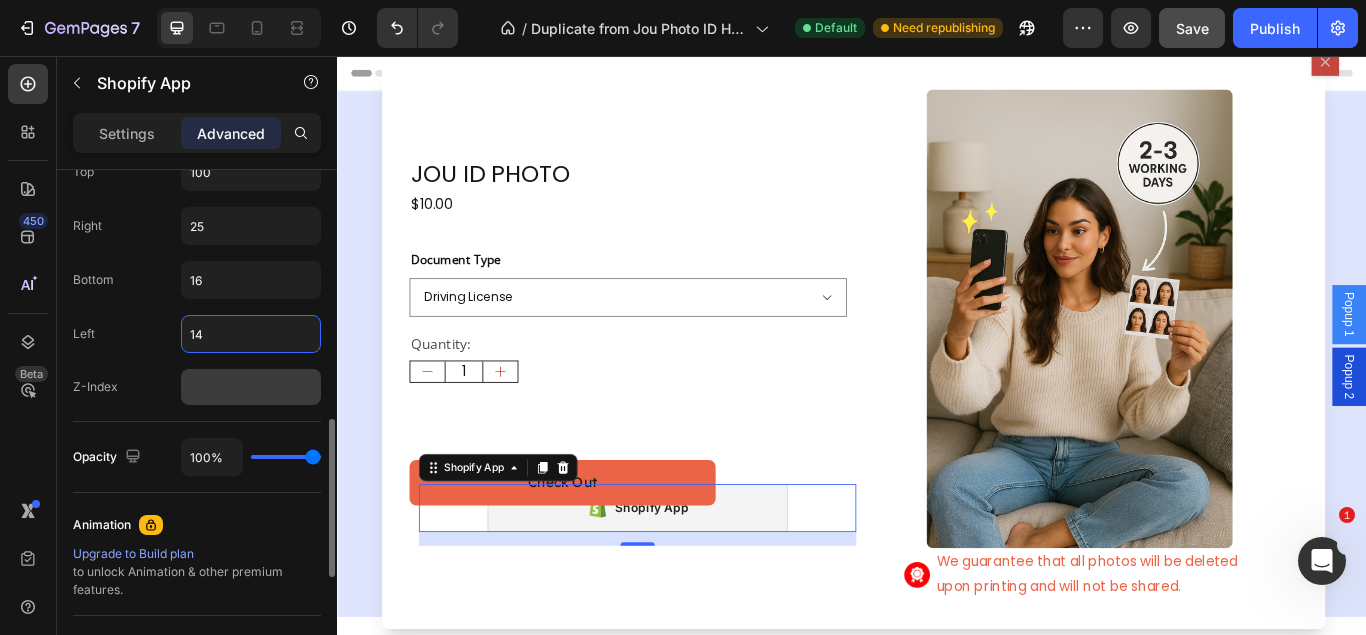 type on "15" 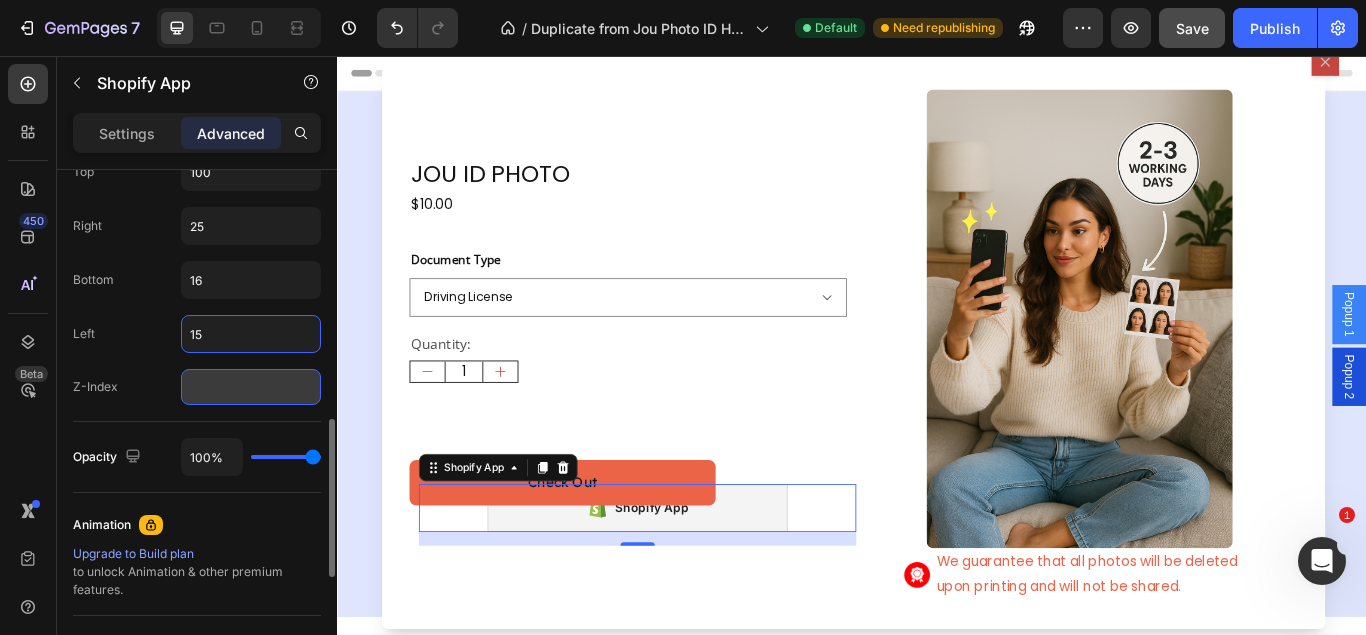 click at bounding box center [251, 387] 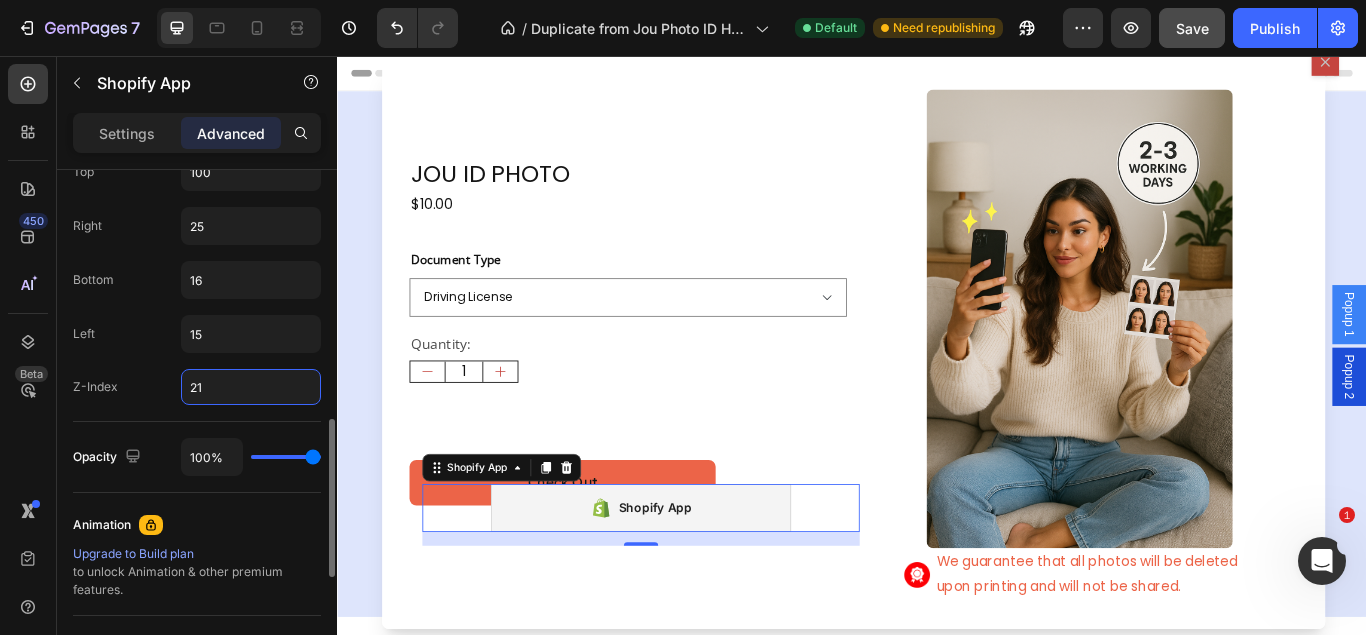type on "22" 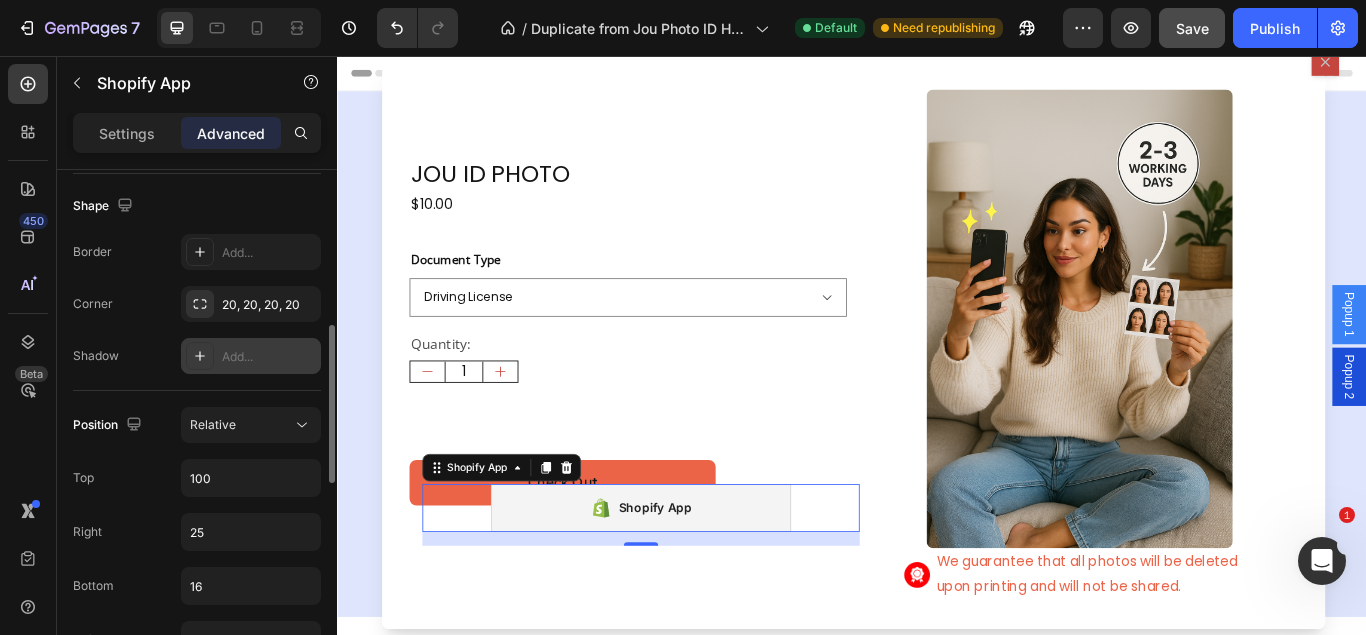 scroll, scrollTop: 714, scrollLeft: 0, axis: vertical 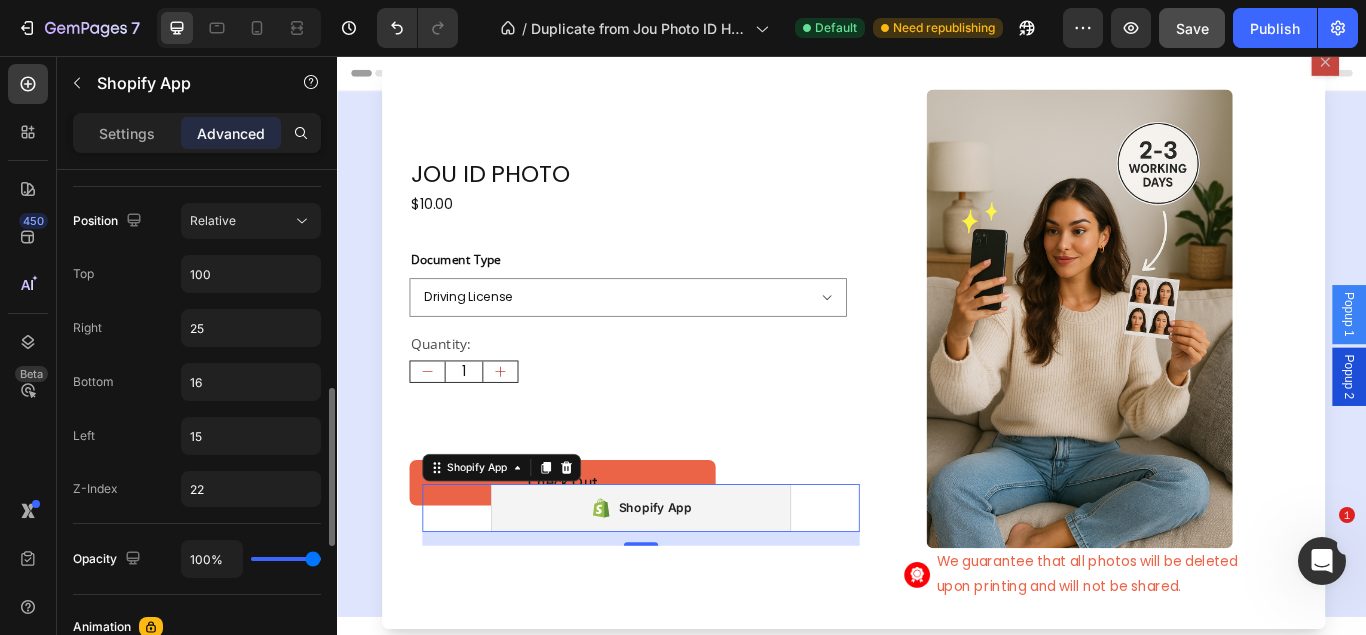 click on "Bottom 16" at bounding box center (197, 382) 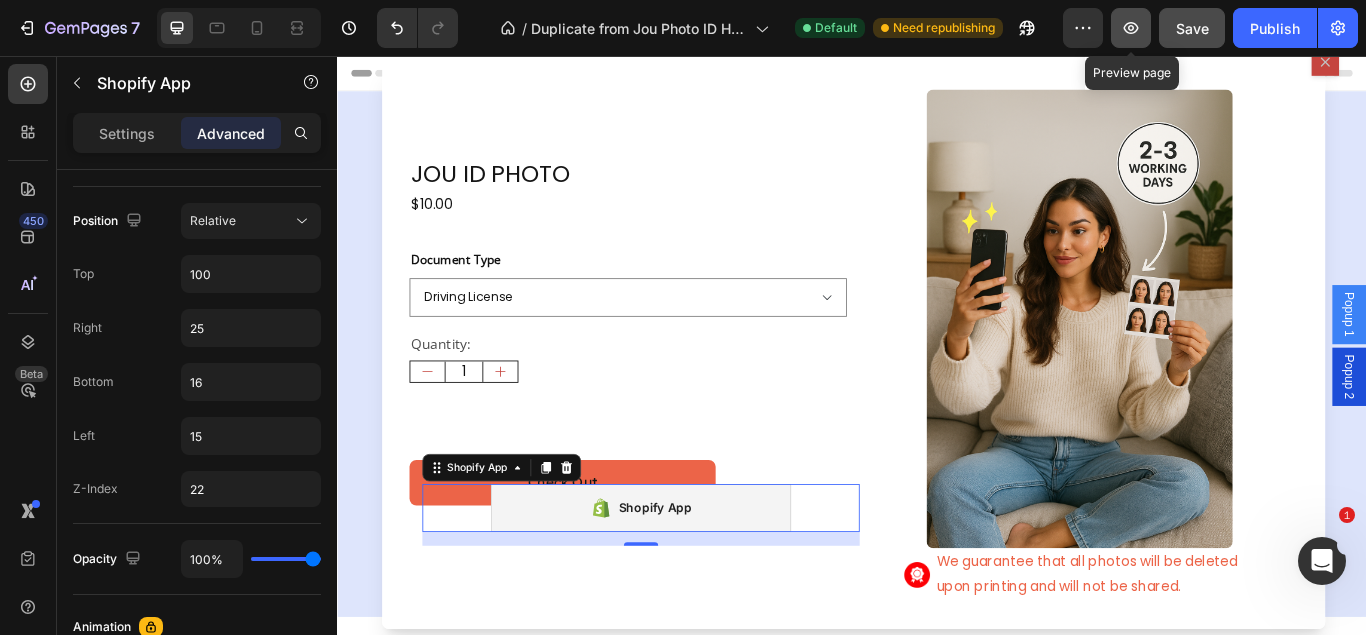 click 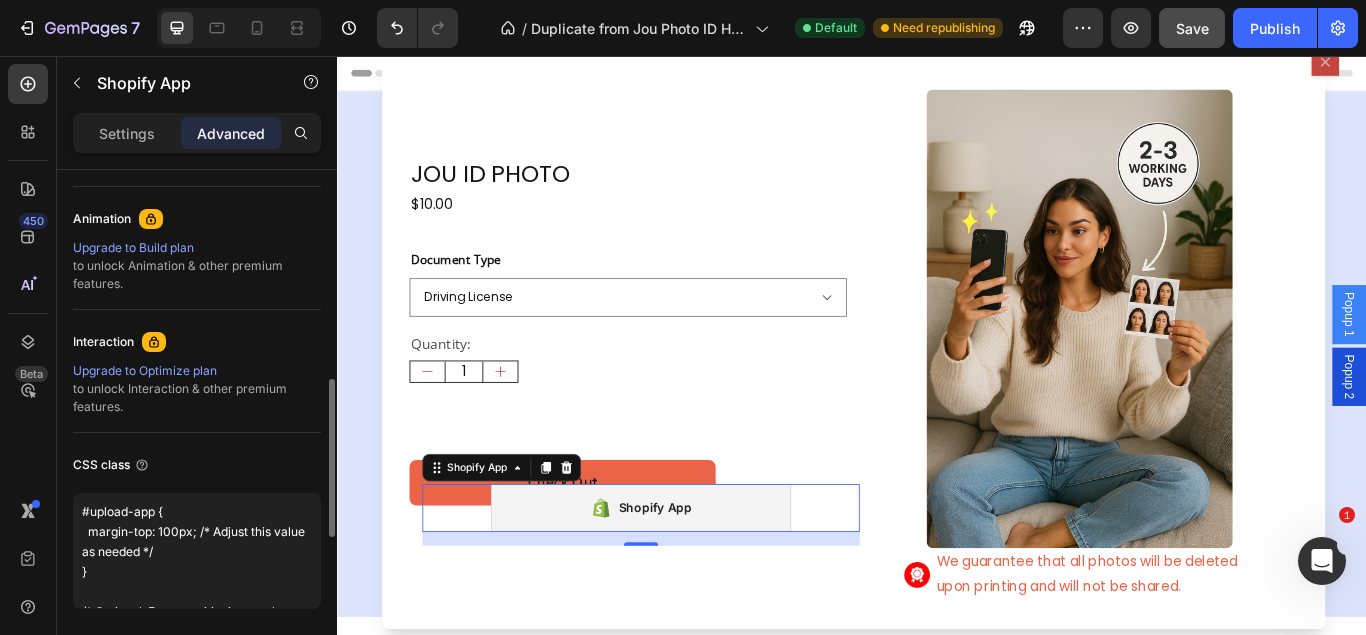 scroll, scrollTop: 918, scrollLeft: 0, axis: vertical 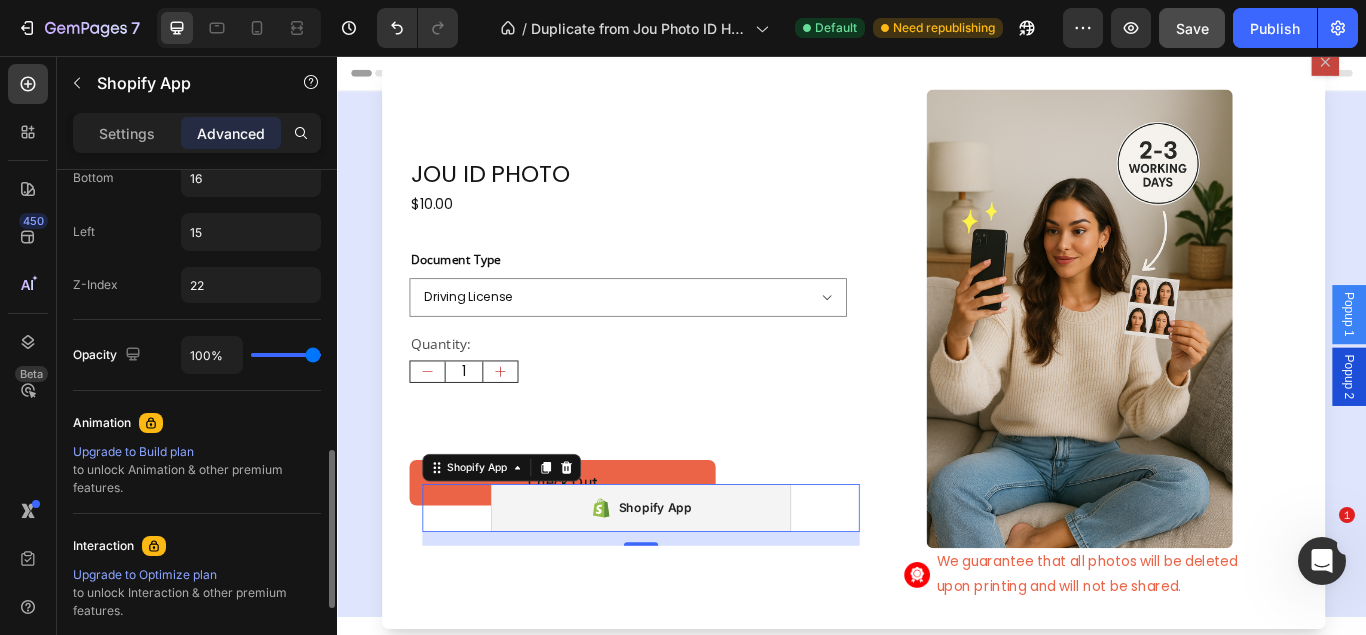 click on "100%" at bounding box center [251, 355] 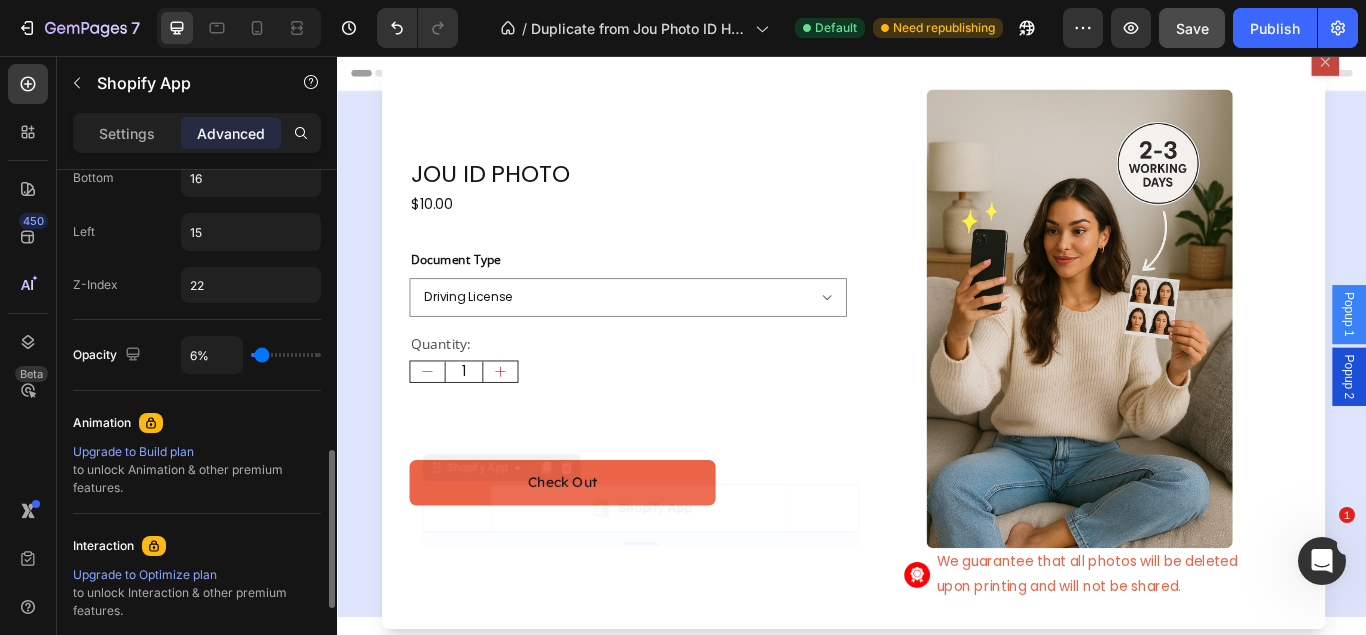 type on "10%" 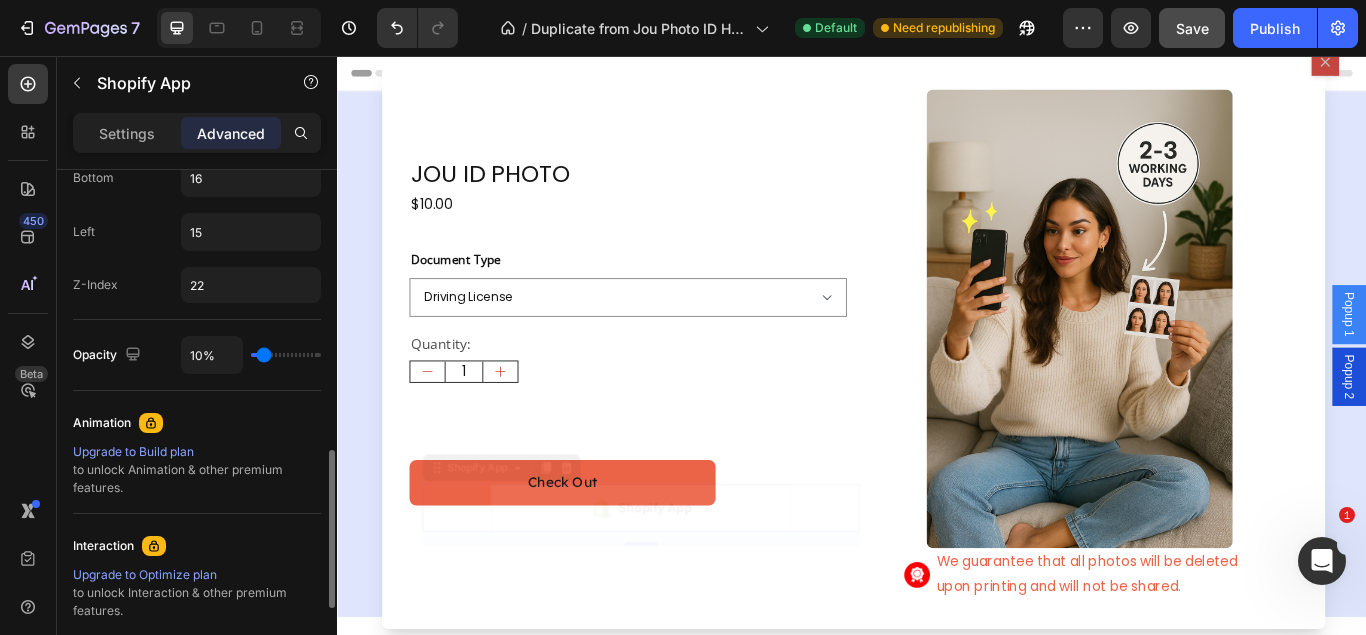 type on "12%" 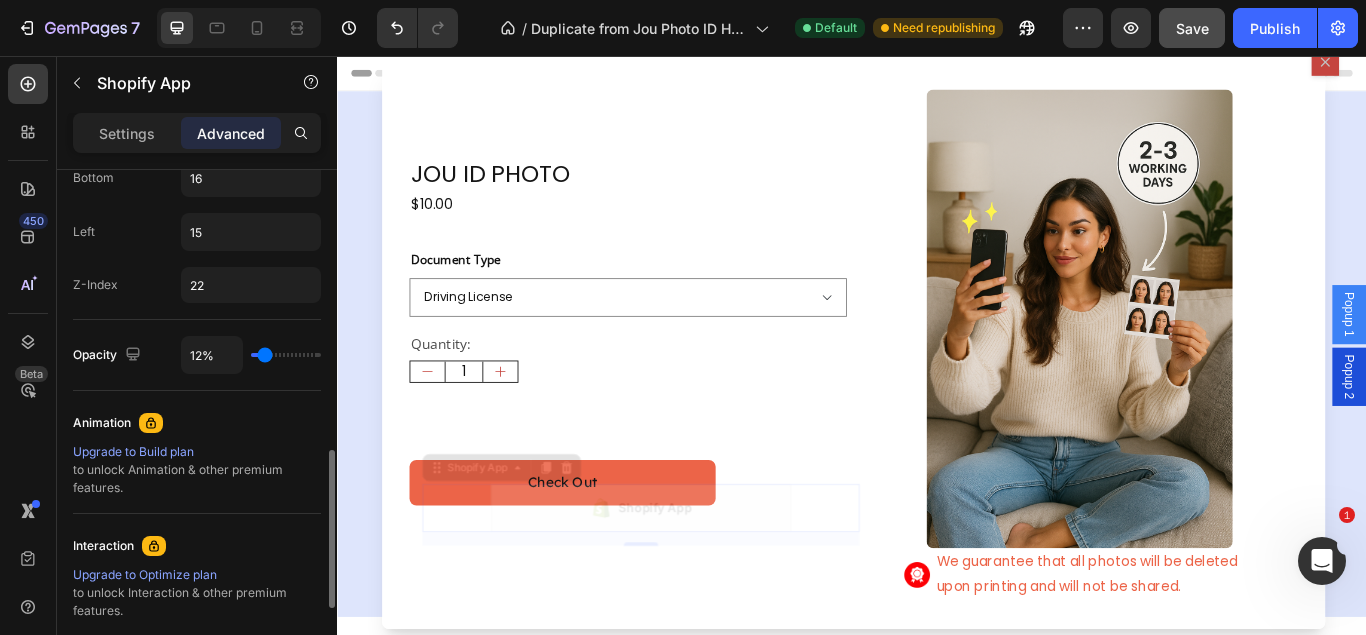 type on "21%" 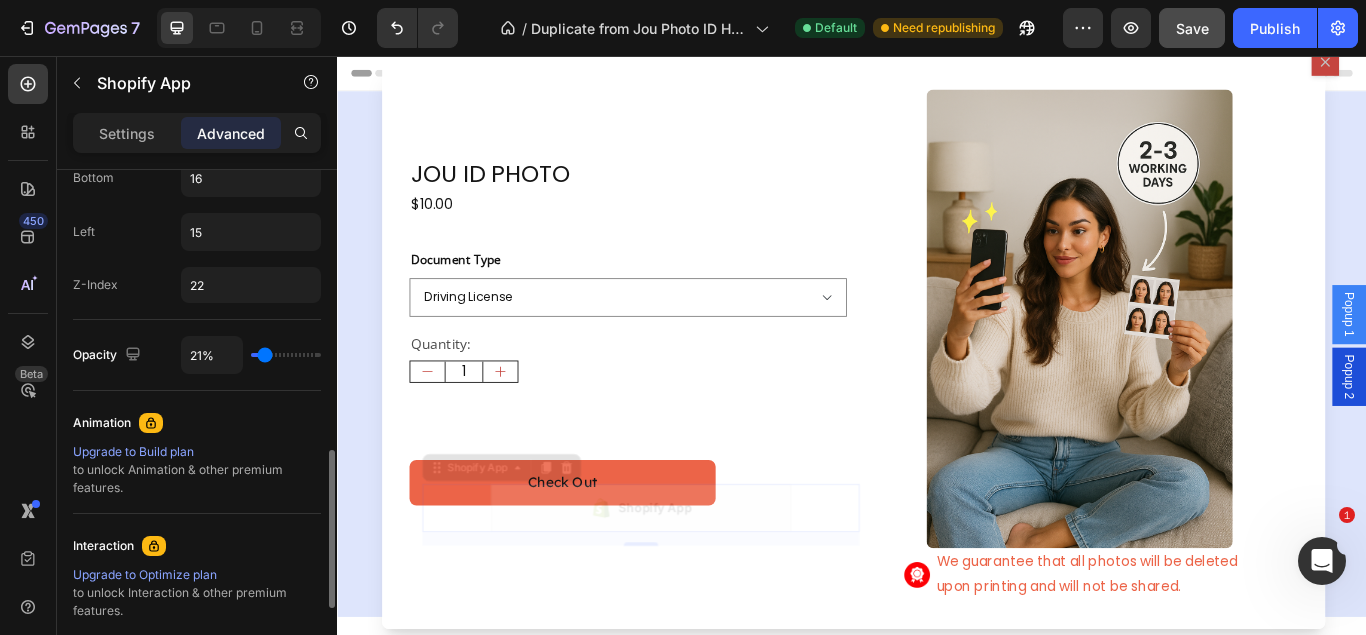 type on "21" 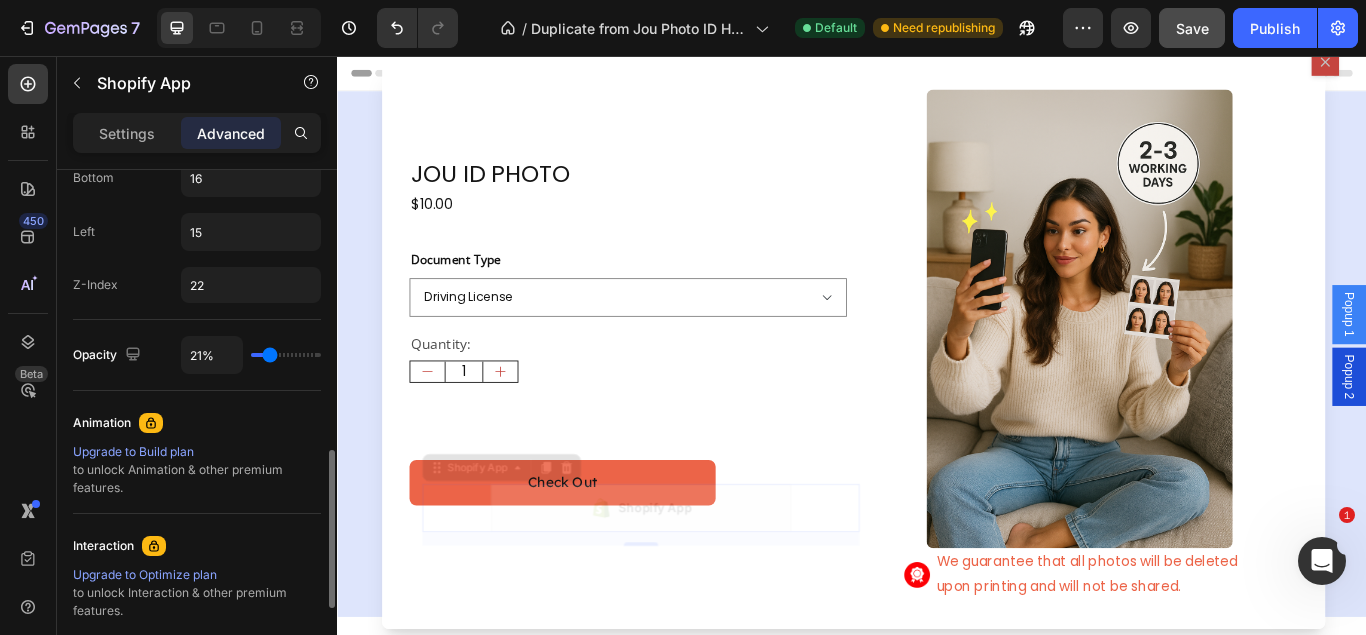 type on "31%" 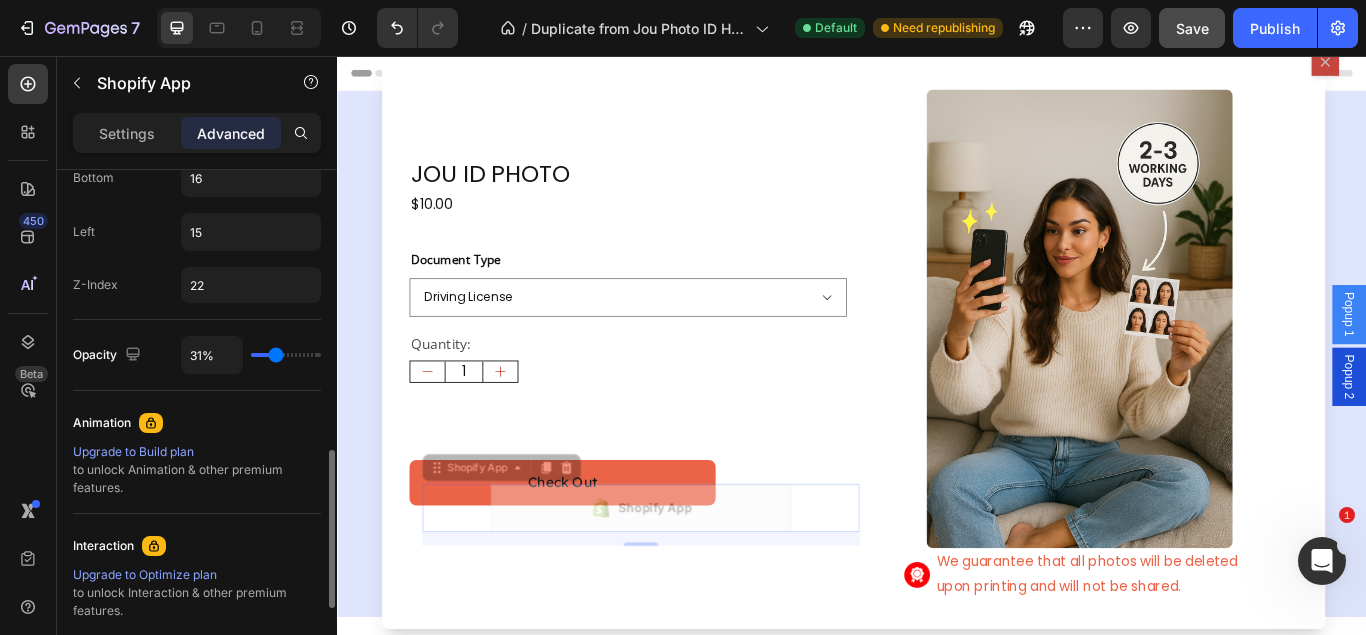 type on "92%" 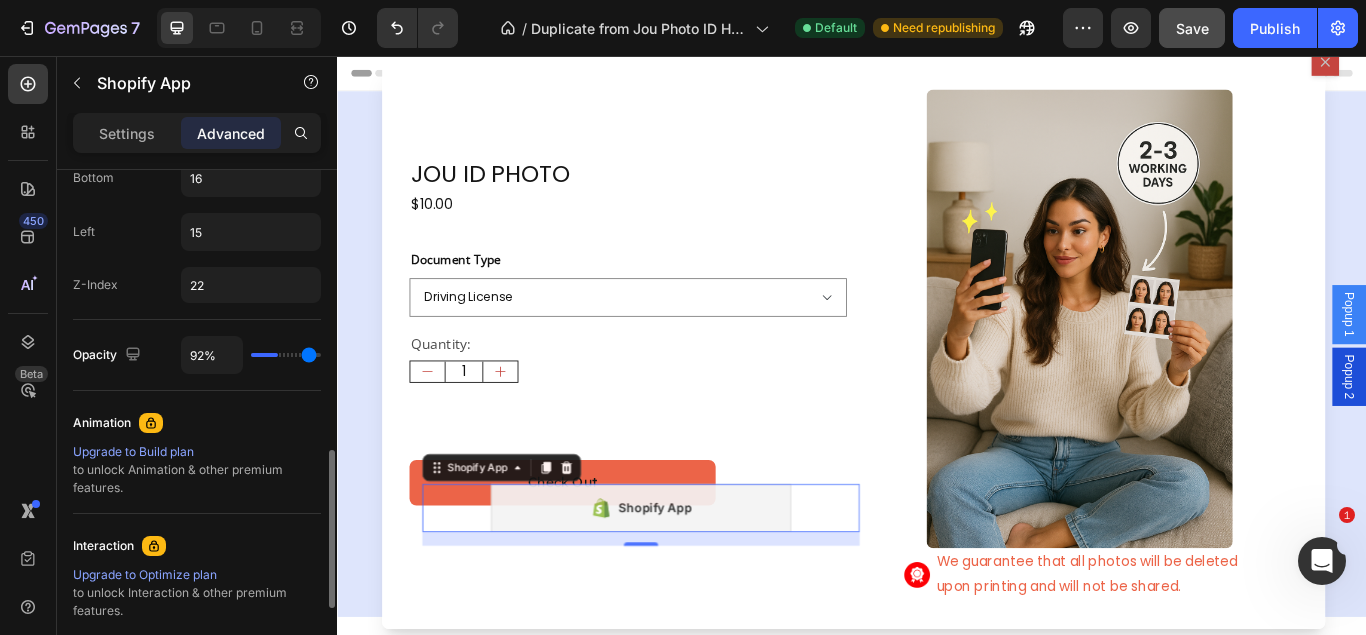 type on "100%" 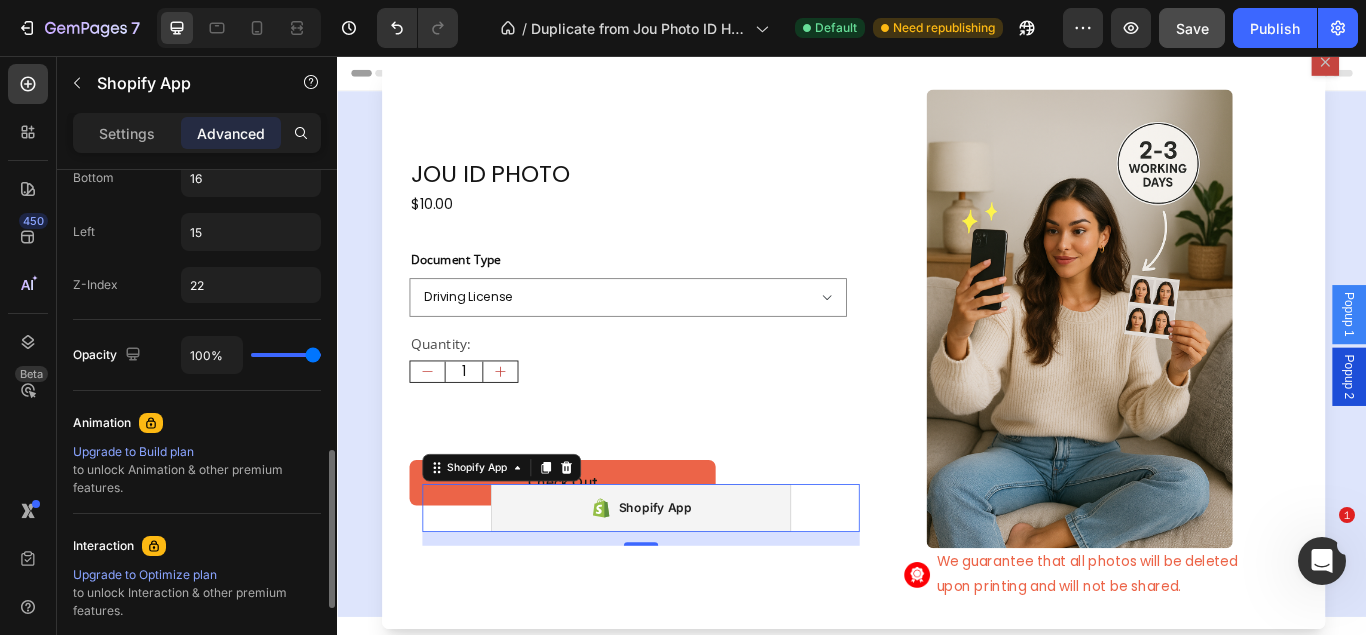 drag, startPoint x: 265, startPoint y: 352, endPoint x: 360, endPoint y: 355, distance: 95.047356 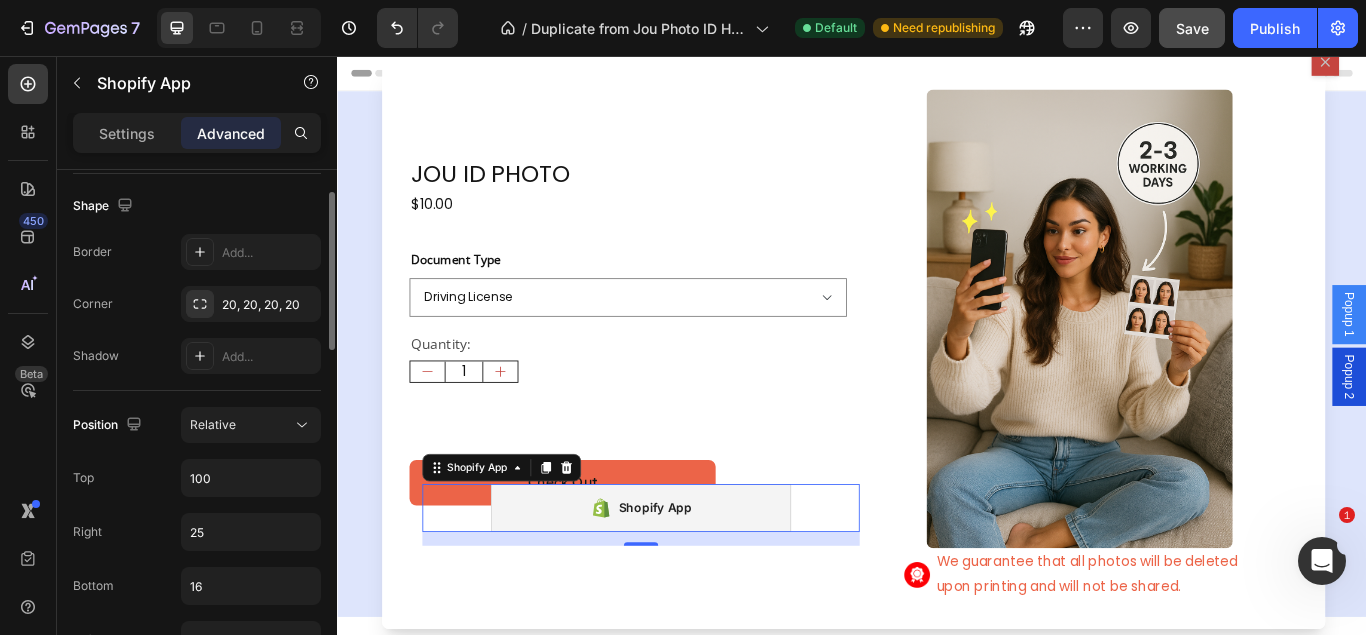 scroll, scrollTop: 612, scrollLeft: 0, axis: vertical 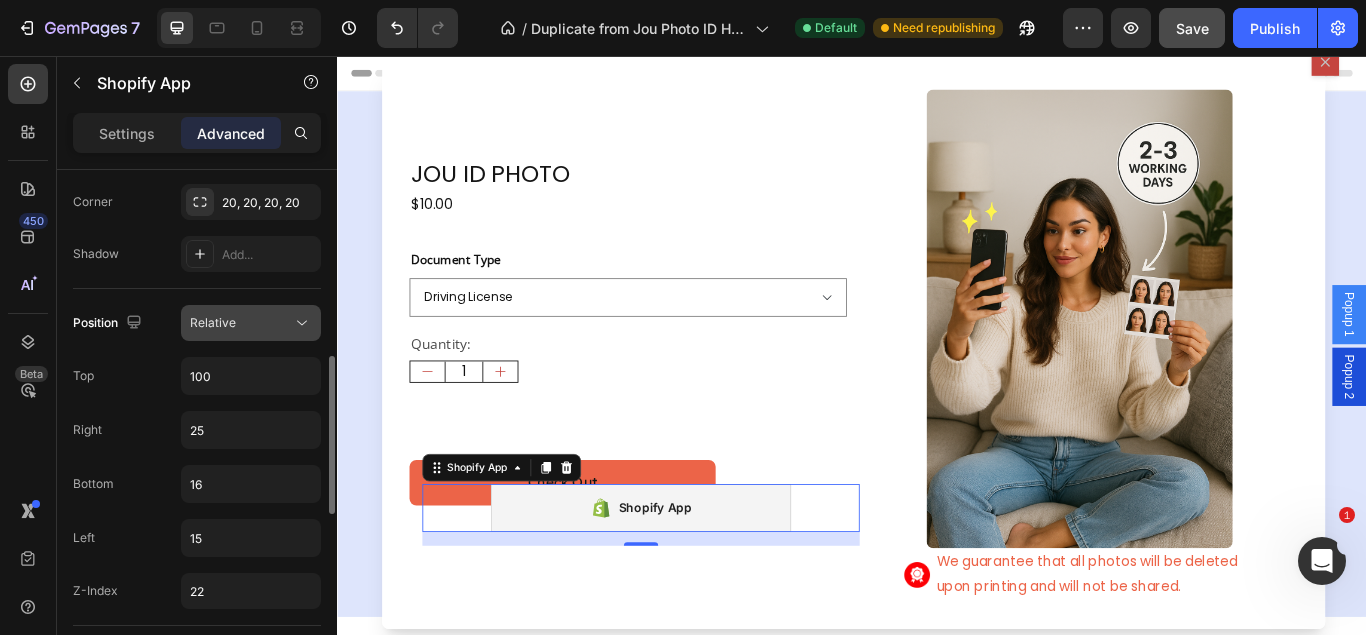 click on "Relative" at bounding box center [241, 323] 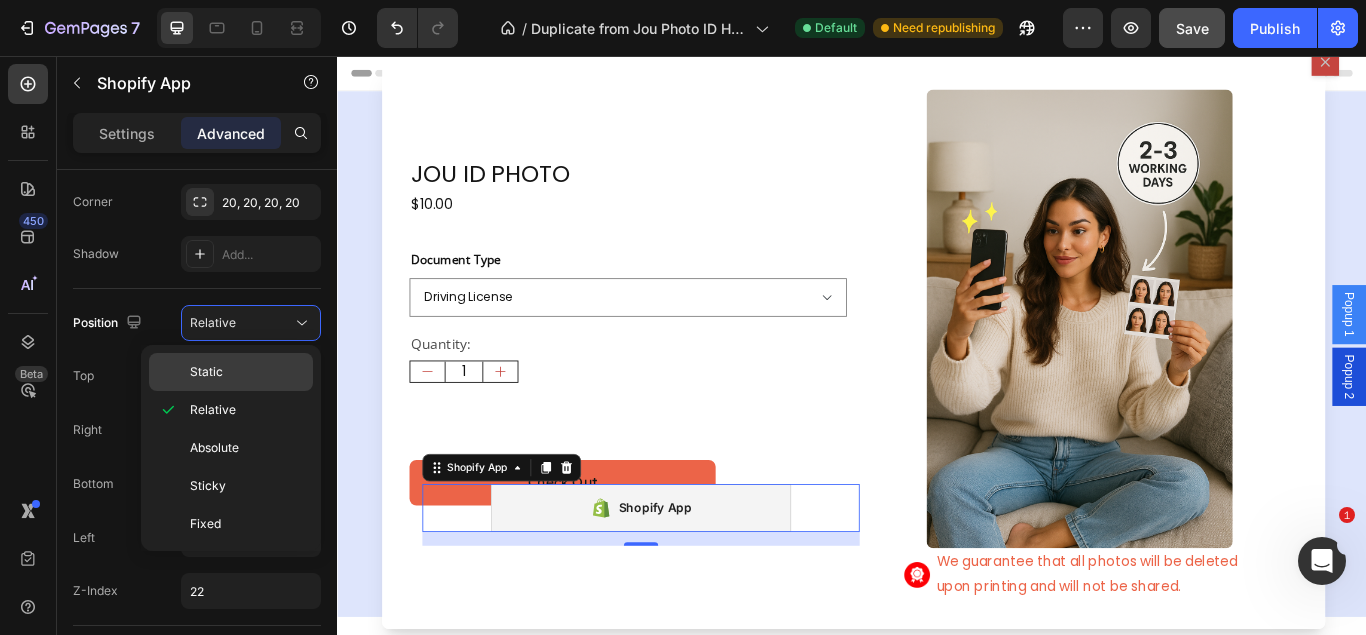 click on "Static" at bounding box center (247, 372) 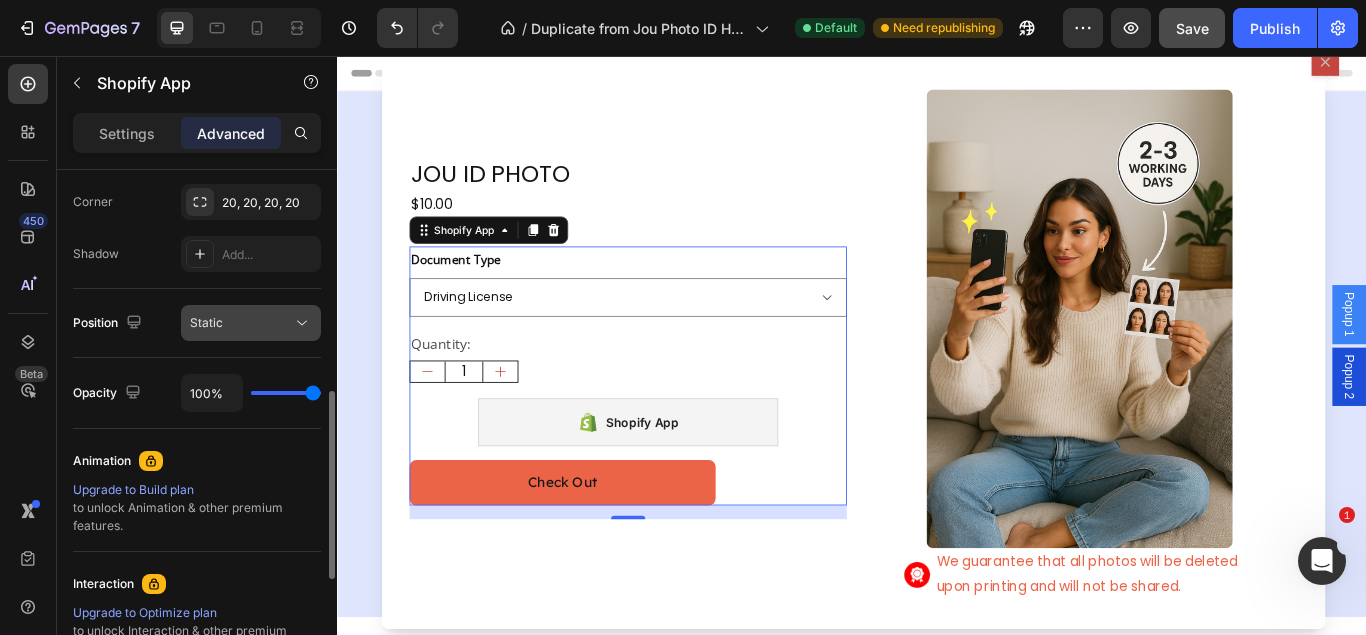 click 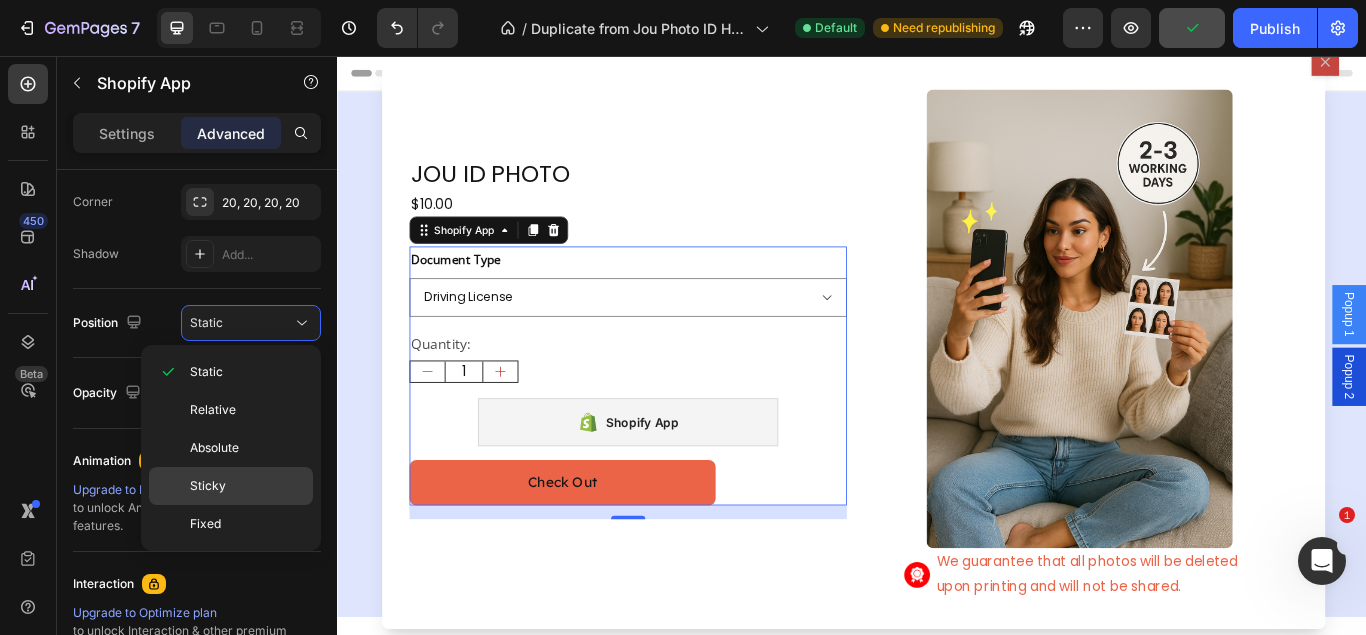 click on "Sticky" 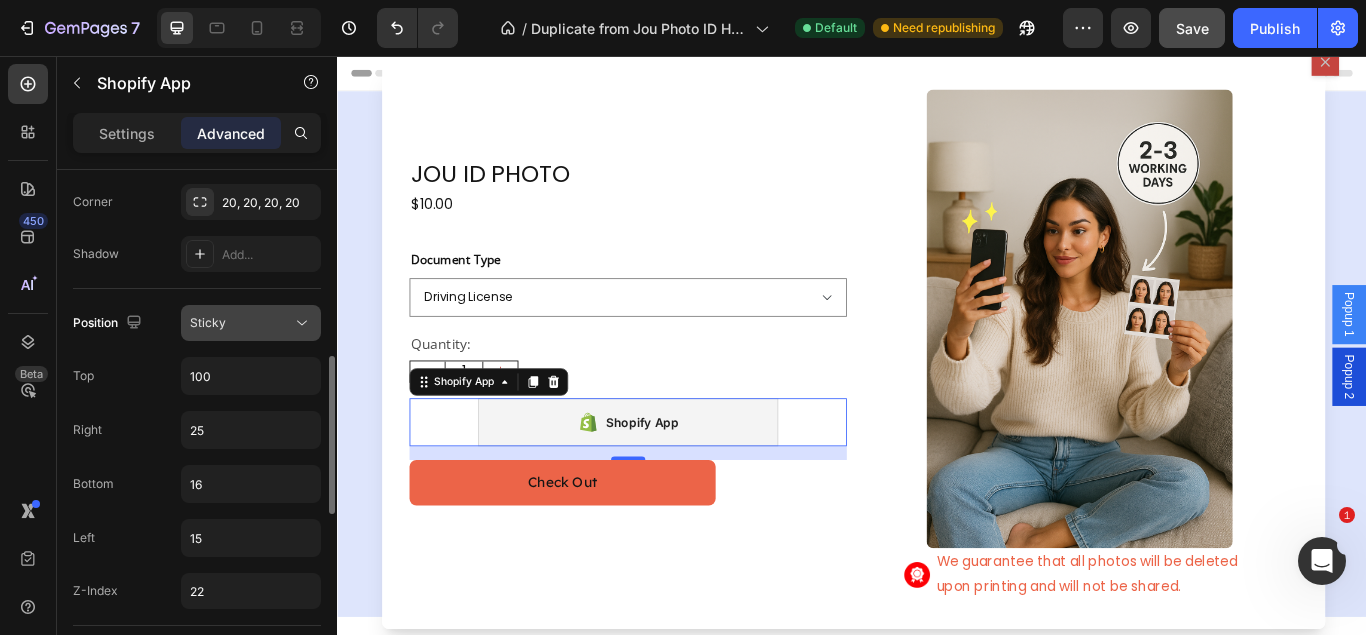 click on "Sticky" at bounding box center [241, 323] 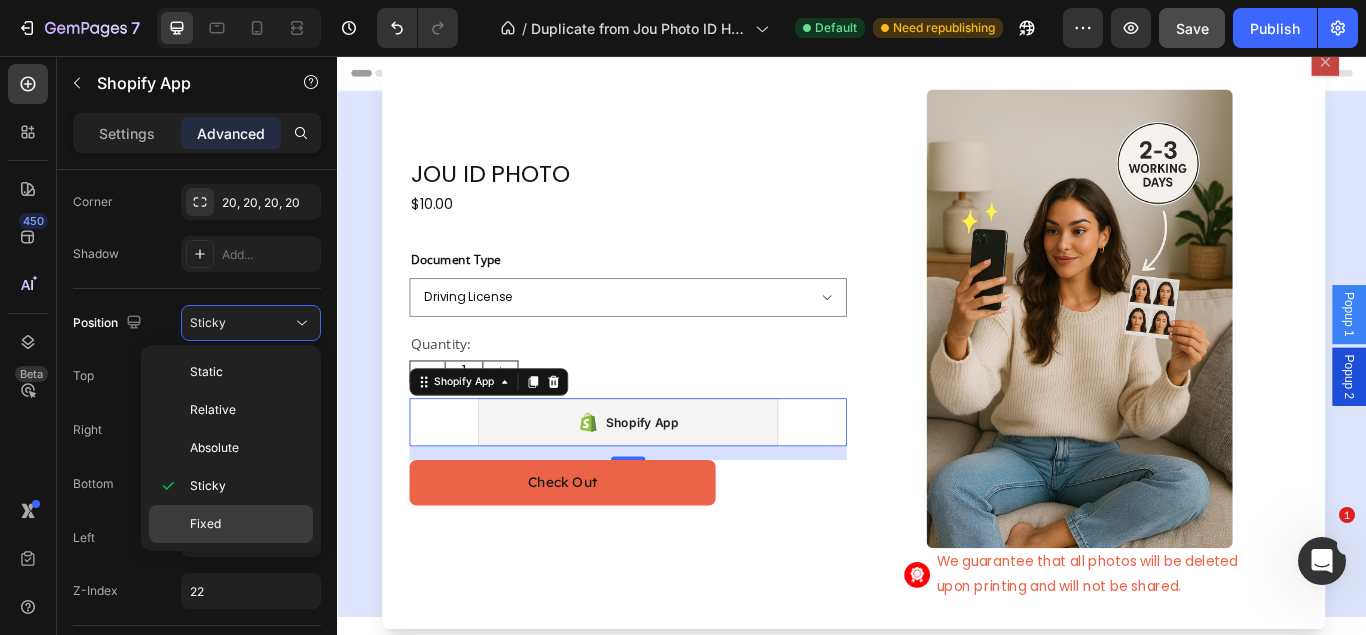 click on "Fixed" at bounding box center [205, 524] 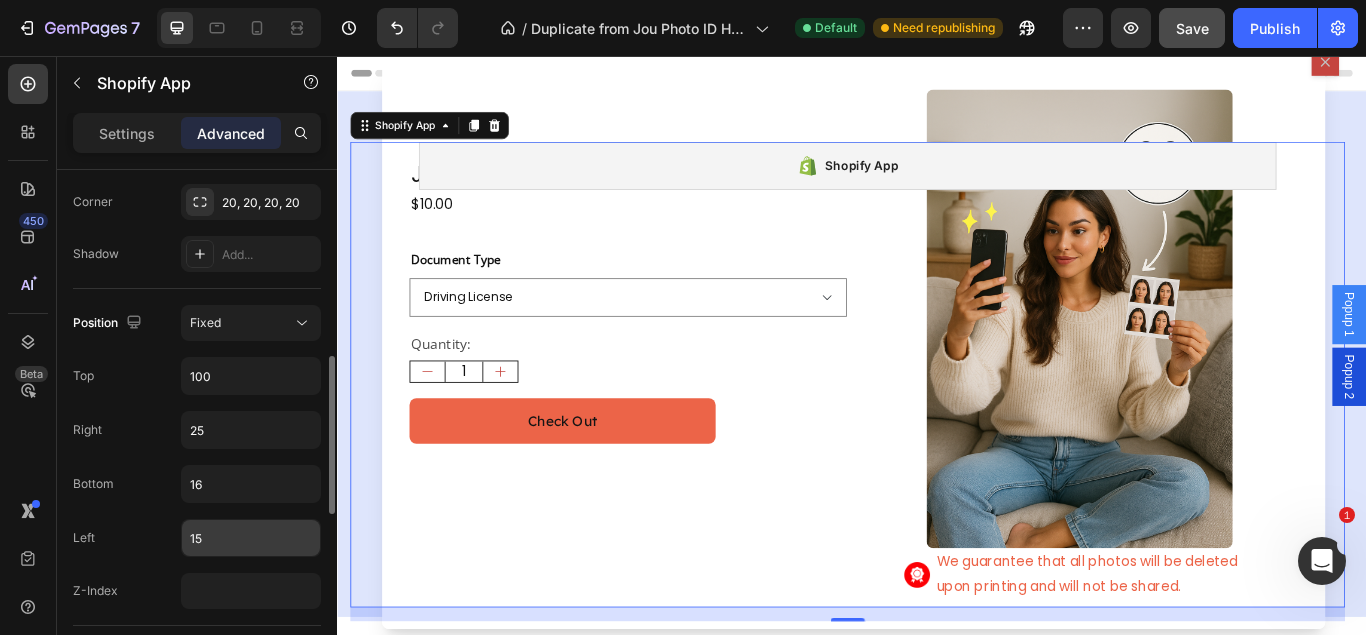 click on "15" at bounding box center (251, 538) 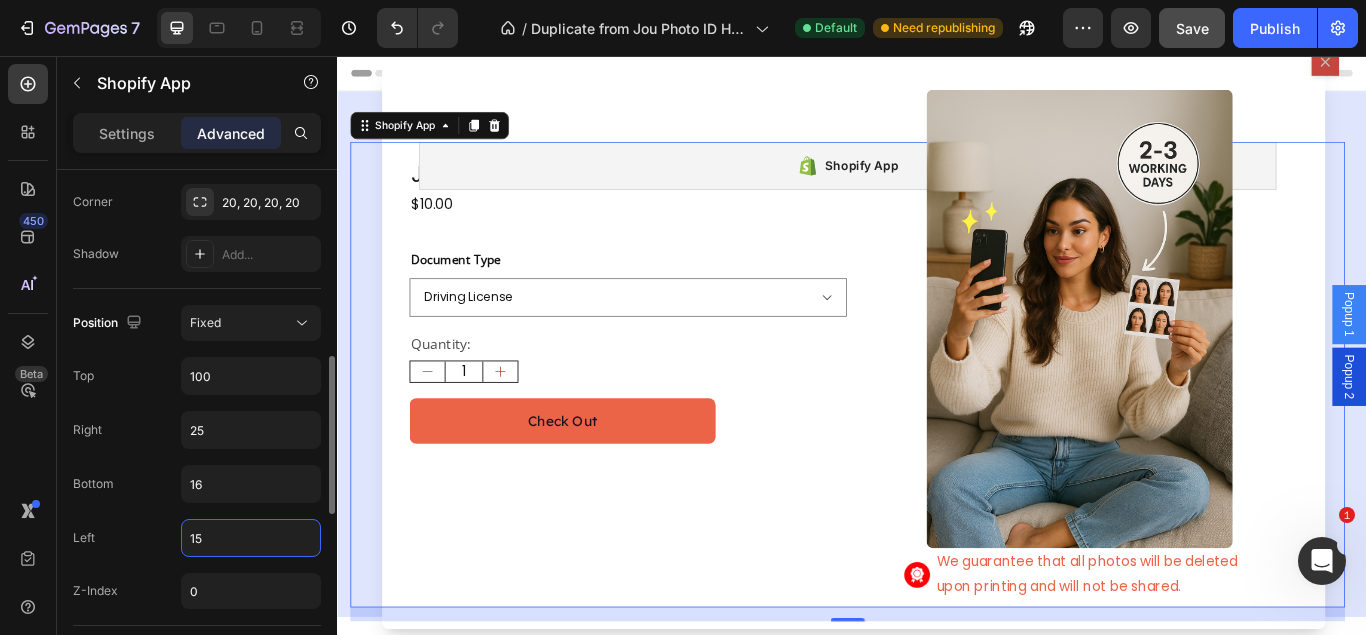 click on "15" at bounding box center [251, 538] 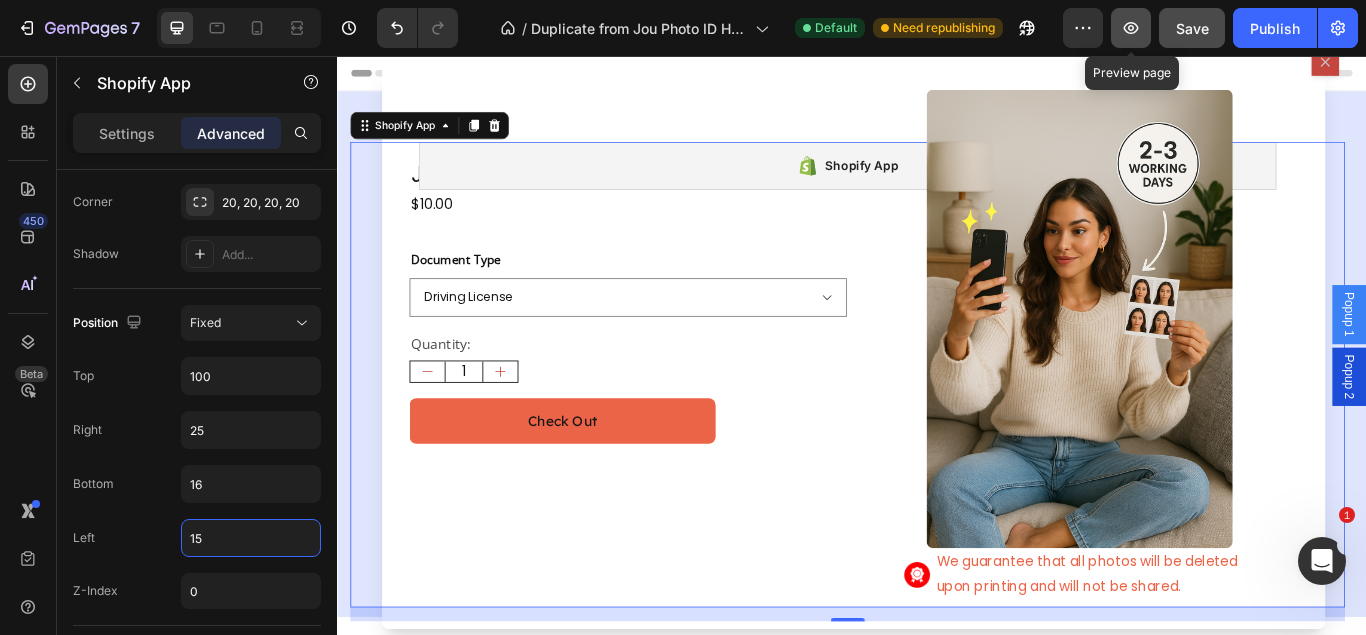 click 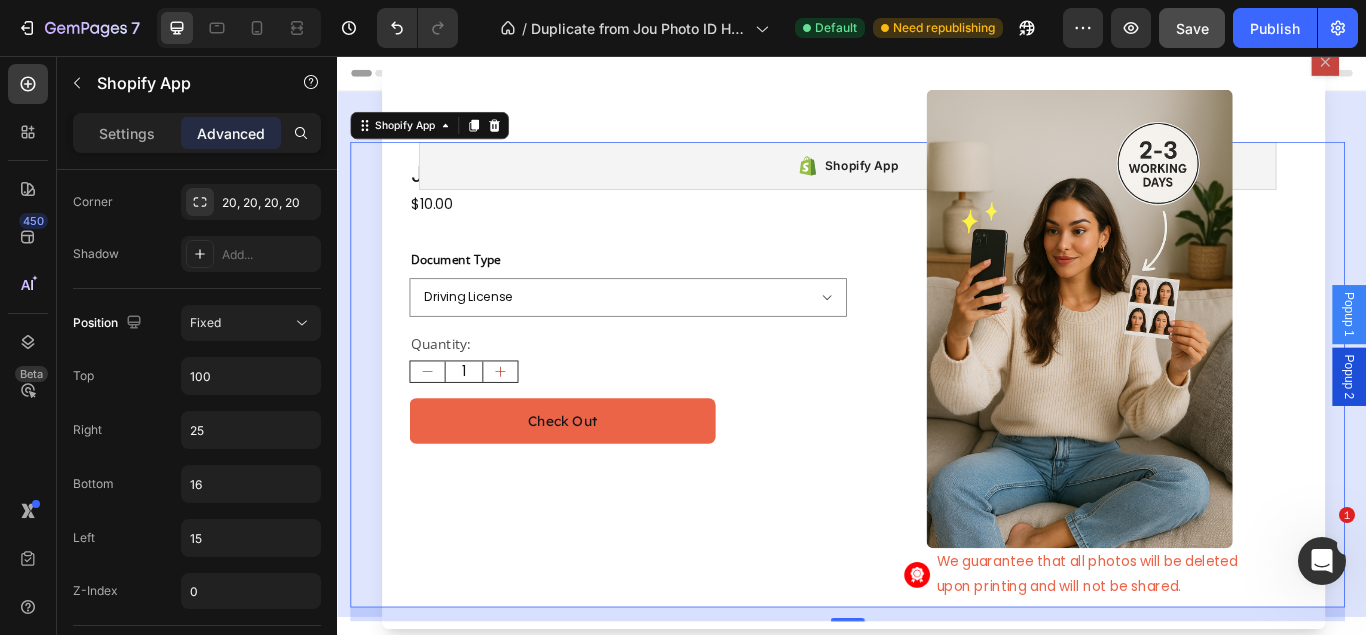 click on "Shopify App" at bounding box center (932, 184) 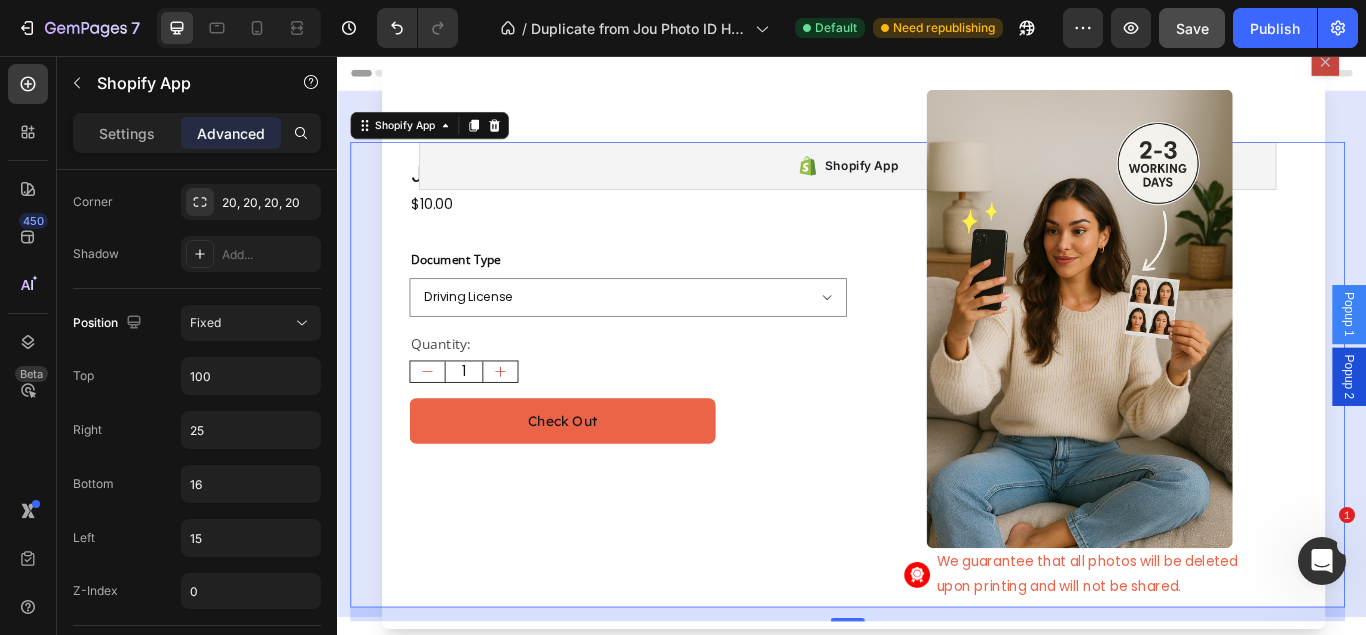 click on "Shopify App" at bounding box center (932, 184) 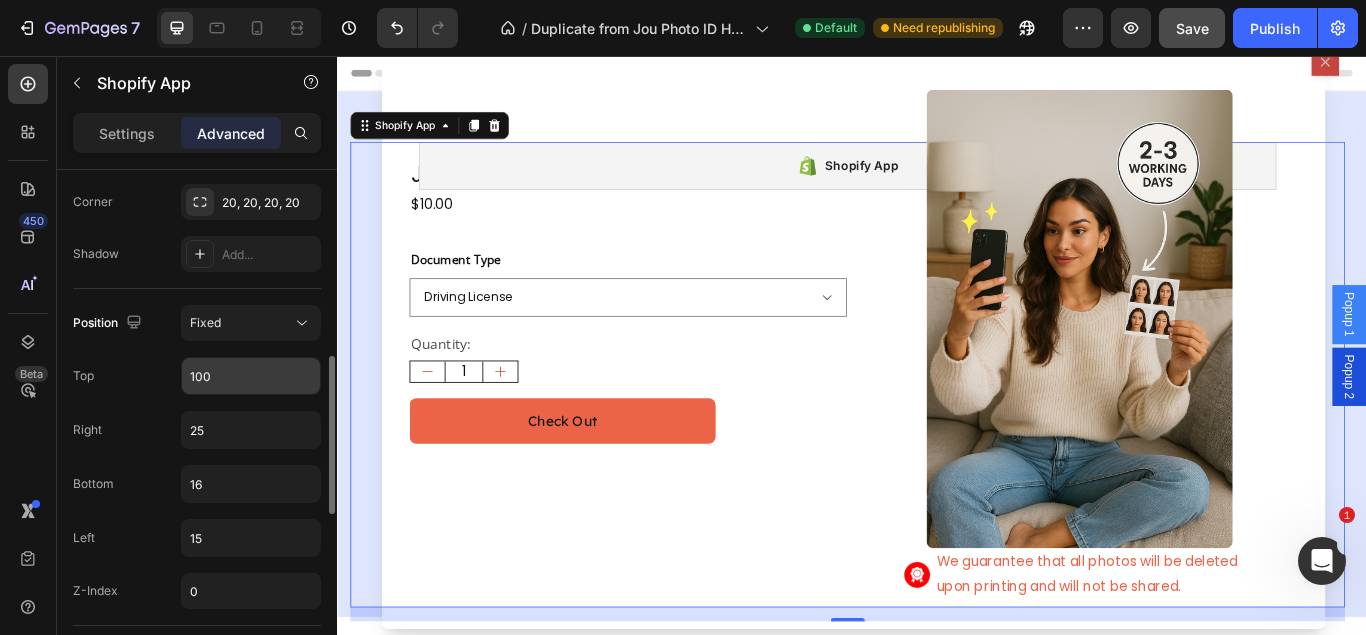 click on "100" at bounding box center (251, 376) 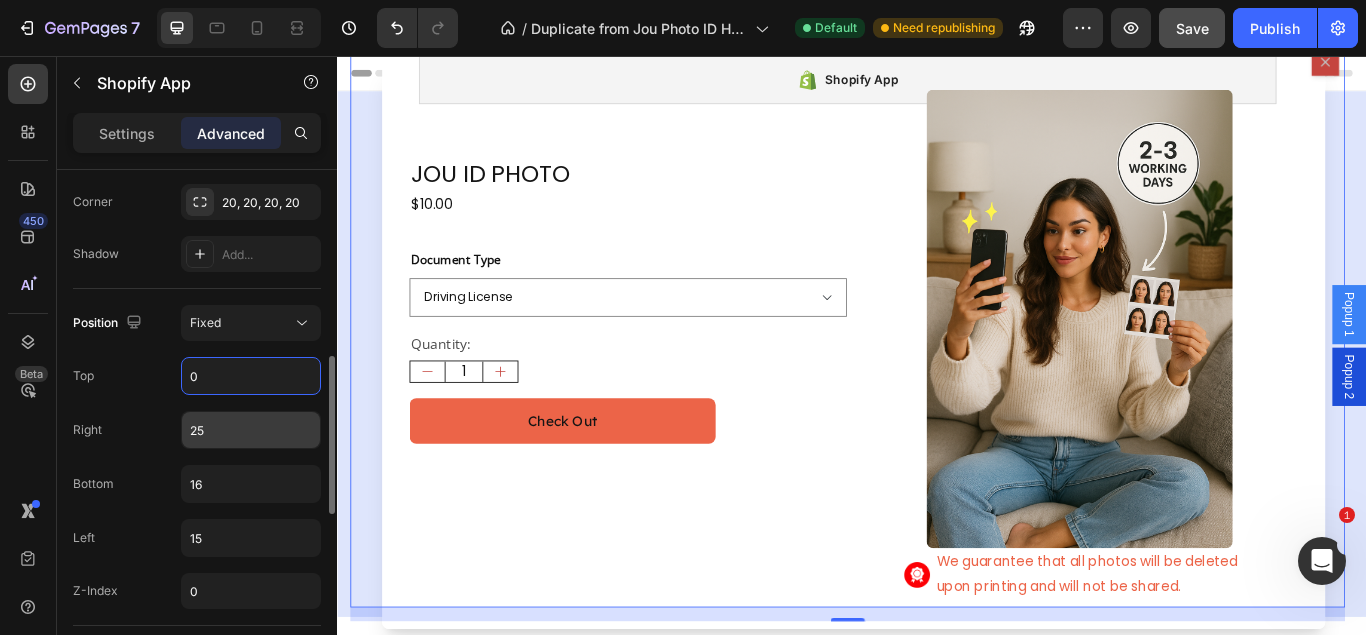 type on "0" 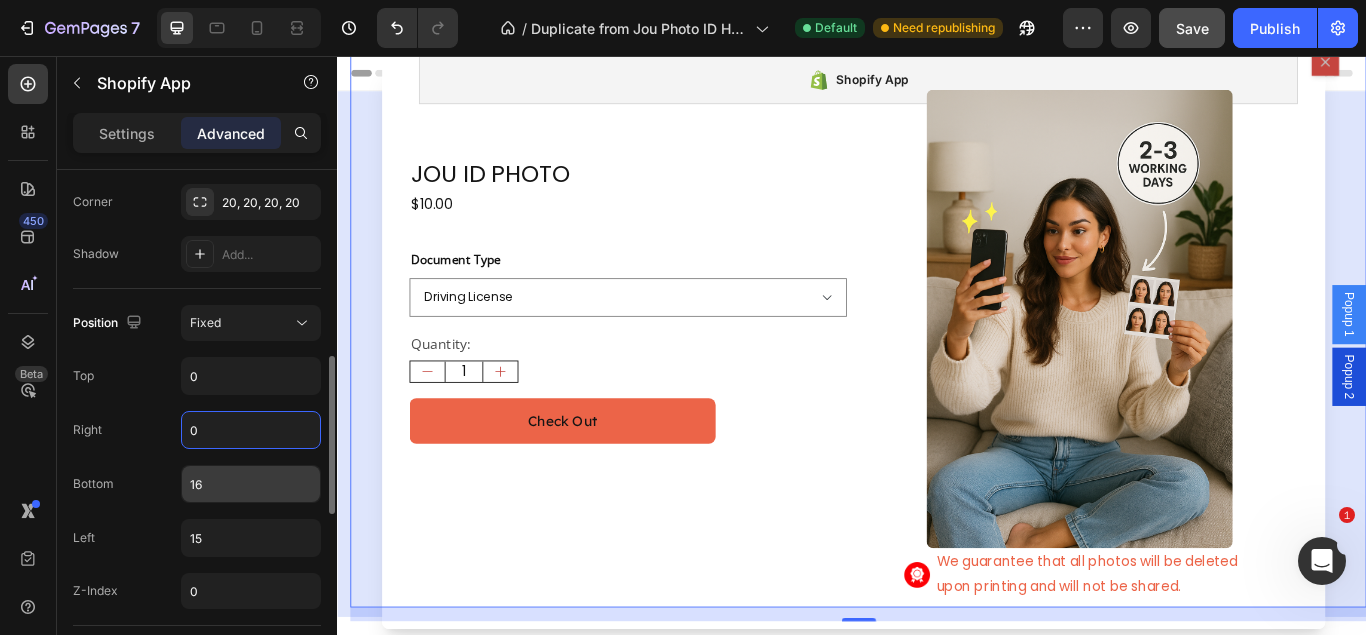 type on "0" 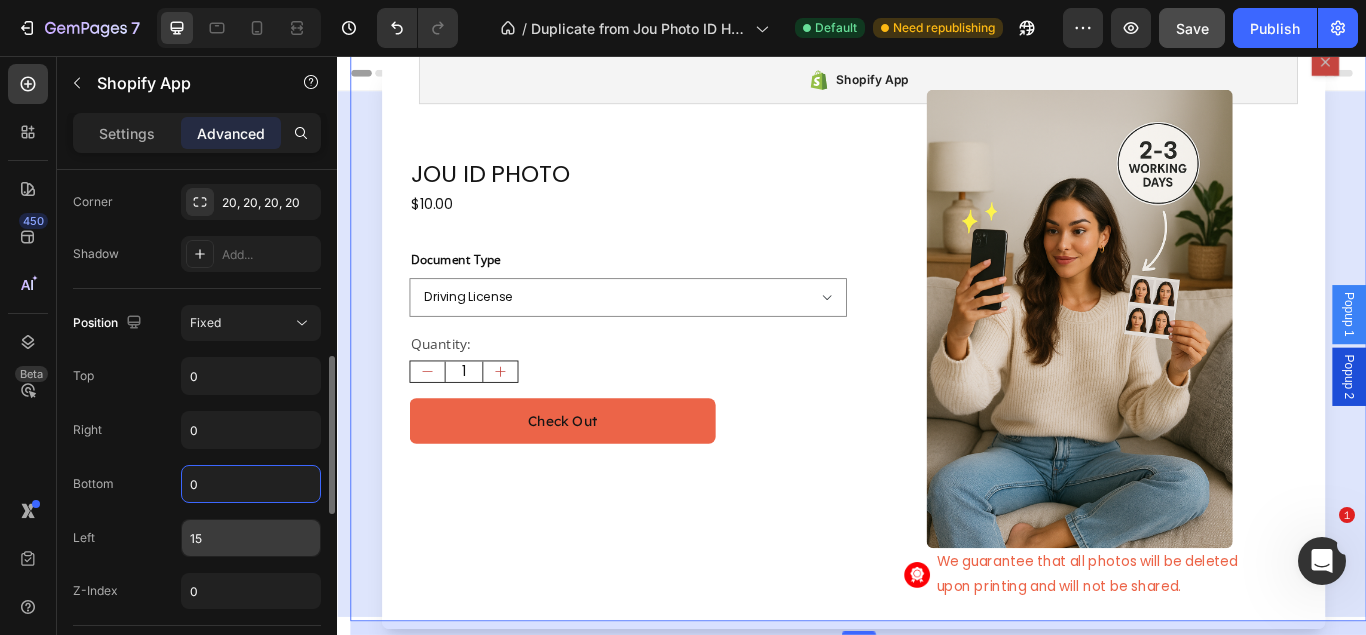 type on "0" 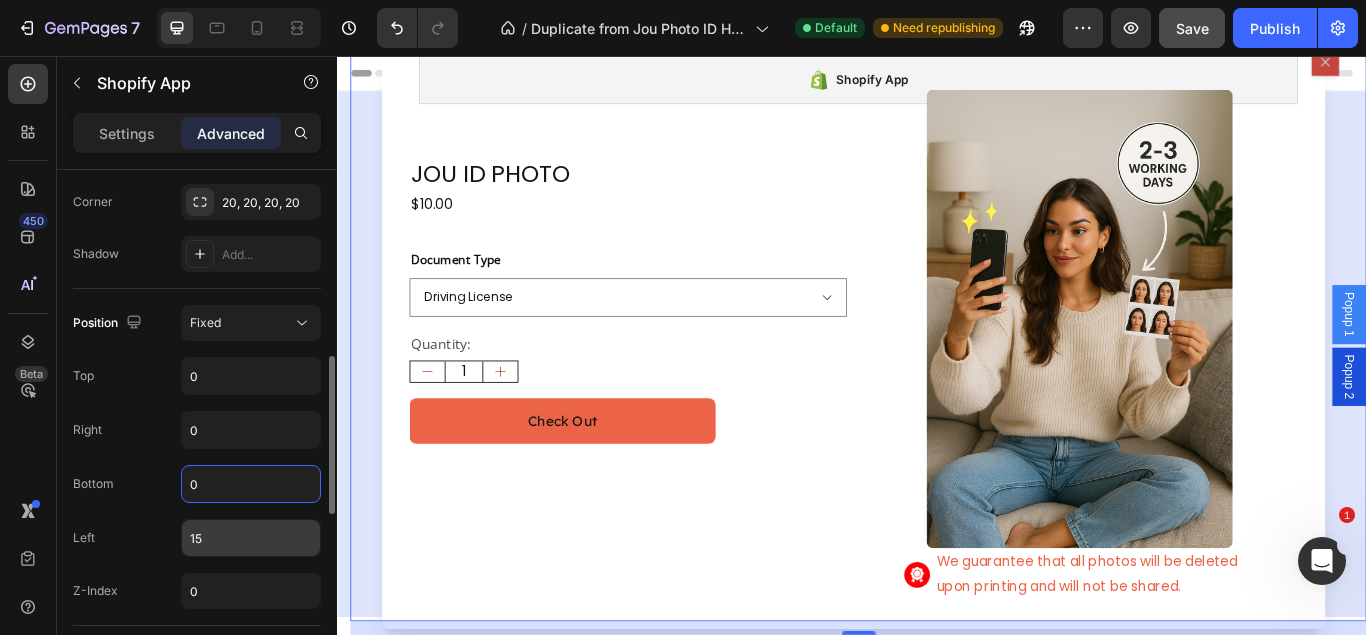 click on "15" at bounding box center (251, 538) 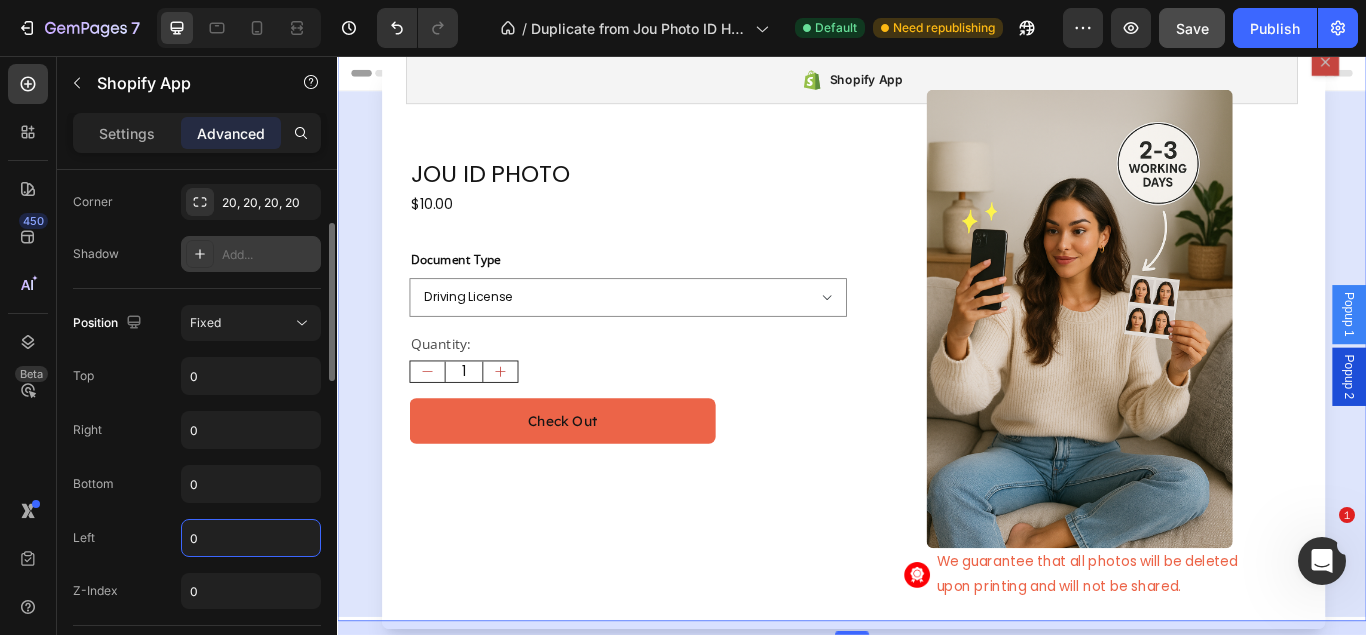 scroll, scrollTop: 510, scrollLeft: 0, axis: vertical 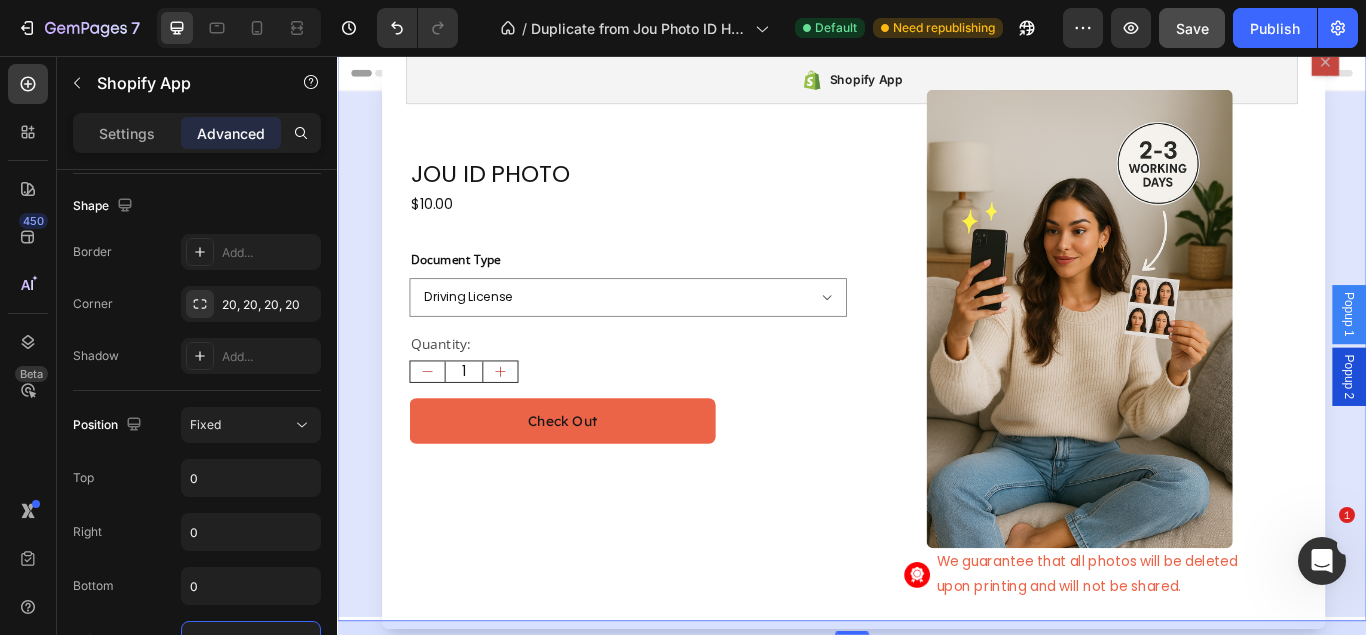 type on "0" 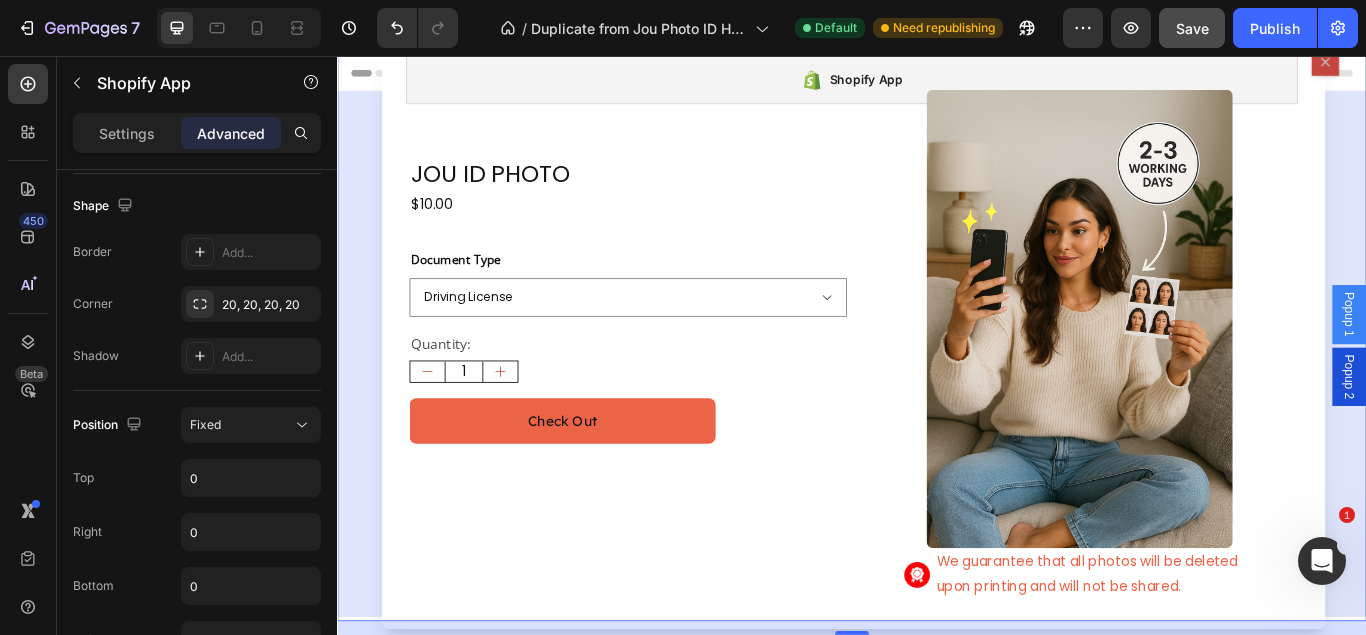 click on "Shopify App" at bounding box center (937, 84) 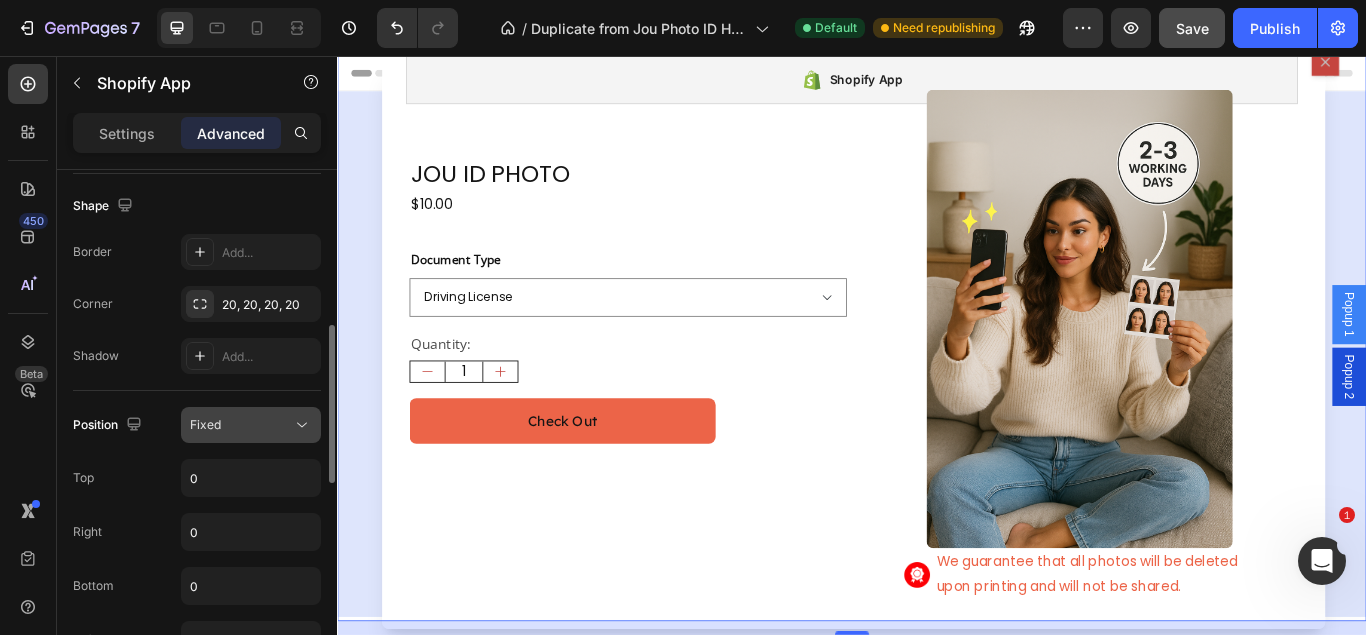click on "Fixed" 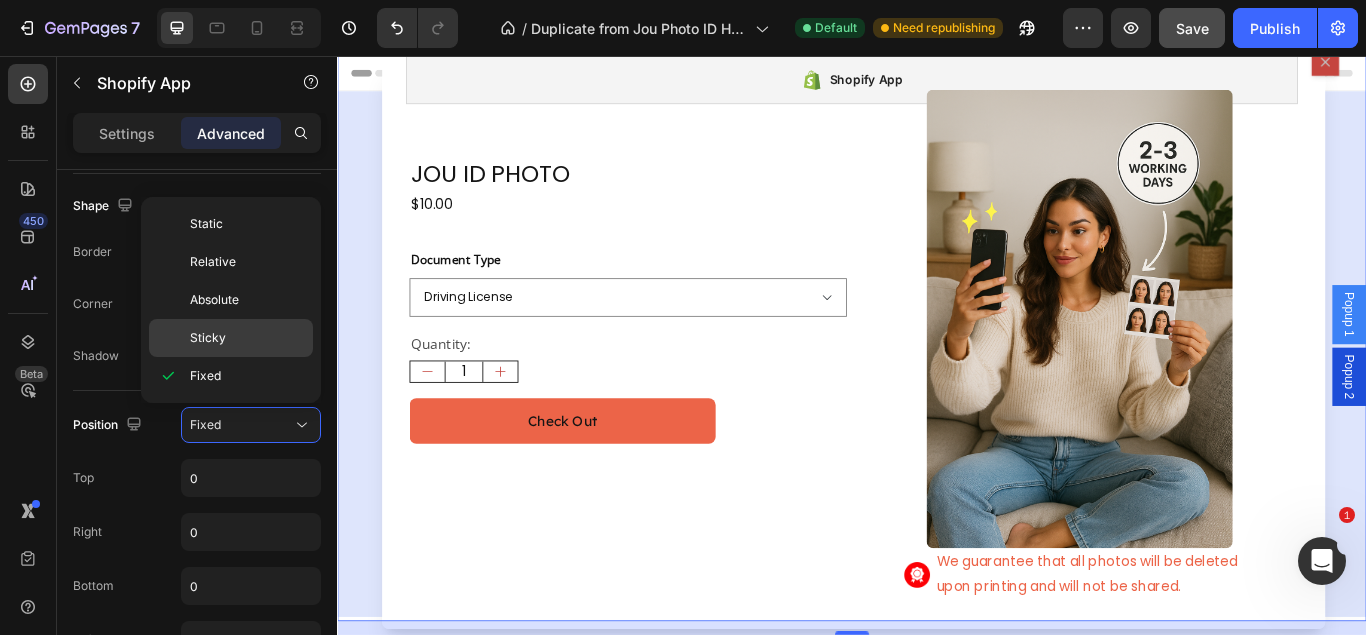 click on "Sticky" at bounding box center (247, 338) 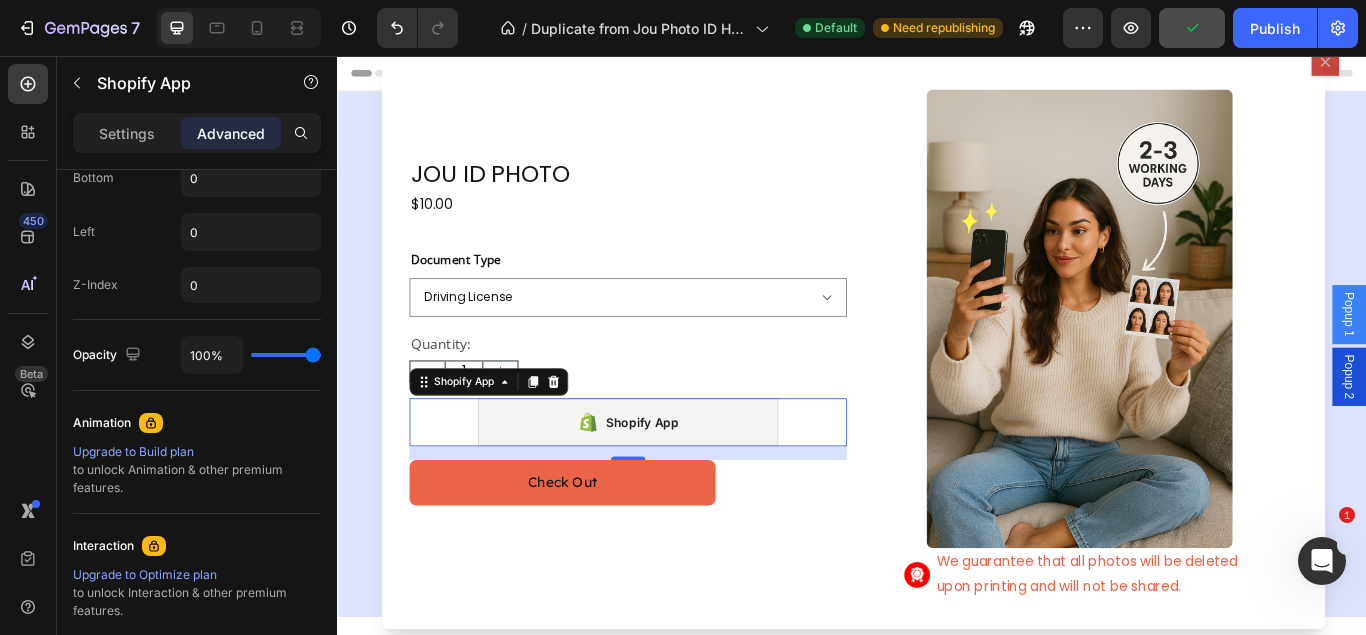 scroll, scrollTop: 1192, scrollLeft: 0, axis: vertical 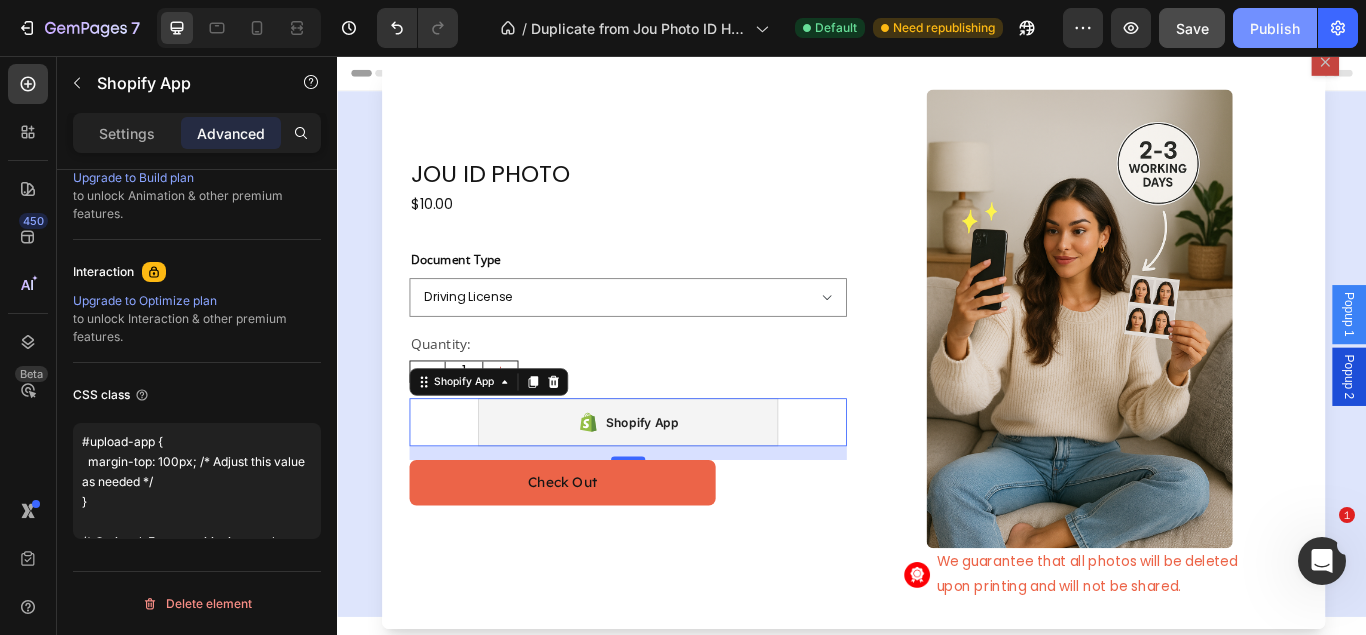 click on "Publish" at bounding box center [1275, 28] 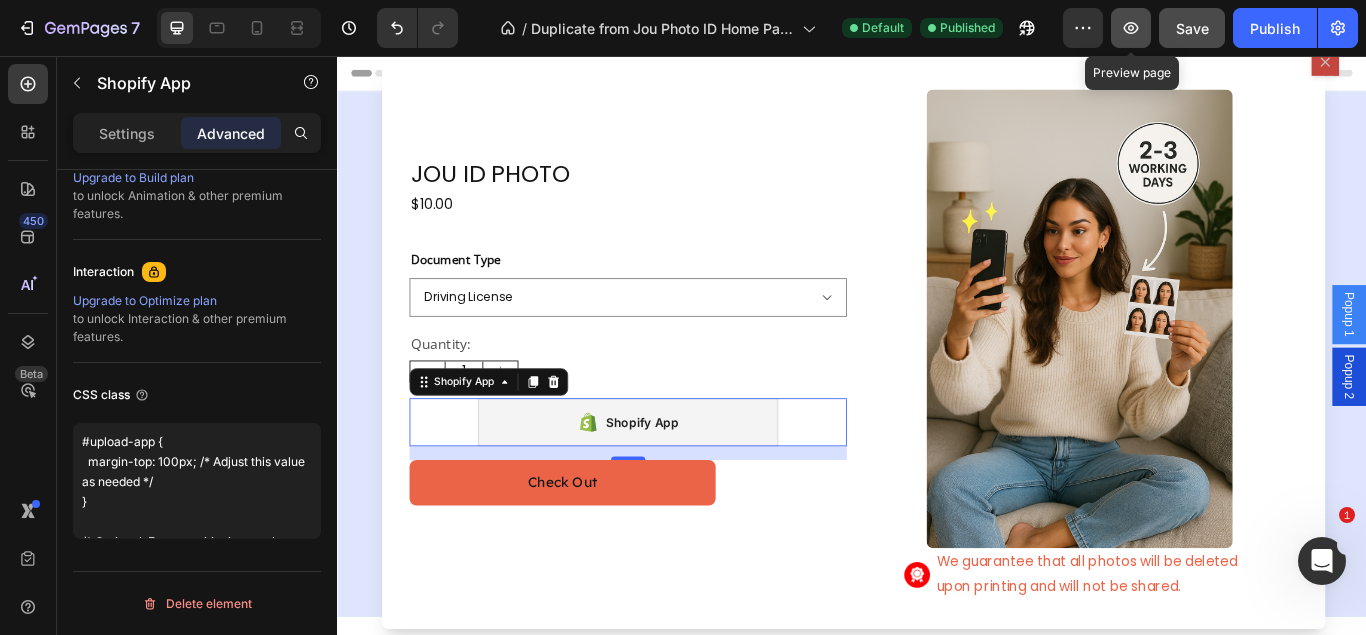 click 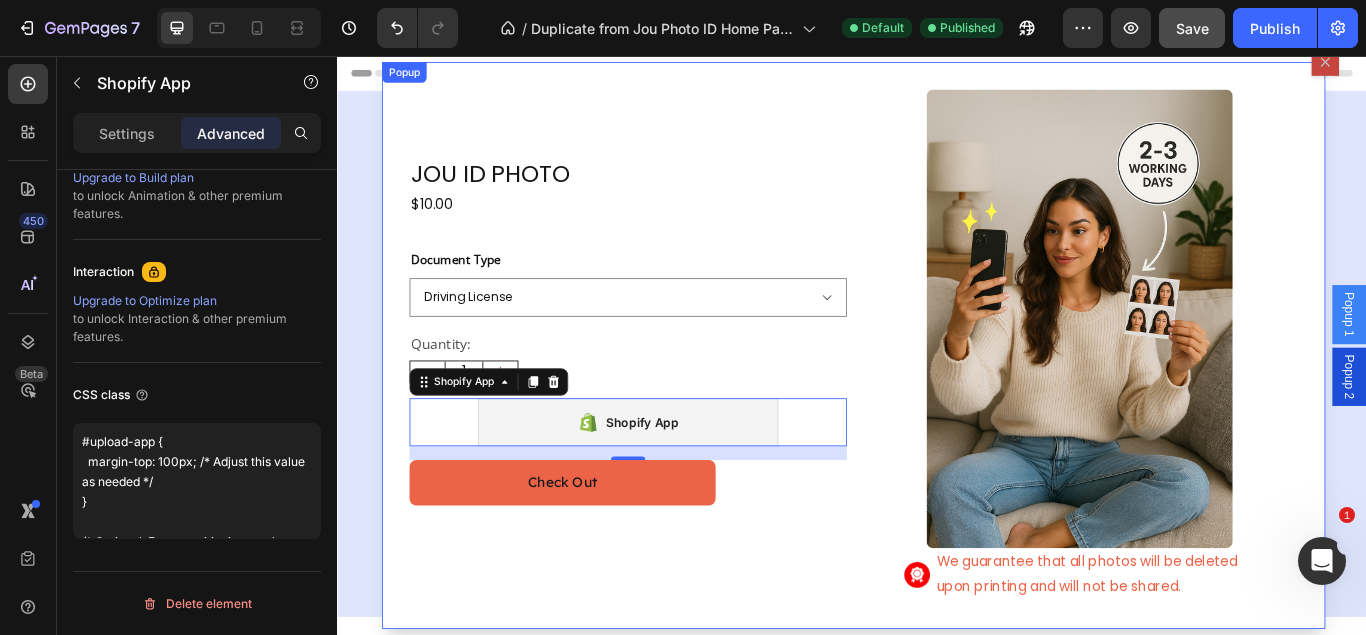 scroll, scrollTop: 509, scrollLeft: 0, axis: vertical 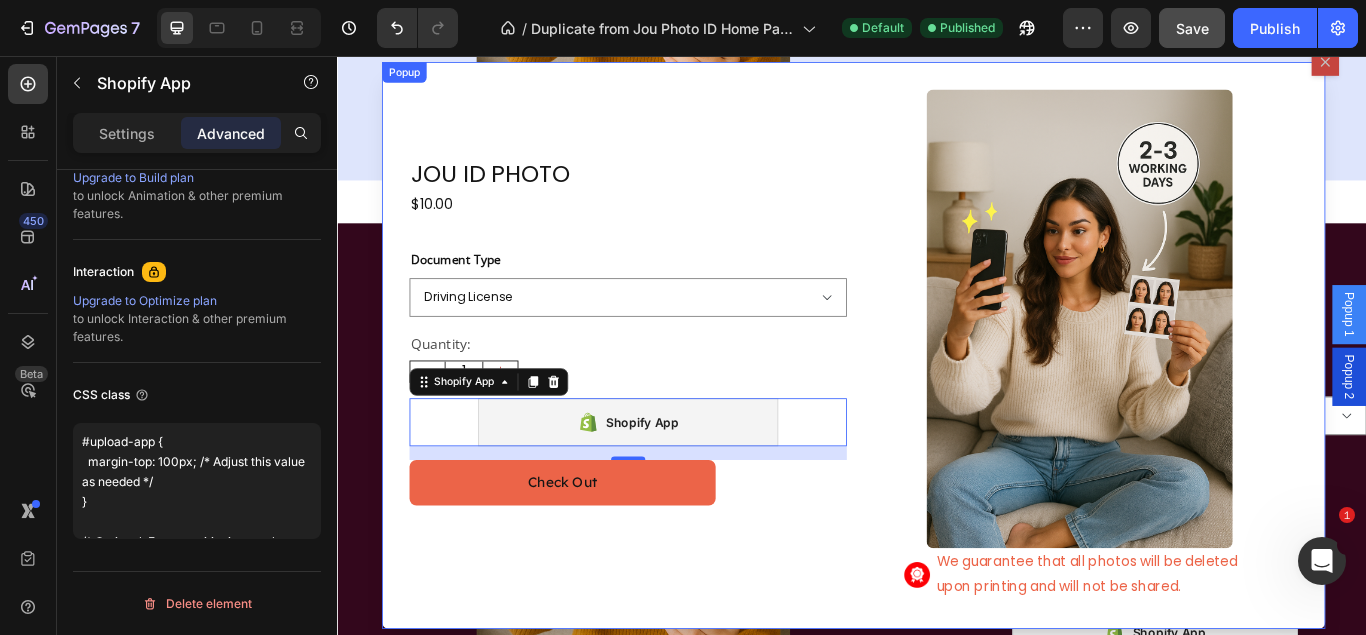 click at bounding box center (1489, 63) 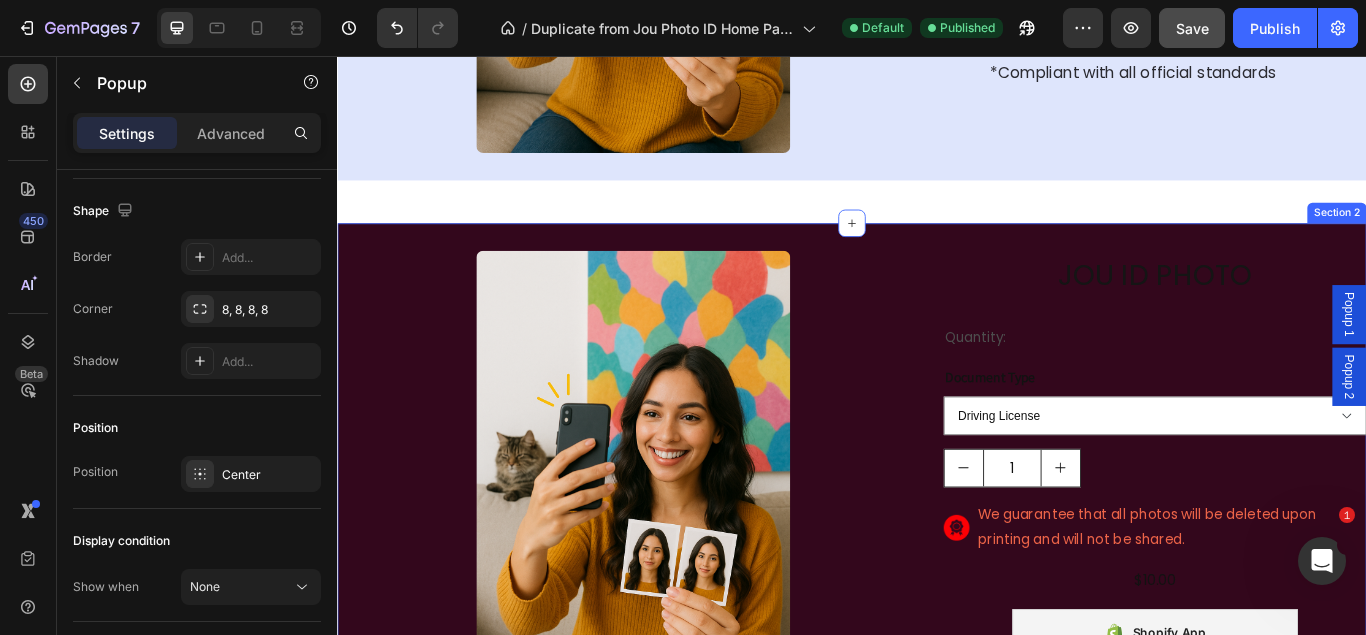 scroll, scrollTop: 612, scrollLeft: 0, axis: vertical 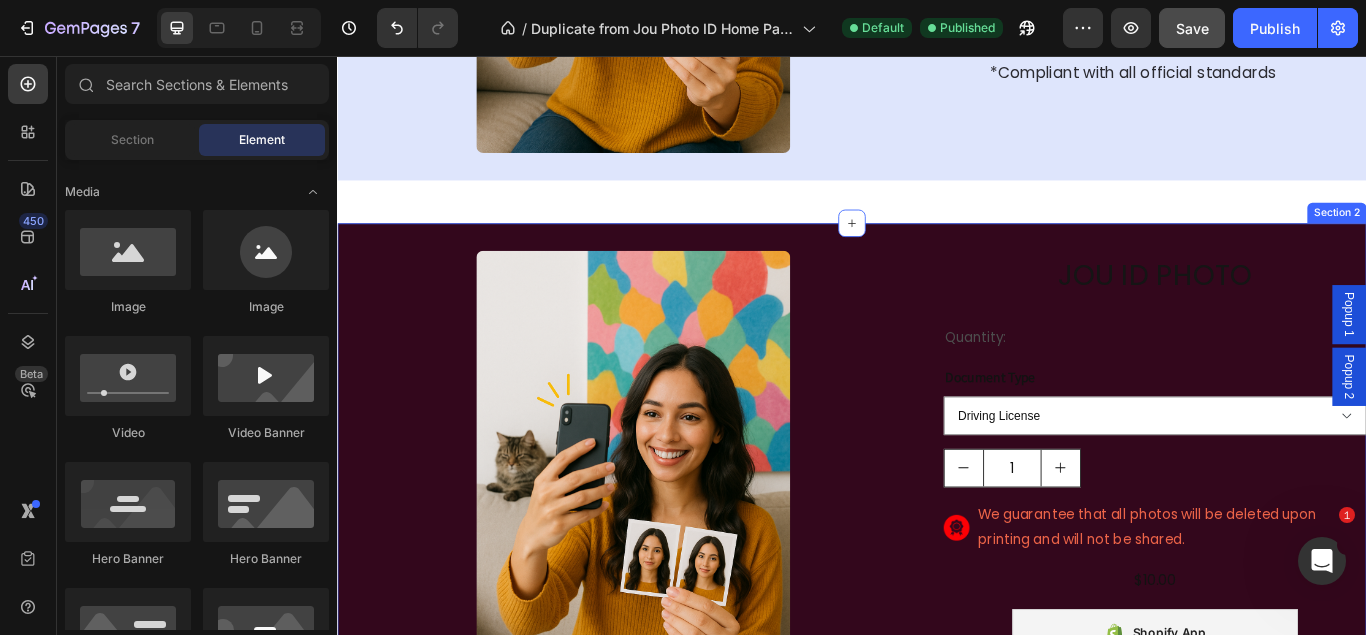 click on "Image Row JOU ID PHOTO Product Title Quantity: Text Block Document Type   Driving License Lebanese Passport ID Photo Shengen Visa Product Variants & Swatches
1
Product Quantity Image We guarantee that all photos will be deleted upon printing and will not be shared. Text Block Row $[PRICE] Product Price Product Price Row
Shopify App Shopify App Check Out Dynamic Checkout Product Section 2" at bounding box center [937, 557] 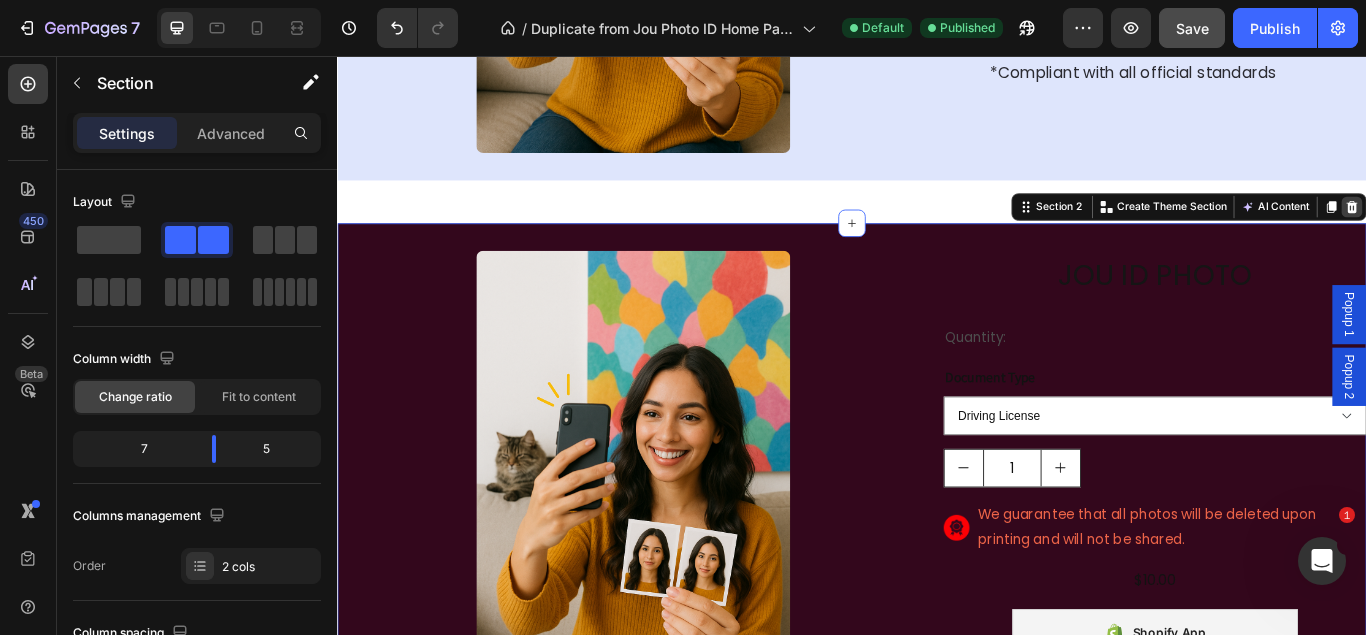 click 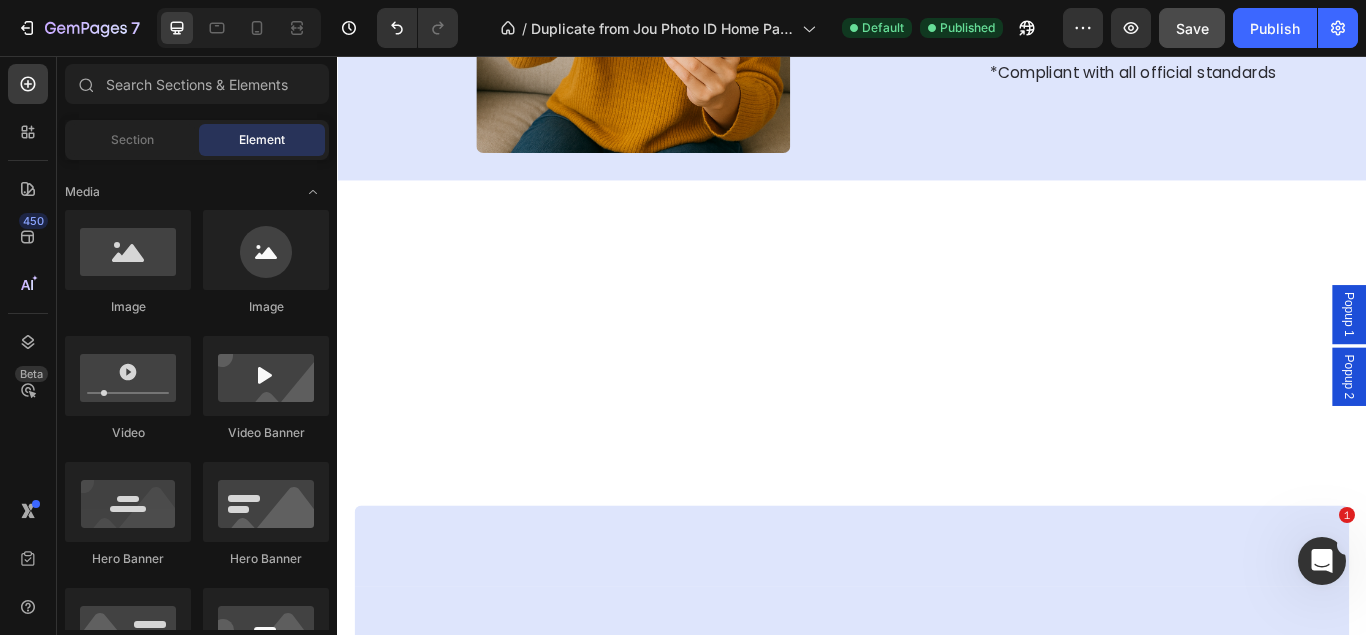 scroll, scrollTop: 612, scrollLeft: 0, axis: vertical 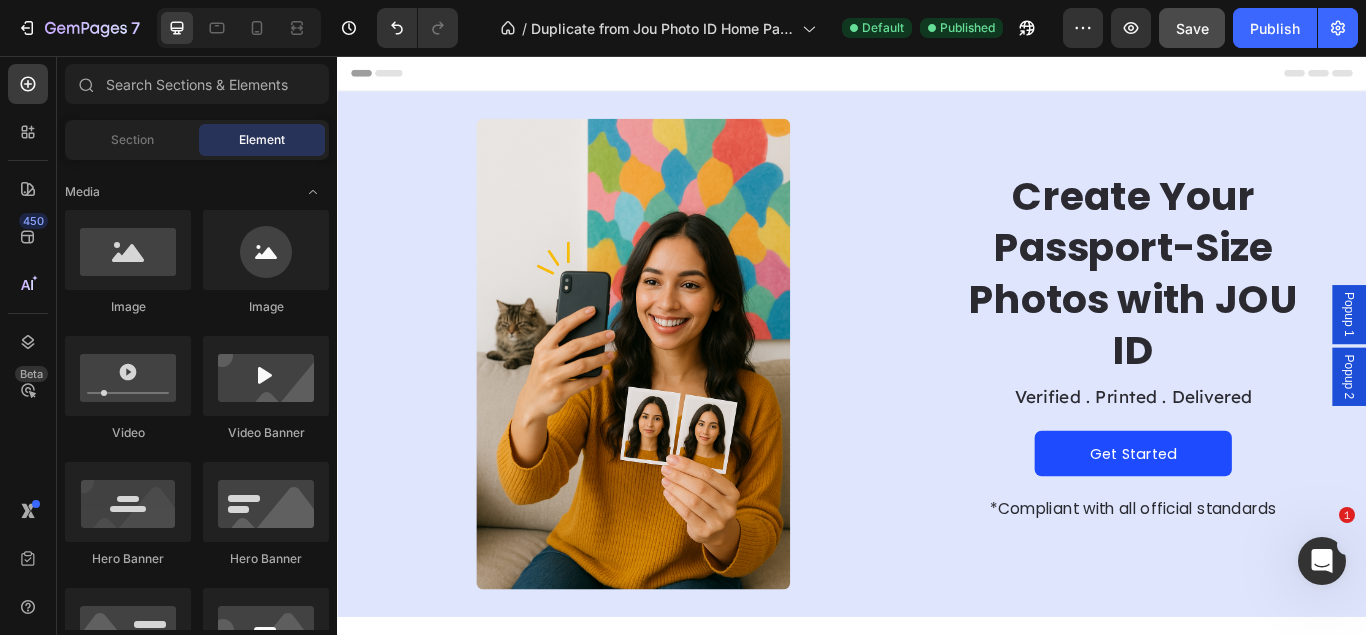 click on "Popup 2" at bounding box center [1517, 430] 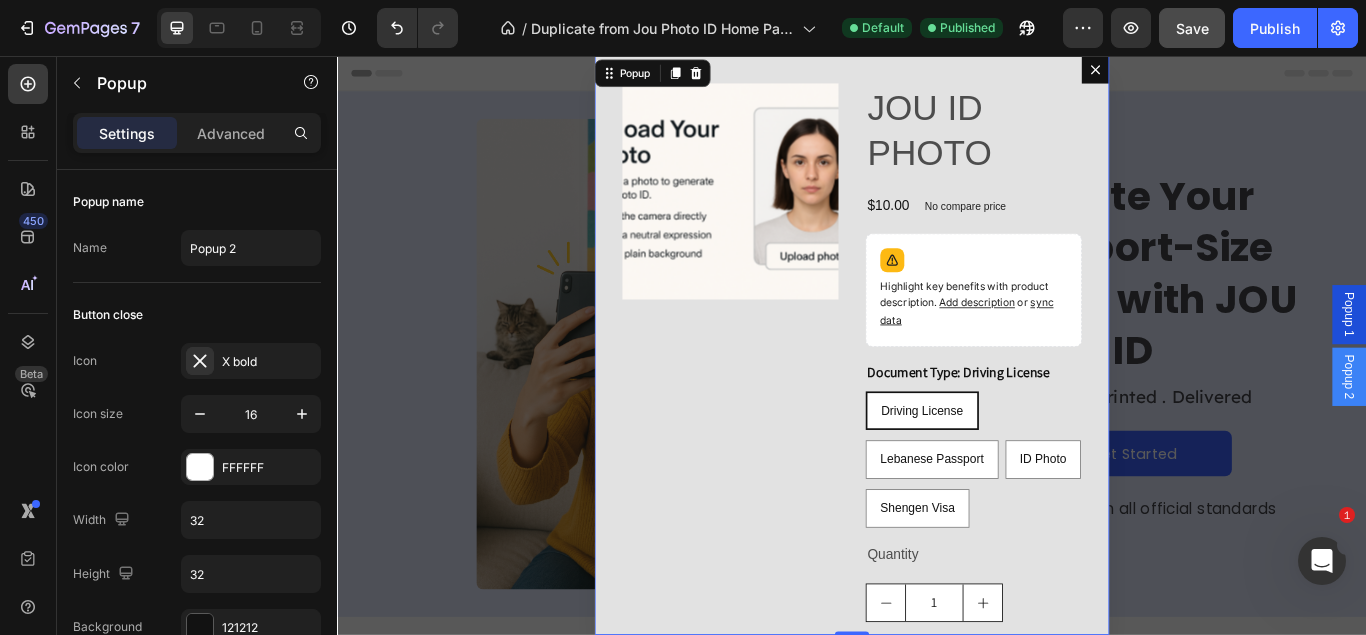 click on "Popup 1" at bounding box center [1517, 357] 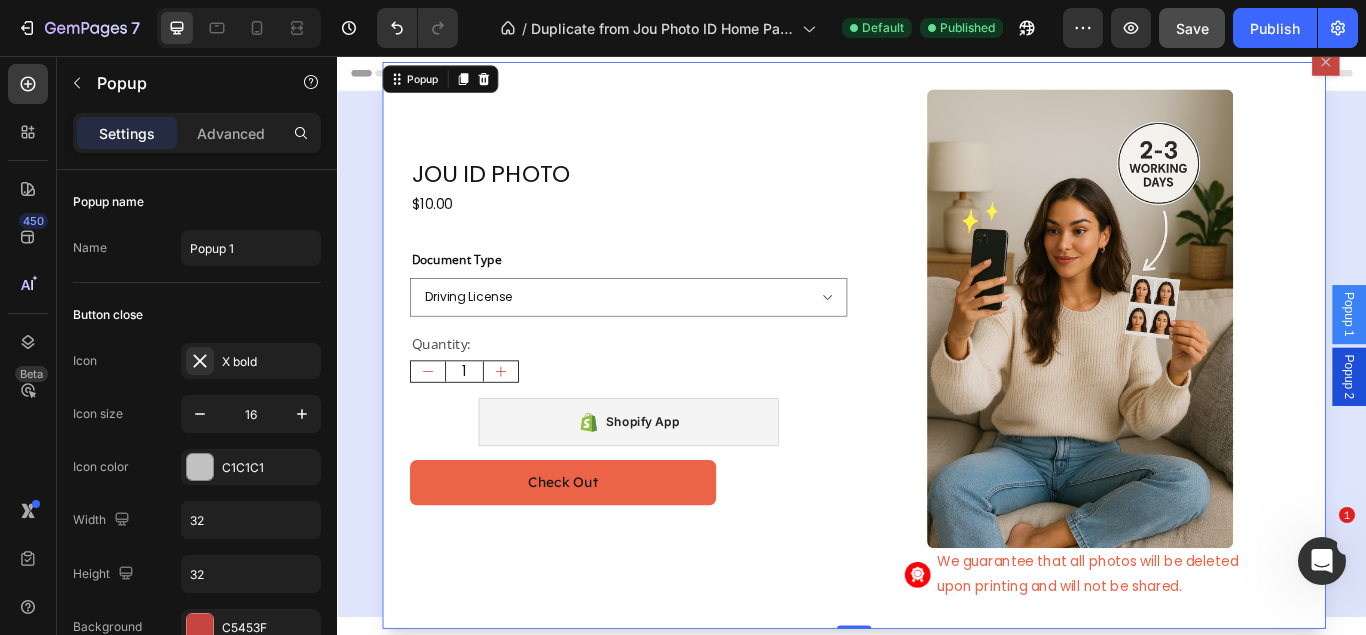 scroll, scrollTop: 1192, scrollLeft: 0, axis: vertical 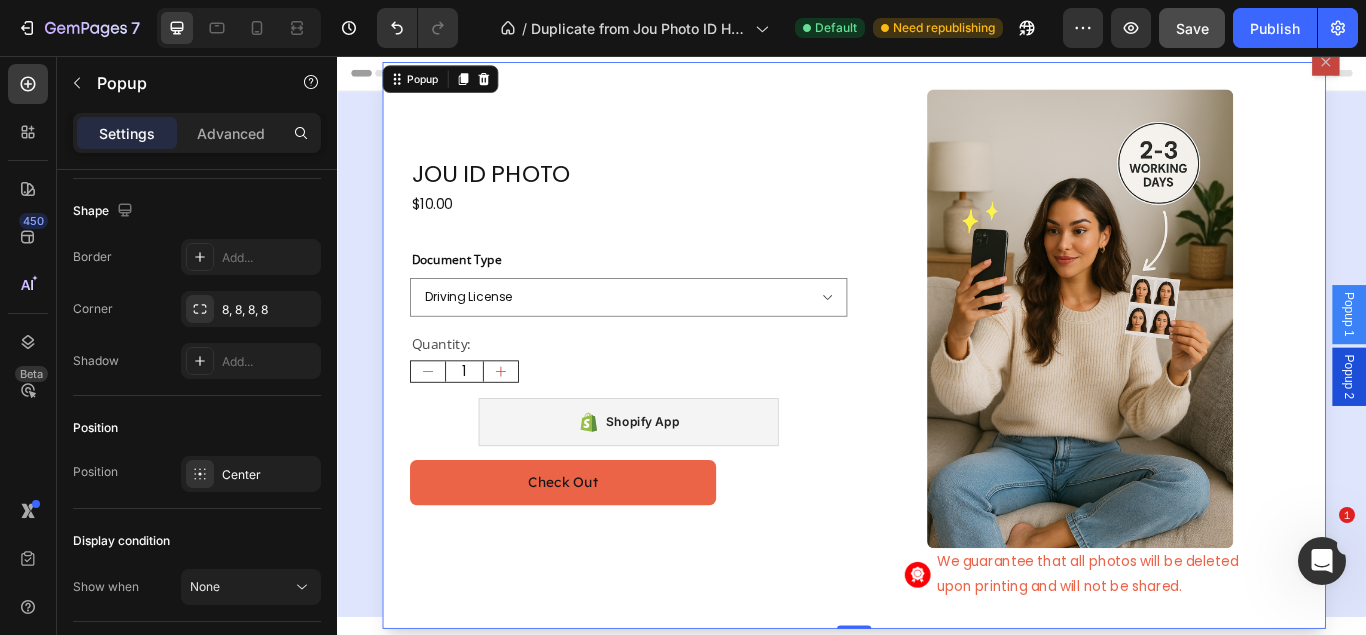 click 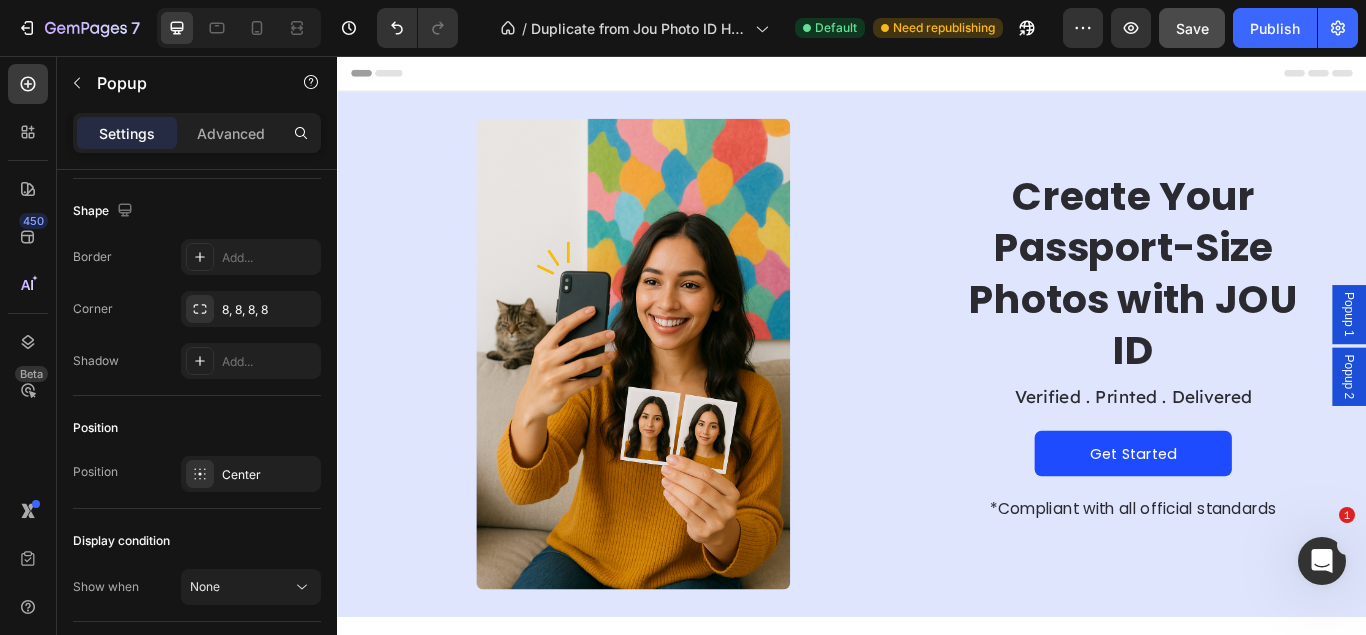 scroll, scrollTop: 612, scrollLeft: 0, axis: vertical 